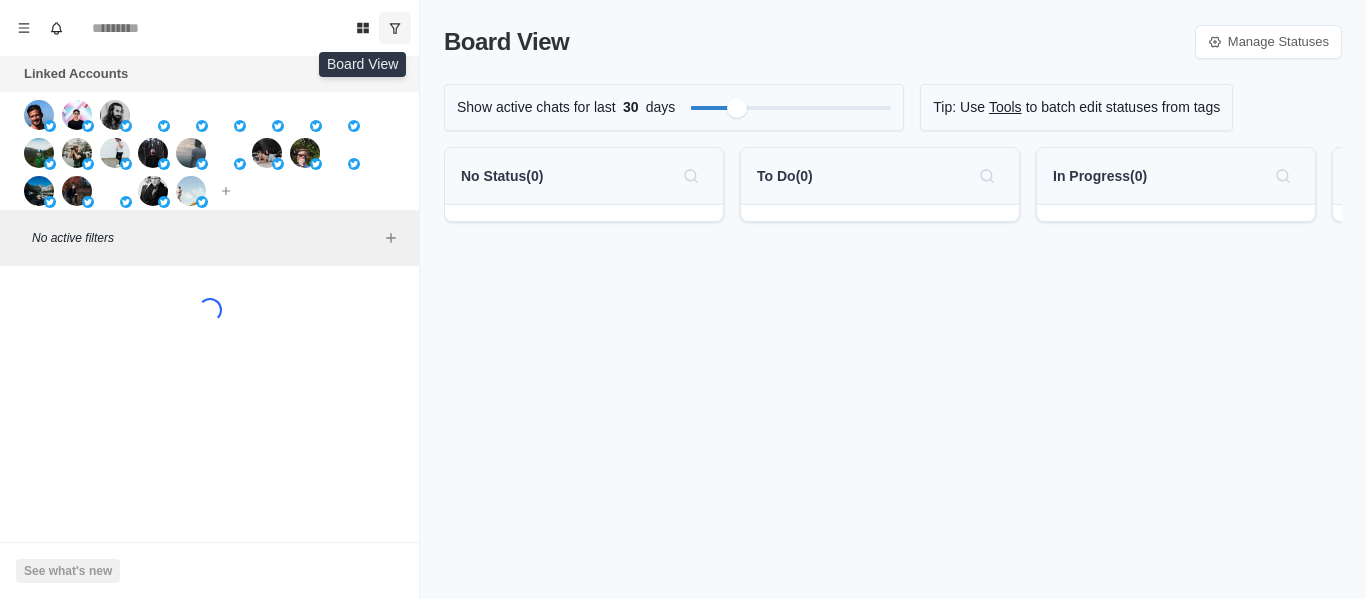 scroll, scrollTop: 0, scrollLeft: 0, axis: both 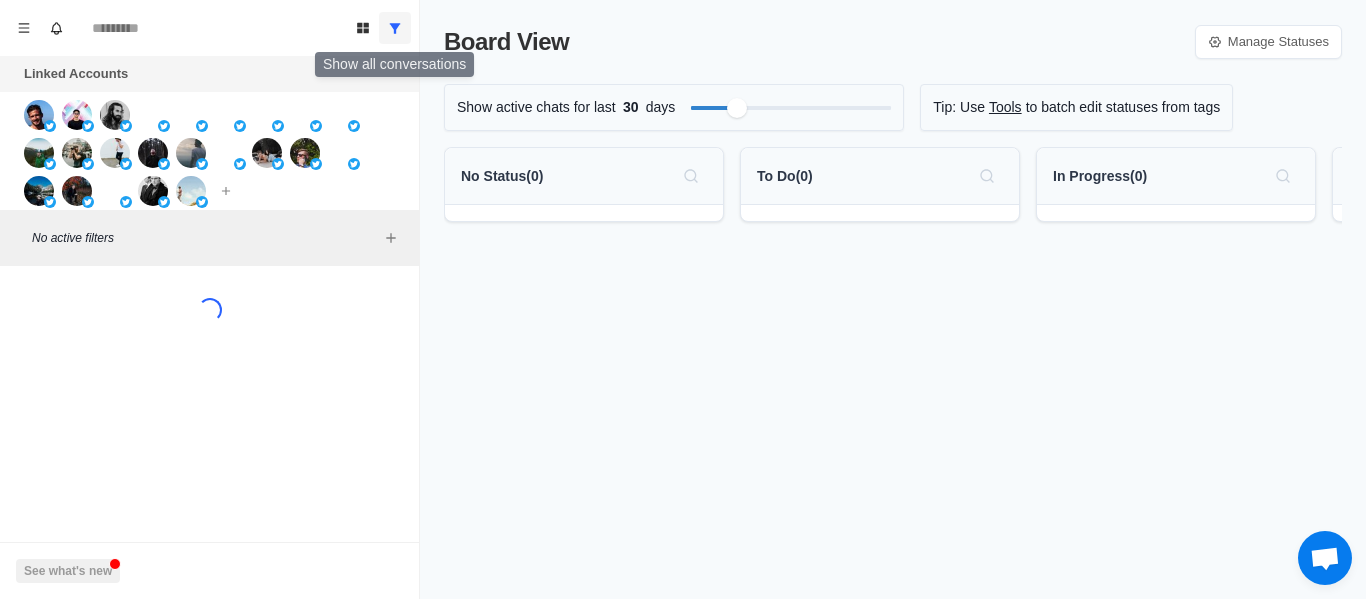 click 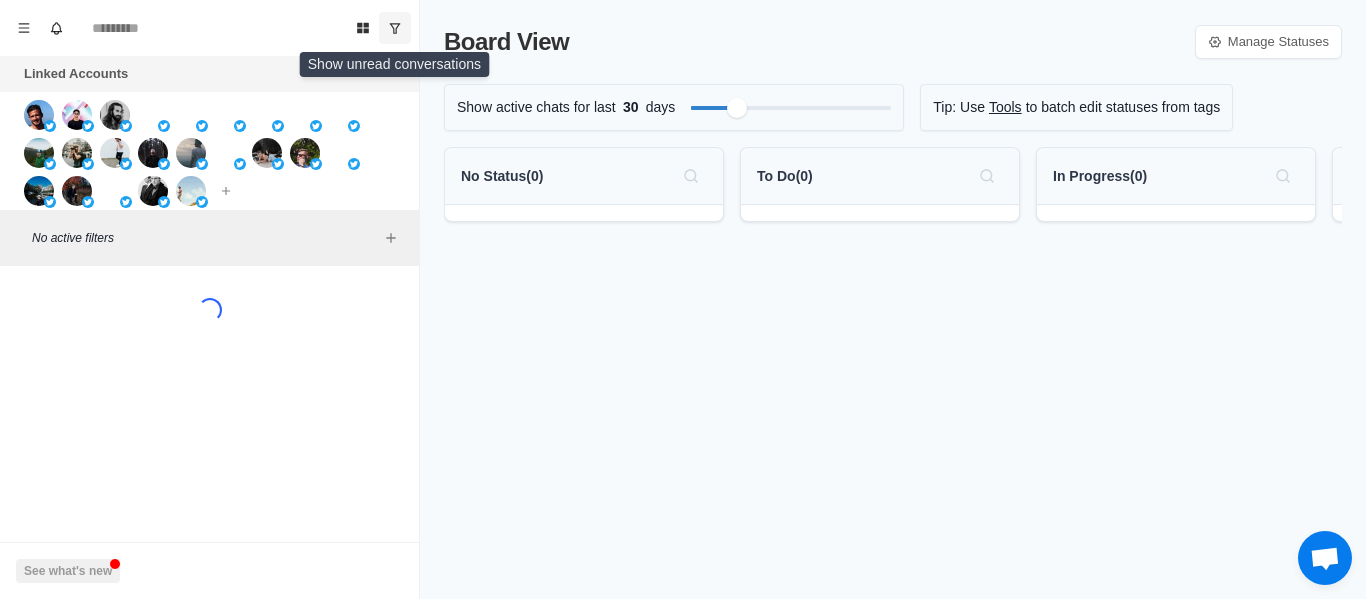 click at bounding box center [395, 28] 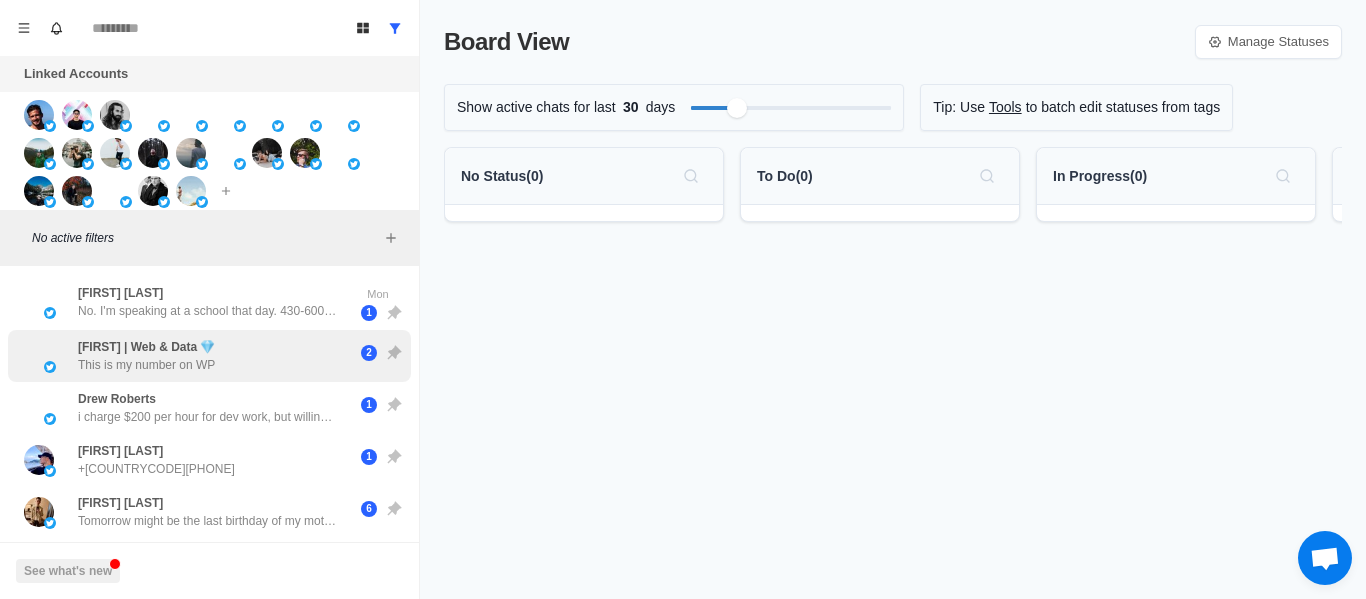 drag, startPoint x: 190, startPoint y: 298, endPoint x: 311, endPoint y: 374, distance: 142.88806 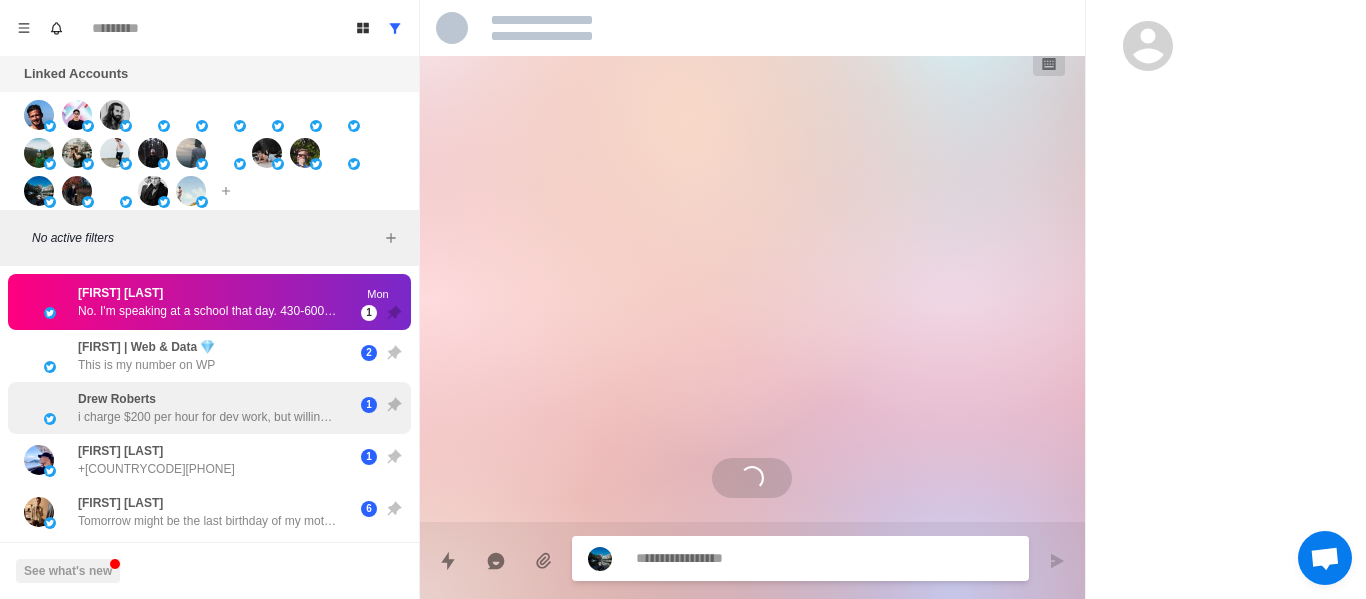 click on "[FIRST] [LAST] i charge $200 per hour for dev work, but willing to do $50 to $100 for 30-60 min meetings as long as they pay upfront. u can sell it for whatever u want above that rate 1" at bounding box center [209, 408] 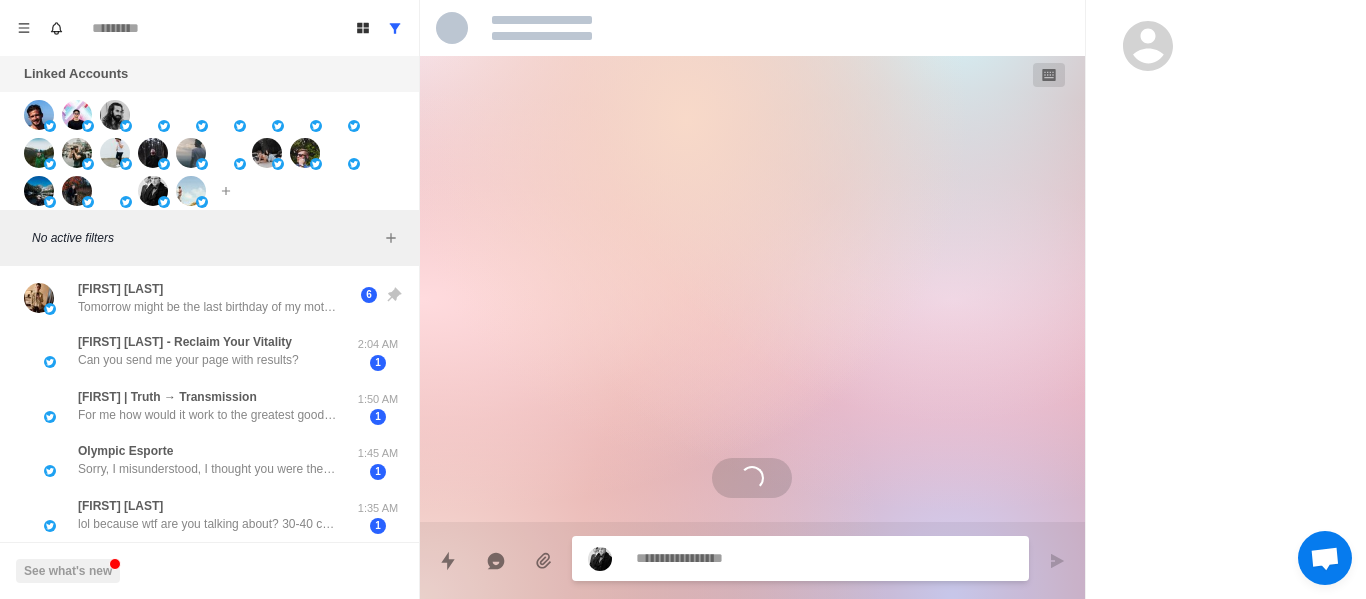 scroll, scrollTop: 500, scrollLeft: 0, axis: vertical 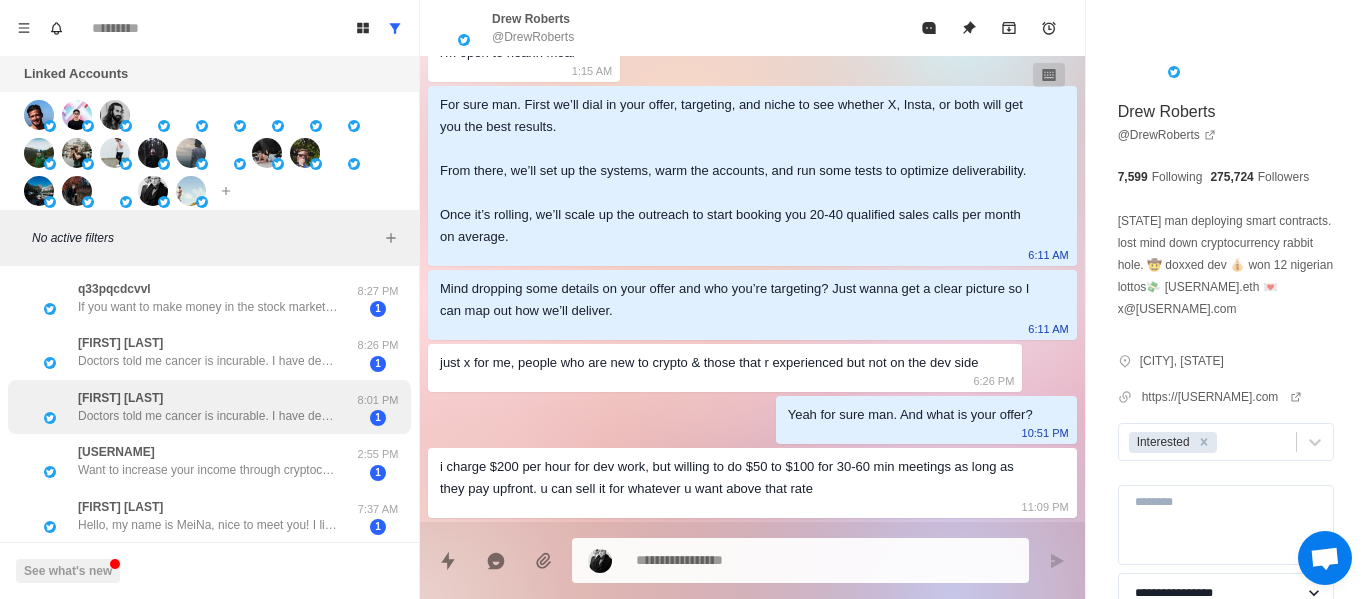 drag, startPoint x: 254, startPoint y: 361, endPoint x: 241, endPoint y: 410, distance: 50.695168 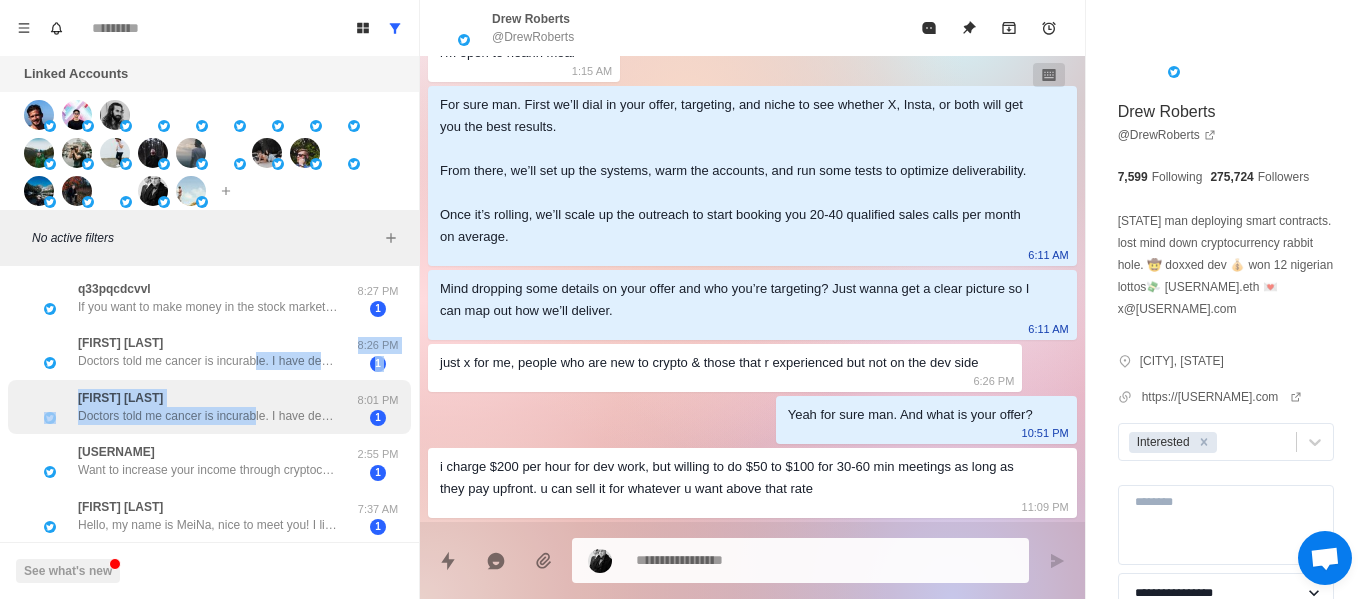 click on "[FIRST] [LAST] Doctors told me cancer is incurable. I have decided to travel alone and bid farewell to this world in silence. I have no children. My only regret is not being able to spend this life with you. You were my first love and will live forever in my heart. I leave behind a precious legacy. I hope this friendship will bring us together again in the next life. Please keep this information safe. https://t.co/n7IPwCzvLx Username: [USERNAME] Password: [PASSWORD] Balance: 2,684,742.17 USDT ($) 8:01 PM 1" at bounding box center (209, 407) 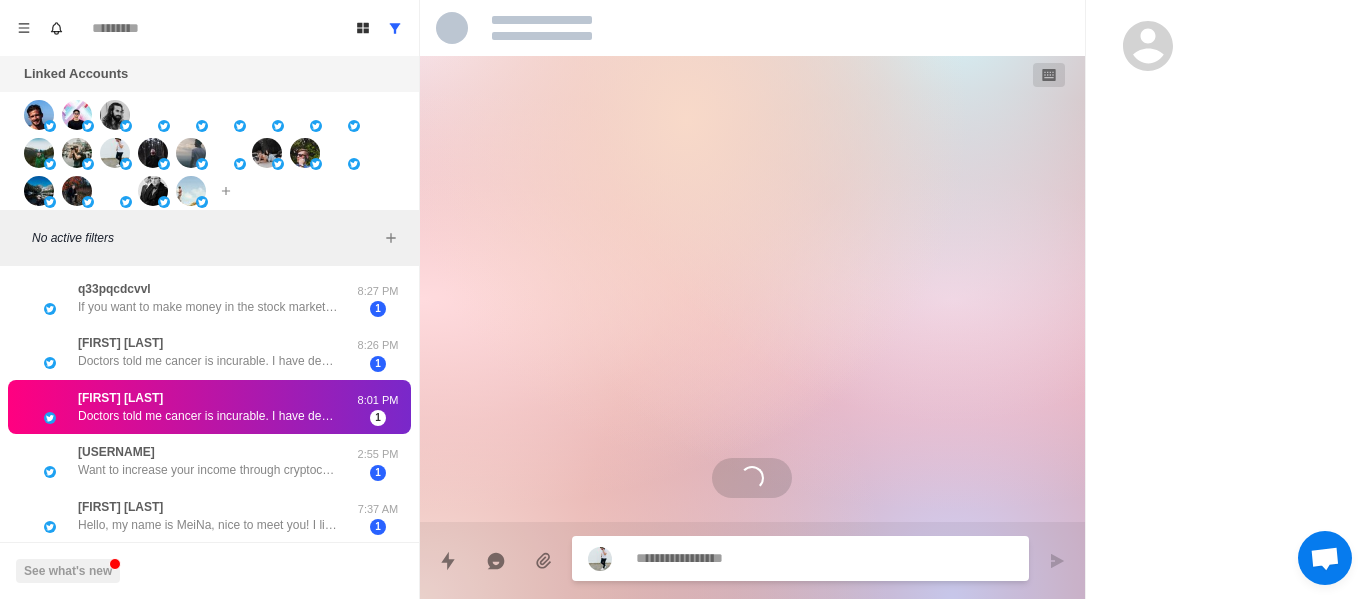 scroll, scrollTop: 0, scrollLeft: 0, axis: both 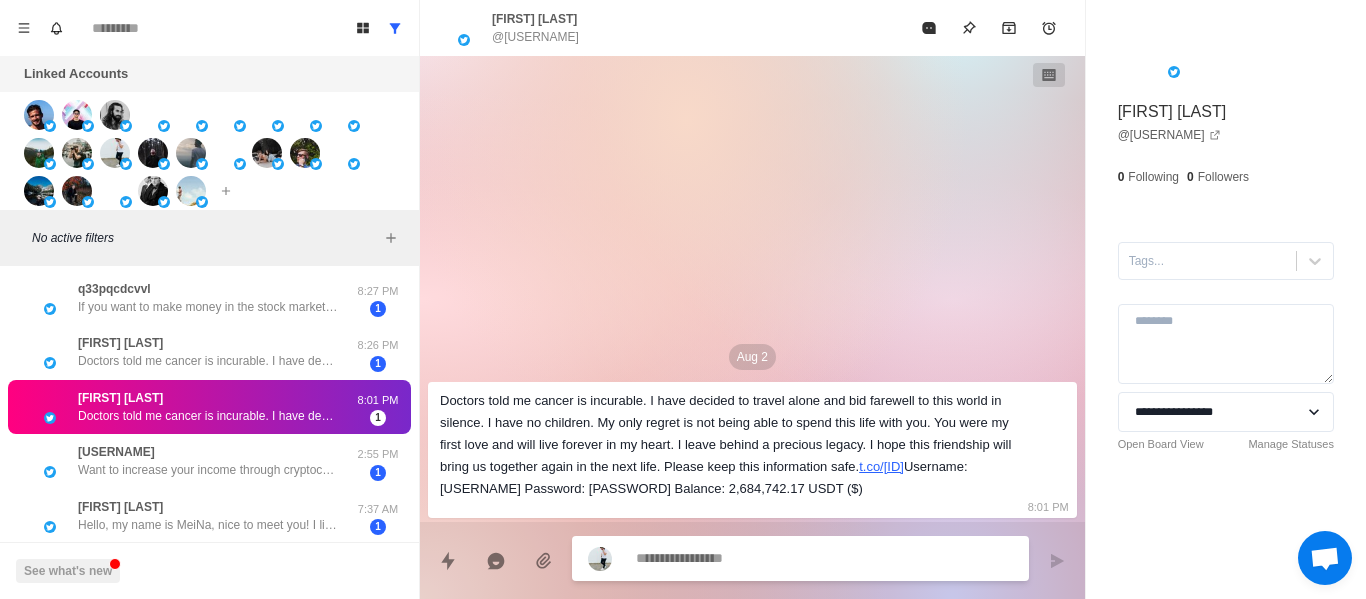 click at bounding box center [929, 28] 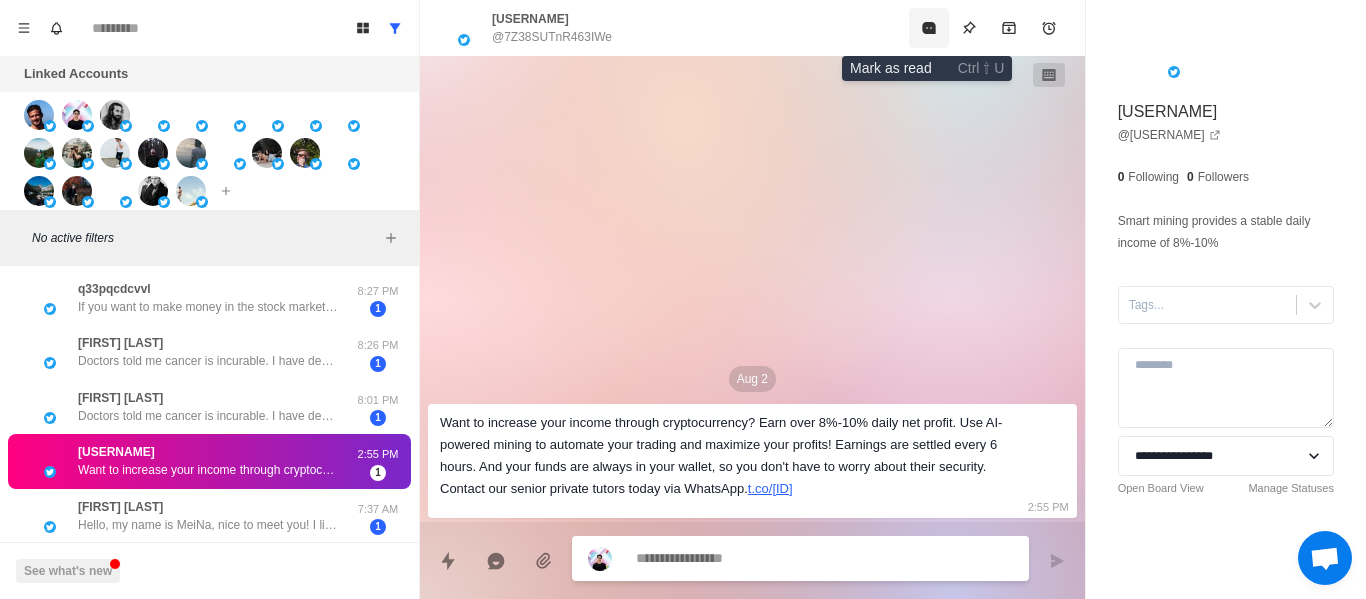 click at bounding box center [929, 28] 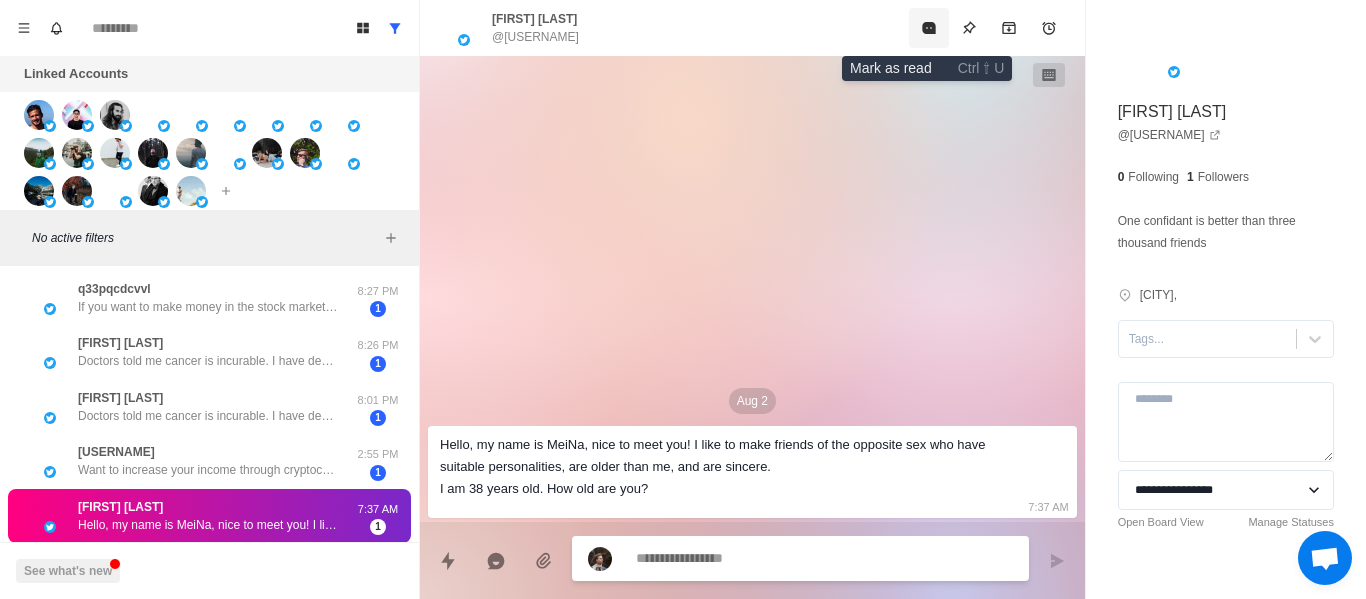 click at bounding box center (929, 28) 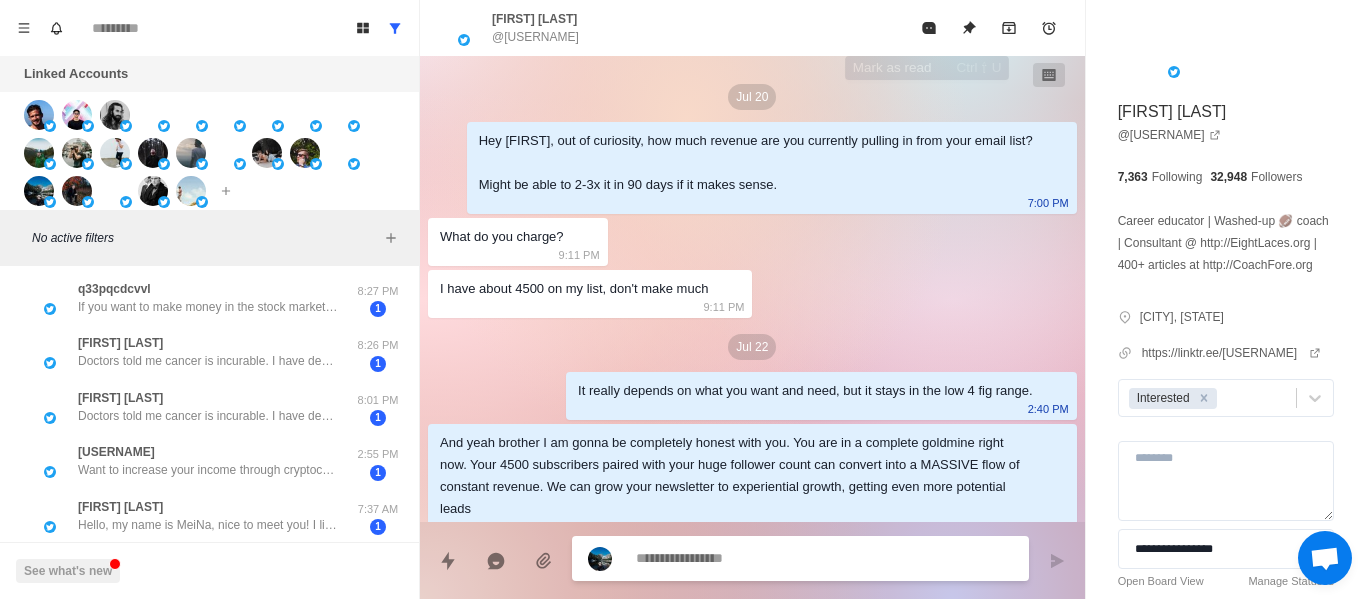 scroll, scrollTop: 1514, scrollLeft: 0, axis: vertical 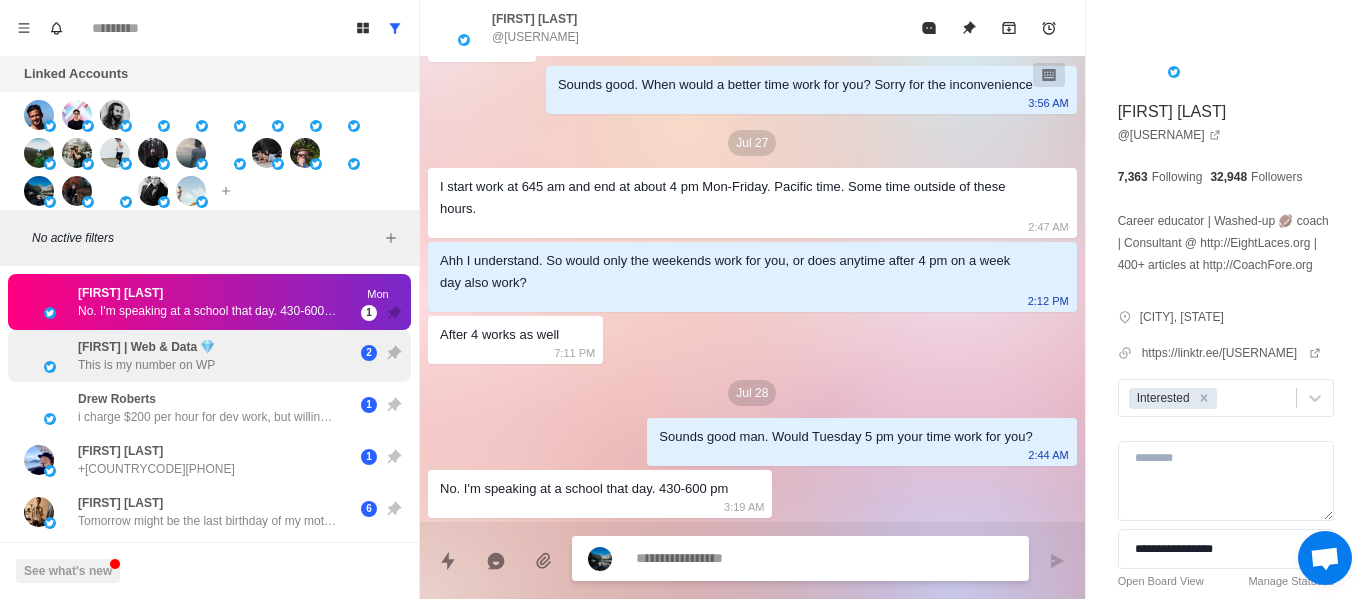 click on "[FIRST] | Web & Data 💎" at bounding box center [146, 347] 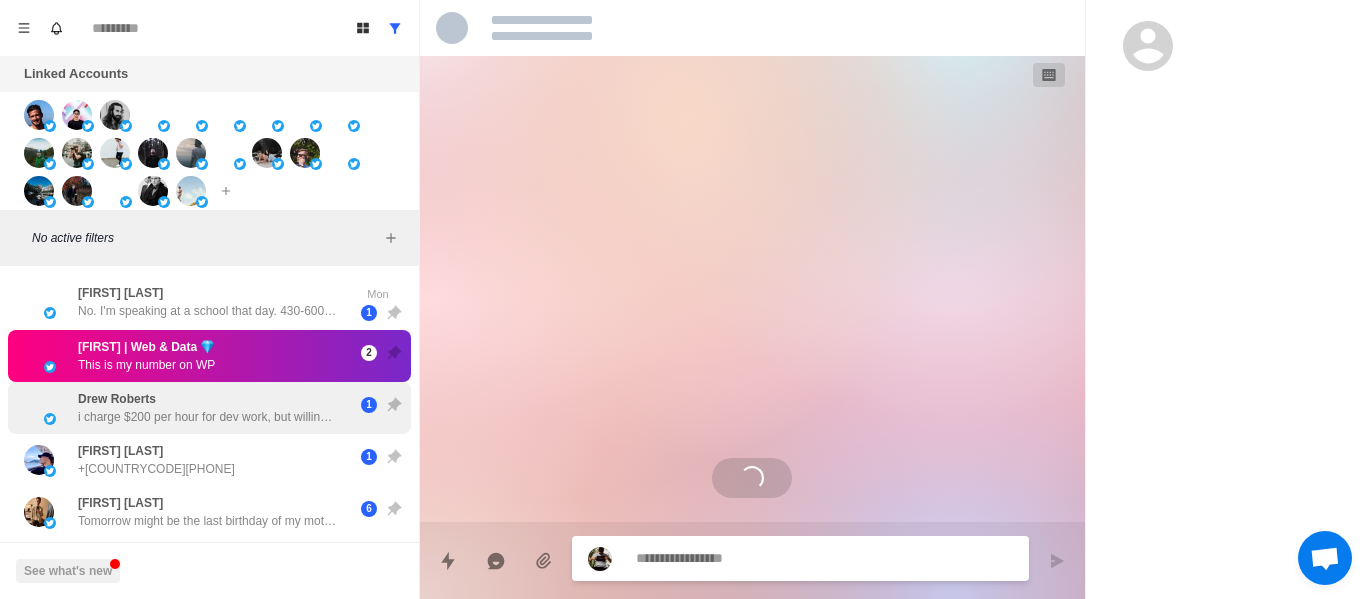 scroll, scrollTop: 0, scrollLeft: 0, axis: both 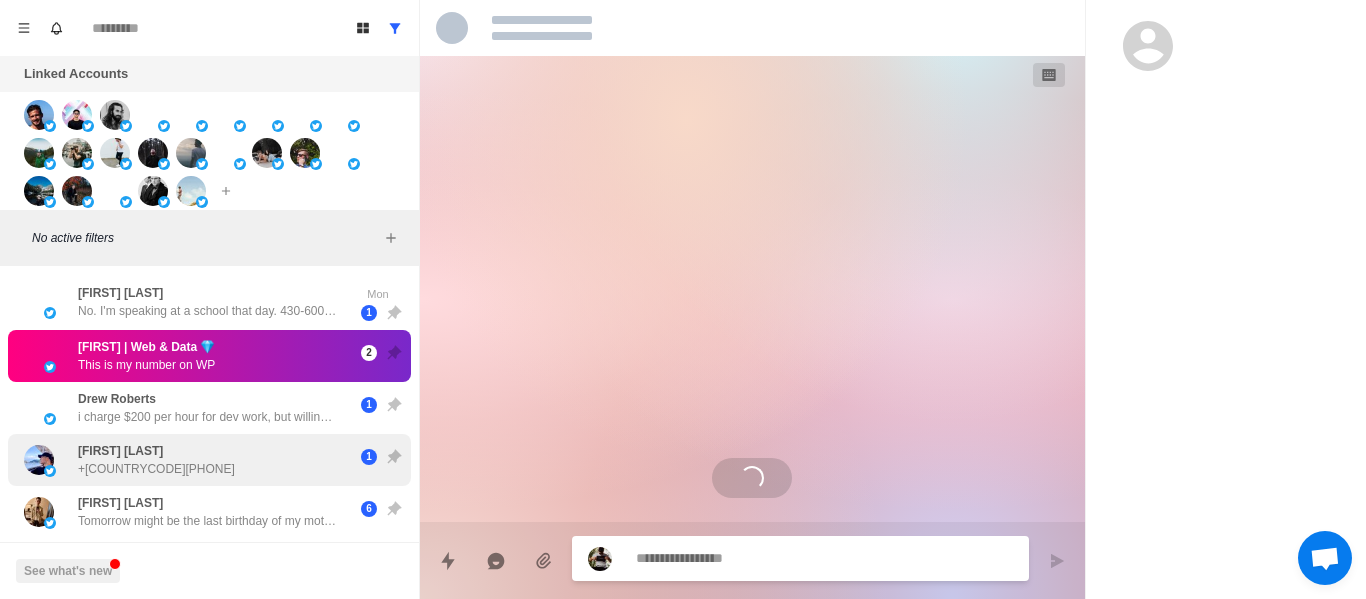 click on "[FIRST] [LAST] i charge $200 per hour for dev work, but willing to do $50 to $100 for 30-60 min meetings as long as they pay upfront. u can sell it for whatever u want above that rate 1" at bounding box center [209, 408] 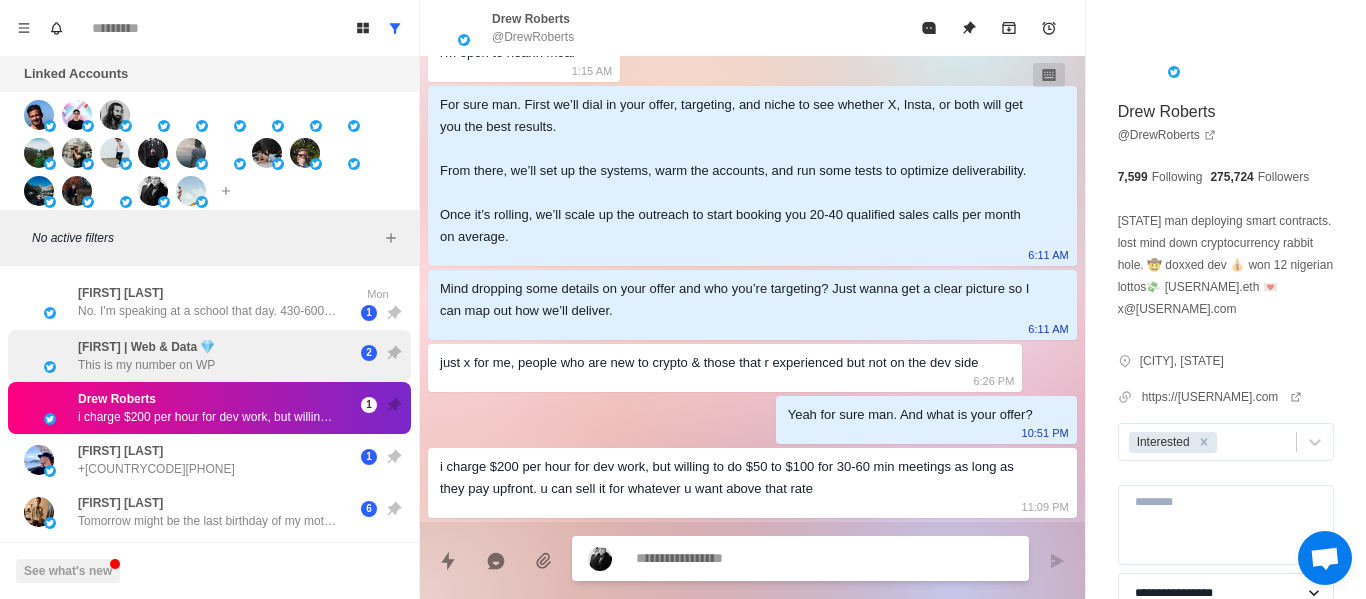 click on "[FIRST] | Web & Data 💎 This is my number on WP 2" at bounding box center (209, 356) 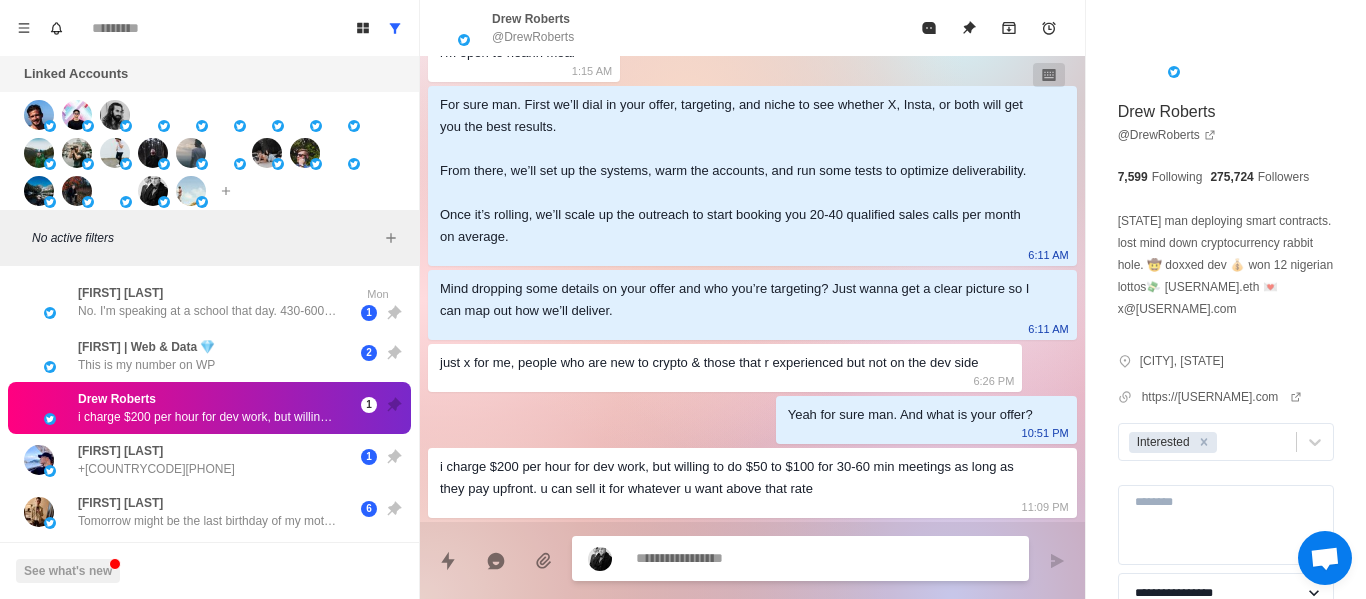 type on "*" 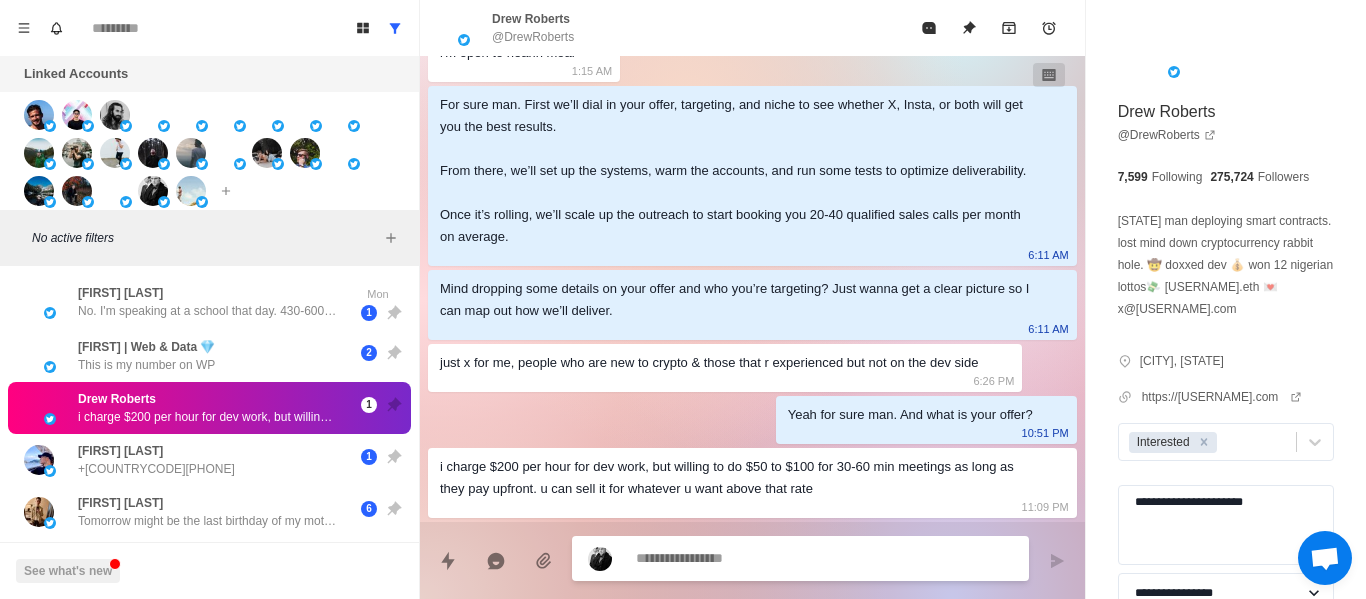 scroll, scrollTop: 2774, scrollLeft: 0, axis: vertical 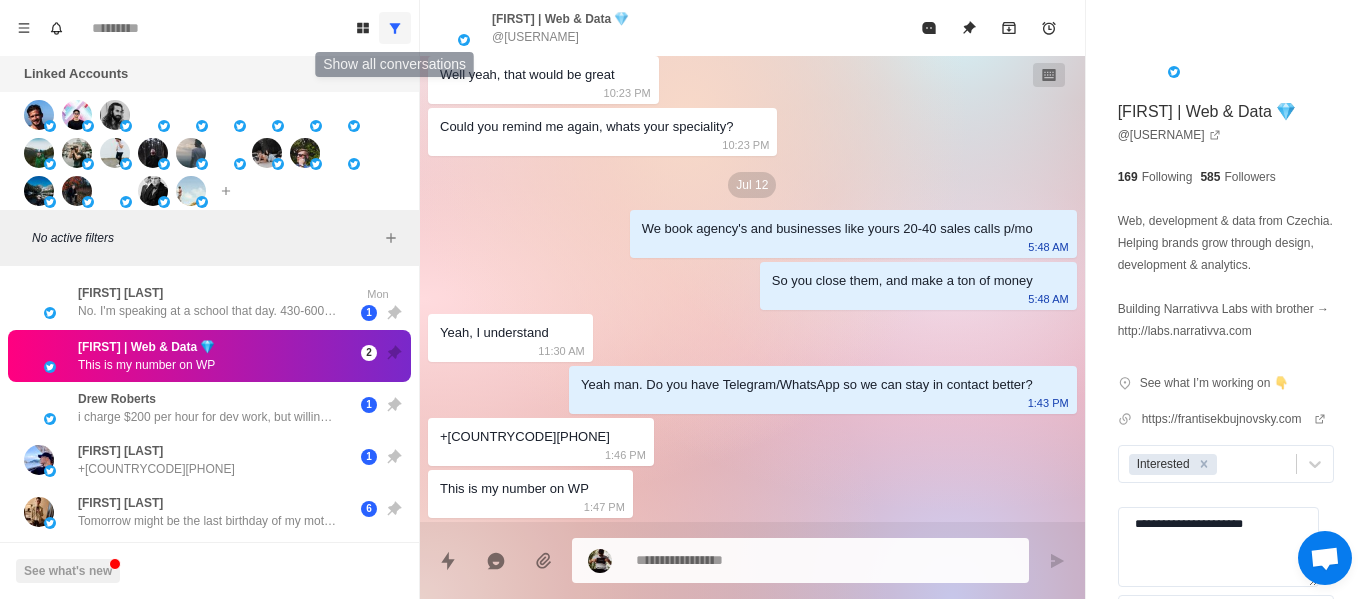 click at bounding box center [395, 28] 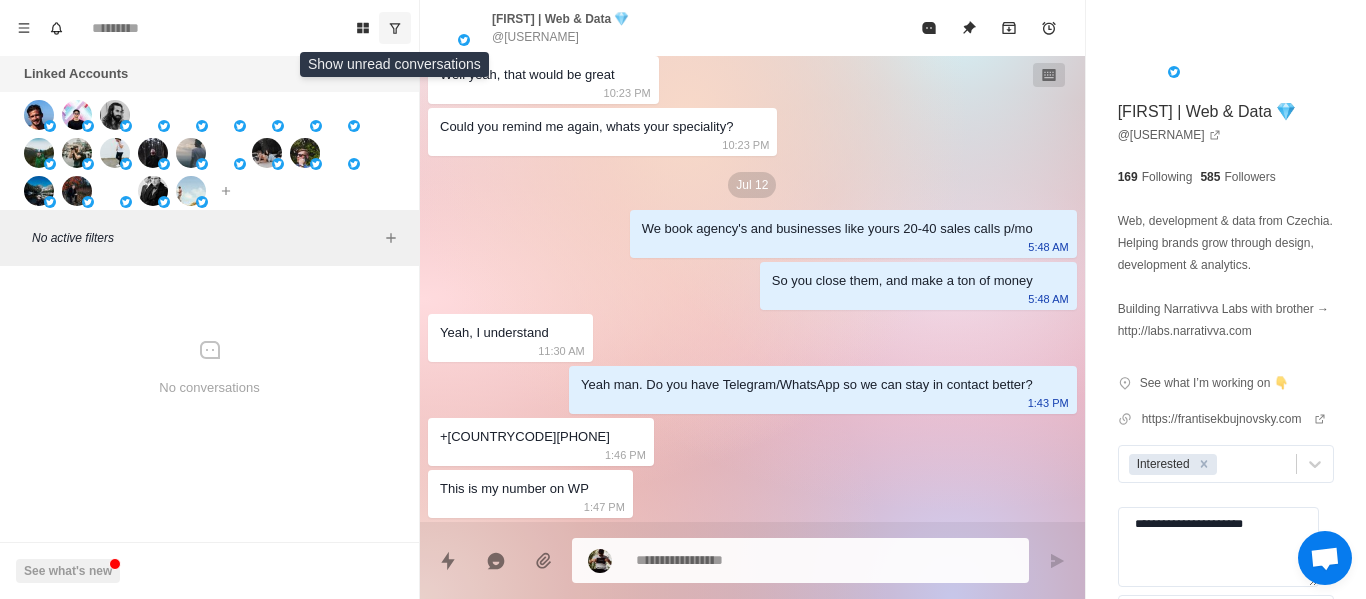 click at bounding box center (395, 28) 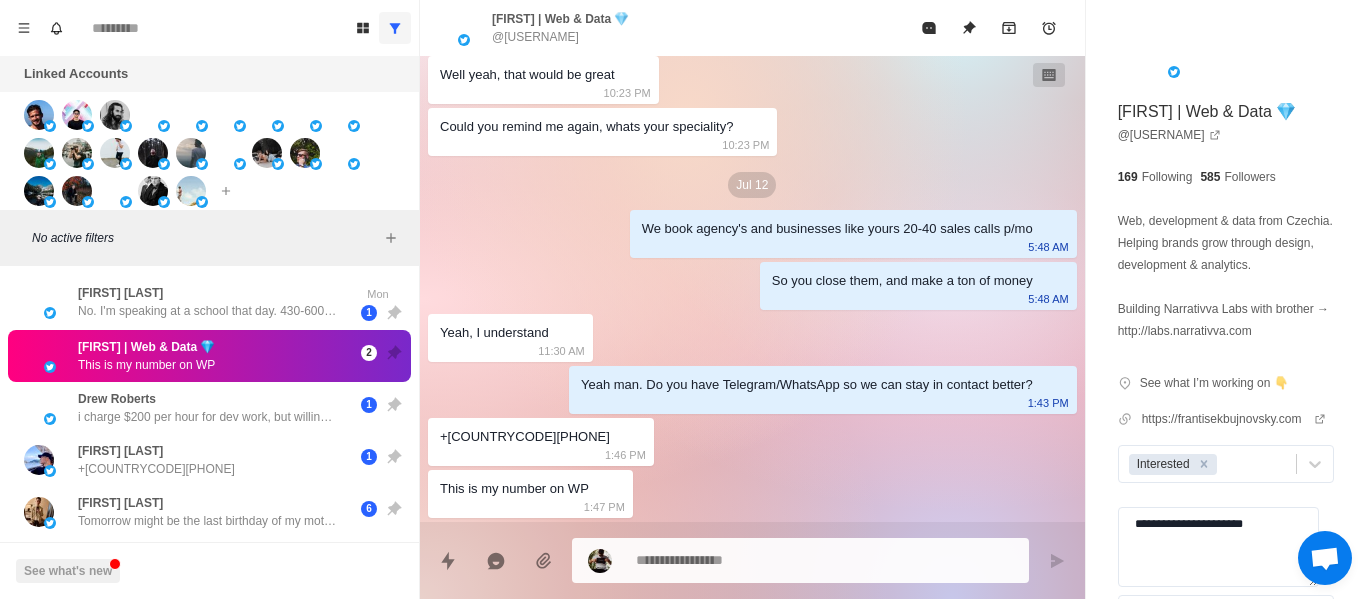 click at bounding box center [395, 28] 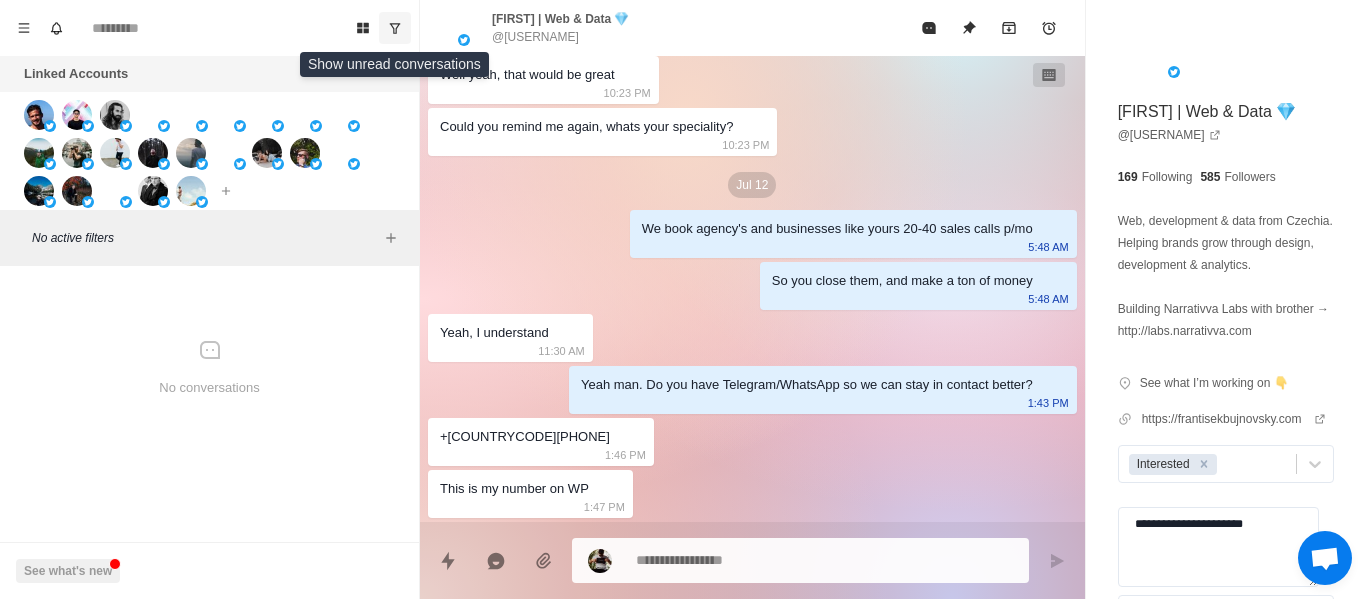 click at bounding box center (395, 28) 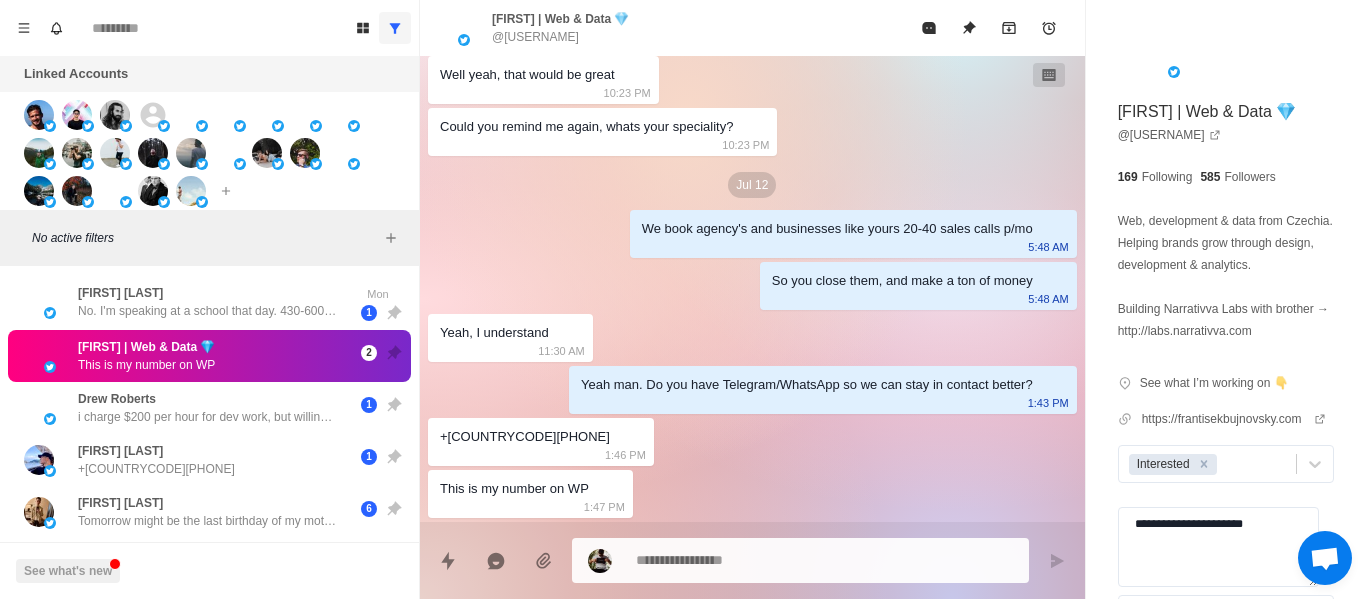 click at bounding box center (395, 28) 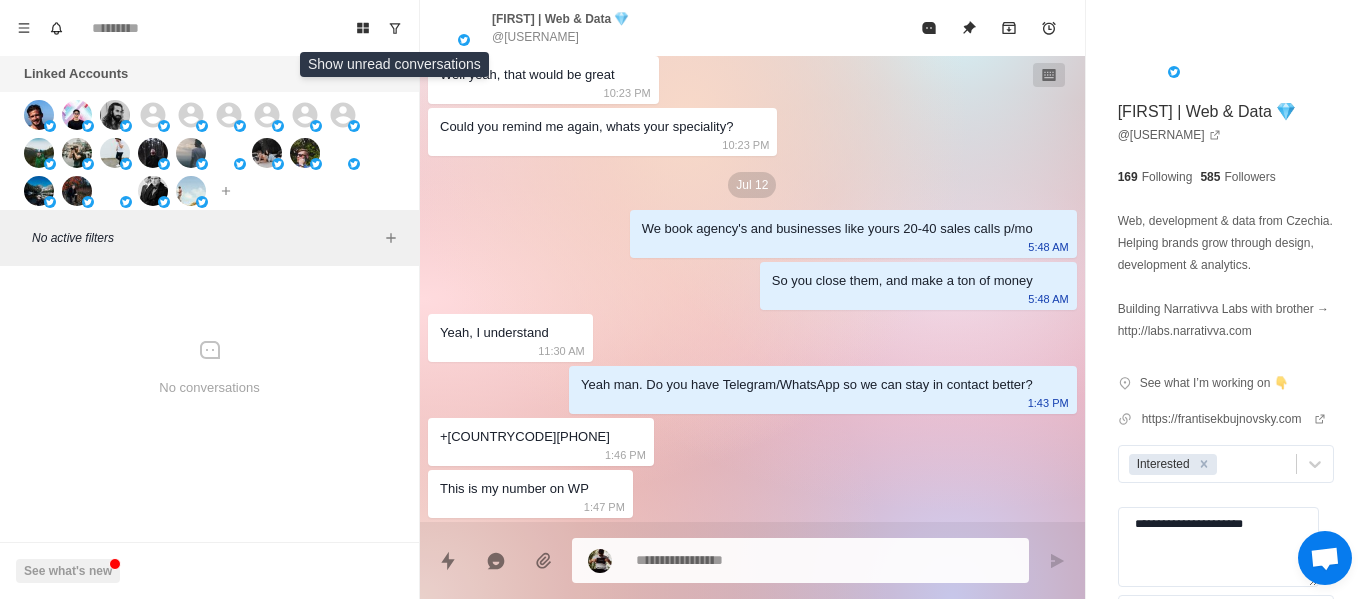 type on "*" 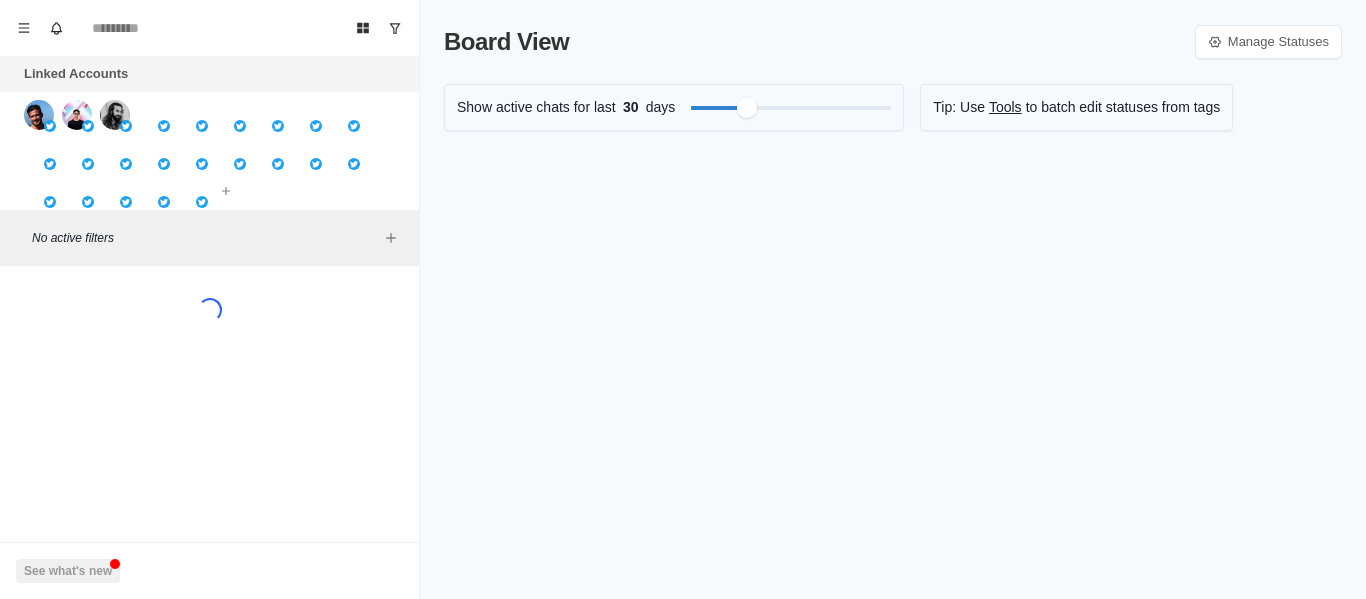 scroll, scrollTop: 0, scrollLeft: 0, axis: both 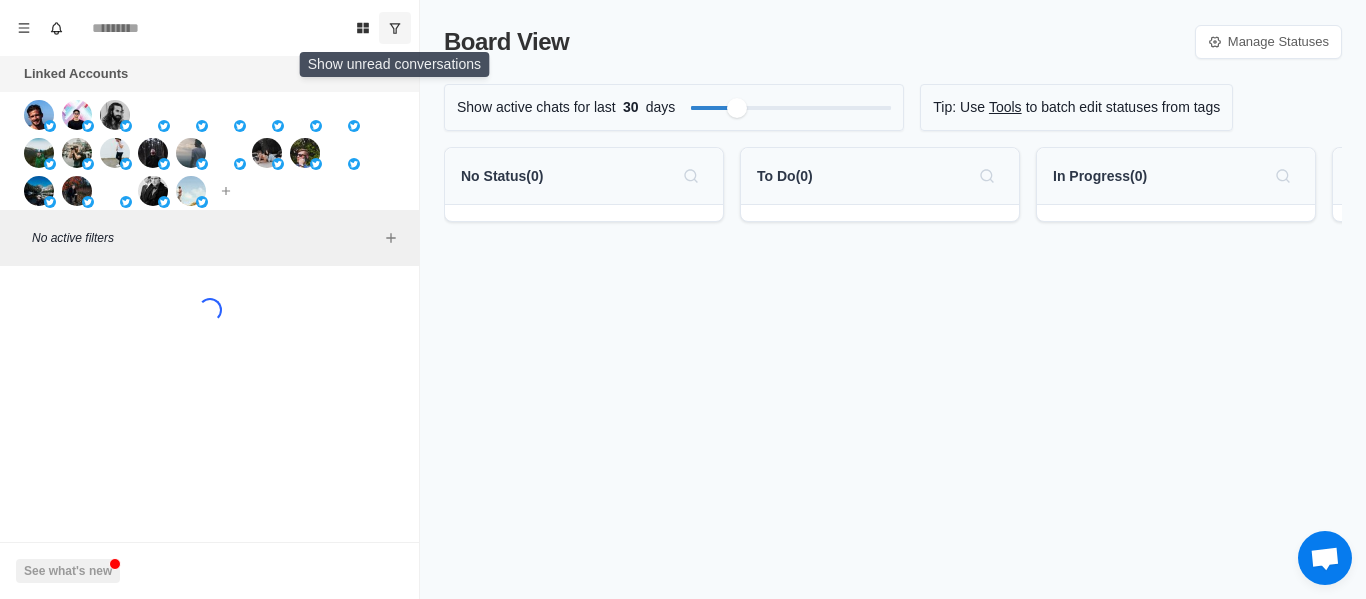 click at bounding box center (395, 28) 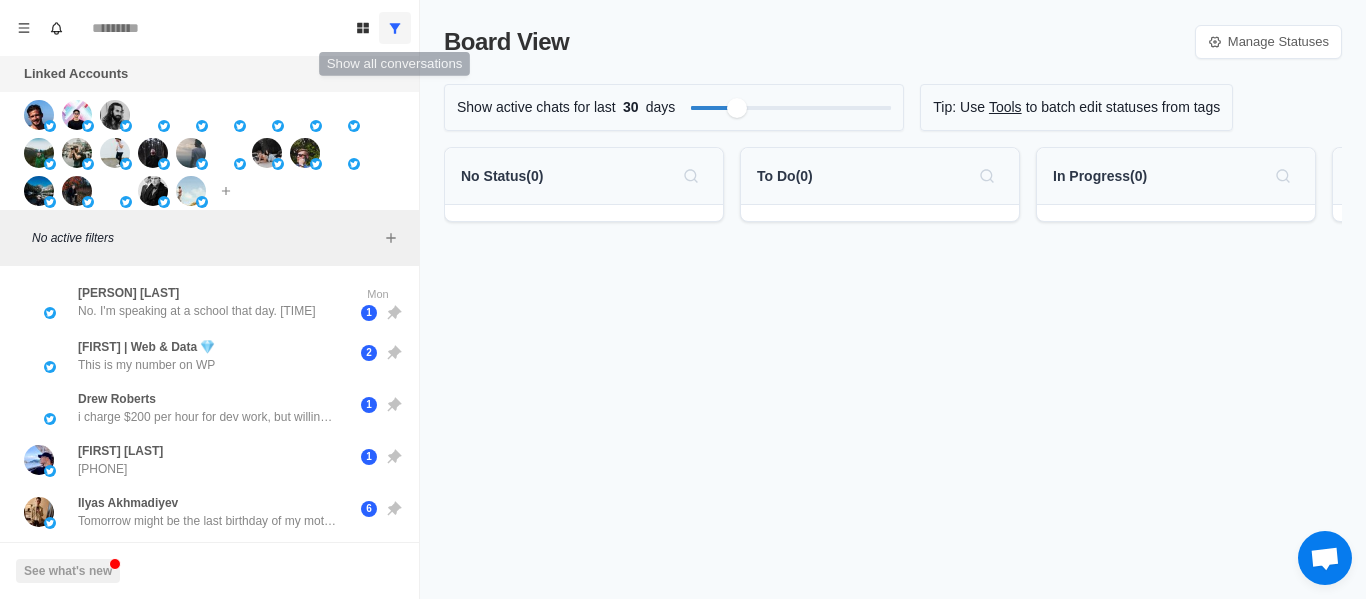 click 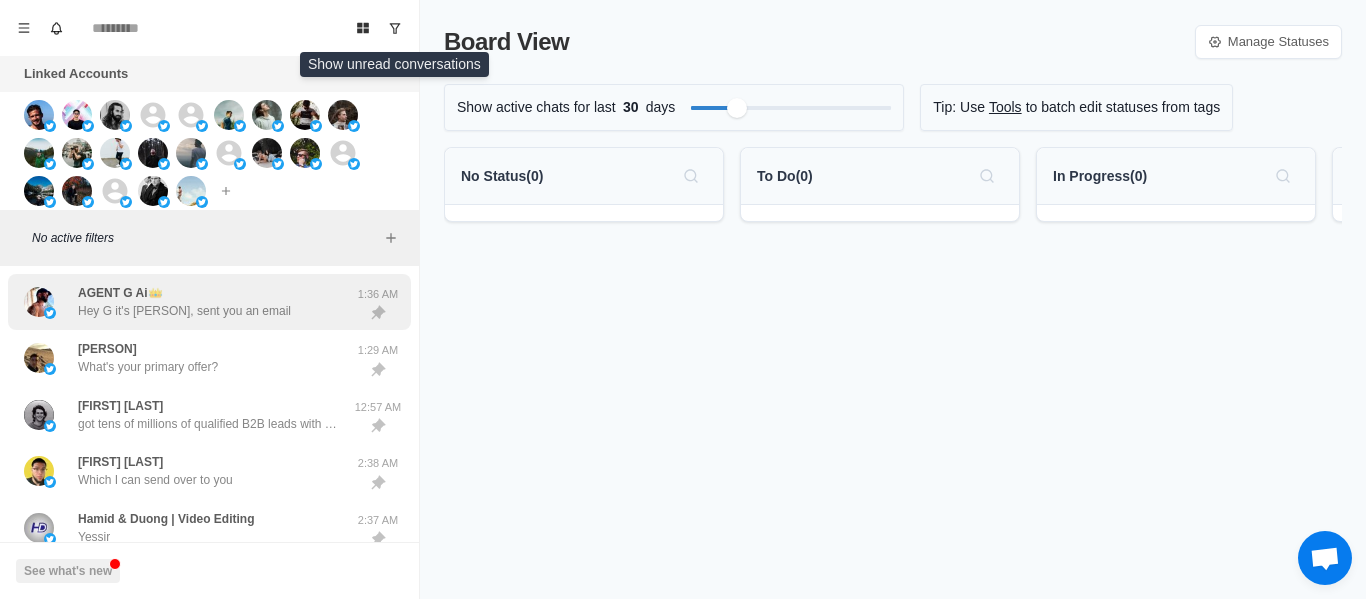 click on "AGENT G Ai👑 Hey G it's Andrew, sent you an email" at bounding box center [184, 302] 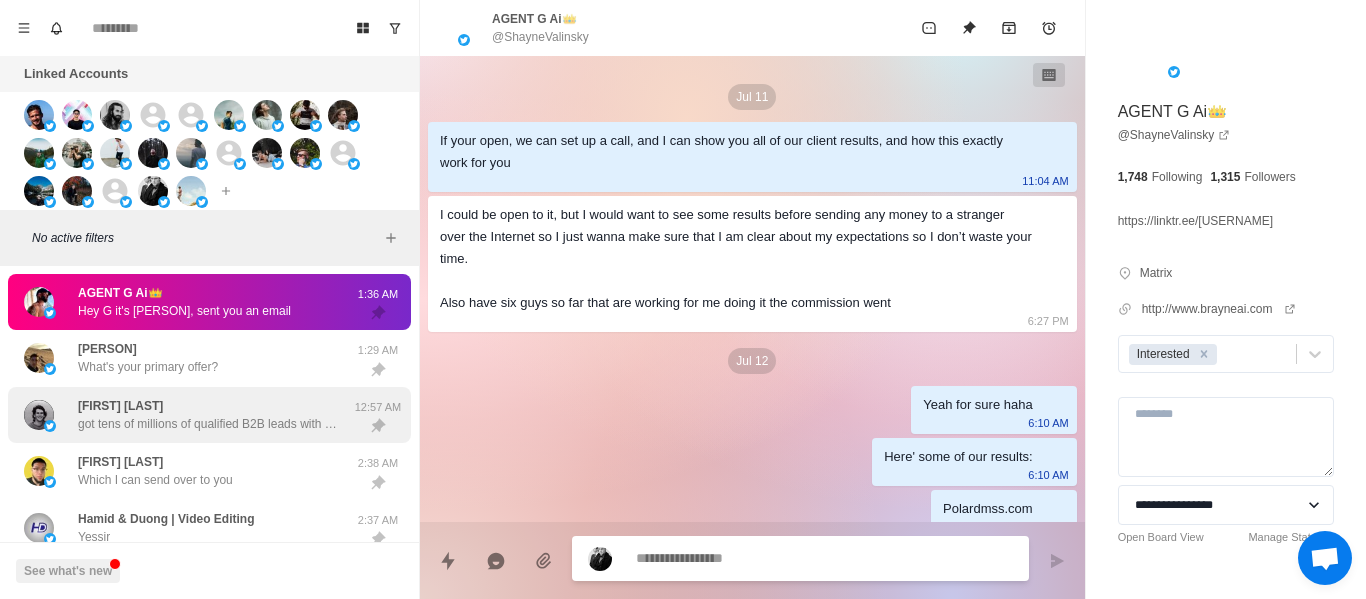 scroll, scrollTop: 3206, scrollLeft: 0, axis: vertical 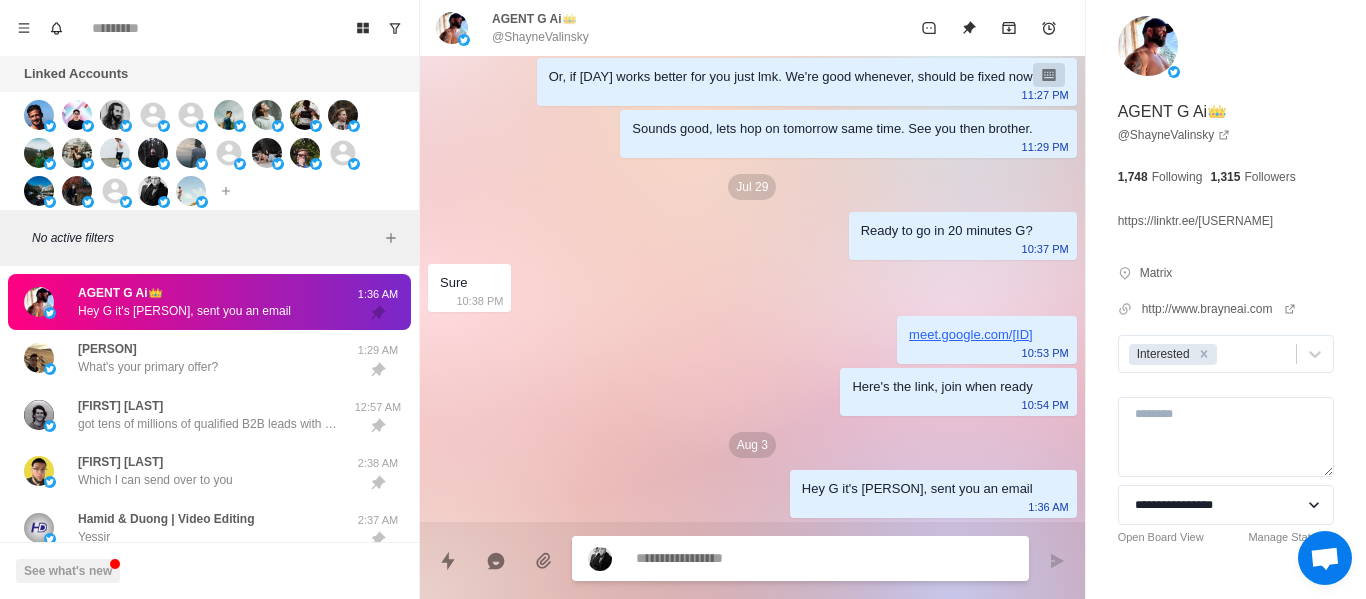 drag, startPoint x: 205, startPoint y: 358, endPoint x: 418, endPoint y: 492, distance: 251.64459 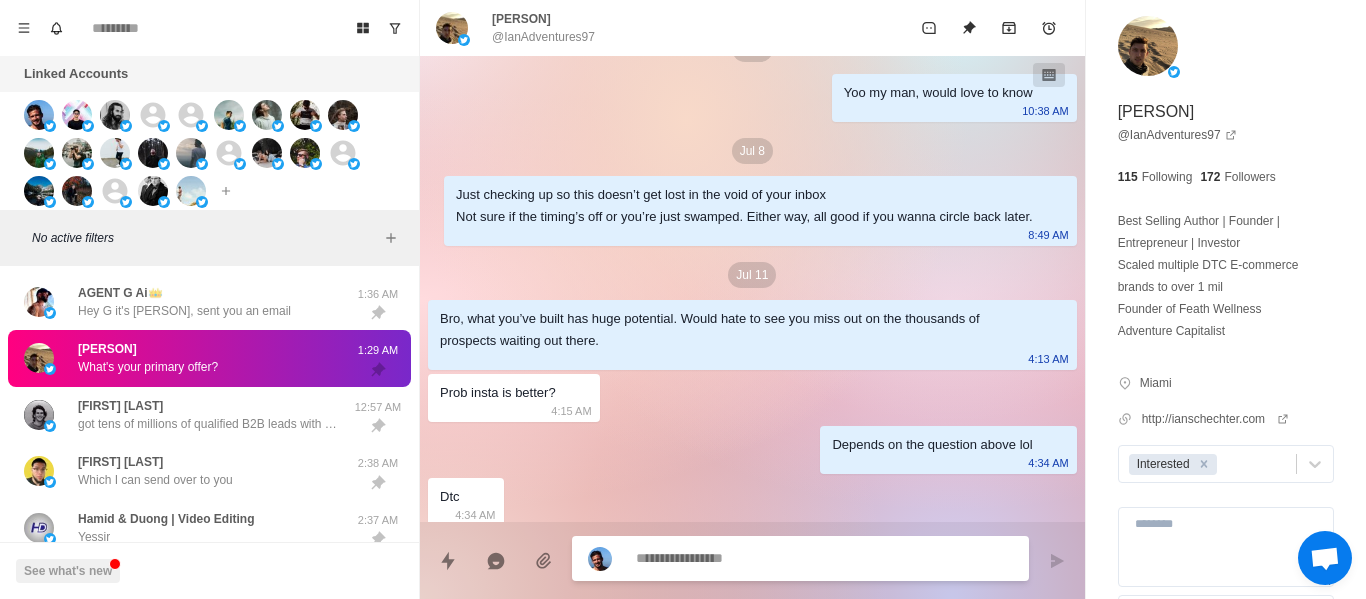 scroll, scrollTop: 1232, scrollLeft: 0, axis: vertical 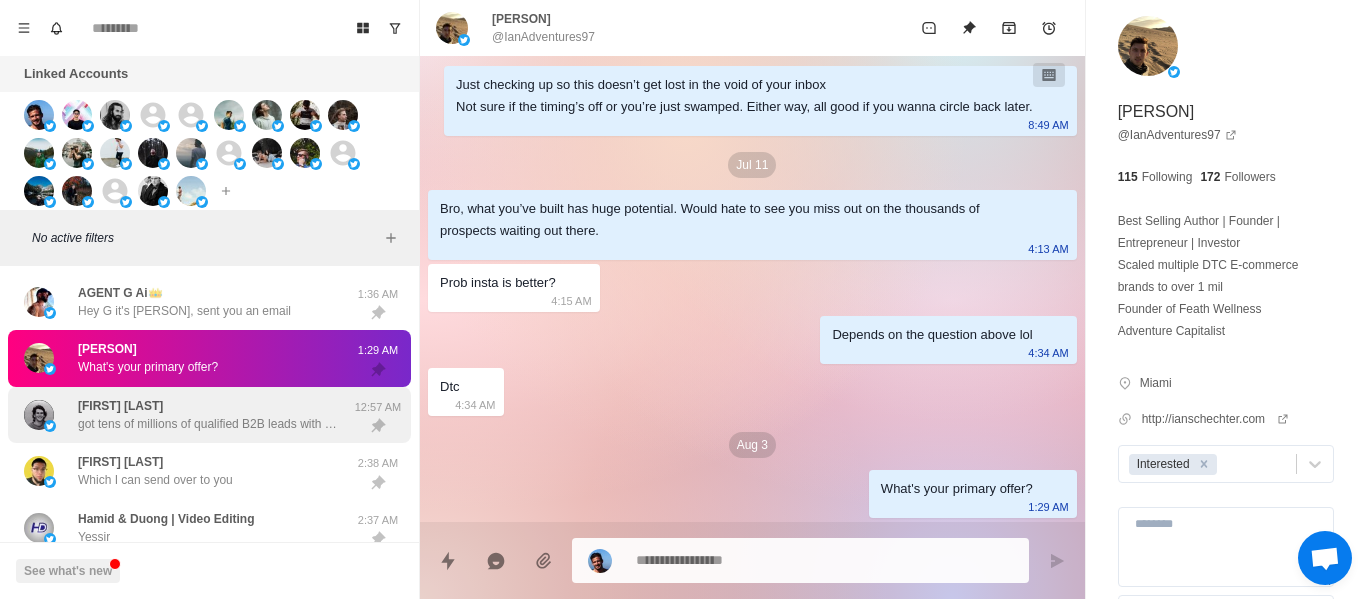drag, startPoint x: 153, startPoint y: 408, endPoint x: 166, endPoint y: 420, distance: 17.691807 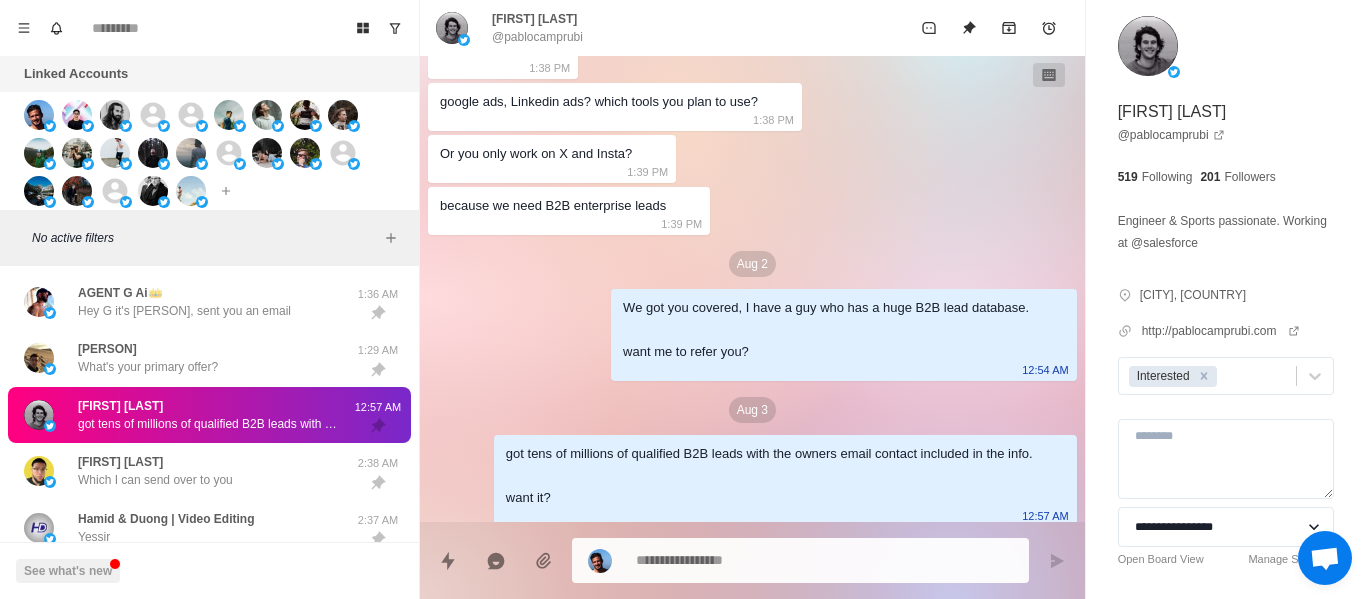 scroll, scrollTop: 662, scrollLeft: 0, axis: vertical 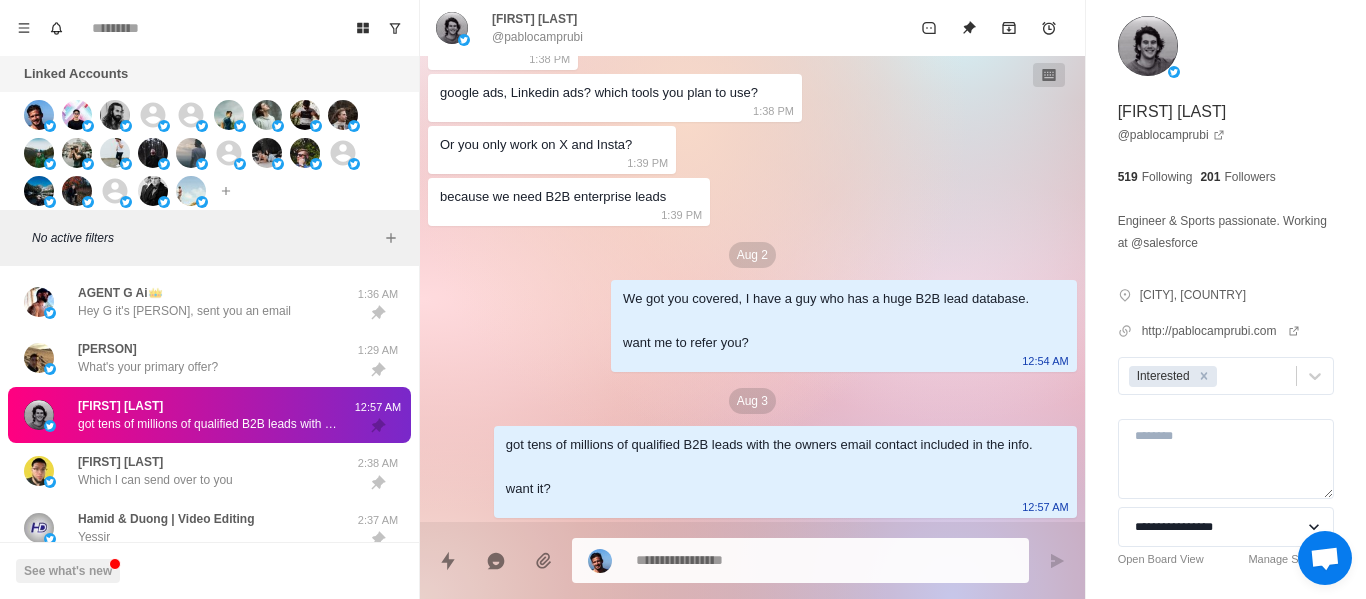 click on "Jul 19 hey Pablo, I can set up a system that sends 120k dms per month one time set up, NO recurring fees. open to chat? 9:00 AM if you can prove it sure 9:52 AM Okay, let's hop on a call, and I'll show you how the system works, and what we've done for past clients:  cal.com/polardm 12:59 PM works for B2B leads? 1:00 PM Ofc, that's the main niche we do 1:16 PM If you want me to book a call, tell me shortly which process you use 1:17 PM For sure man. First we’ll dial in your offer, targeting, and niche to see whether X, Insta, or both will get you the best results.
From there, we’ll set up the systems, warm the accounts, and run some tests to optimize deliverability.
Once it’s rolling, we’ll scale up the outreach to start booking you 20-40 qualified sales calls per month on average.
1:23 PM Yeah but I mean 1:38 PM google ads, Linkedin ads? which tools you plan to use? 1:38 PM Or you only work on X and Insta? 1:39 PM because we need B2B enterprise leads 1:39 PM Aug 2 12:54 AM Aug 3 12:57 AM" at bounding box center [752, -31] 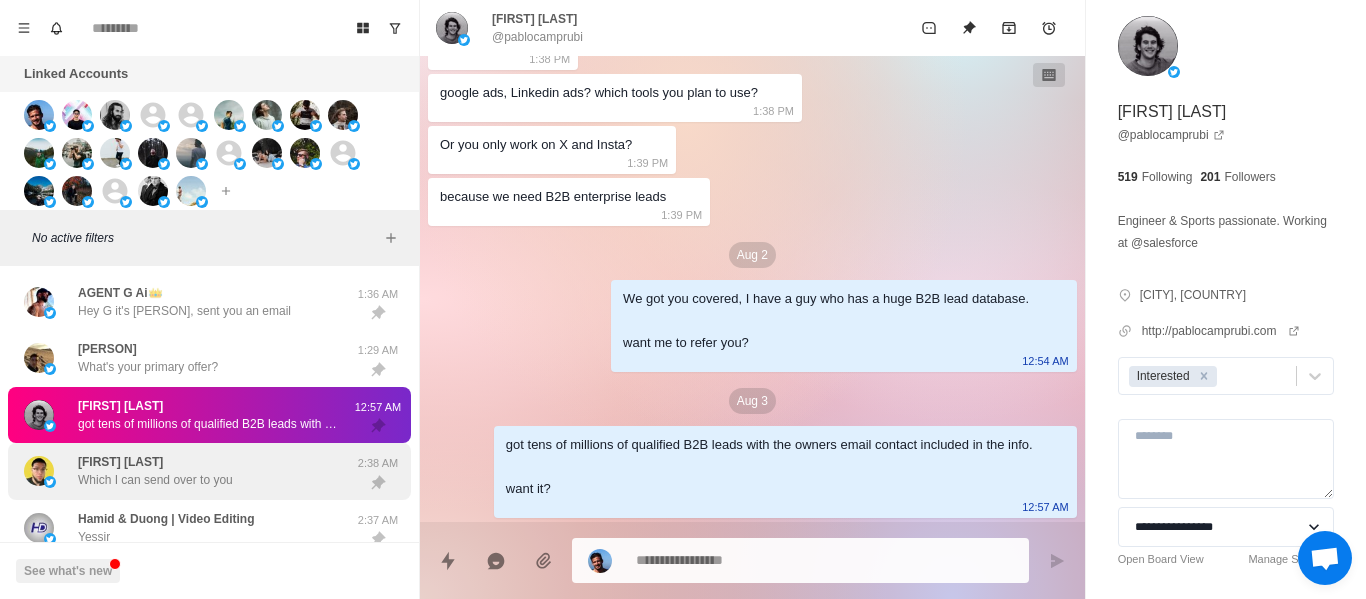 click on "Josue Mejia Which I can send over to you" at bounding box center [155, 471] 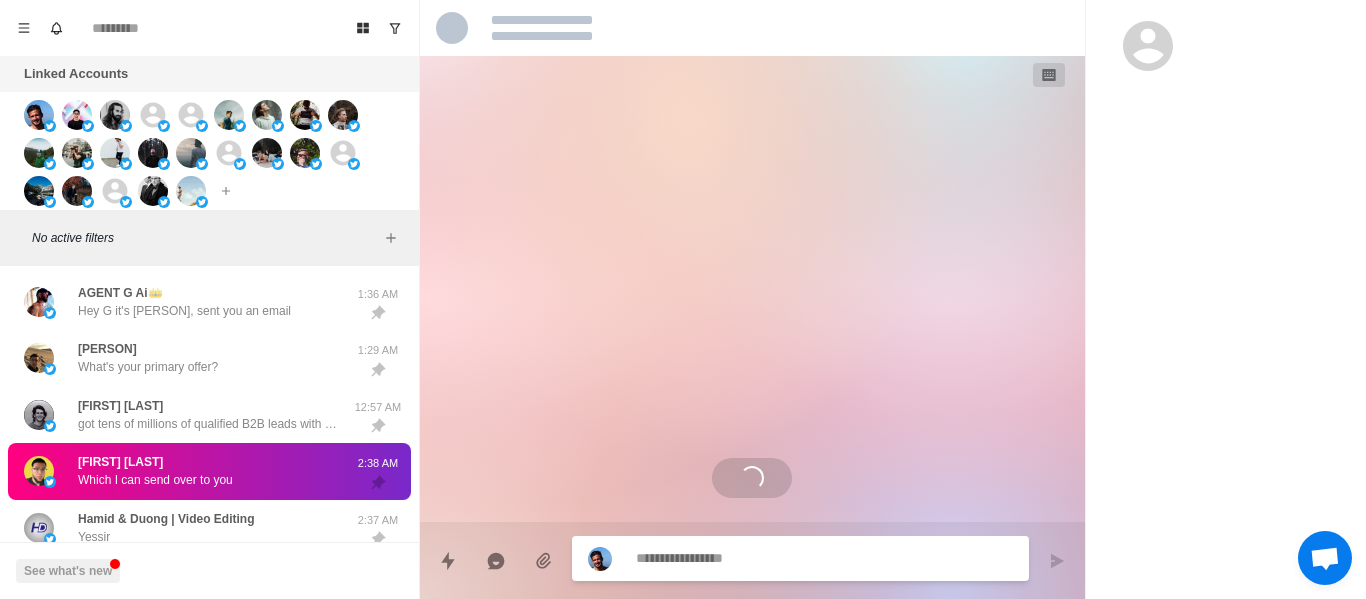 scroll, scrollTop: 294, scrollLeft: 0, axis: vertical 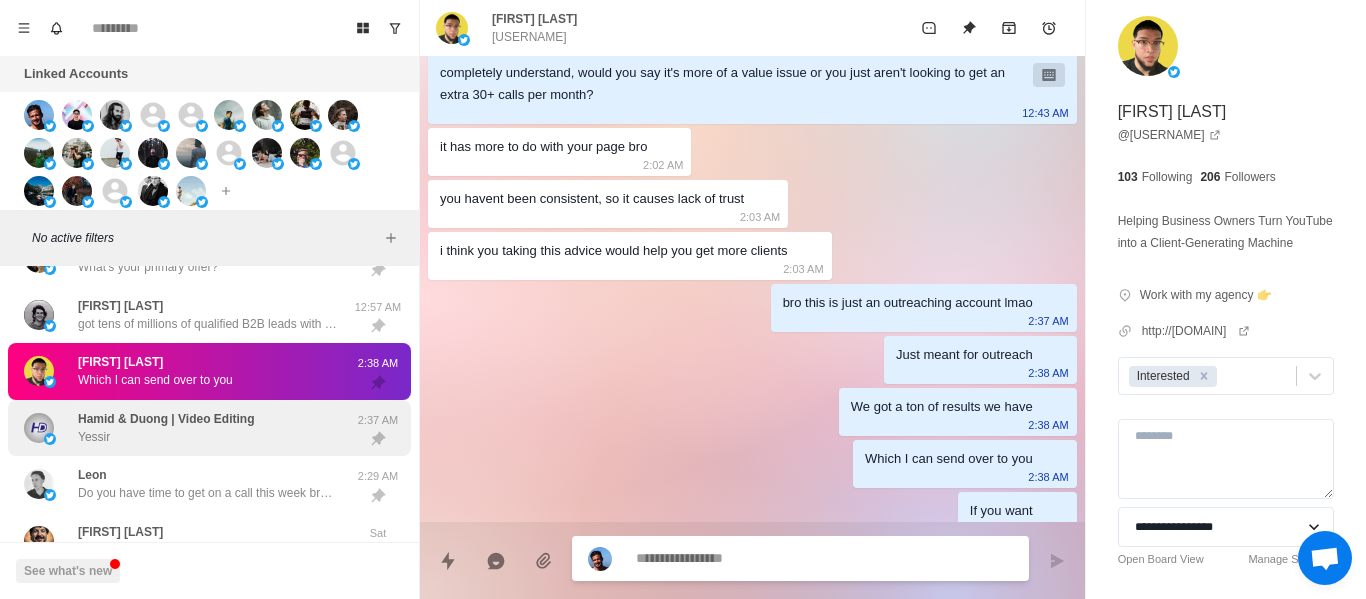 drag, startPoint x: 209, startPoint y: 420, endPoint x: 319, endPoint y: 428, distance: 110.29053 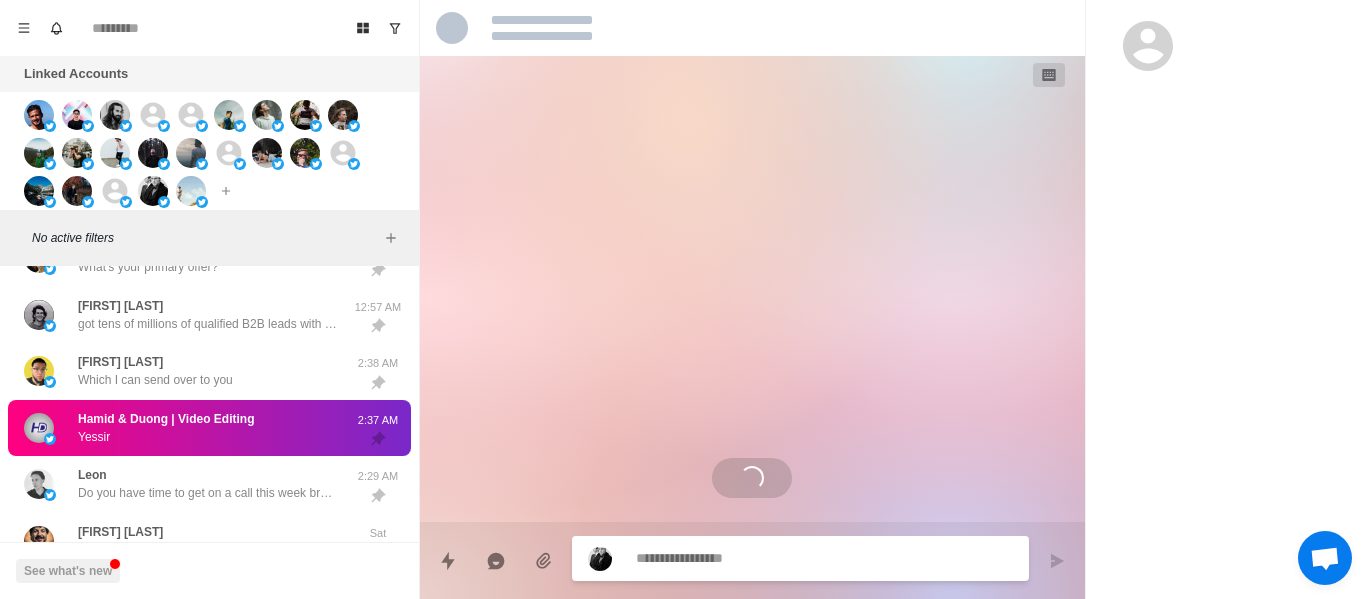 scroll, scrollTop: 2092, scrollLeft: 0, axis: vertical 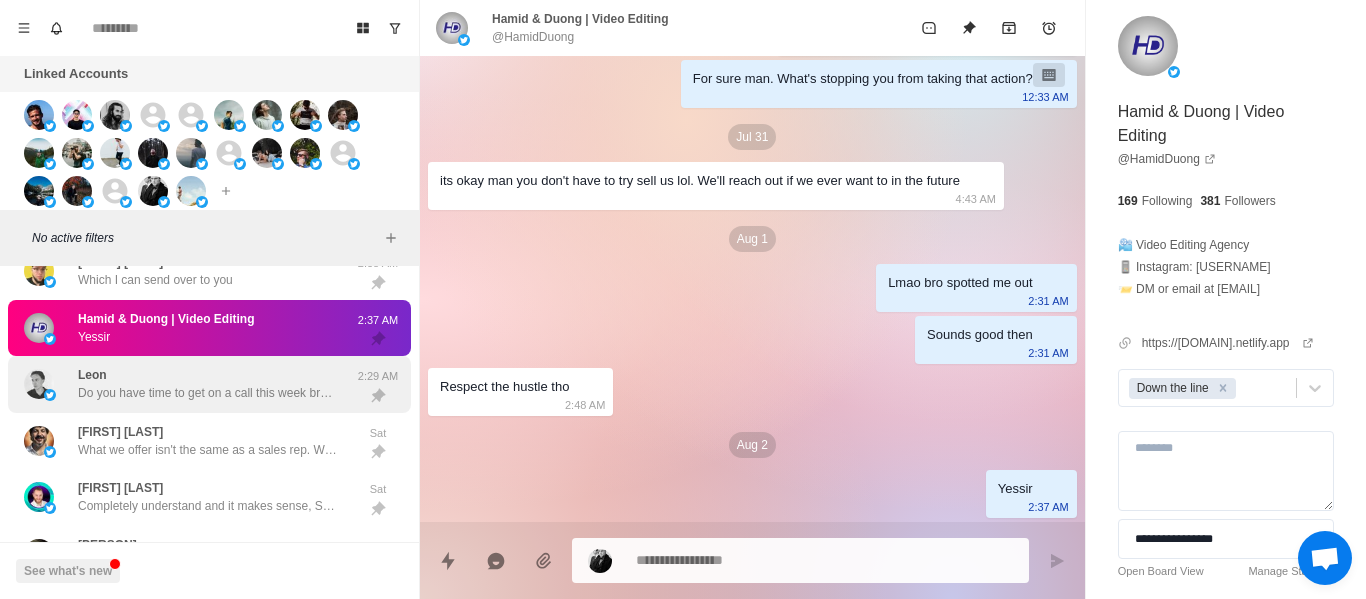 click on "Do you have time to get on a call this week brotha?" at bounding box center (208, 393) 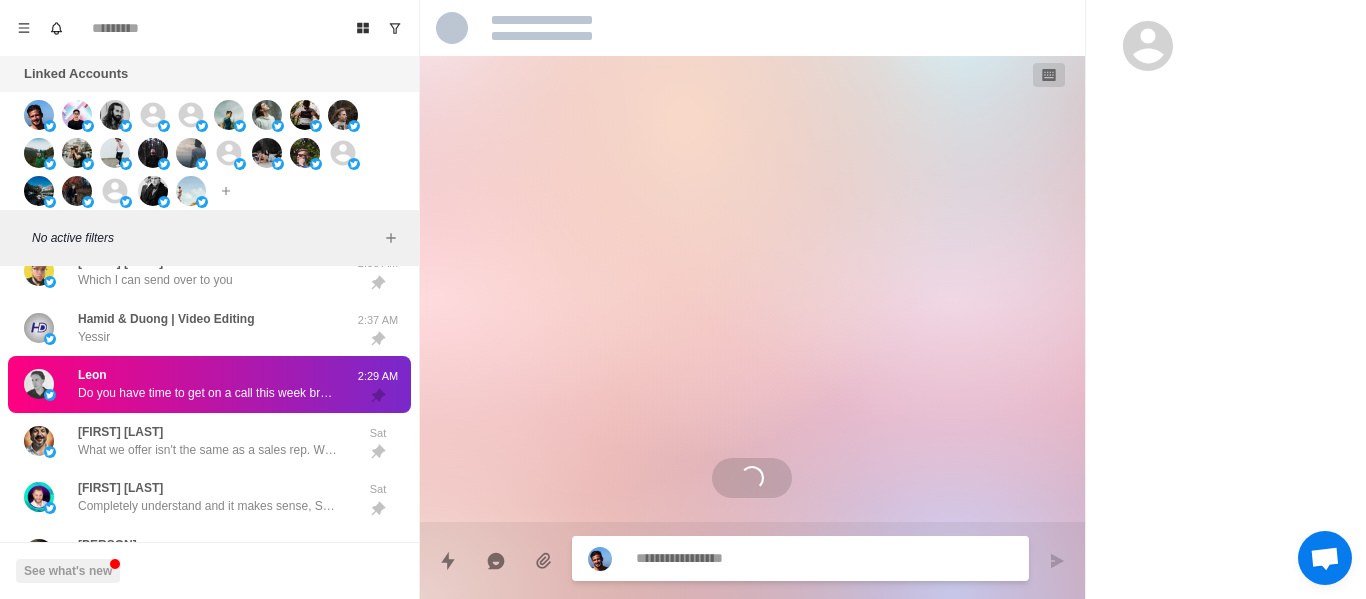 scroll, scrollTop: 2356, scrollLeft: 0, axis: vertical 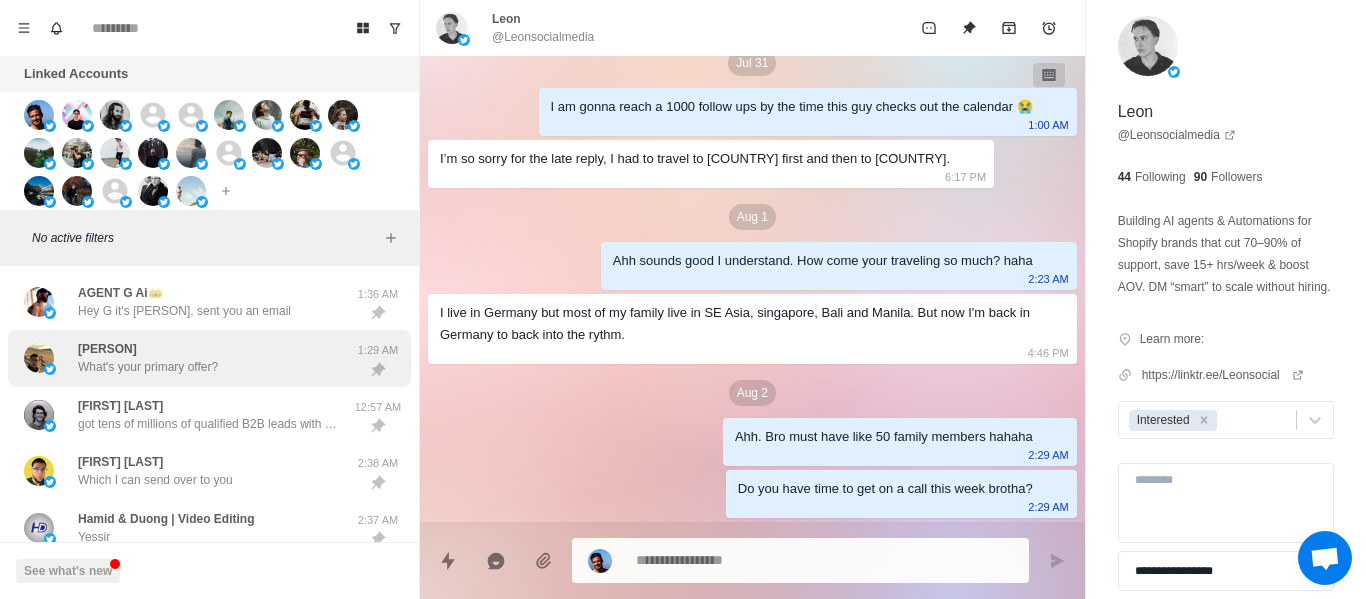 click on "Ian What's your primary offer?" at bounding box center [188, 358] 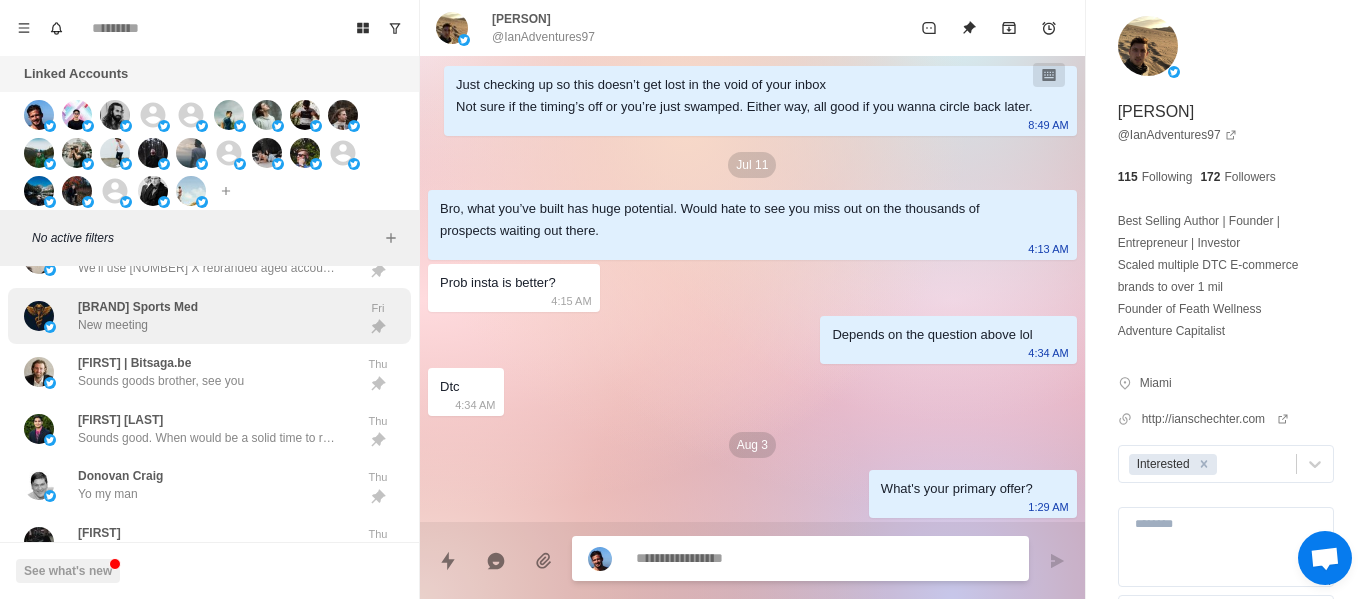 scroll, scrollTop: 963, scrollLeft: 0, axis: vertical 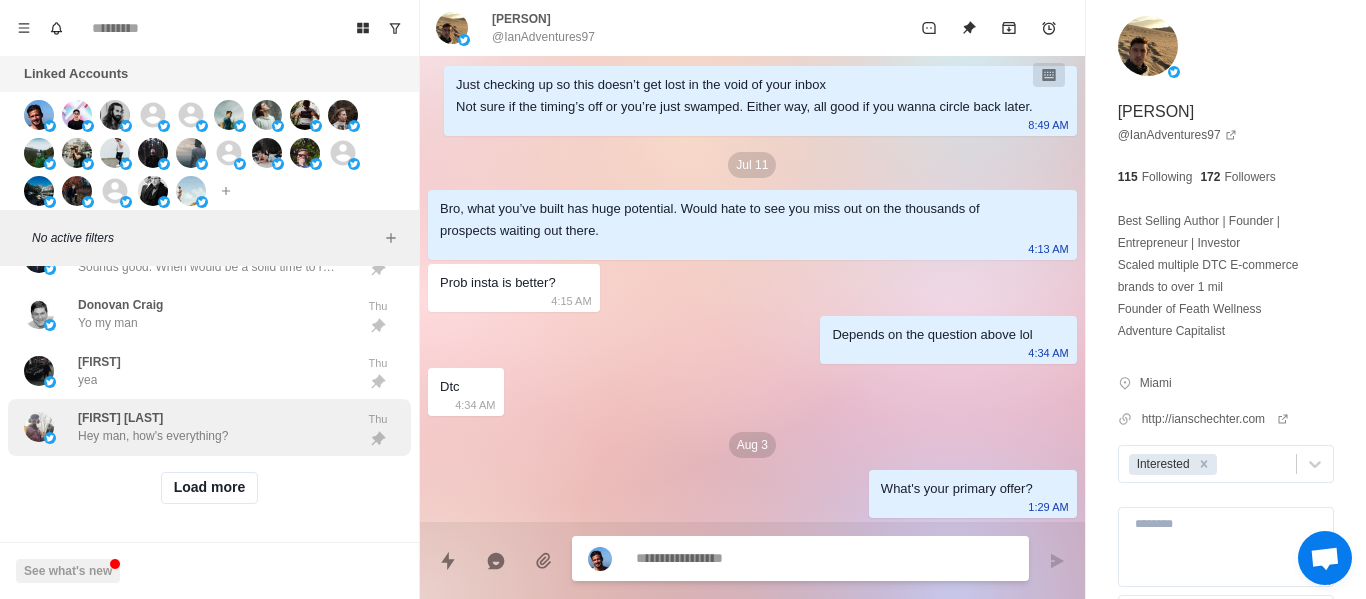 click on "Cody V Hey man, how's everything? Thu" at bounding box center [209, 427] 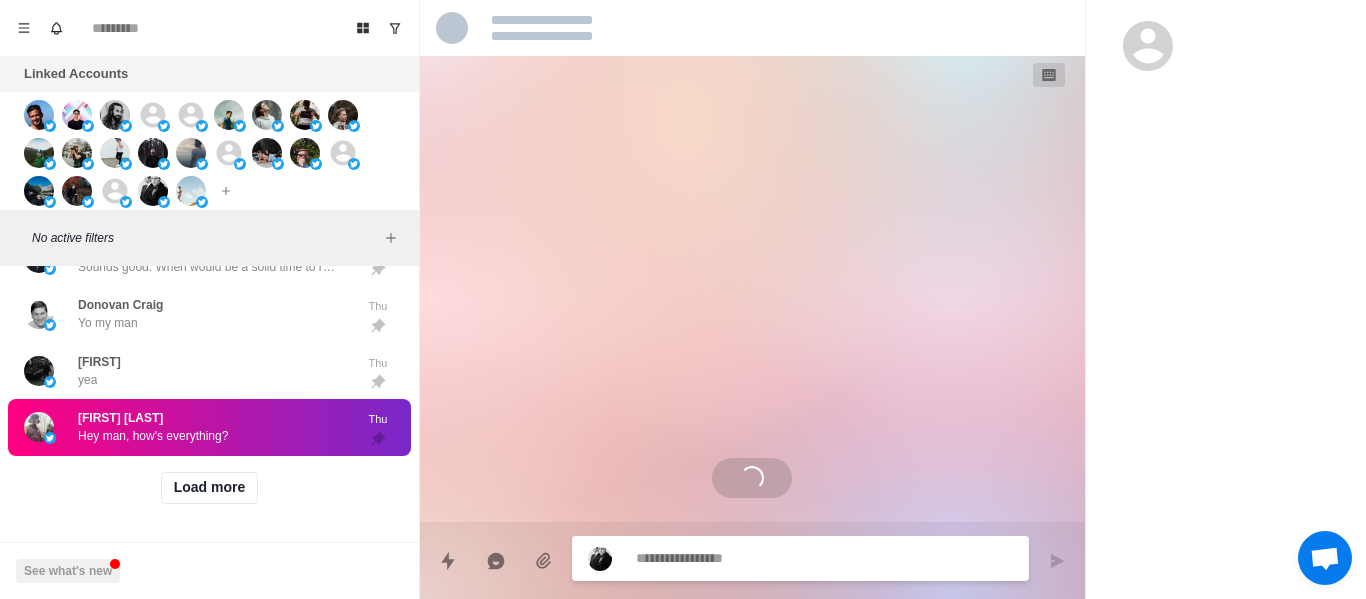 scroll, scrollTop: 1926, scrollLeft: 0, axis: vertical 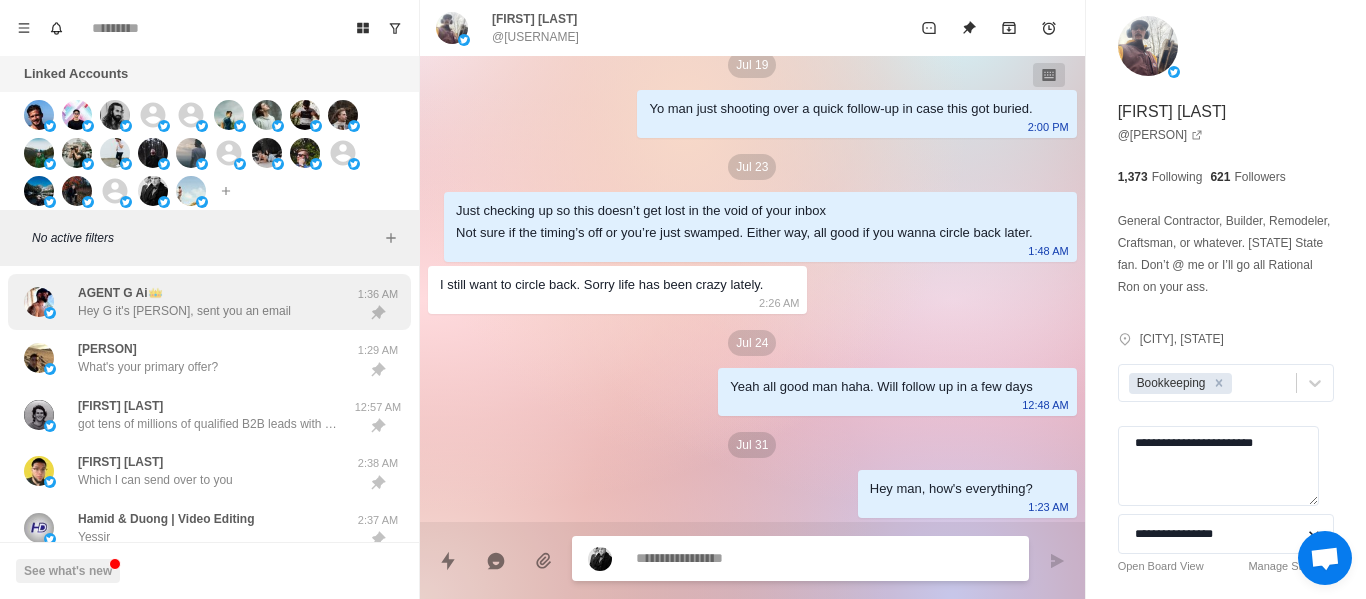 click on "AGENT G Ai👑 Hey G it's Andrew, sent you an email" at bounding box center [184, 302] 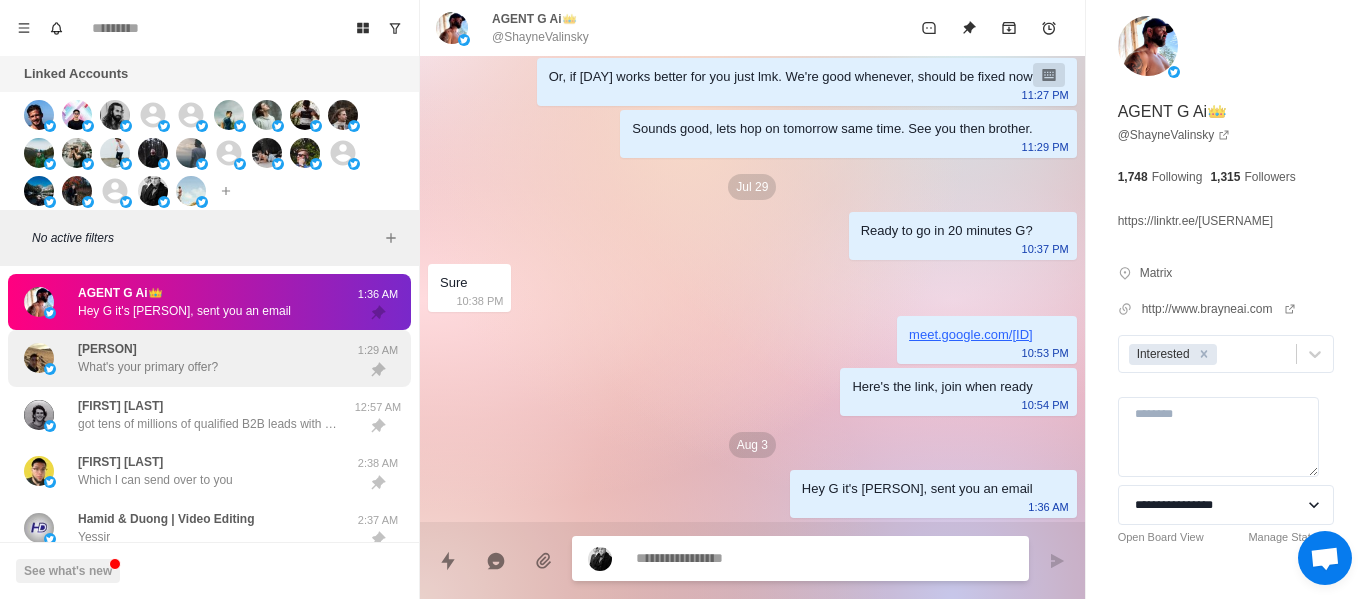 drag, startPoint x: 205, startPoint y: 317, endPoint x: 206, endPoint y: 346, distance: 29.017237 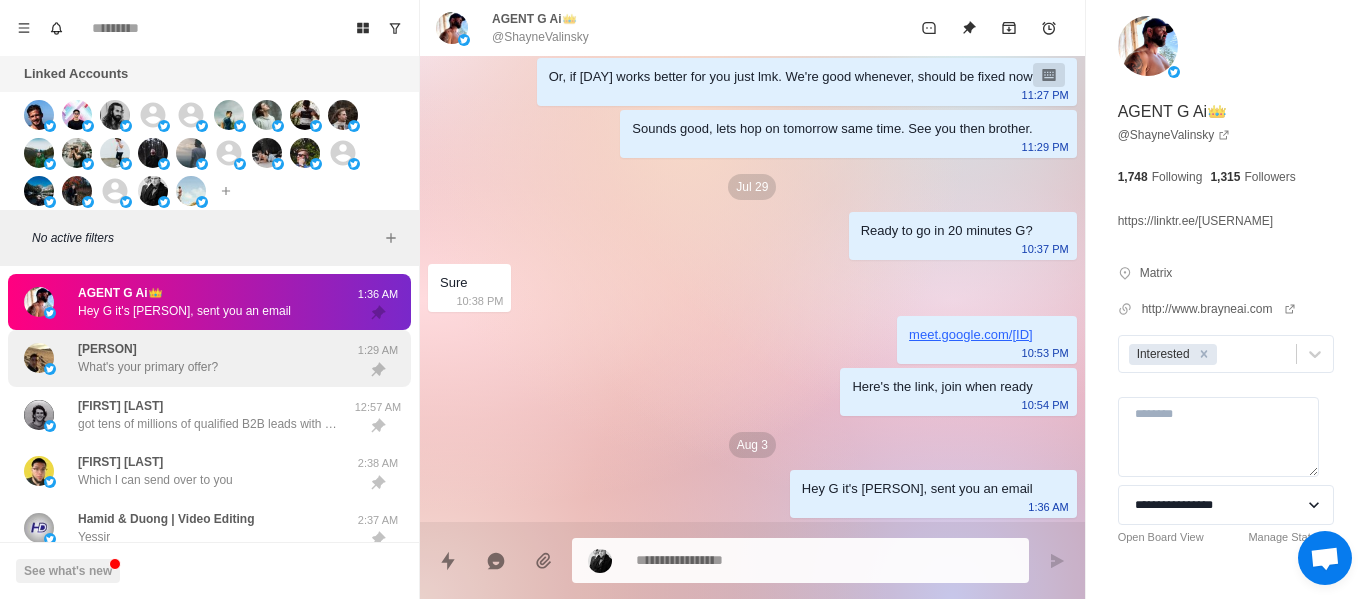 click on "Ian What's your primary offer?" at bounding box center [148, 358] 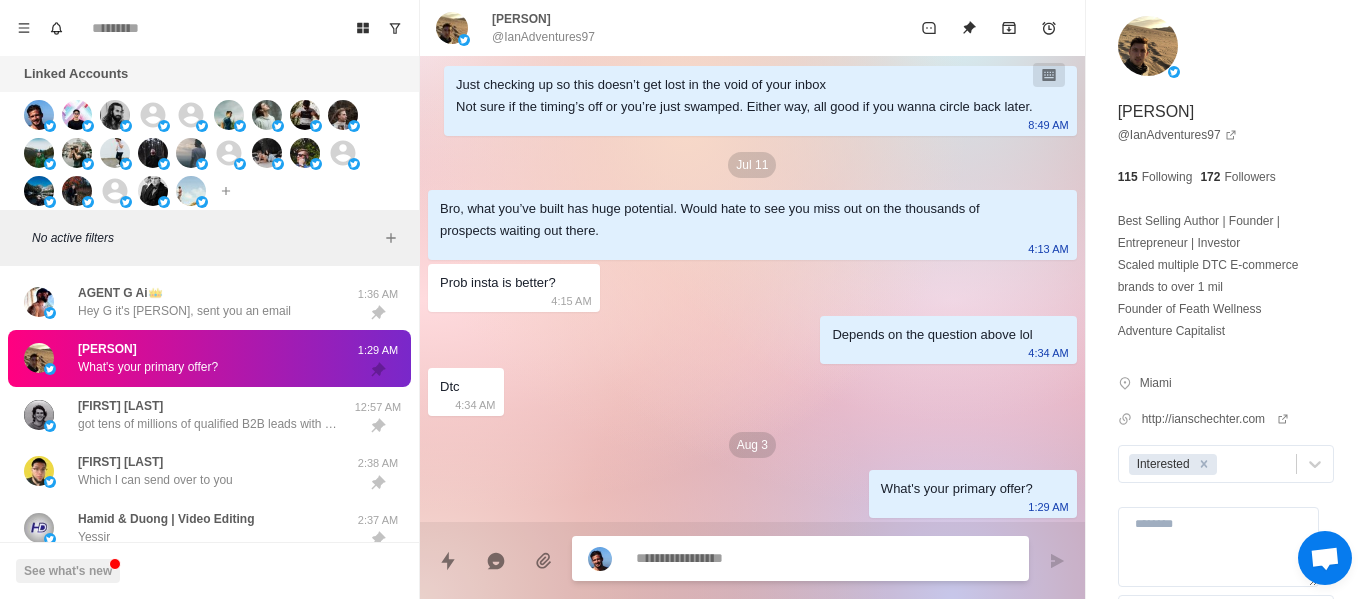 scroll, scrollTop: 1232, scrollLeft: 0, axis: vertical 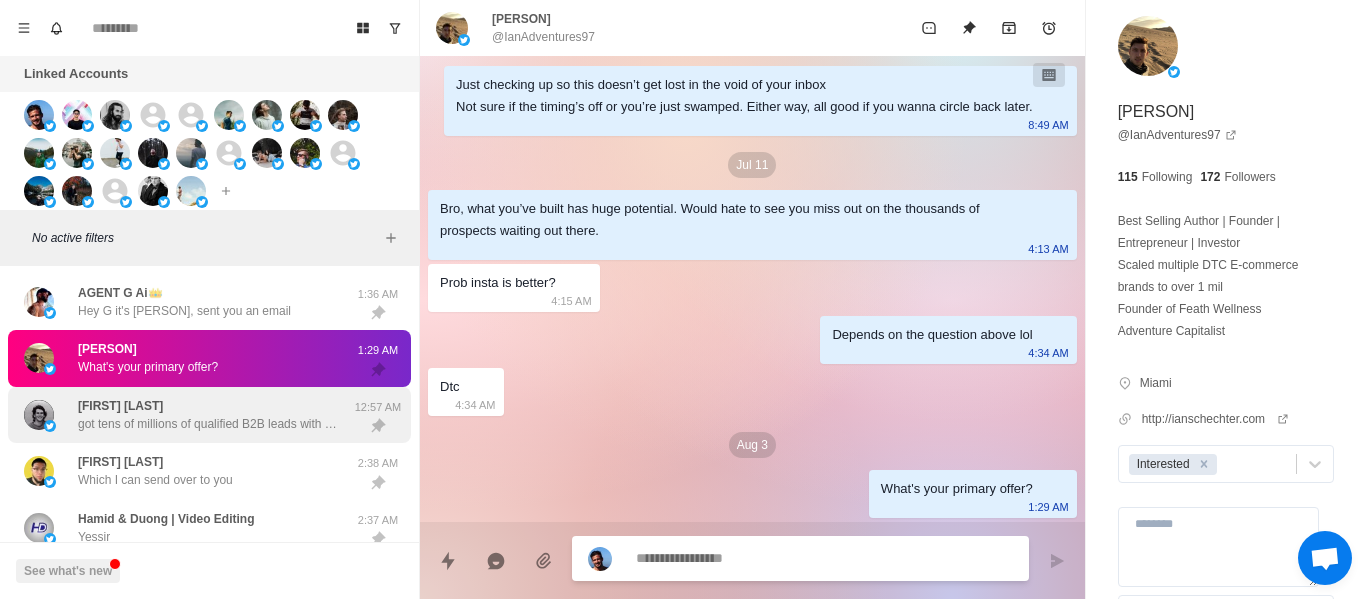 drag, startPoint x: 240, startPoint y: 428, endPoint x: 213, endPoint y: 429, distance: 27.018513 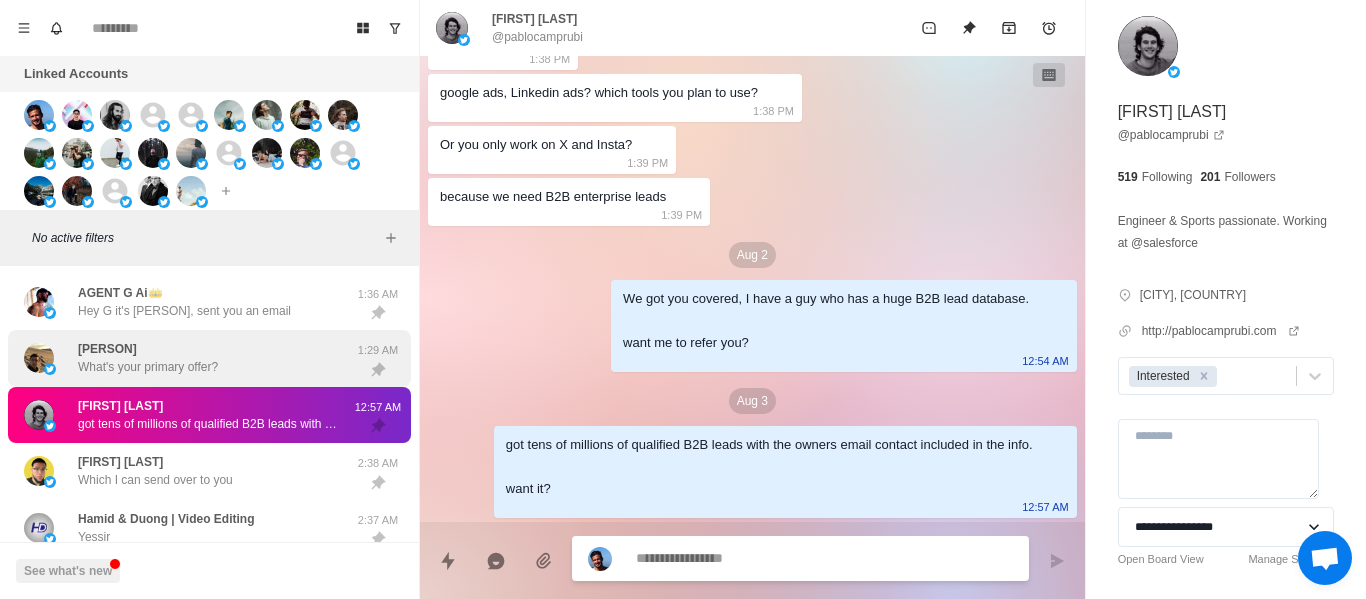 scroll, scrollTop: 662, scrollLeft: 0, axis: vertical 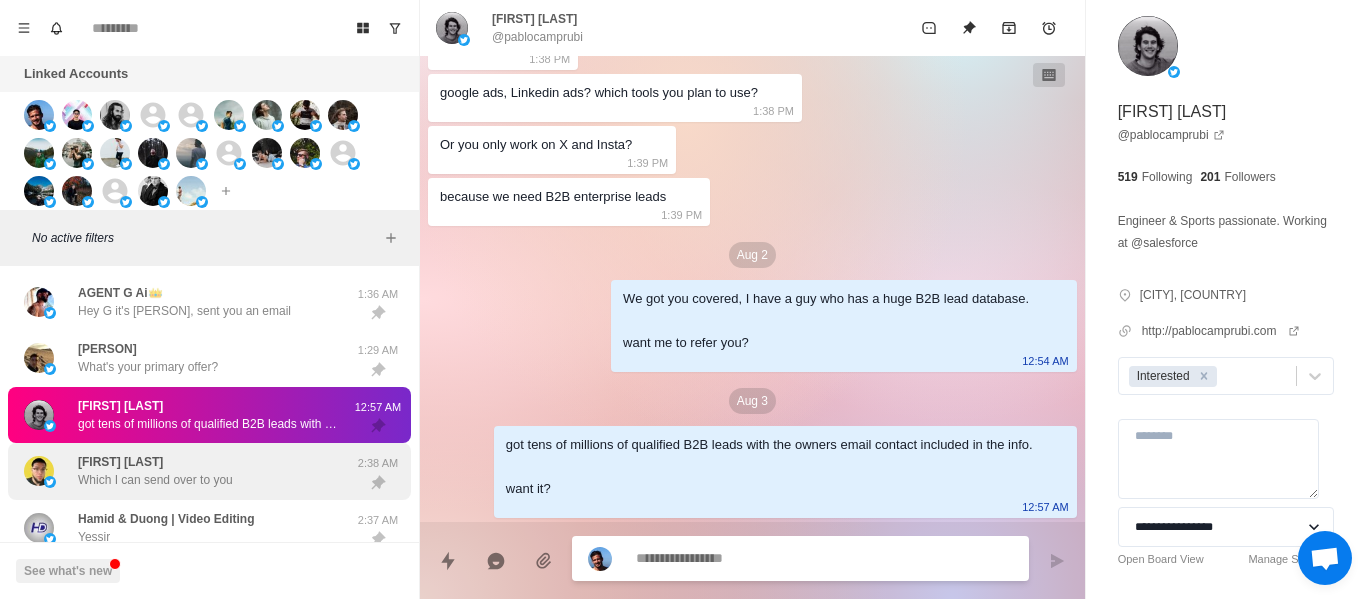 click on "Josue Mejia Which I can send over to you" at bounding box center (155, 471) 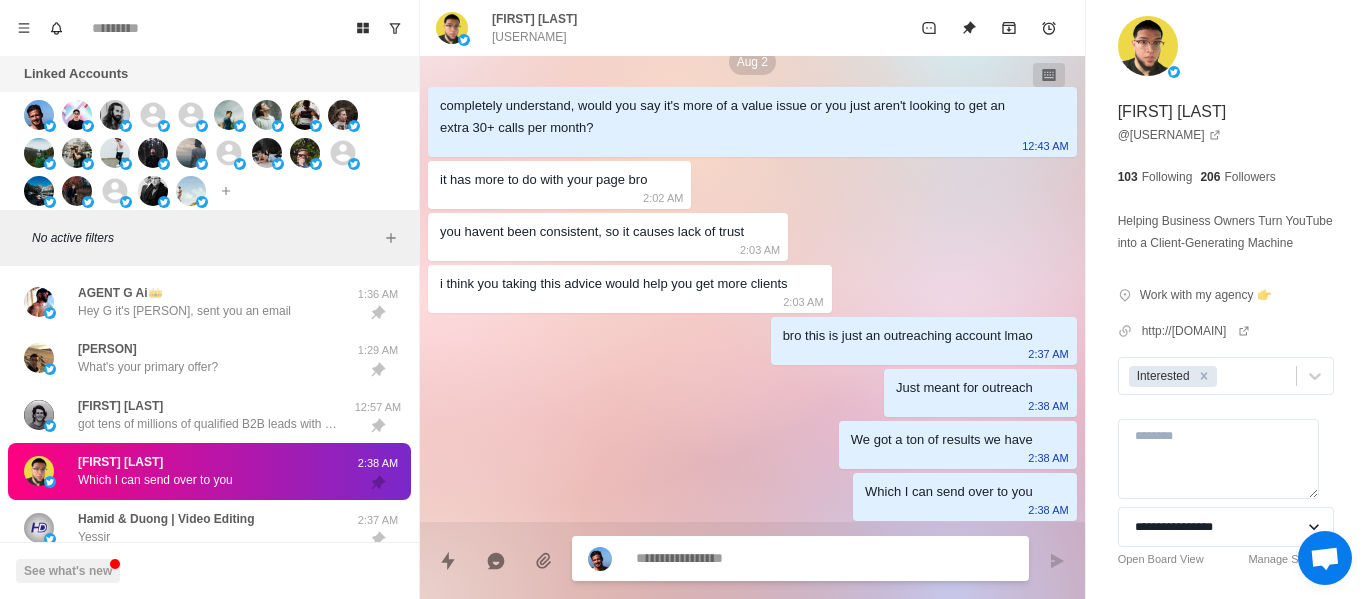 scroll, scrollTop: 294, scrollLeft: 0, axis: vertical 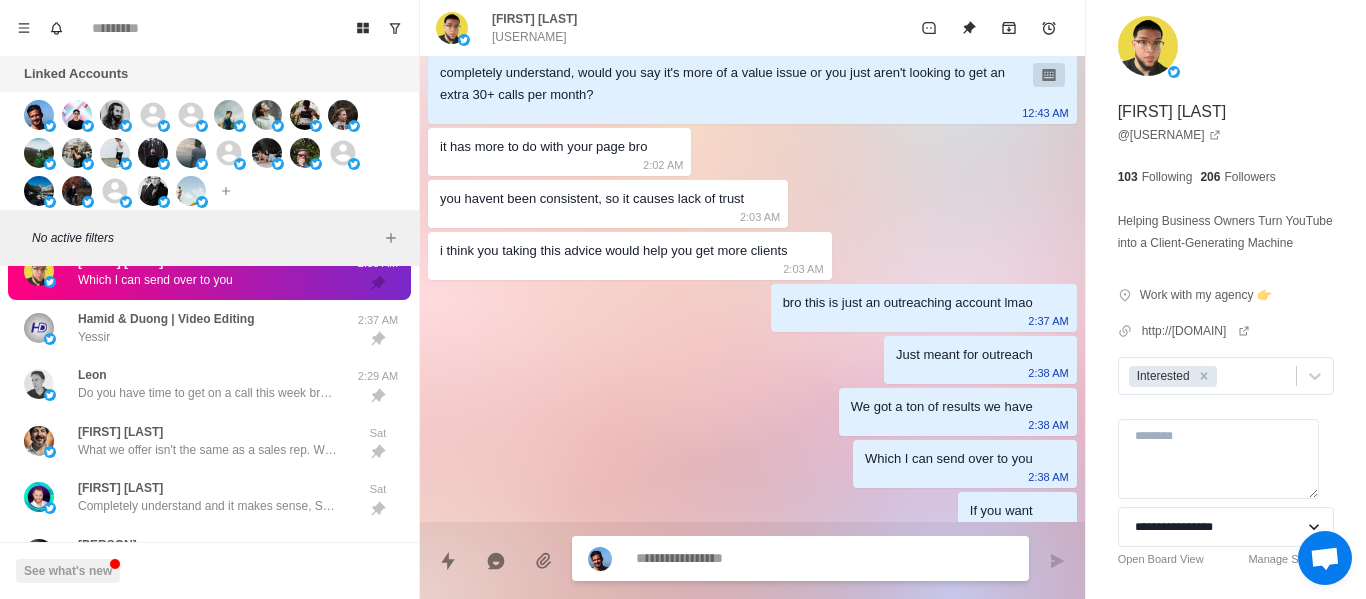 click on "Josue Mejia Which I can send over to you 2:38 AM" at bounding box center [209, 271] 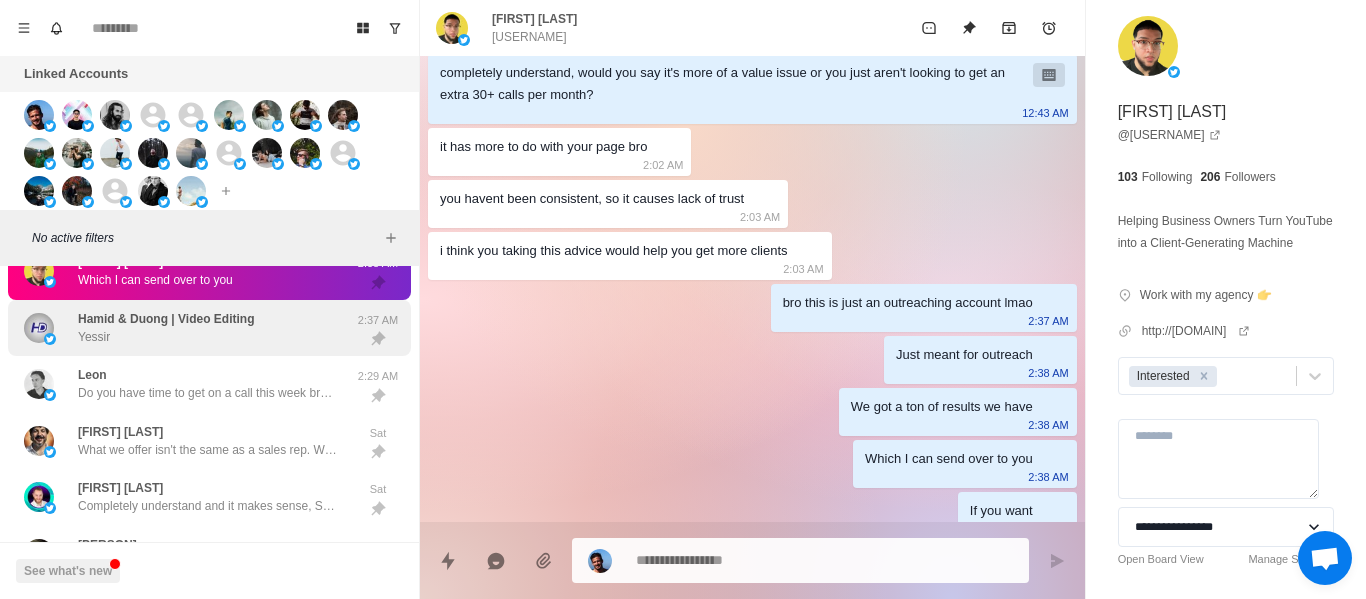 scroll, scrollTop: 0, scrollLeft: 0, axis: both 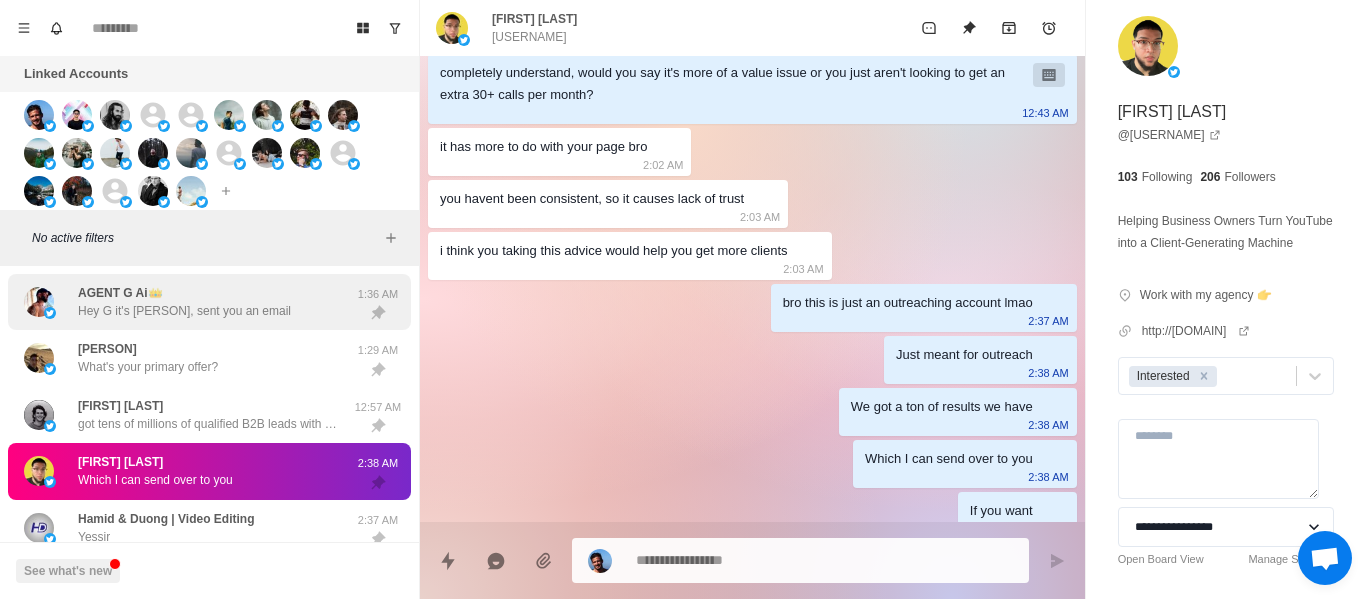 click on "AGENT G Ai👑 Hey G it's Andrew, sent you an email" at bounding box center [188, 302] 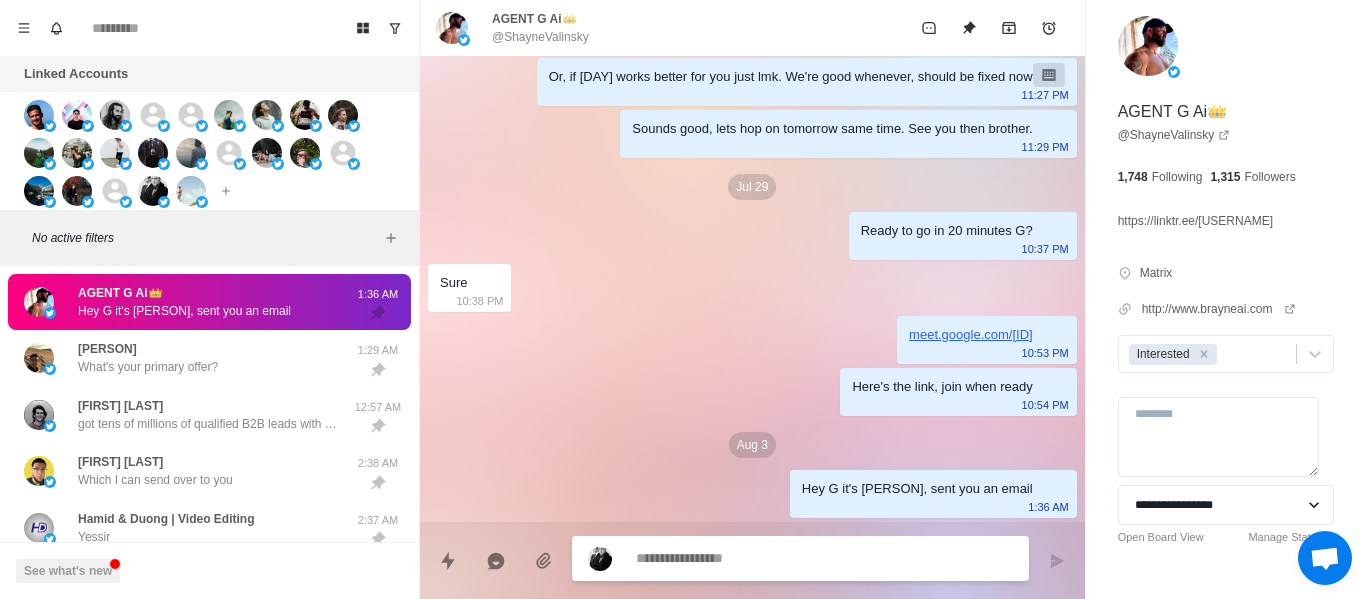 drag, startPoint x: 327, startPoint y: 356, endPoint x: 215, endPoint y: 324, distance: 116.48176 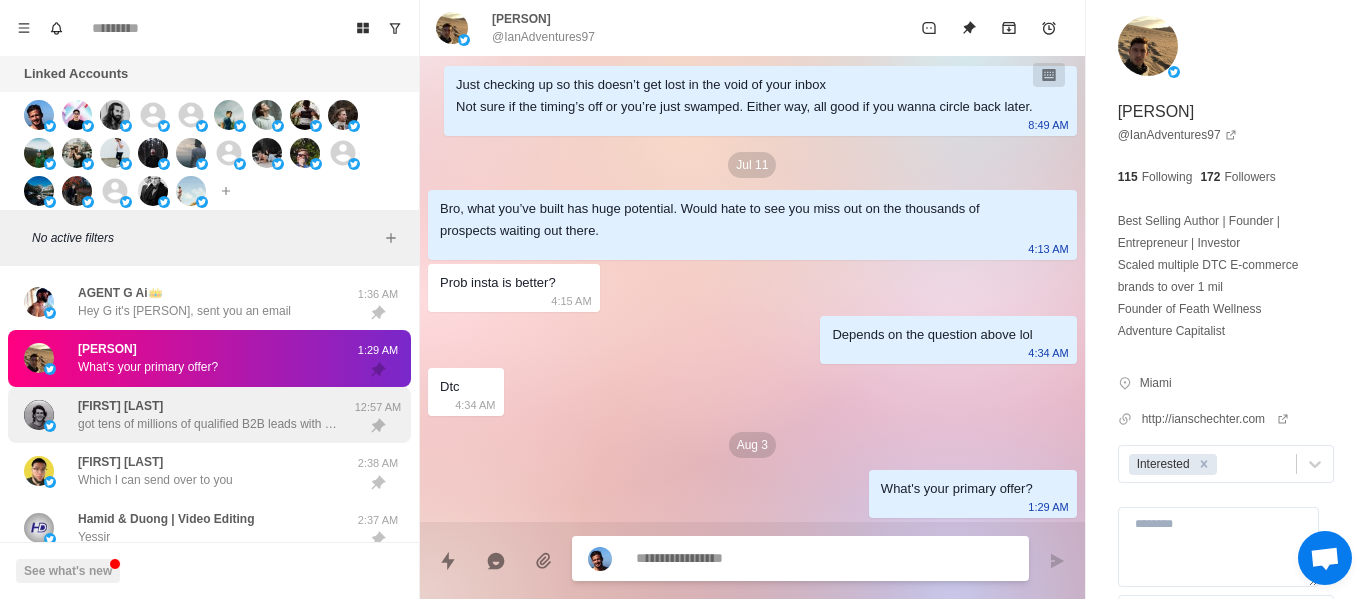 drag, startPoint x: 231, startPoint y: 391, endPoint x: 250, endPoint y: 398, distance: 20.248457 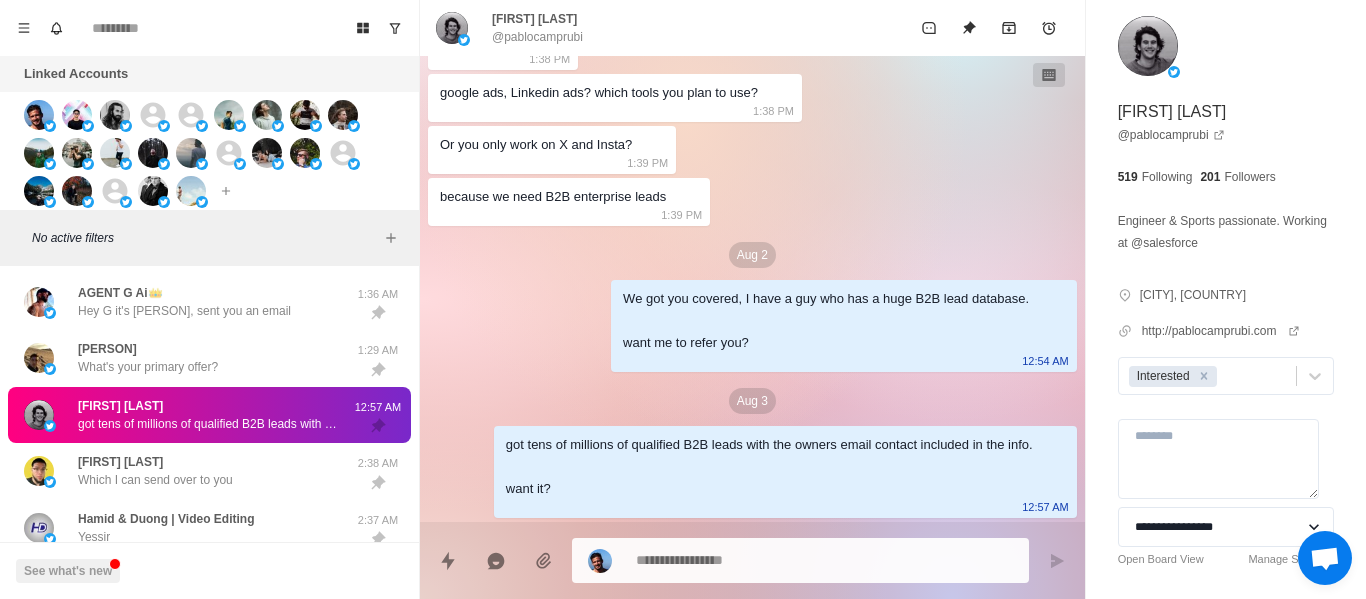 click on "Pablo Camprubi got tens of millions of qualified B2B leads with the owners email contact included in the info.
want it?" at bounding box center (208, 415) 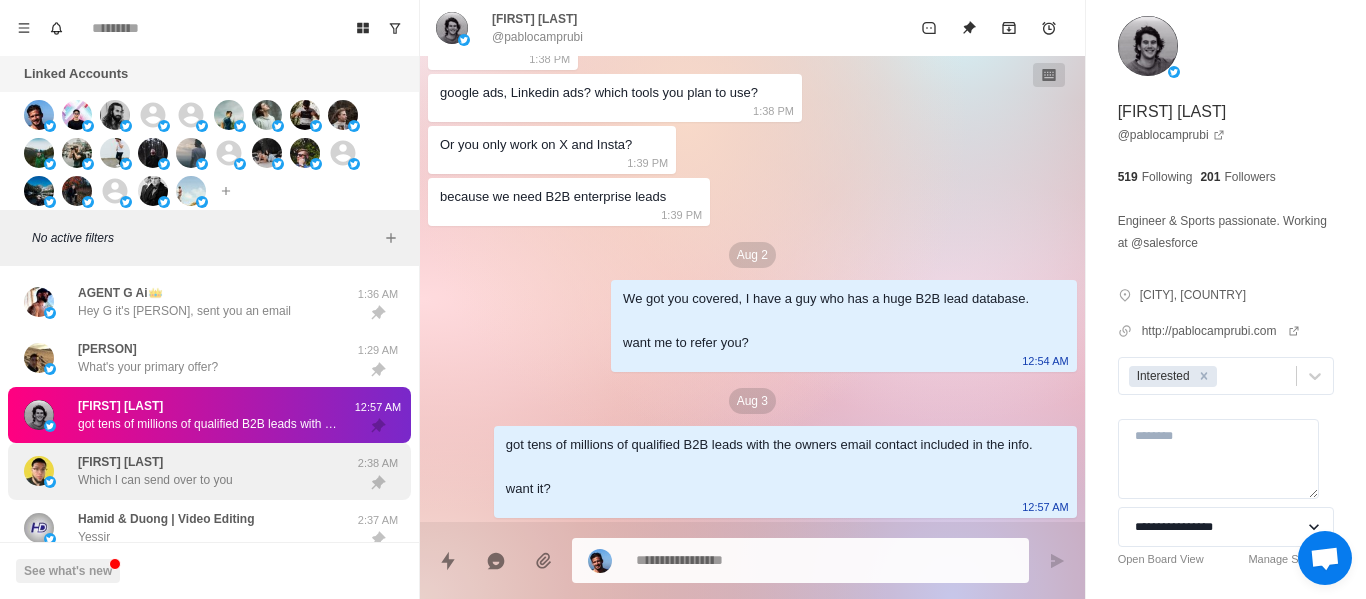 click on "Josue Mejia Which I can send over to you" at bounding box center [155, 471] 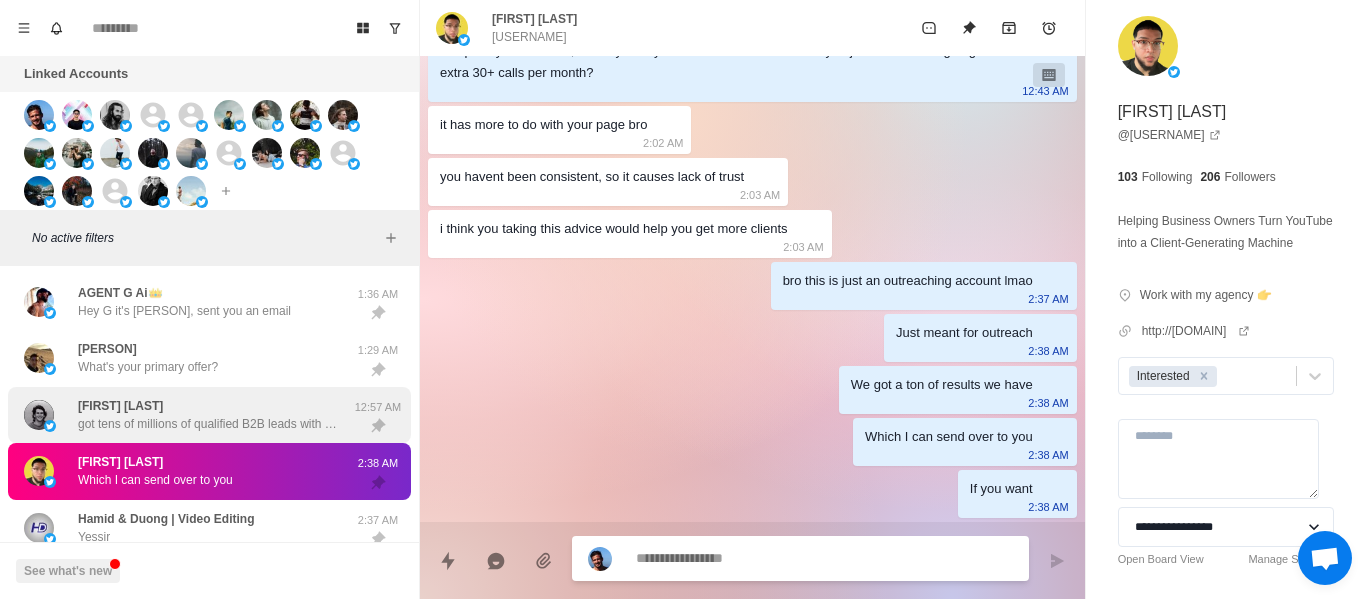 scroll, scrollTop: 294, scrollLeft: 0, axis: vertical 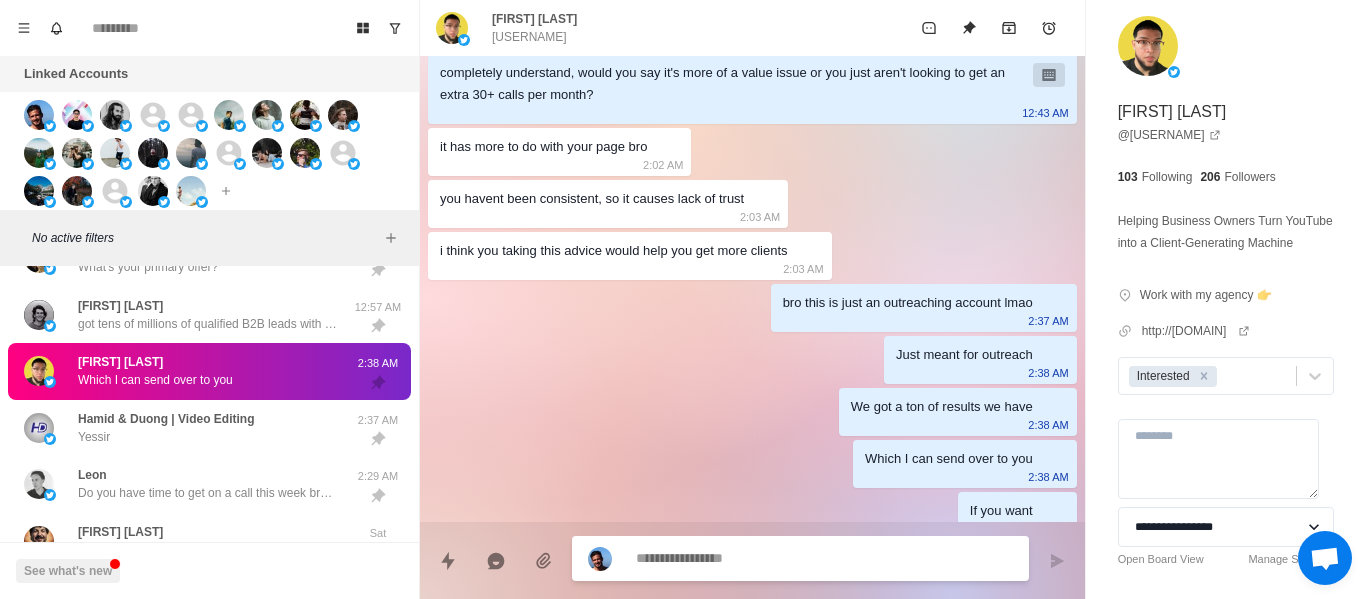 type on "*" 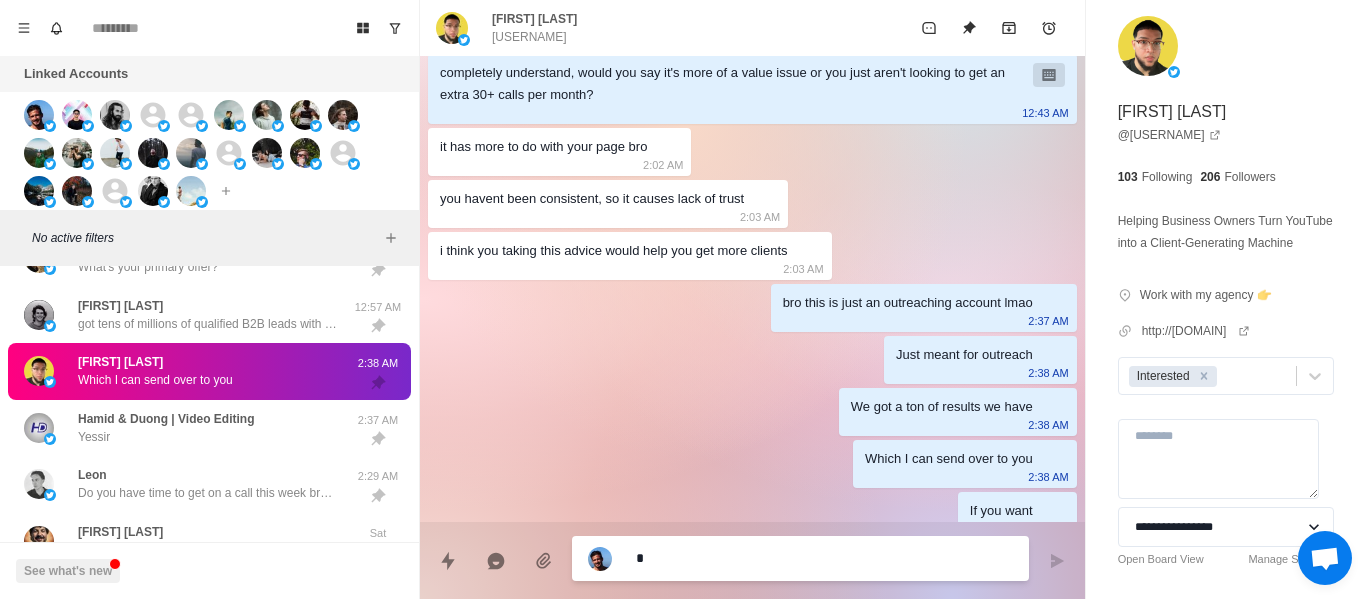 type on "*" 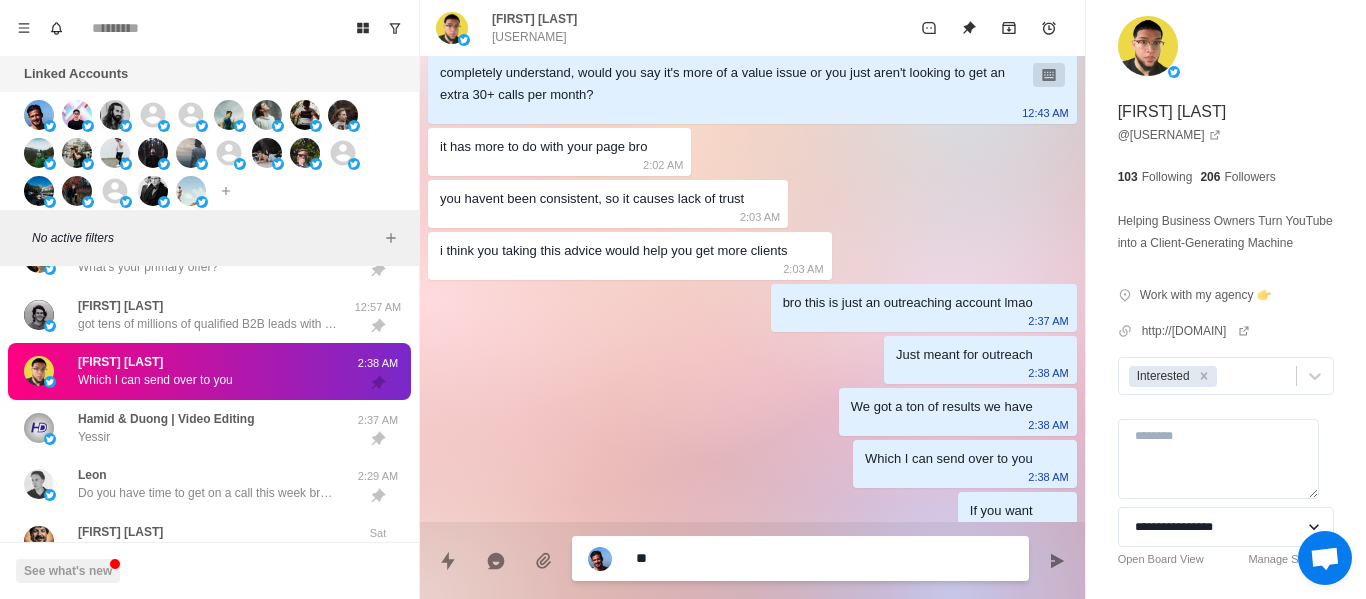 type on "*" 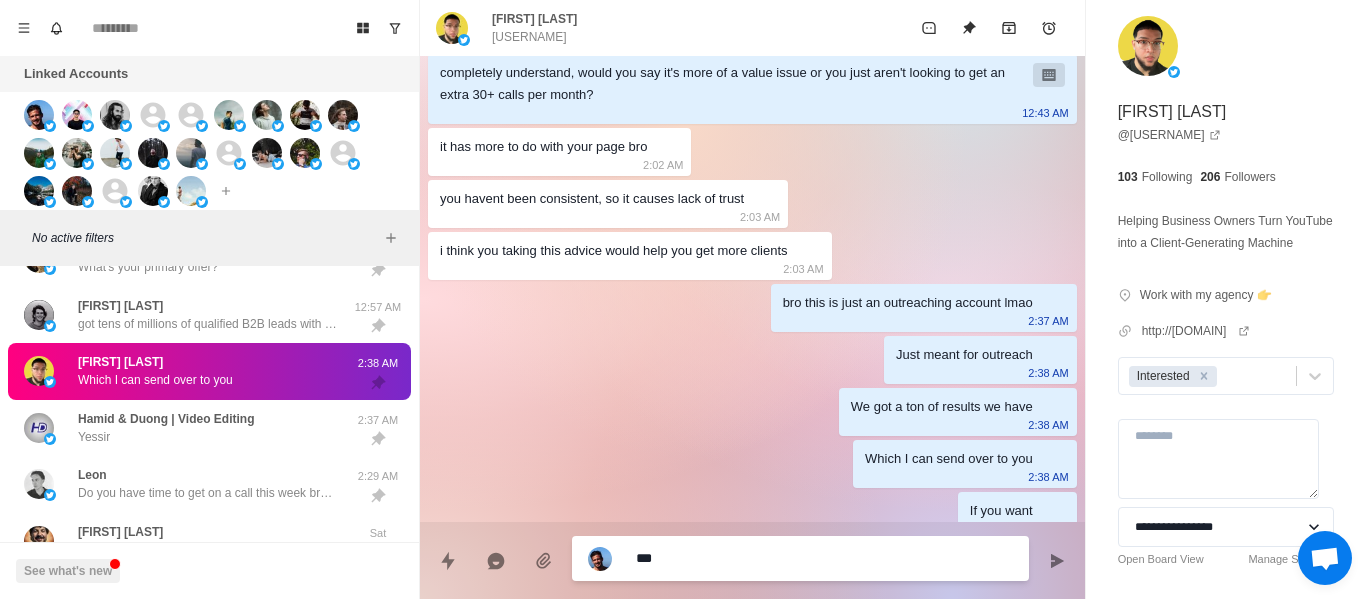 type on "*" 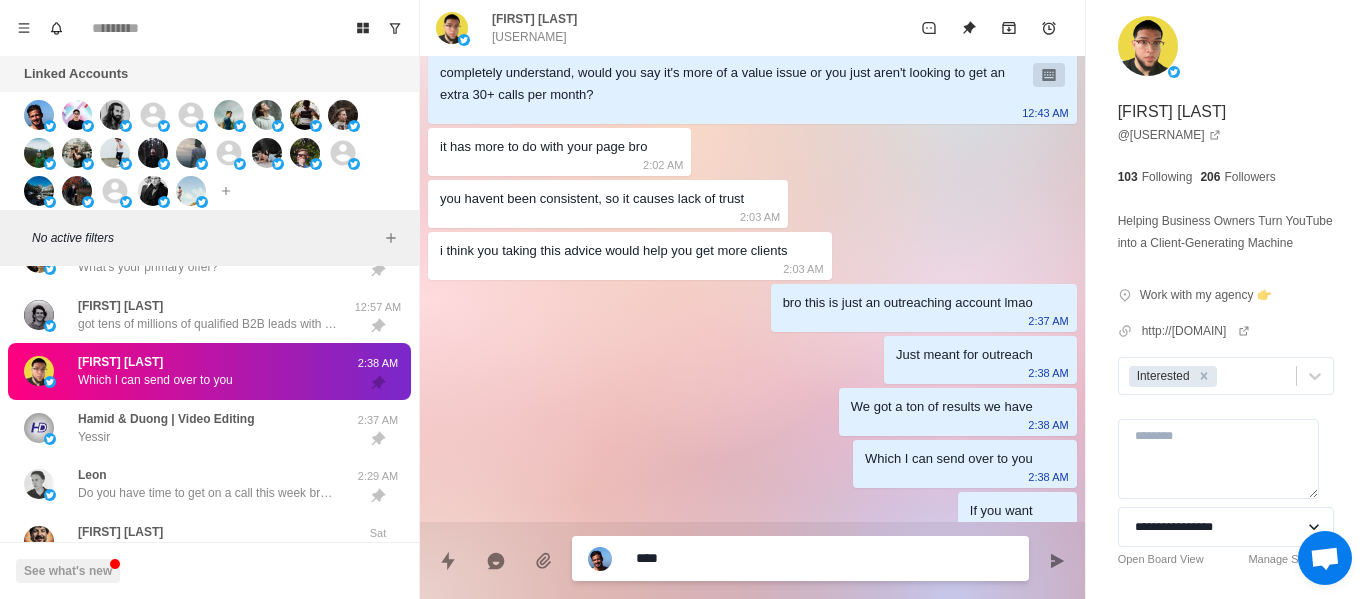 type on "*" 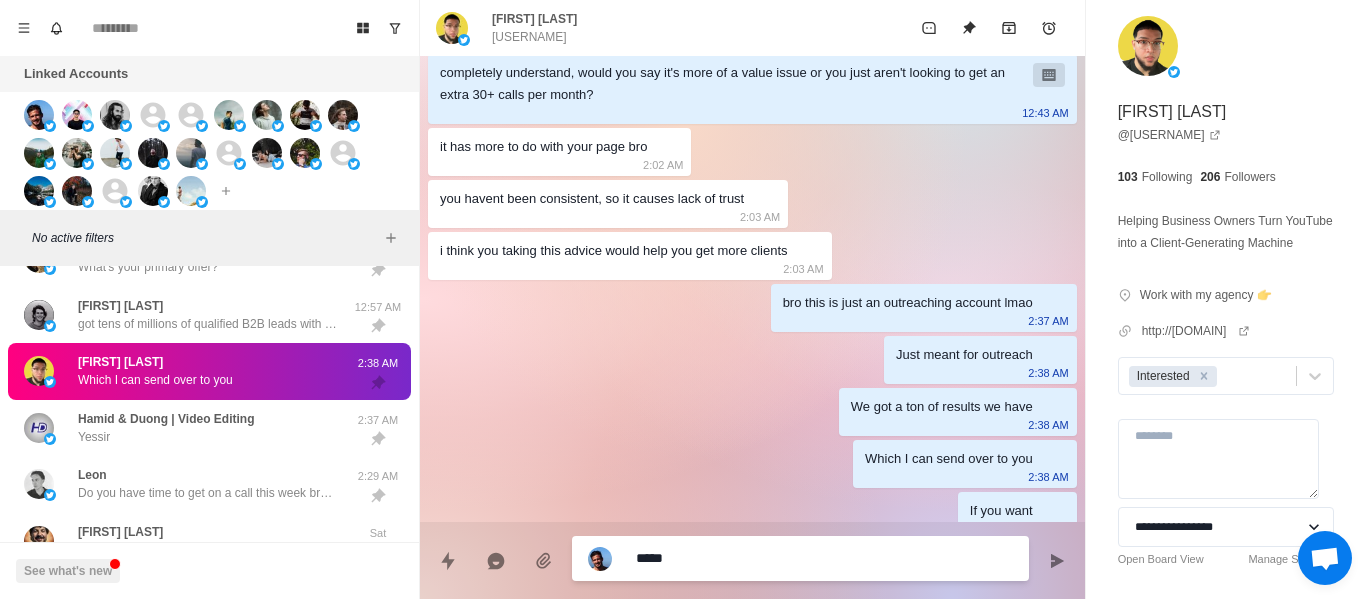 type on "*" 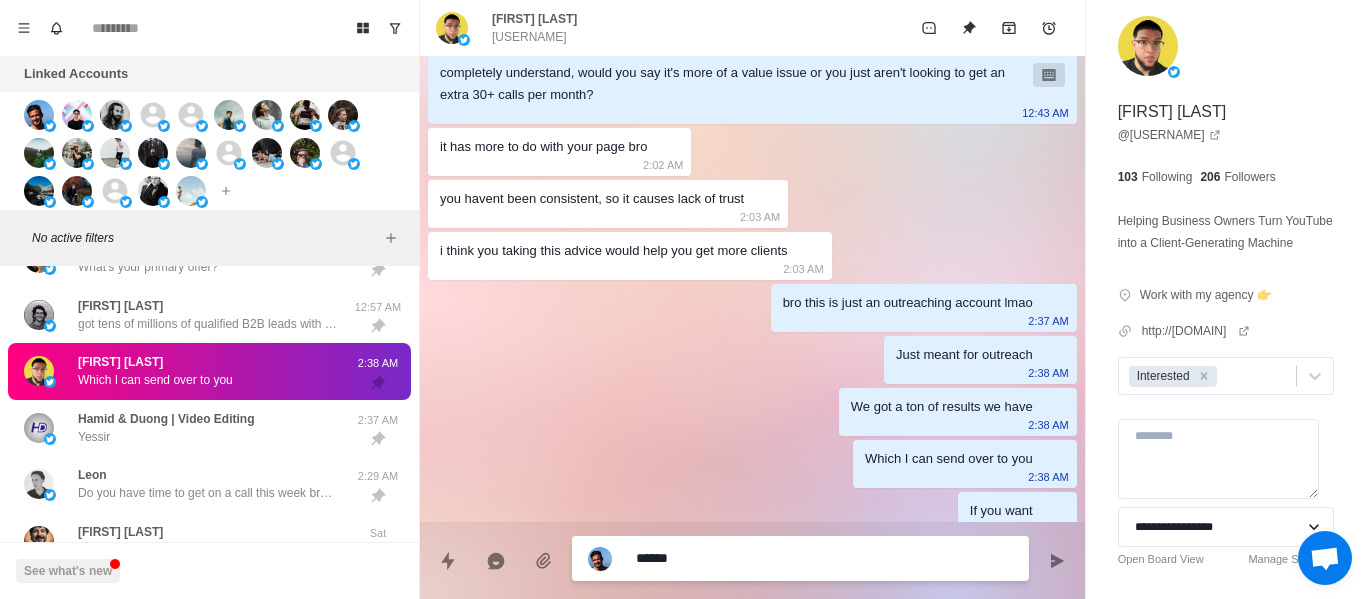 type on "*" 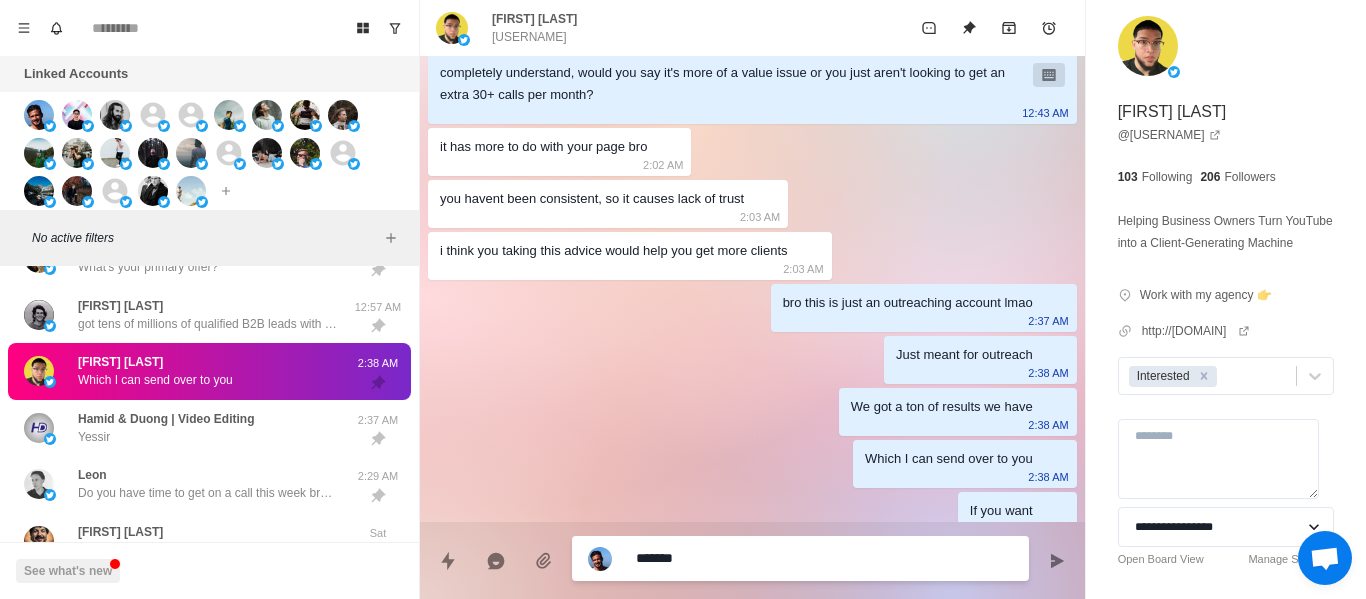 type on "*" 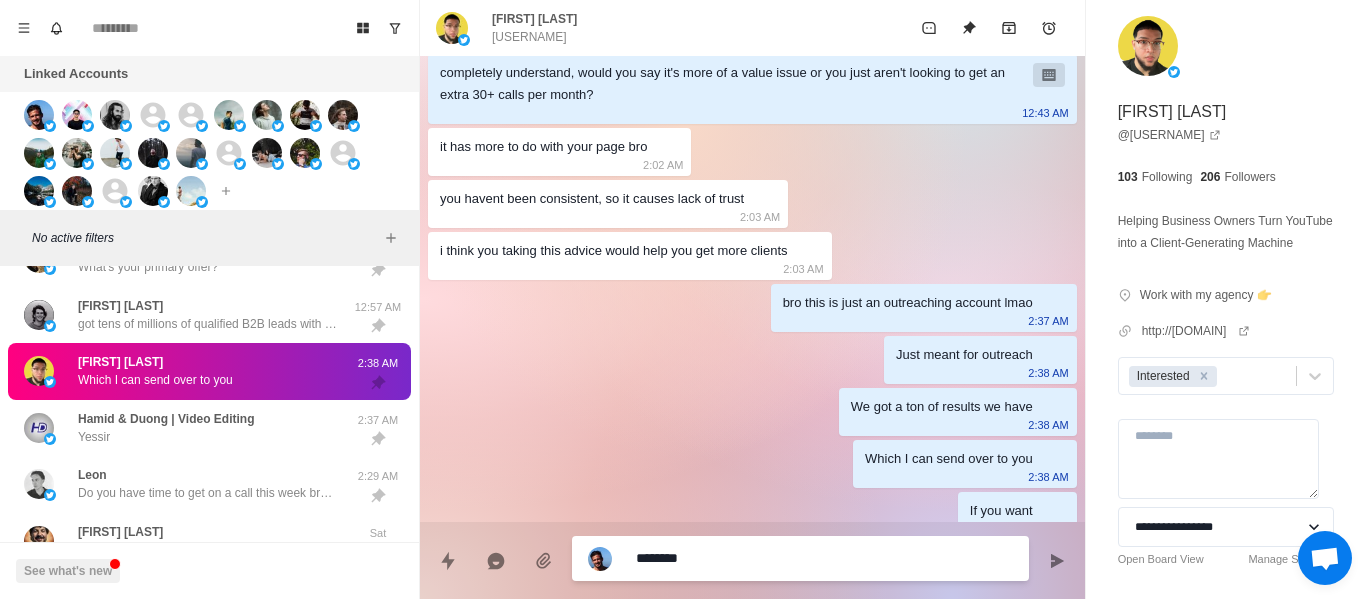 type on "*" 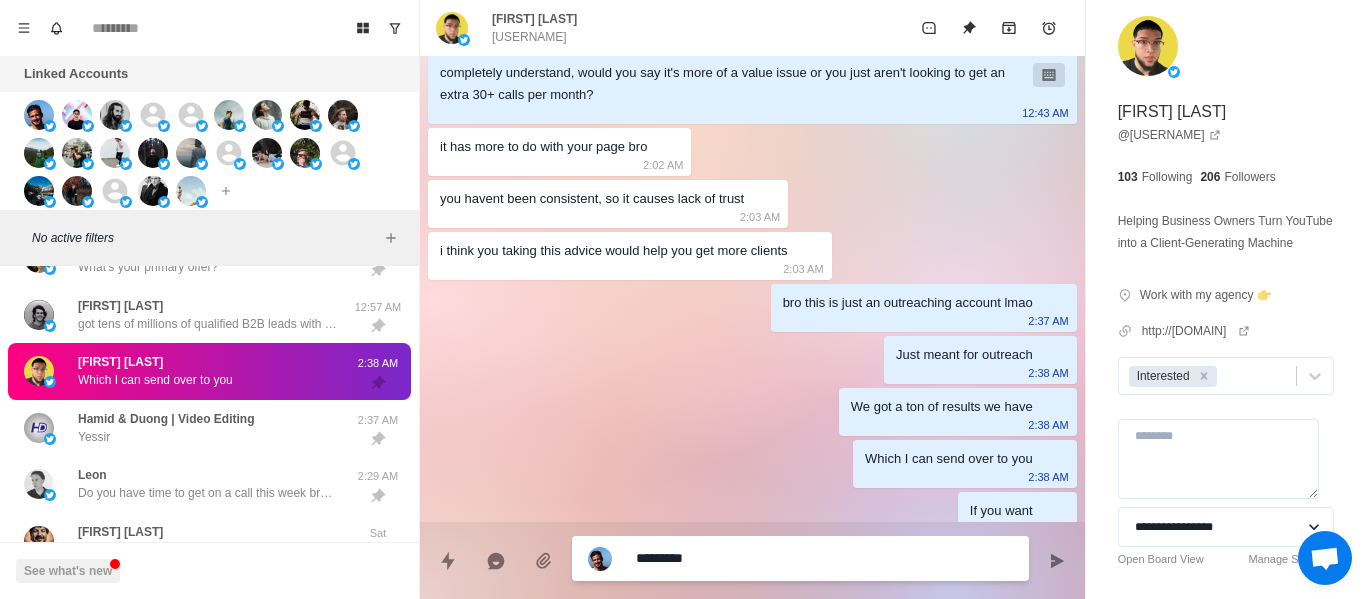 type on "*" 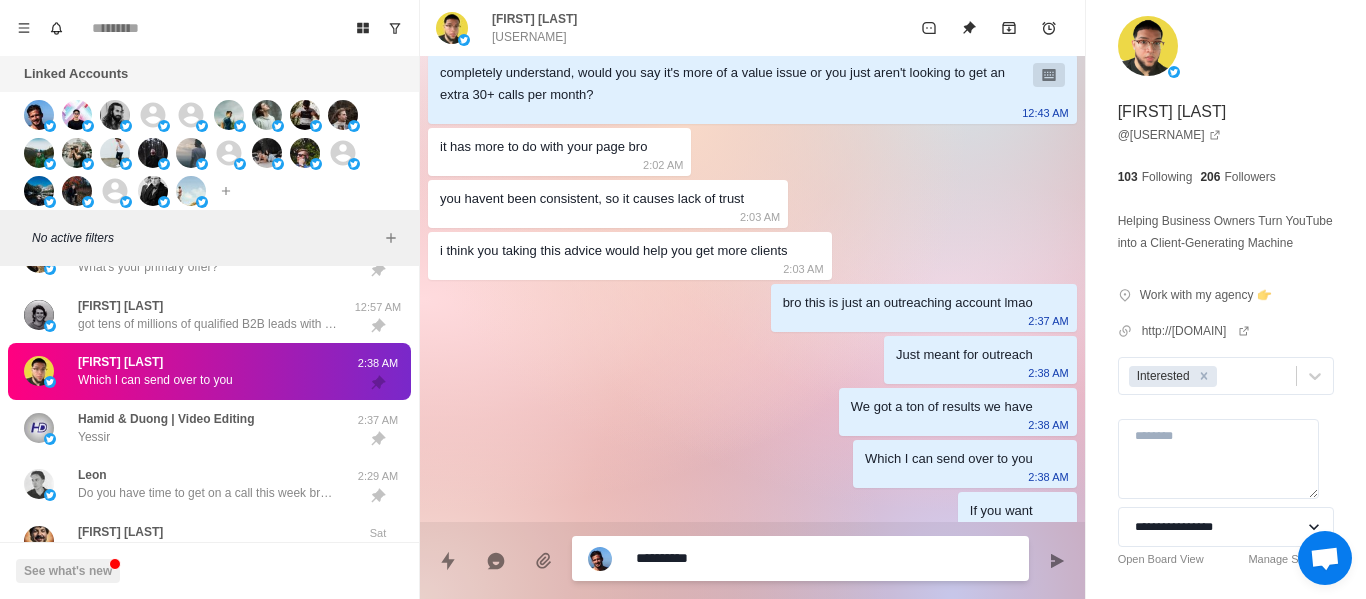type on "*" 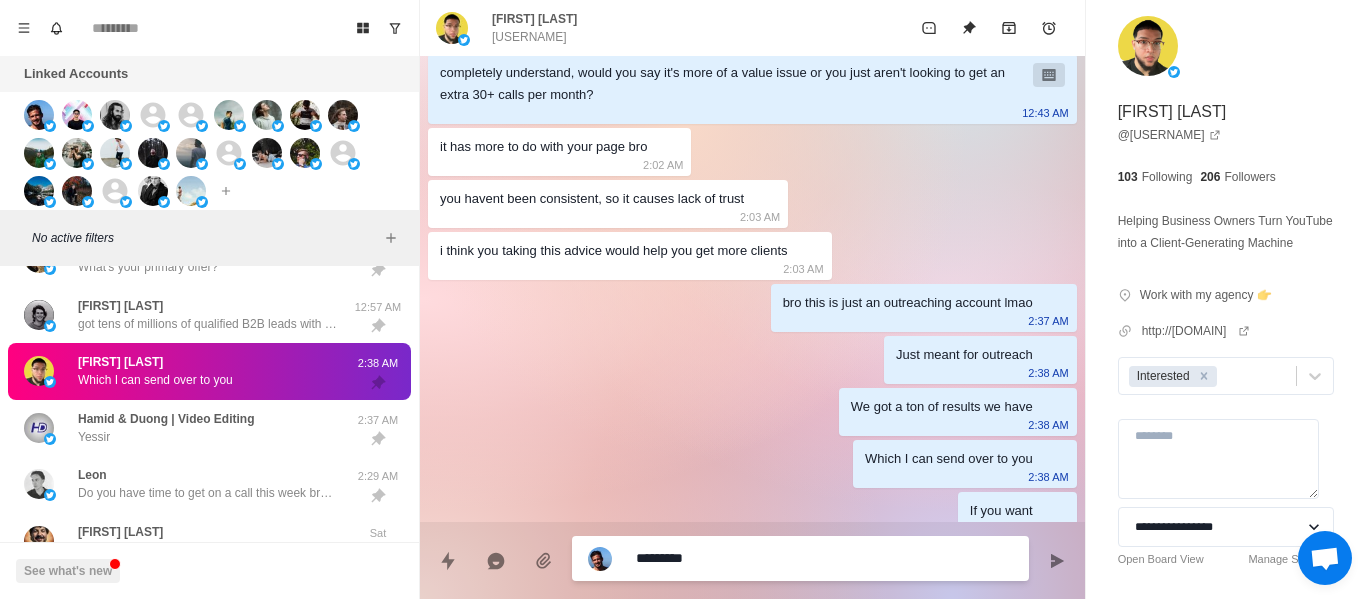 type on "*" 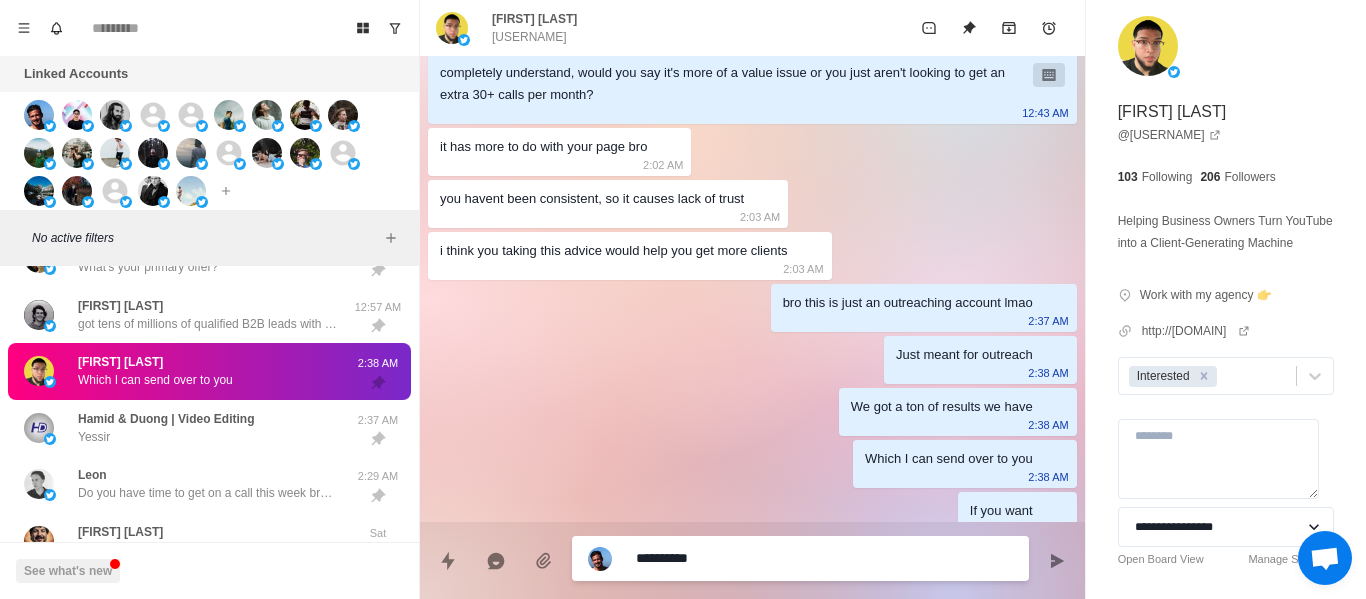 type on "*" 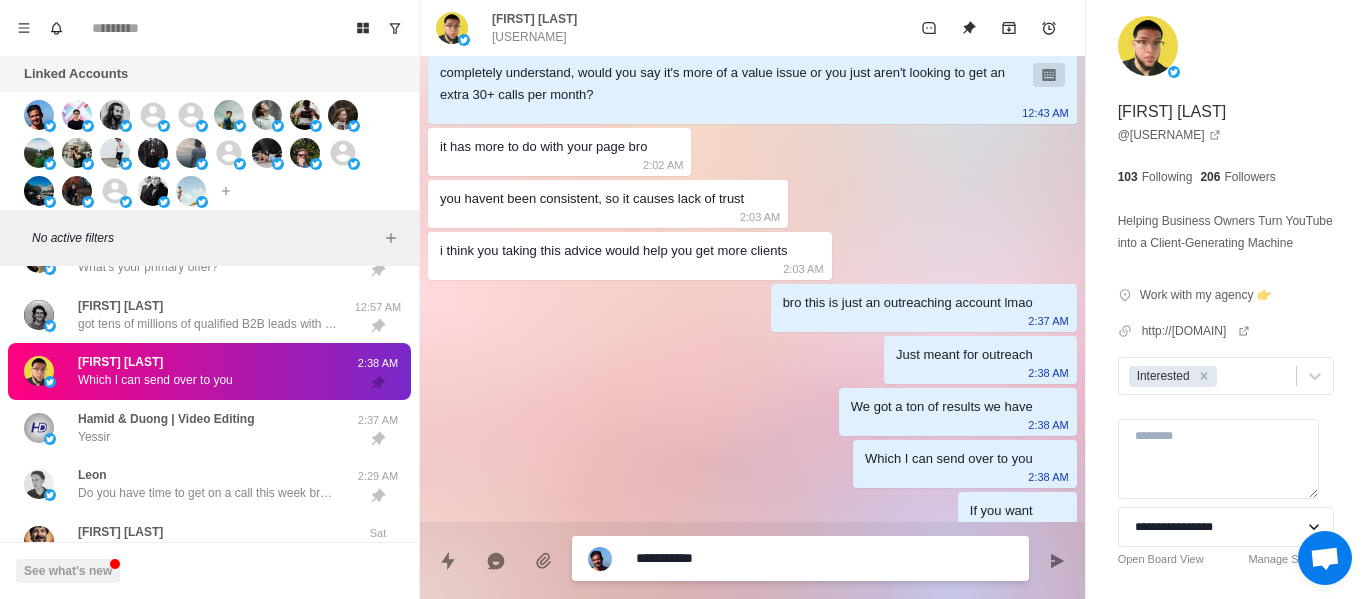 type on "*" 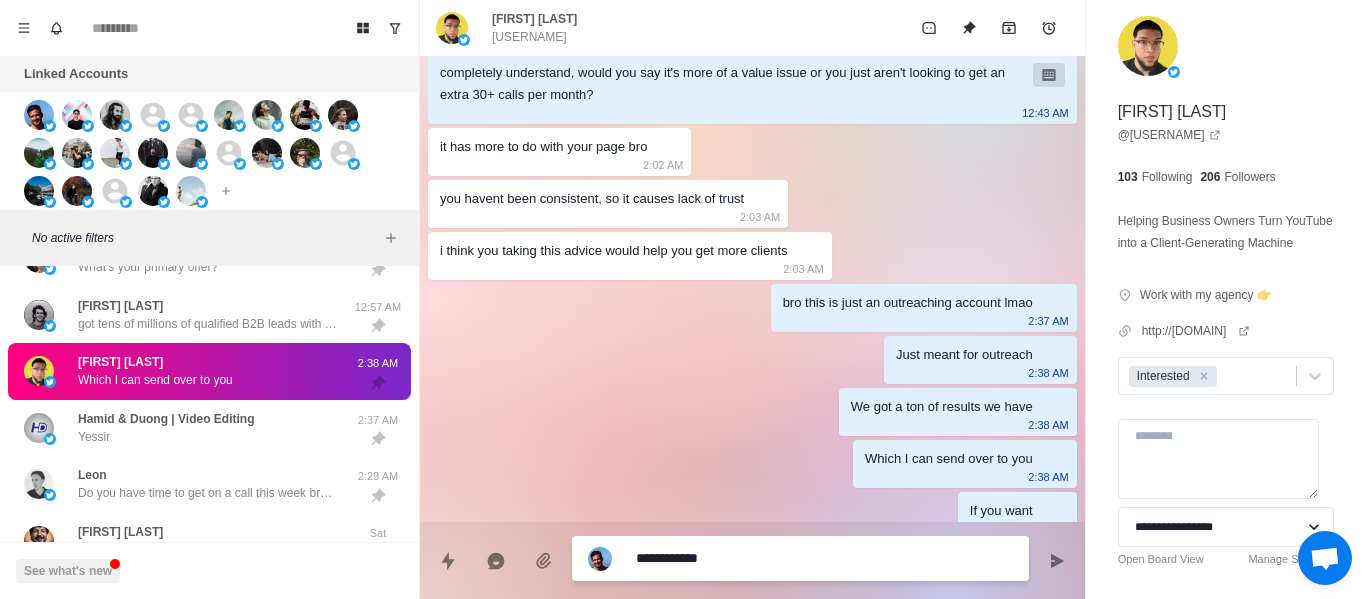 type on "*" 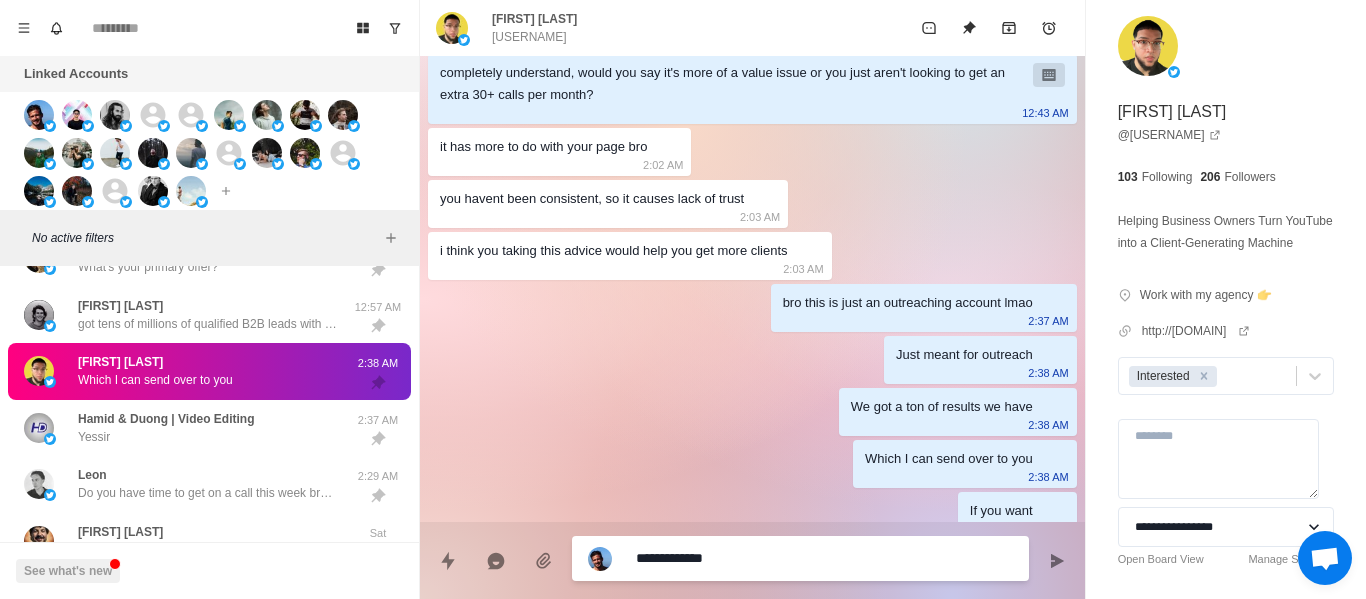 type on "*" 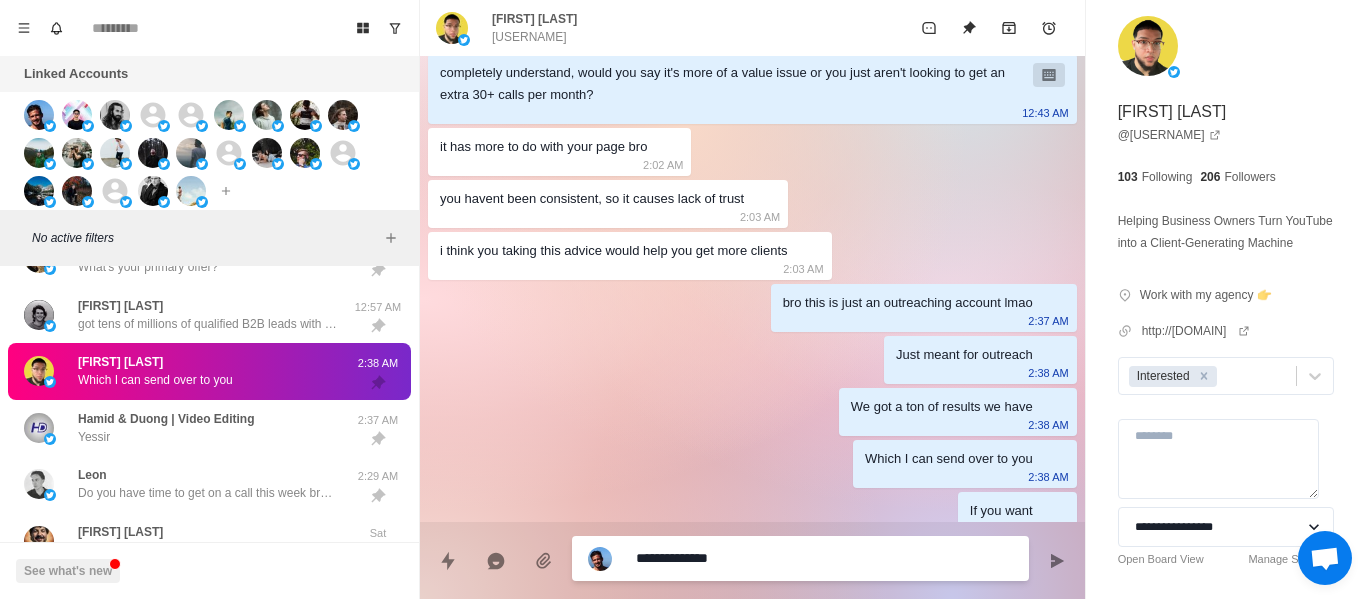 type on "*" 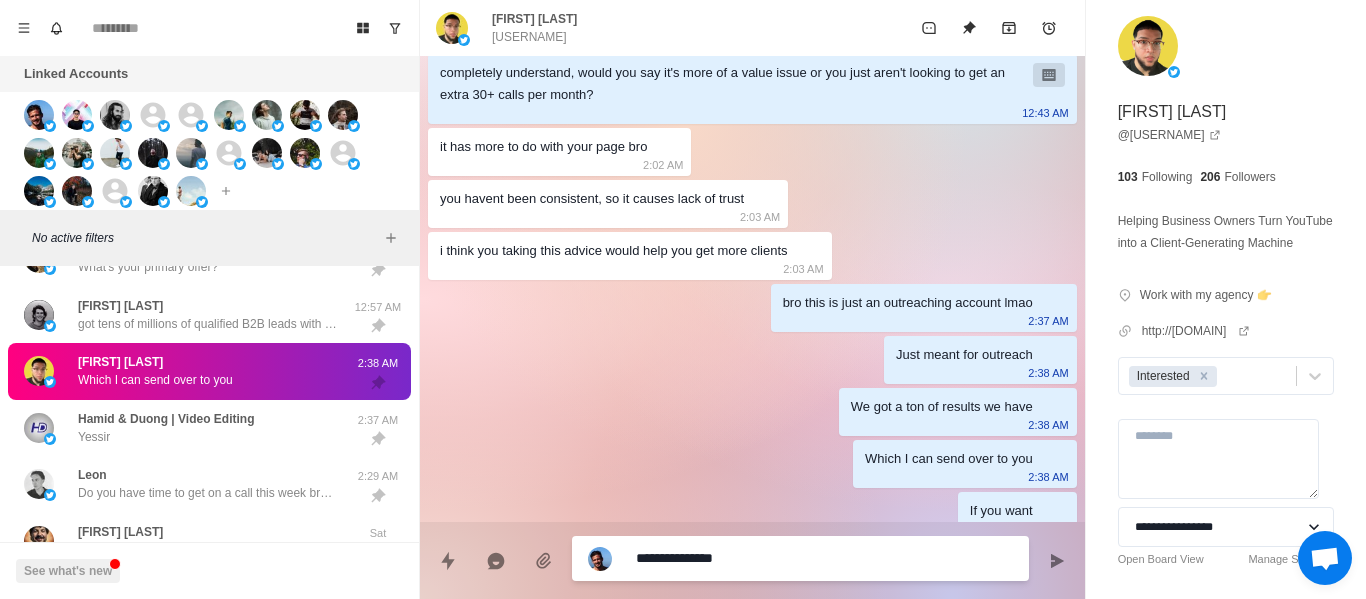 type on "*" 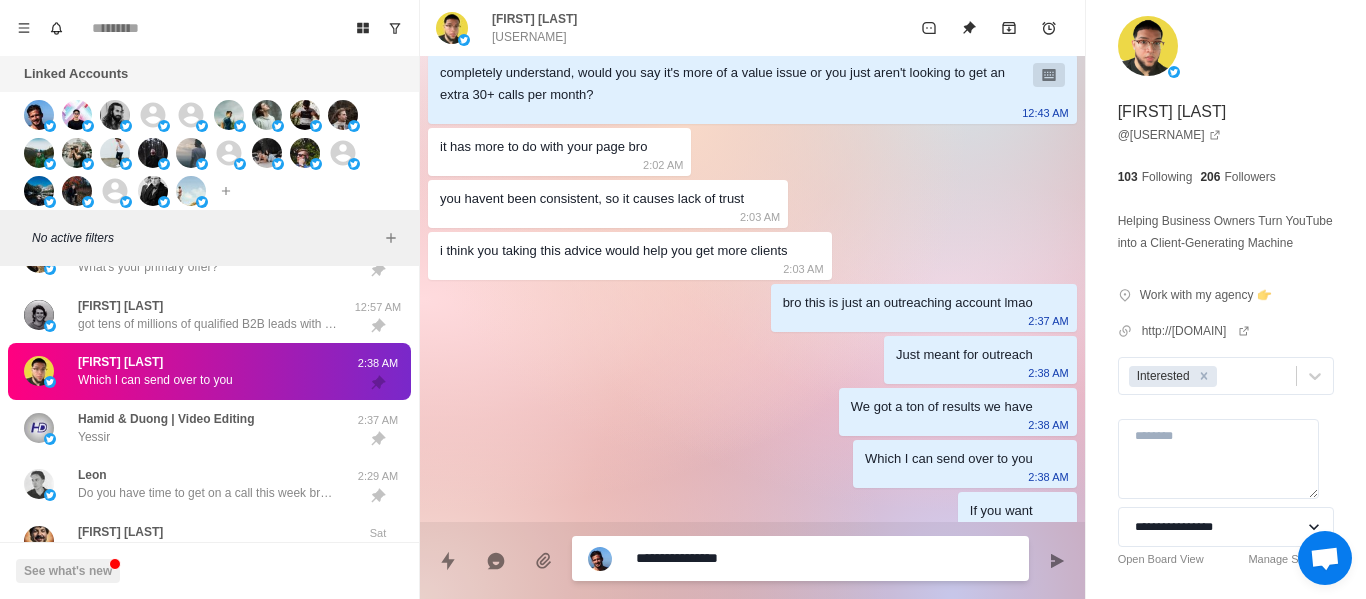 type on "*" 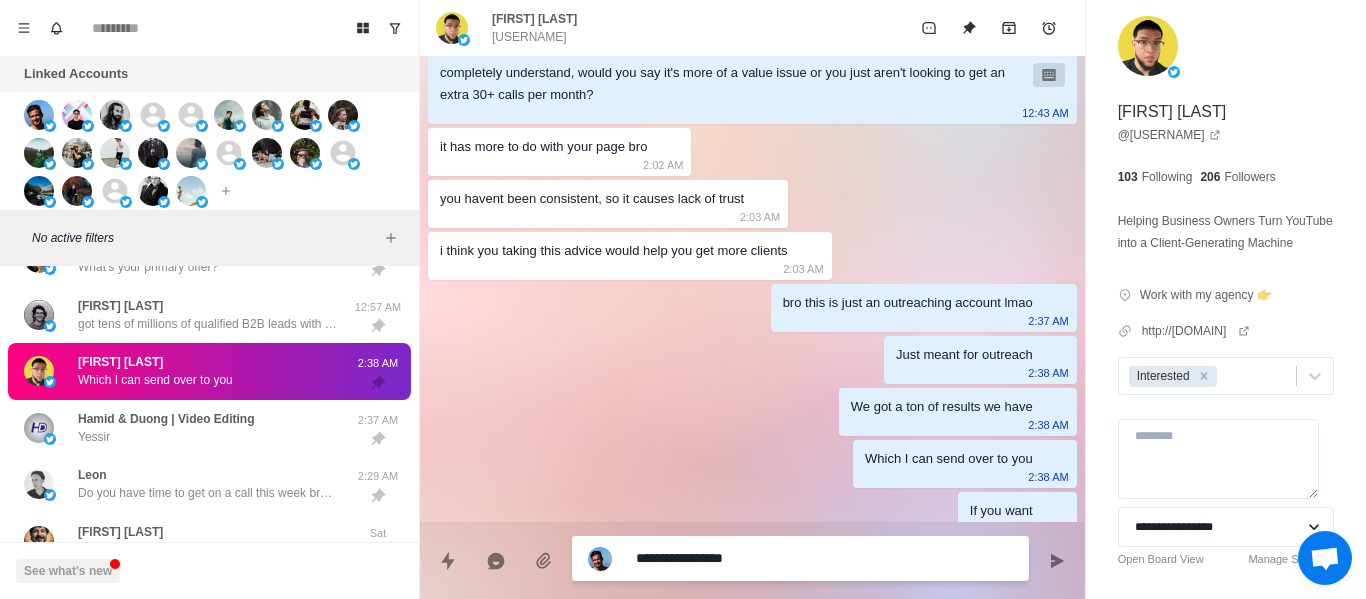 type on "*" 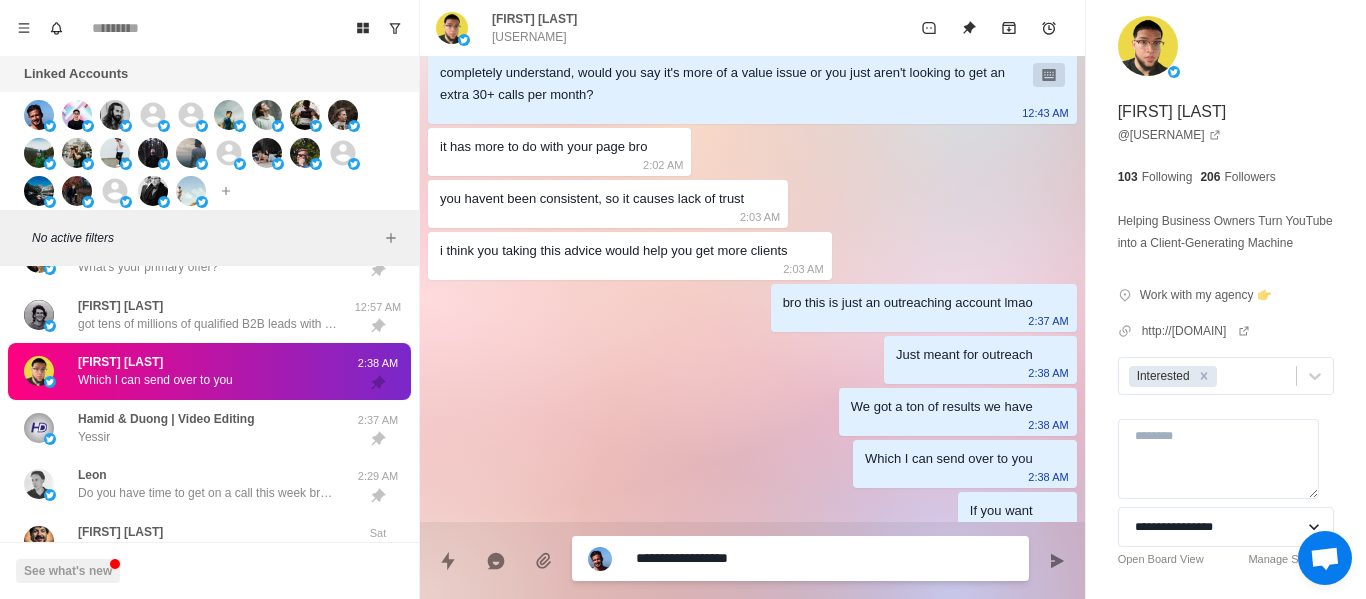 type on "*" 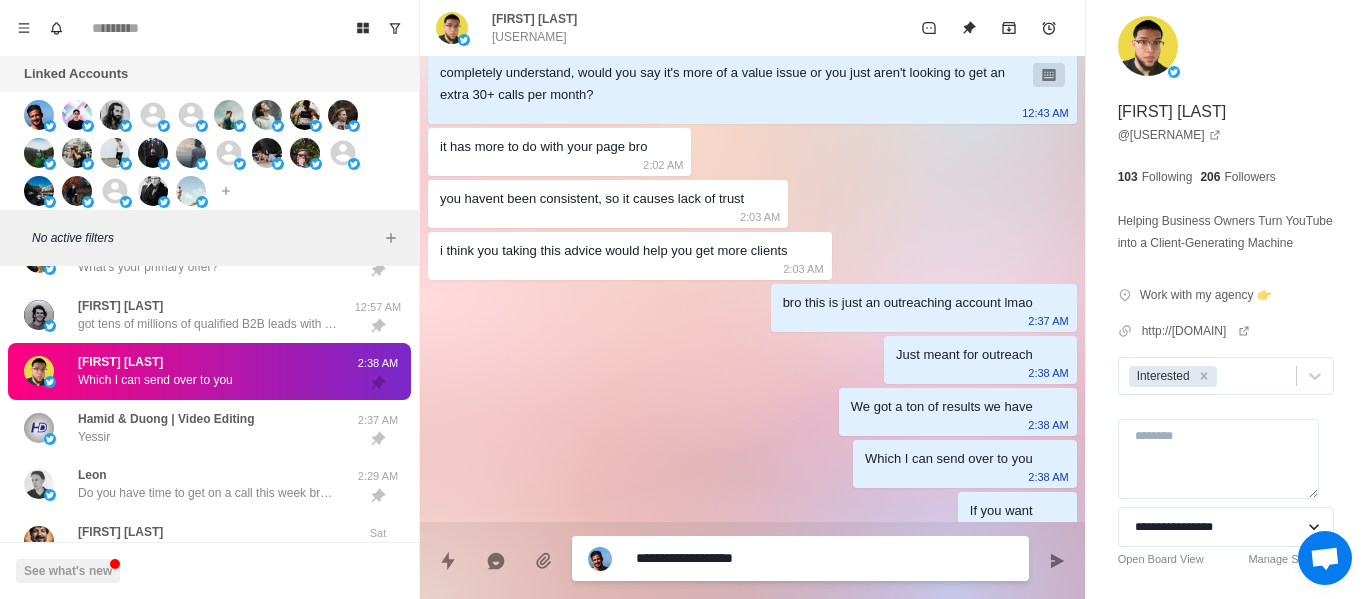 type on "*" 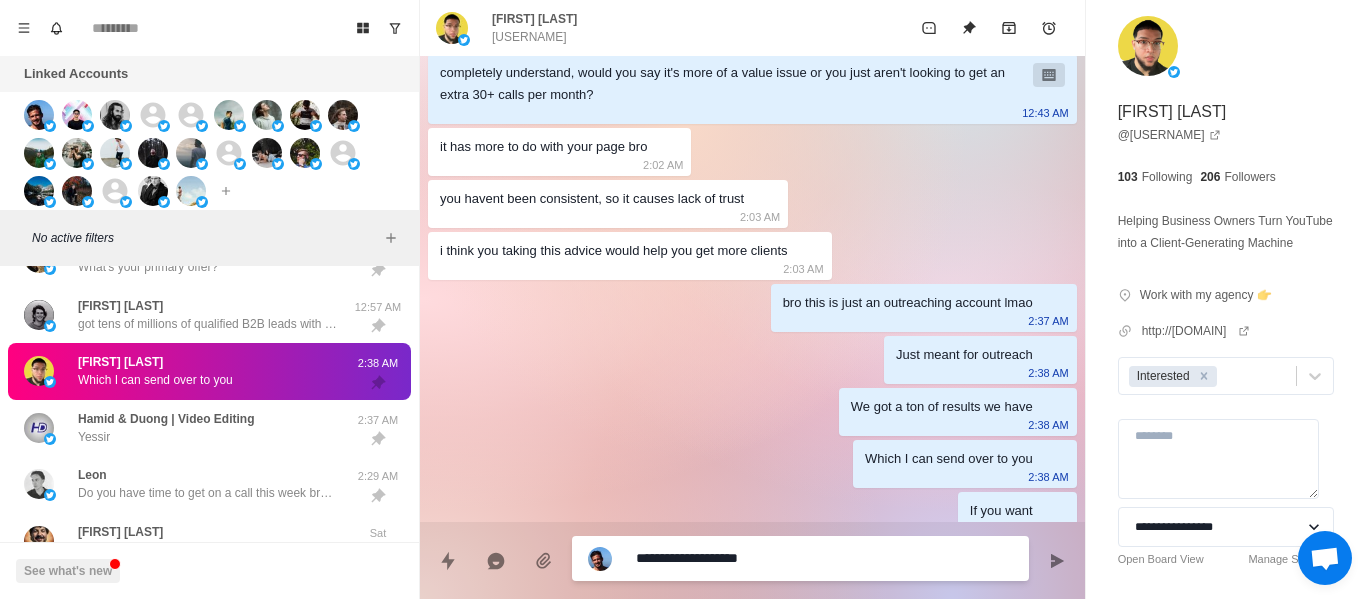 type on "*" 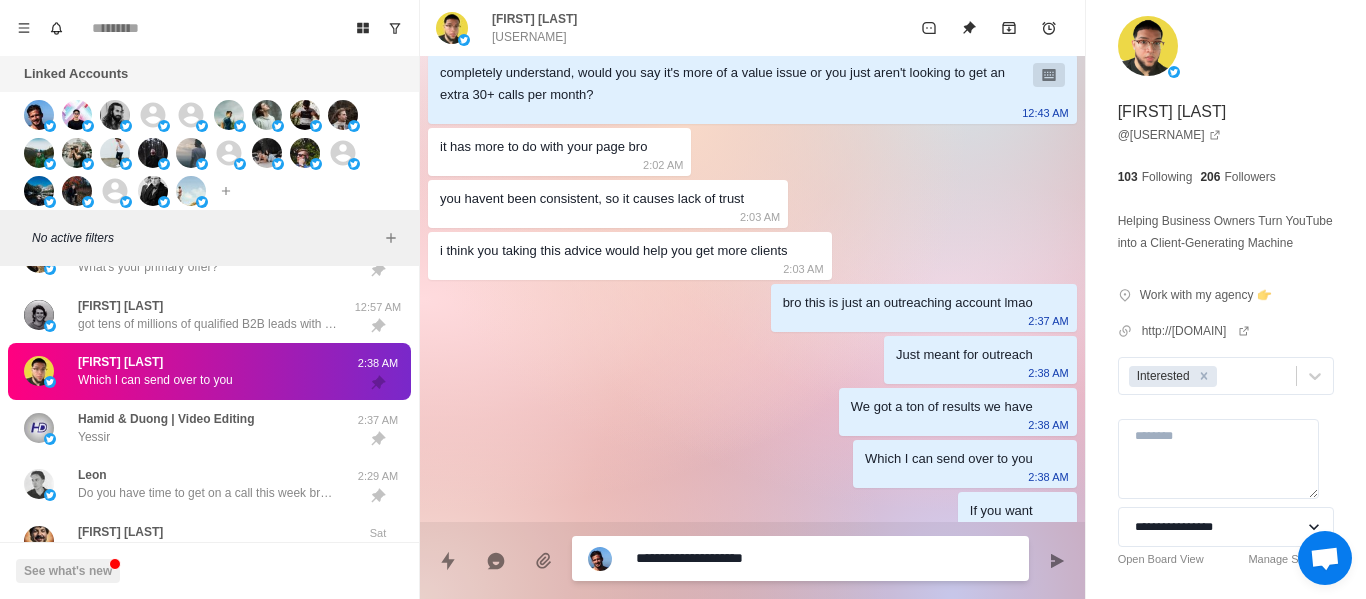 type on "*" 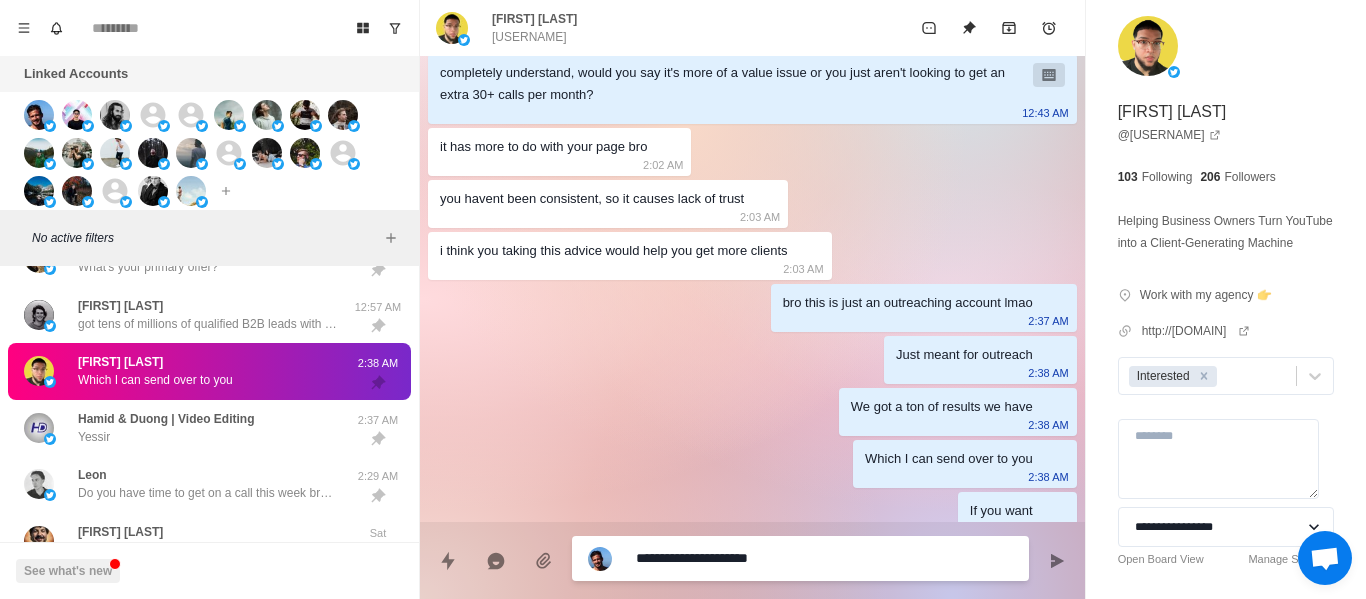 type on "*" 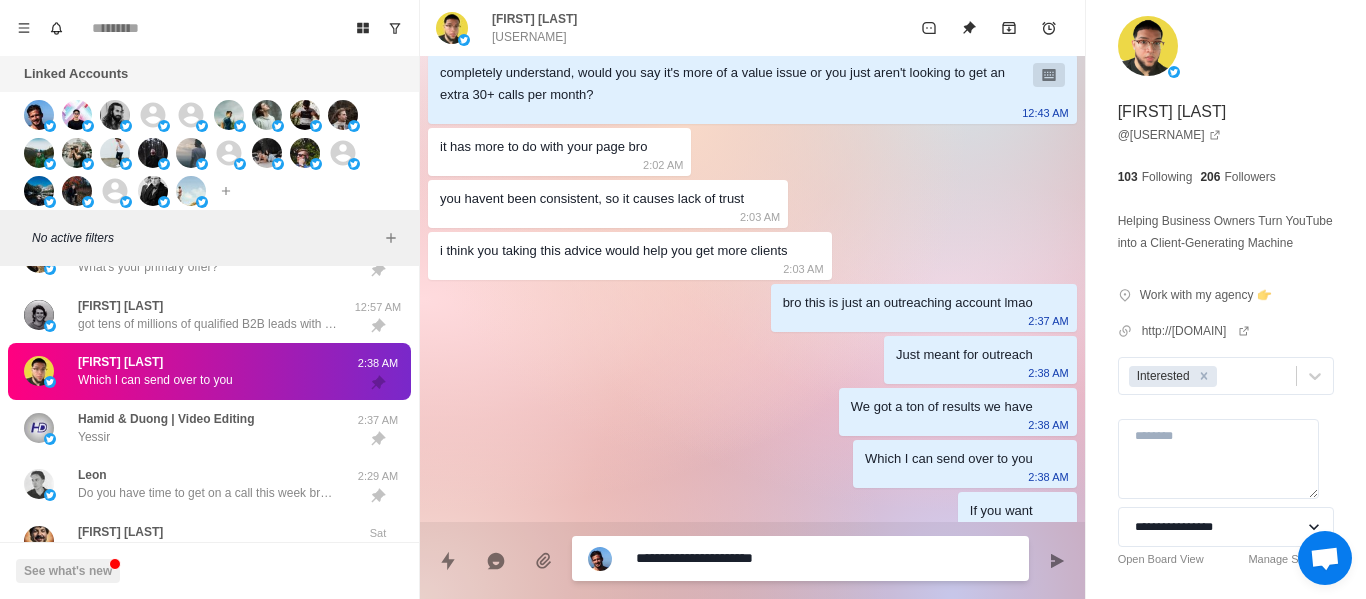type on "*" 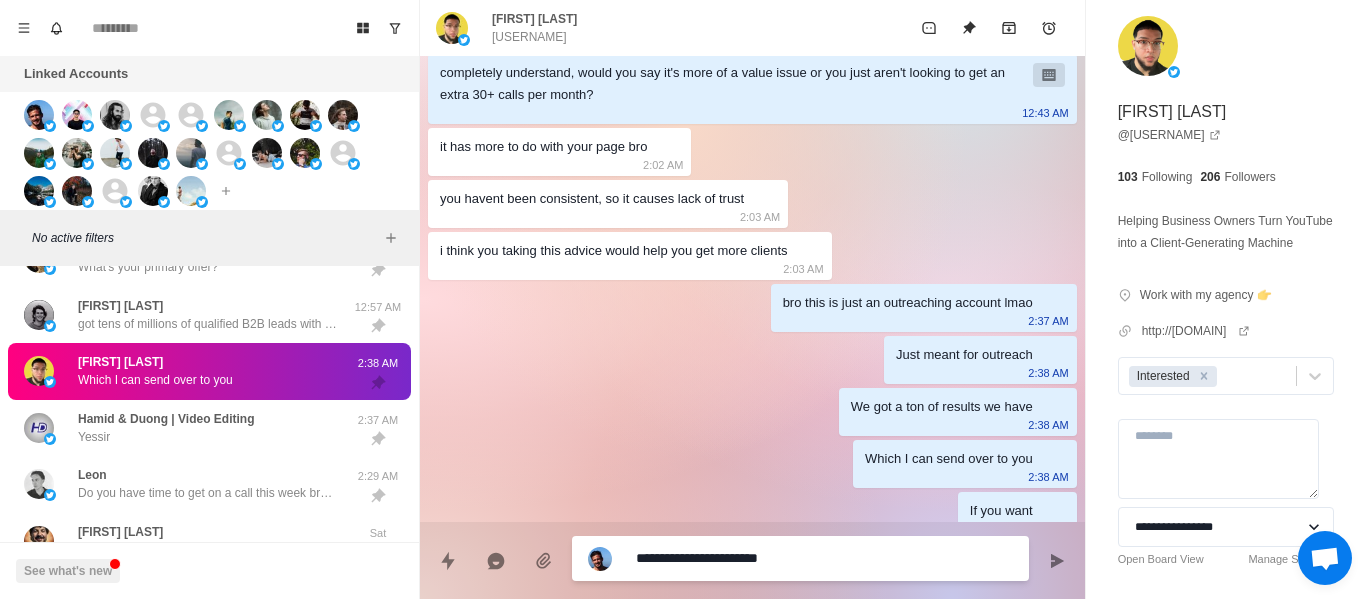 type on "*" 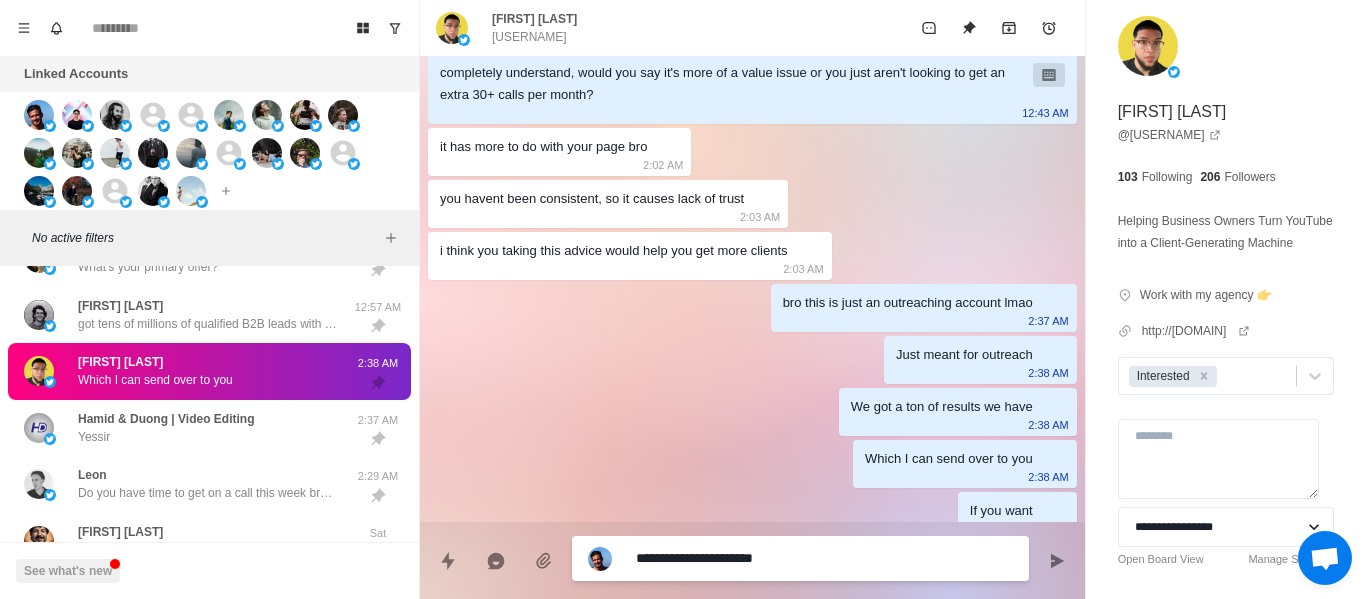 type on "*" 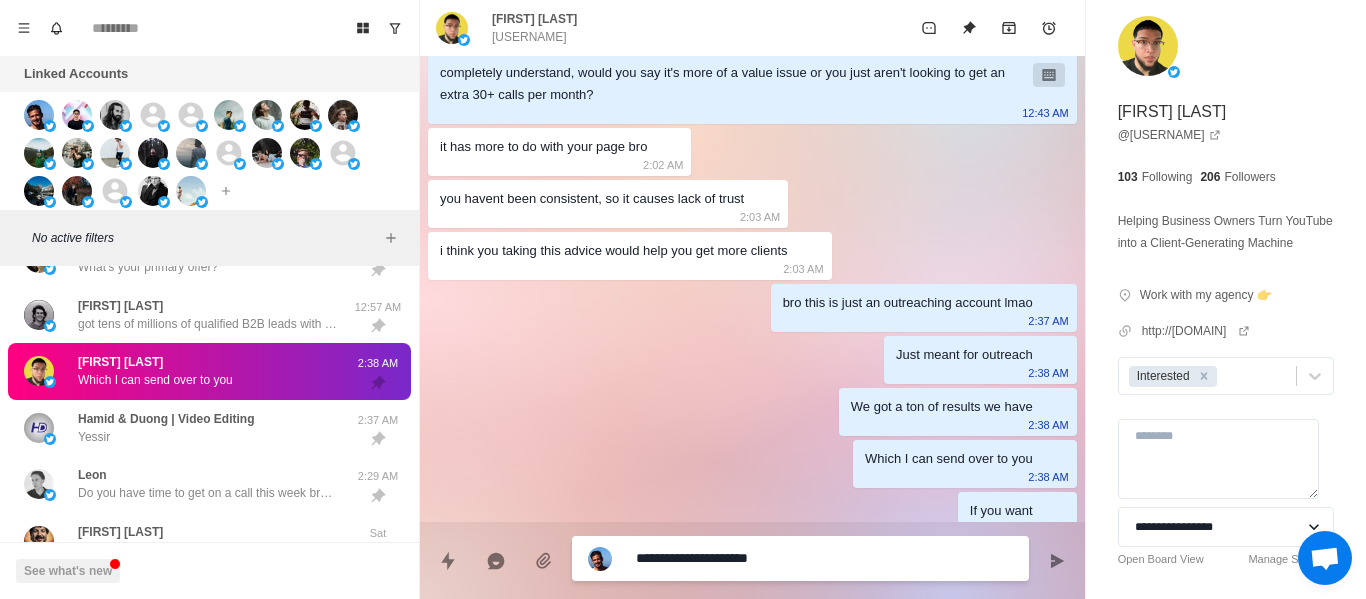 type on "*" 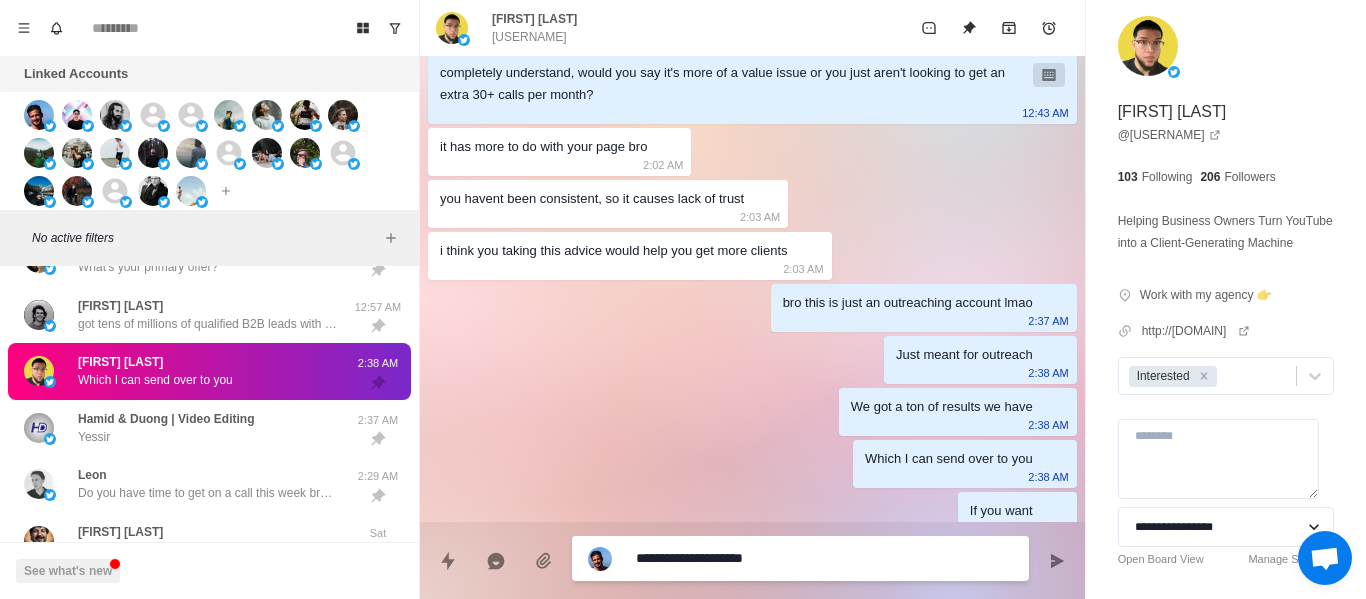 type on "*" 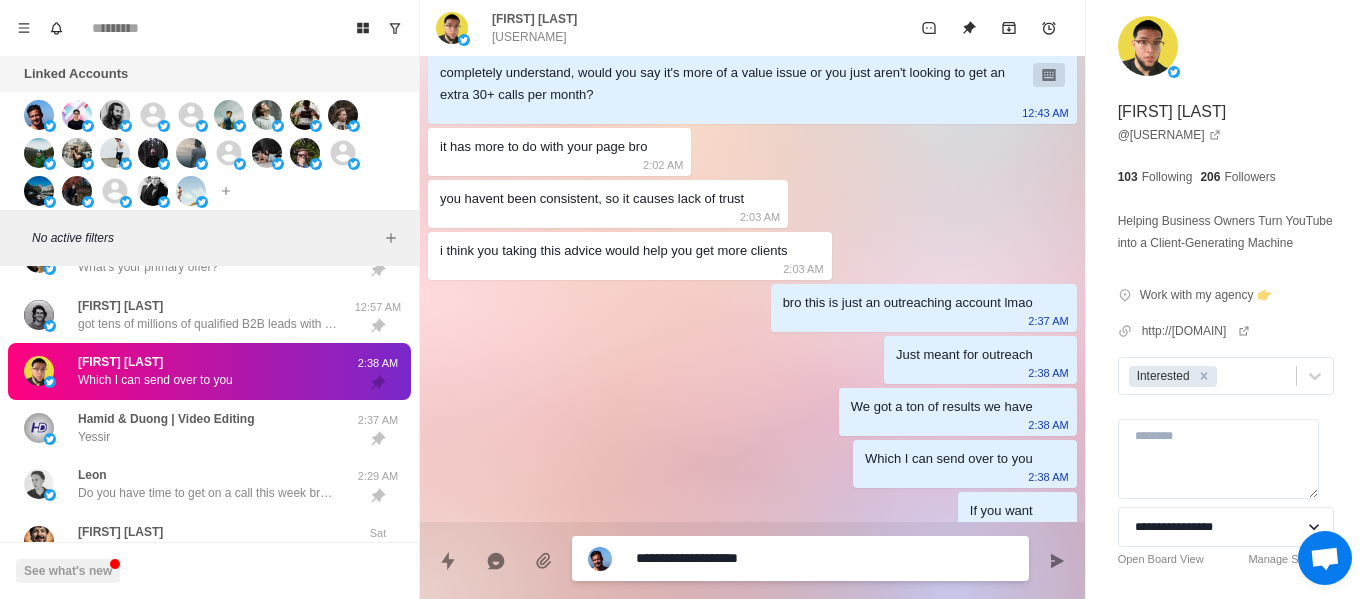 type on "*" 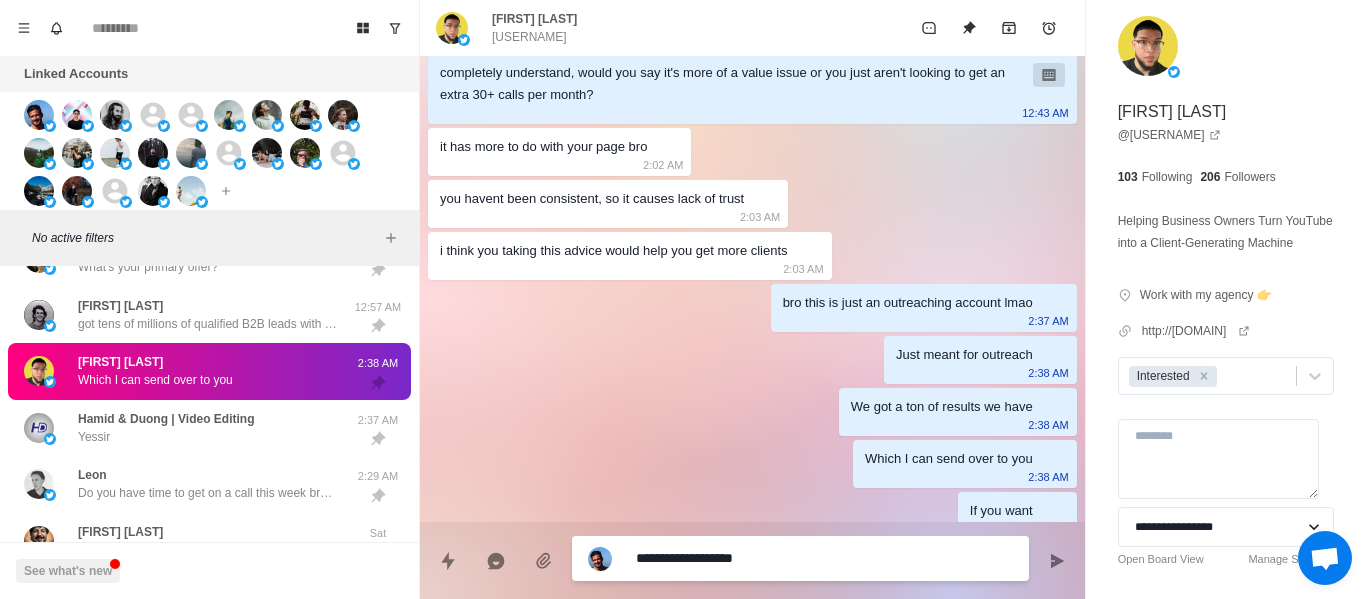 type on "*" 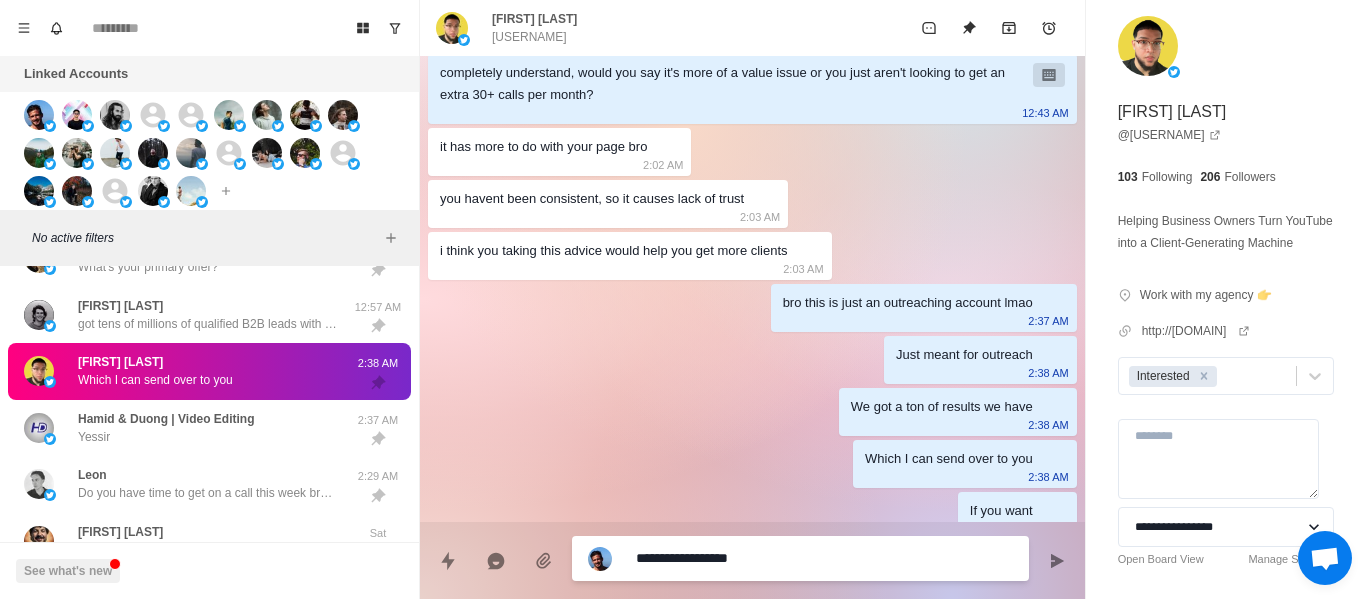 type on "*" 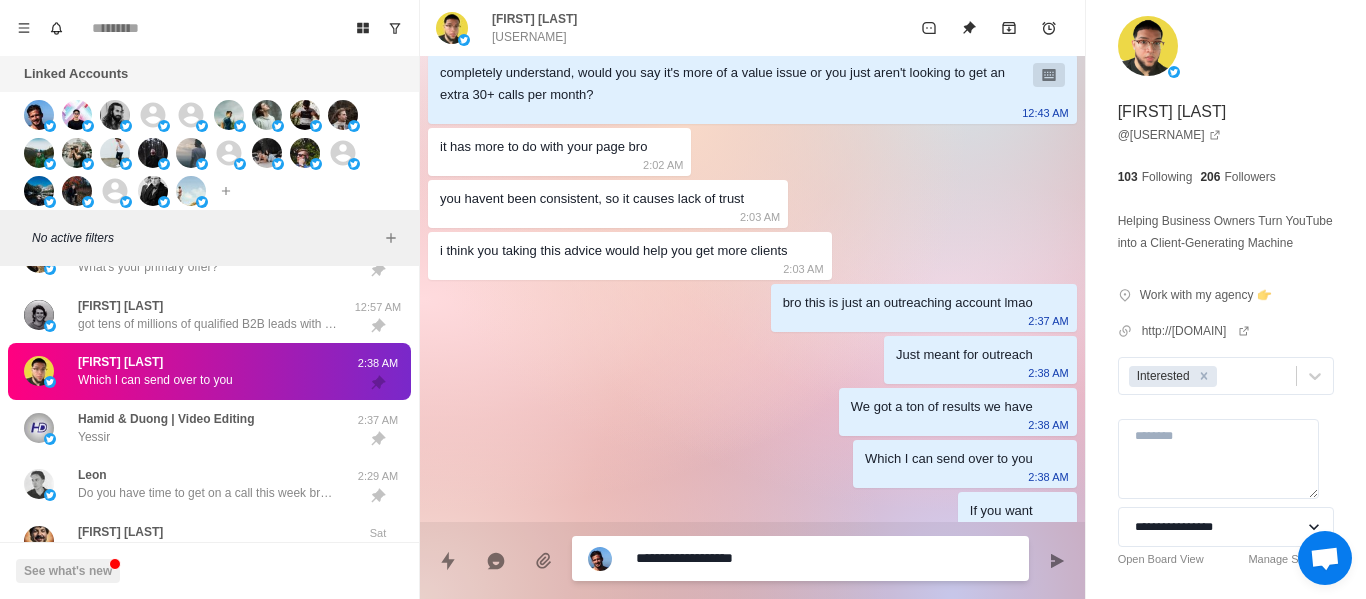 type on "*" 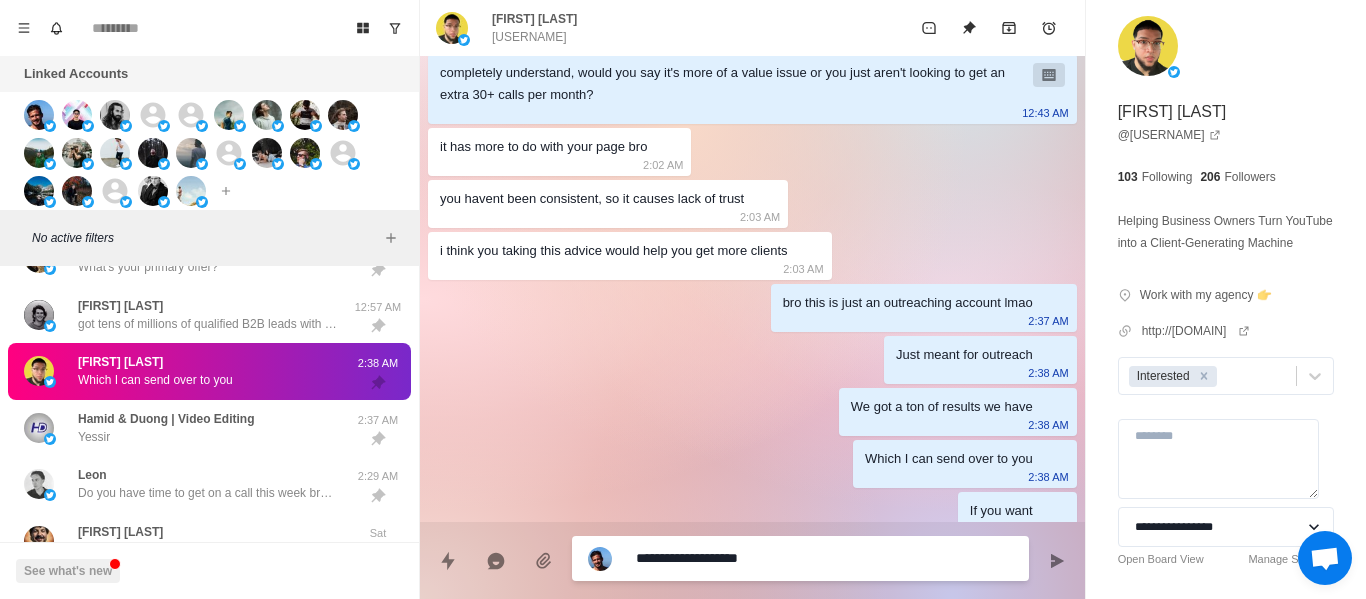 type on "*" 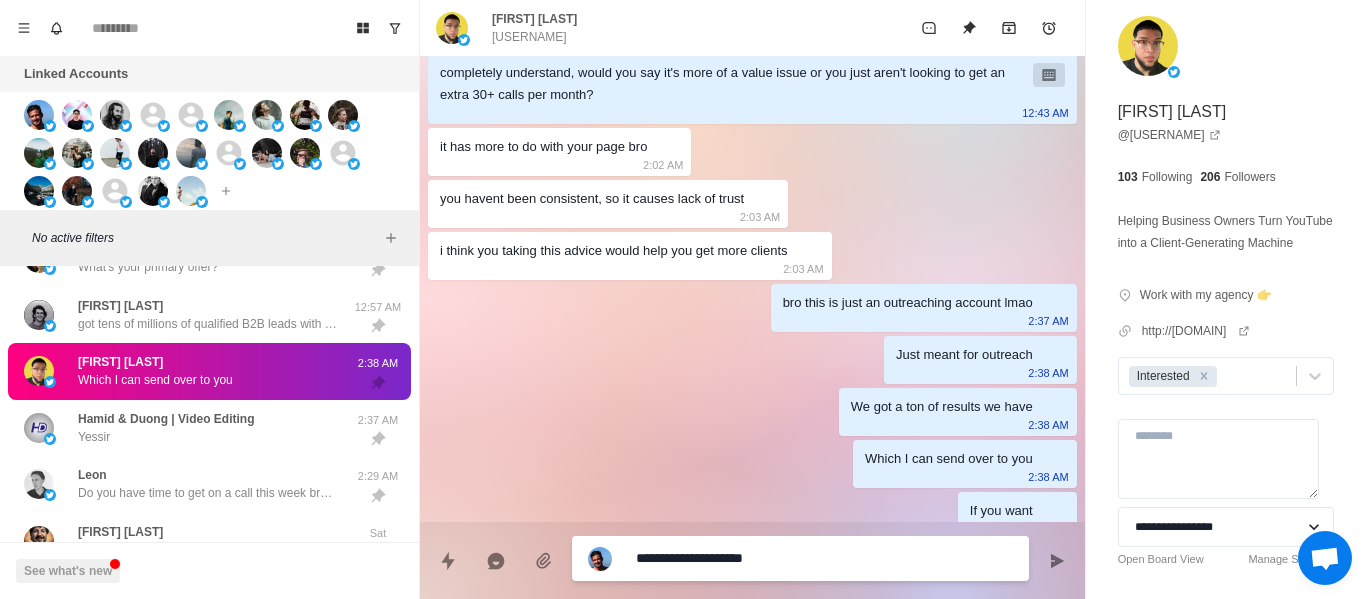 type on "*" 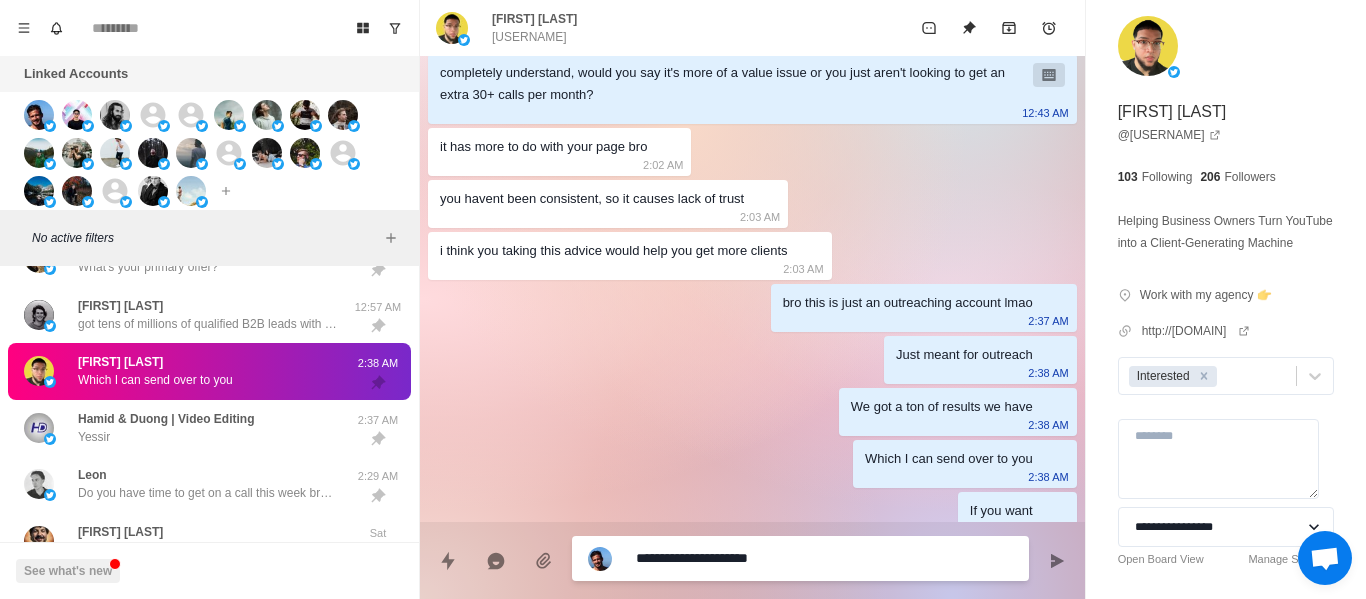 type on "*" 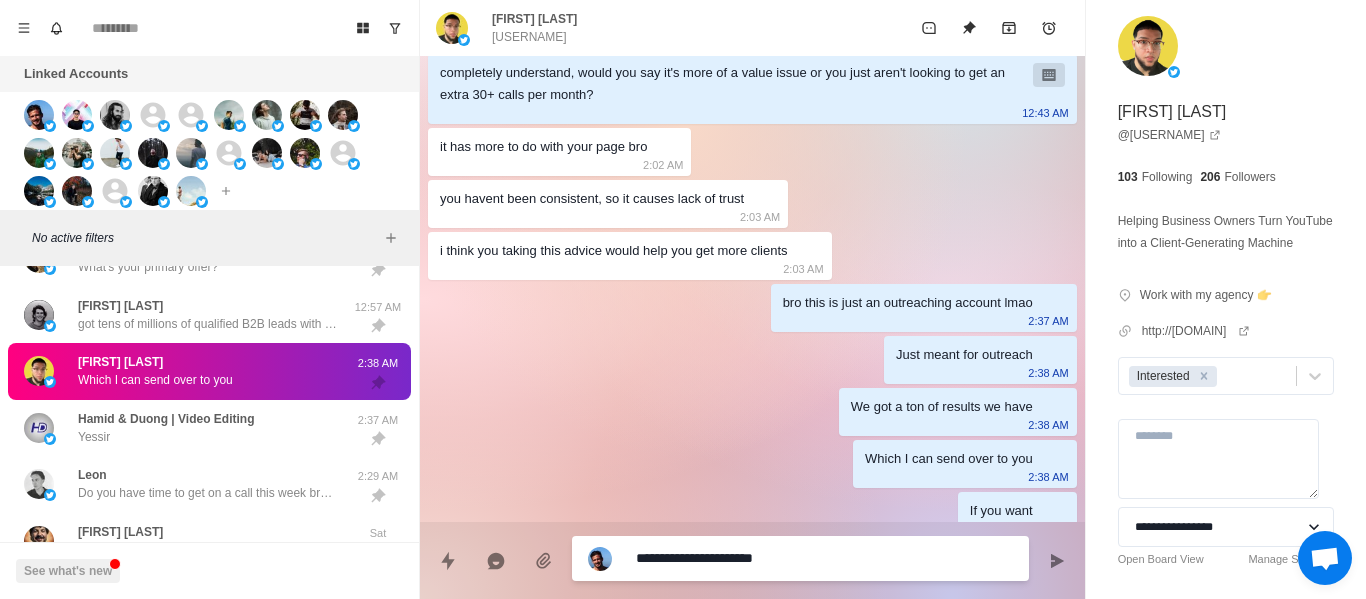 type on "*" 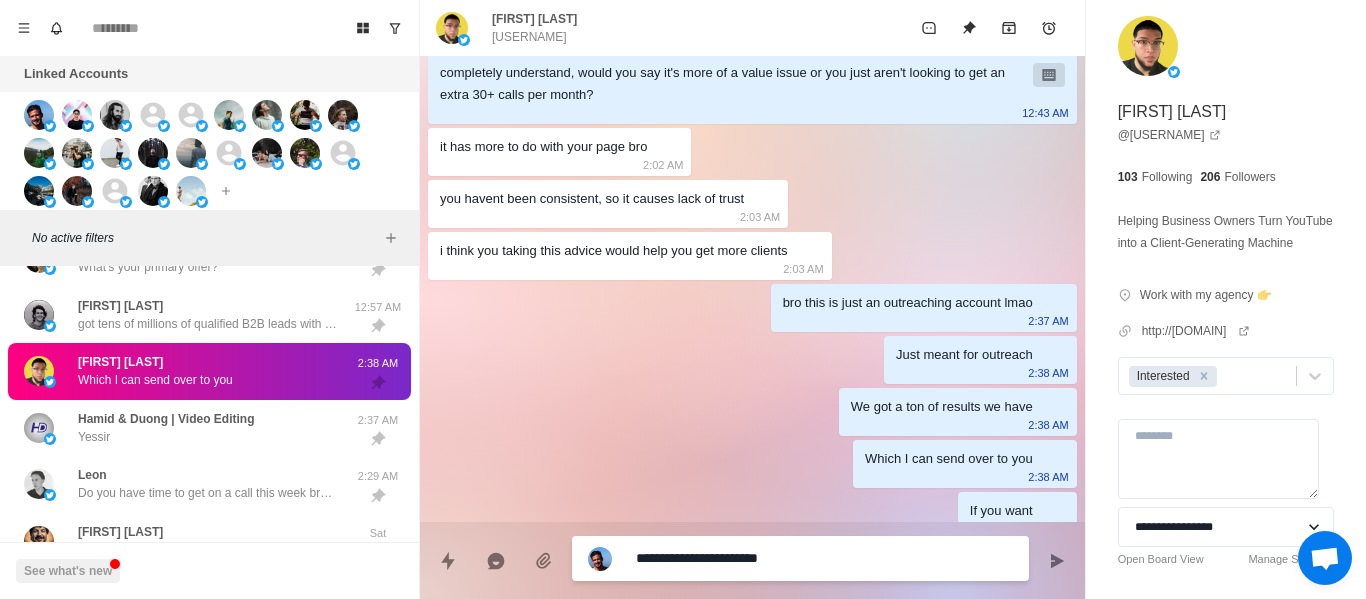 type on "*" 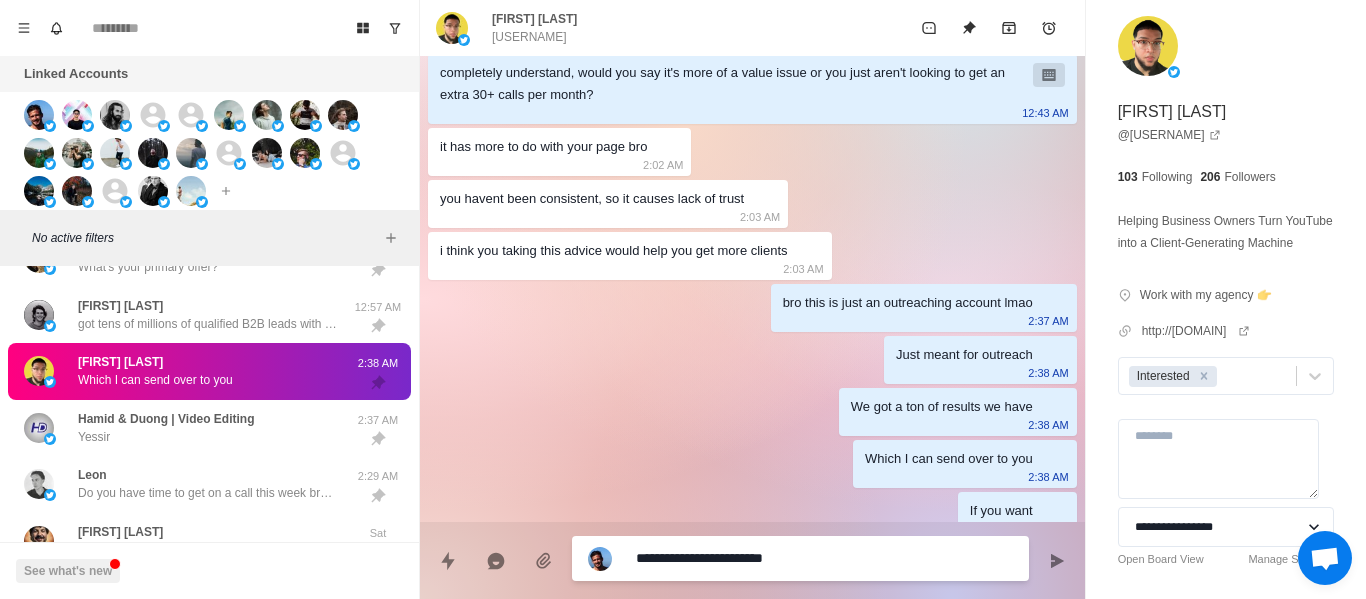type on "*" 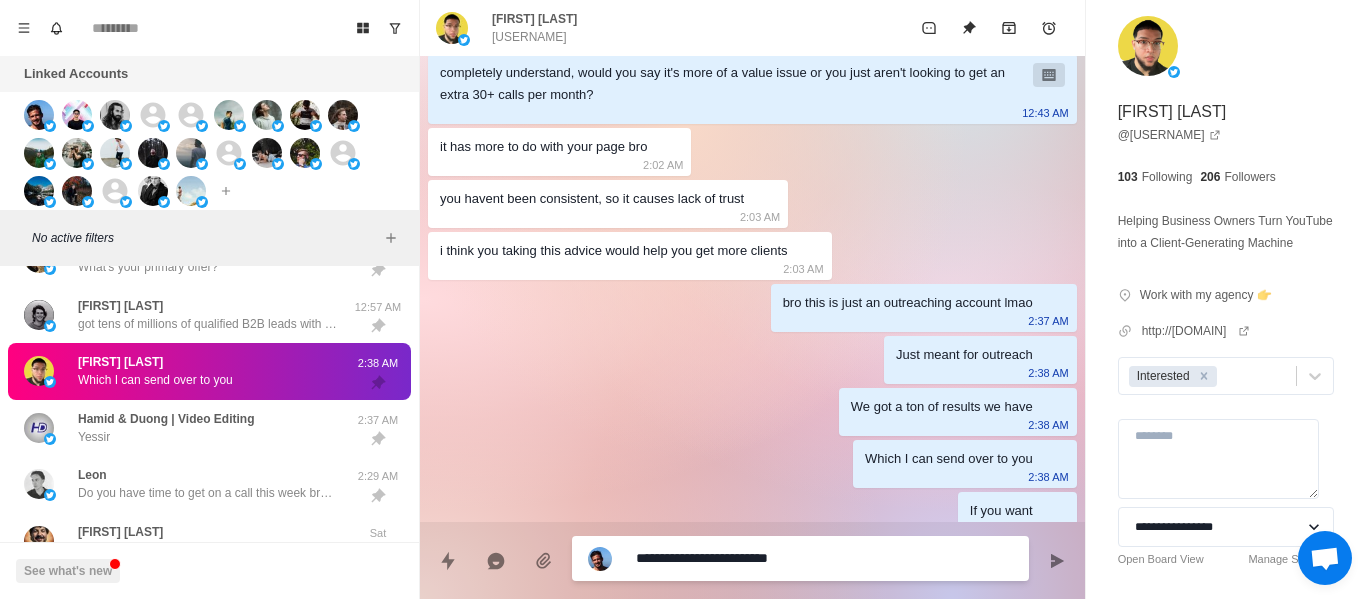 type on "*" 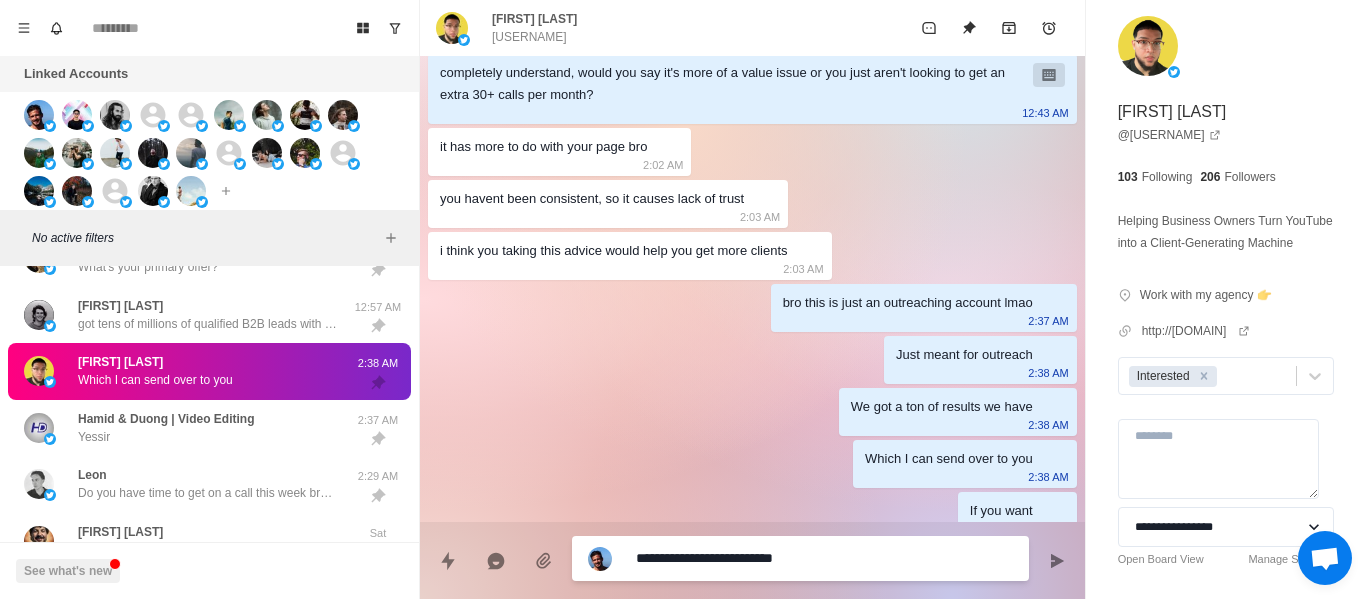 type on "*" 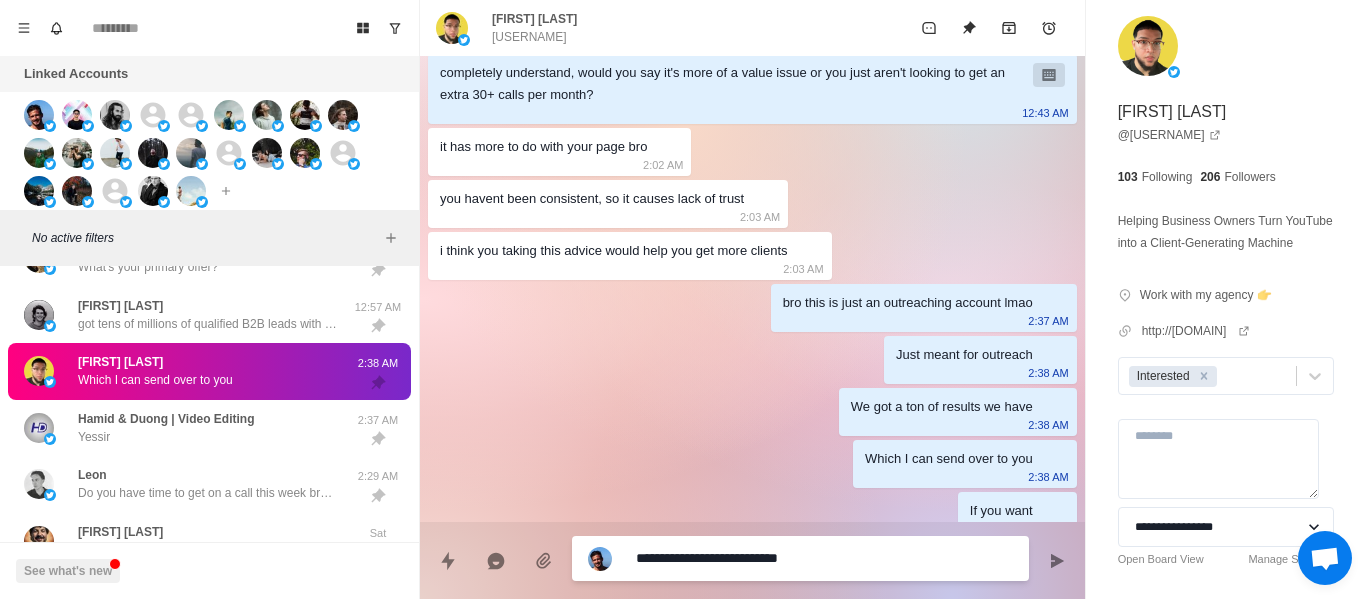 type on "*" 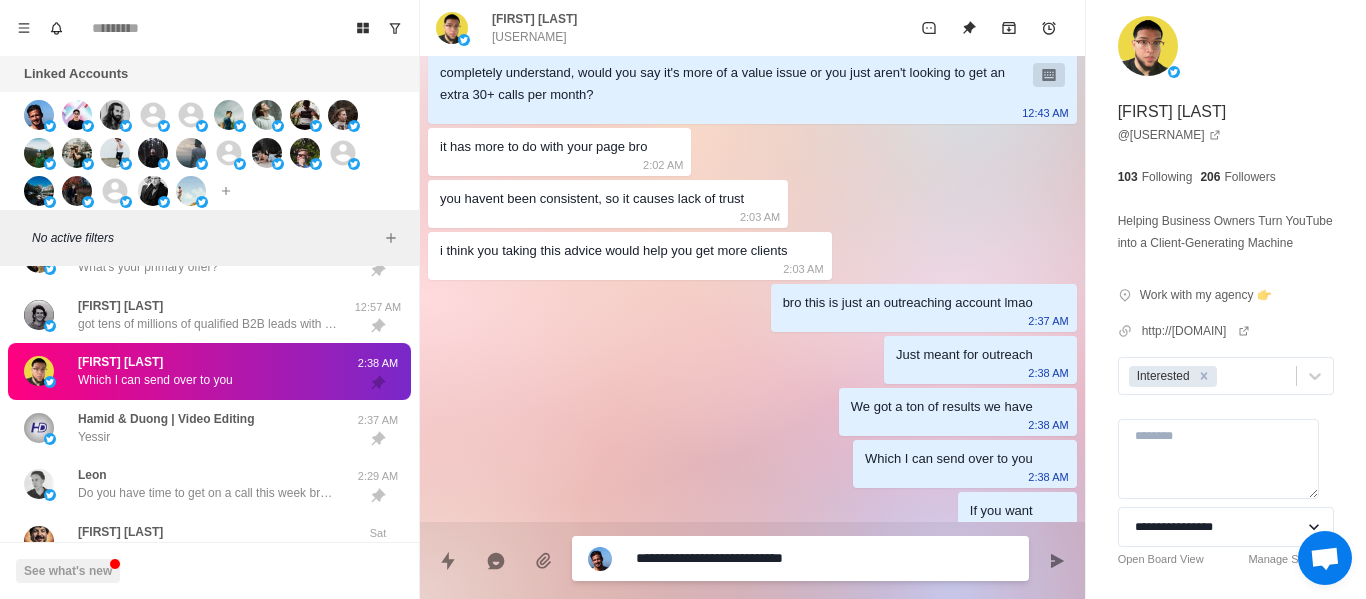 type on "*" 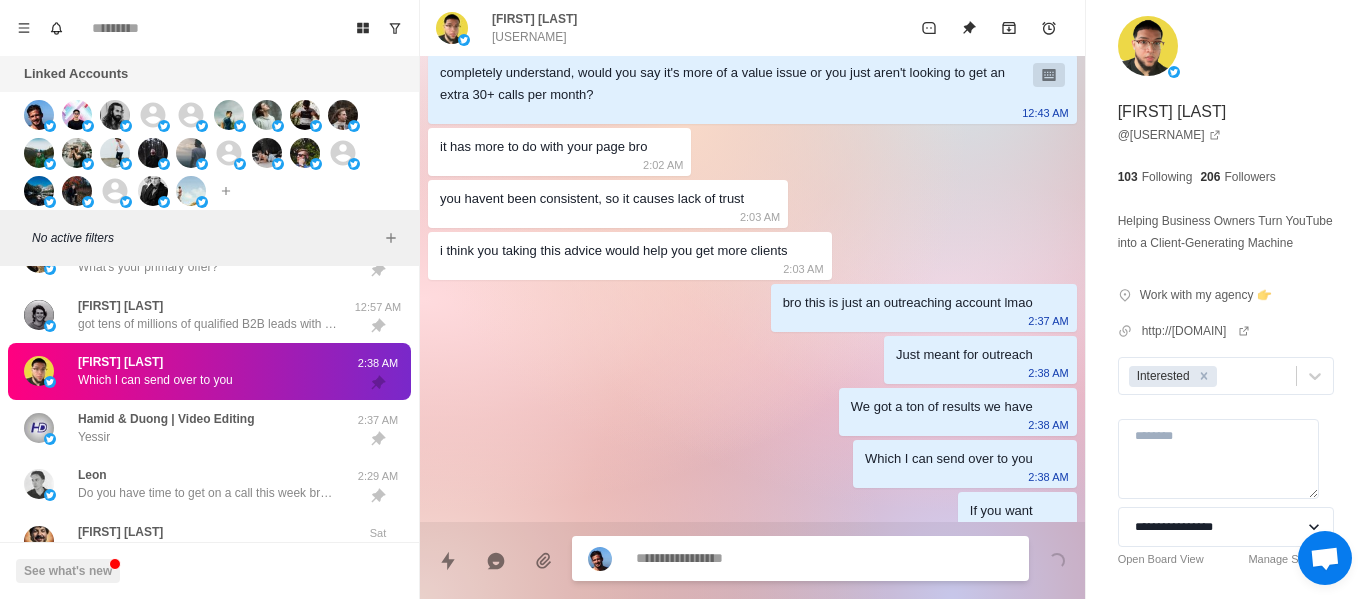 scroll, scrollTop: 396, scrollLeft: 0, axis: vertical 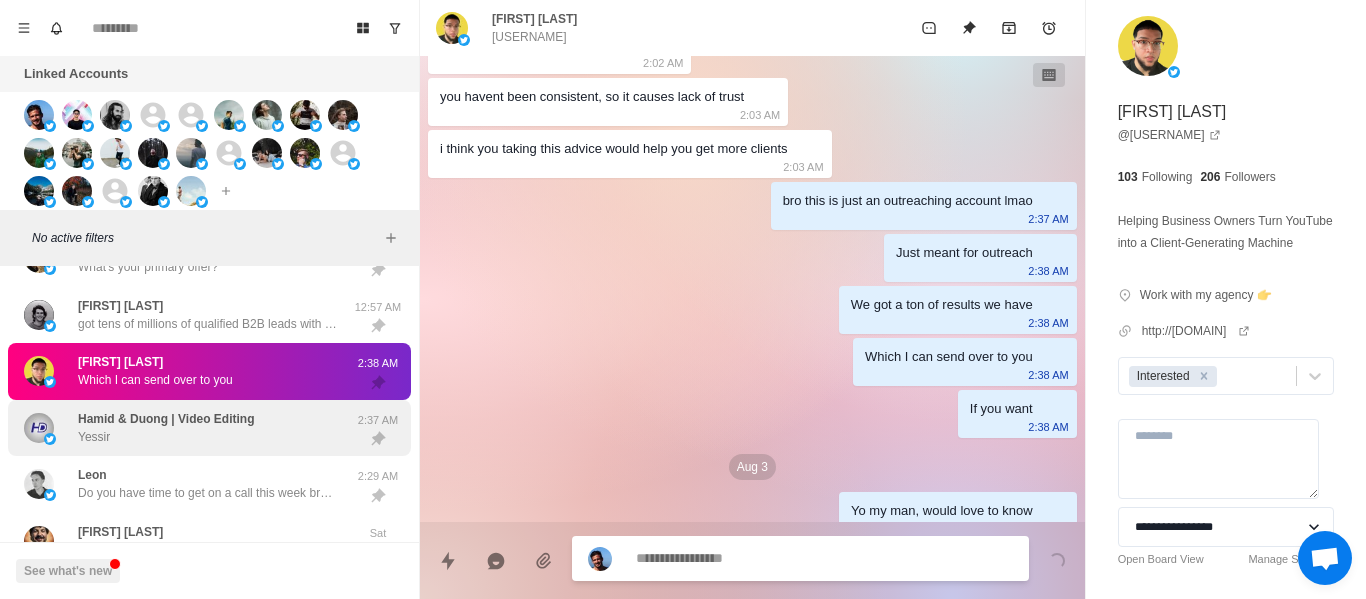 click on "Hamid & Duong | Video Editing Yessir" at bounding box center (188, 428) 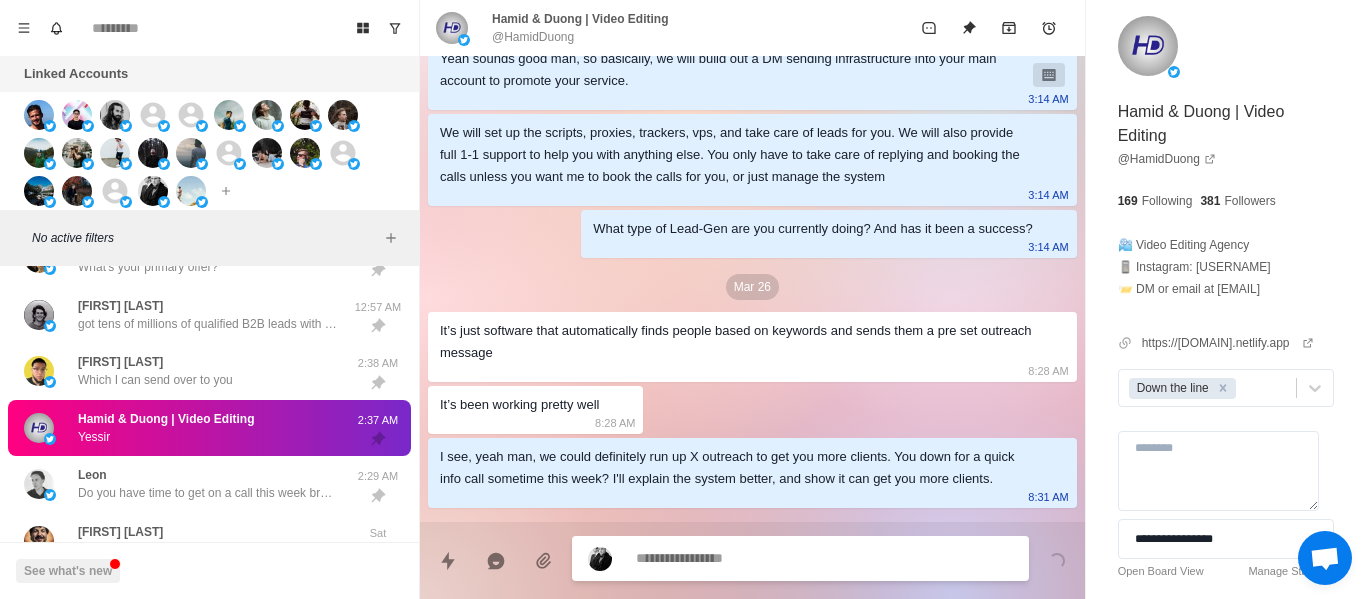 scroll, scrollTop: 2092, scrollLeft: 0, axis: vertical 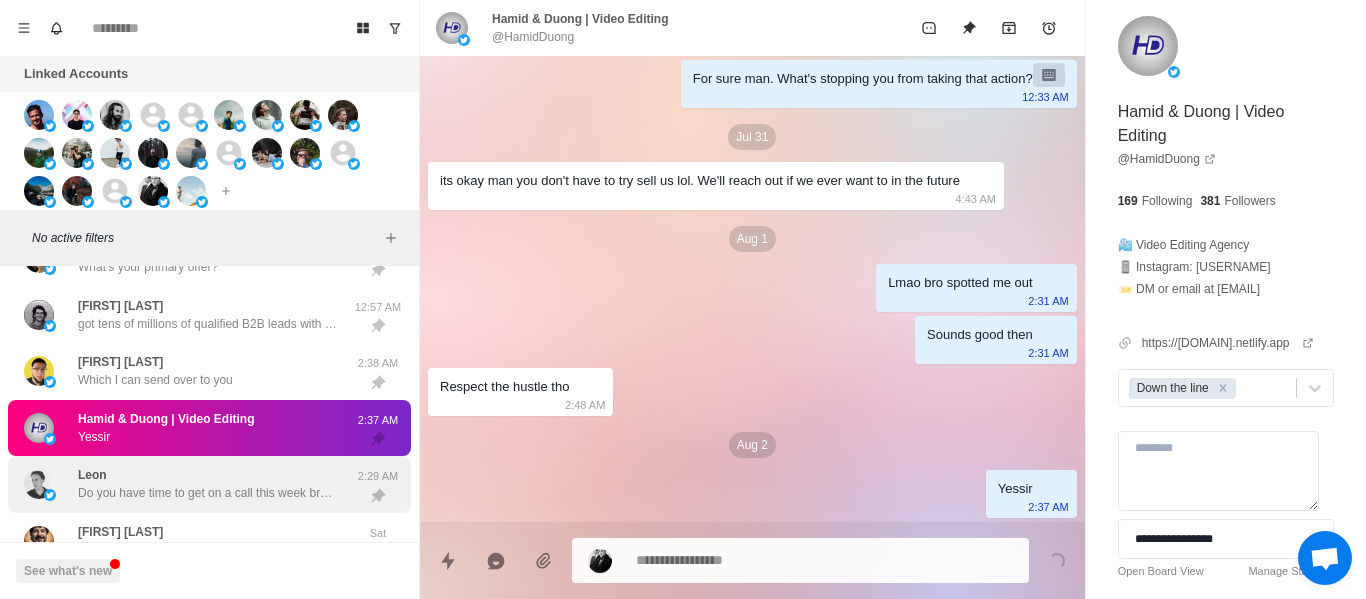 click on "Leon Do you have time to get on a call this week brotha?" at bounding box center [208, 484] 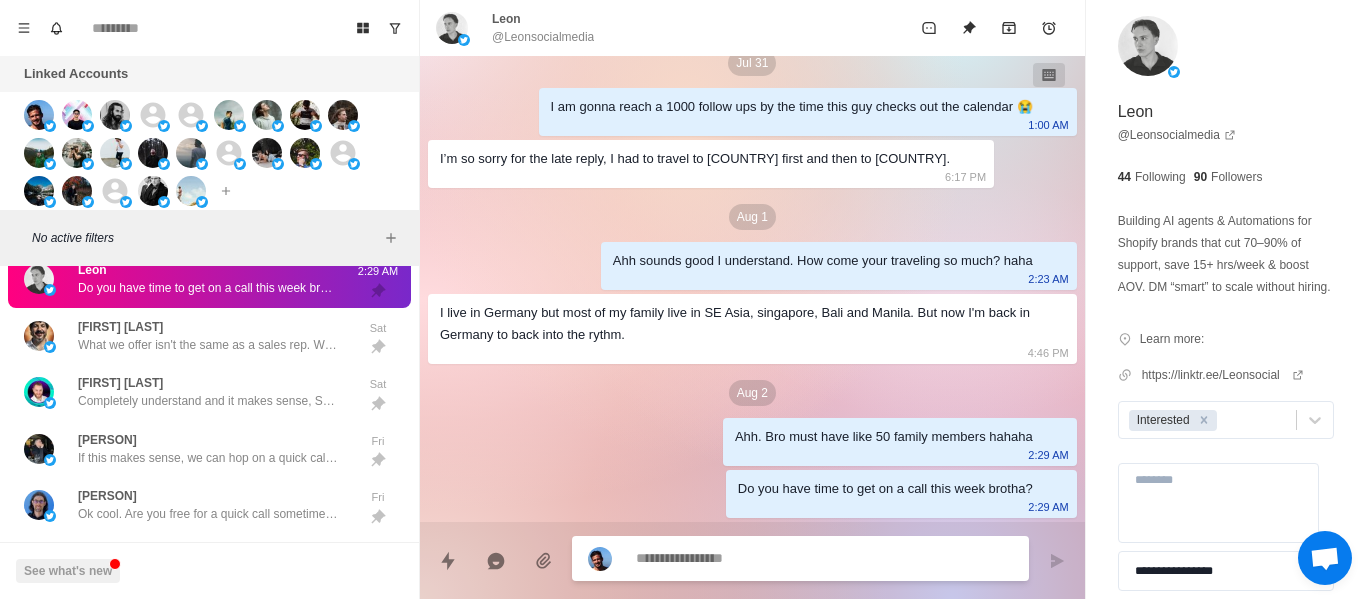 scroll, scrollTop: 306, scrollLeft: 0, axis: vertical 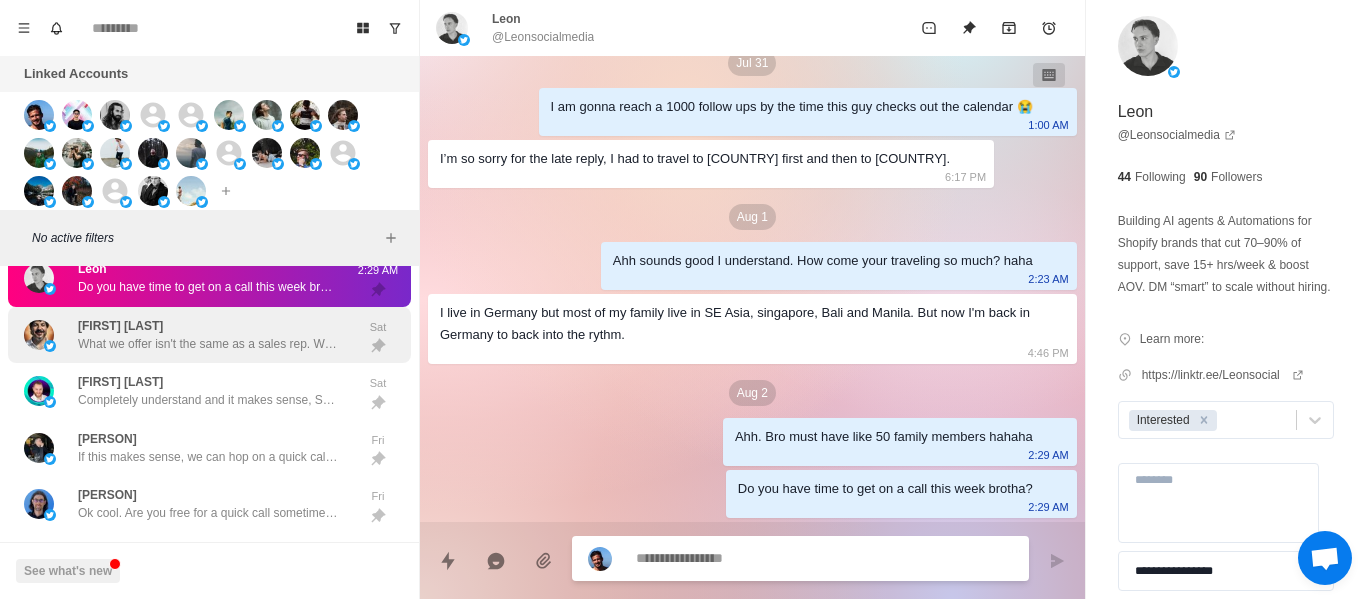 click on "What we offer isn't the same as a sales rep.
We will be building you an X lead generation machine and managing the lead gen for you over time.
if this makes sense we can hop on a quick call, would love to show you what that looks like for your business" at bounding box center [208, 344] 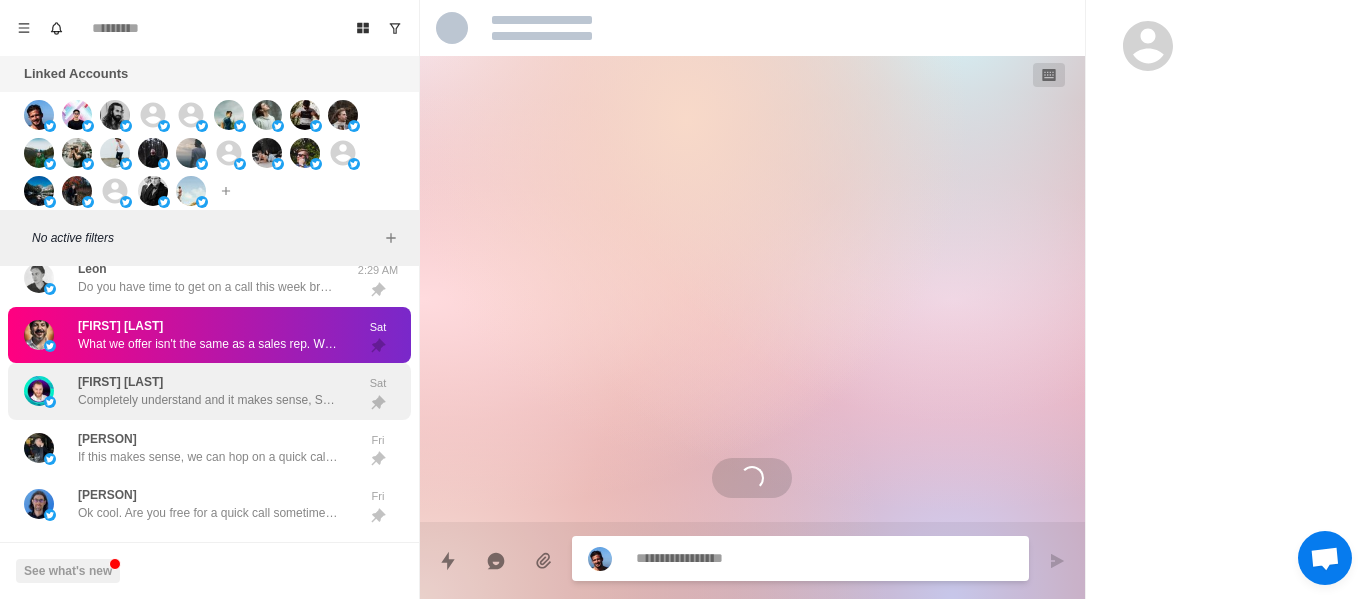 scroll, scrollTop: 2381, scrollLeft: 0, axis: vertical 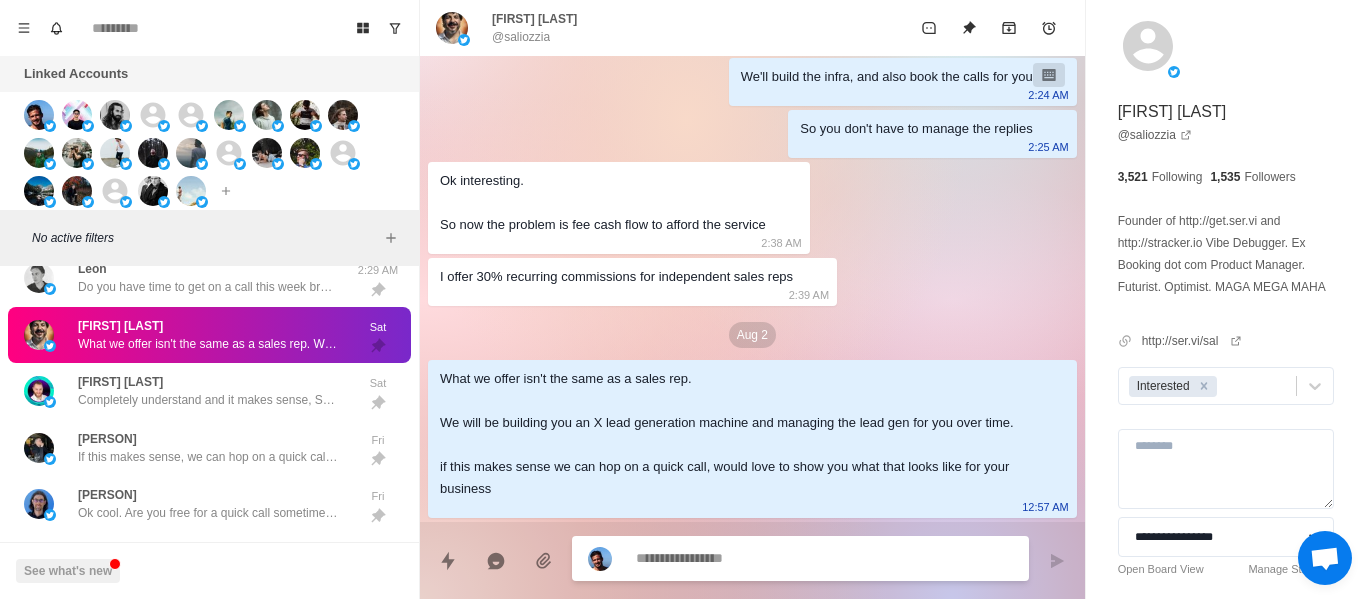 drag, startPoint x: 715, startPoint y: 566, endPoint x: 706, endPoint y: 560, distance: 10.816654 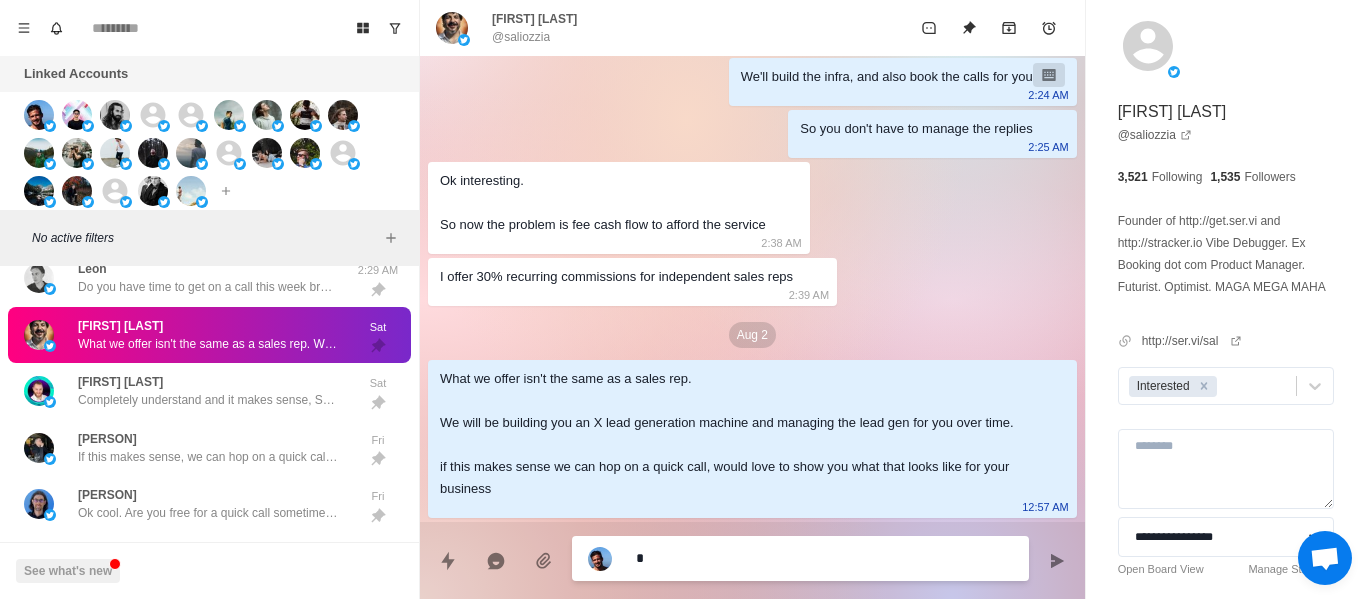 type on "*" 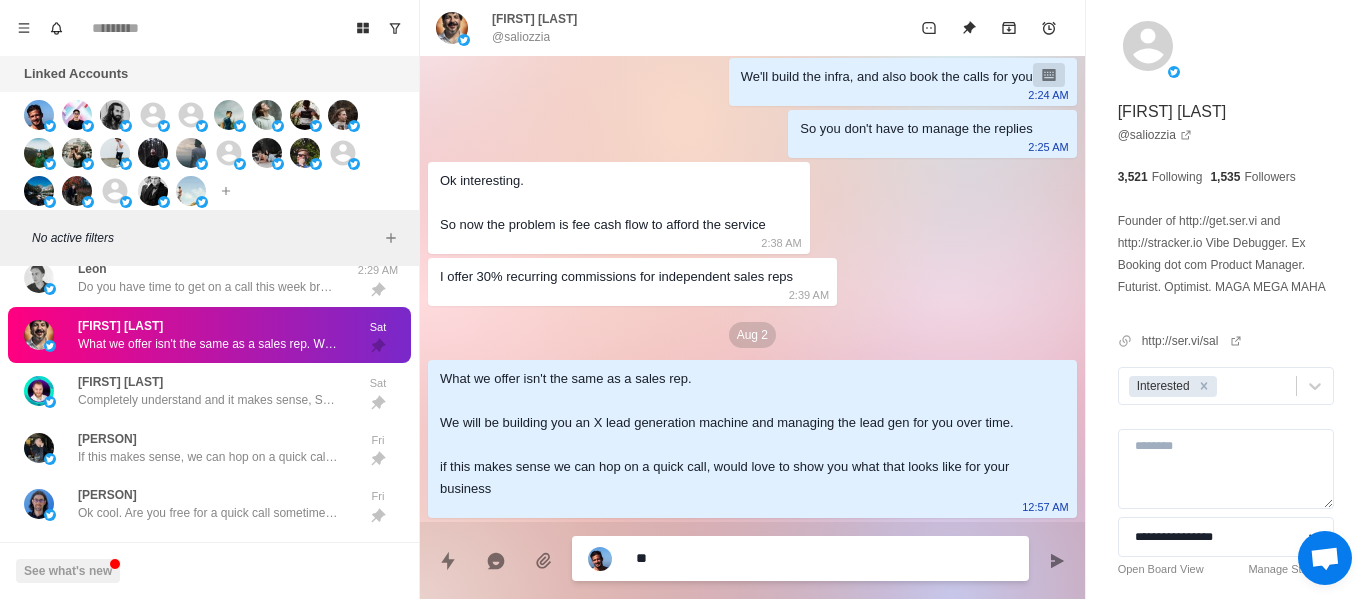 type on "*" 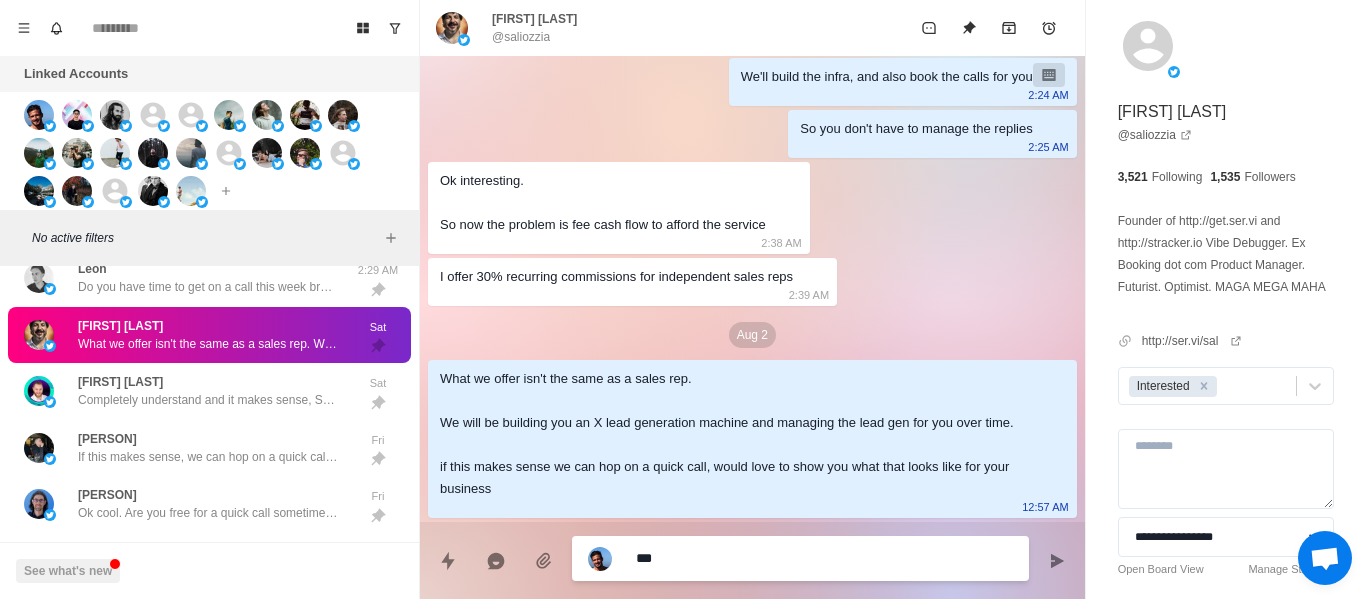 type on "*" 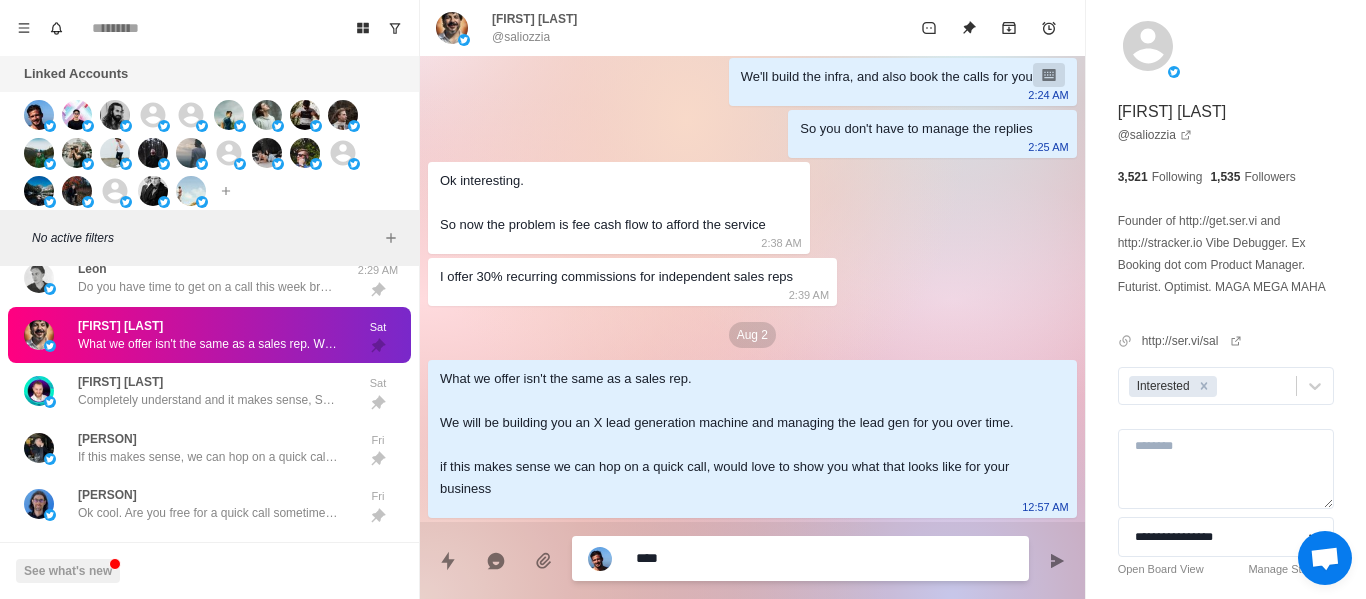 type on "*" 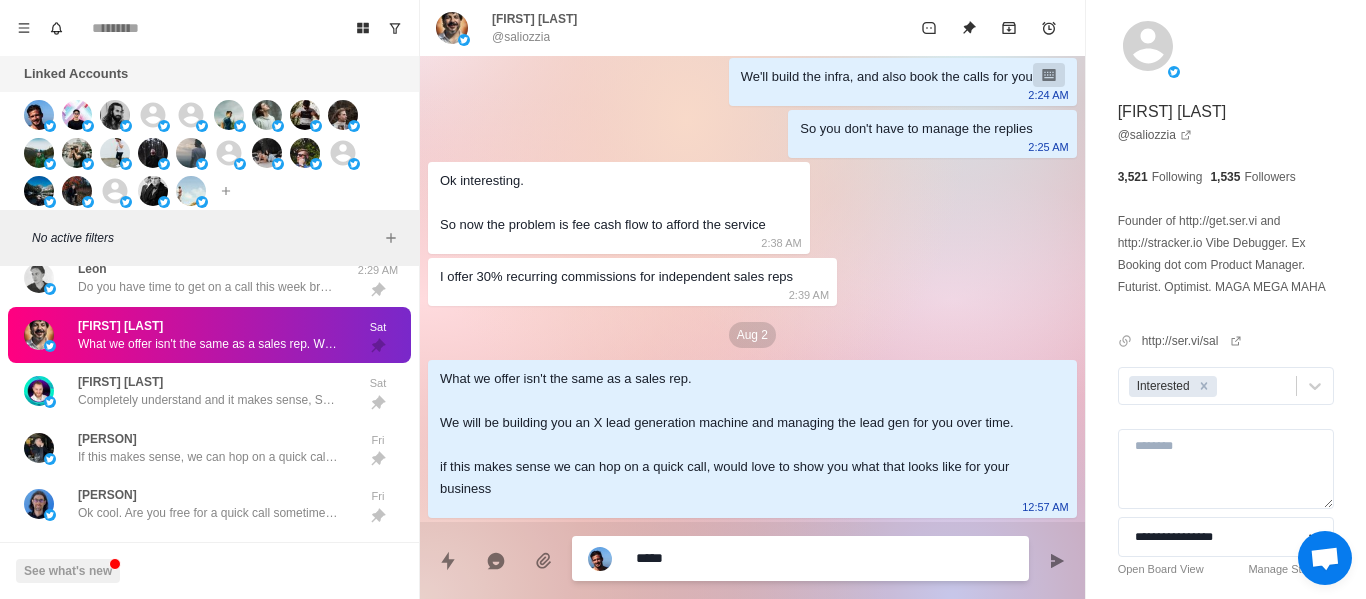 type on "*" 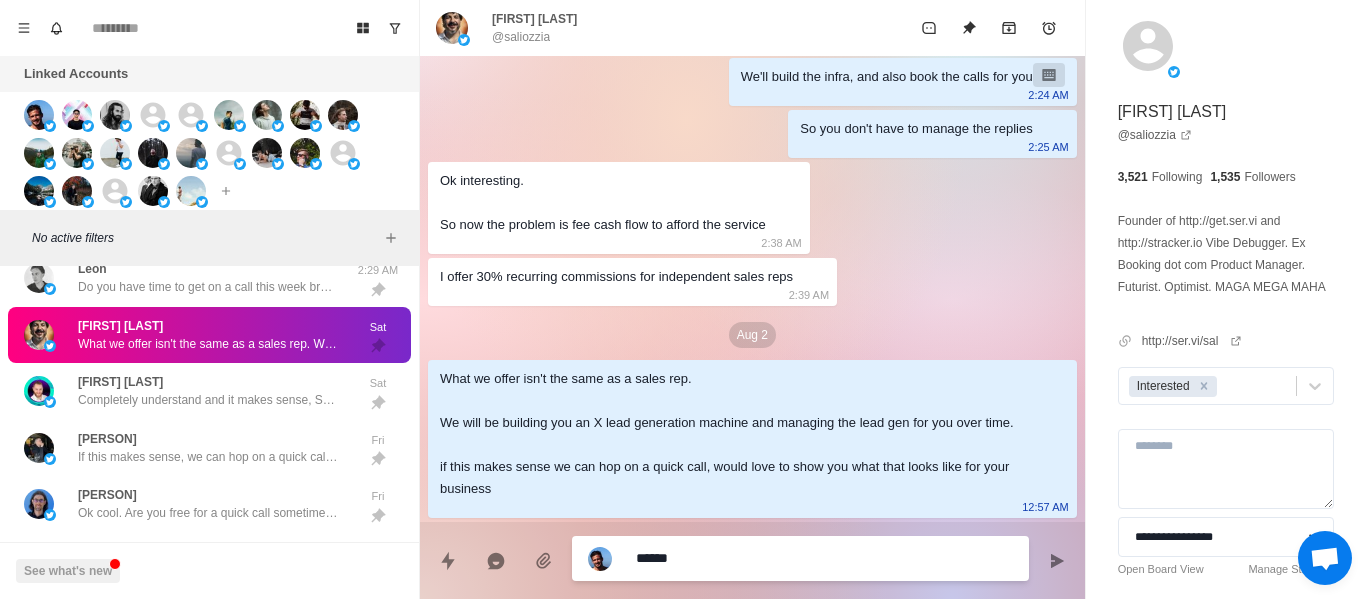 type on "*" 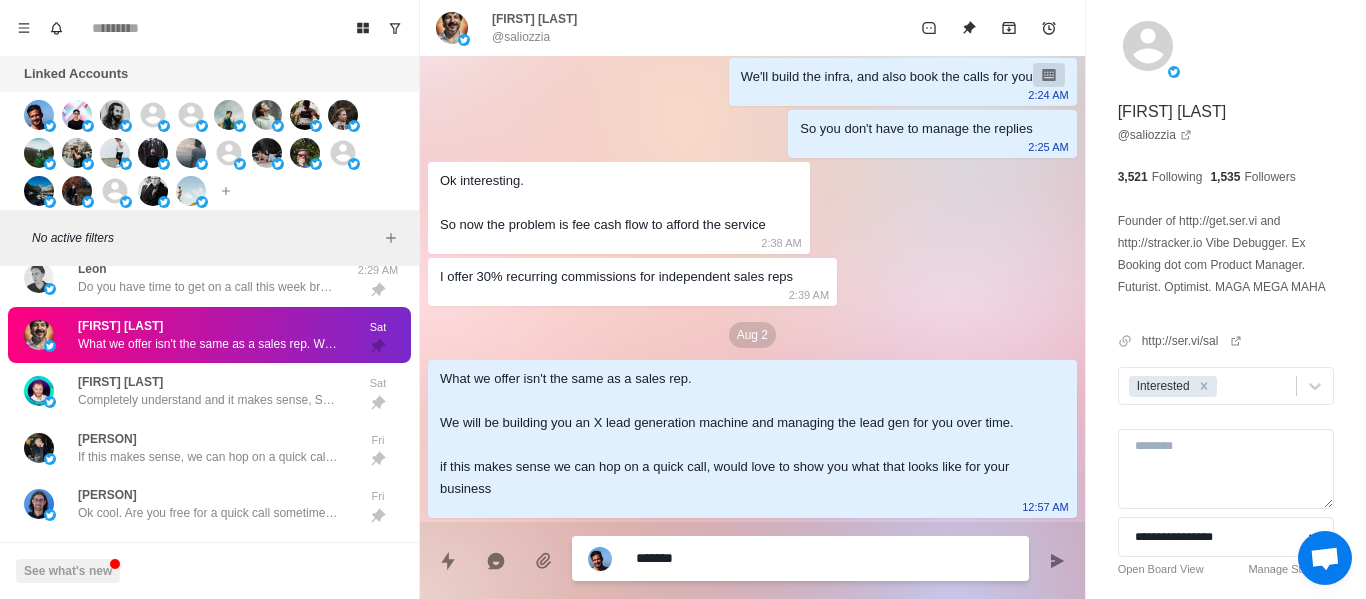 type on "*" 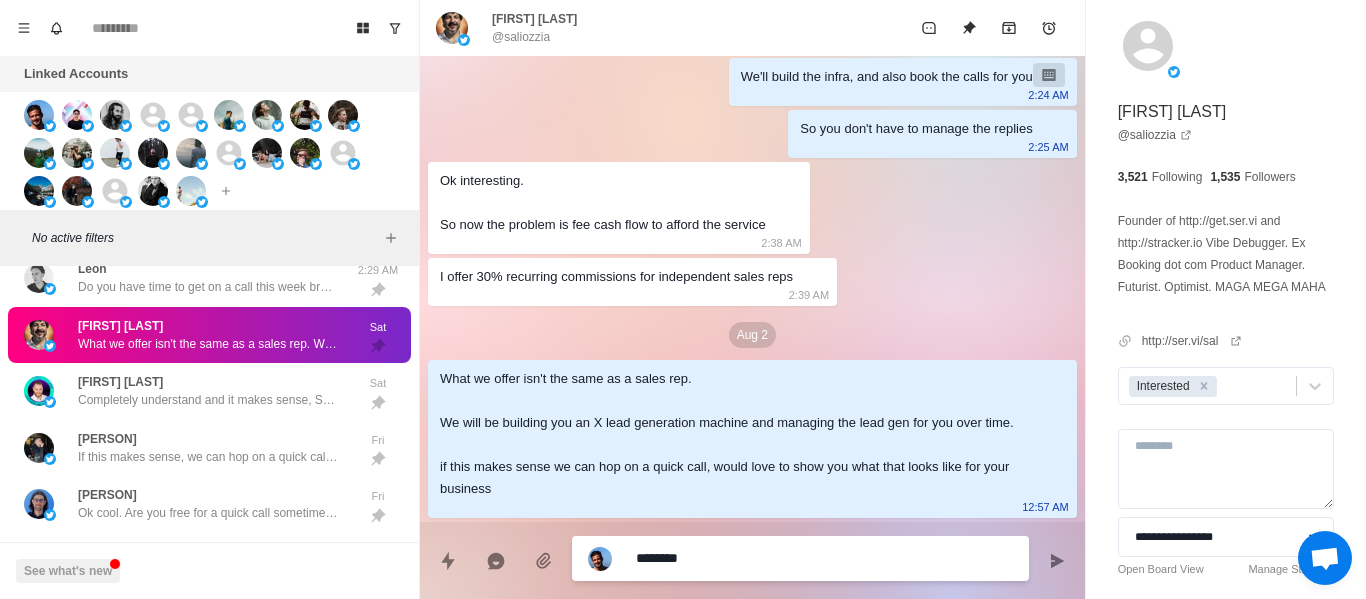 type on "*" 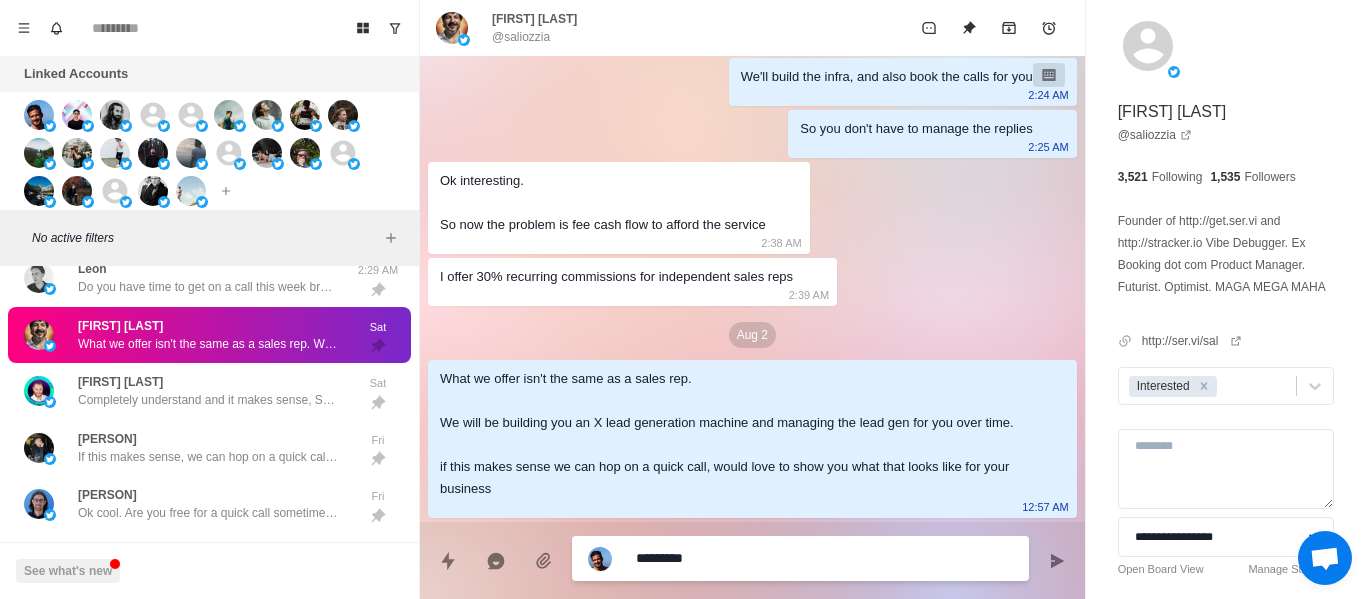 type on "*" 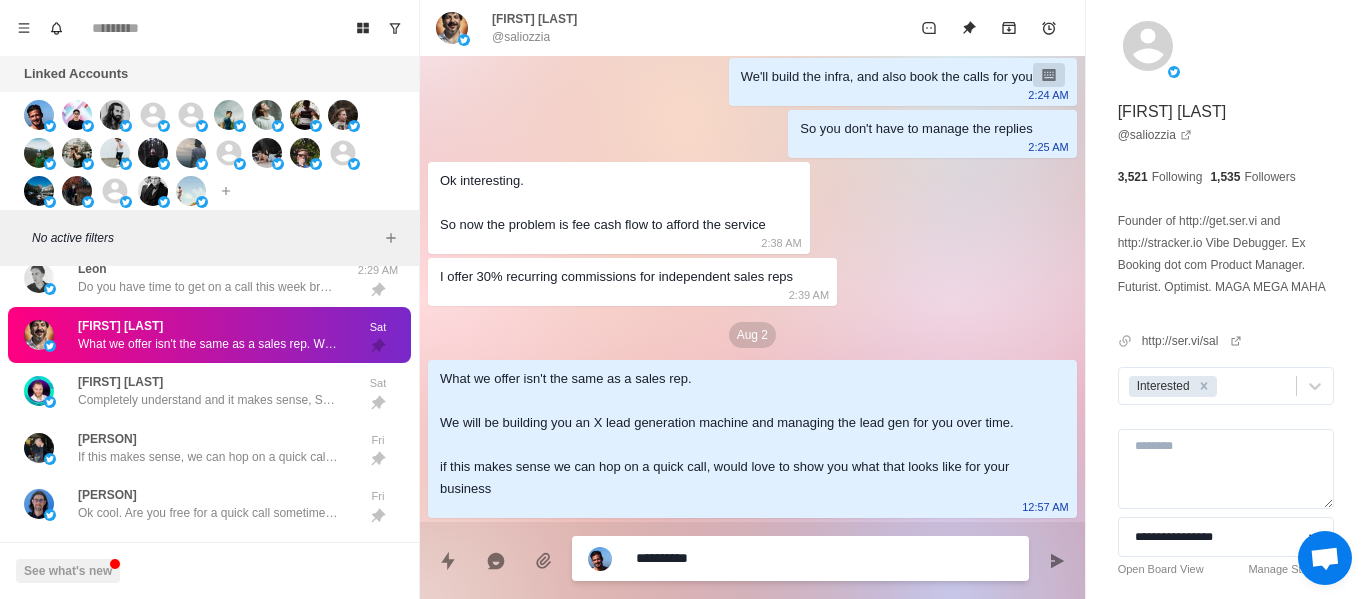 type on "*" 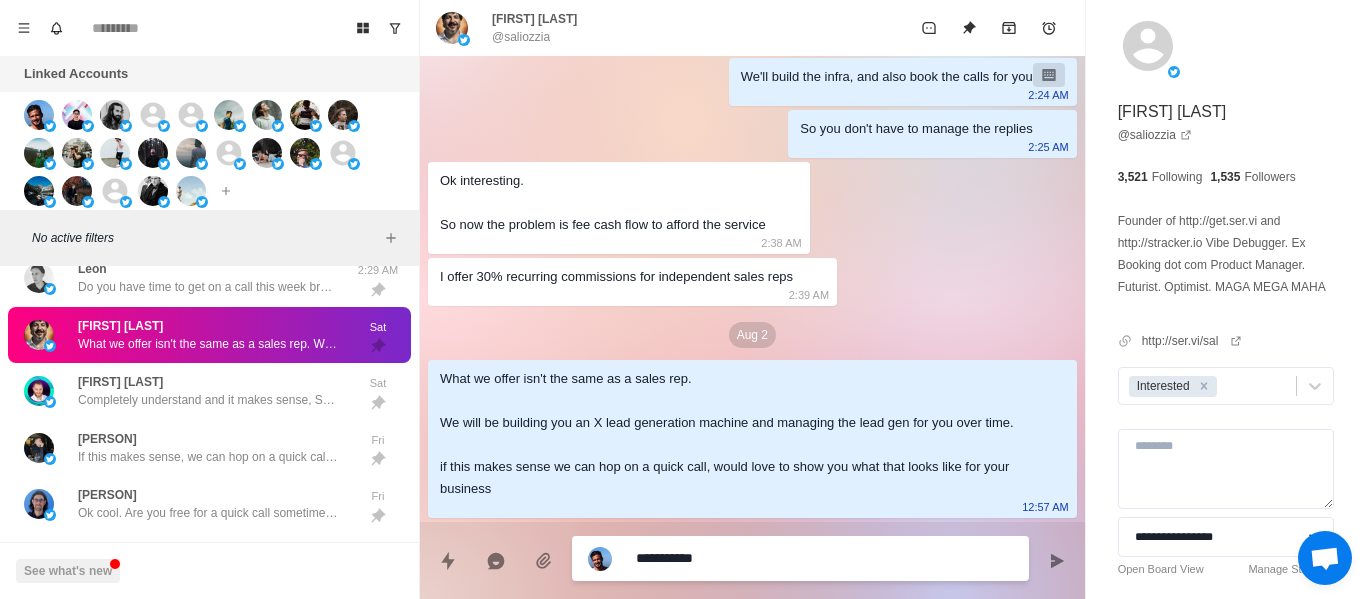 type on "*" 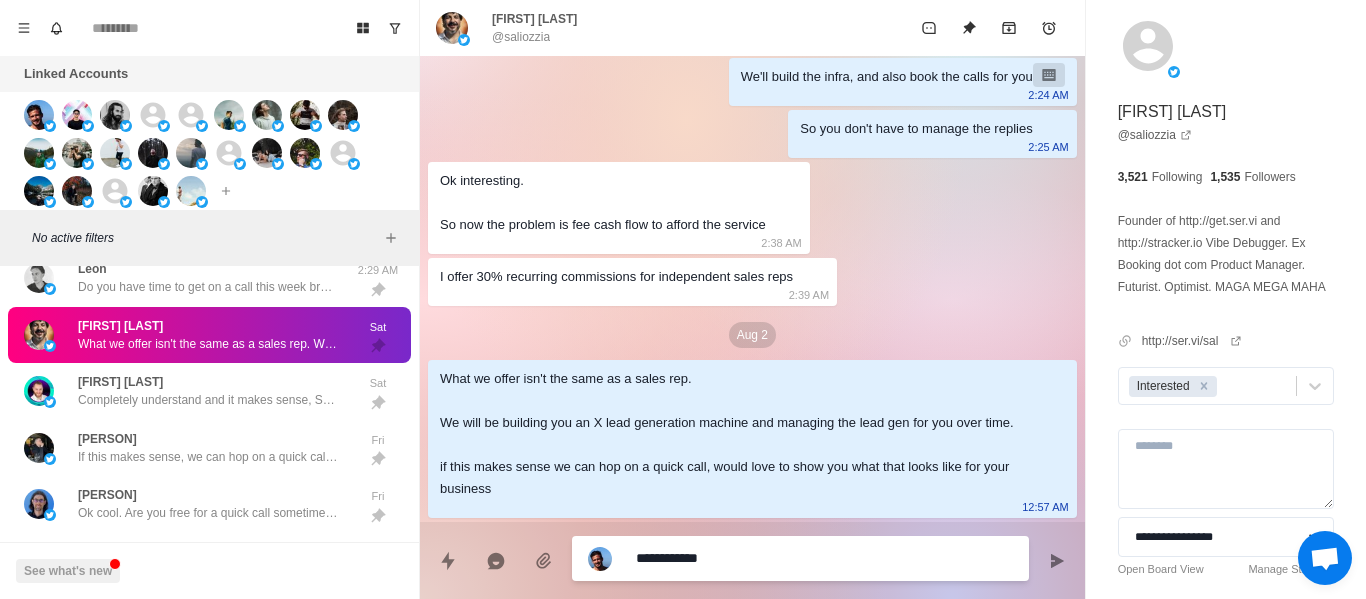 type on "*" 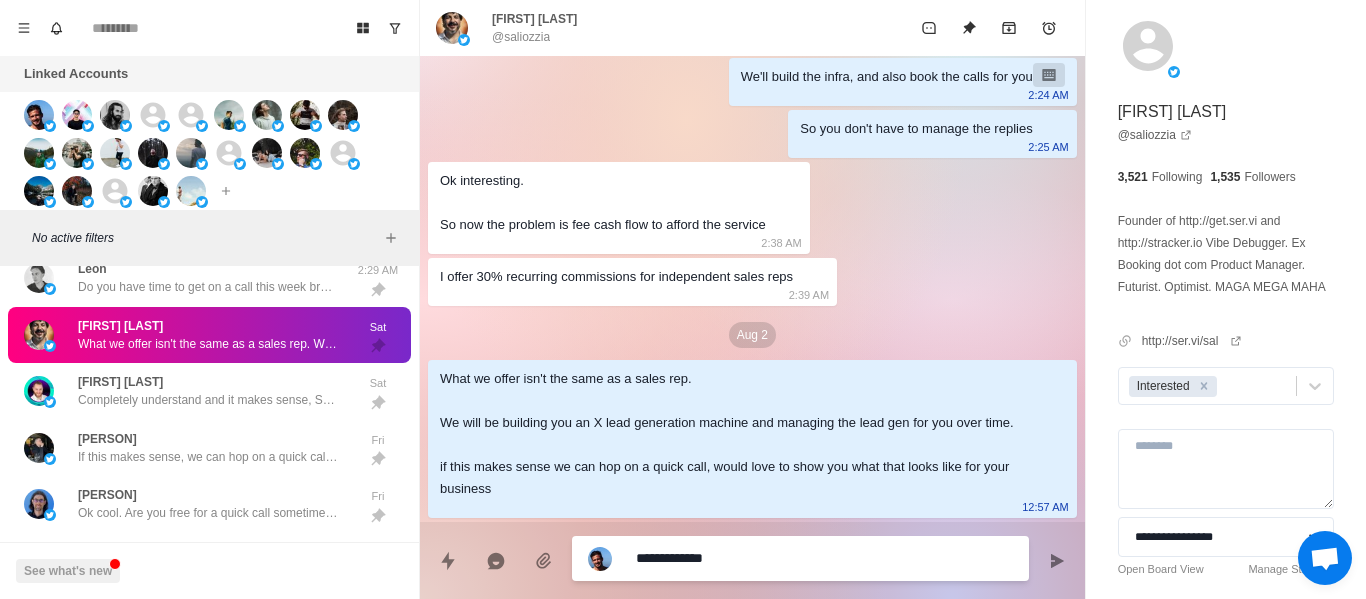 type on "*" 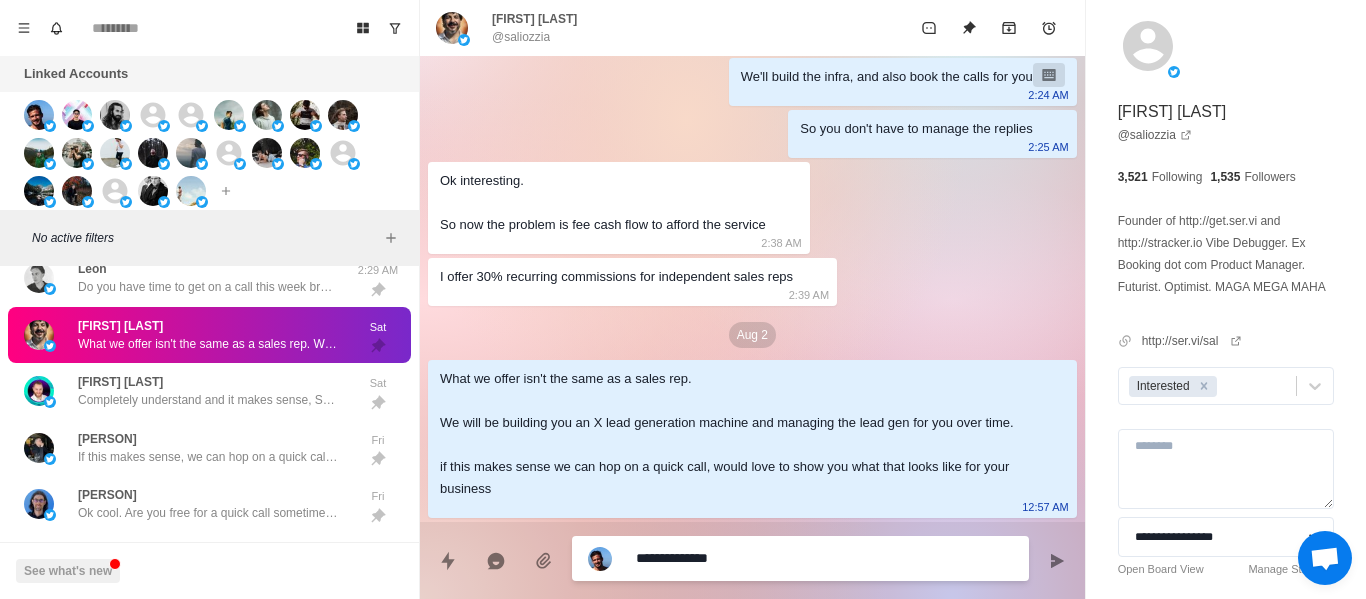 type on "*" 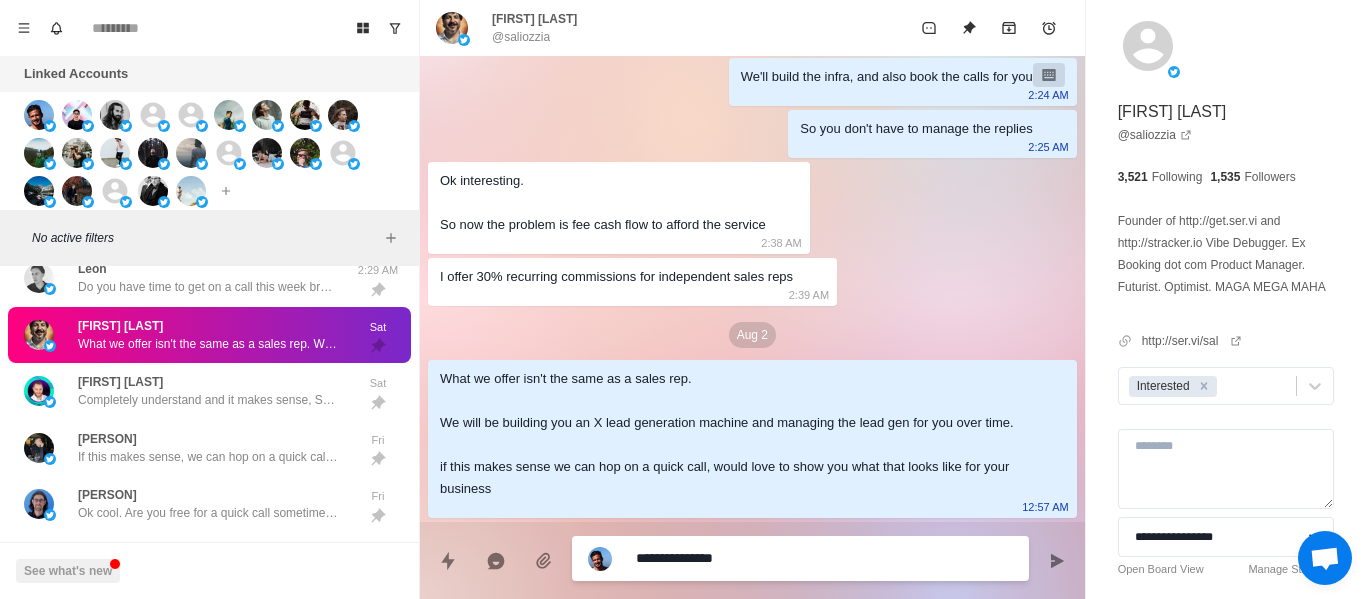 type on "*" 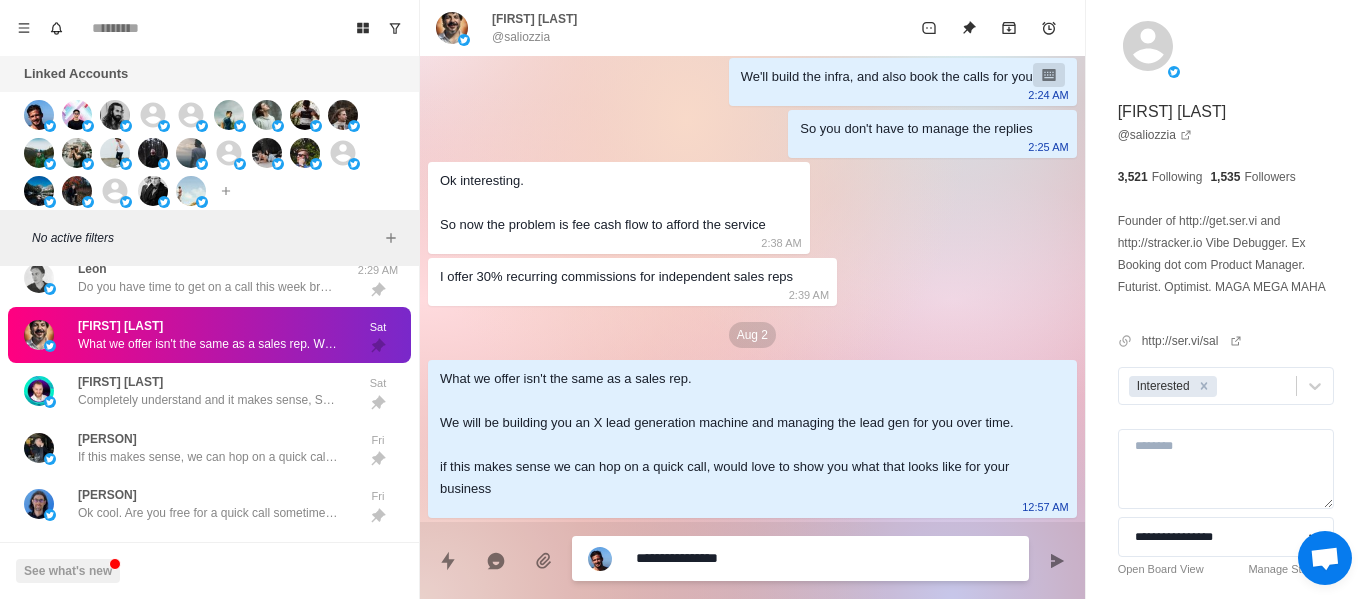 type on "*" 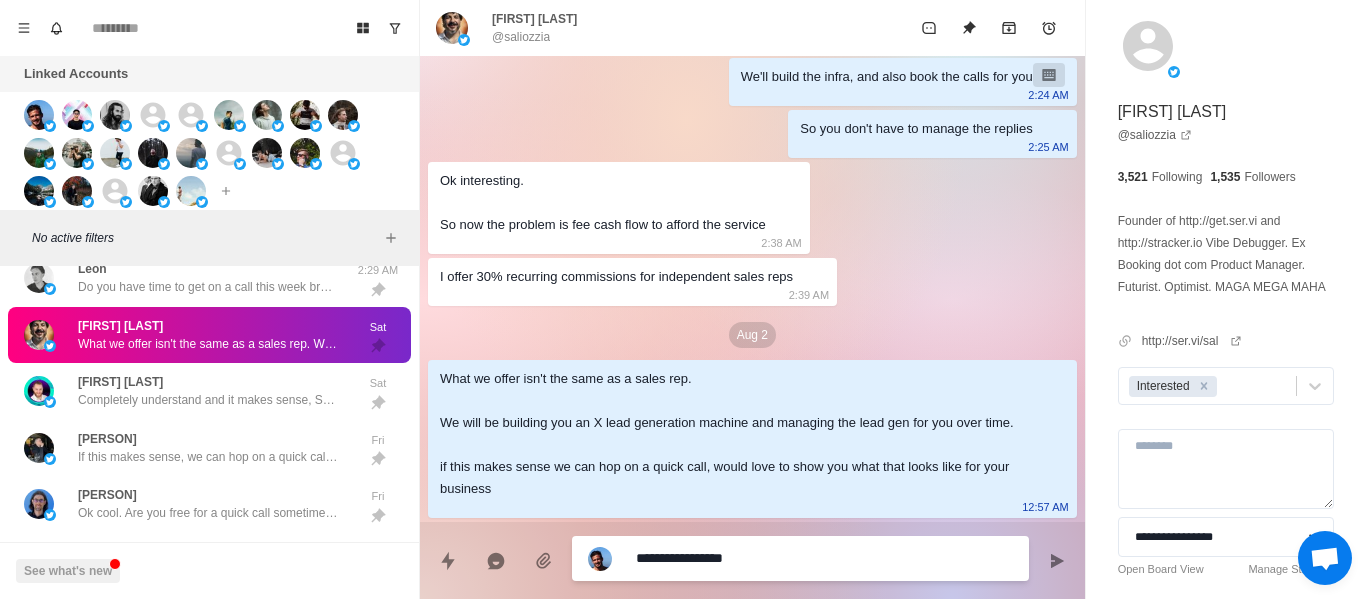 type on "*" 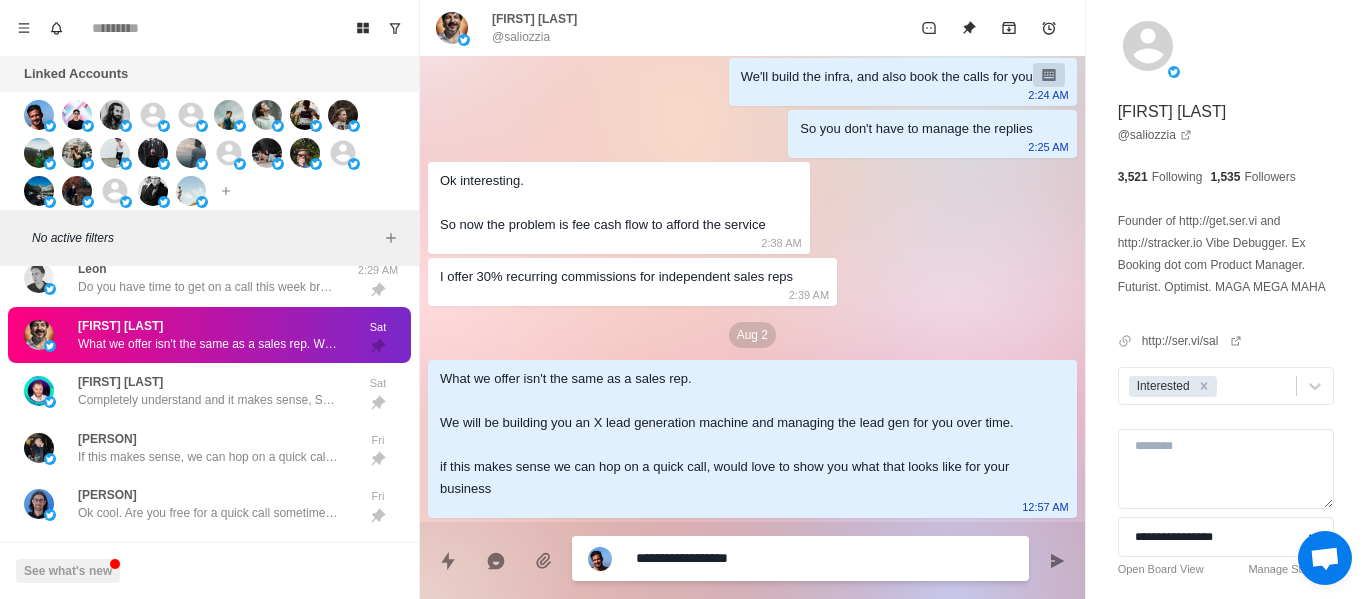 type on "*" 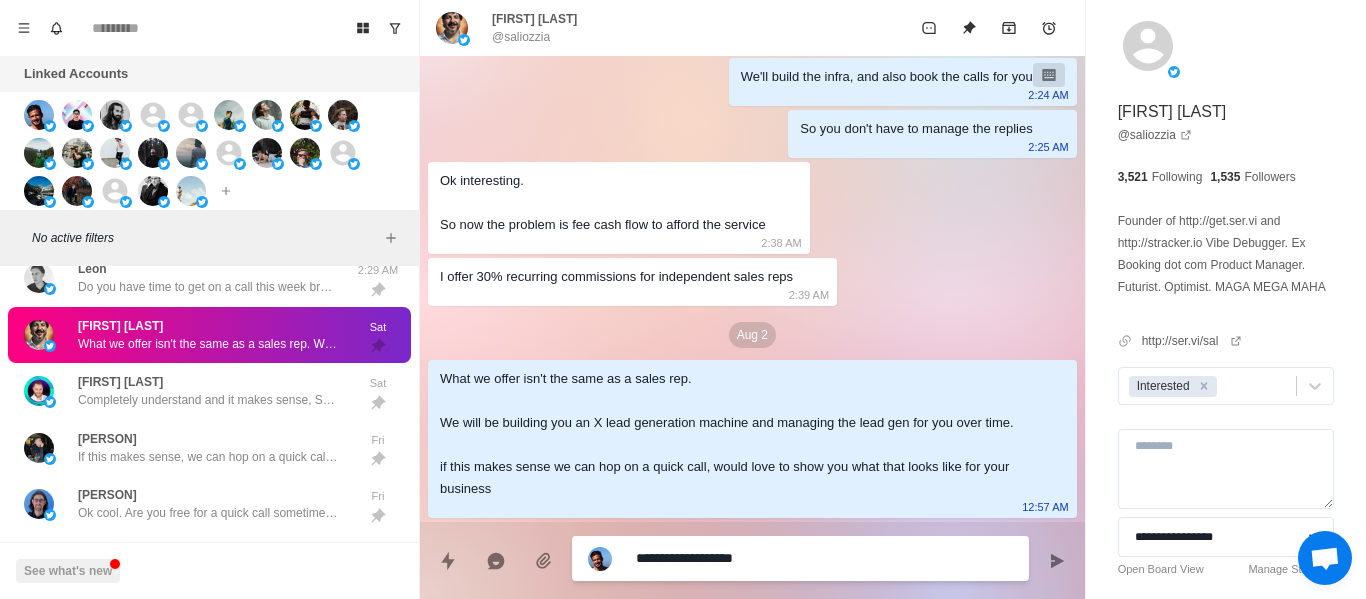 type on "*" 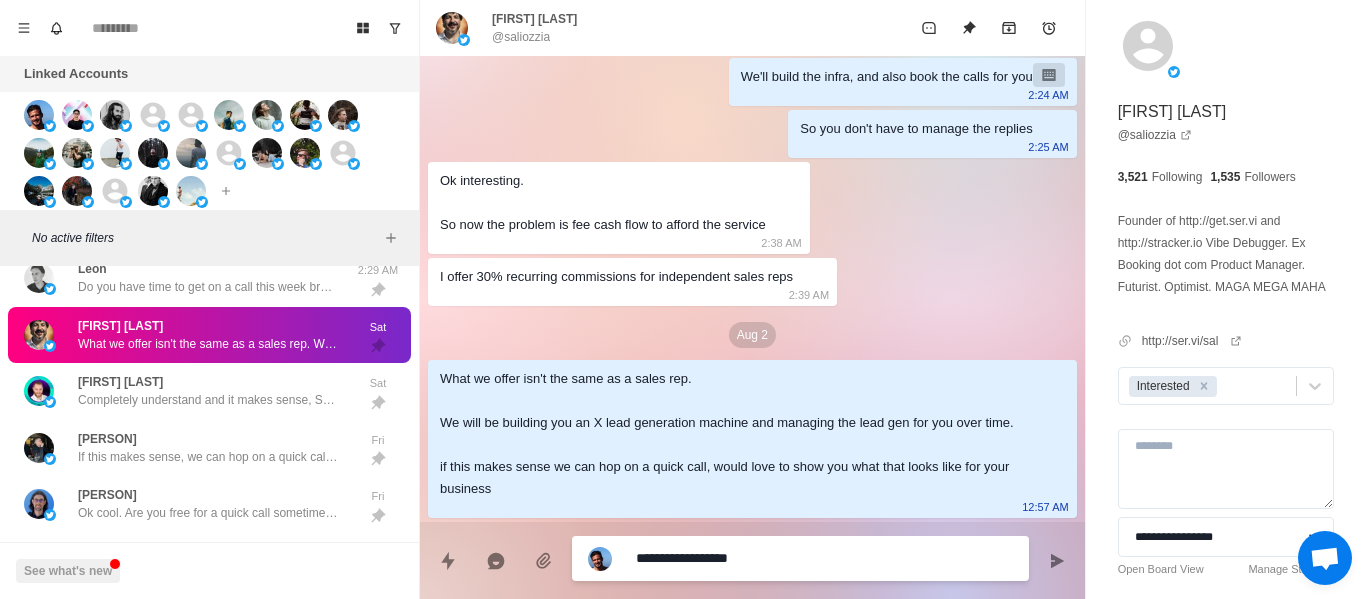 type on "*" 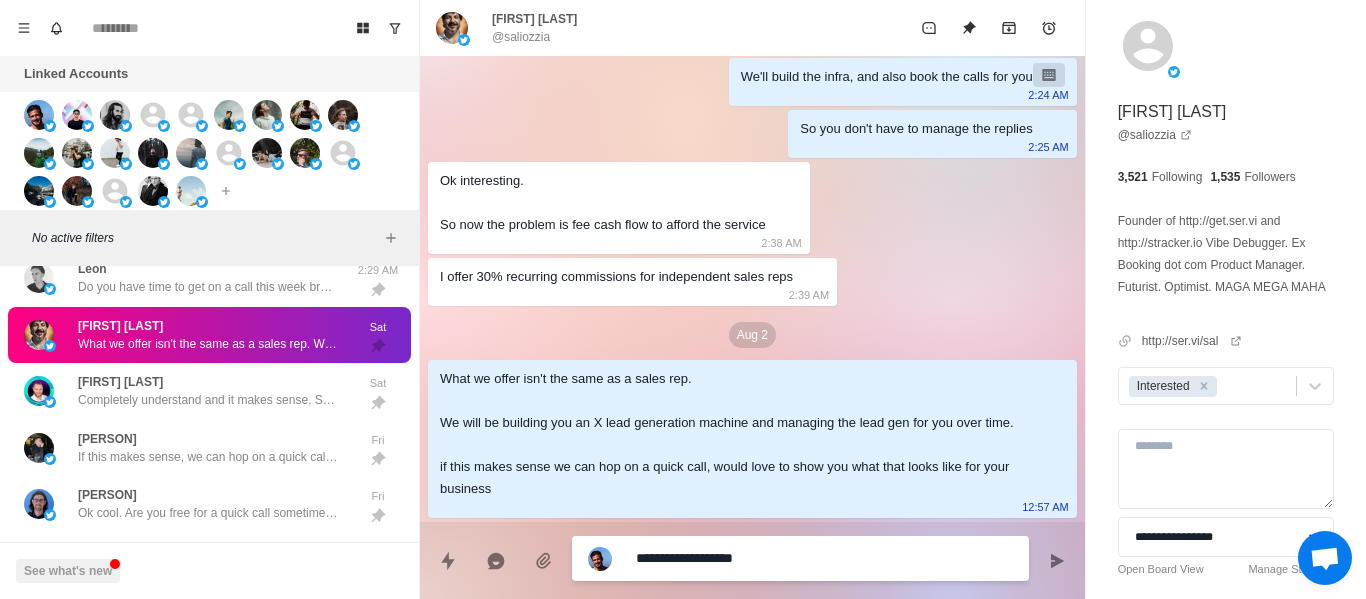 type on "*" 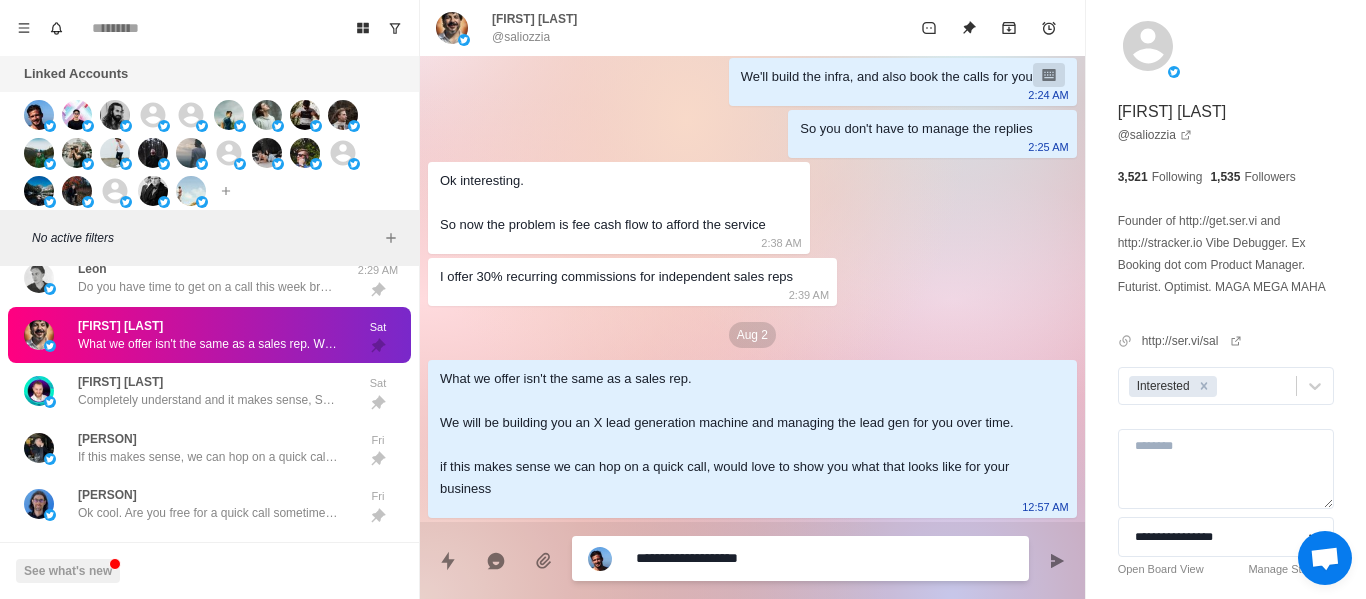 type on "*" 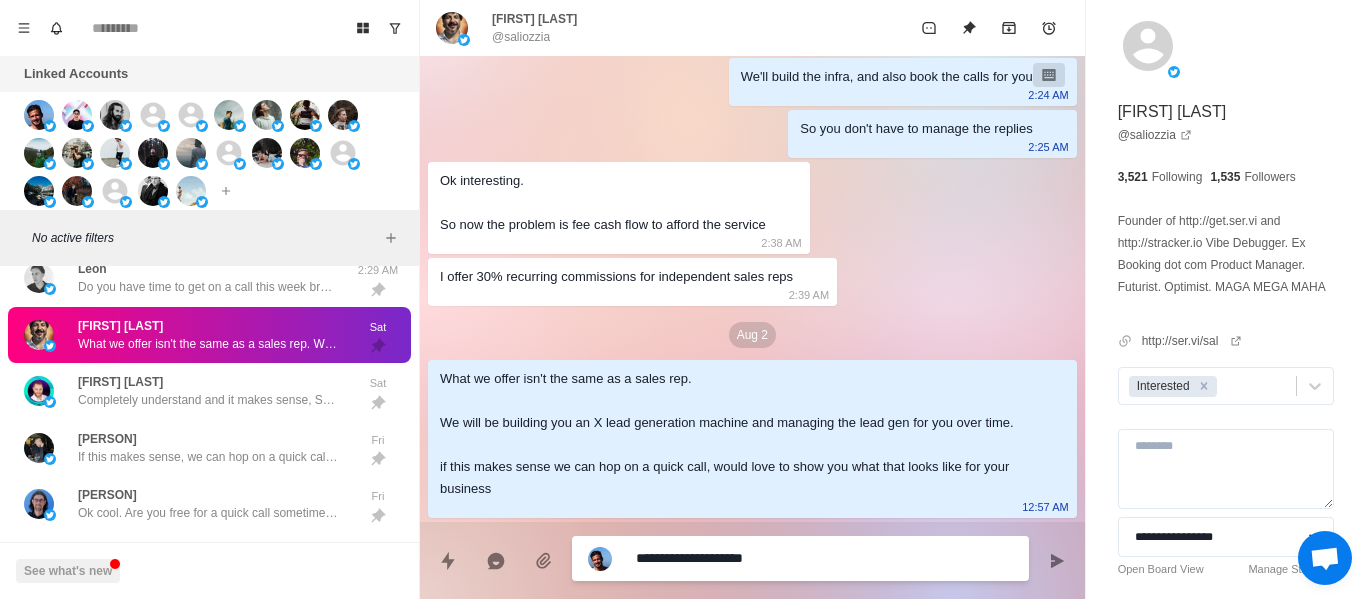type on "*" 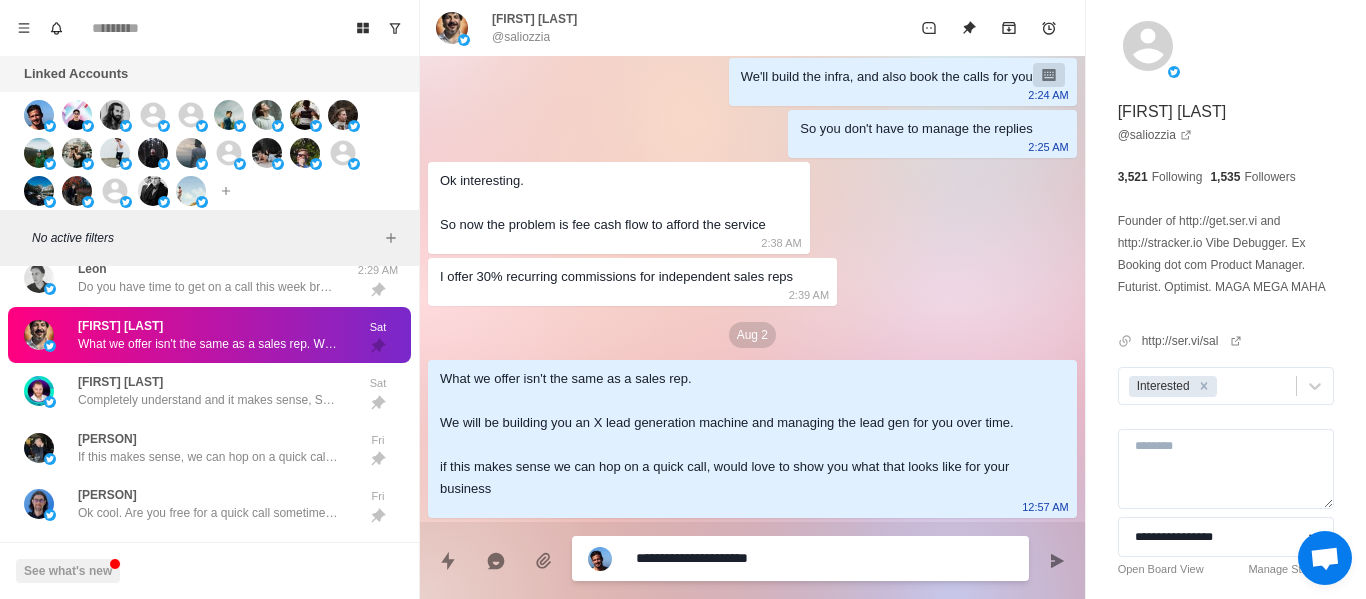 type on "*" 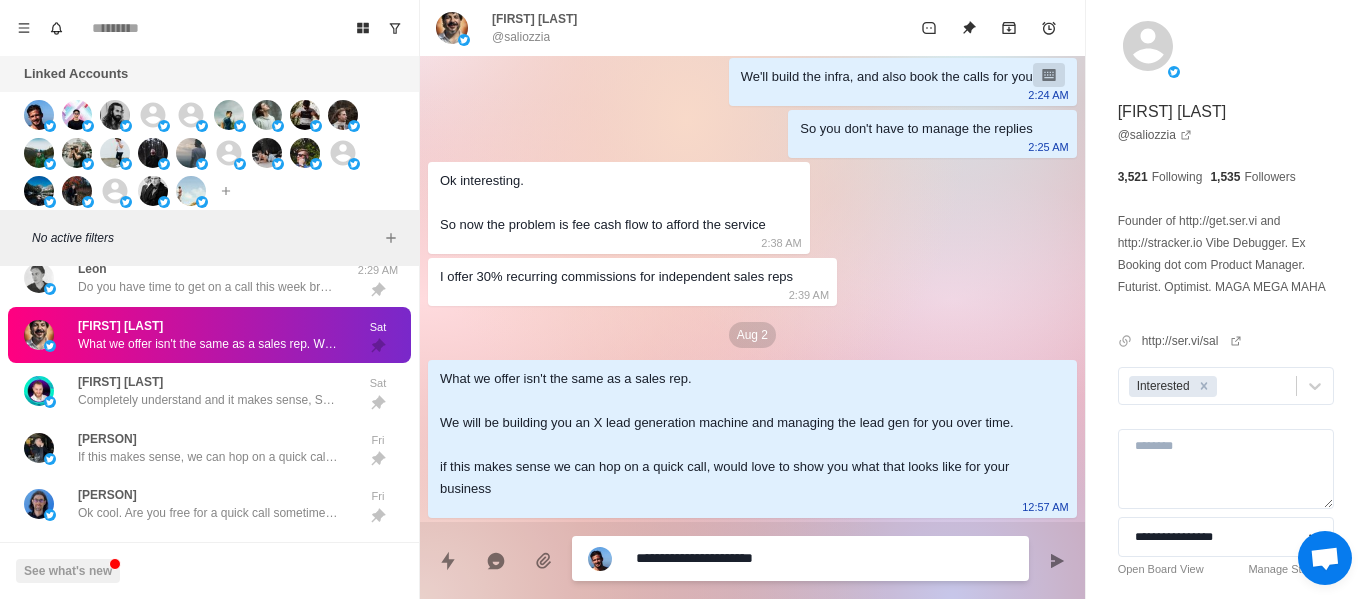 type on "*" 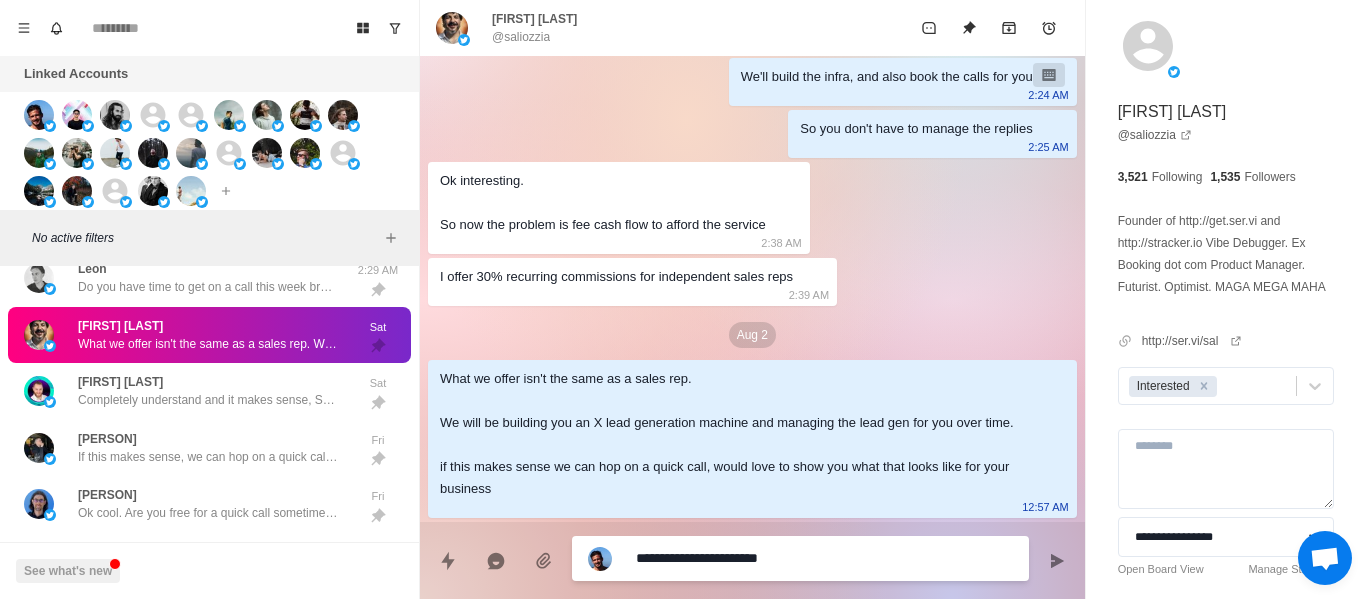 type on "*" 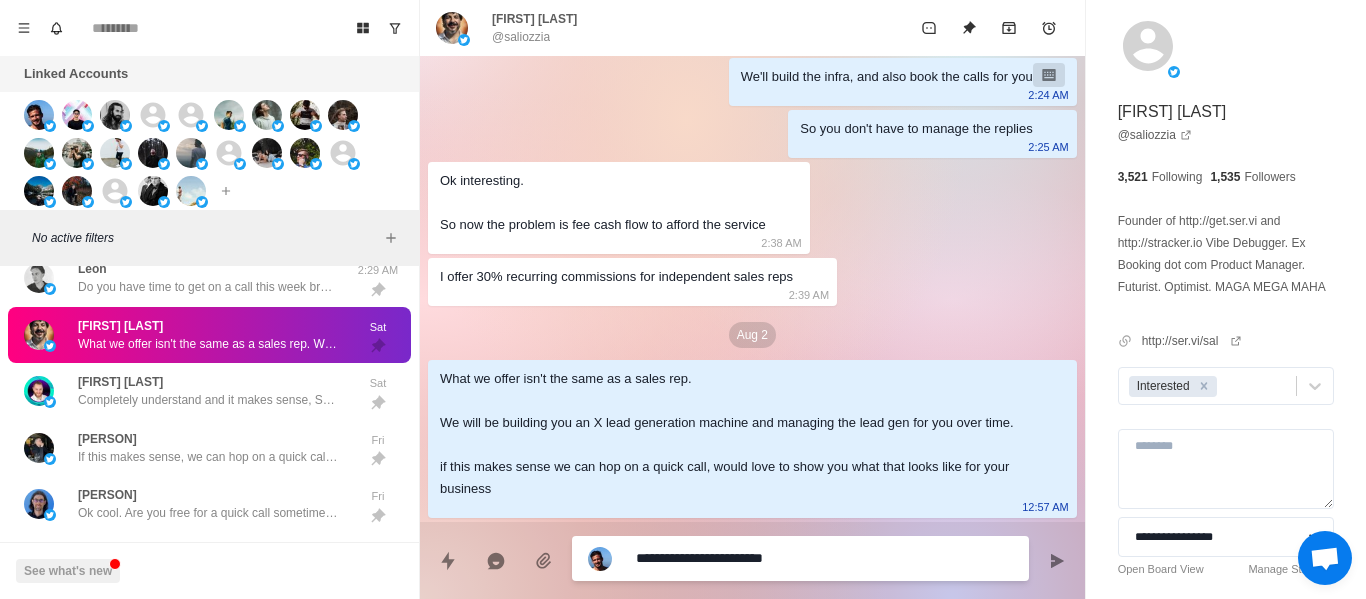 type on "*" 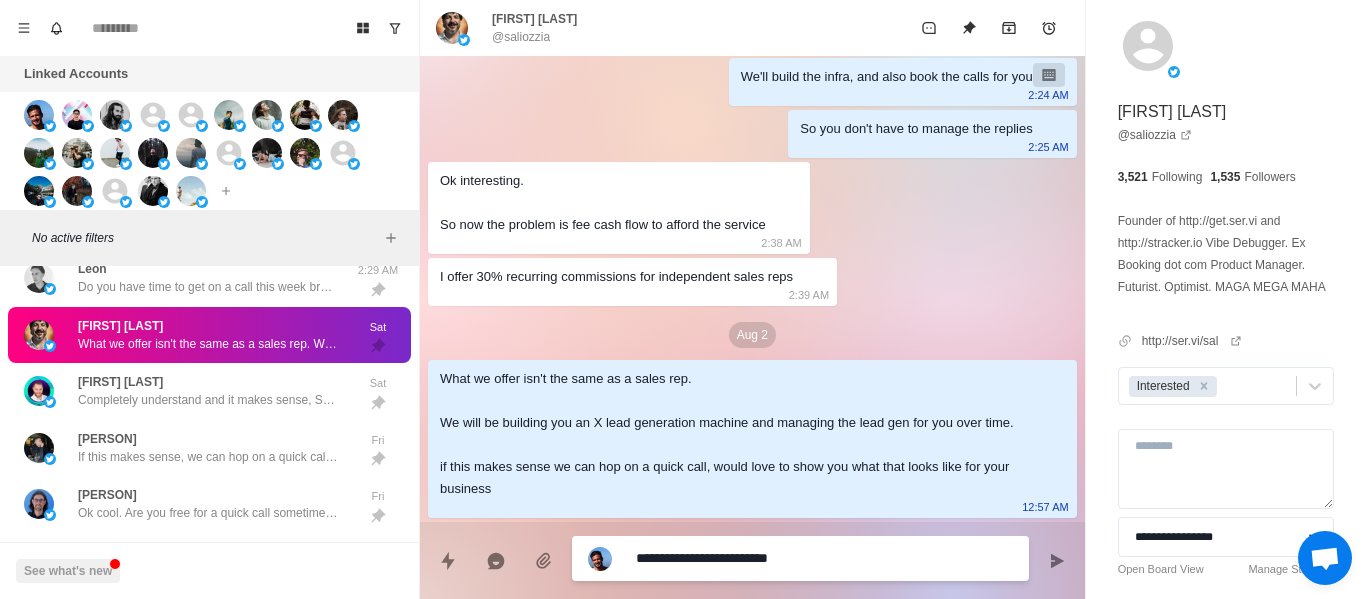 type on "*" 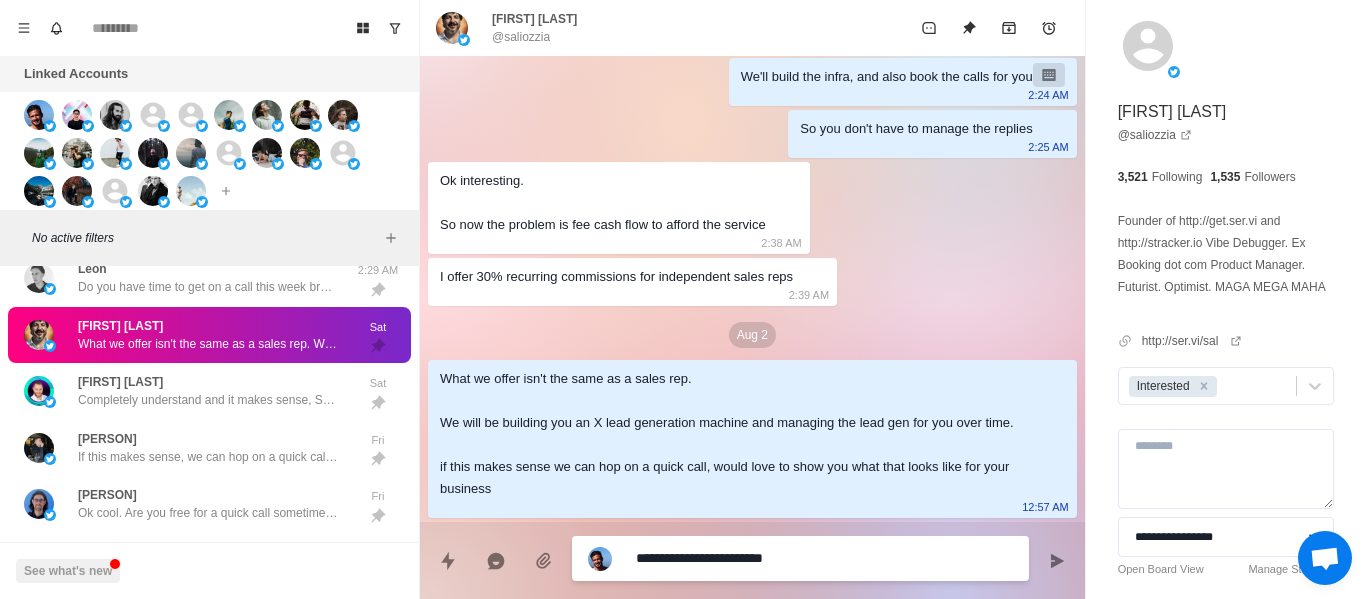type on "*" 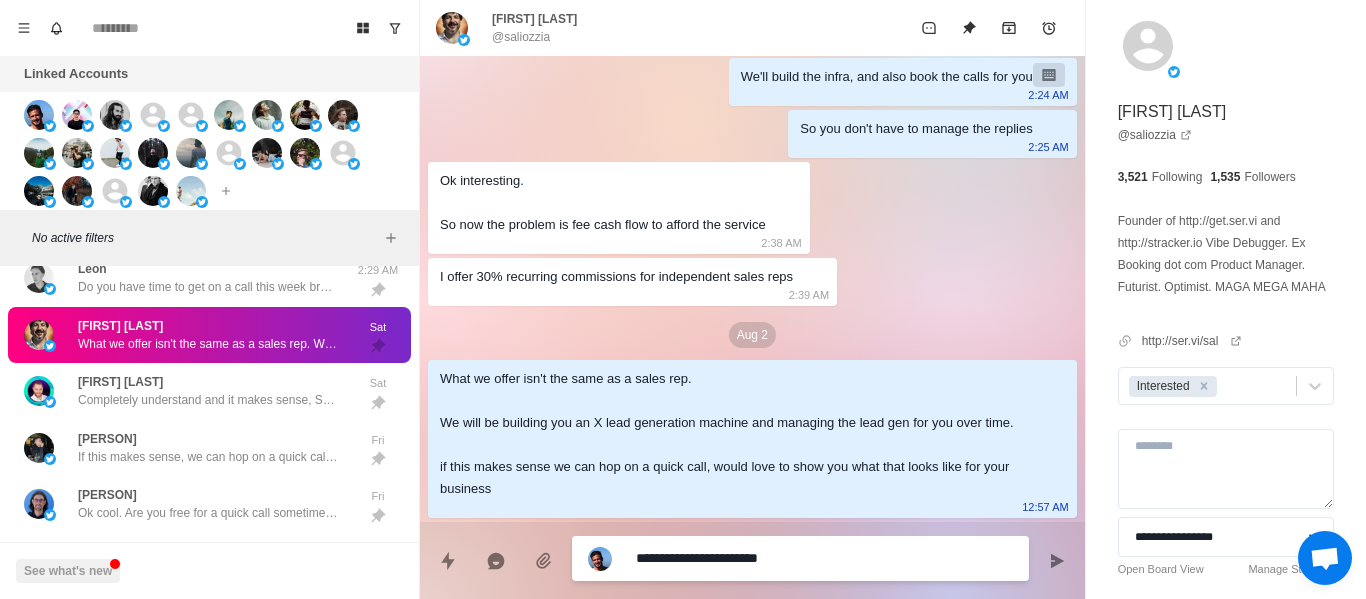 type on "*" 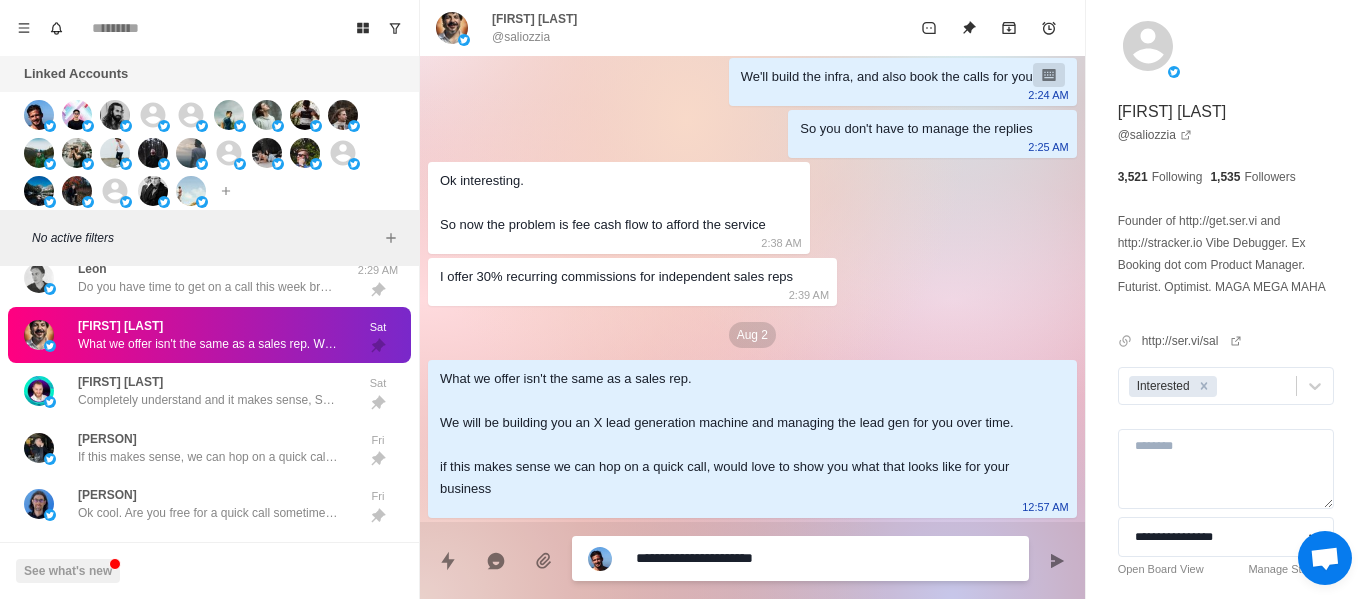 type on "*" 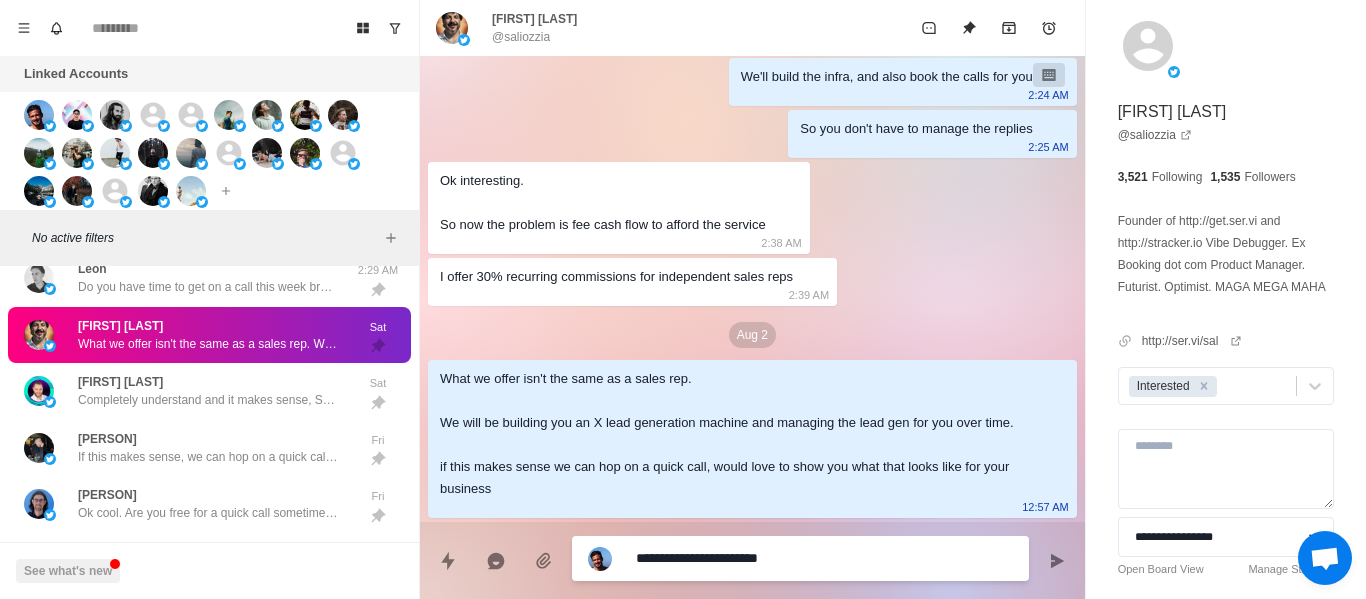 type on "*" 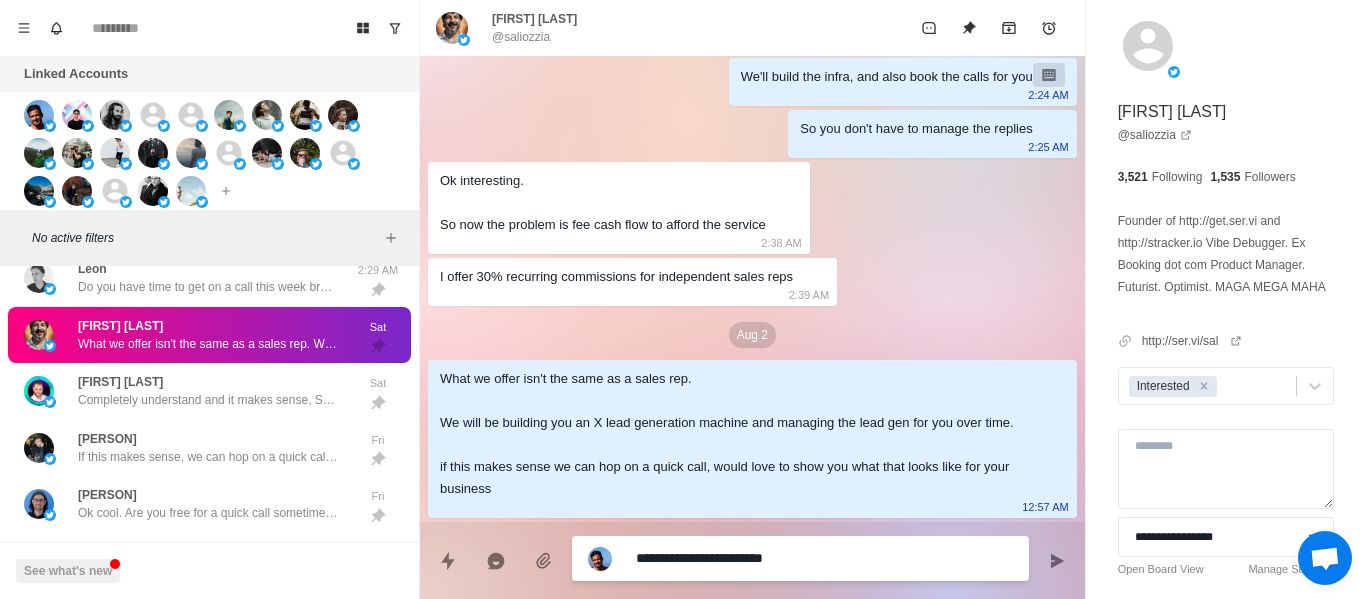 type on "*" 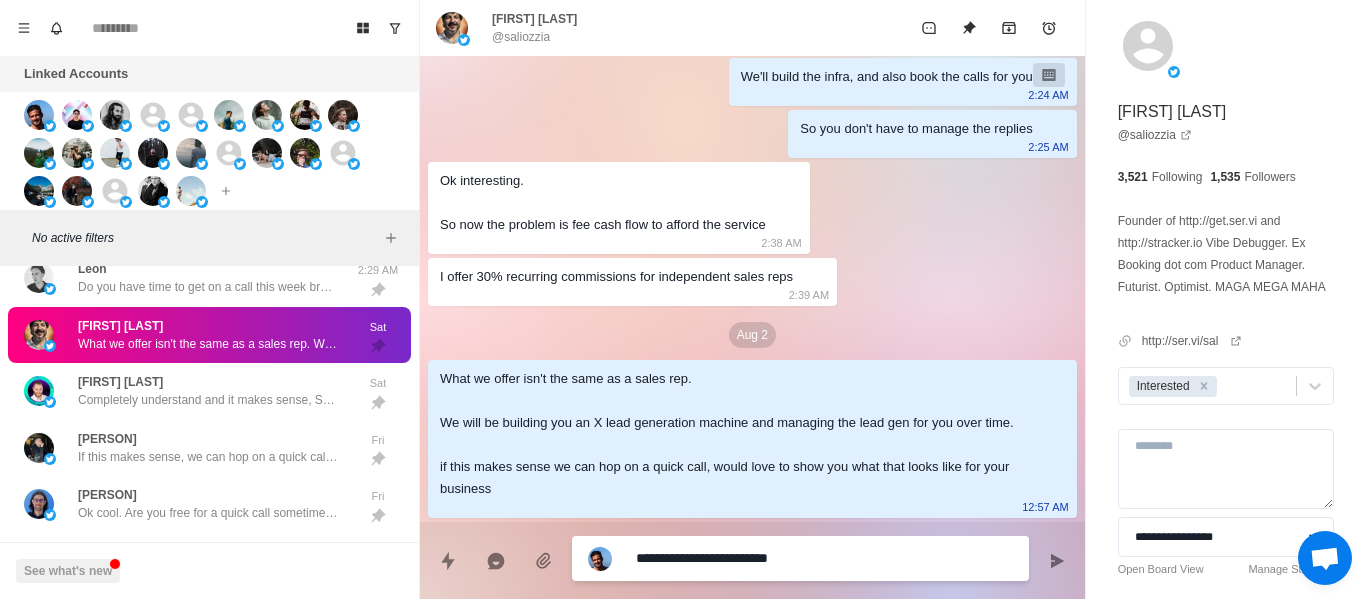 type on "*" 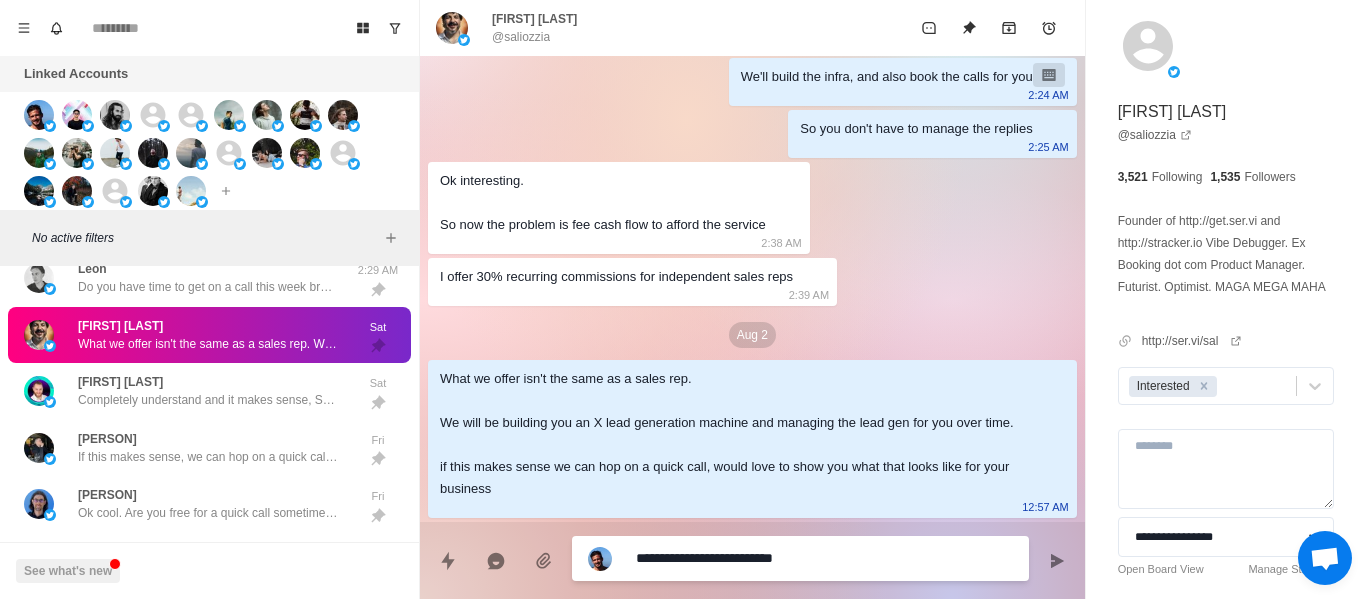 type on "*" 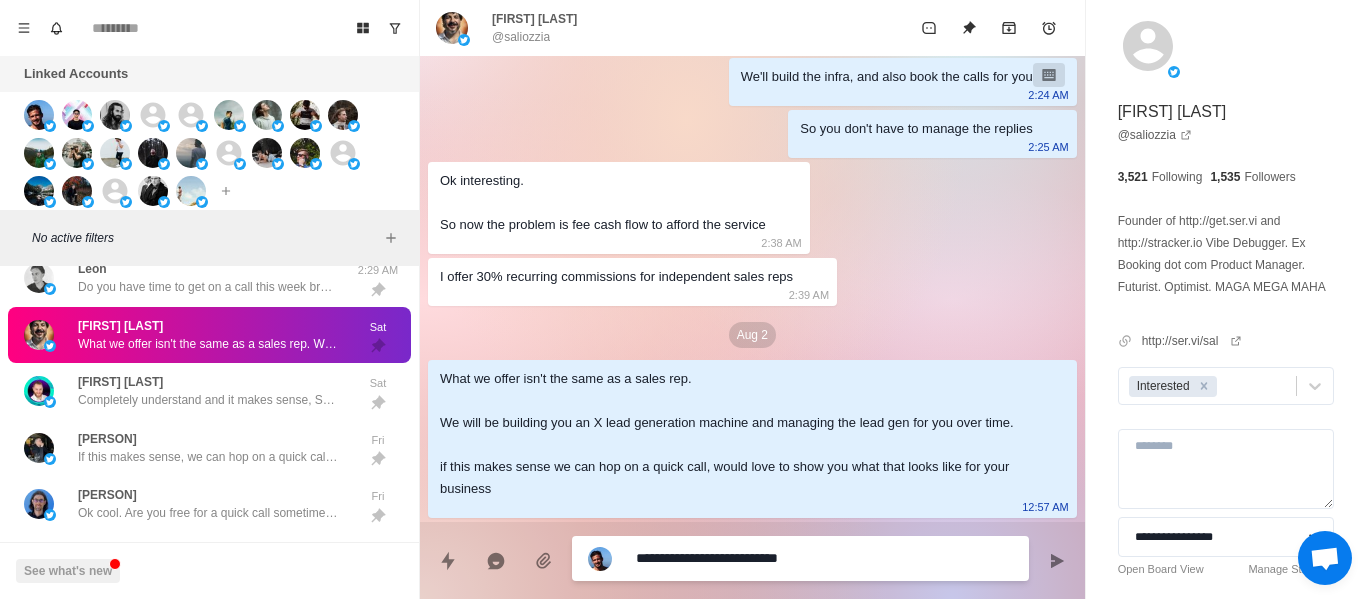 type on "*" 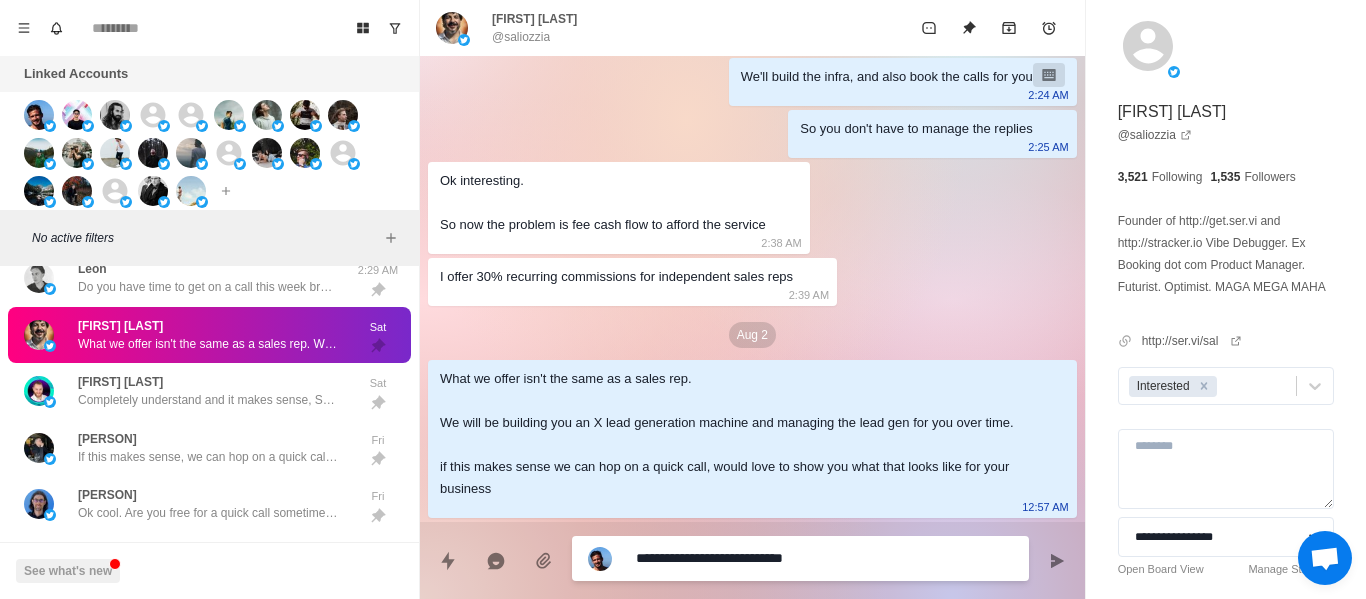 type on "*" 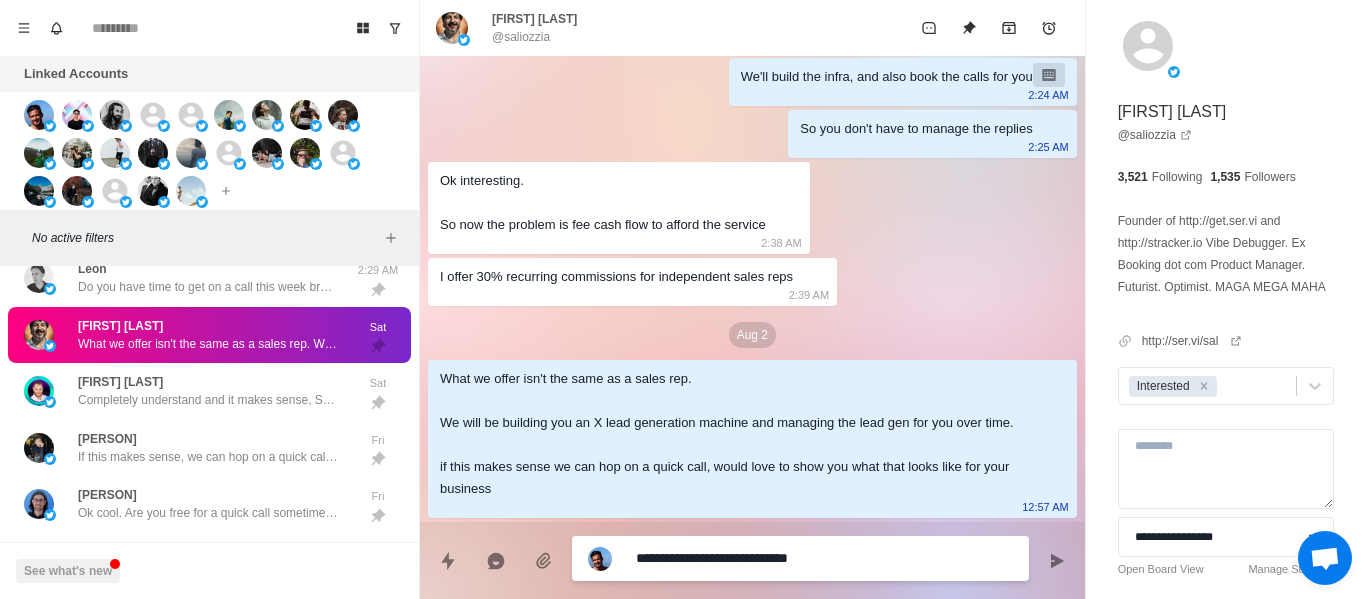 type on "*" 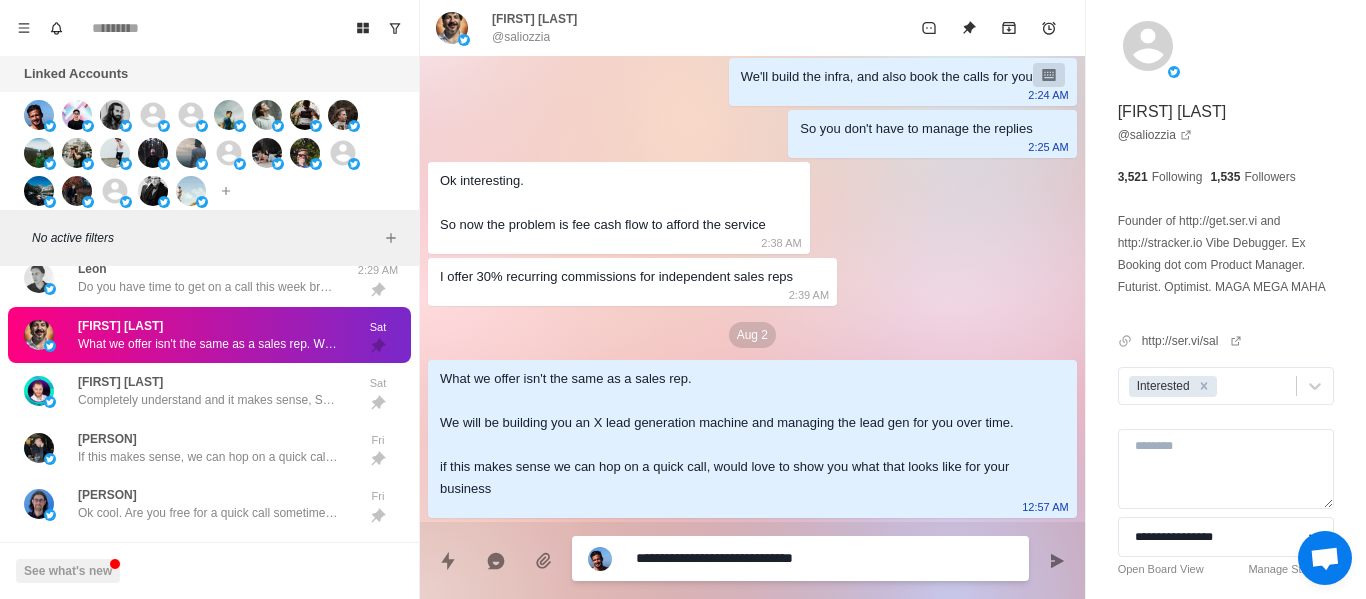 type on "*" 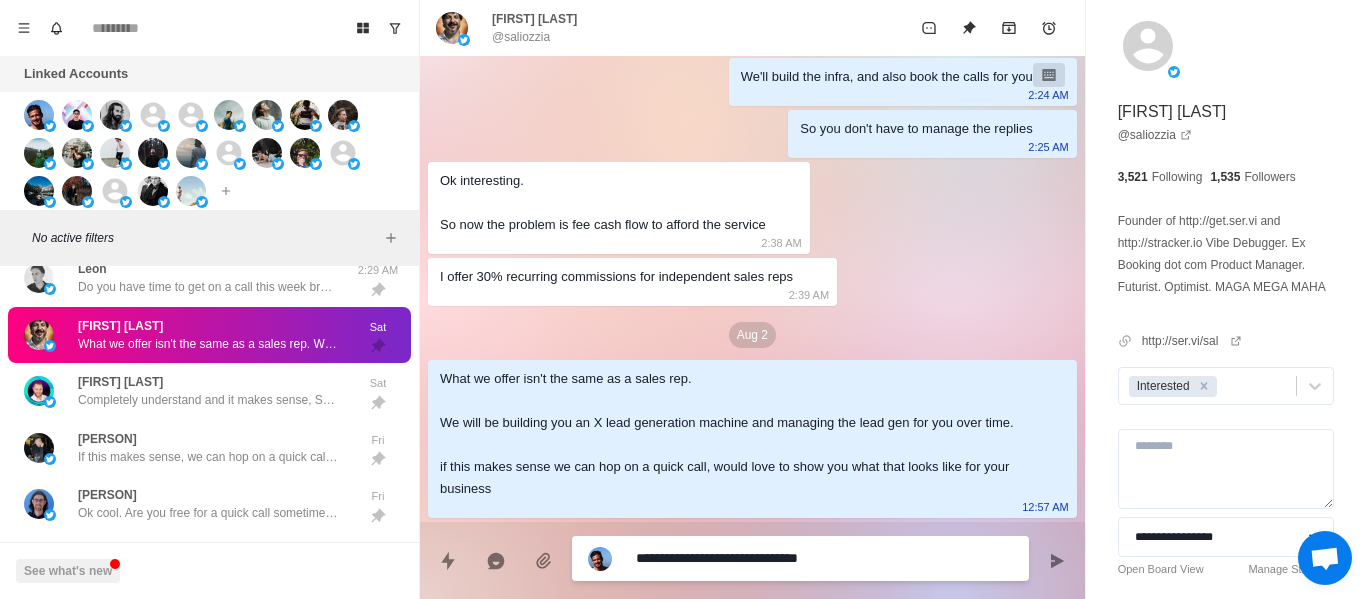 type on "*" 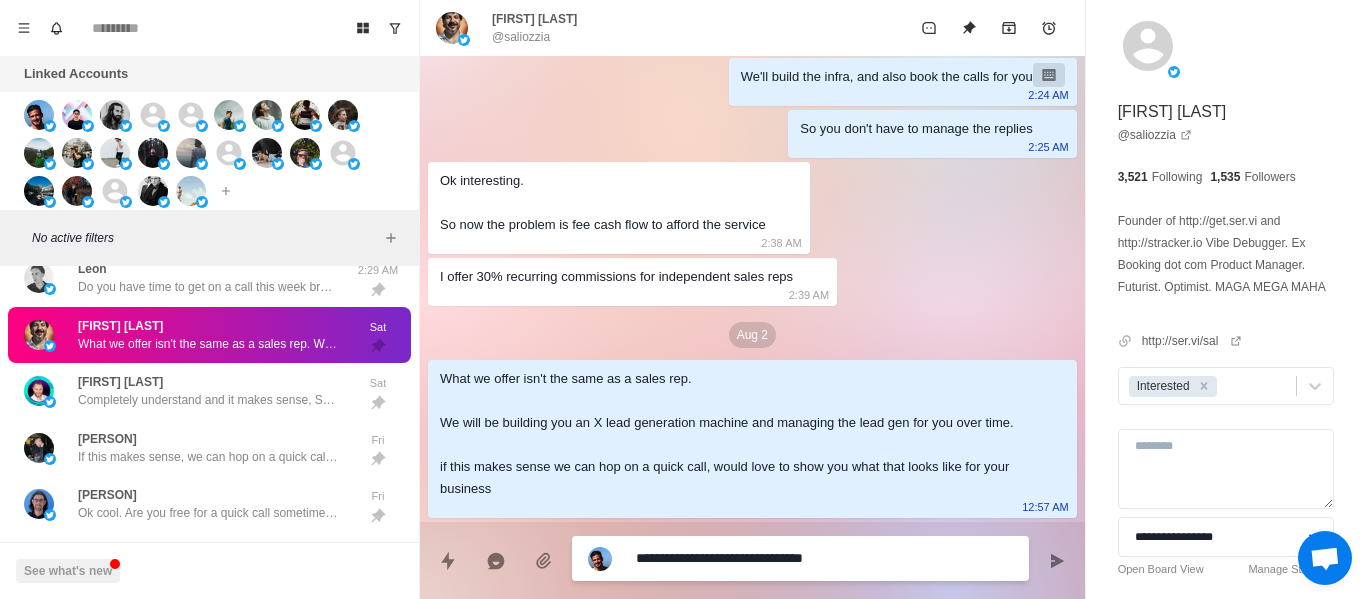 type on "*" 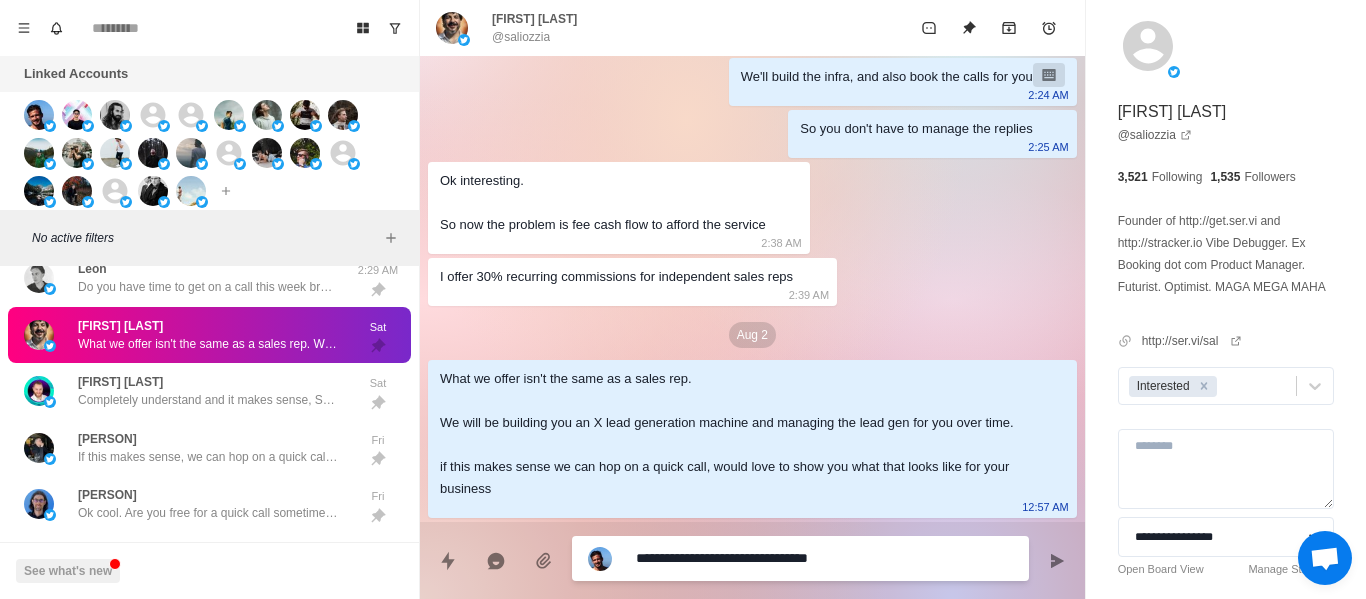 type on "*" 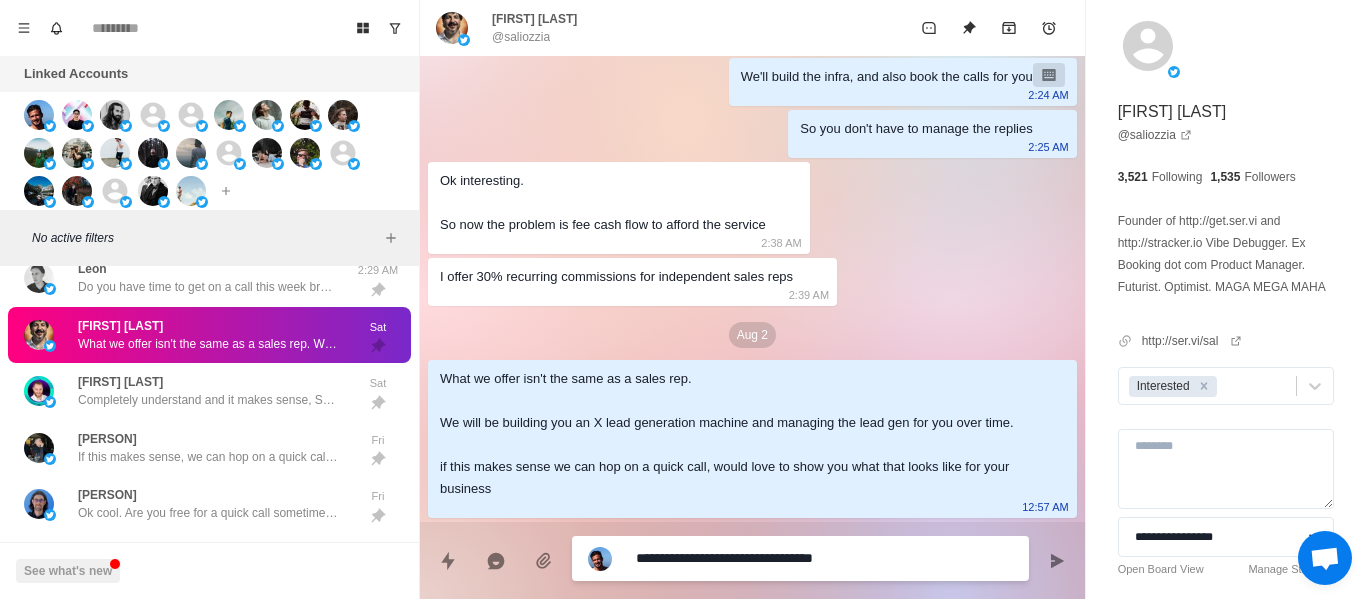 type on "*" 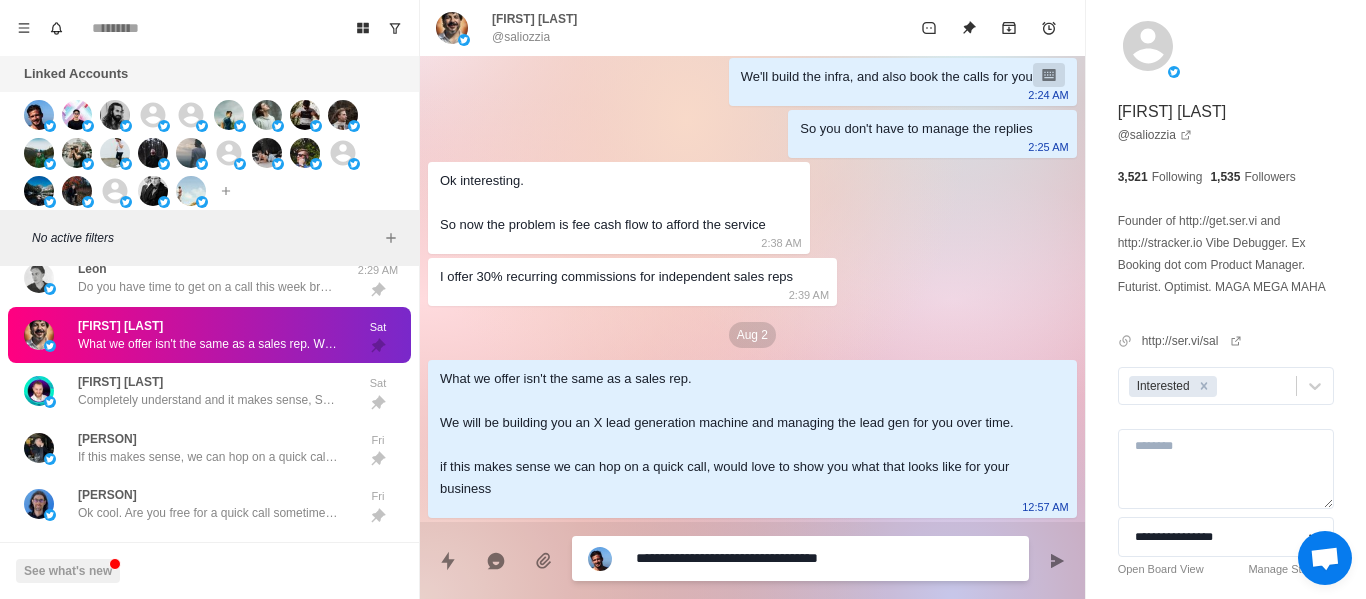 type on "*" 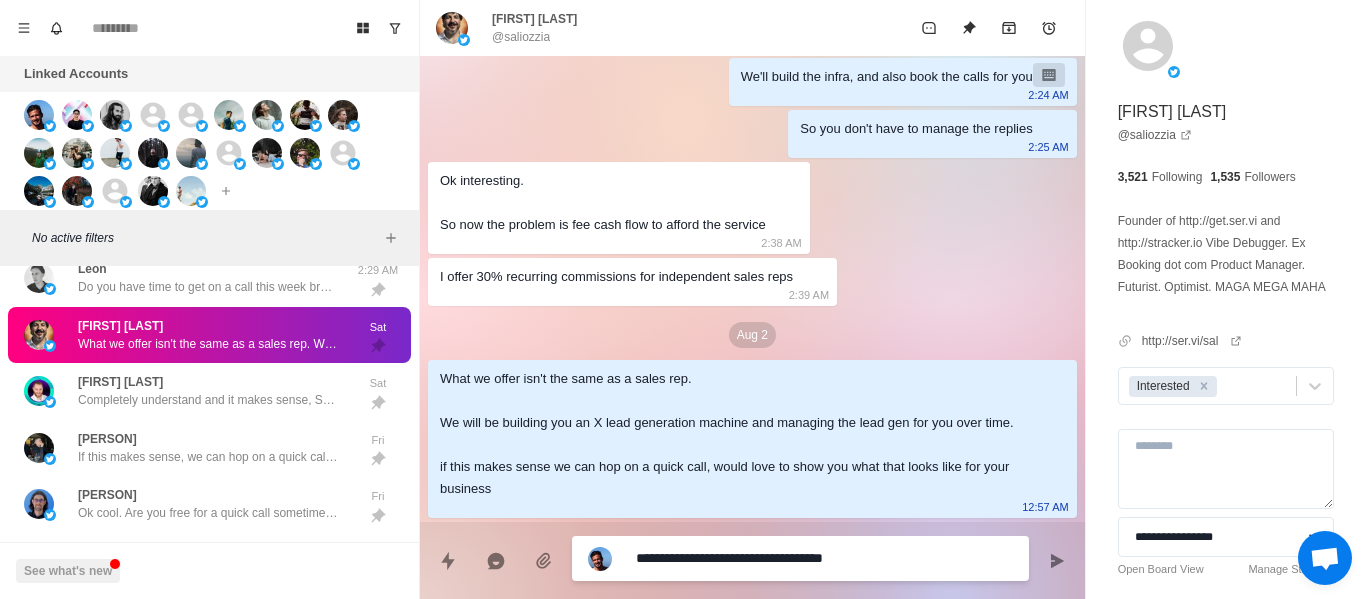 type on "*" 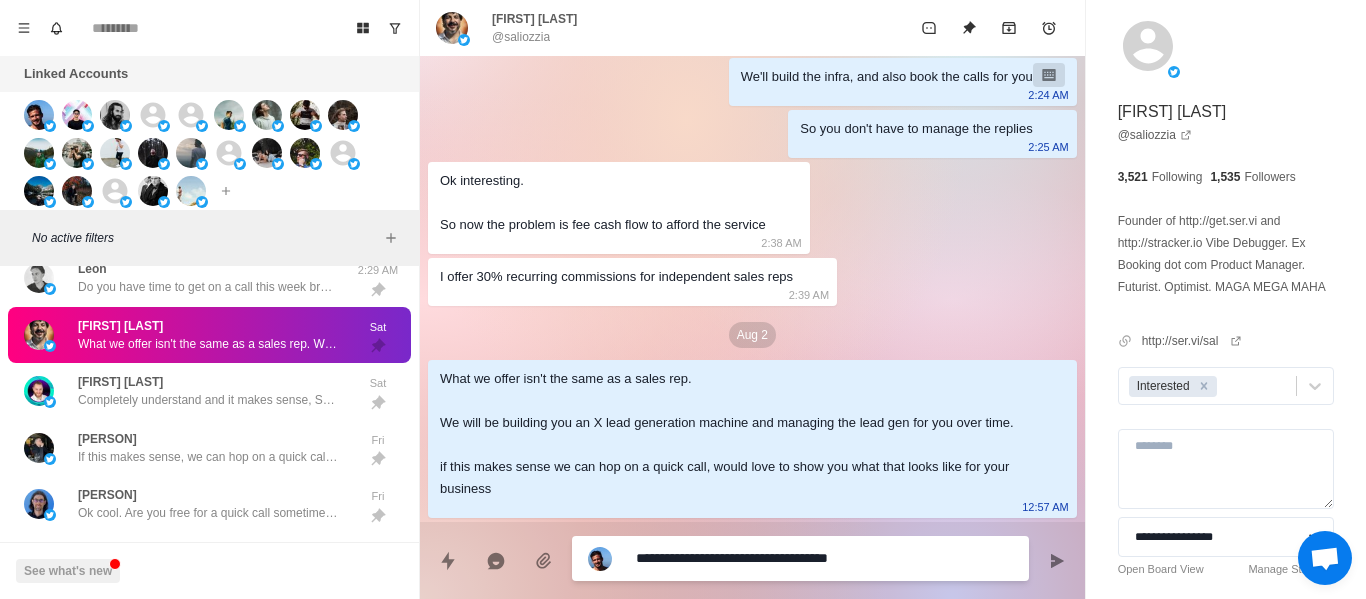type on "*" 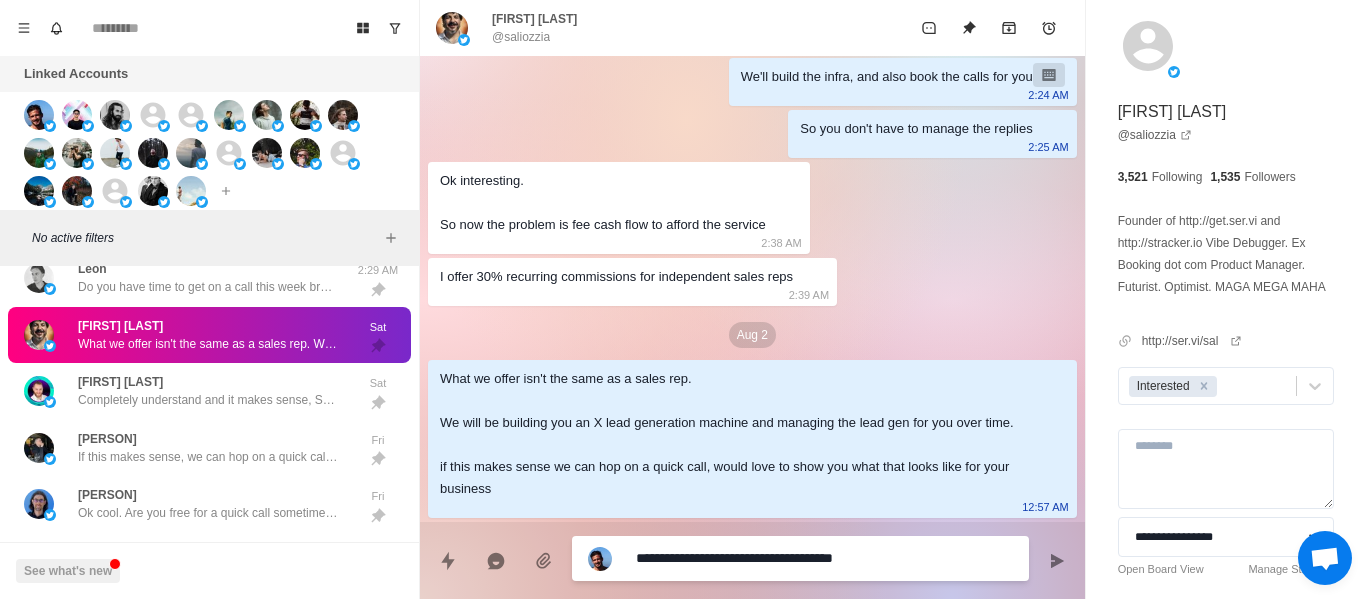 type on "*" 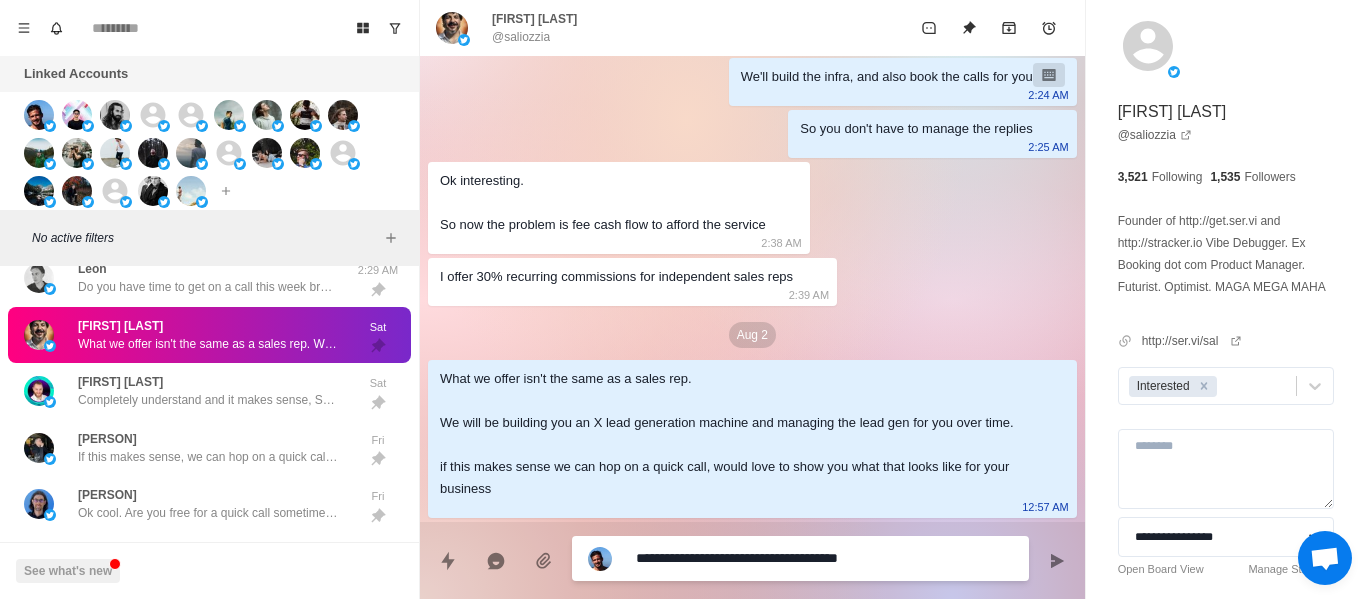 type on "*" 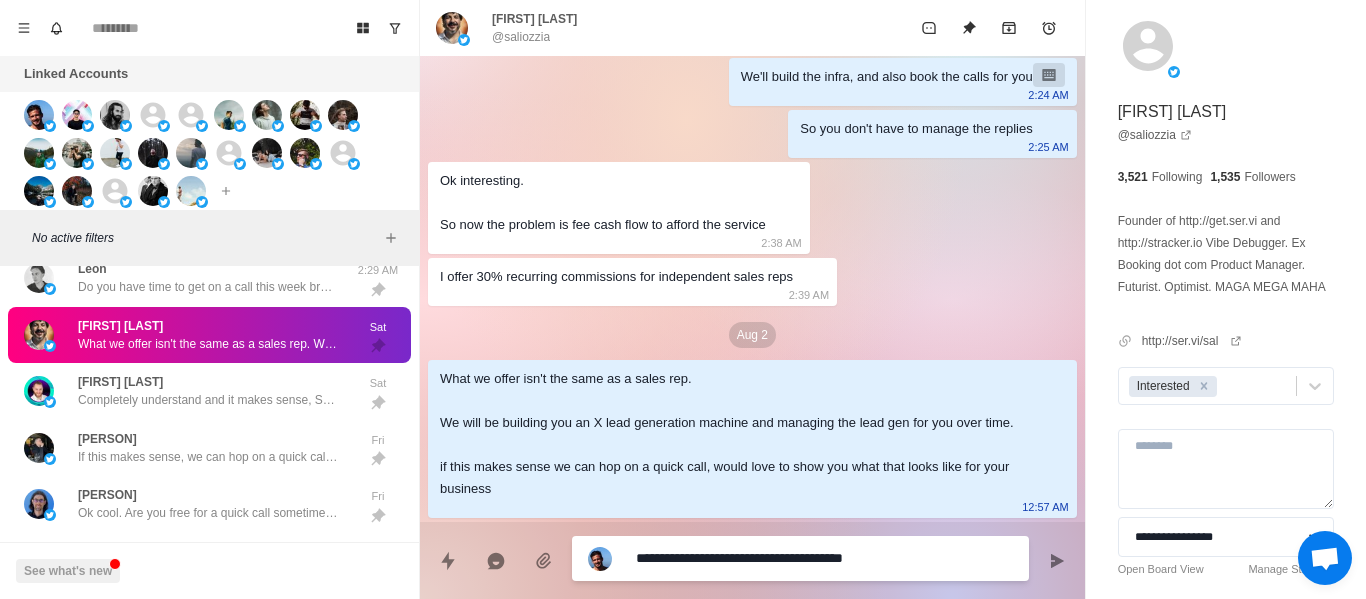 type on "*" 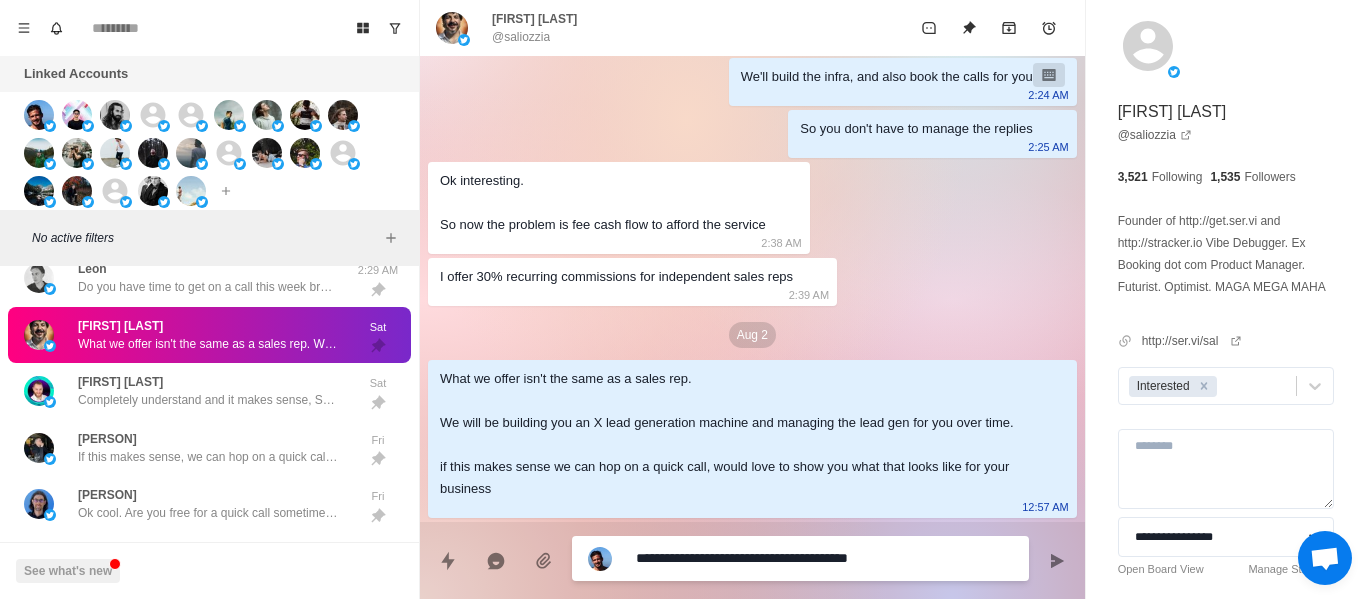 type on "*" 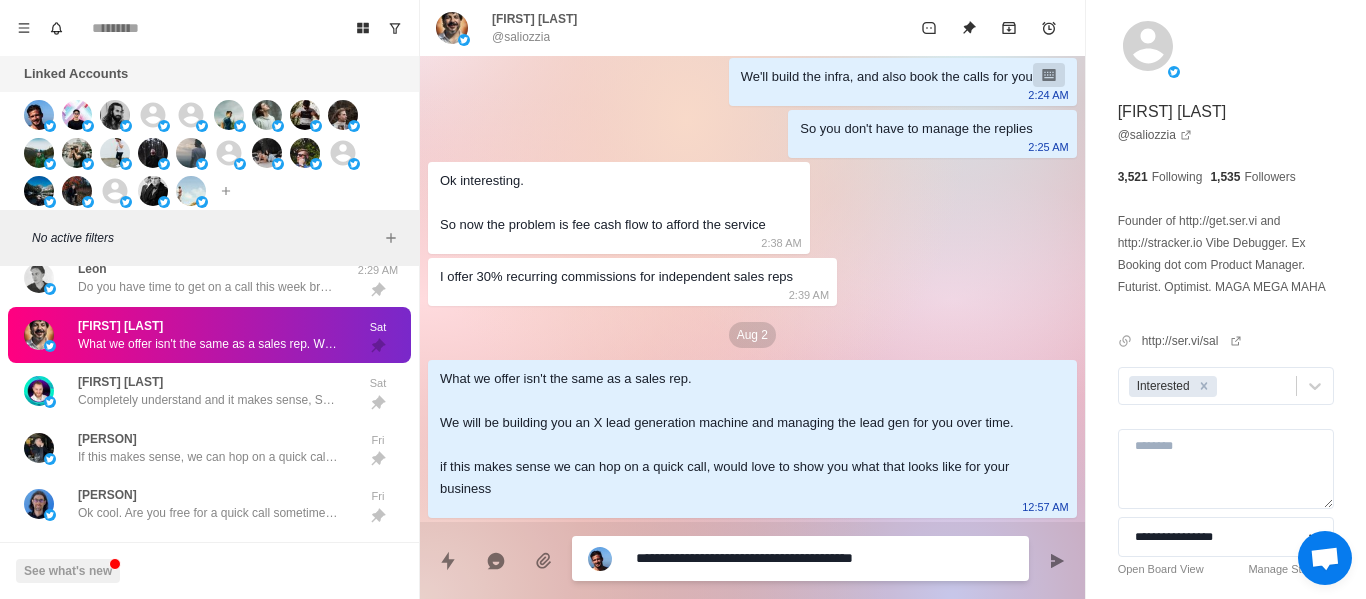 type on "*" 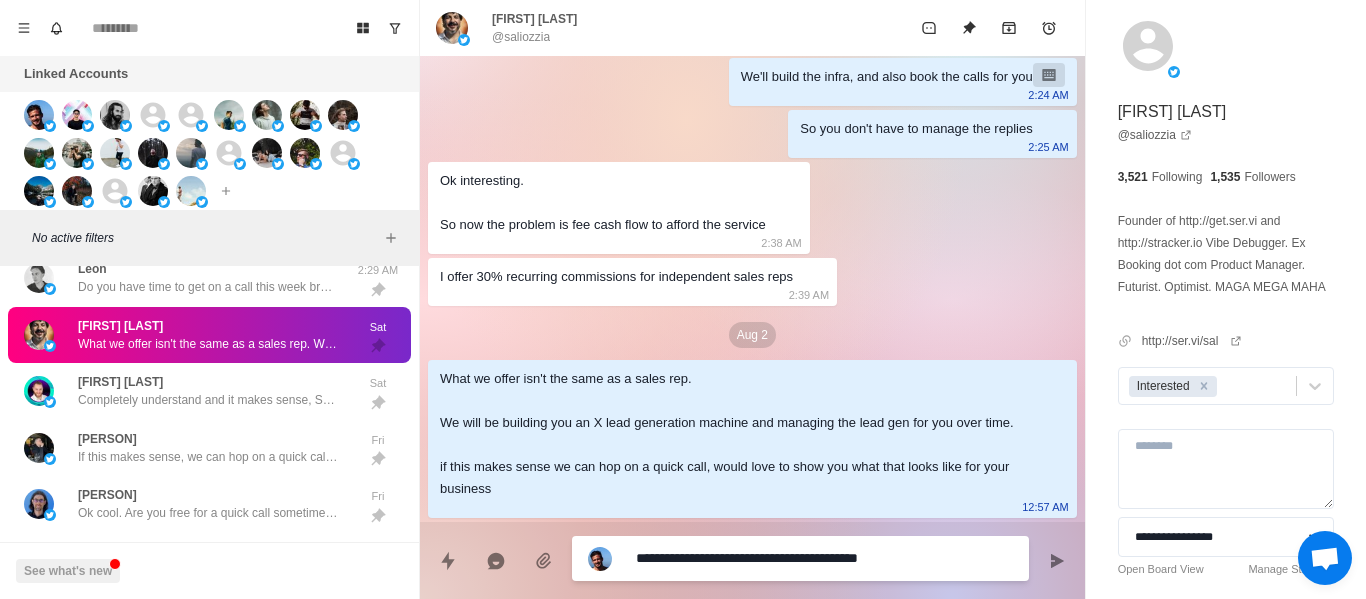 type on "*" 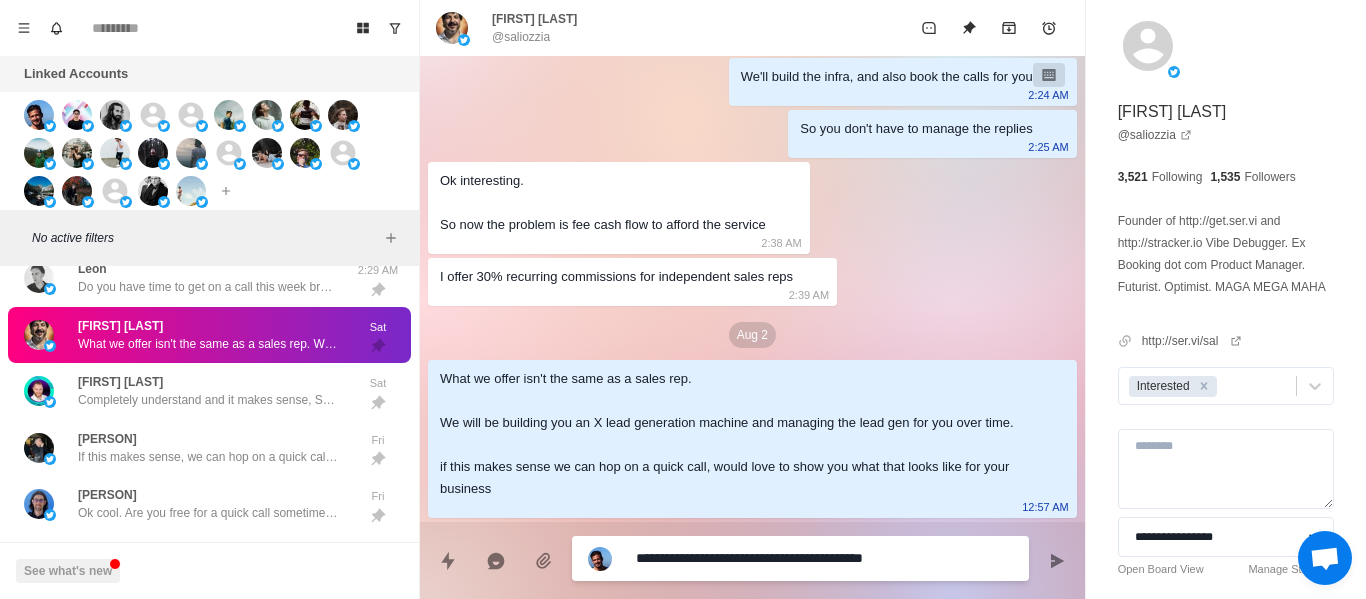 type on "*" 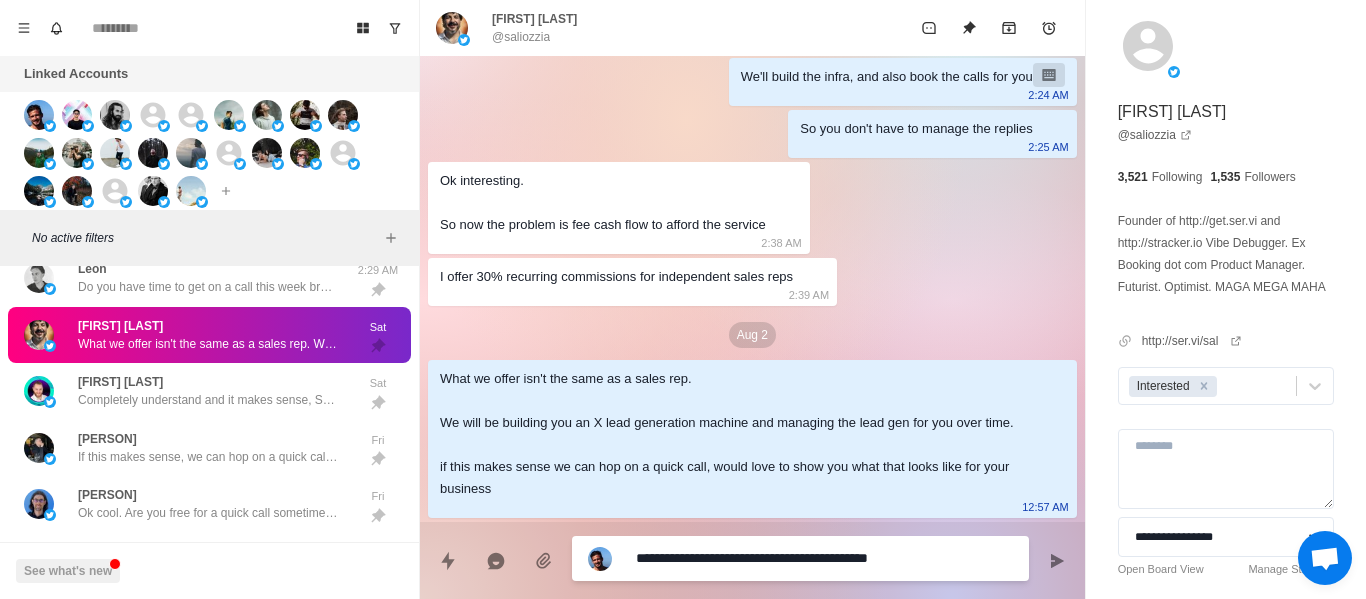 type on "*" 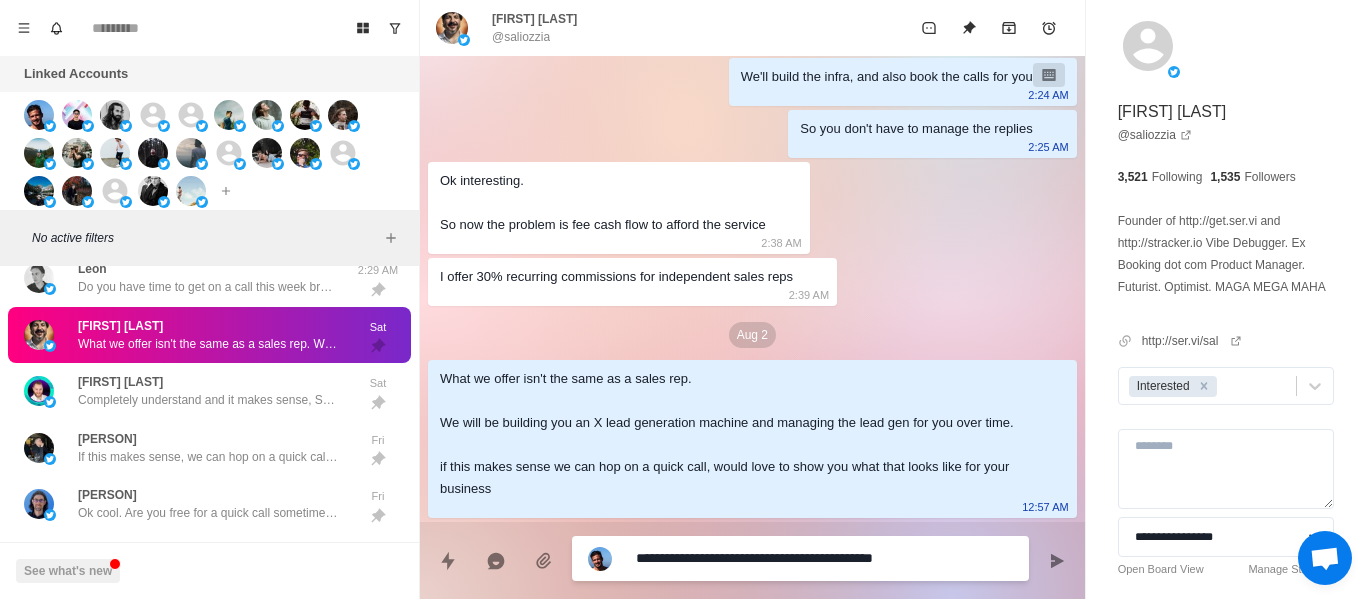 type 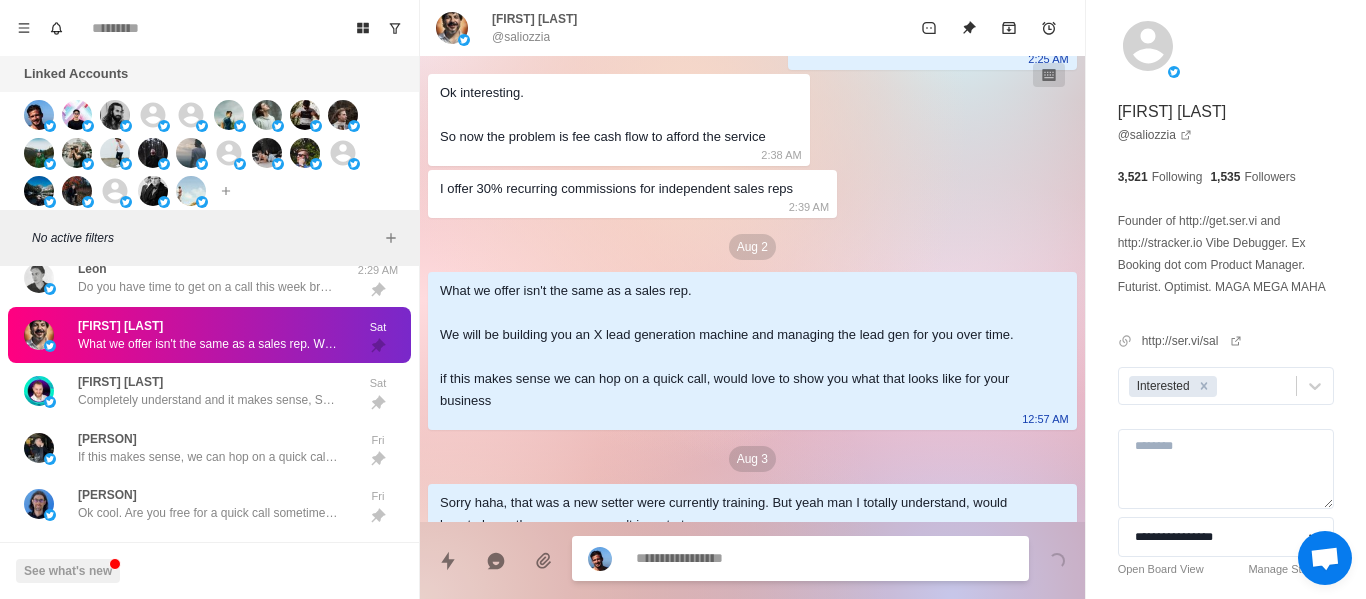 scroll, scrollTop: 2505, scrollLeft: 0, axis: vertical 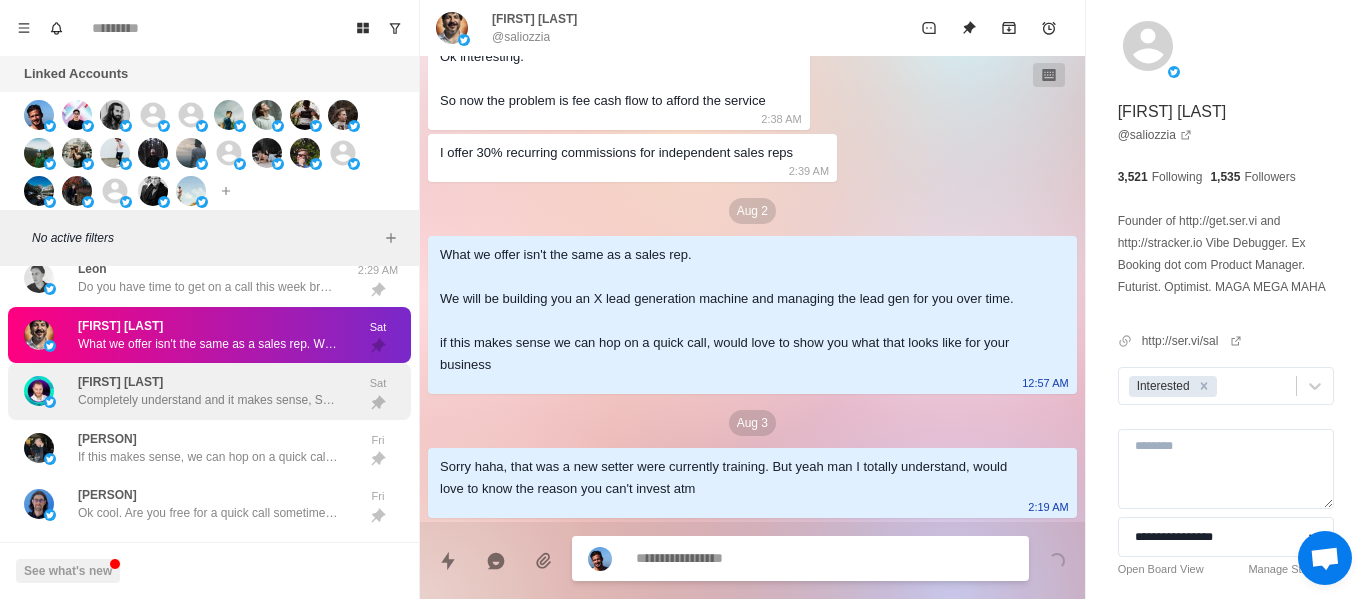 click on "Completely understand and it makes sense,
See, the reason we don't do joint ventures is because what we offer is proven and guaranteed to deliver.
and if it doesn't deliver within the agreed timeframe (60 days), we work until it does.
there's 0 risk on your end, we take all of it" at bounding box center (208, 400) 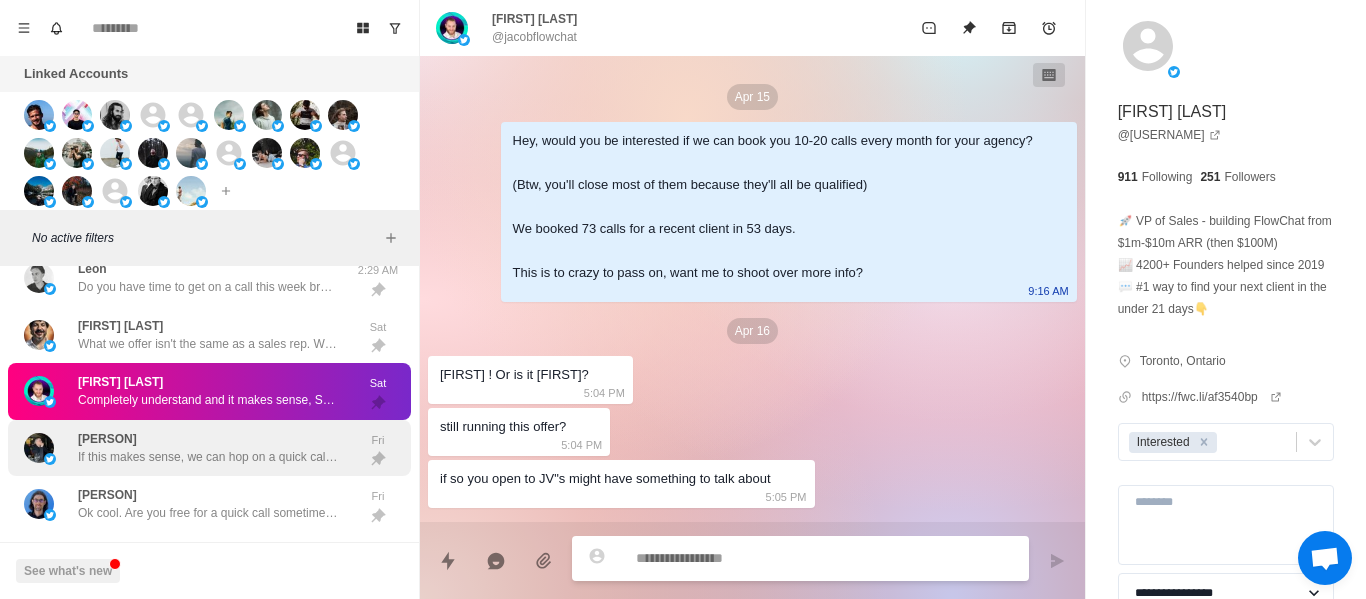 scroll, scrollTop: 2078, scrollLeft: 0, axis: vertical 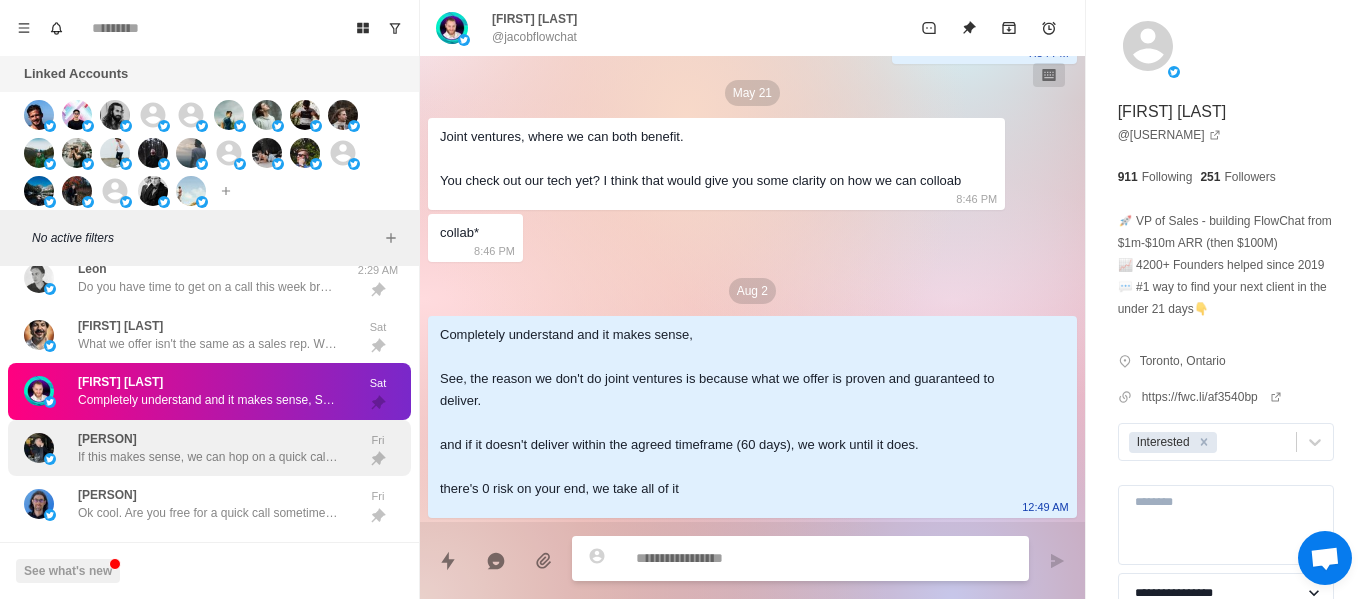 drag, startPoint x: 207, startPoint y: 457, endPoint x: 219, endPoint y: 455, distance: 12.165525 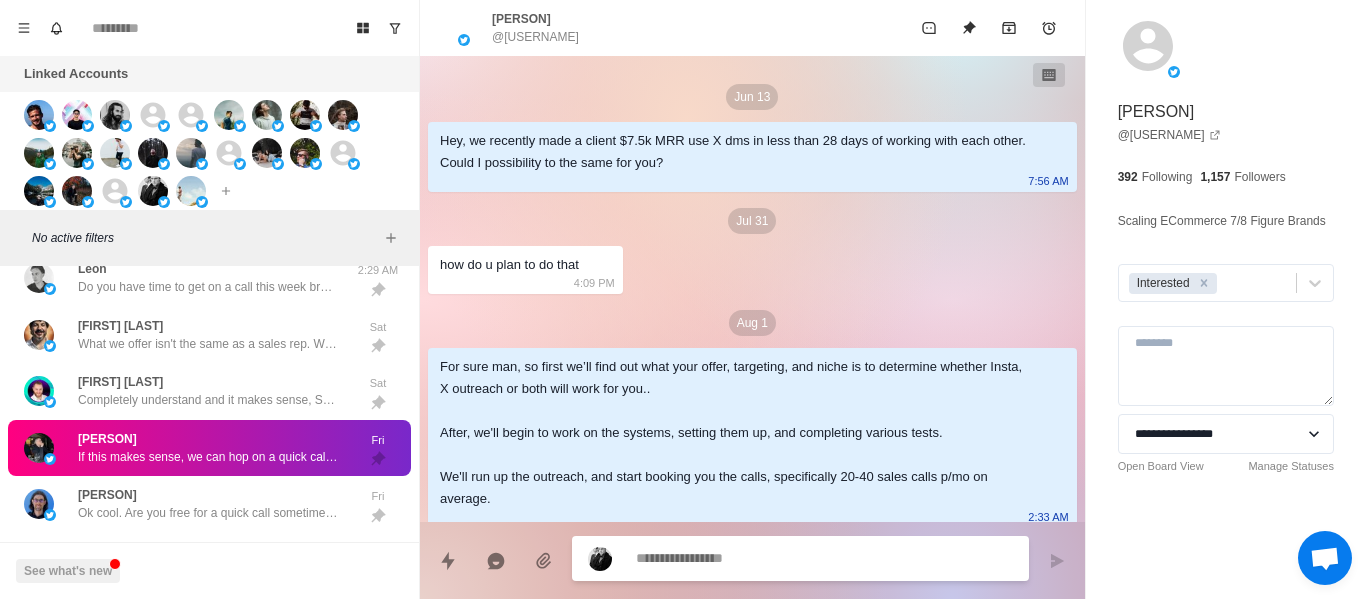scroll, scrollTop: 128, scrollLeft: 0, axis: vertical 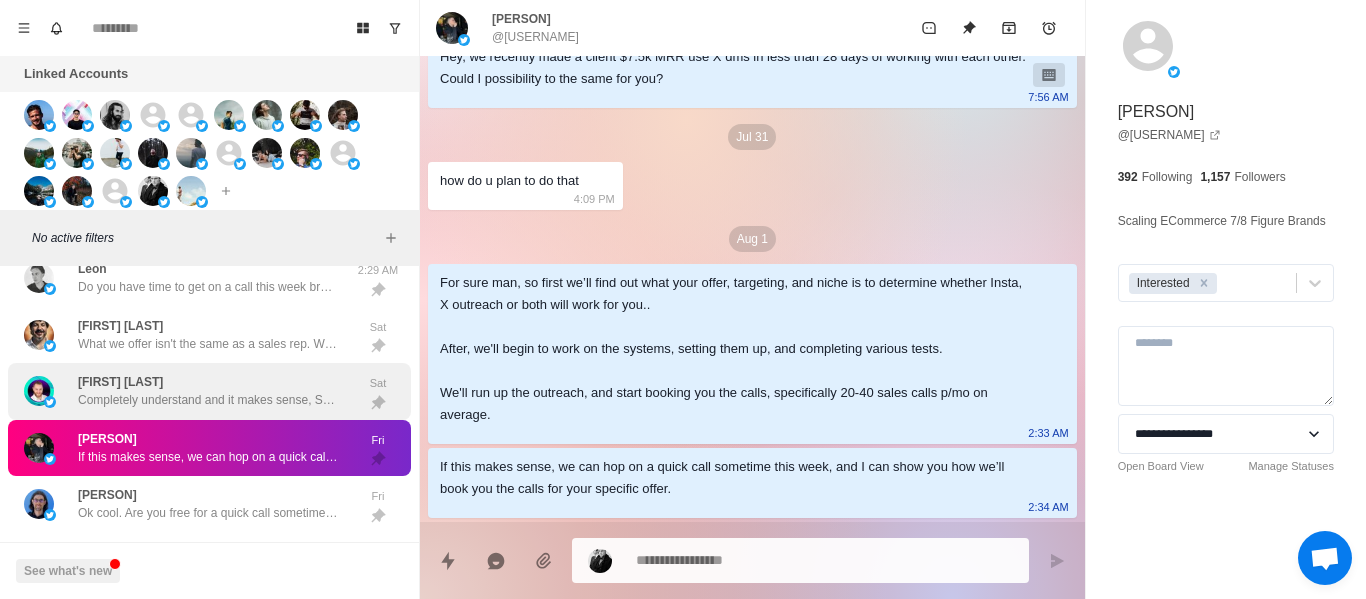 click on "Jacob Letourneau Completely understand and it makes sense,
See, the reason we don't do joint ventures is because what we offer is proven and guaranteed to deliver.
and if it doesn't deliver within the agreed timeframe (60 days), we work until it does.
there's 0 risk on your end, we take all of it" at bounding box center (208, 391) 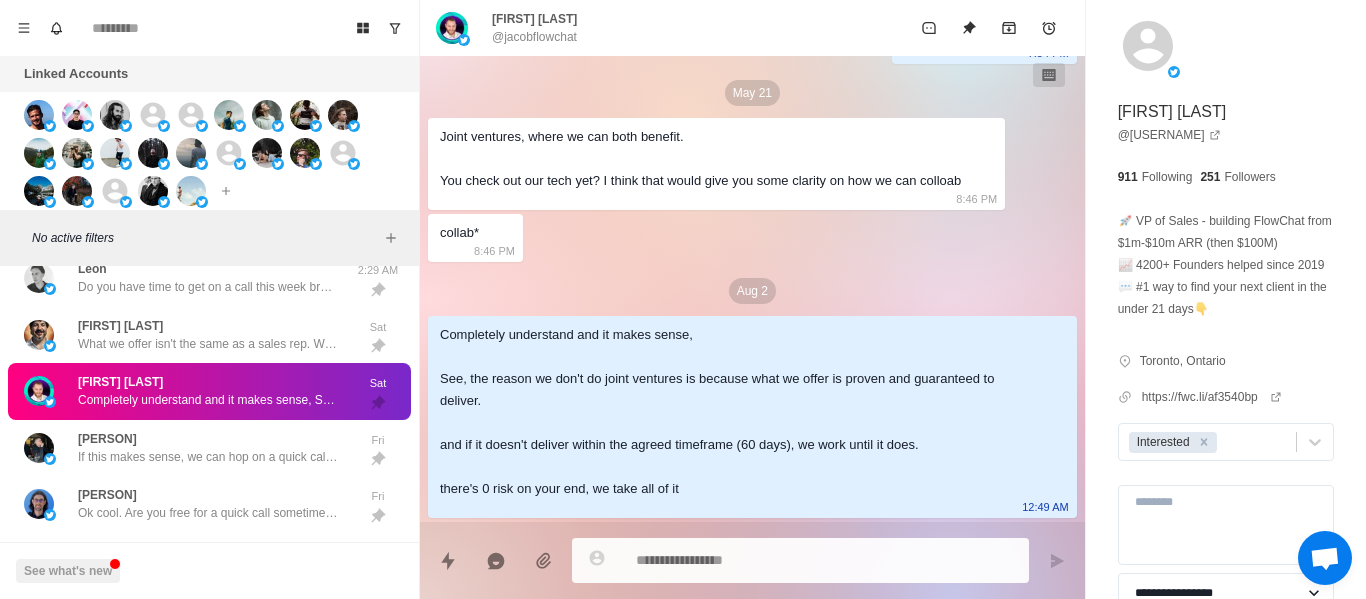 drag, startPoint x: 613, startPoint y: 17, endPoint x: 492, endPoint y: 27, distance: 121.41252 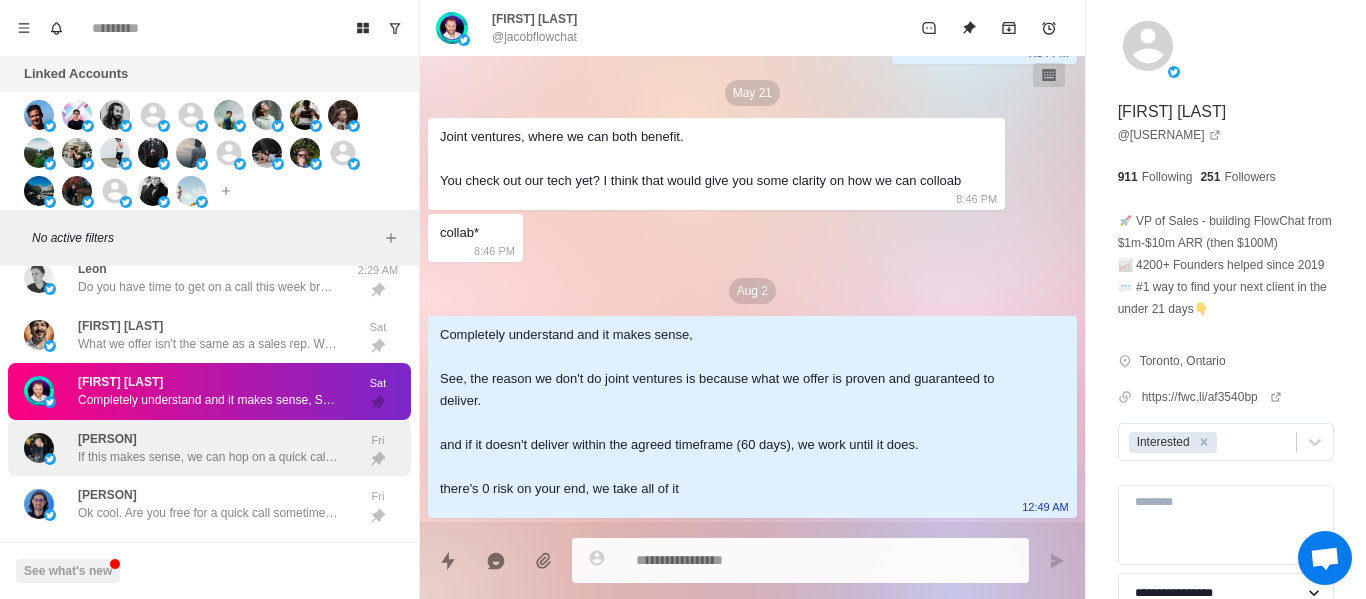 drag, startPoint x: 291, startPoint y: 458, endPoint x: 297, endPoint y: 448, distance: 11.661903 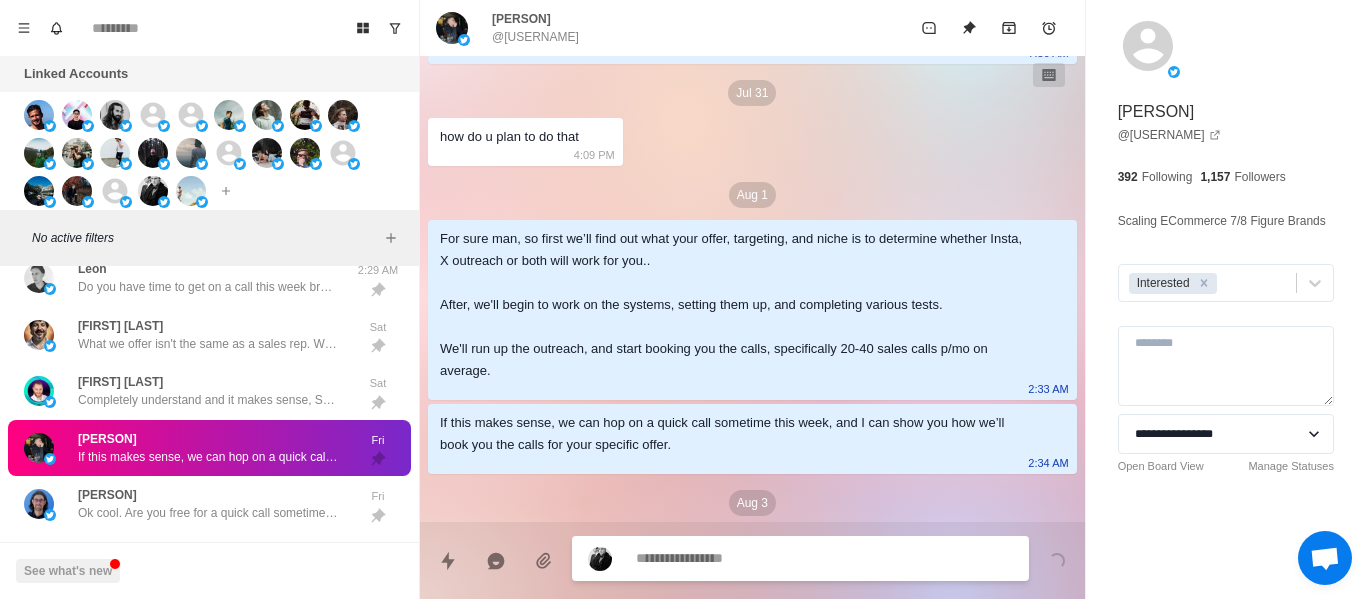 scroll, scrollTop: 230, scrollLeft: 0, axis: vertical 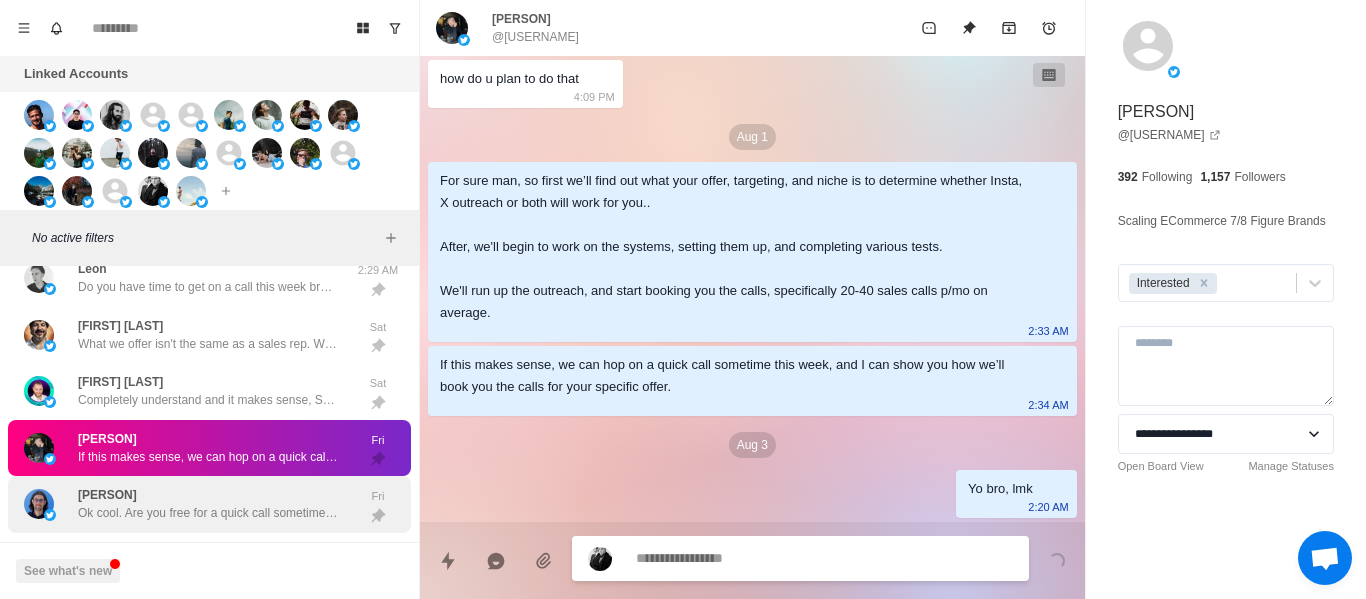 click on "Ok cool. Are you free for a quick call sometime this week to push things forward?" at bounding box center [208, 513] 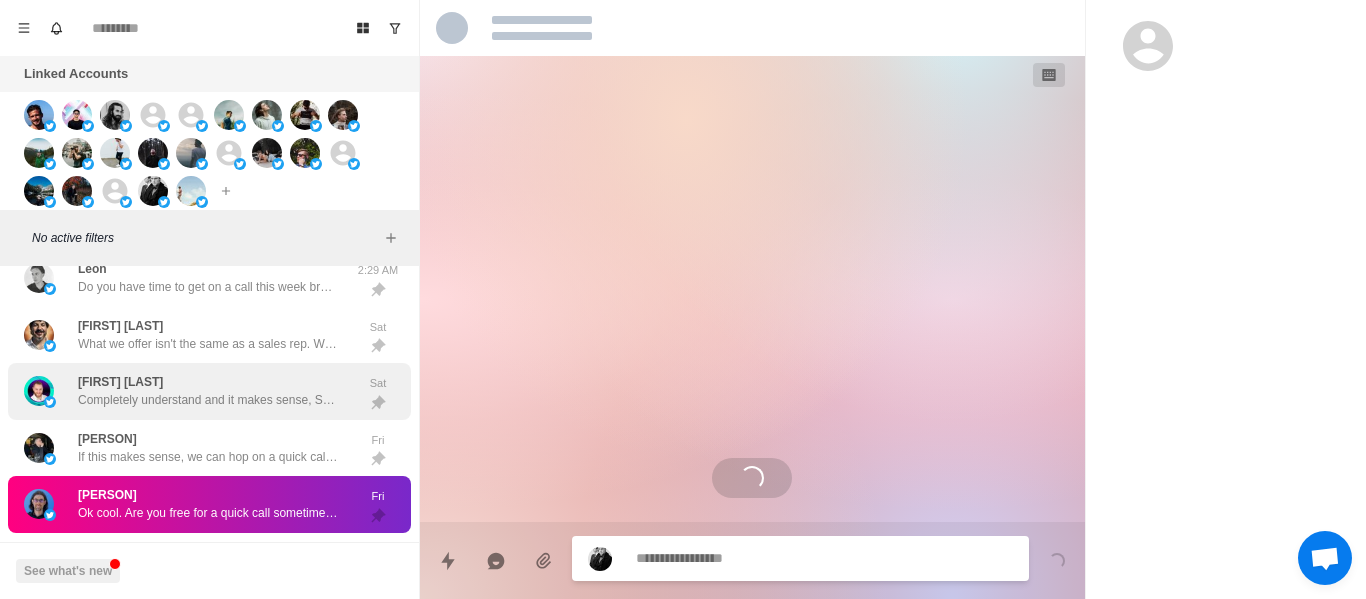 scroll, scrollTop: 0, scrollLeft: 0, axis: both 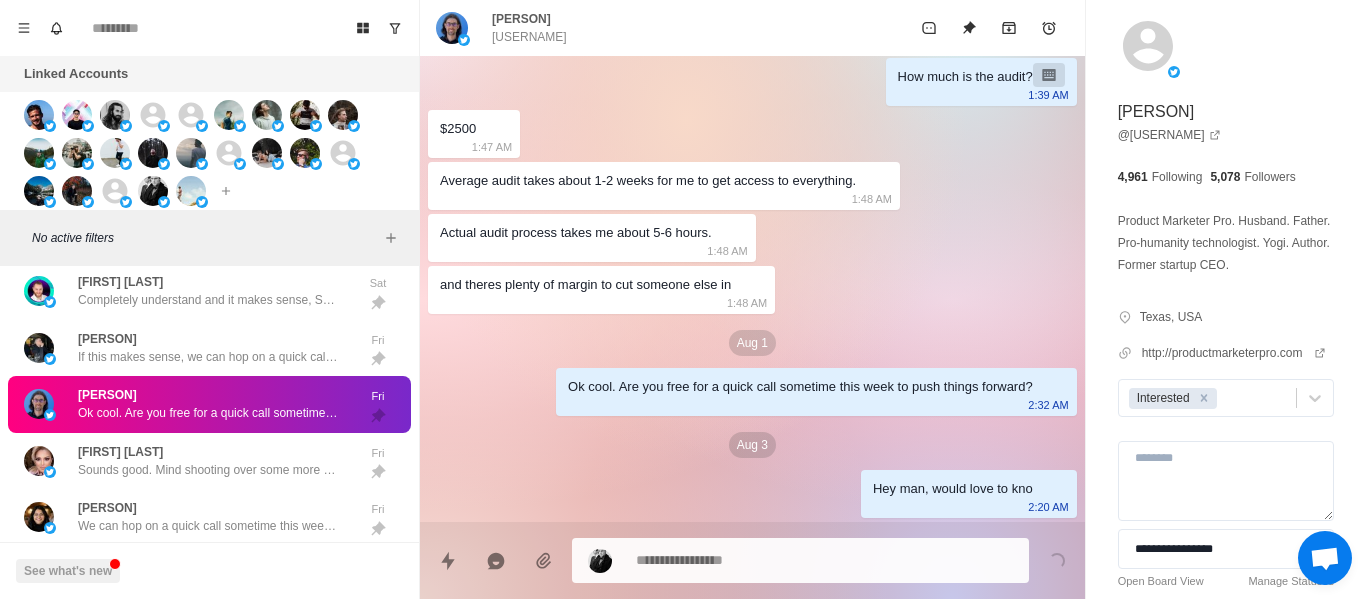 click on "Trent Ok cool. Are you free for a quick call sometime this week to push things forward? Fri" at bounding box center (209, 404) 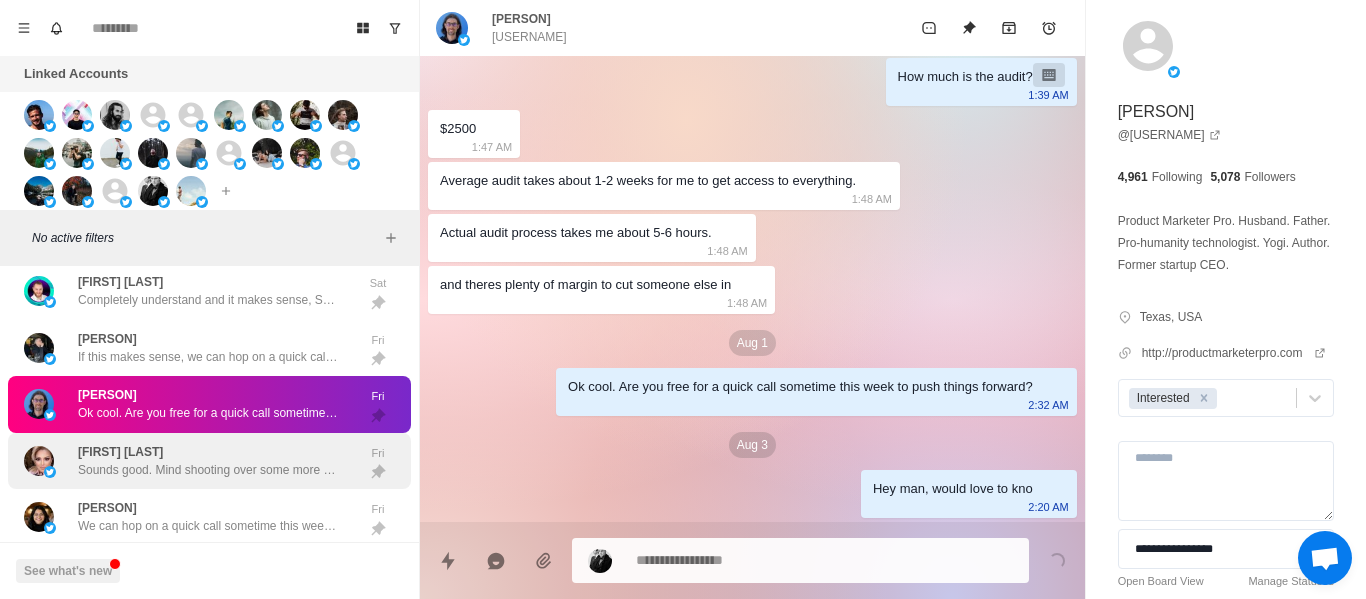 drag, startPoint x: 204, startPoint y: 437, endPoint x: 223, endPoint y: 455, distance: 26.172504 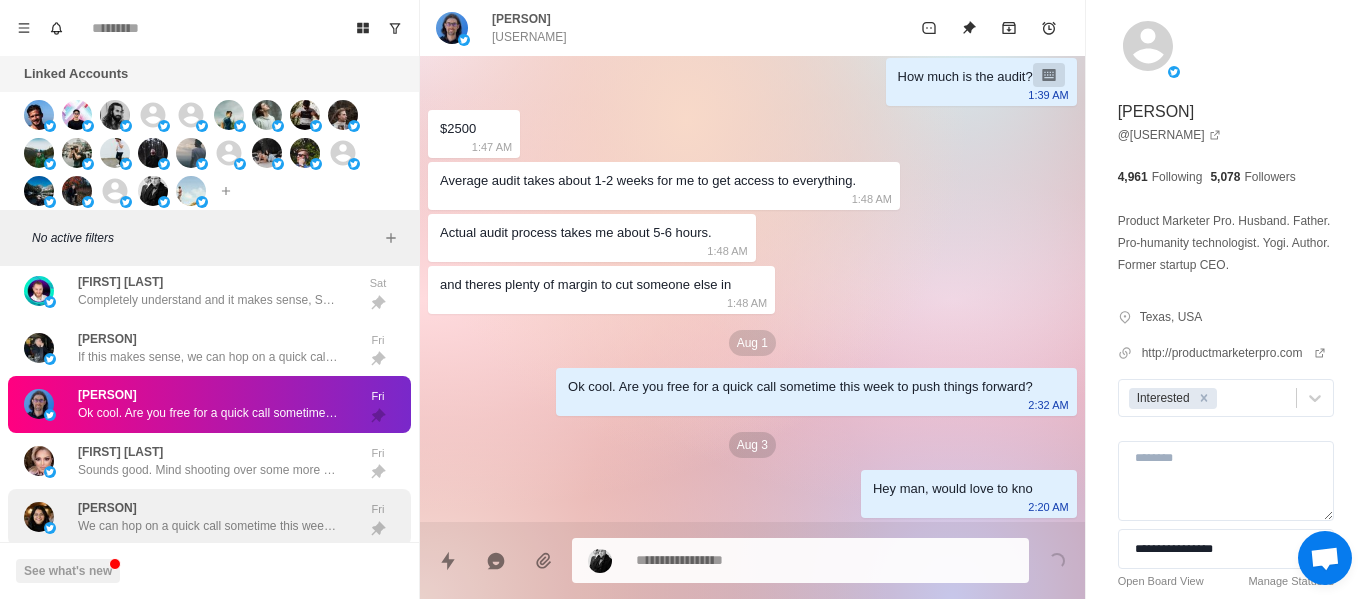 scroll, scrollTop: 0, scrollLeft: 0, axis: both 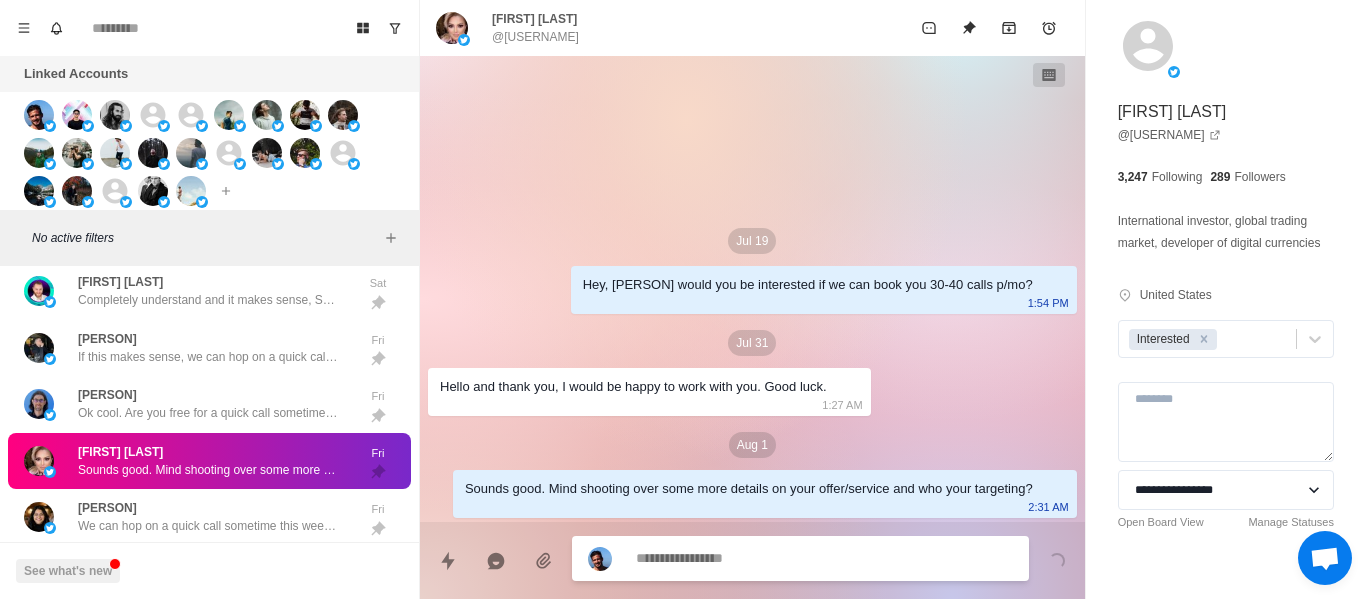 click at bounding box center [824, 558] 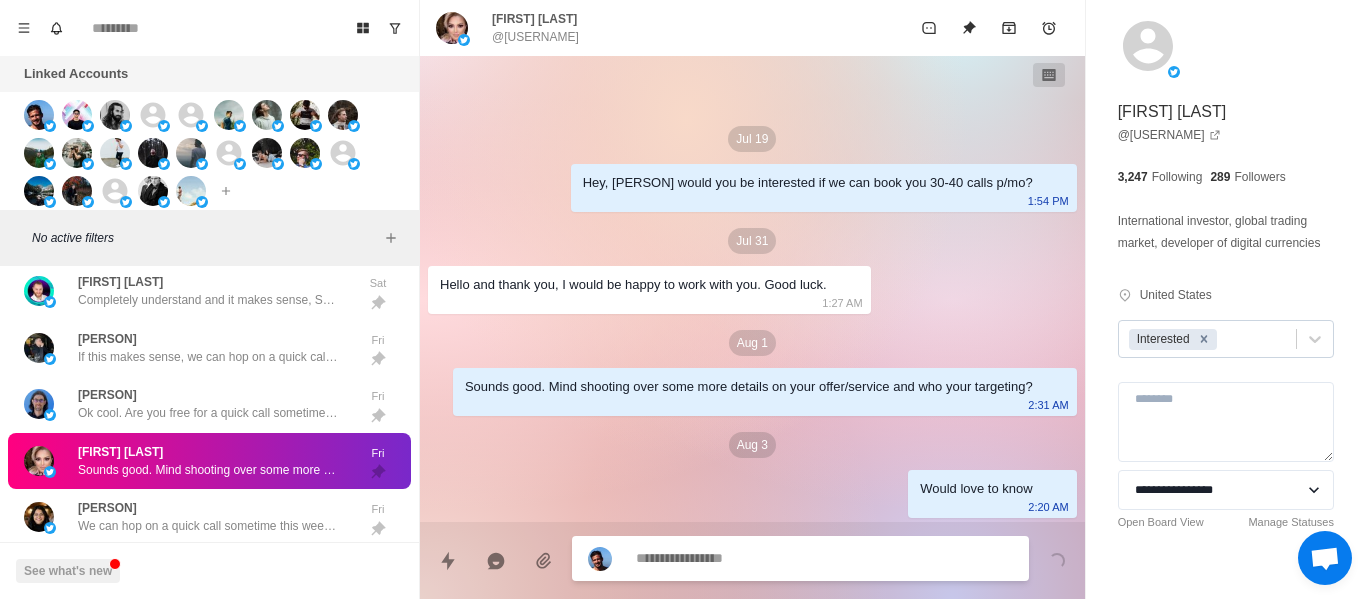 click at bounding box center [1204, 339] 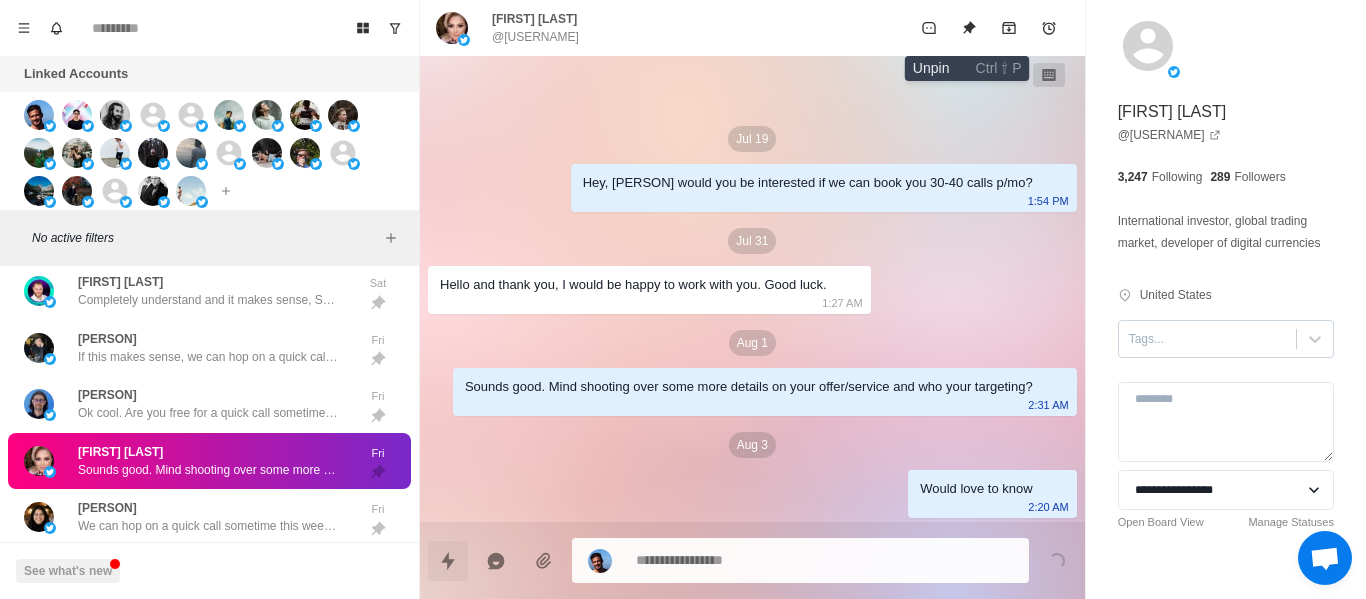 drag, startPoint x: 965, startPoint y: 34, endPoint x: 453, endPoint y: 569, distance: 740.5194 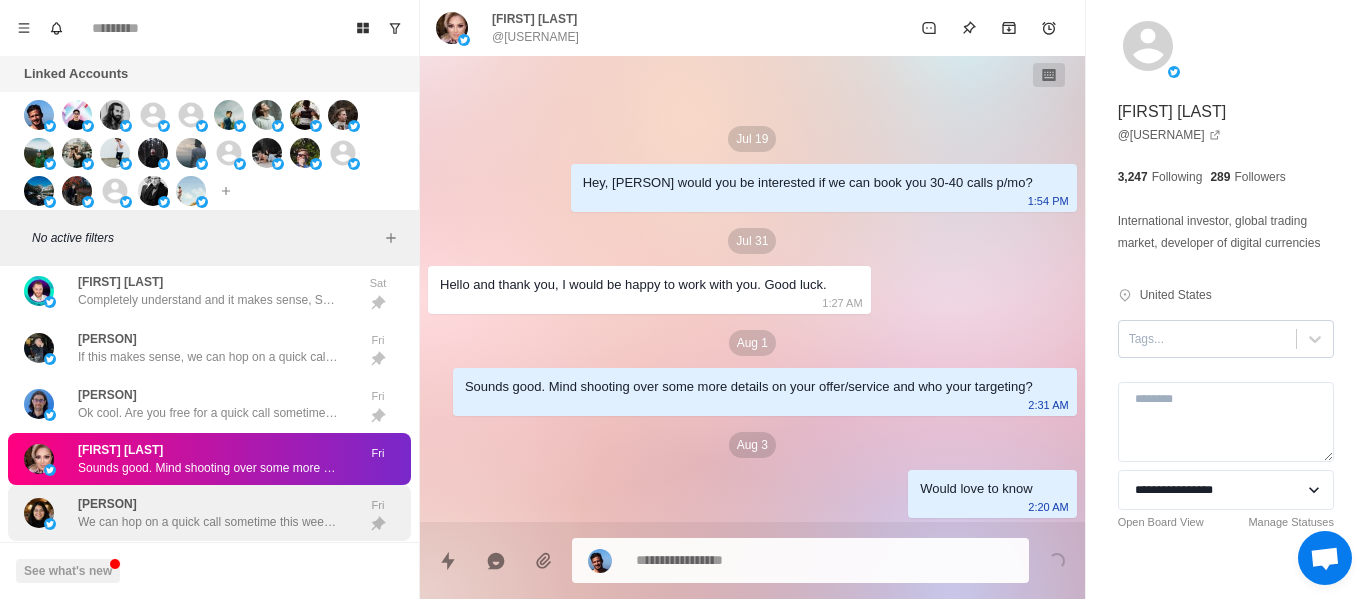 click on "Arushi We can hop on a quick call sometime this week if this makes sense, and I can show how we'll book you the calls" at bounding box center (208, 513) 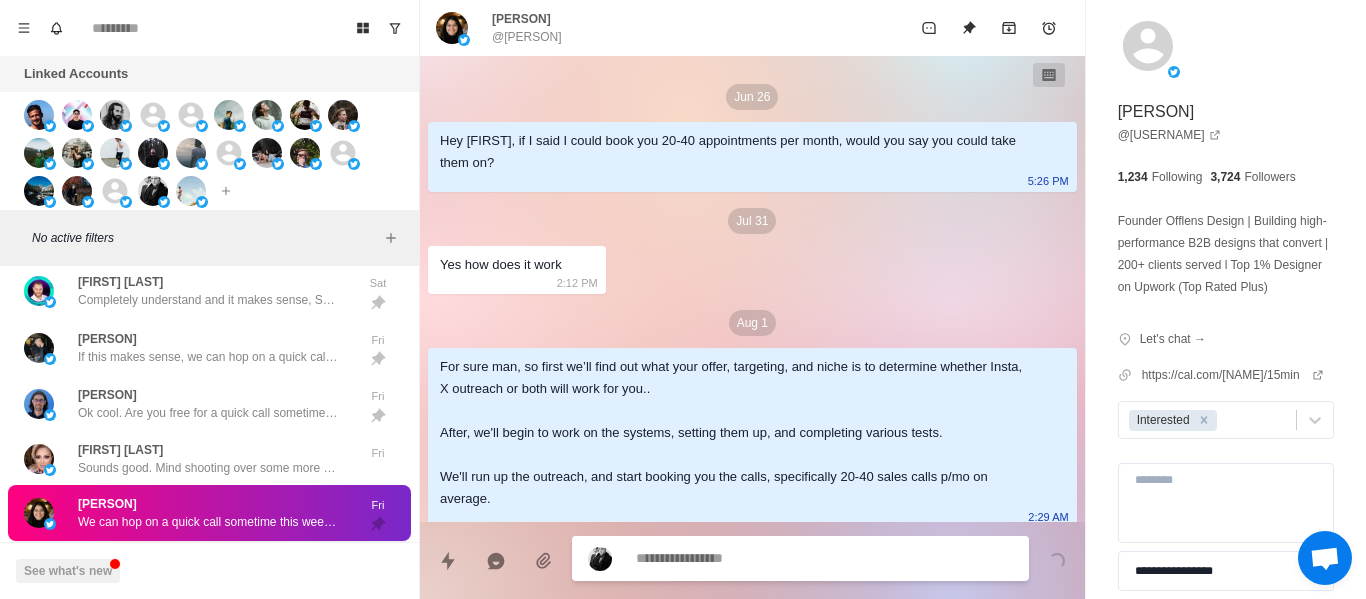 scroll, scrollTop: 483, scrollLeft: 0, axis: vertical 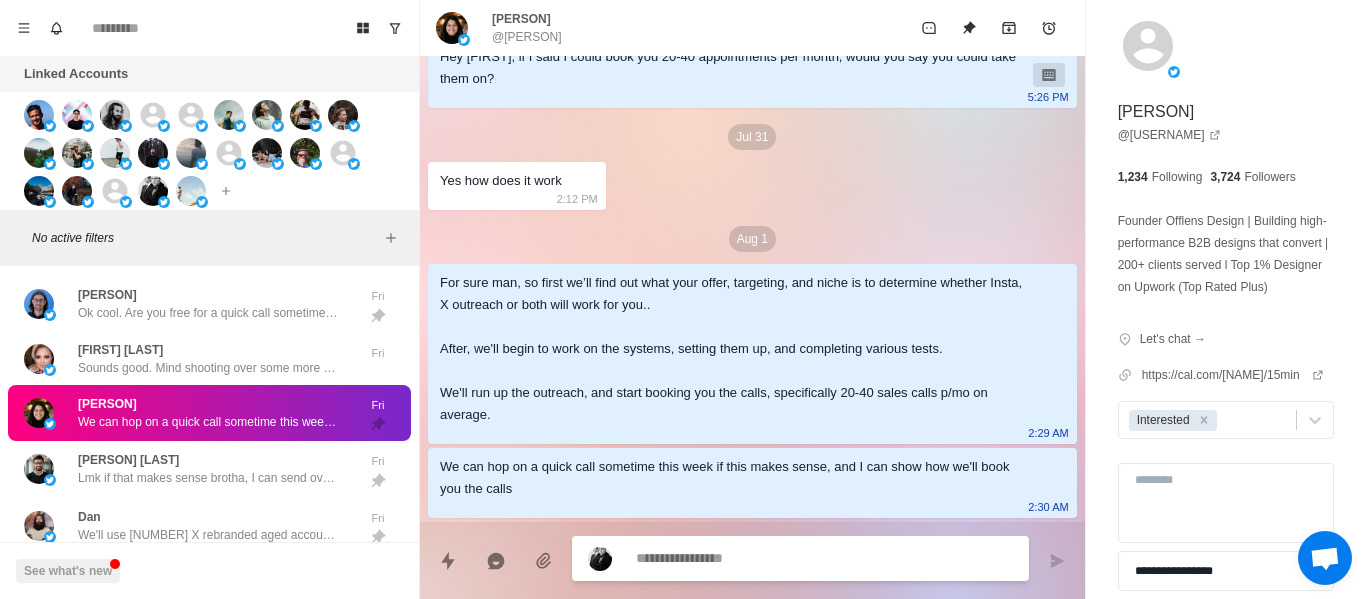 click on "Jun 26 Hey Arushi, if I said I could book you 20-40 appointments per month, would you say you could take them on? 5:26 PM Jul 31 Yes how does it work 2:12 PM Aug 1 For sure man, so first we’ll find out what your offer, targeting, and niche is to determine whether Insta, X outreach or both will work for you..
After, we'll begin to work on the systems, setting them up, and completing various tests.
We'll run up the outreach, and start booking you the calls, specifically 20-40 sales calls p/mo on average.
2:29 AM We can hop on a quick call sometime this week if this makes sense, and I can show how we'll book you the calls 2:30 AM" at bounding box center [752, 247] 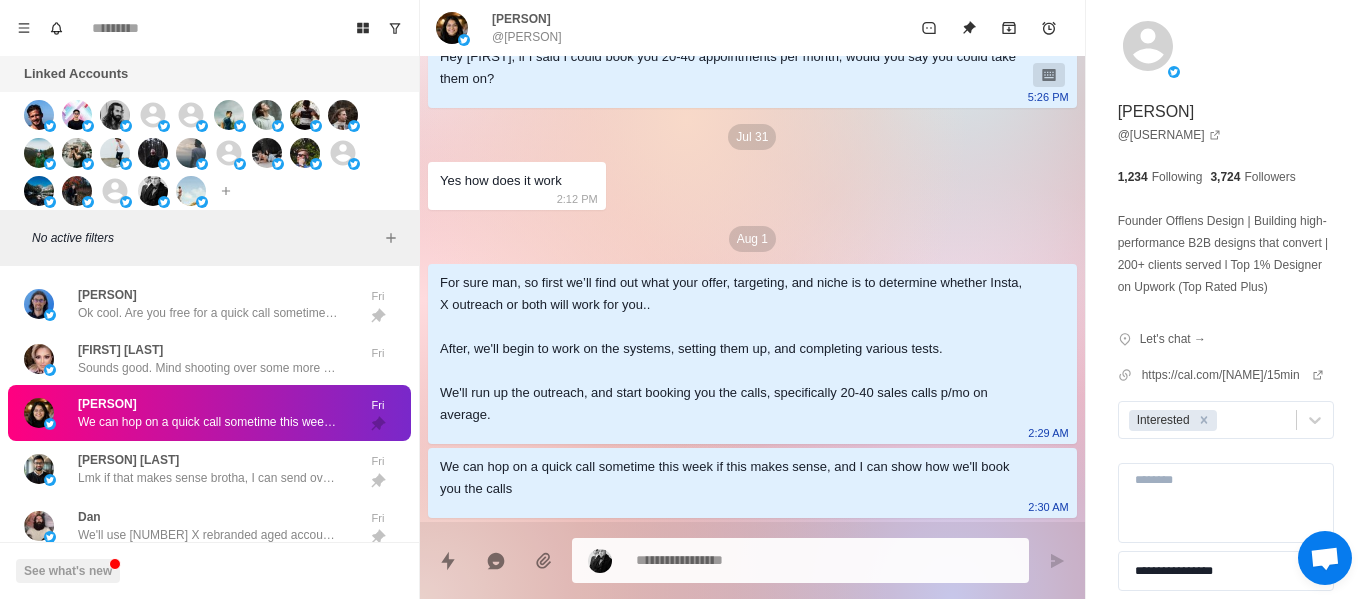 click at bounding box center (752, 552) 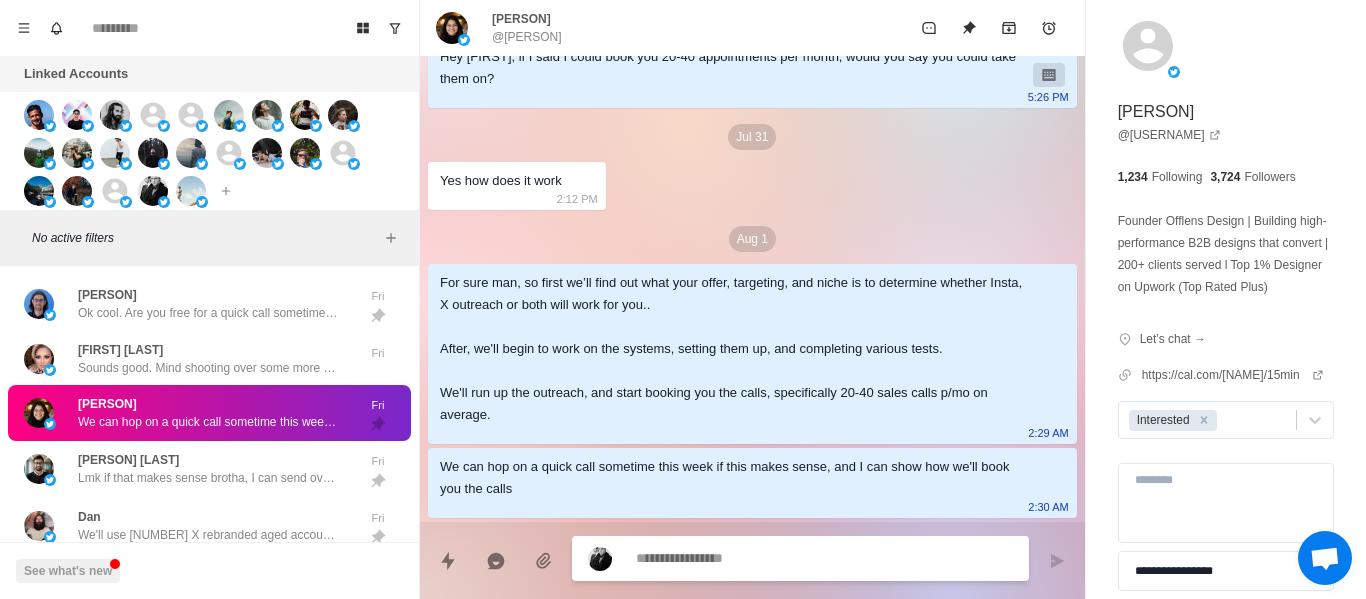 click at bounding box center (824, 558) 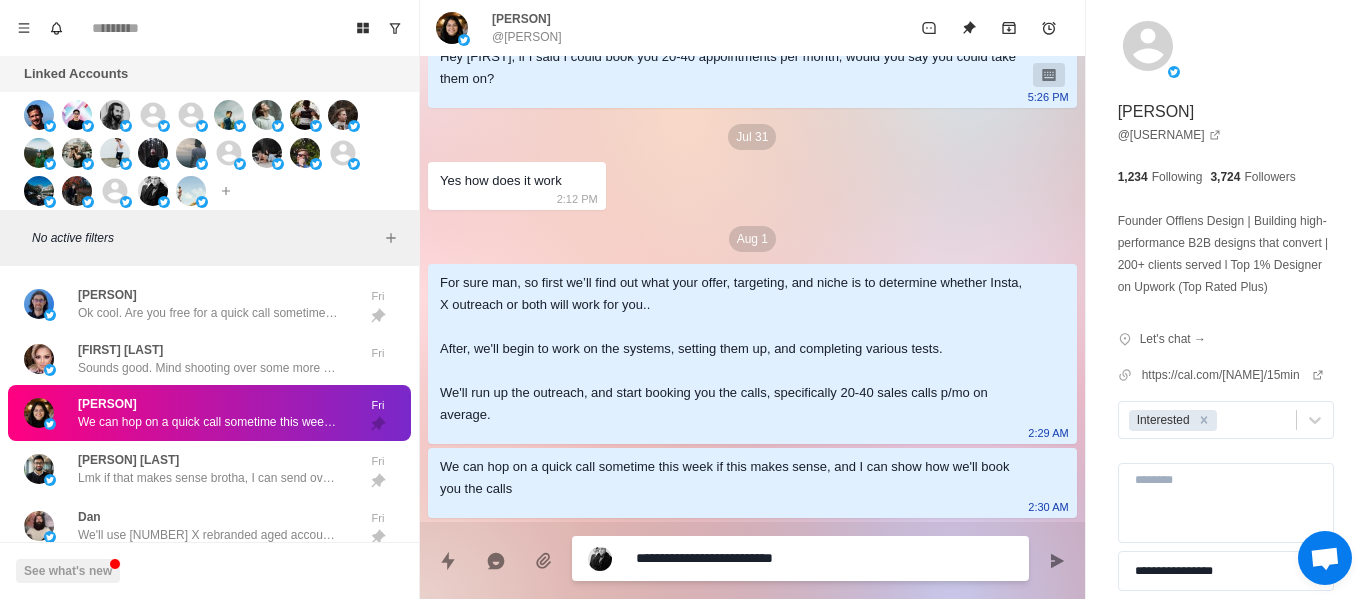 drag, startPoint x: 855, startPoint y: 556, endPoint x: 294, endPoint y: 596, distance: 562.4242 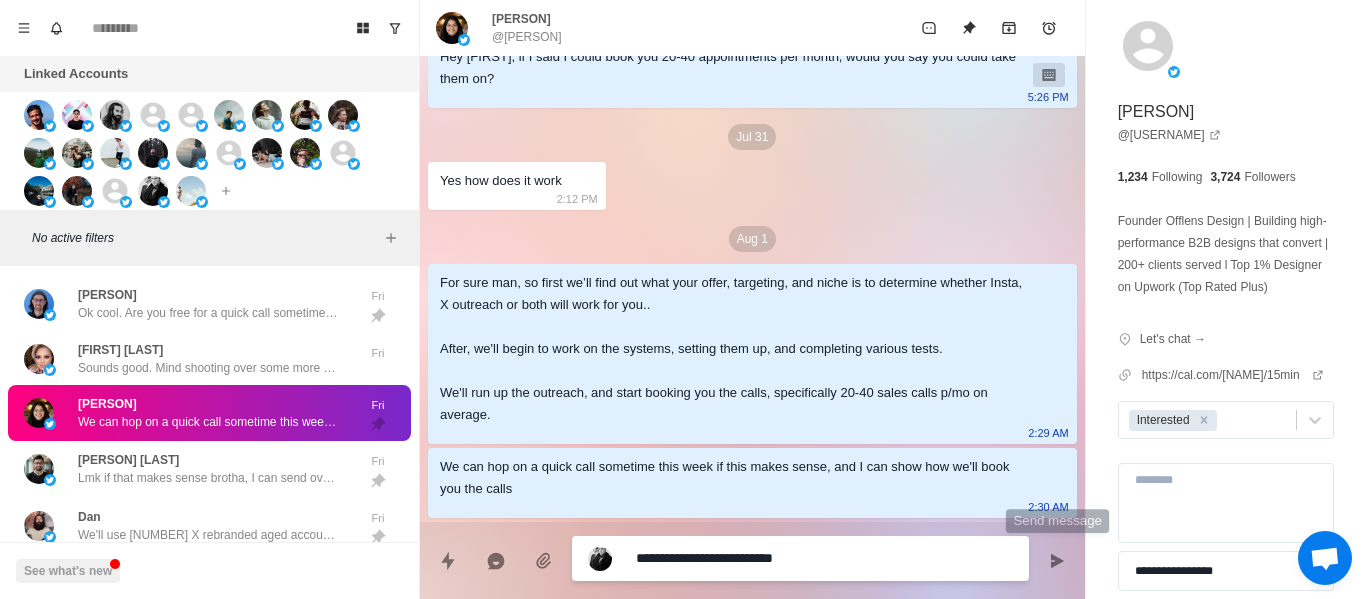click on "**********" at bounding box center (824, 558) 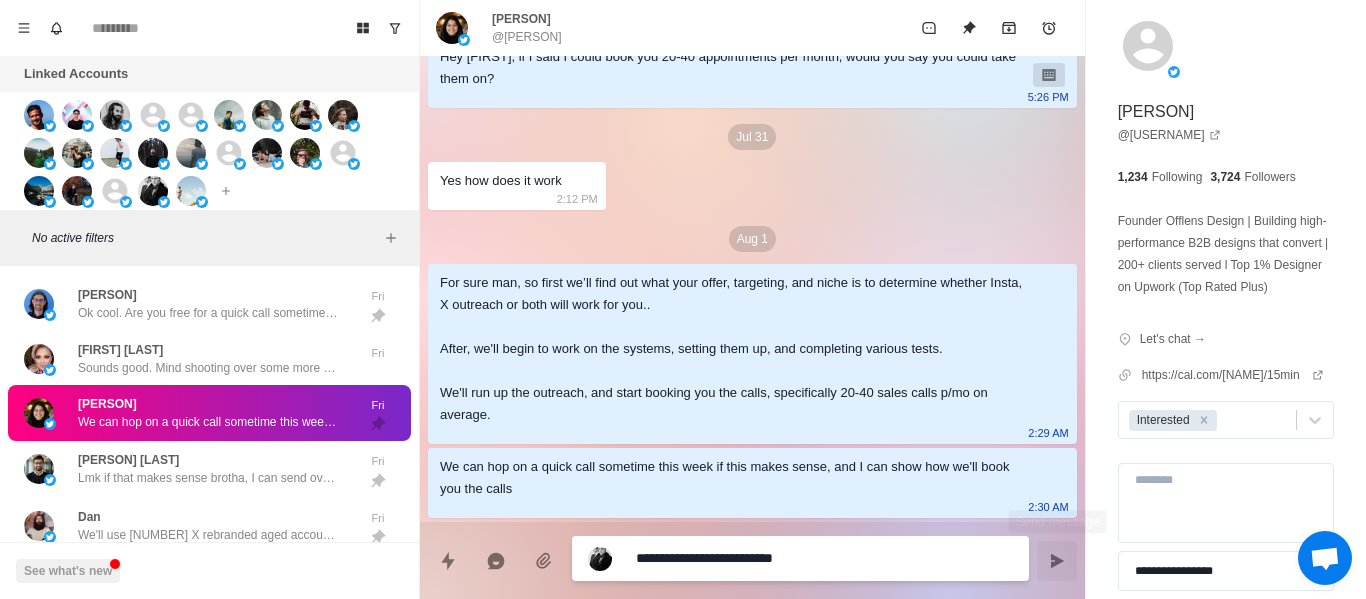 drag, startPoint x: 1076, startPoint y: 558, endPoint x: 415, endPoint y: 454, distance: 669.13153 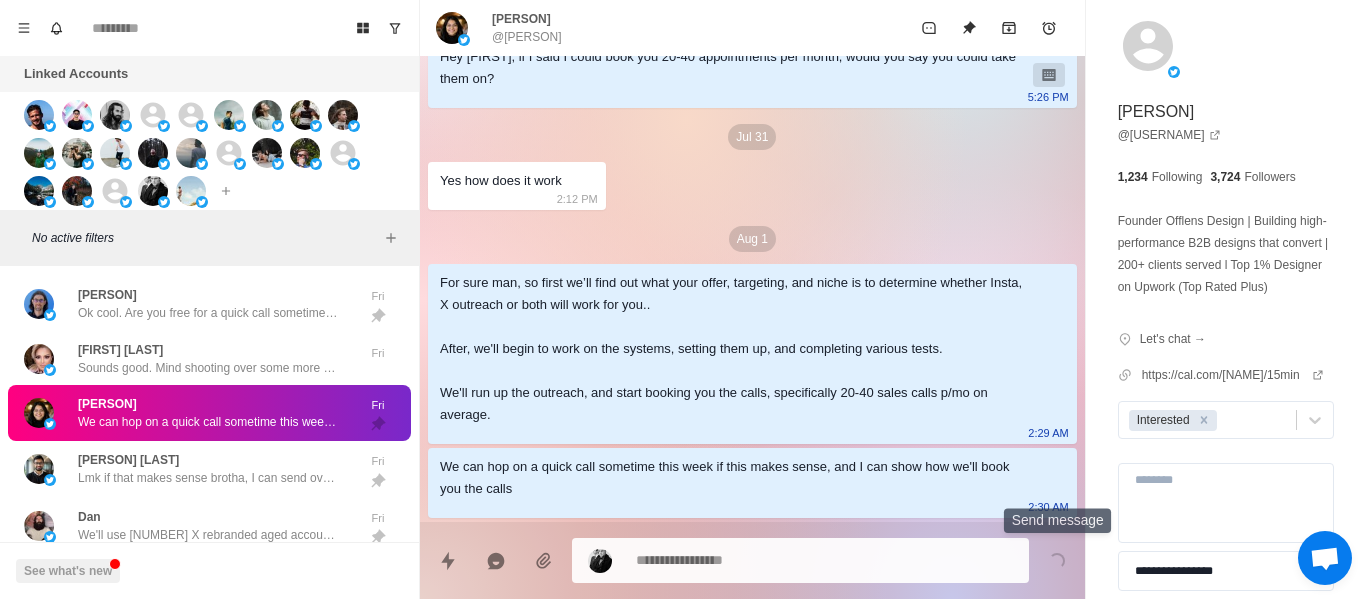 scroll, scrollTop: 186, scrollLeft: 0, axis: vertical 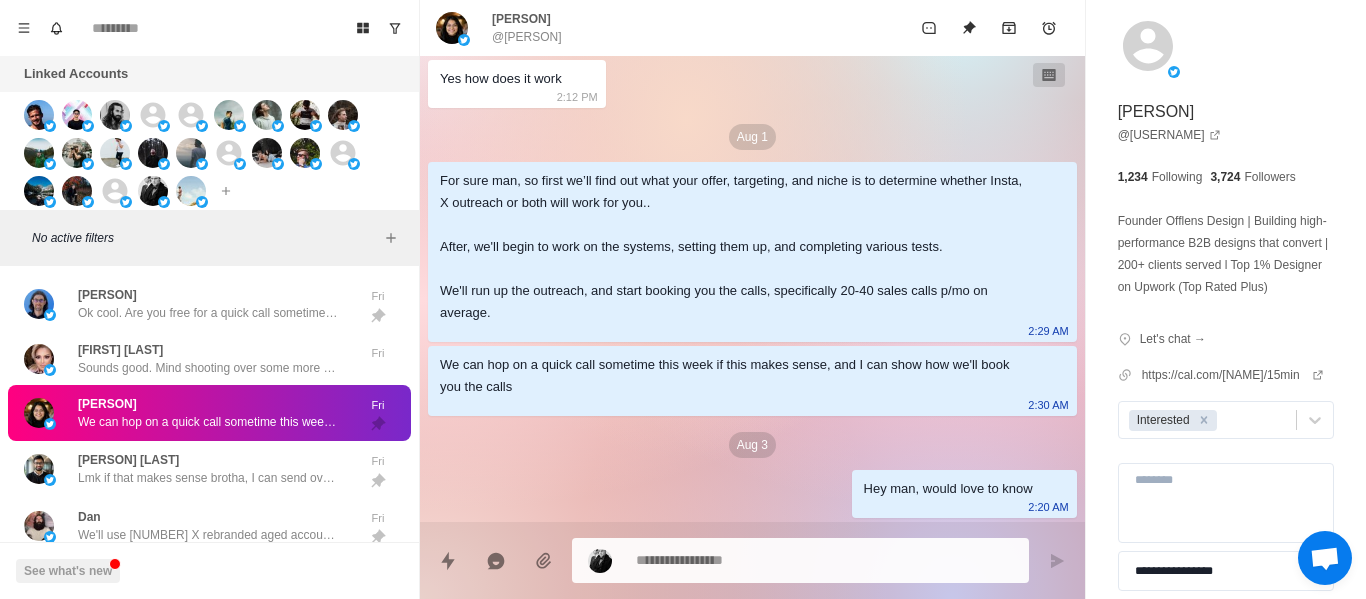 drag, startPoint x: 186, startPoint y: 467, endPoint x: 457, endPoint y: 485, distance: 271.59714 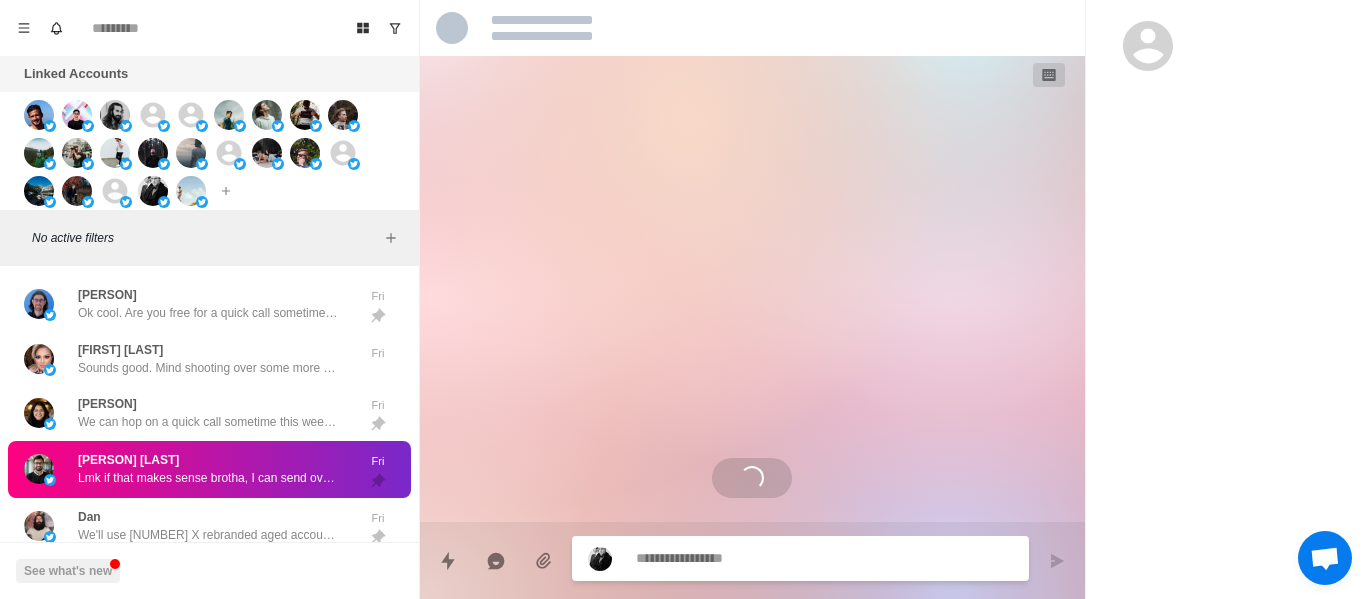 scroll, scrollTop: 12, scrollLeft: 0, axis: vertical 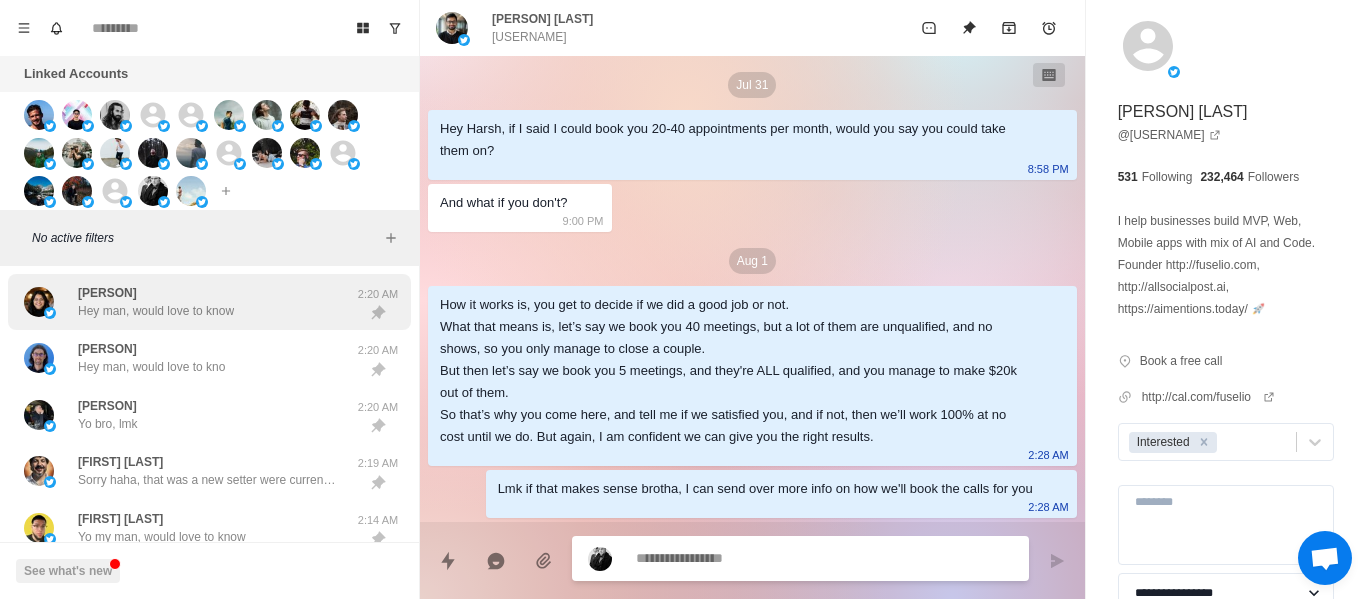 click on "Hey man, would love to know" at bounding box center (156, 311) 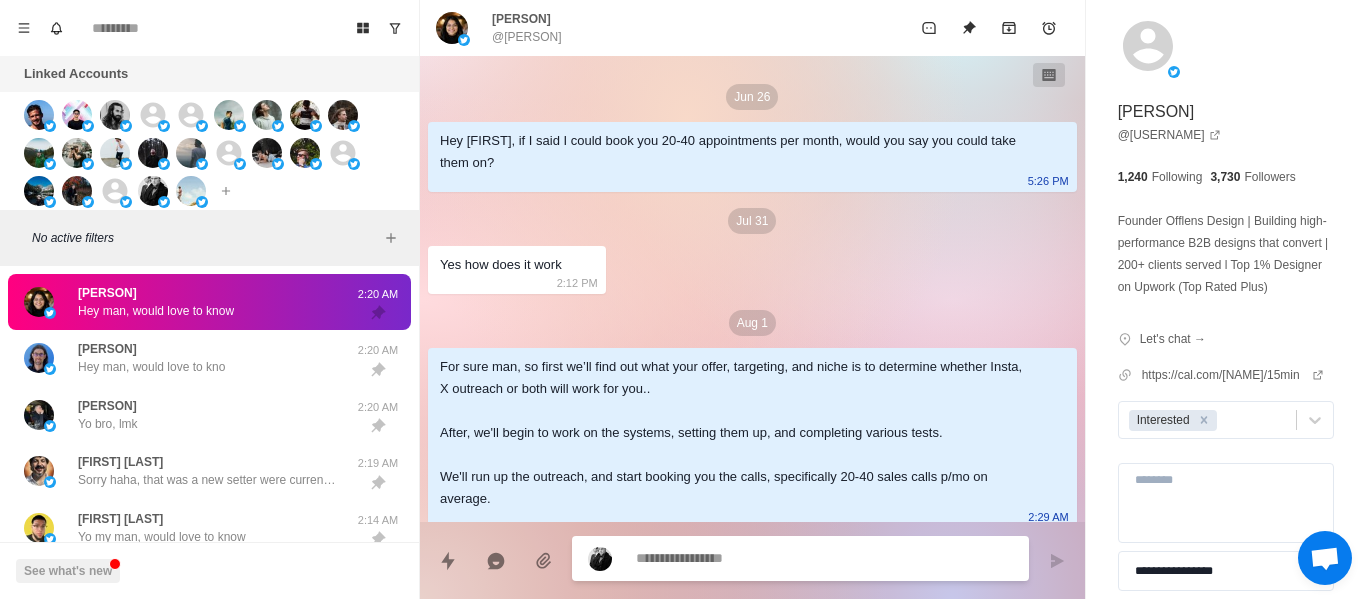 scroll, scrollTop: 186, scrollLeft: 0, axis: vertical 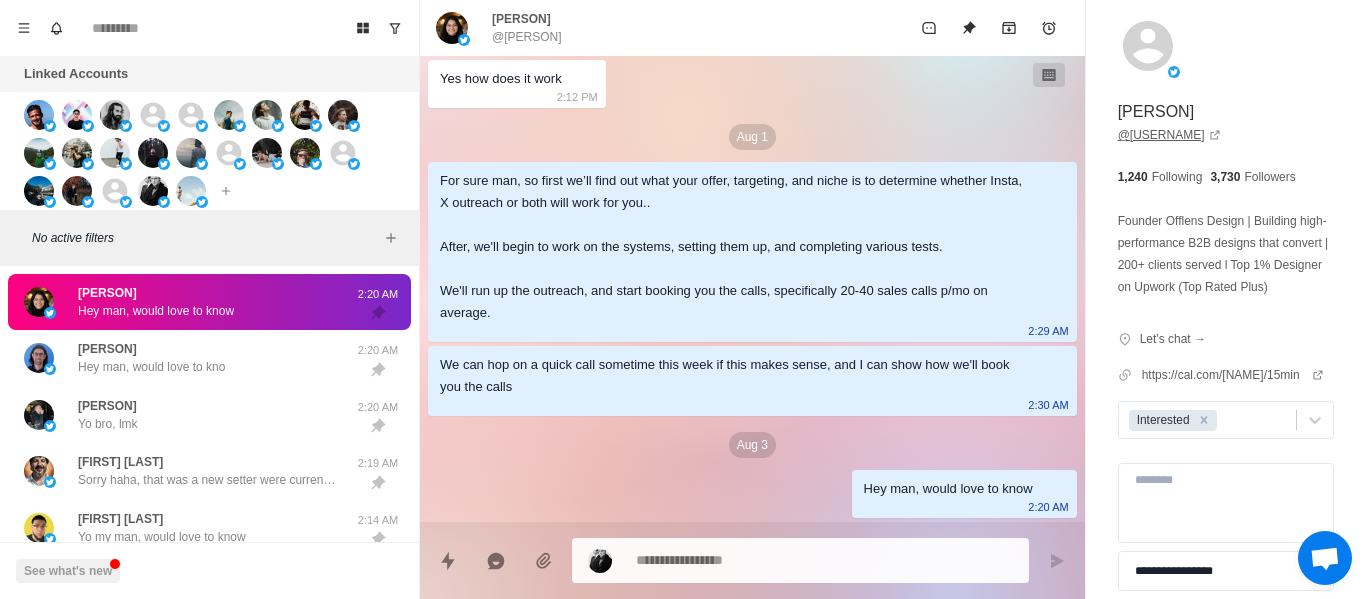 click on "@ Arushi_OffLens" at bounding box center [1169, 135] 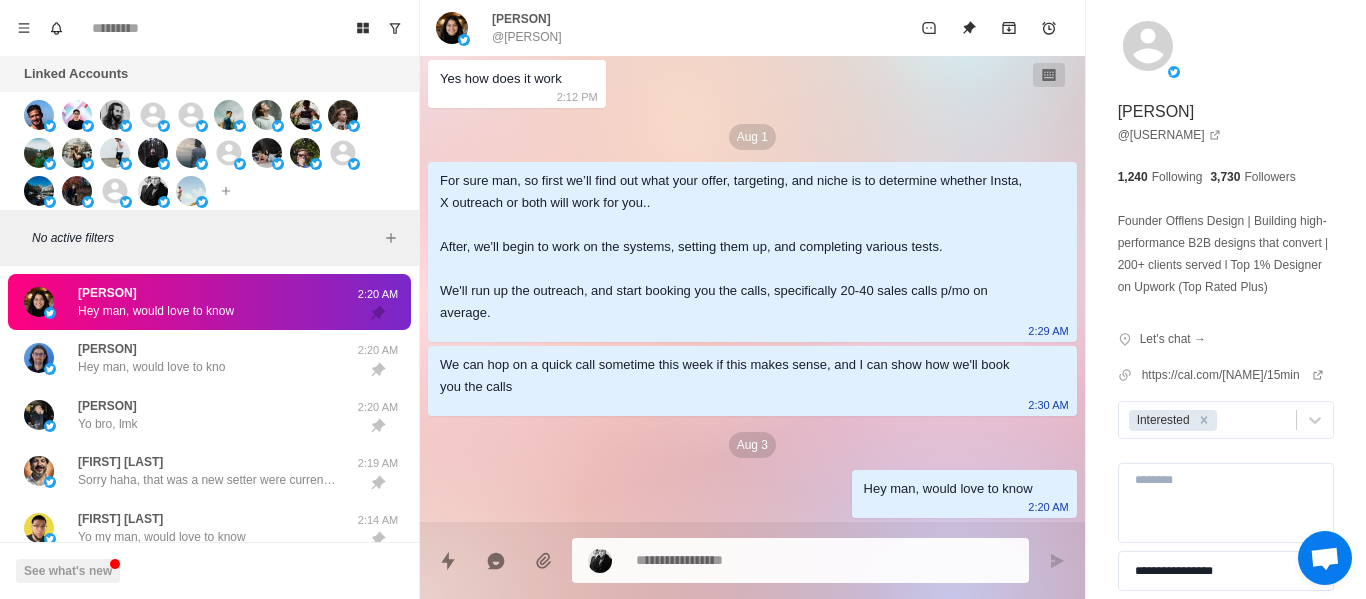 click at bounding box center [452, 28] 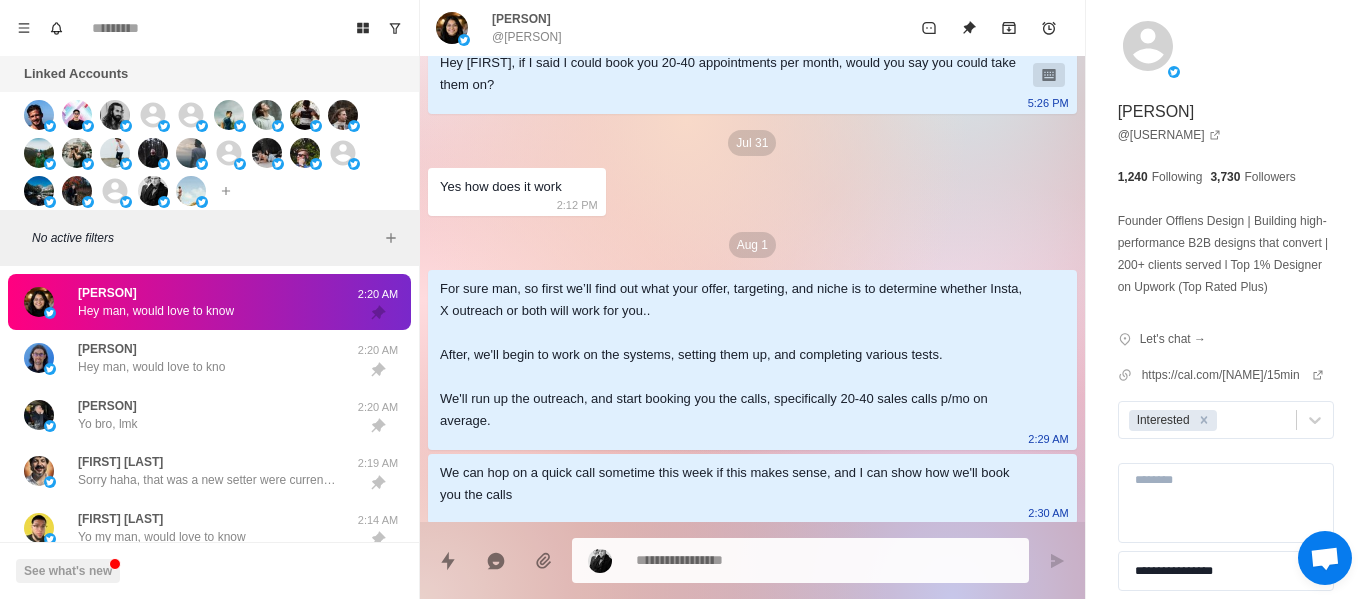 scroll, scrollTop: 186, scrollLeft: 0, axis: vertical 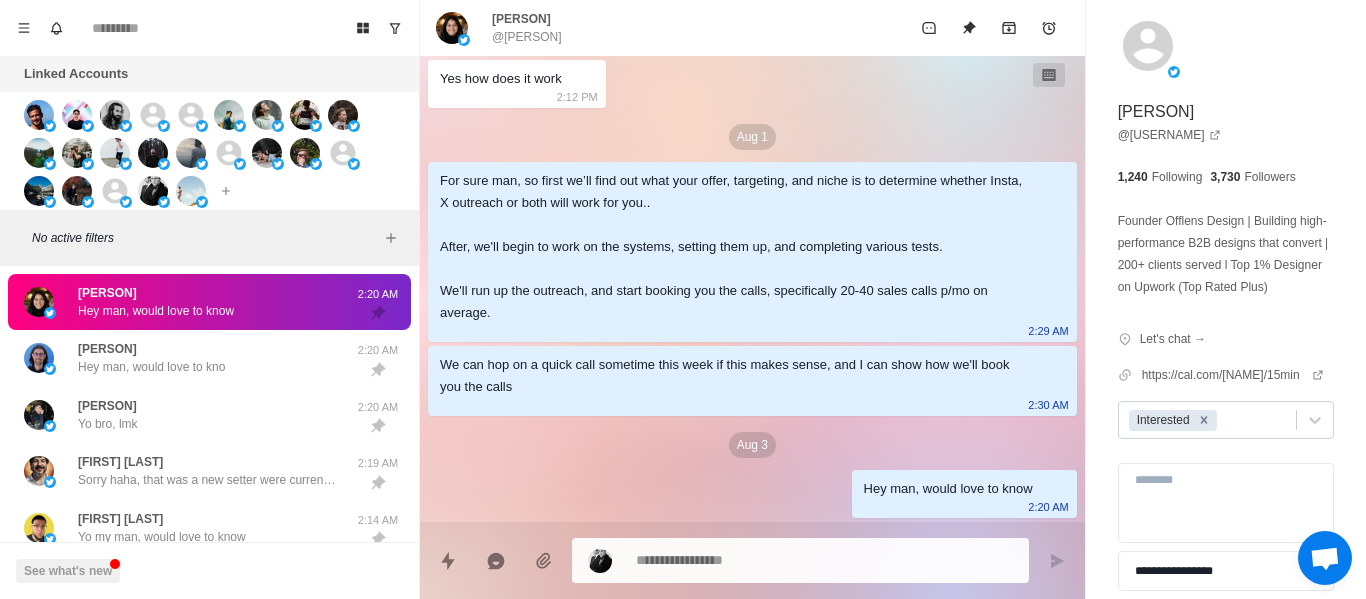 click 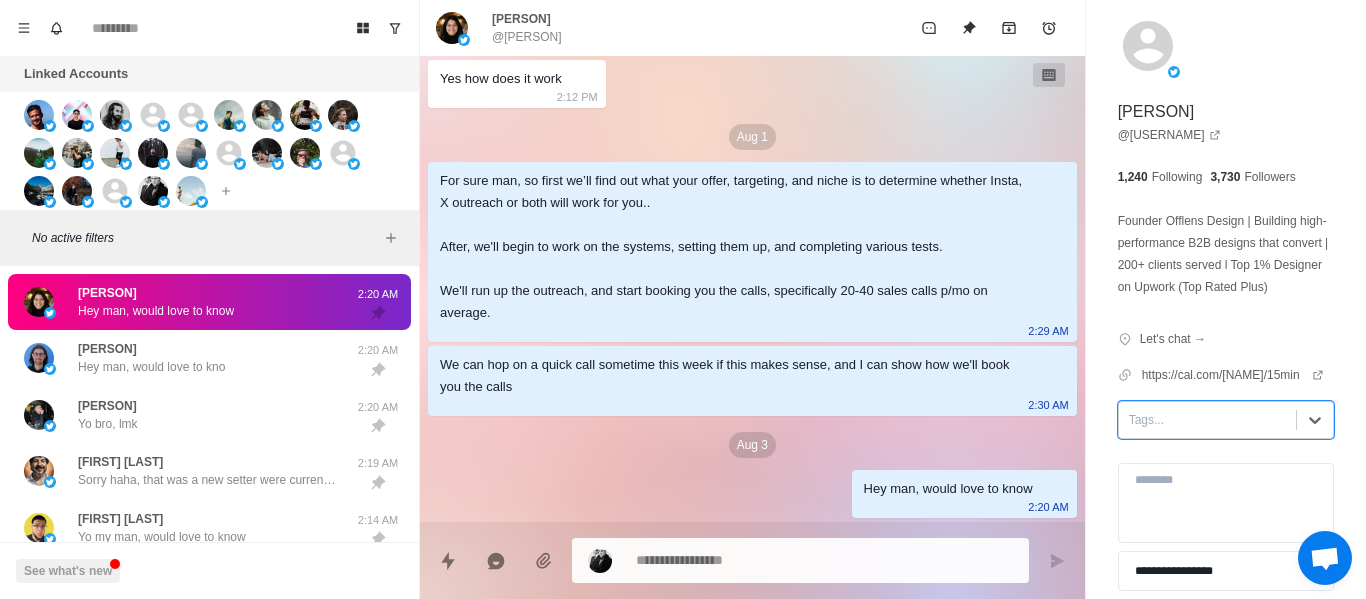 click on "Tags..." at bounding box center [1226, 420] 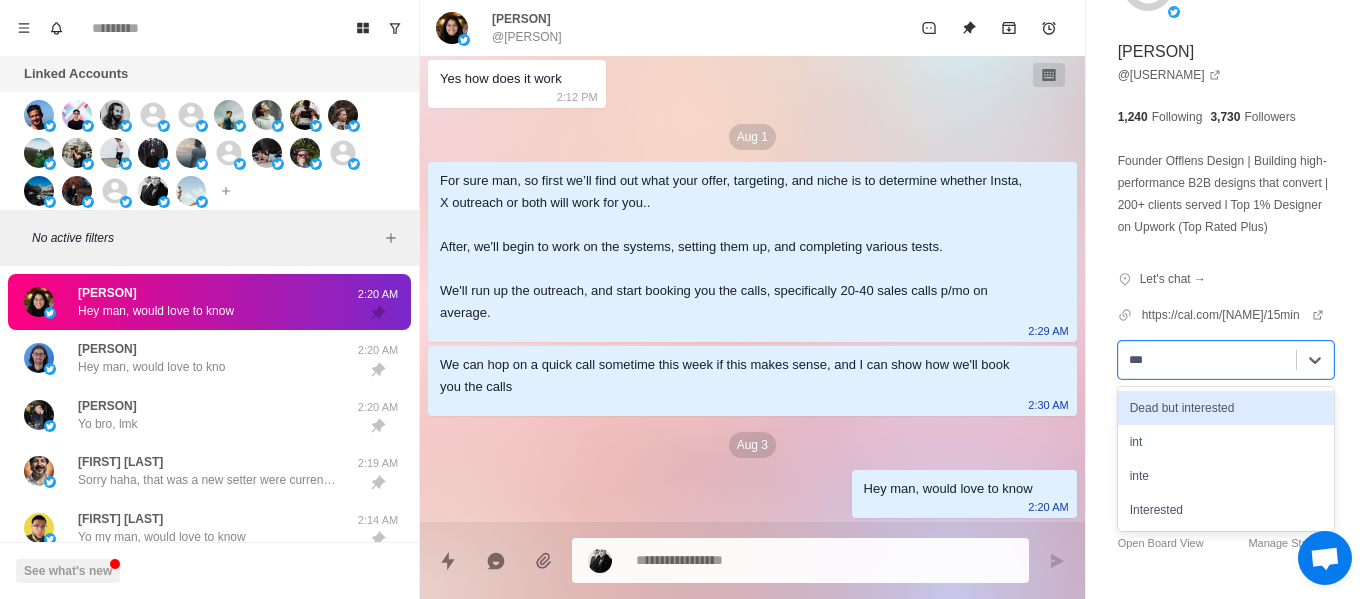 scroll, scrollTop: 118, scrollLeft: 0, axis: vertical 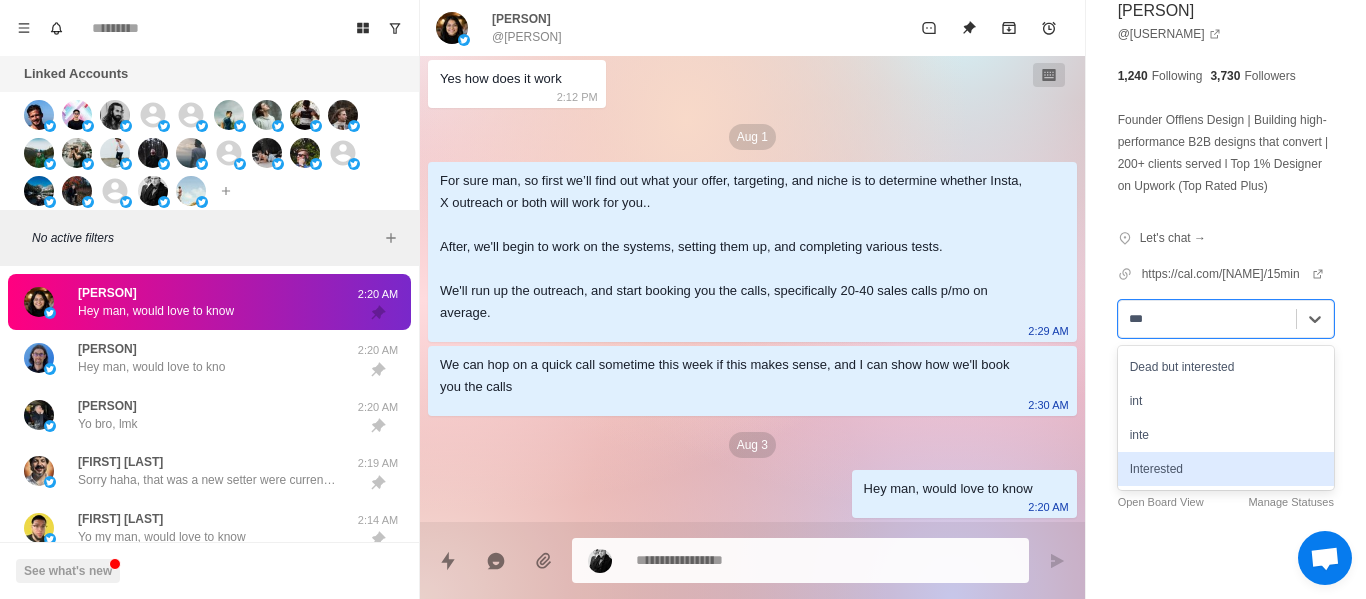 click on "Interested" at bounding box center [1226, 469] 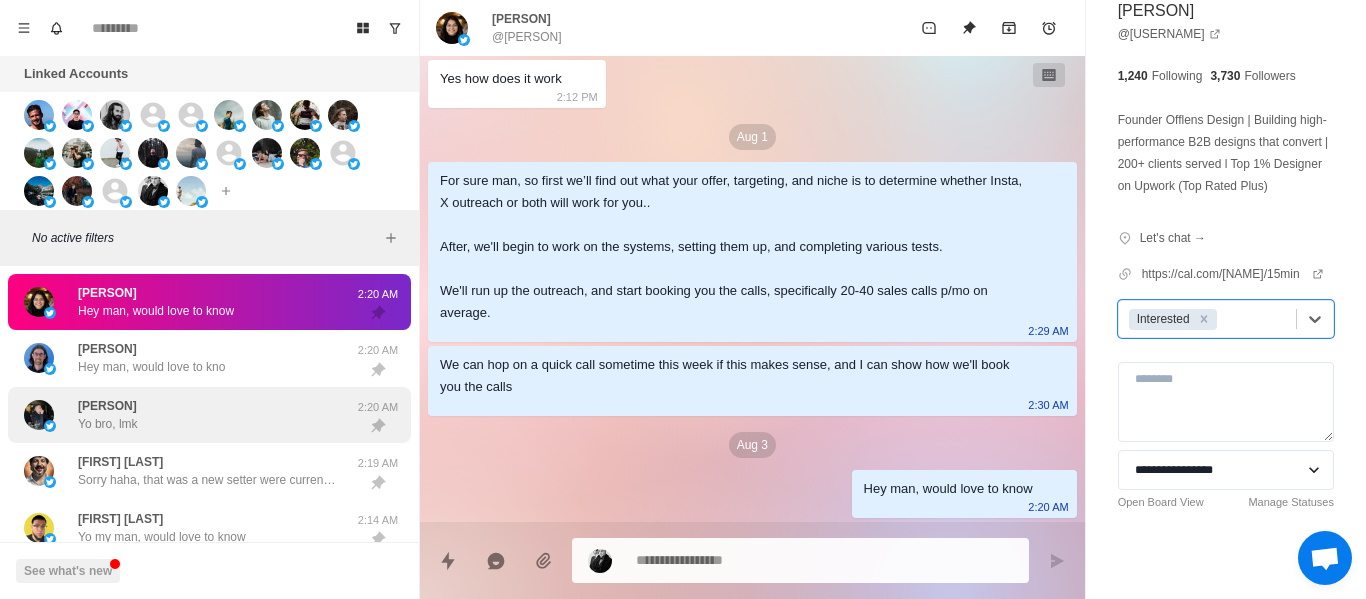 drag, startPoint x: 531, startPoint y: 313, endPoint x: 170, endPoint y: 424, distance: 377.67975 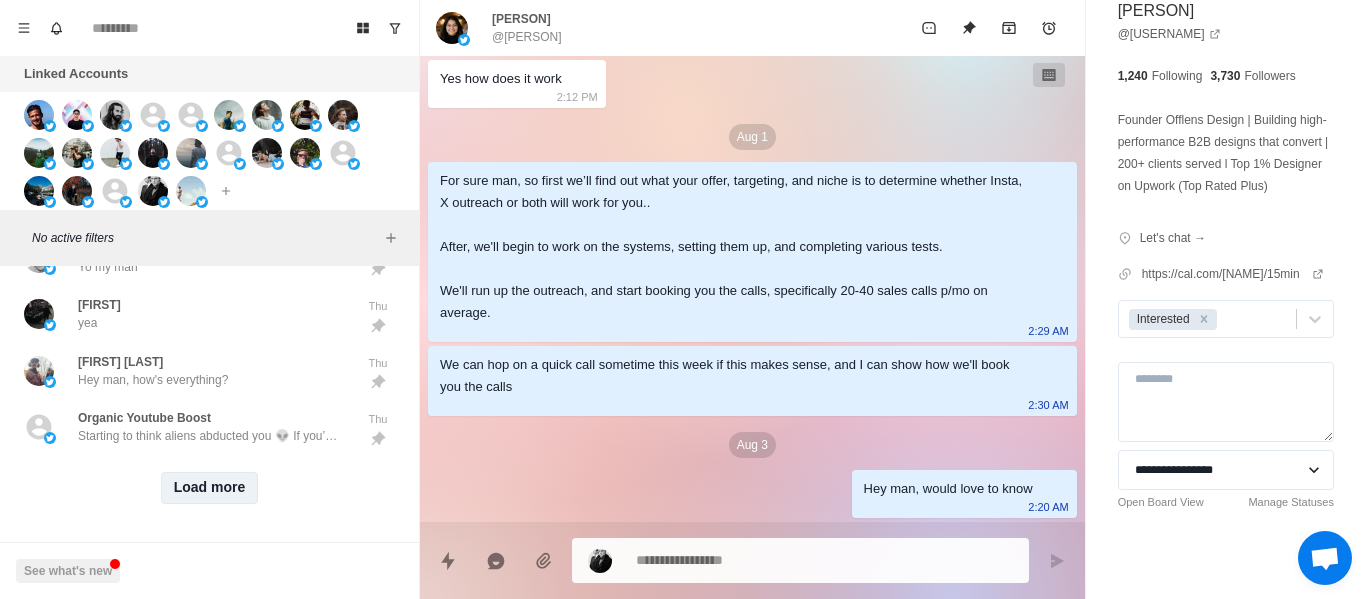 click on "Load more" at bounding box center (210, 488) 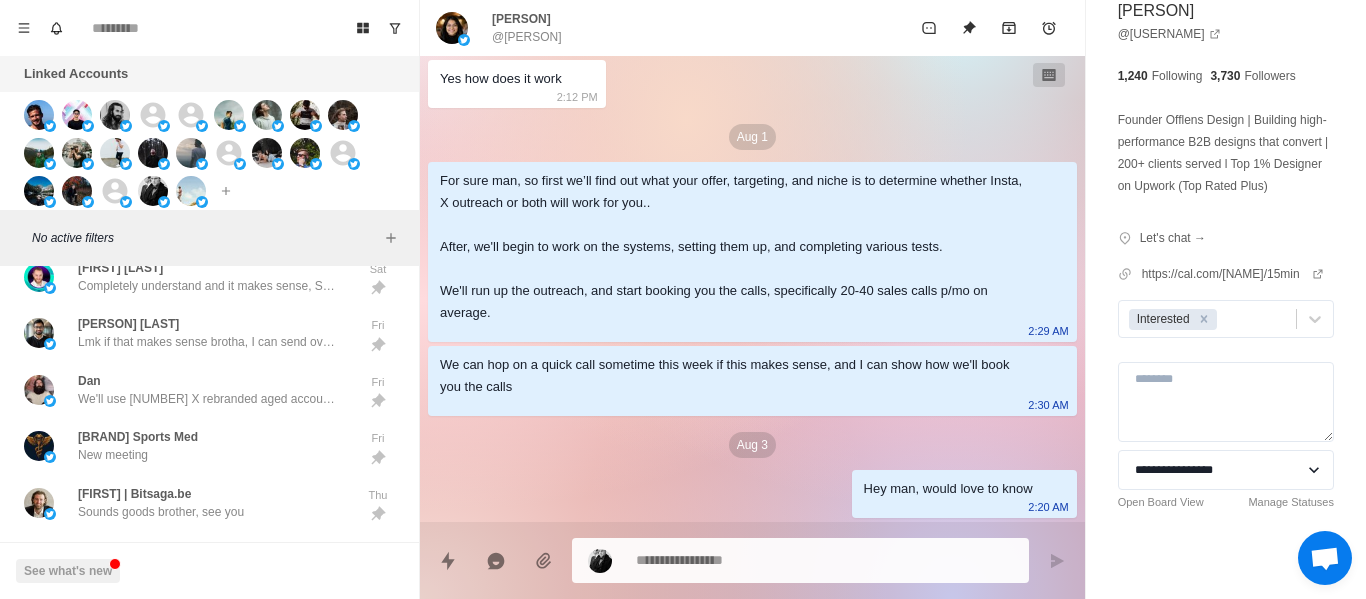 scroll, scrollTop: 363, scrollLeft: 0, axis: vertical 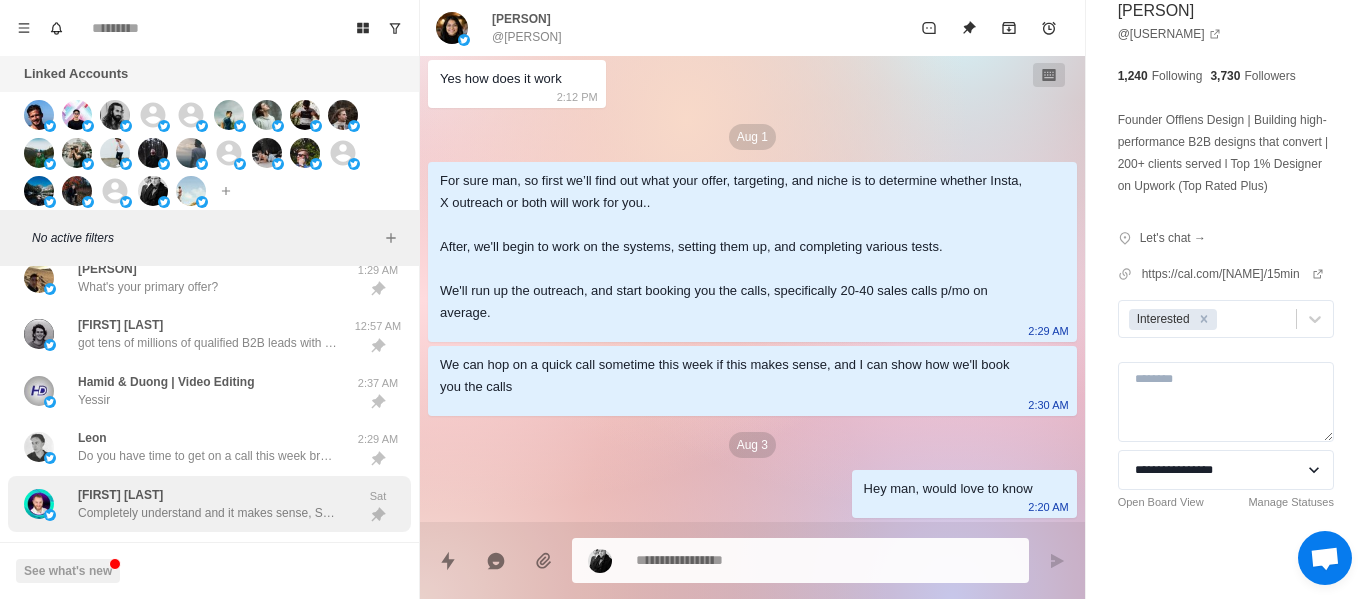 drag, startPoint x: 210, startPoint y: 476, endPoint x: 210, endPoint y: 494, distance: 18 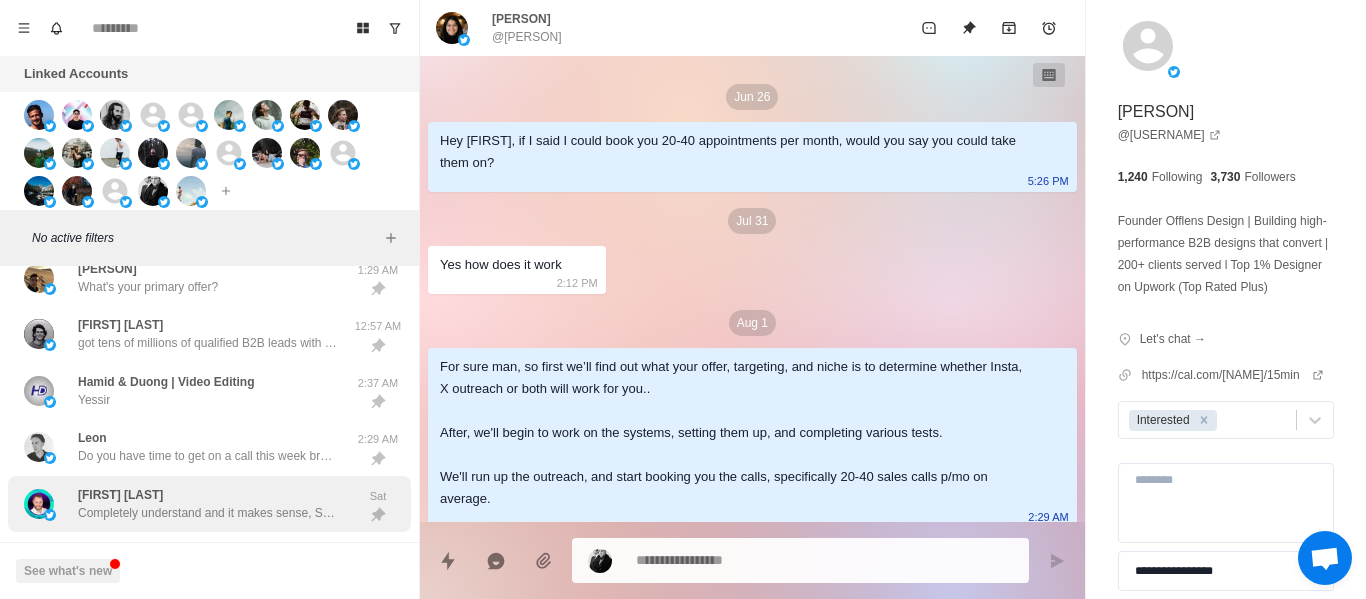 click on "Jacob Letourneau Completely understand and it makes sense,
See, the reason we don't do joint ventures is because what we offer is proven and guaranteed to deliver.
and if it doesn't deliver within the agreed timeframe (60 days), we work until it does.
there's 0 risk on your end, we take all of it" at bounding box center [208, 504] 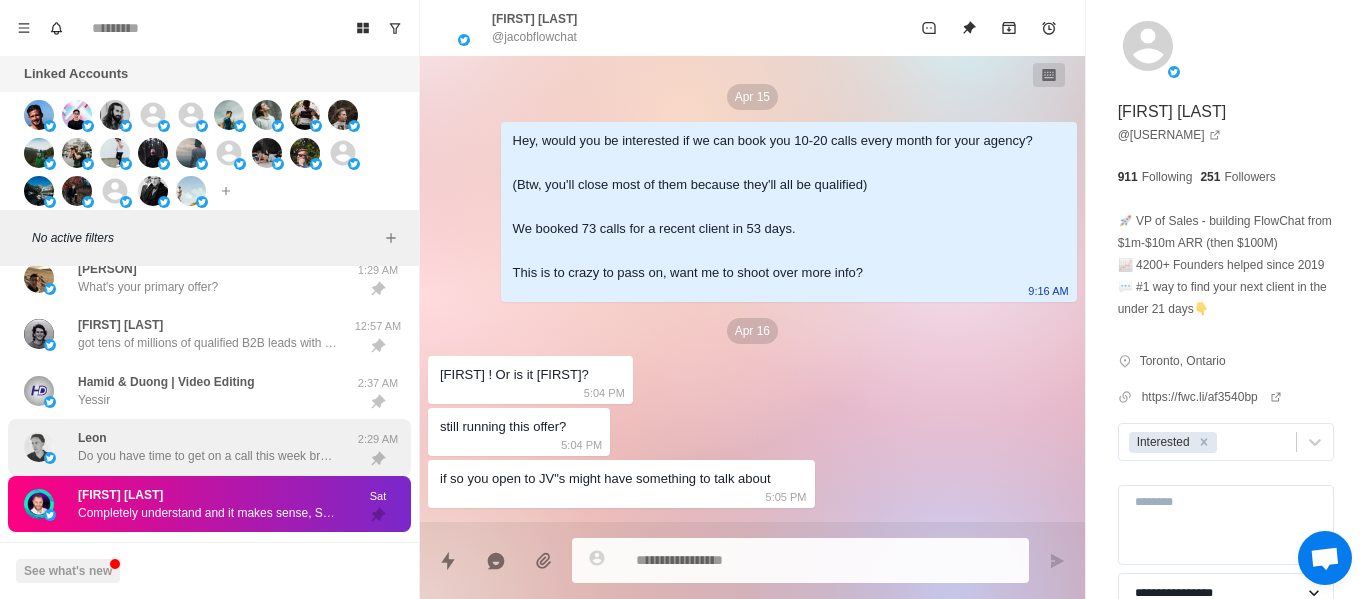 scroll, scrollTop: 471, scrollLeft: 0, axis: vertical 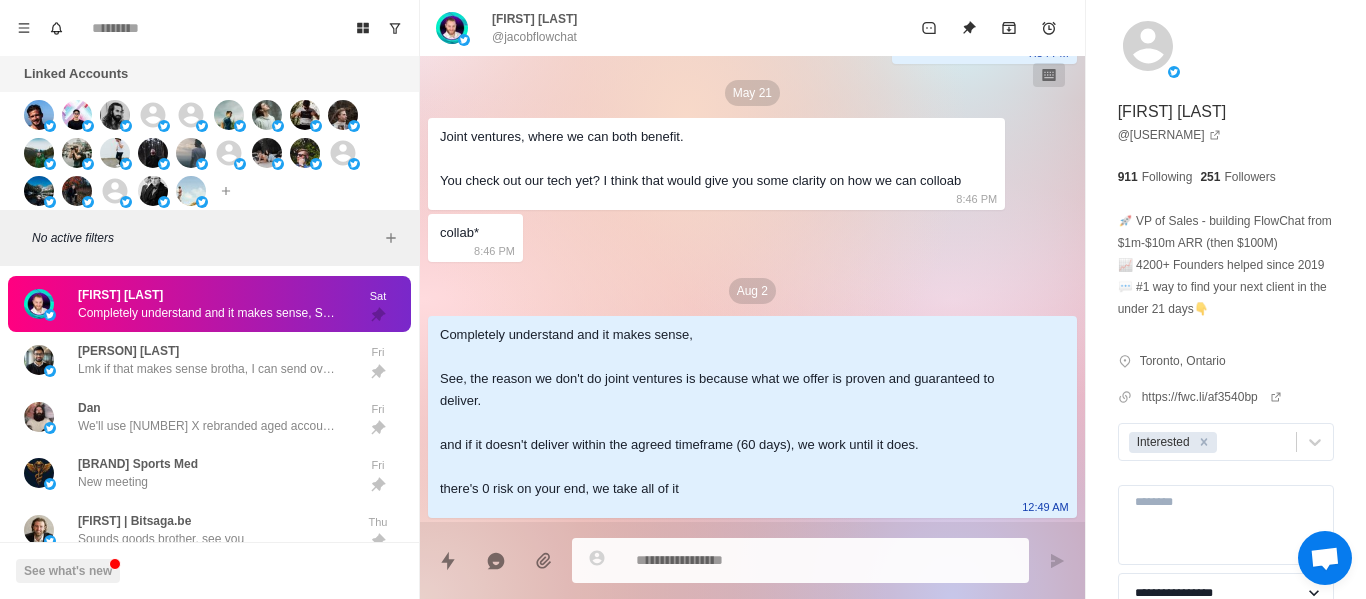 drag, startPoint x: 214, startPoint y: 424, endPoint x: 234, endPoint y: 331, distance: 95.12623 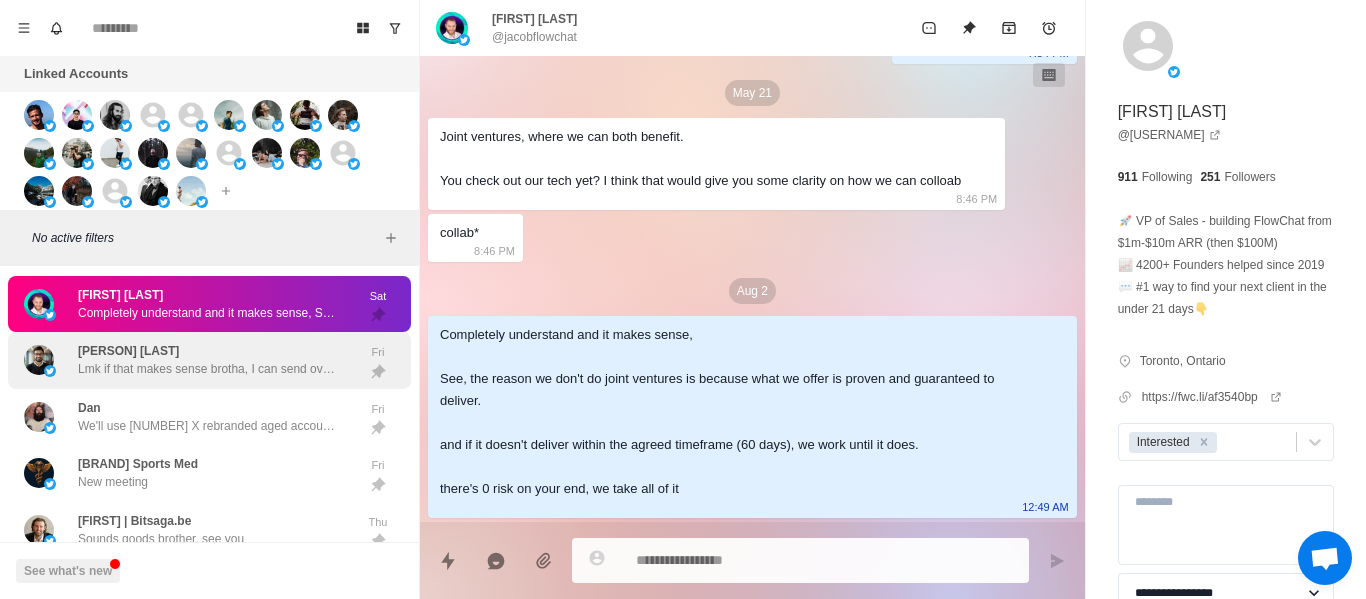 scroll, scrollTop: 0, scrollLeft: 0, axis: both 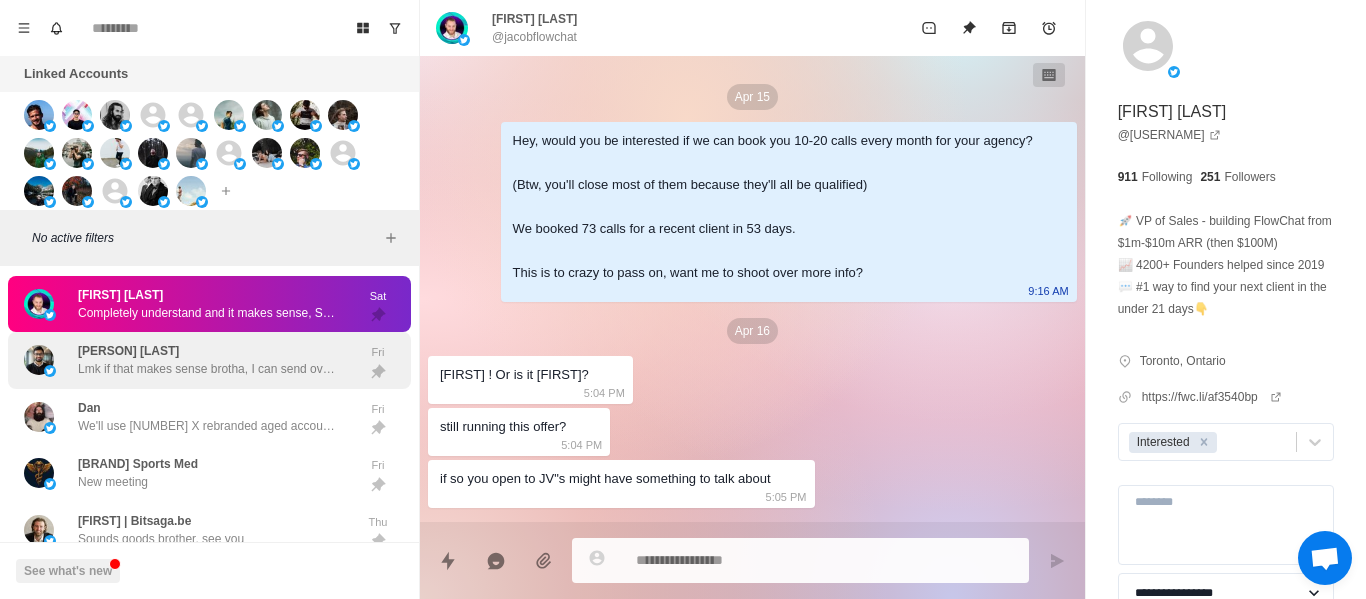 drag, startPoint x: 234, startPoint y: 331, endPoint x: 268, endPoint y: 357, distance: 42.80187 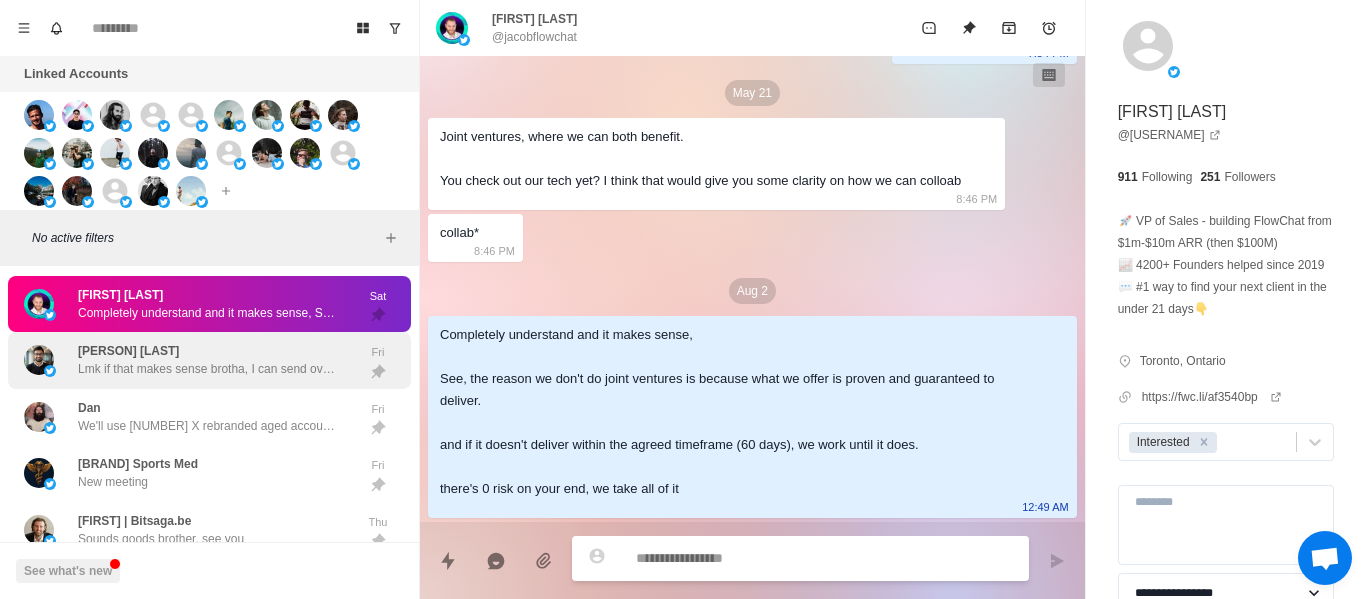 drag, startPoint x: 311, startPoint y: 371, endPoint x: 340, endPoint y: 386, distance: 32.649654 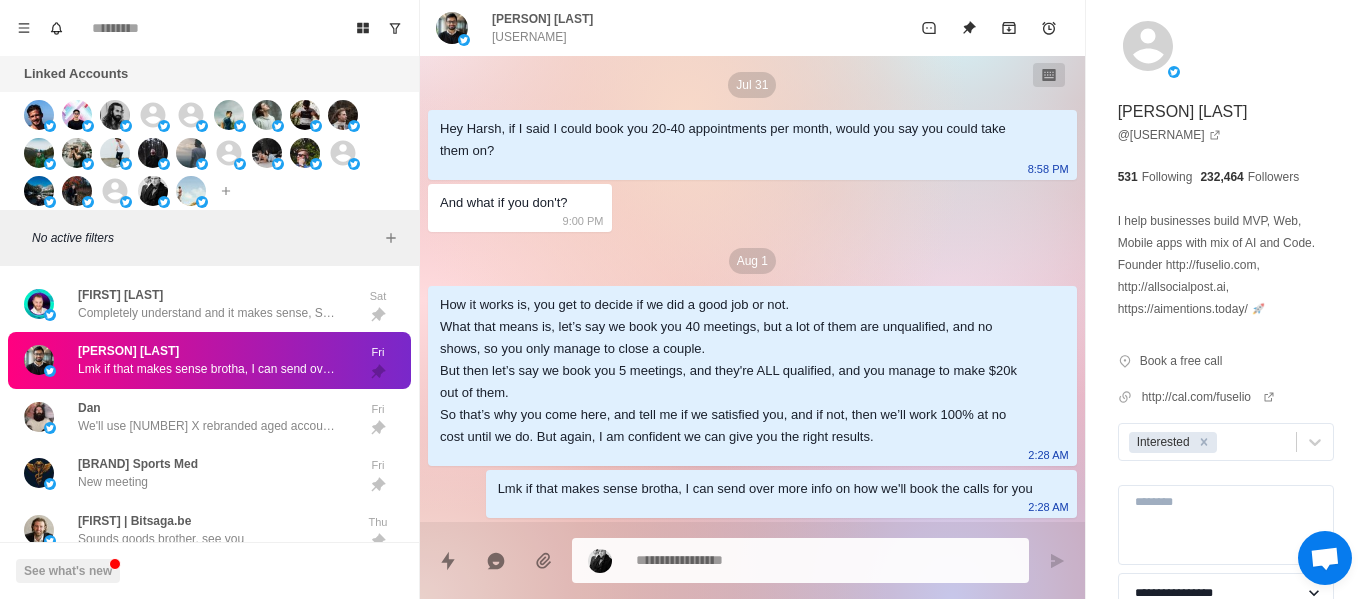 drag, startPoint x: 302, startPoint y: 345, endPoint x: 323, endPoint y: 335, distance: 23.259407 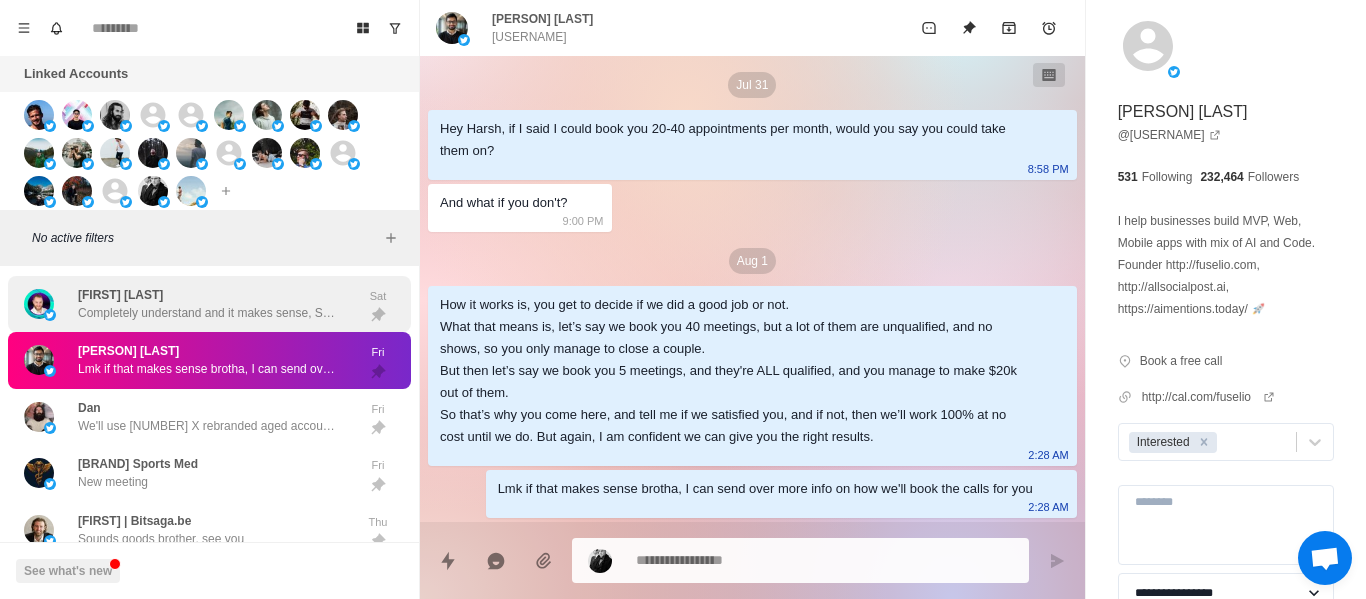 click on "Sat" at bounding box center (378, 296) 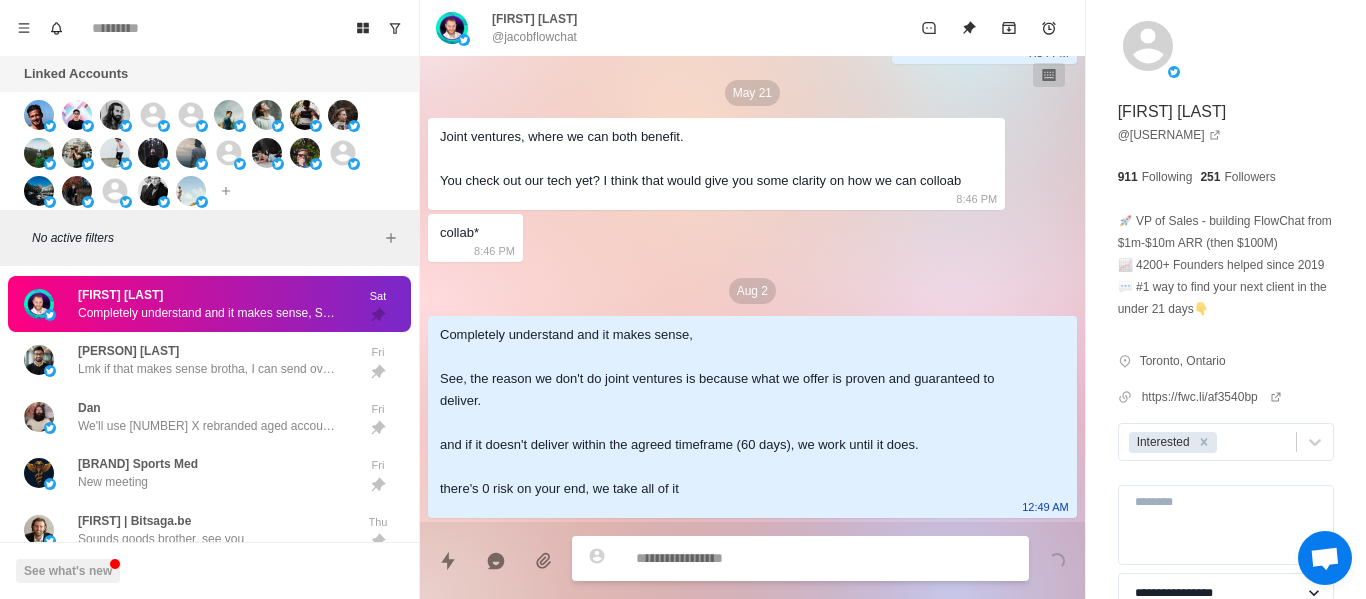 scroll, scrollTop: 2180, scrollLeft: 0, axis: vertical 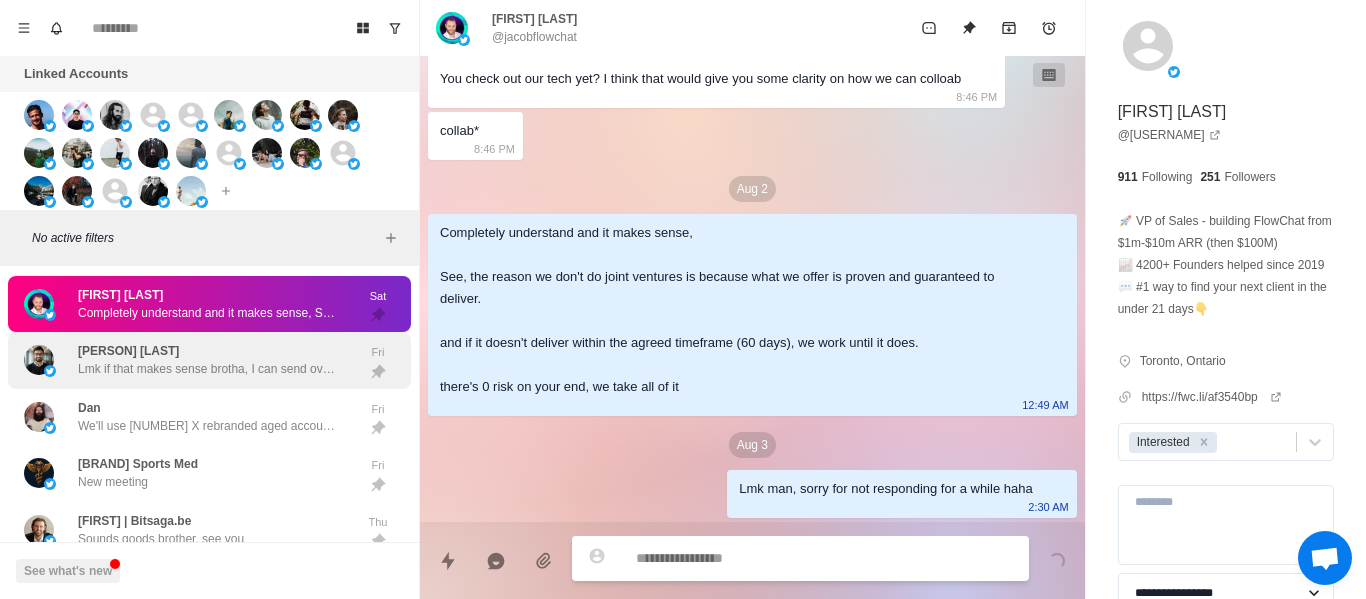 click on "Jacob Letourneau Completely understand and it makes sense,
See, the reason we don't do joint ventures is because what we offer is proven and guaranteed to deliver.
and if it doesn't deliver within the agreed timeframe (60 days), we work until it does.
there's 0 risk on your end, we take all of it" at bounding box center (188, 304) 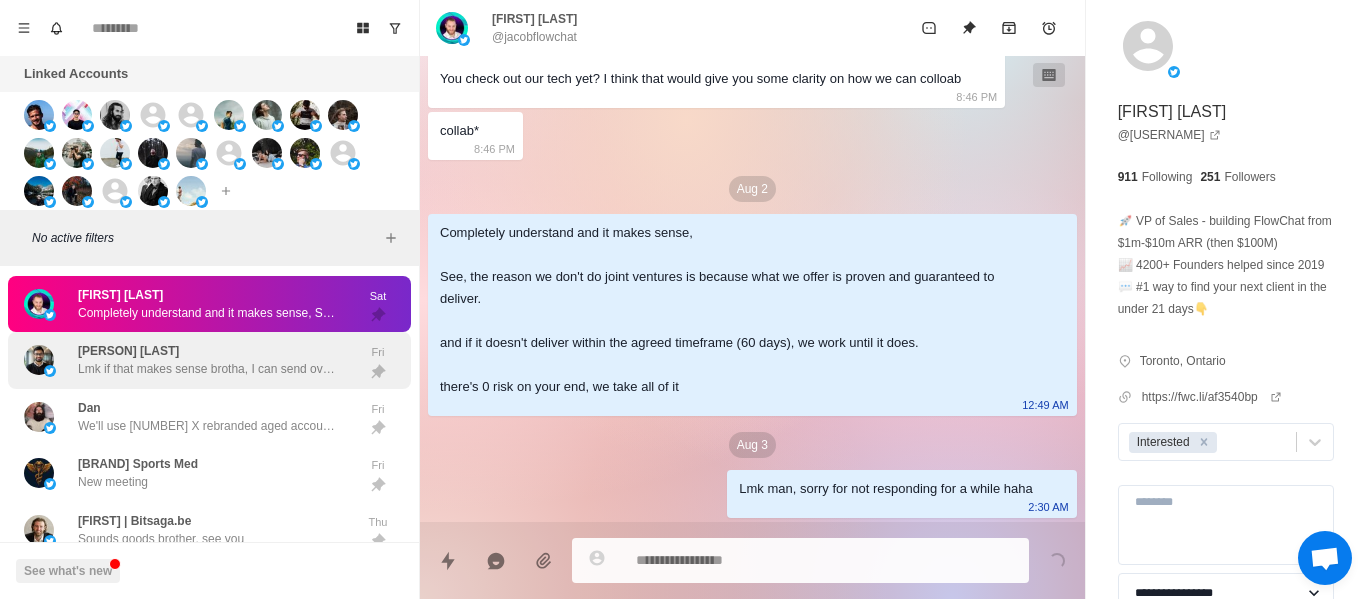 drag, startPoint x: 374, startPoint y: 372, endPoint x: 323, endPoint y: 371, distance: 51.009804 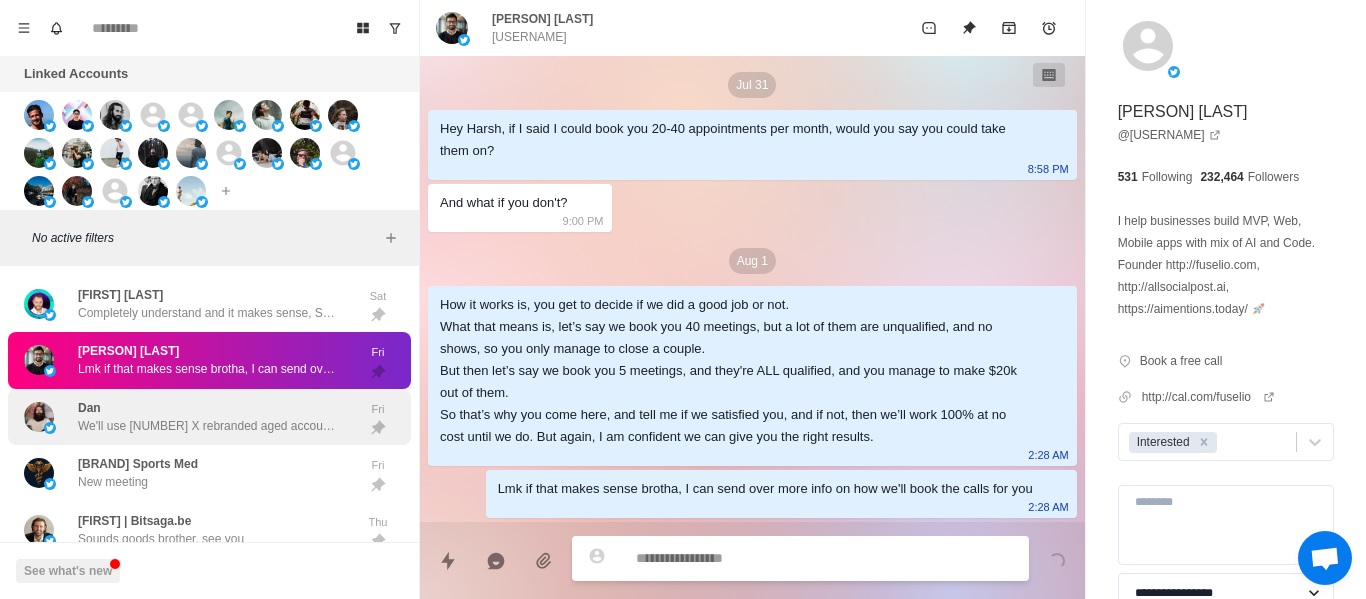 scroll, scrollTop: 12, scrollLeft: 0, axis: vertical 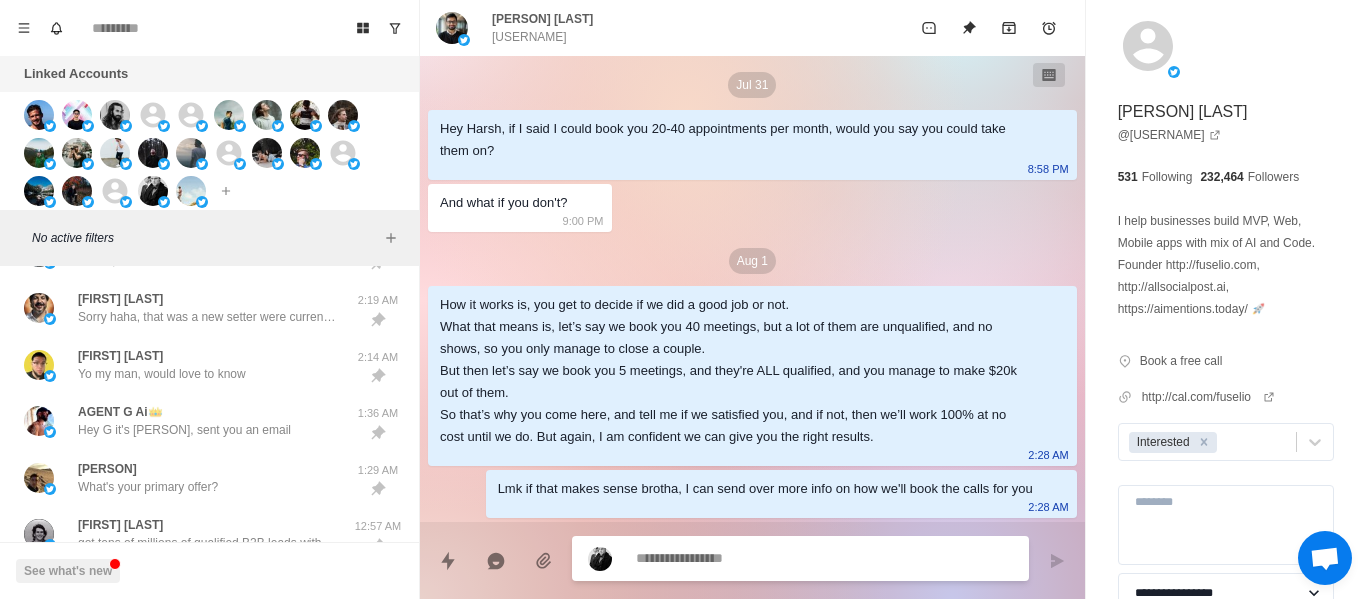 click at bounding box center [824, 558] 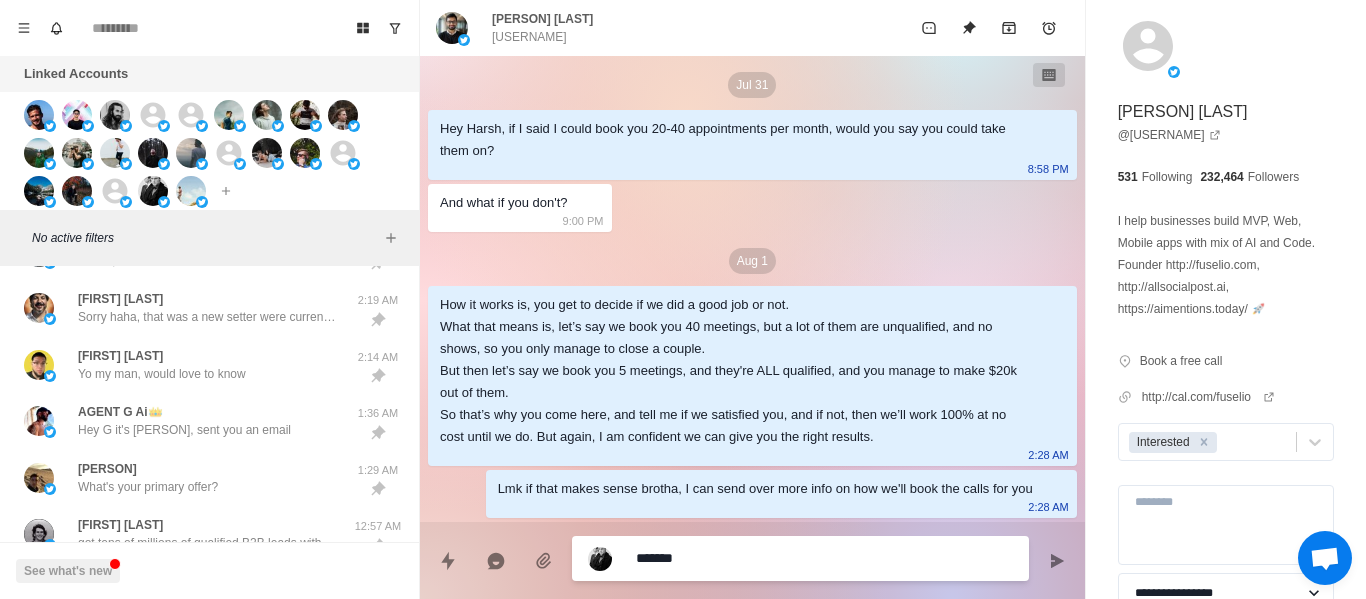 click on "*******" at bounding box center (824, 558) 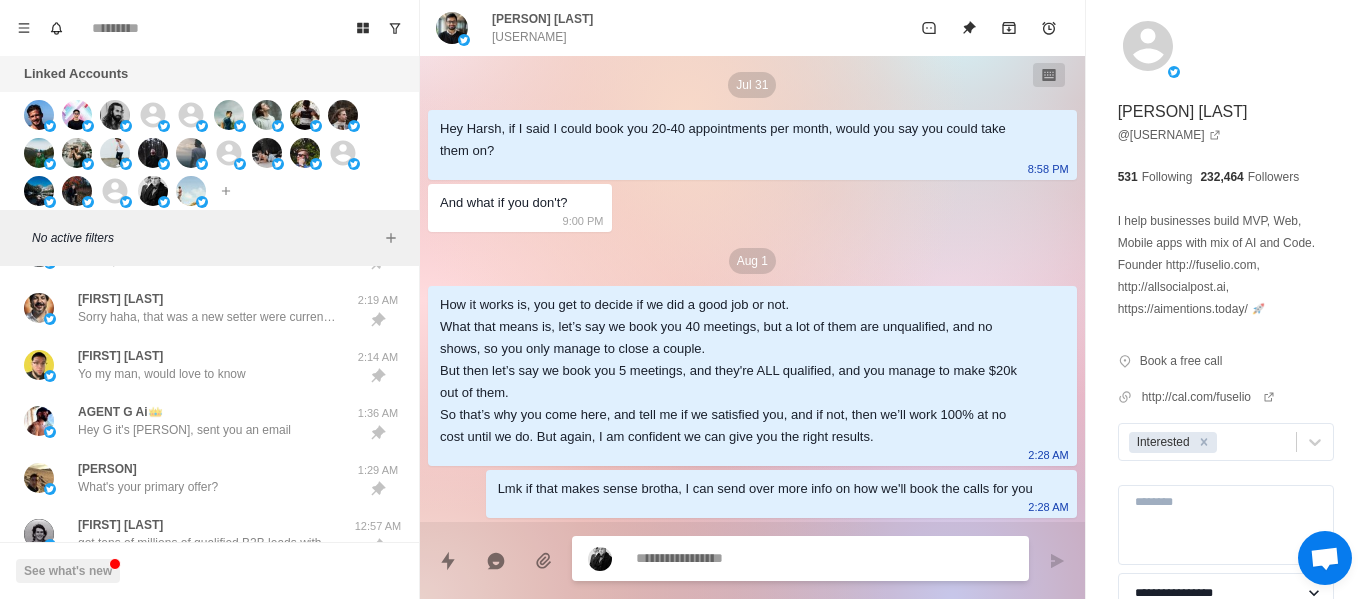 paste on "**********" 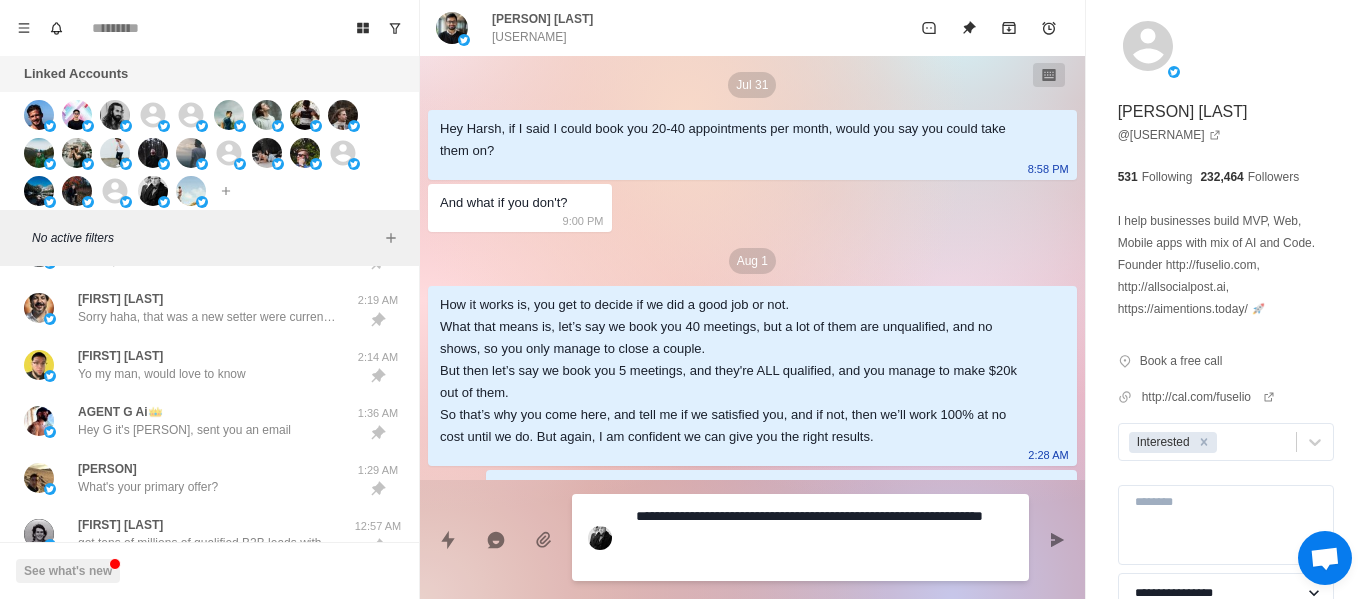 scroll, scrollTop: 54, scrollLeft: 0, axis: vertical 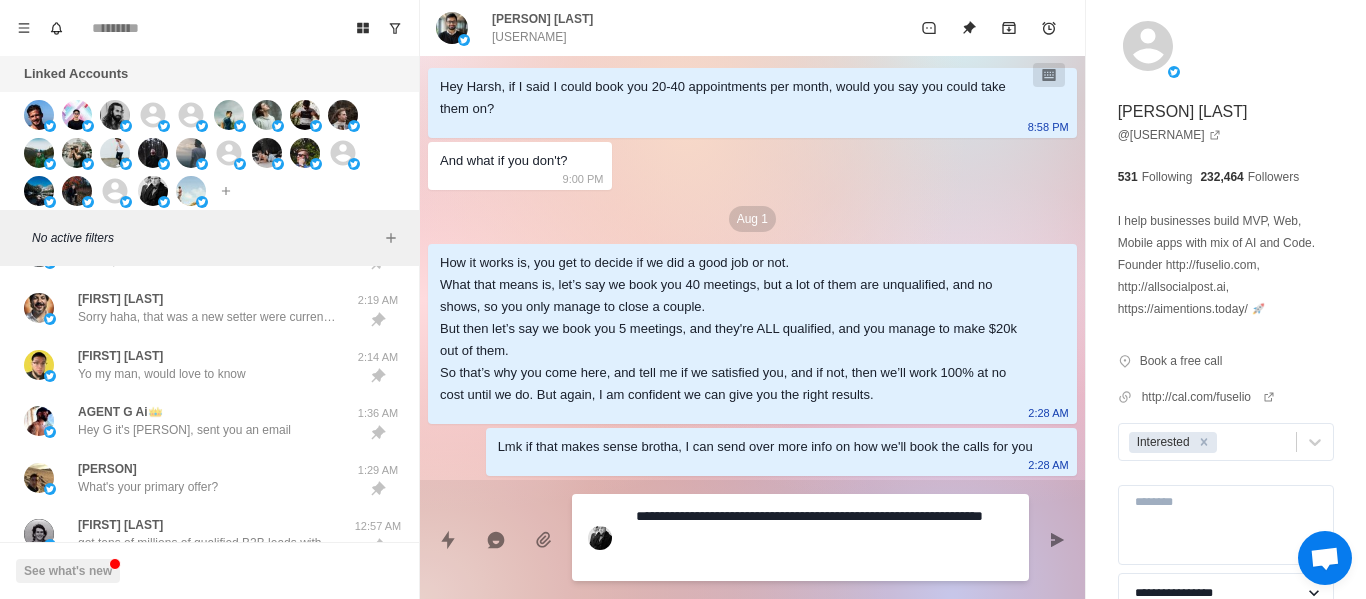 click 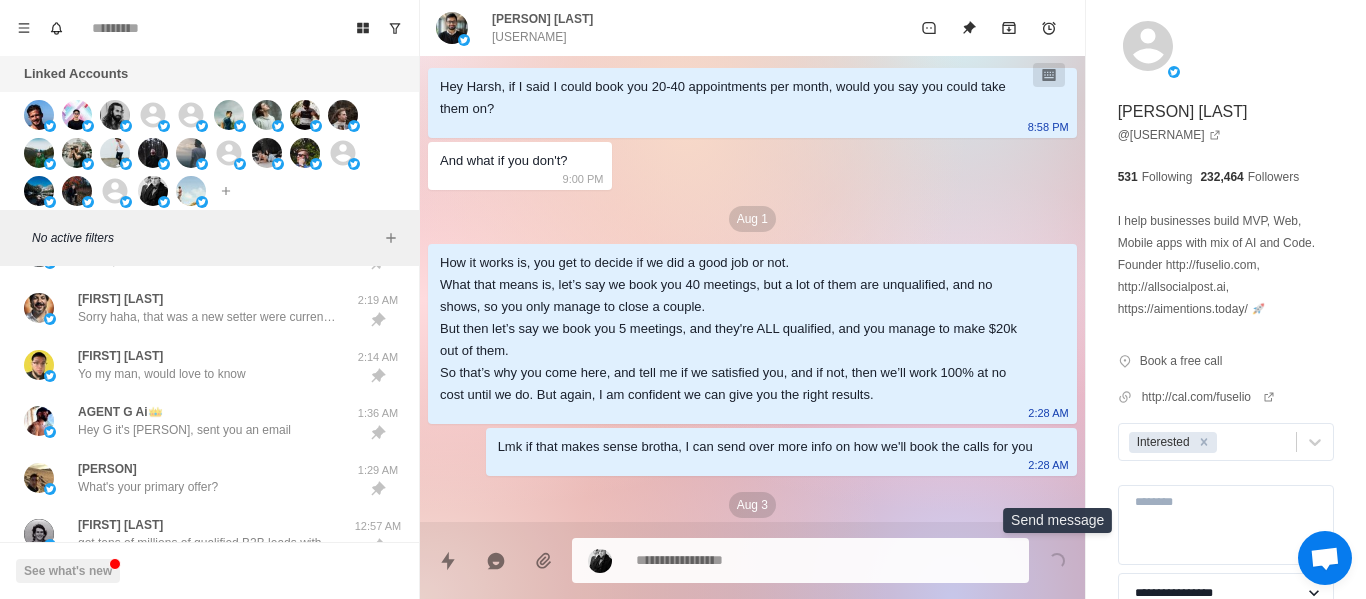 scroll, scrollTop: 114, scrollLeft: 0, axis: vertical 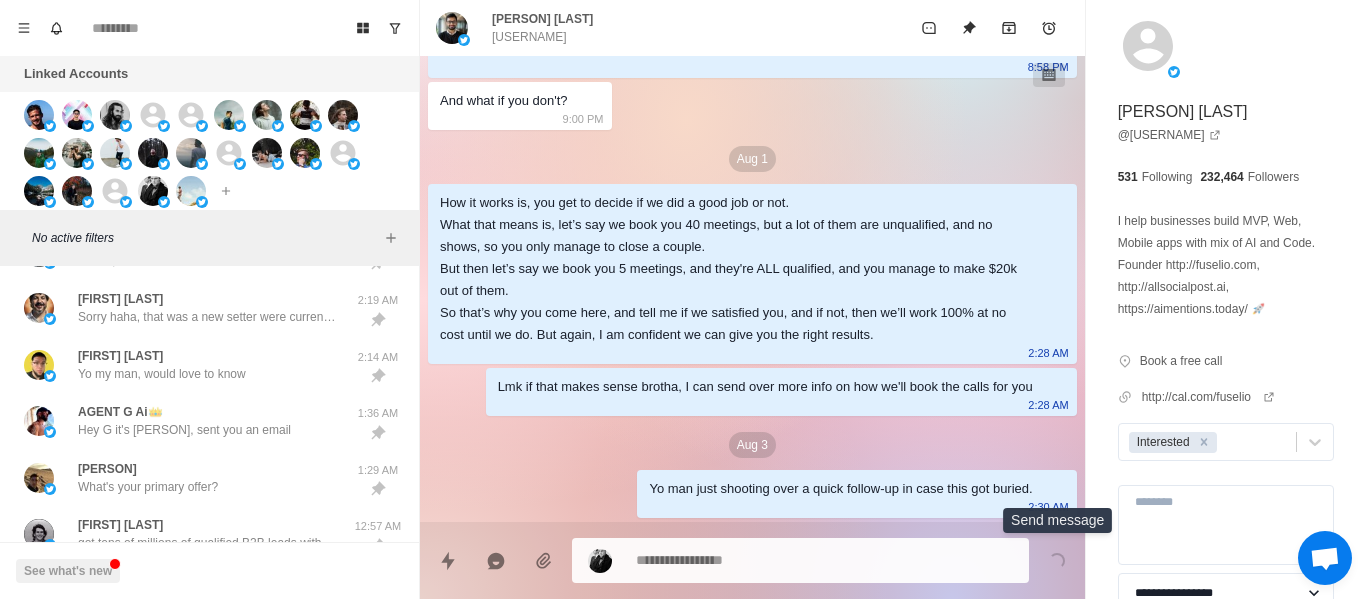 click on "How it works is, you get to decide if we did a good job or not.
What that means is, let’s say we book you 40 meetings, but a lot of them are unqualified, and no shows, so you only manage to close a couple.
But then let’s say we book you 5 meetings, and they're ALL qualified, and you manage to make $20k out of them.
So that’s why you come here, and tell me if we satisfied you, and if not, then we’ll work 100% at no cost until we do. But again, I am confident we can give you the right results.
2:28 AM" at bounding box center (752, 274) 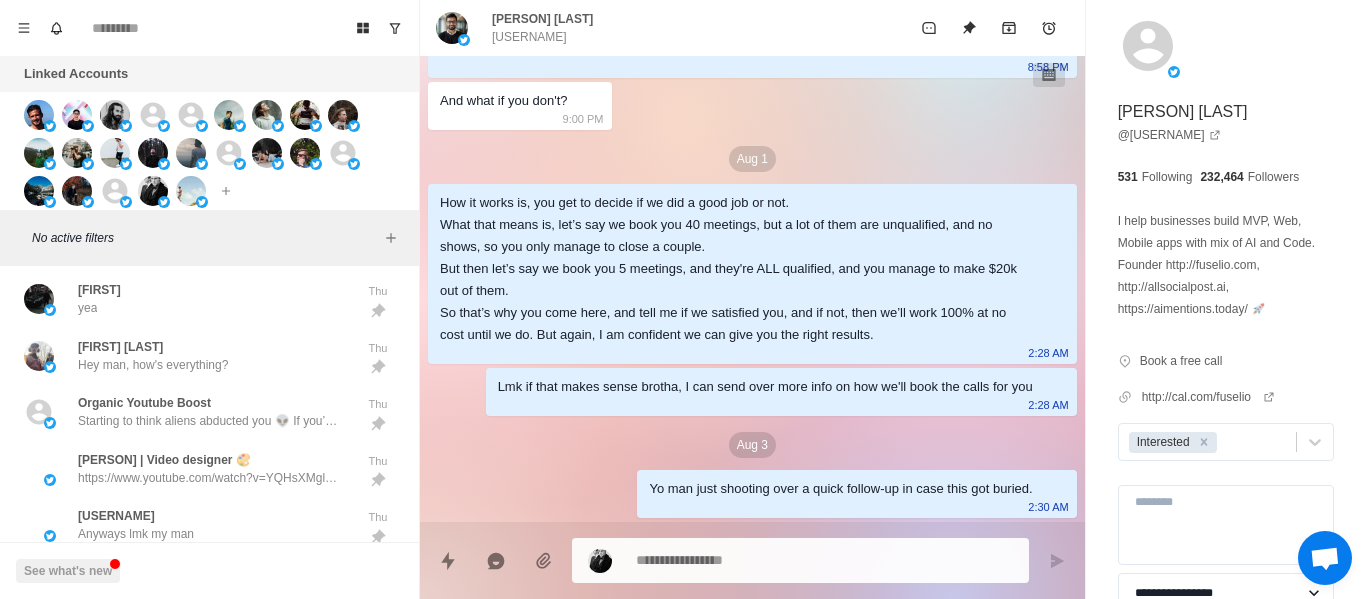 scroll, scrollTop: 663, scrollLeft: 0, axis: vertical 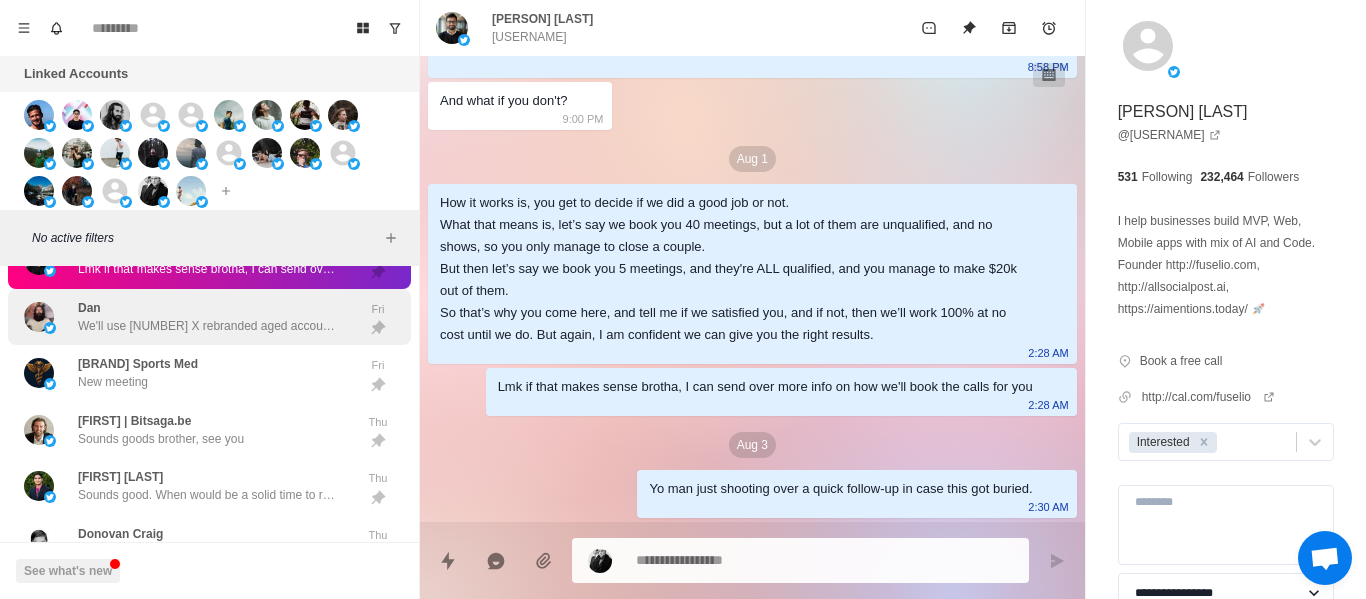 click on "We'll use 10 X rebranded aged accounts to send 4000 dms per day. You won't have to worry about that though haha. You'll just have to worry about the incoming calls you'll receive unless you just want a dm sending infra, and want to handle the replies yourself." at bounding box center (208, 326) 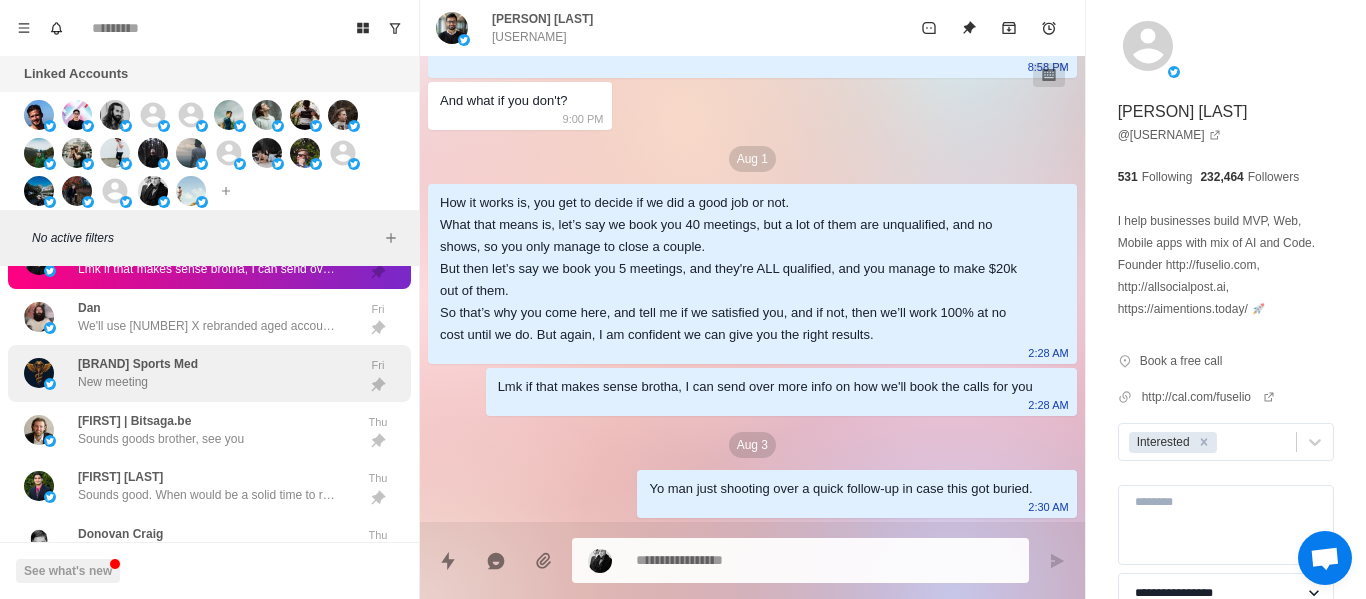 scroll, scrollTop: 450, scrollLeft: 0, axis: vertical 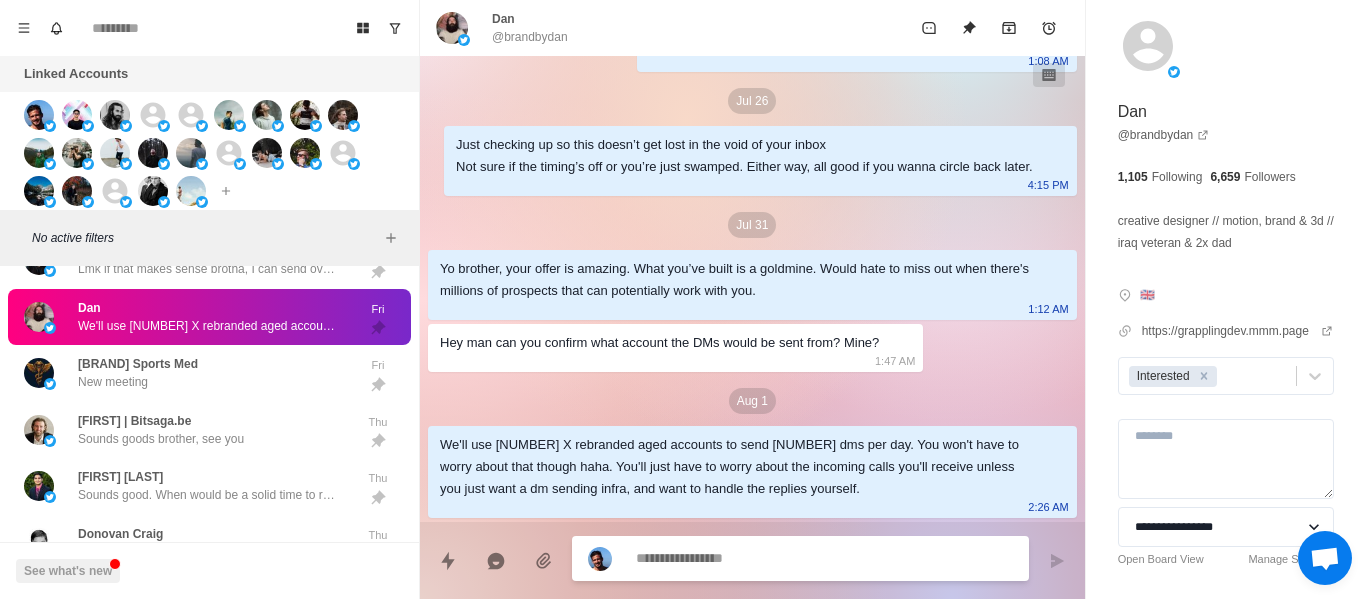 drag, startPoint x: 389, startPoint y: 379, endPoint x: 408, endPoint y: 411, distance: 37.215588 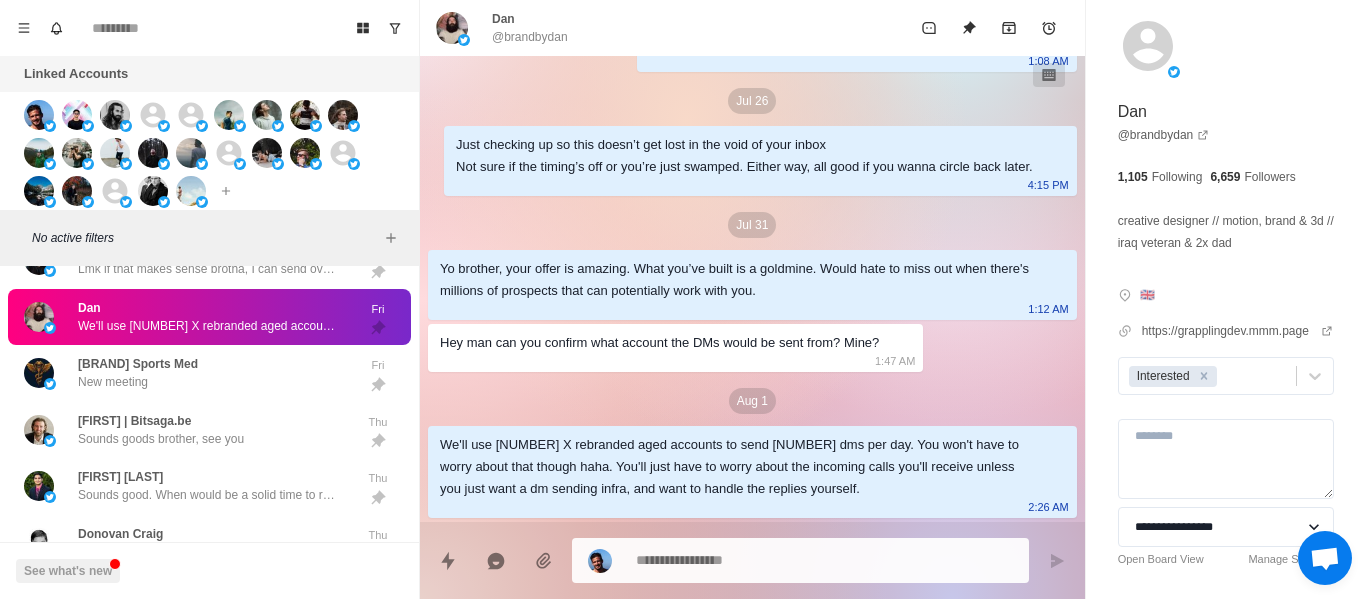 drag, startPoint x: 635, startPoint y: 481, endPoint x: 709, endPoint y: 491, distance: 74.672615 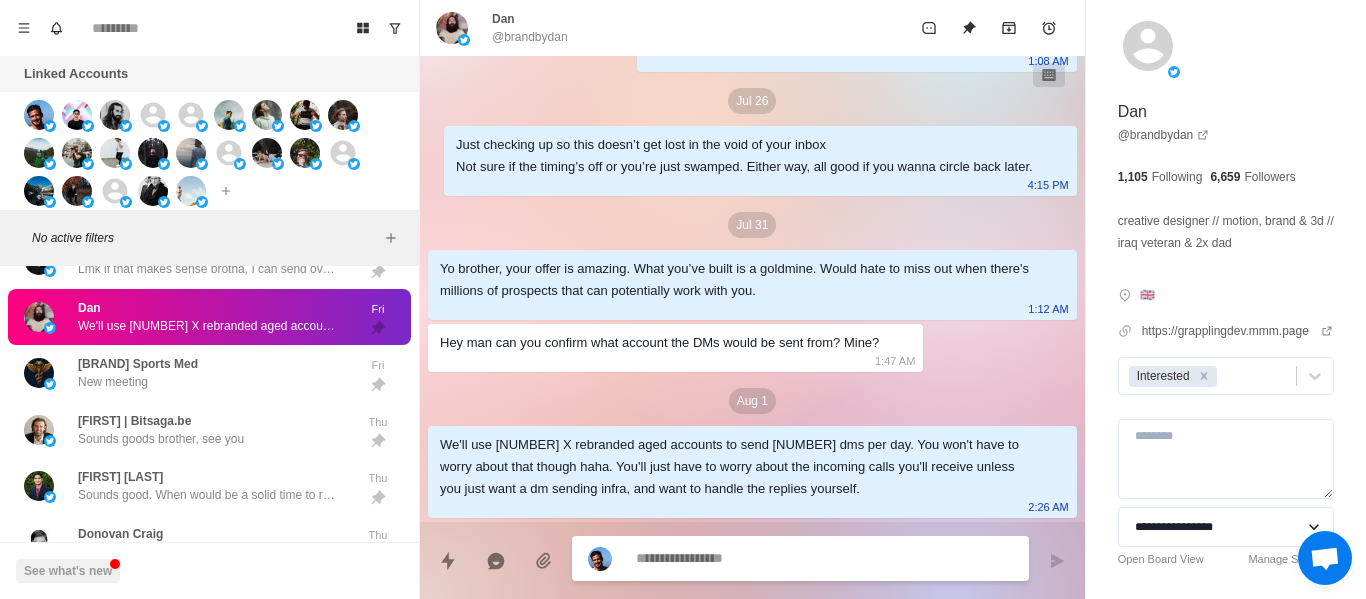 click at bounding box center (824, 558) 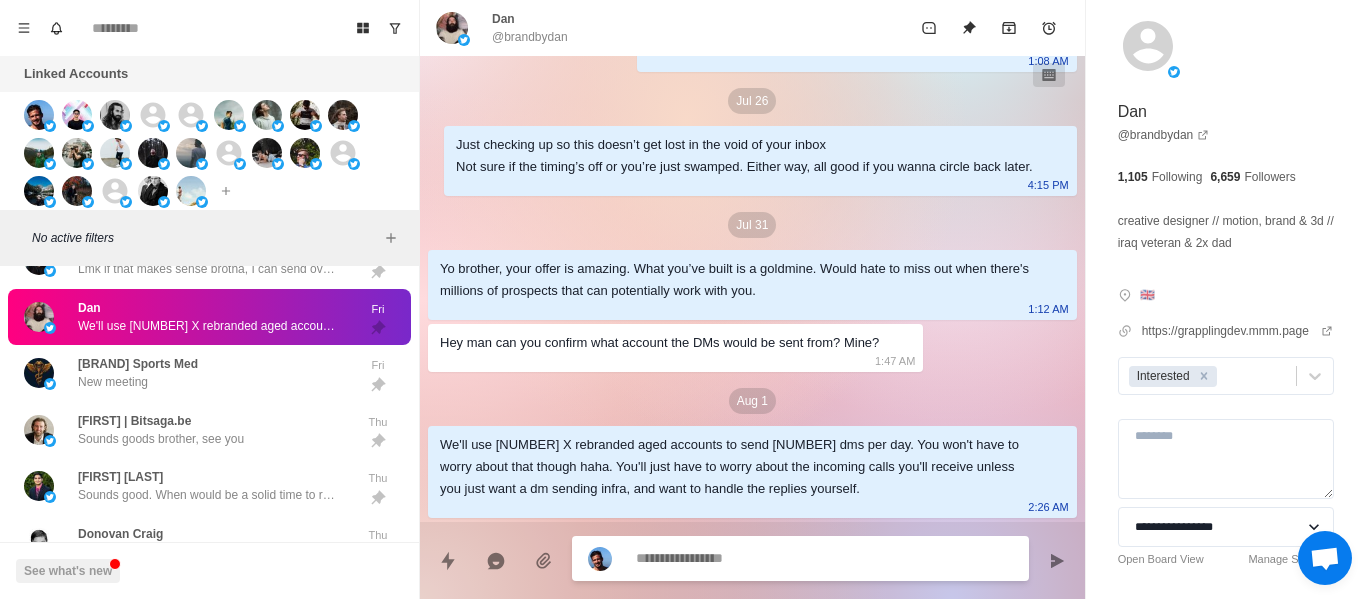 scroll, scrollTop: 552, scrollLeft: 0, axis: vertical 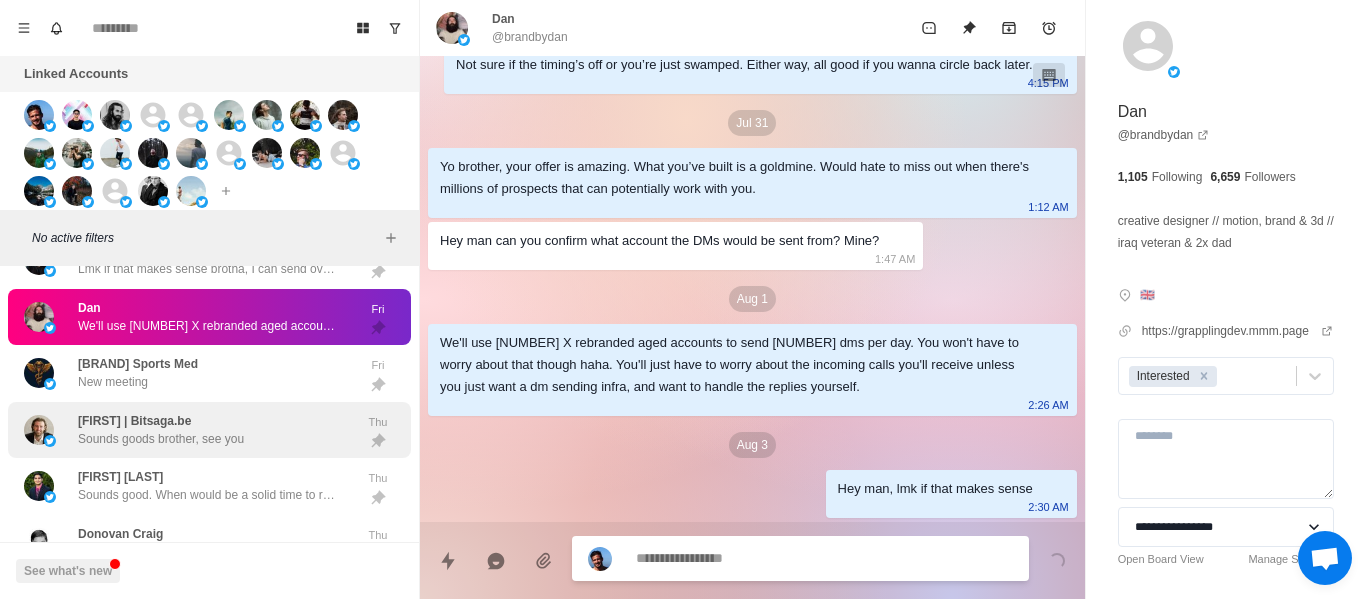 click on "Kobra Sports Med New meeting" at bounding box center [188, 373] 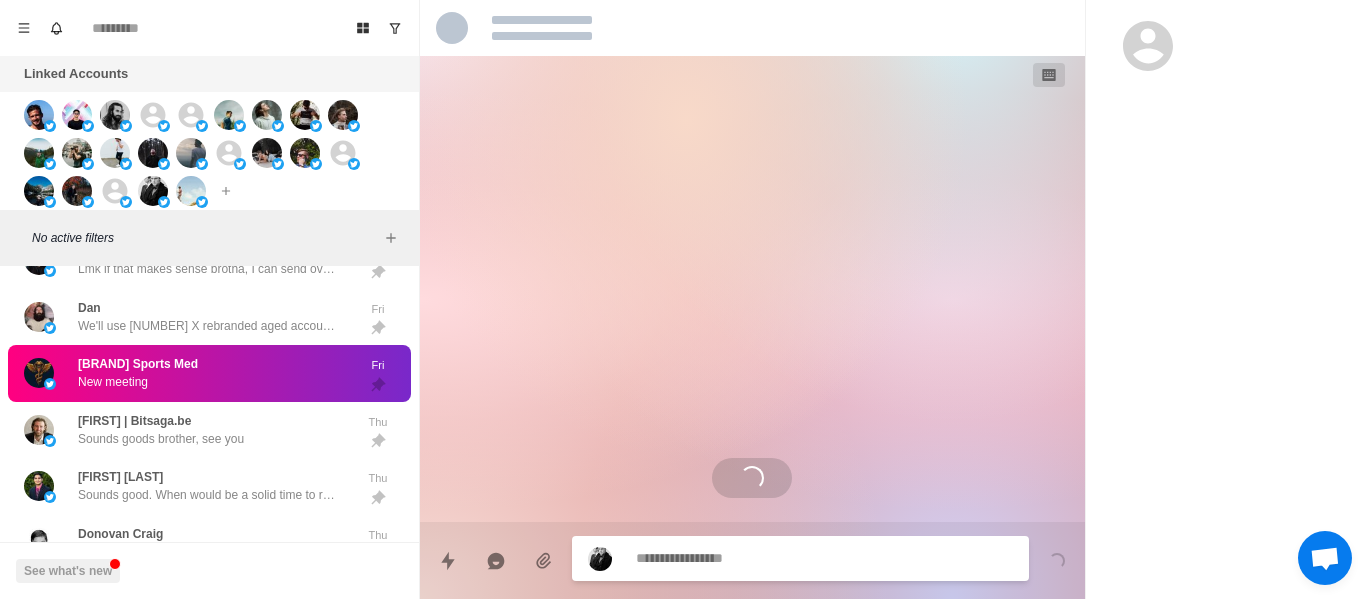 scroll, scrollTop: 2206, scrollLeft: 0, axis: vertical 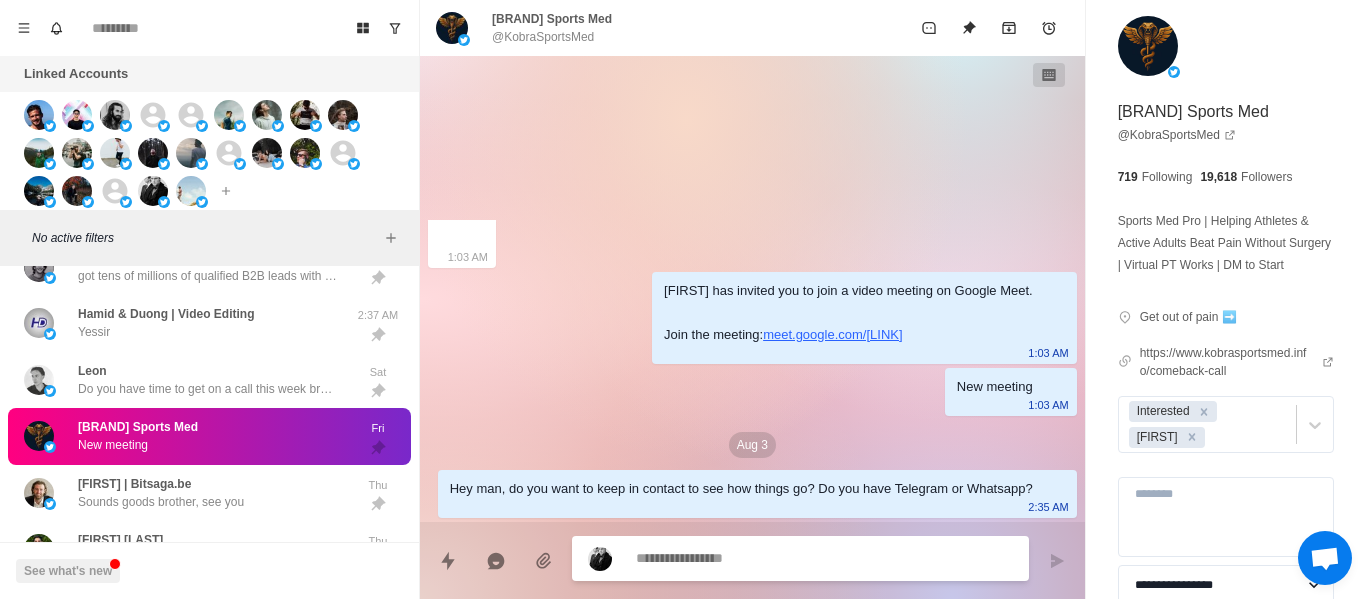 click on "Kobra Sports Med New meeting" at bounding box center [188, 436] 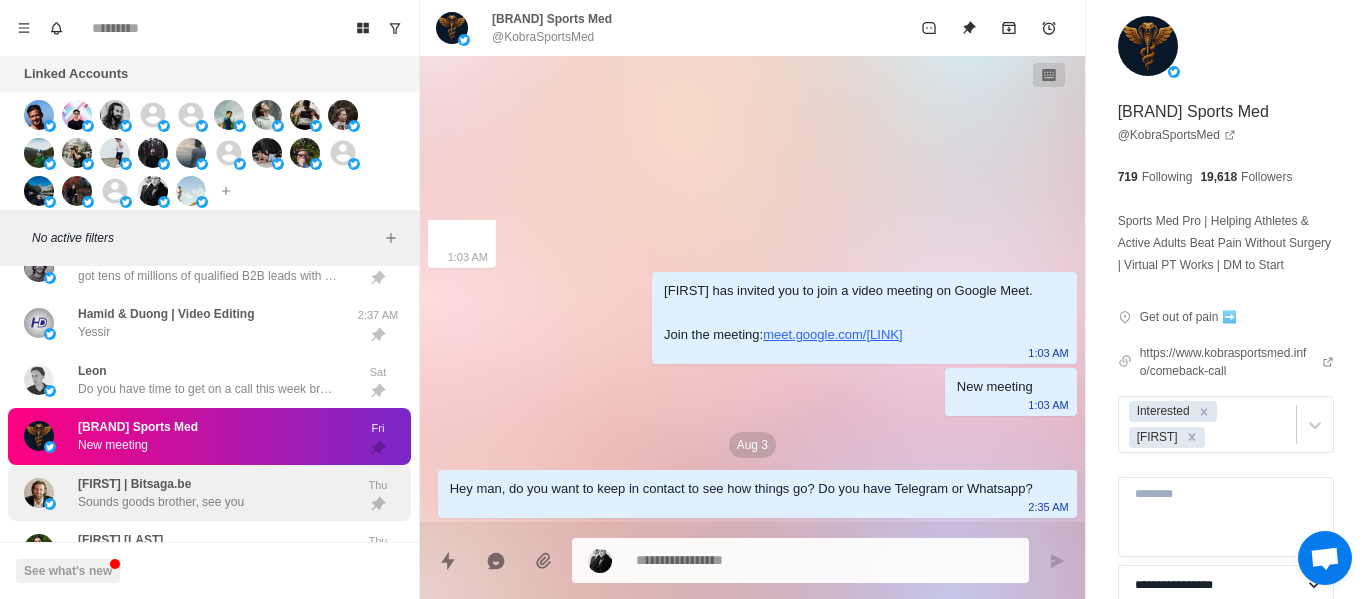 click on "Rob | Bitsaga.be Sounds goods brother, see you" at bounding box center [161, 493] 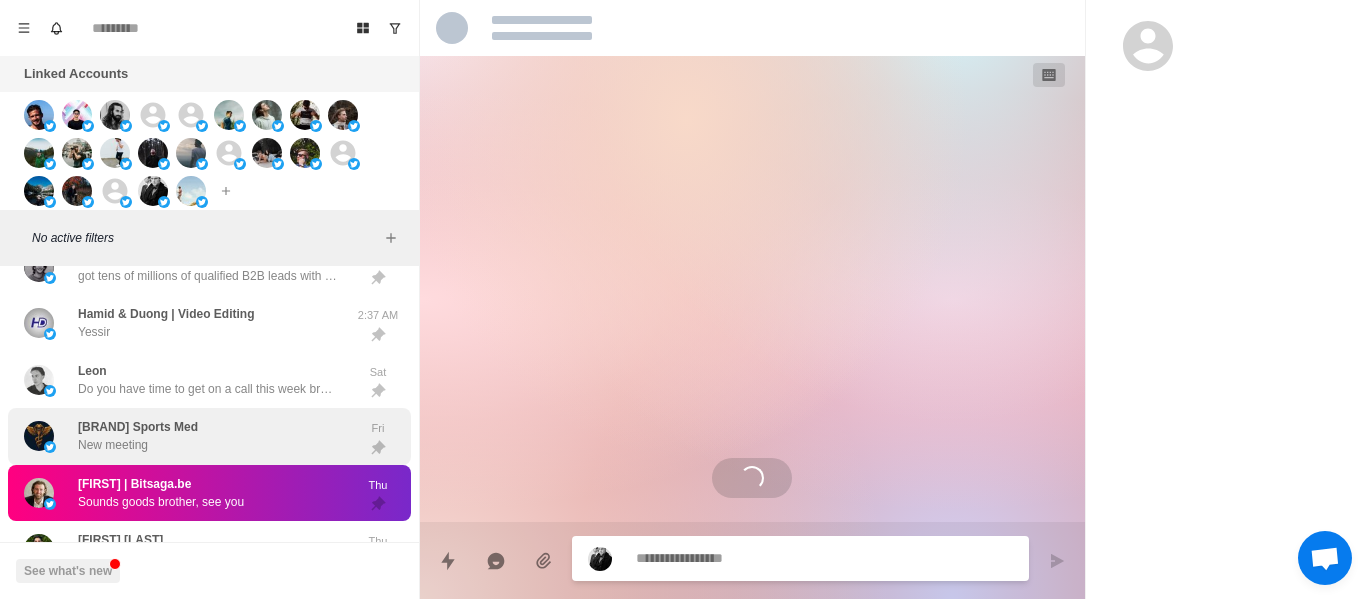scroll, scrollTop: 0, scrollLeft: 0, axis: both 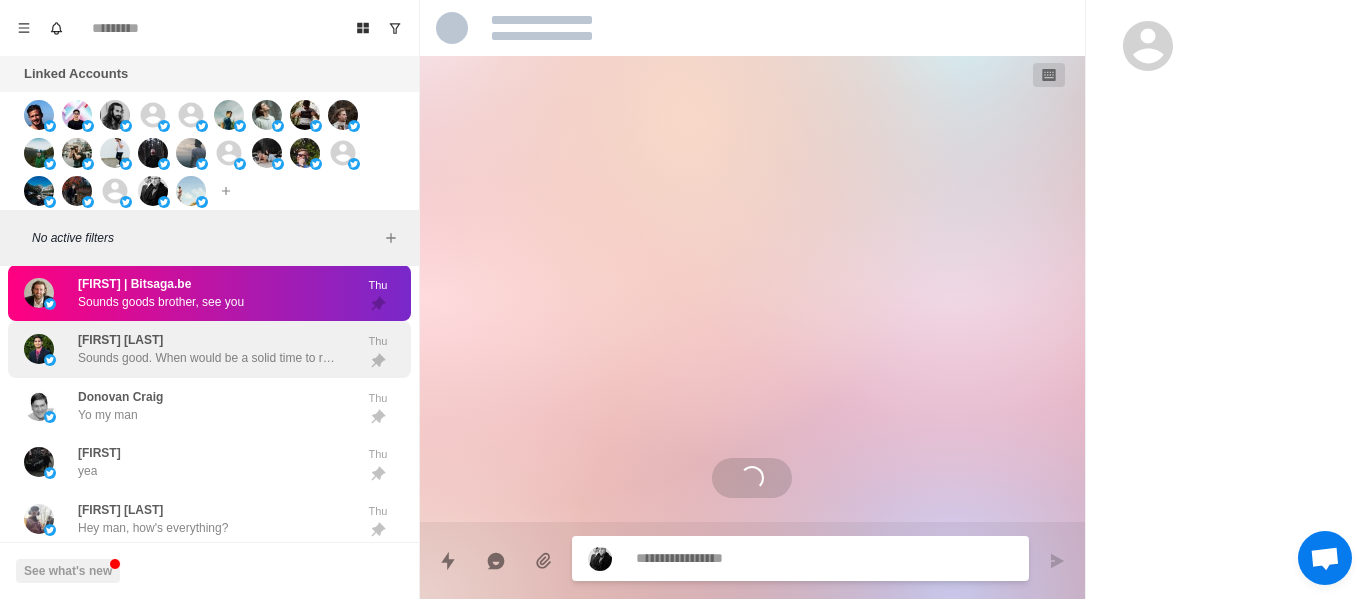 drag, startPoint x: 205, startPoint y: 366, endPoint x: 223, endPoint y: 359, distance: 19.313208 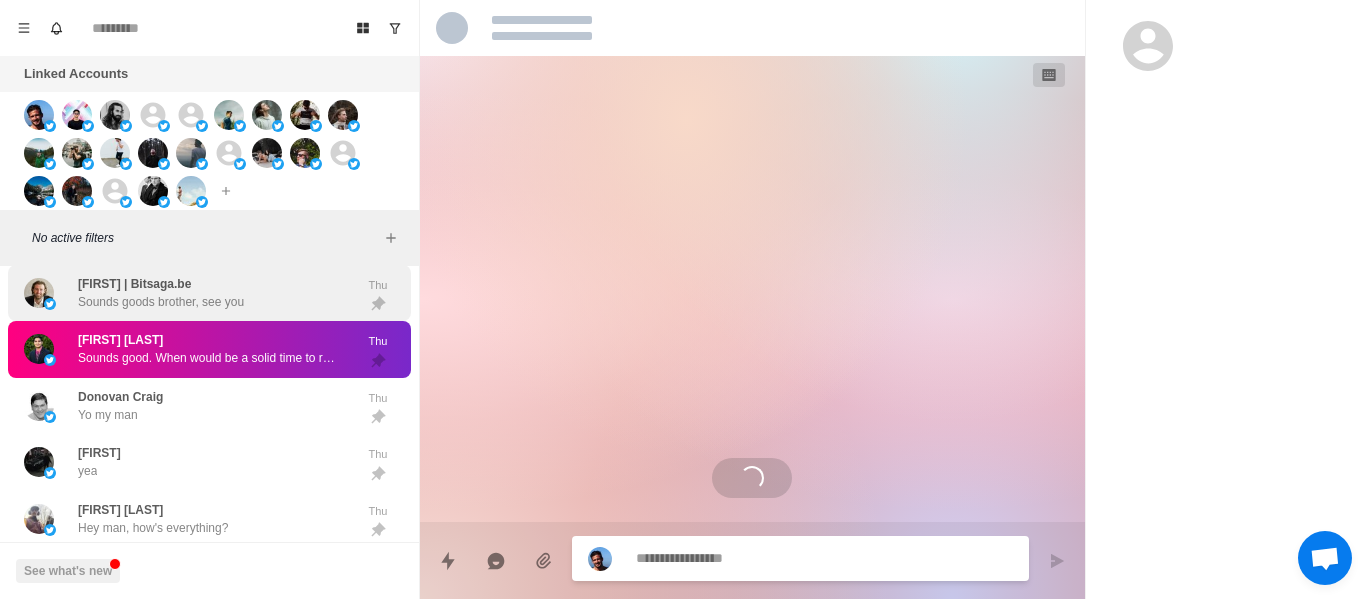 scroll, scrollTop: 0, scrollLeft: 0, axis: both 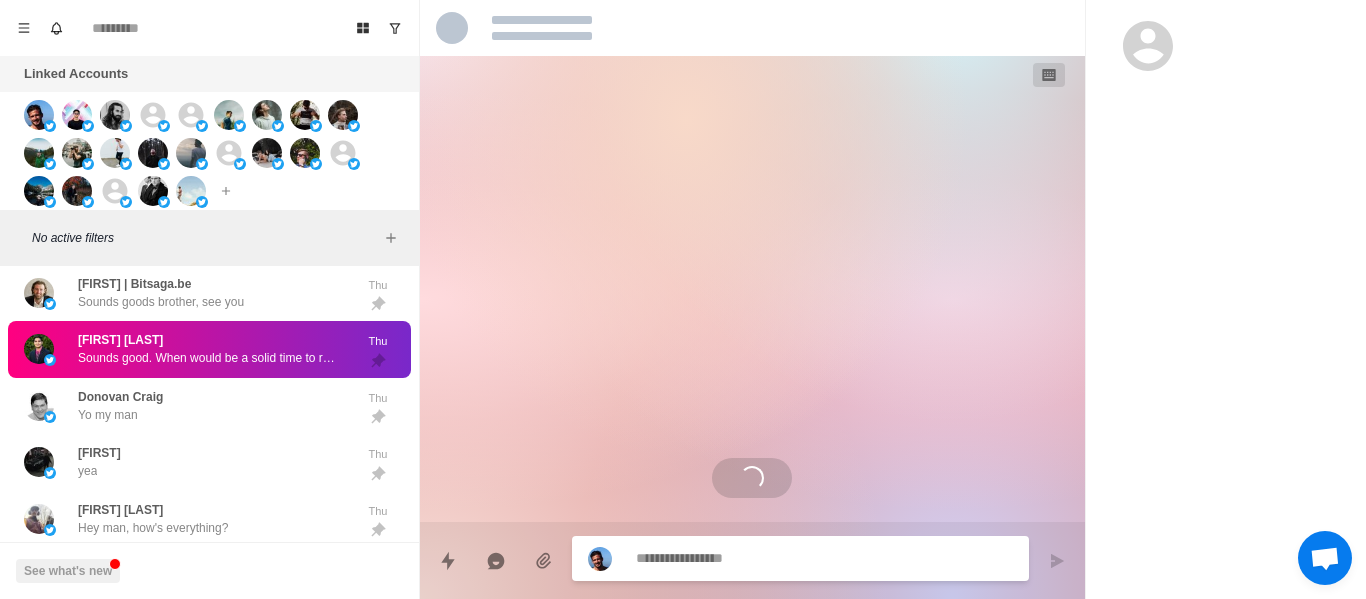 click on "Rob | Bitsaga.be Sounds goods brother, see you" at bounding box center [188, 293] 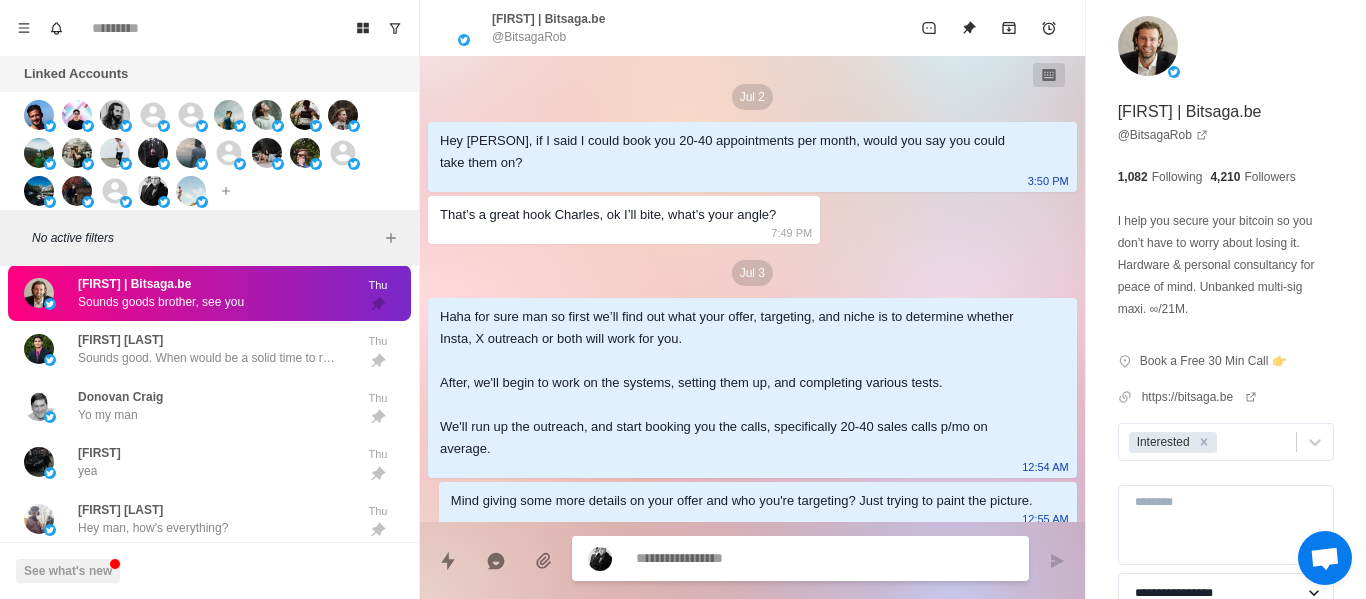 scroll, scrollTop: 2202, scrollLeft: 0, axis: vertical 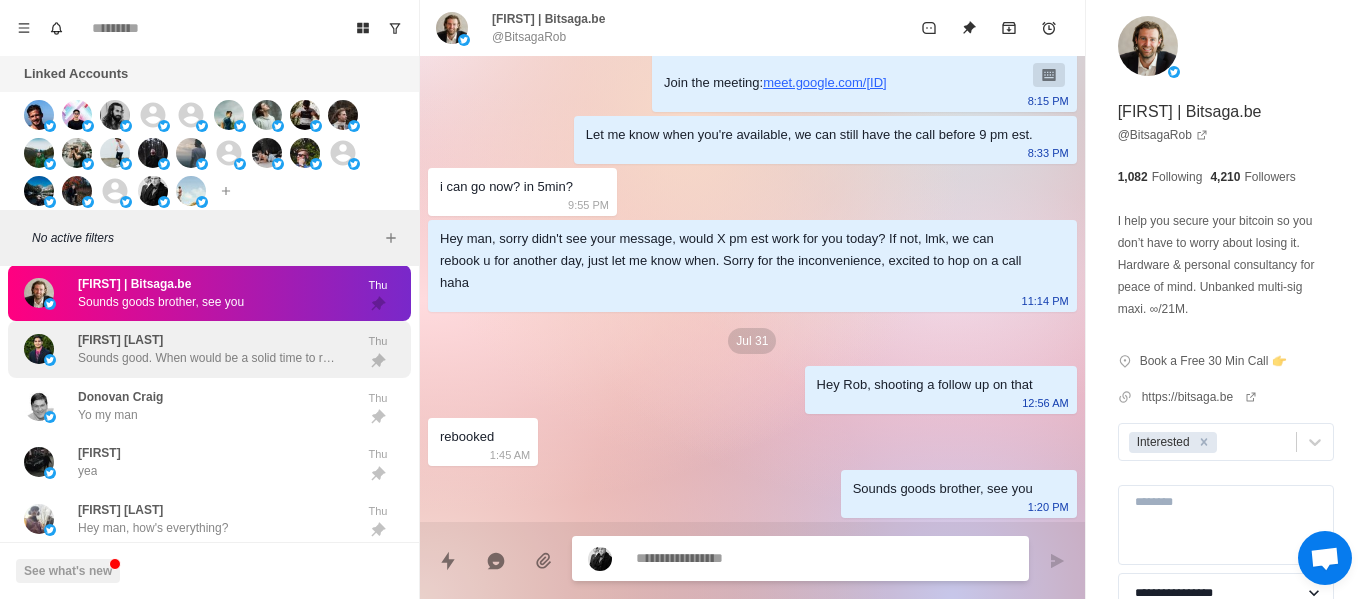 click on "Vishal Jain Sounds good. When would be a solid time to resurface?" at bounding box center [208, 349] 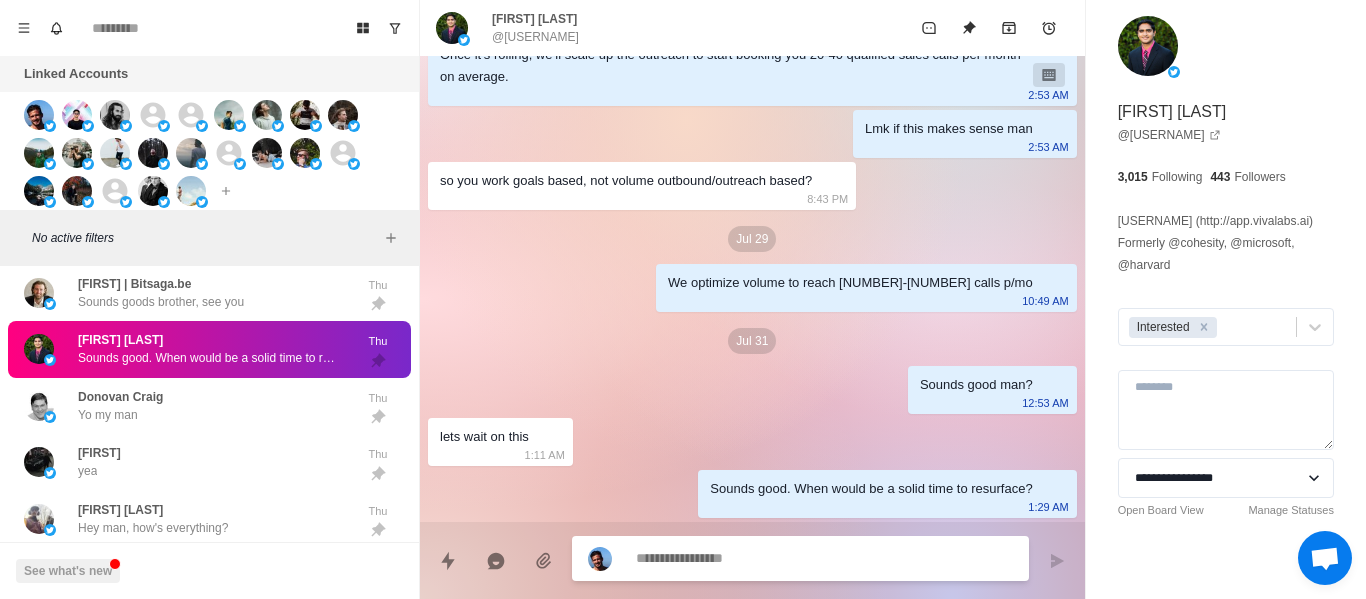 scroll, scrollTop: 548, scrollLeft: 0, axis: vertical 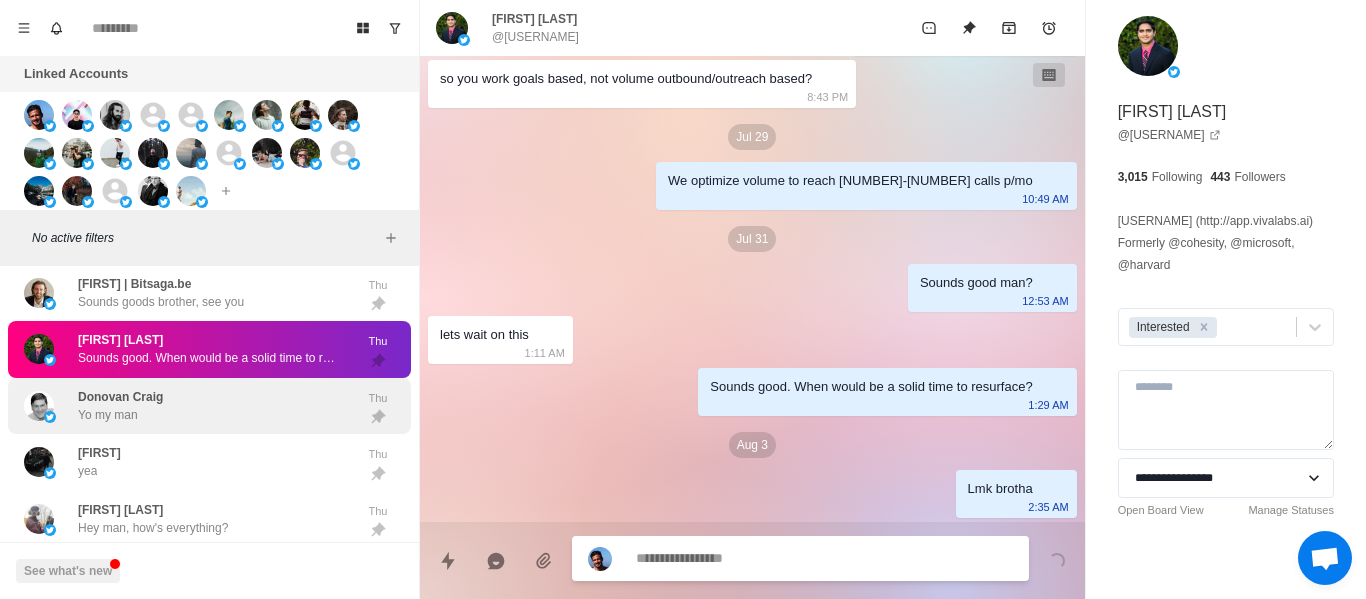 click on "Donovan Craig" at bounding box center [120, 397] 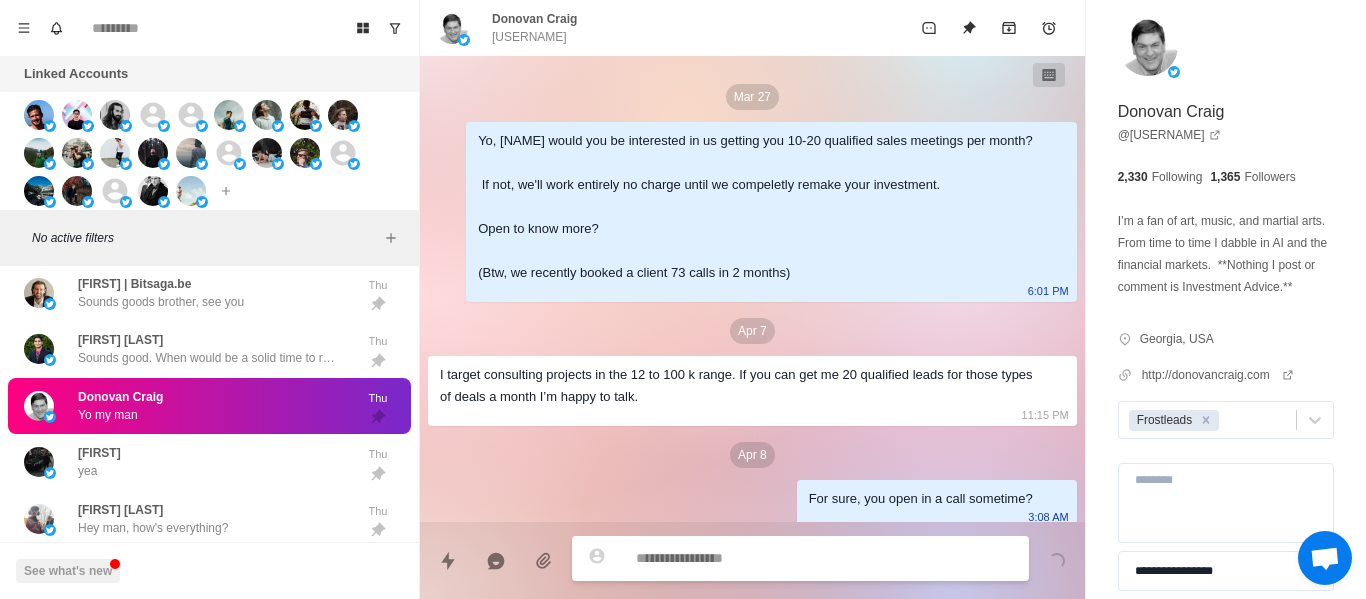 scroll, scrollTop: 214, scrollLeft: 0, axis: vertical 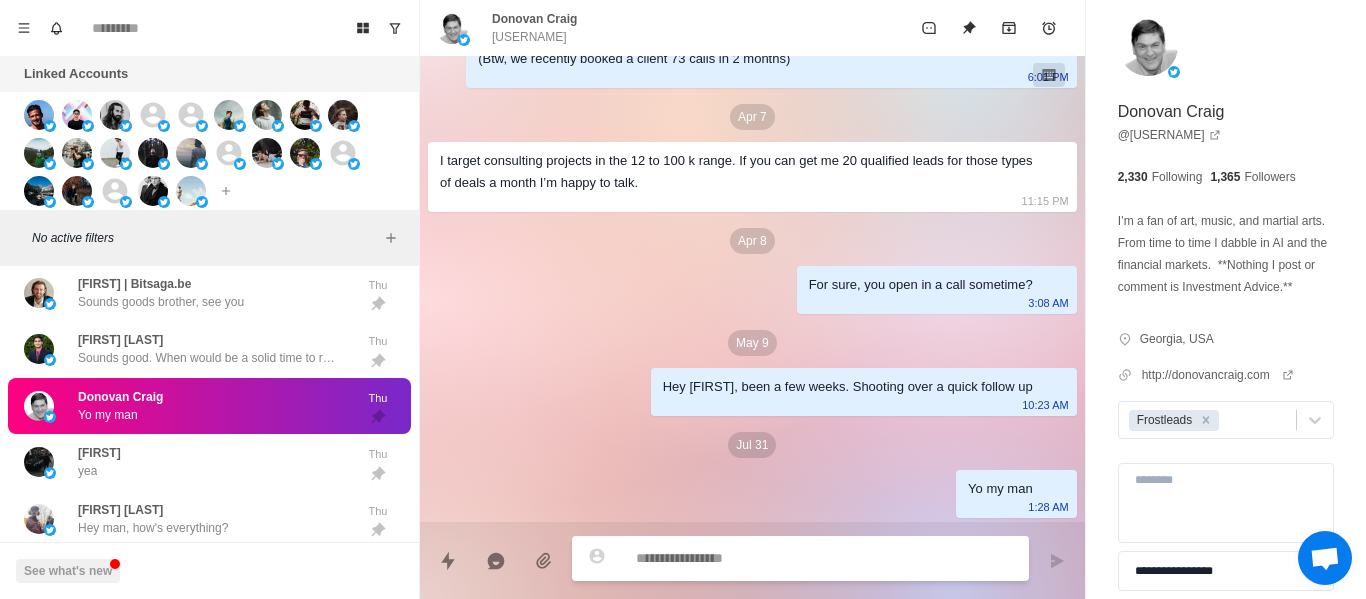 paste on "**********" 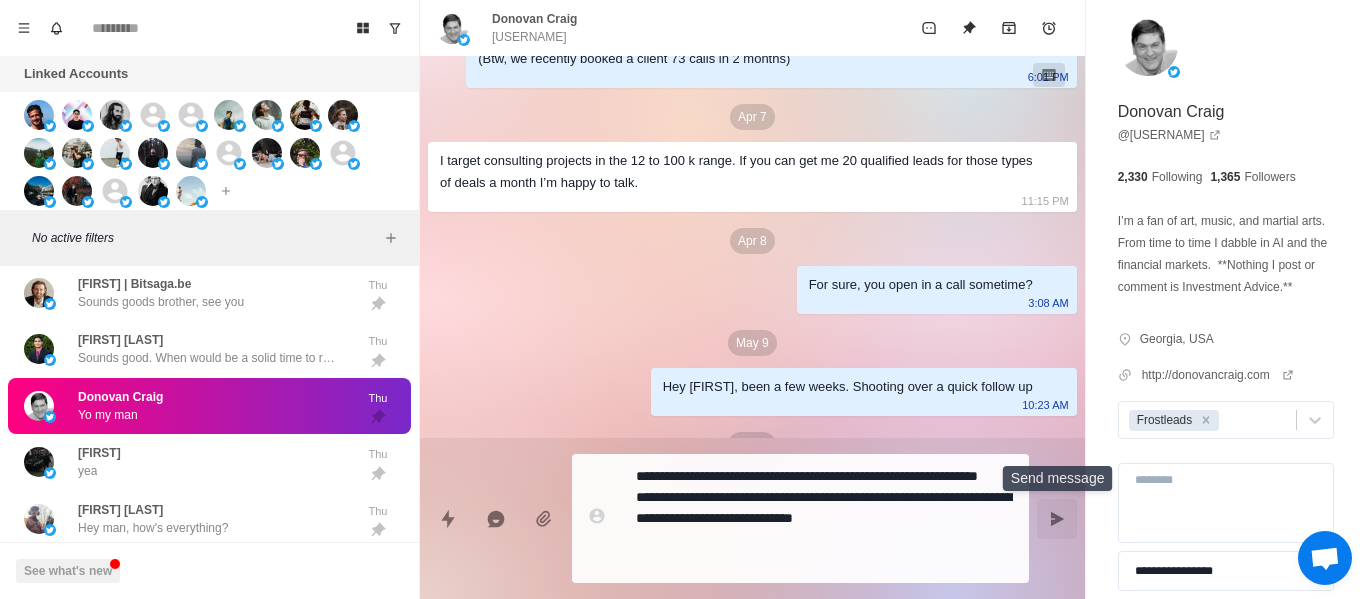 click 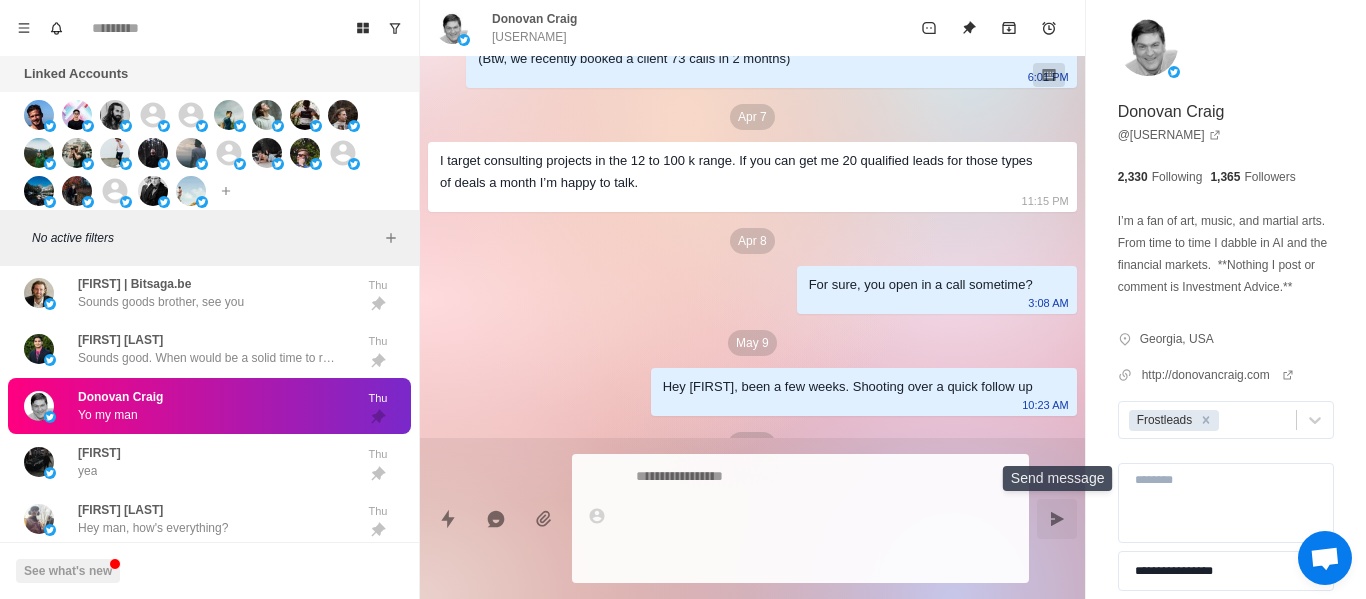 scroll, scrollTop: 360, scrollLeft: 0, axis: vertical 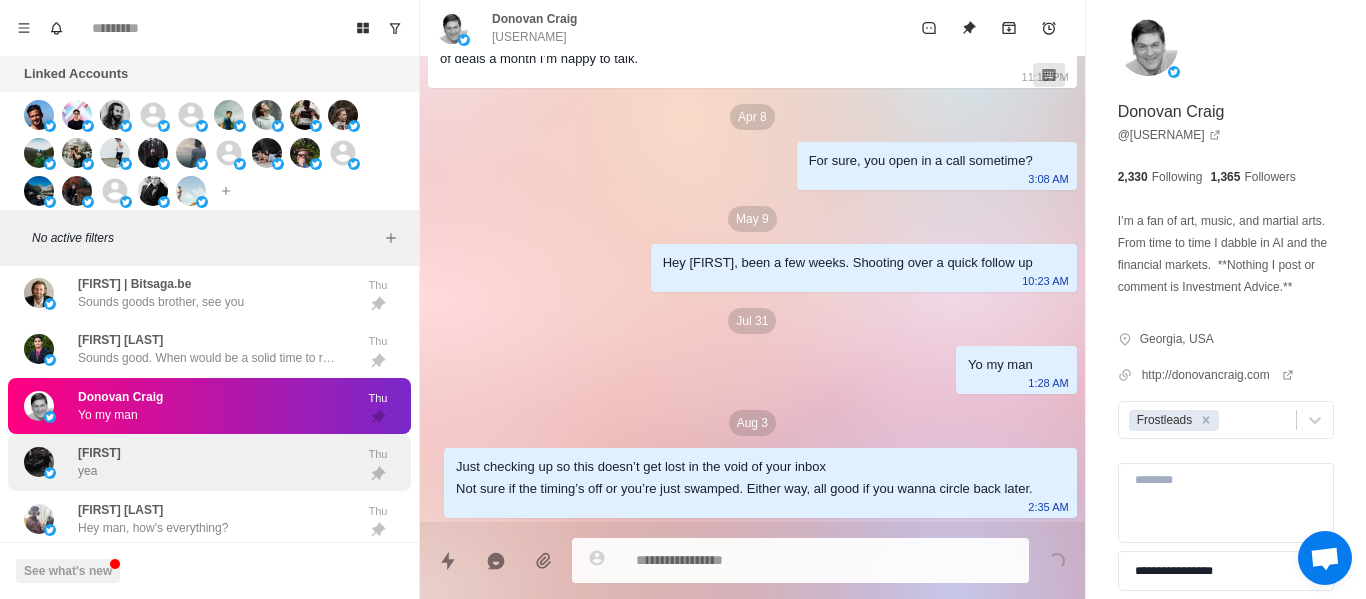 click on "Giovanni yea" at bounding box center (188, 462) 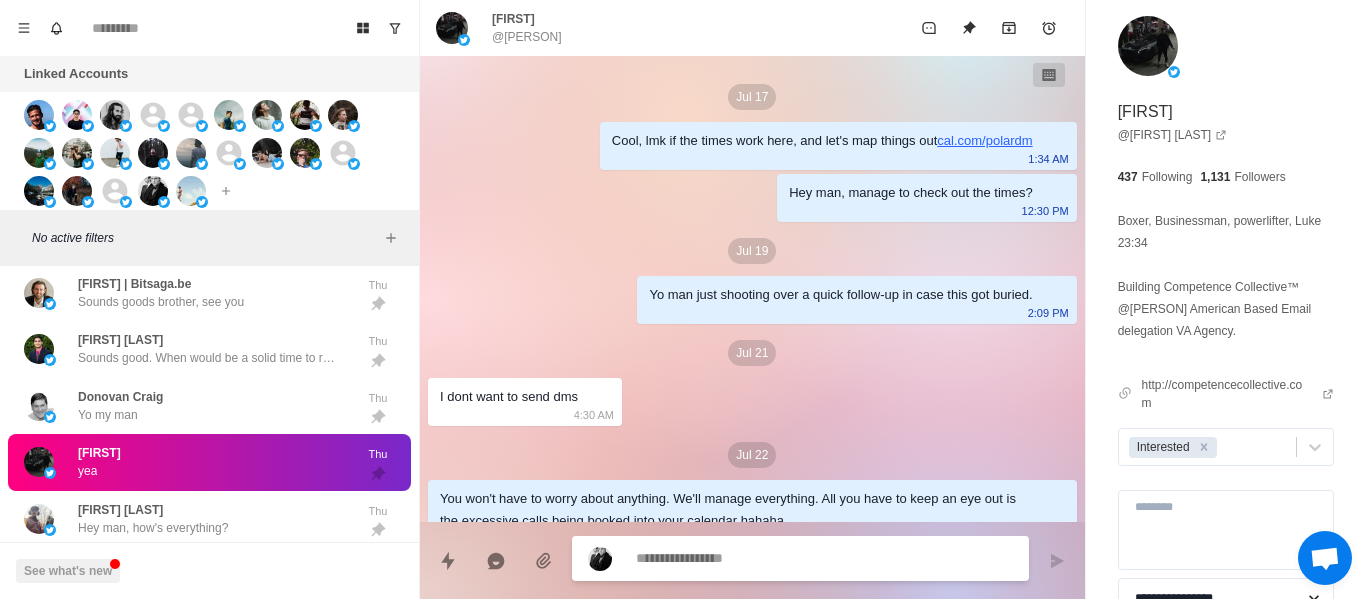 scroll, scrollTop: 2864, scrollLeft: 0, axis: vertical 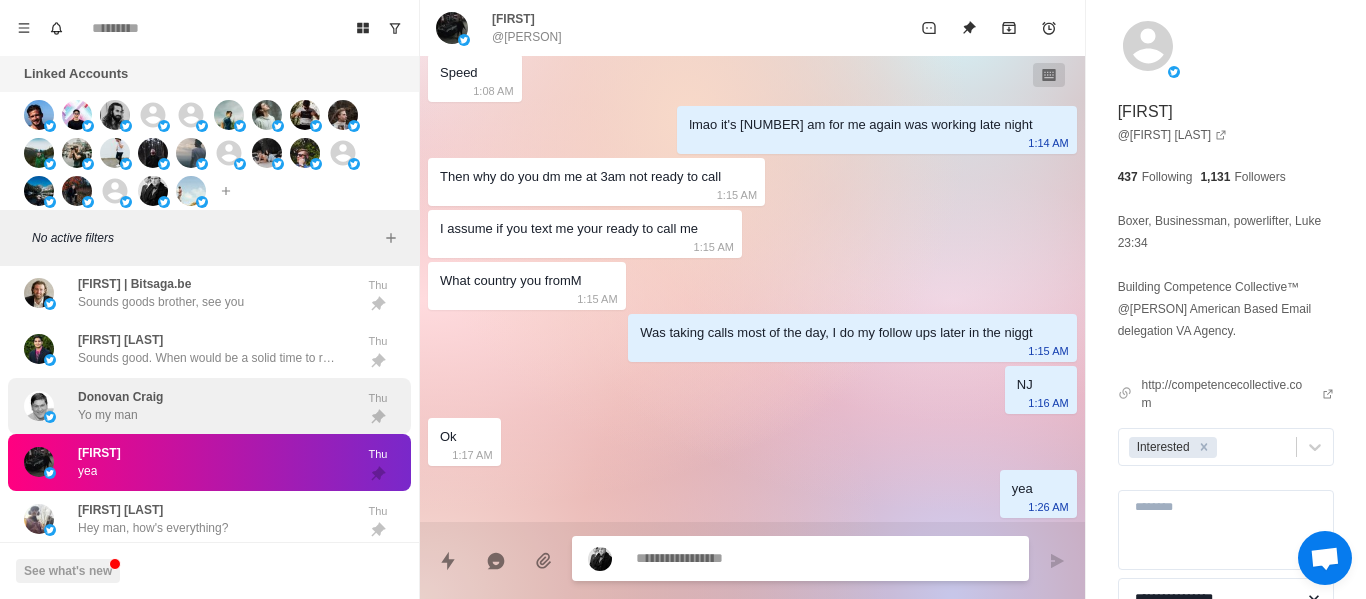 drag, startPoint x: 226, startPoint y: 396, endPoint x: 240, endPoint y: 408, distance: 18.439089 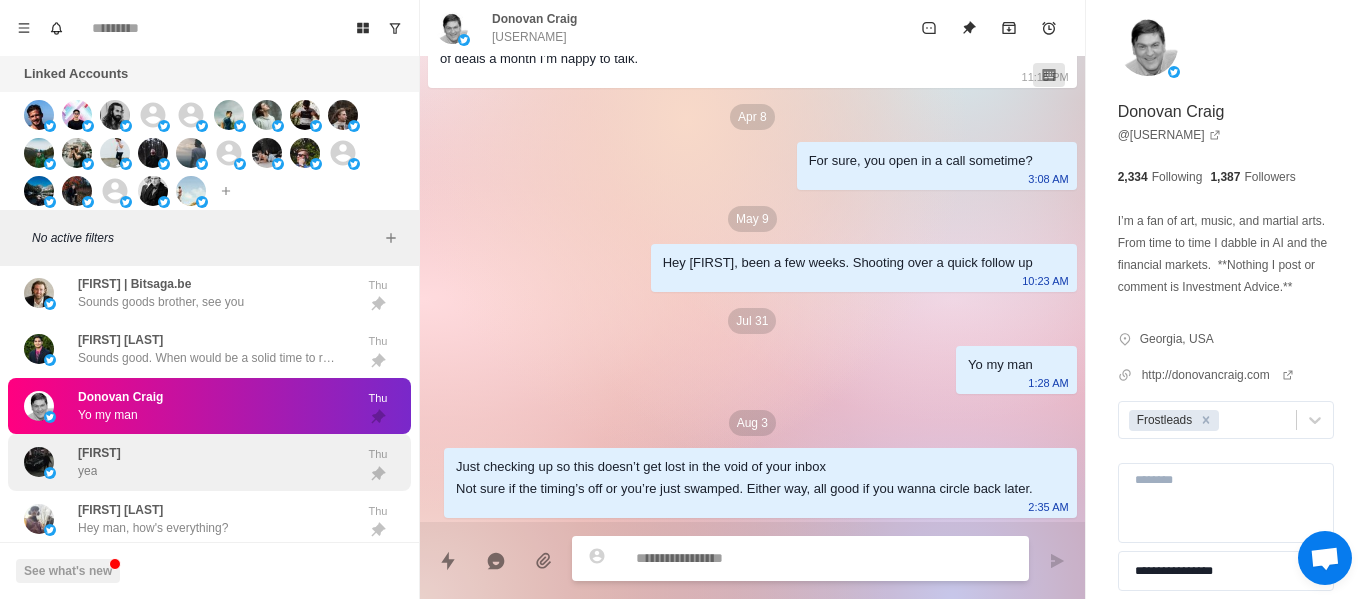 drag, startPoint x: 207, startPoint y: 453, endPoint x: 272, endPoint y: 459, distance: 65.27634 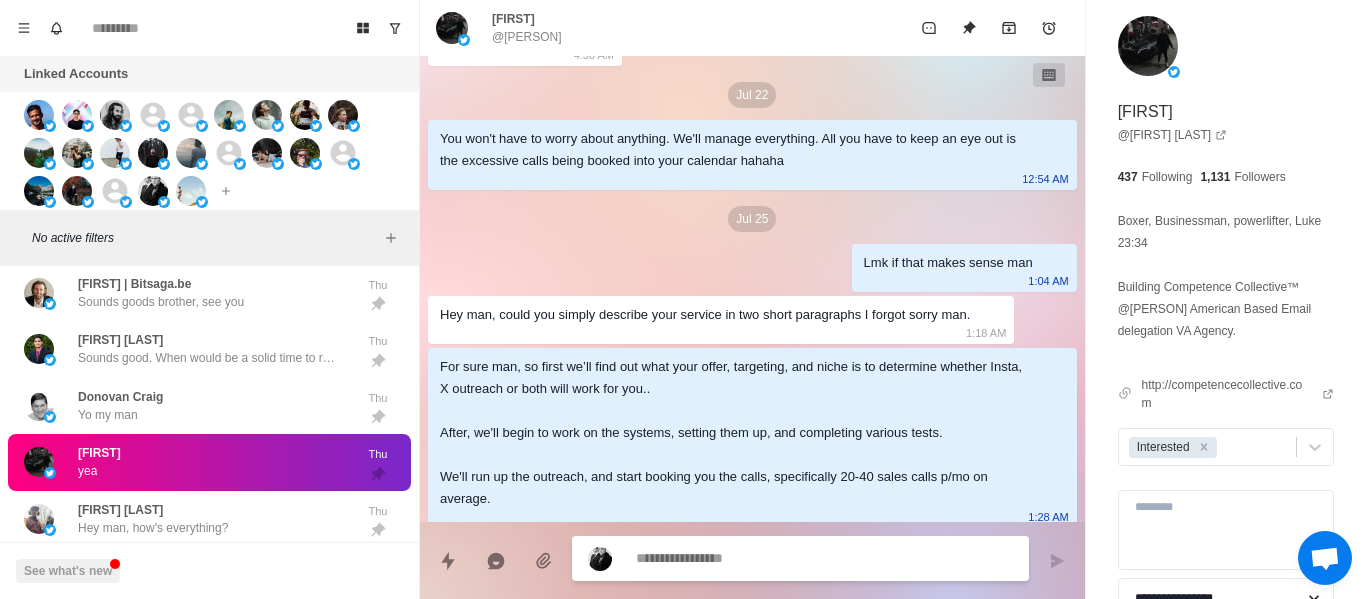 scroll, scrollTop: 2864, scrollLeft: 0, axis: vertical 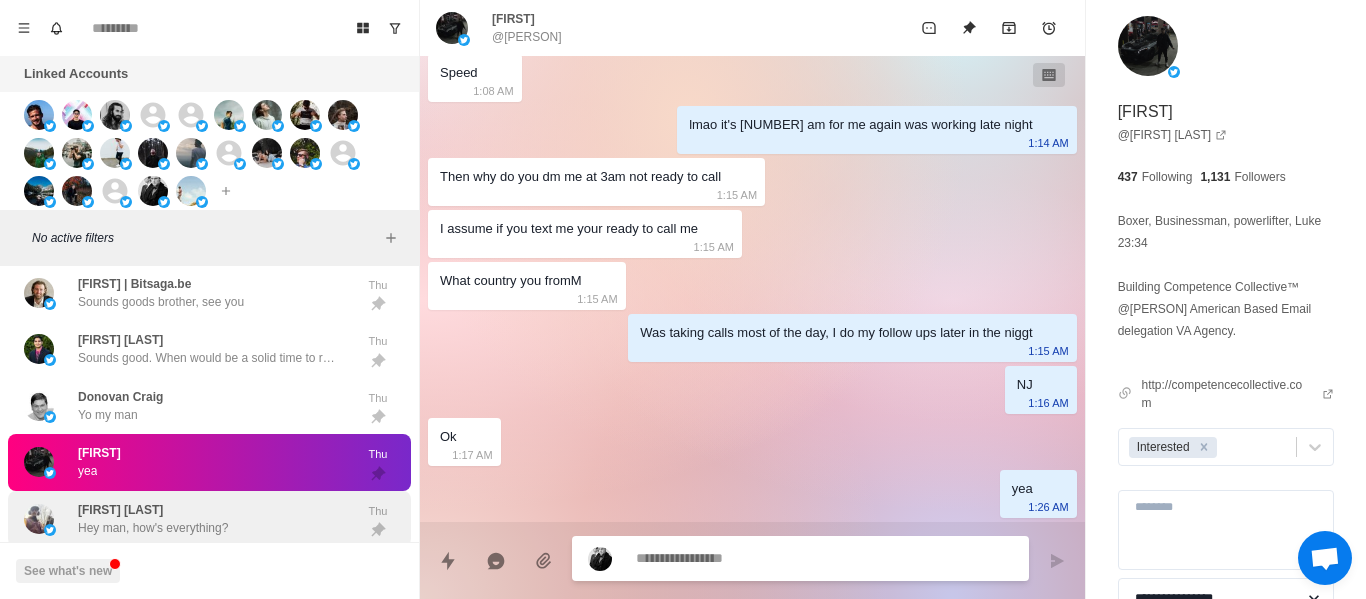 click on "Cody V Hey man, how's everything?" at bounding box center (153, 519) 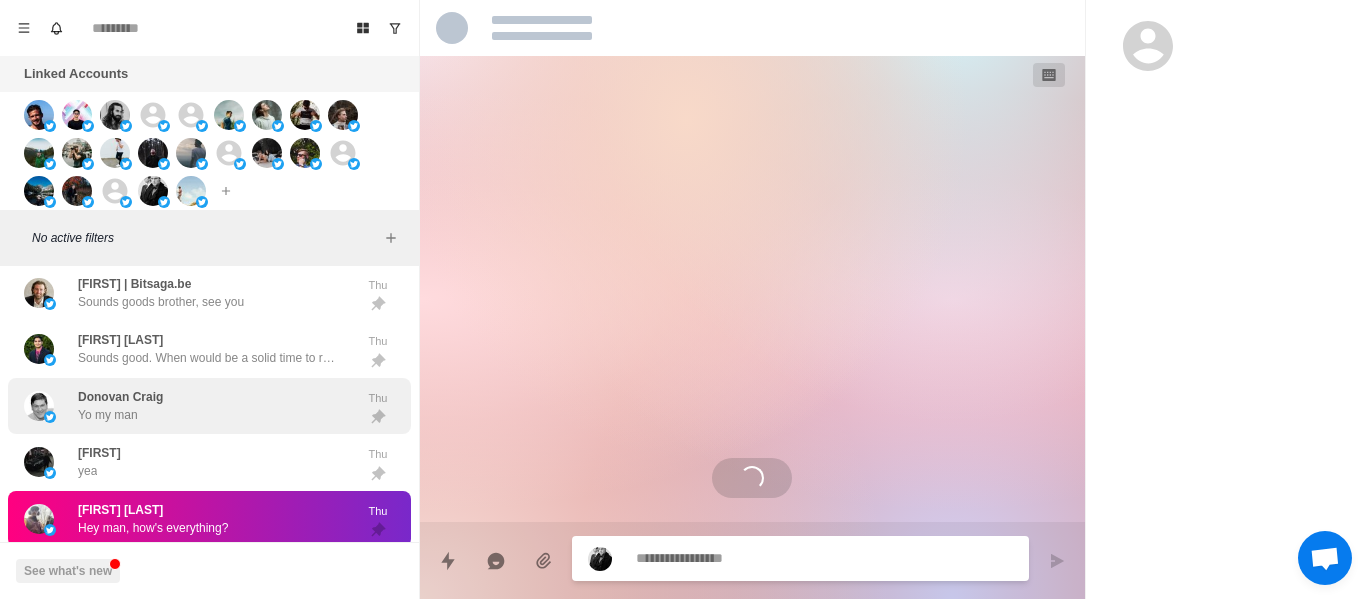 scroll, scrollTop: 1926, scrollLeft: 0, axis: vertical 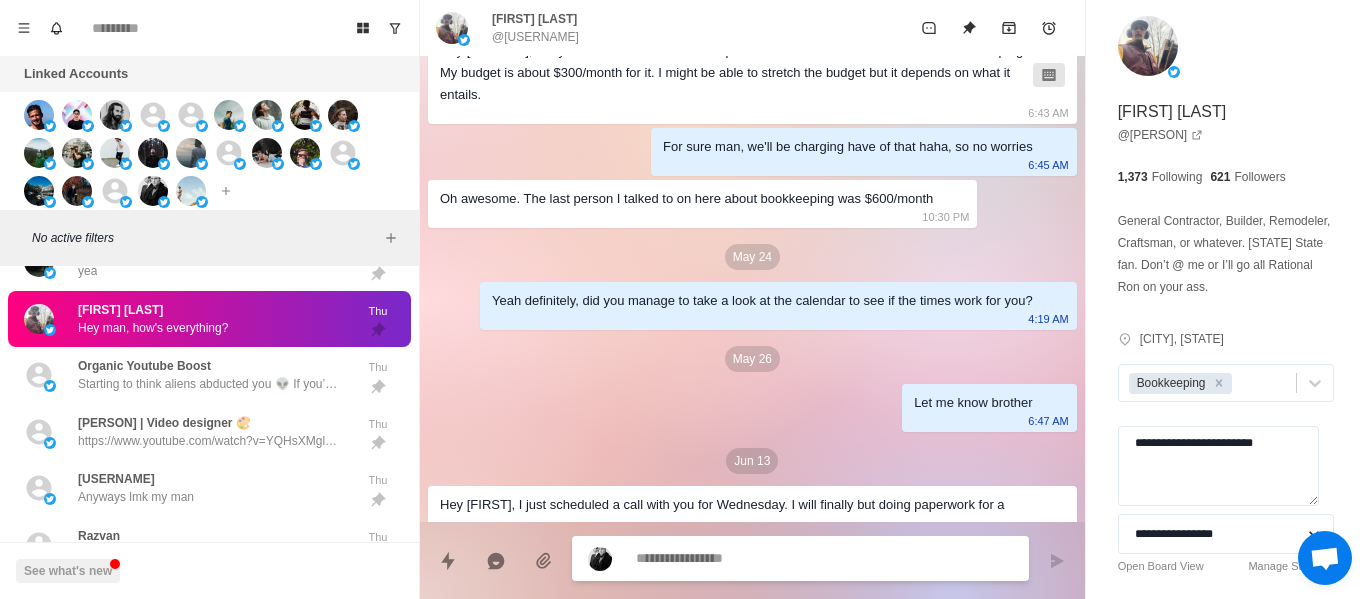 paste on "**********" 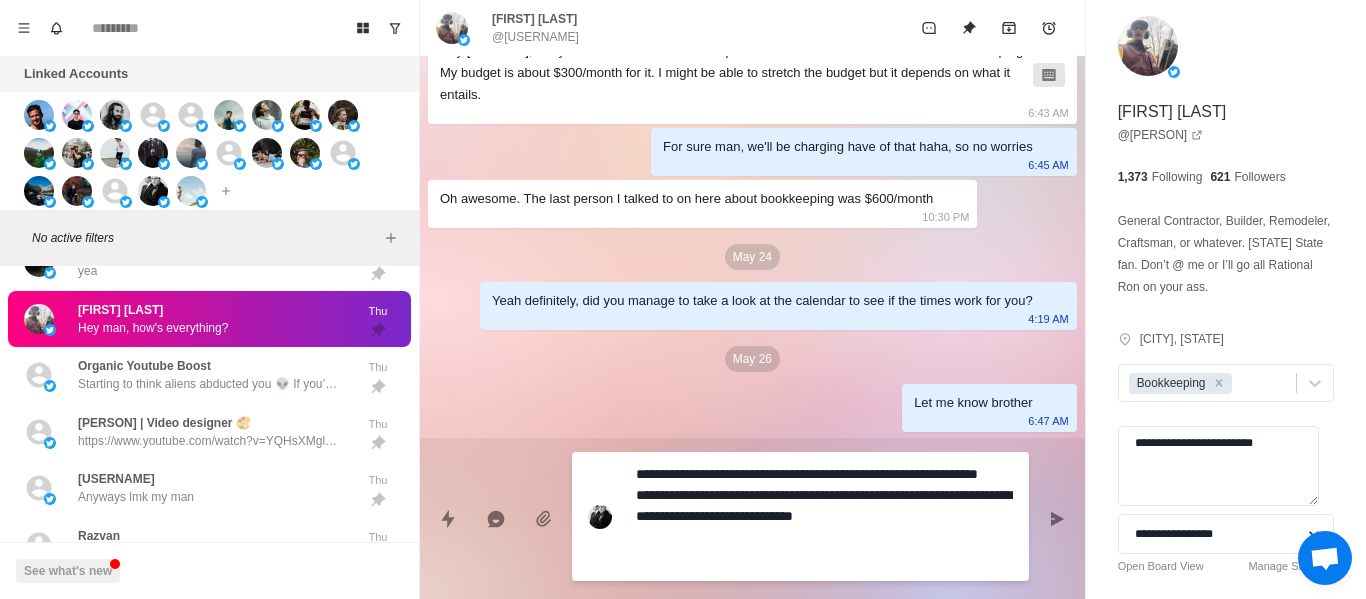 click at bounding box center [1057, 519] 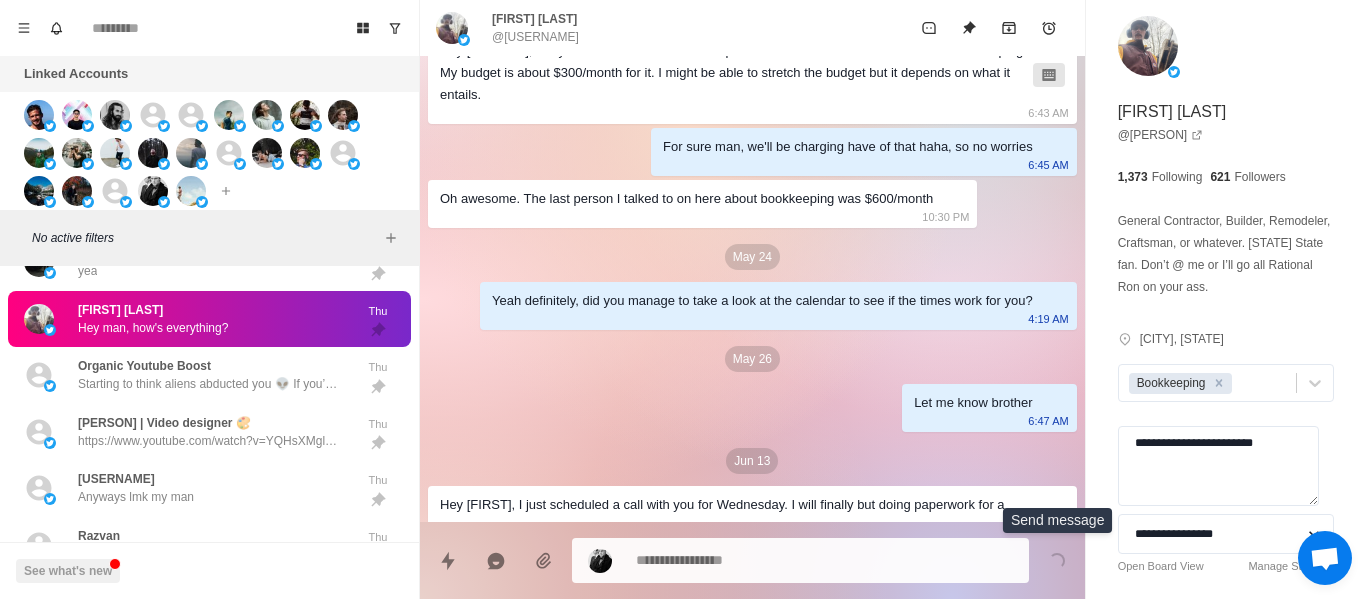 scroll, scrollTop: 2072, scrollLeft: 0, axis: vertical 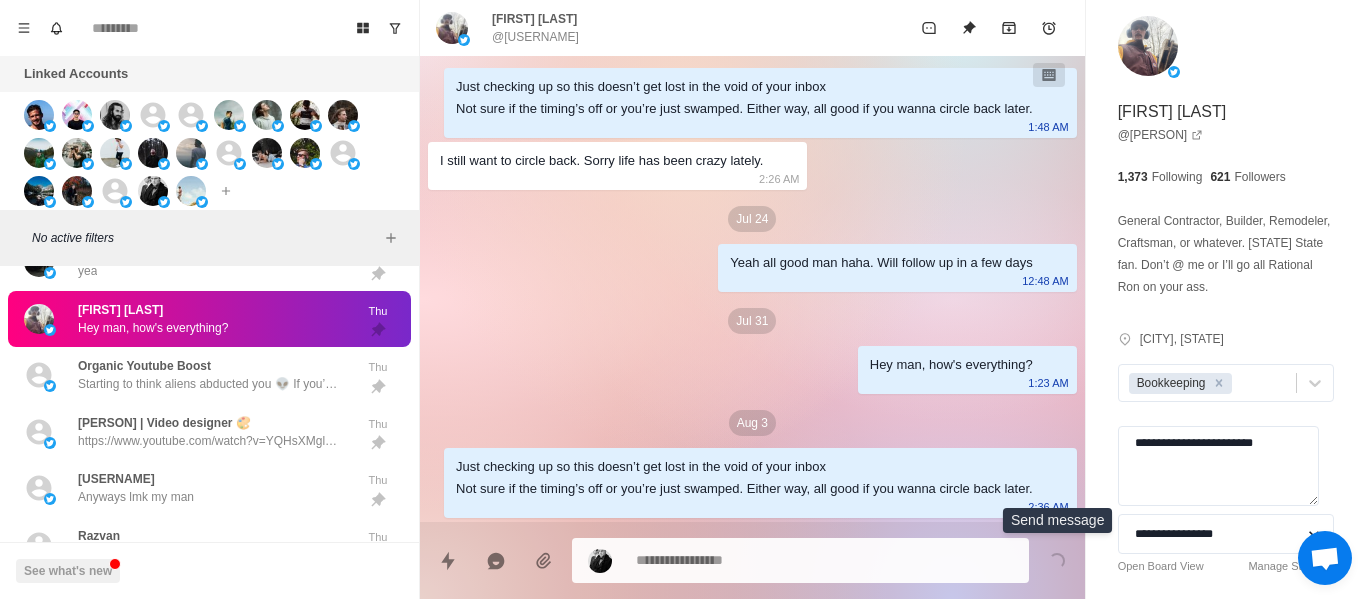 drag, startPoint x: 1065, startPoint y: 511, endPoint x: 1042, endPoint y: 516, distance: 23.537205 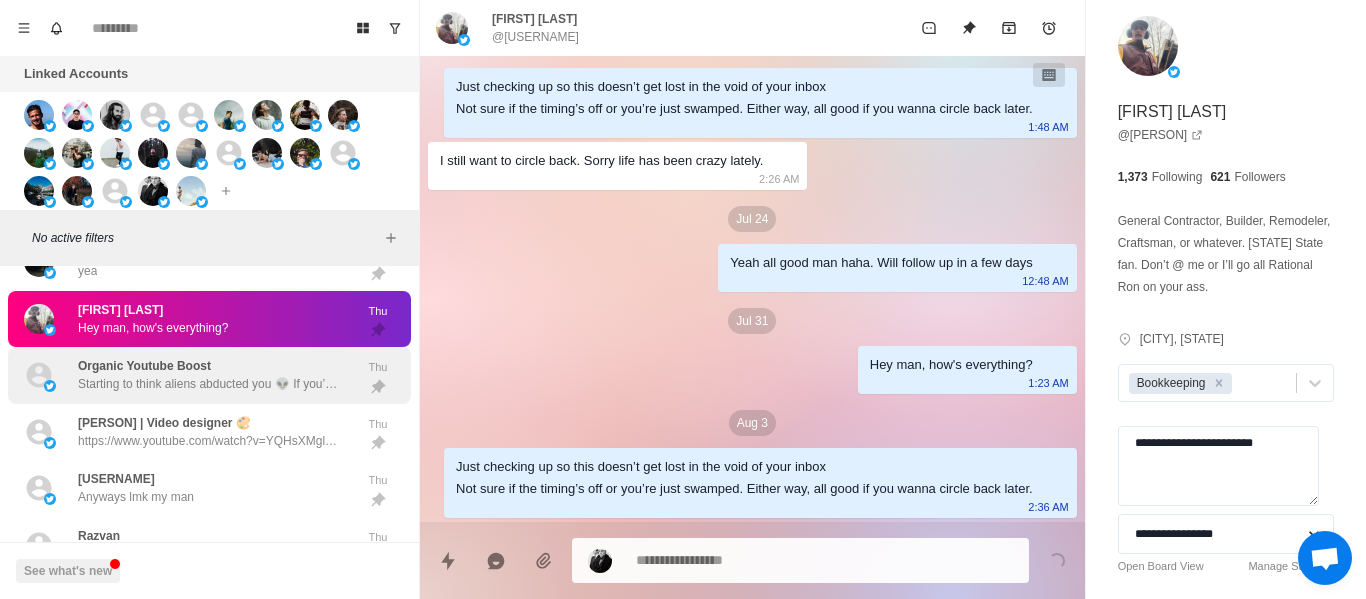 drag, startPoint x: 264, startPoint y: 413, endPoint x: 226, endPoint y: 383, distance: 48.414875 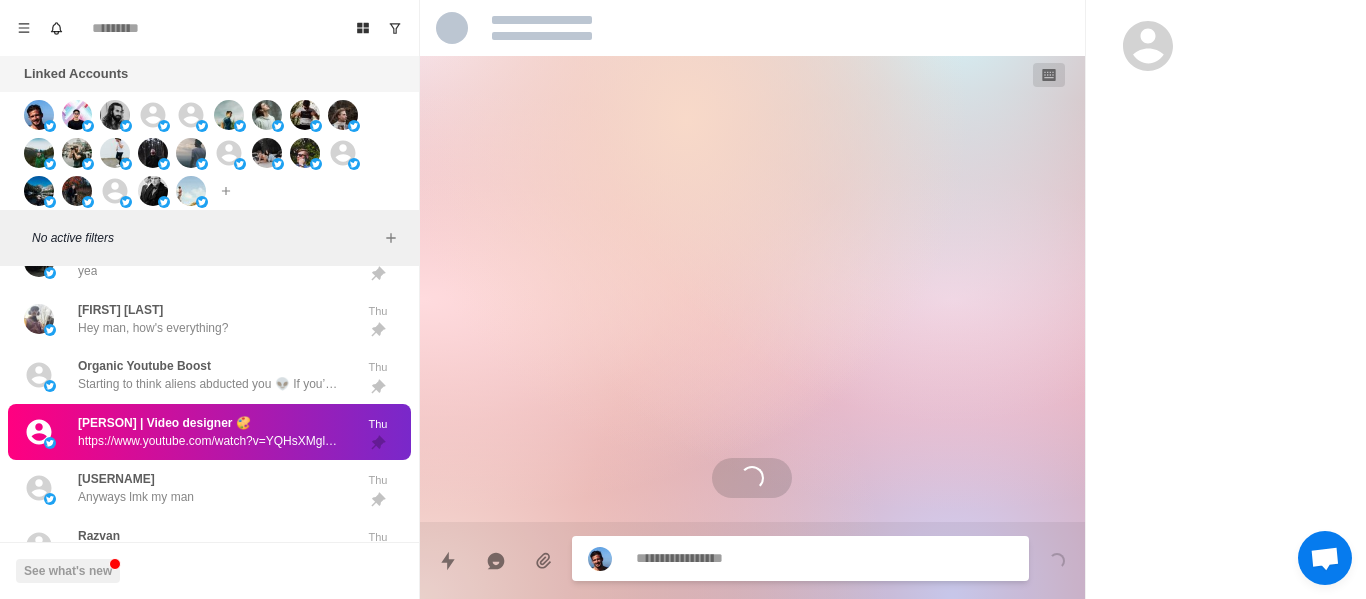 scroll, scrollTop: 0, scrollLeft: 0, axis: both 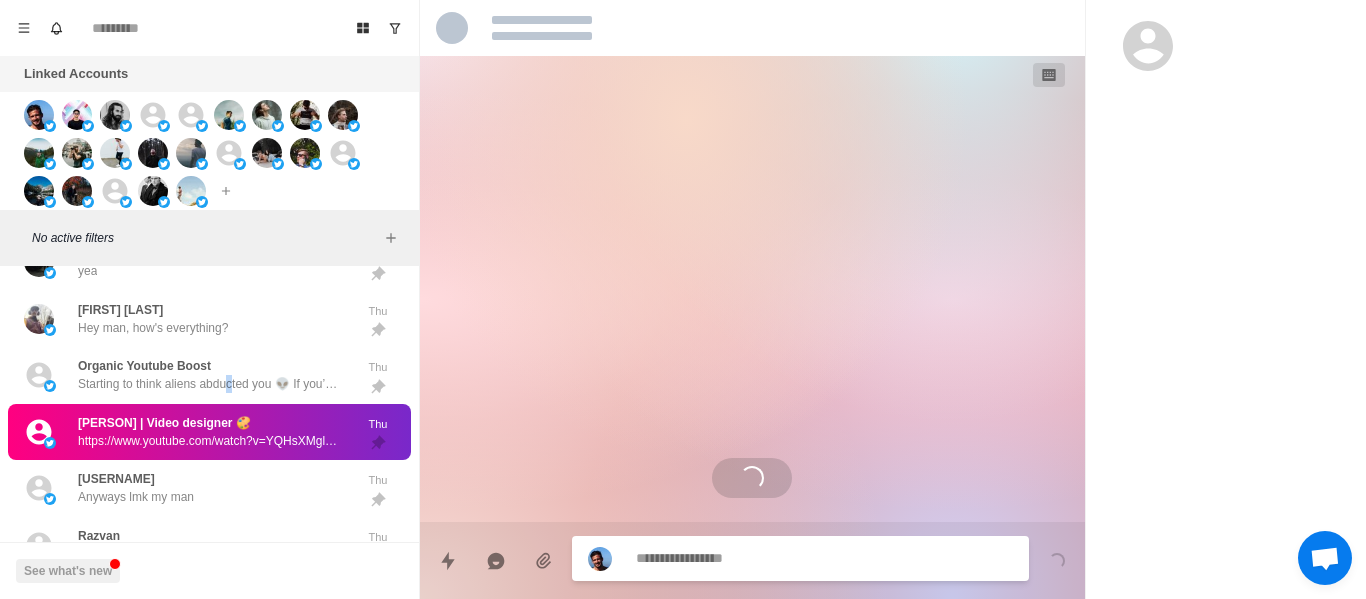 drag, startPoint x: 226, startPoint y: 383, endPoint x: 487, endPoint y: 444, distance: 268.03357 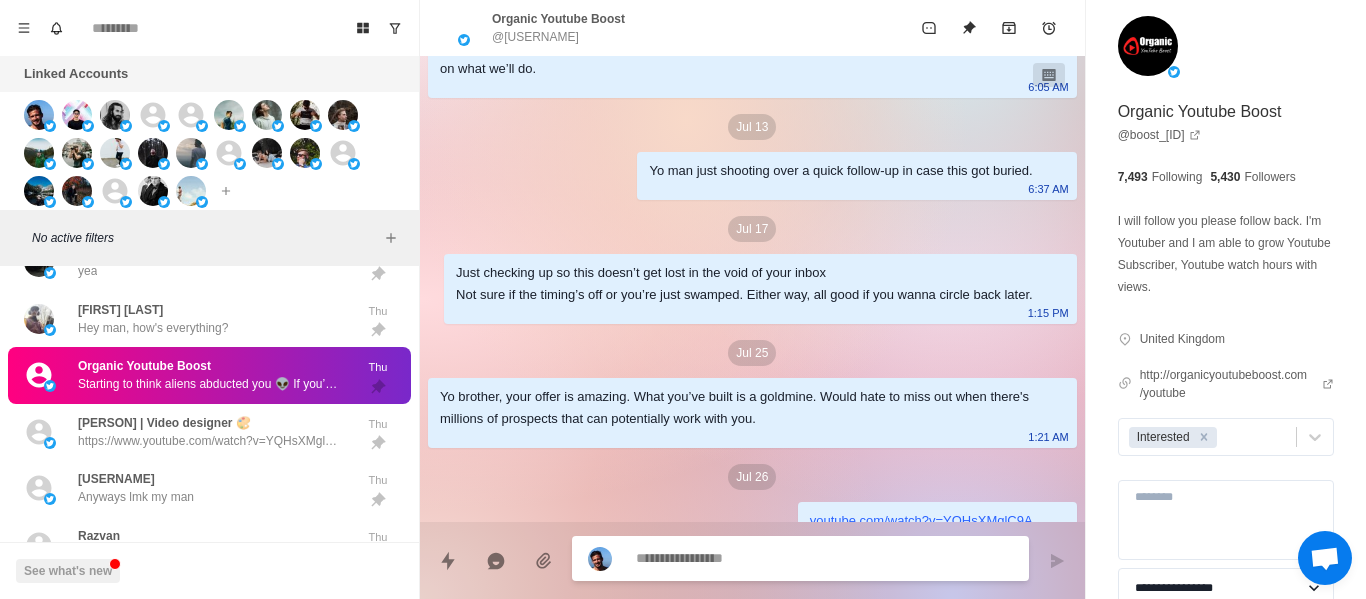 click on "Jul 11 hey Organic, I can set up a system that sends 120k dms per month one time set up, NO recurring fees. open to chat? 12:22 PM how 11:06 PM Jul 12 For sure man, so first we’ll find out what your offer, targeting, and niche is to determine whether Insta, X outreach or both will work for you..
After, we'll begin to work on the systems, setting them up, and completing various tests.
We'll run up the outreach, and start booking you the calls, specifically 20-40 sales calls p/mo on average.
6:05 AM Mind giving some more details on your offer and who you're targeting? Just trying to paint the picture on what we’ll do.
6:05 AM Jul 13 Yo man just shooting over a quick follow-up in case this got buried. 6:37 AM Jul 17 Just checking up so this doesn’t get lost in the void of your inbox
Not sure if the timing’s off or you’re just swamped. Either way, all good if you wanna circle back later.
1:15 PM Jul 25 1:21 AM Jul 26 youtube.com/watch?v=YQHsXMglC9A 4:09 PM Jul 31 1:20 AM" at bounding box center (752, 140) 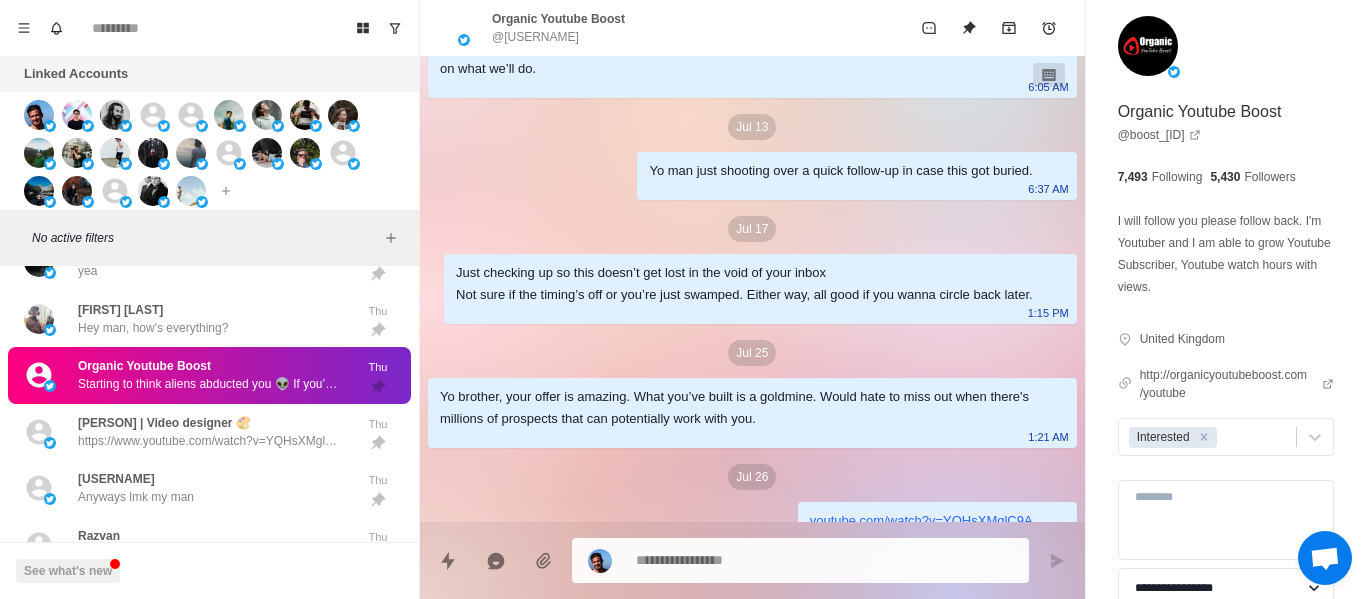 drag, startPoint x: 638, startPoint y: 264, endPoint x: 643, endPoint y: 324, distance: 60.207973 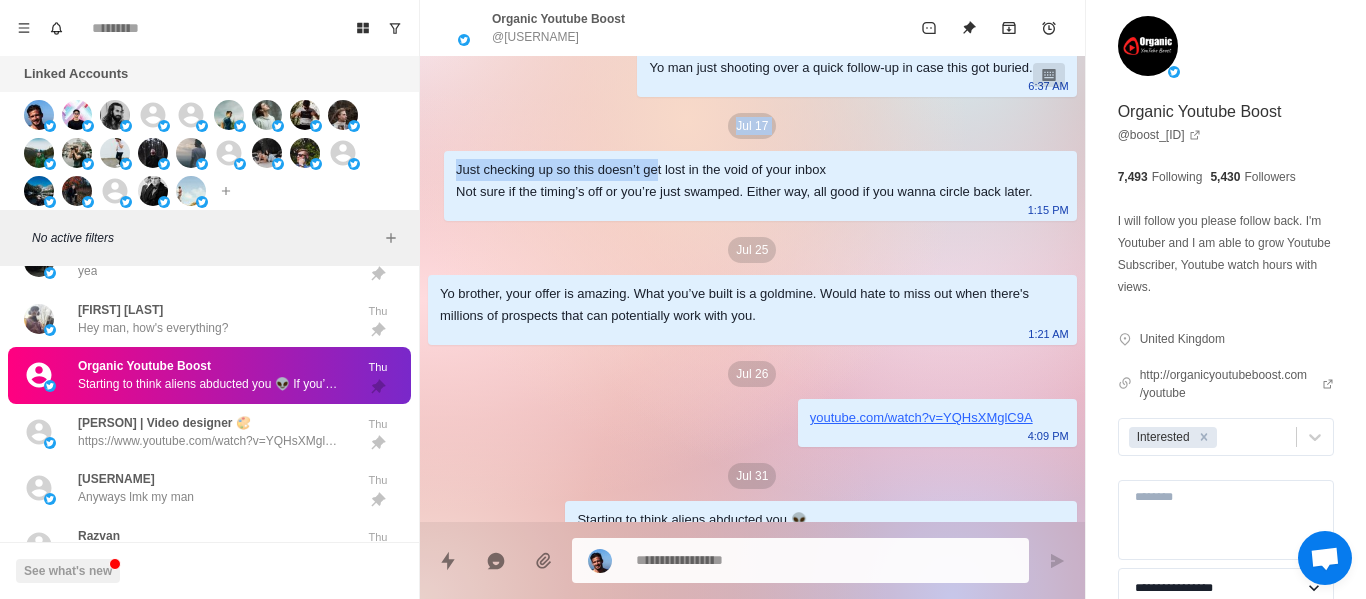 scroll, scrollTop: 654, scrollLeft: 0, axis: vertical 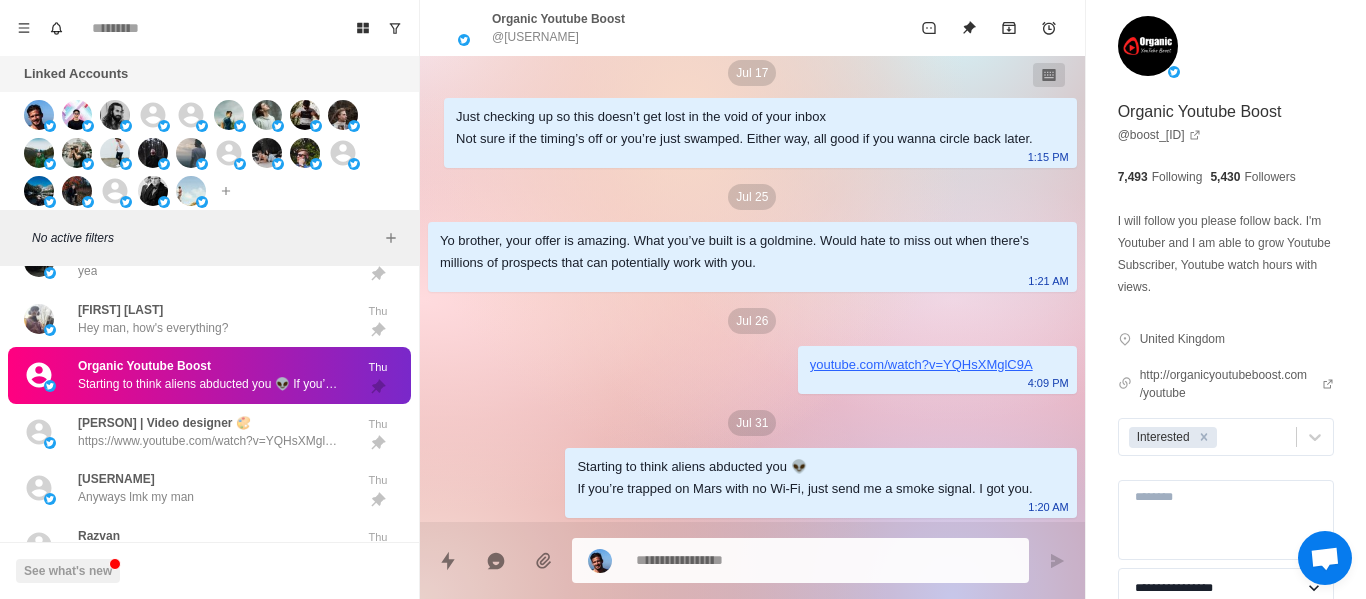 click on "Jul 11 hey Organic, I can set up a system that sends 120k dms per month one time set up, NO recurring fees. open to chat? 12:22 PM how 11:06 PM Jul 12 For sure man, so first we’ll find out what your offer, targeting, and niche is to determine whether Insta, X outreach or both will work for you..
After, we'll begin to work on the systems, setting them up, and completing various tests.
We'll run up the outreach, and start booking you the calls, specifically 20-40 sales calls p/mo on average.
6:05 AM Mind giving some more details on your offer and who you're targeting? Just trying to paint the picture on what we’ll do.
6:05 AM Jul 13 Yo man just shooting over a quick follow-up in case this got buried. 6:37 AM Jul 17 Just checking up so this doesn’t get lost in the void of your inbox
Not sure if the timing’s off or you’re just swamped. Either way, all good if you wanna circle back later.
1:15 PM Jul 25 1:21 AM Jul 26 youtube.com/watch?v=YQHsXMglC9A 4:09 PM Jul 31 1:20 AM" at bounding box center [752, -16] 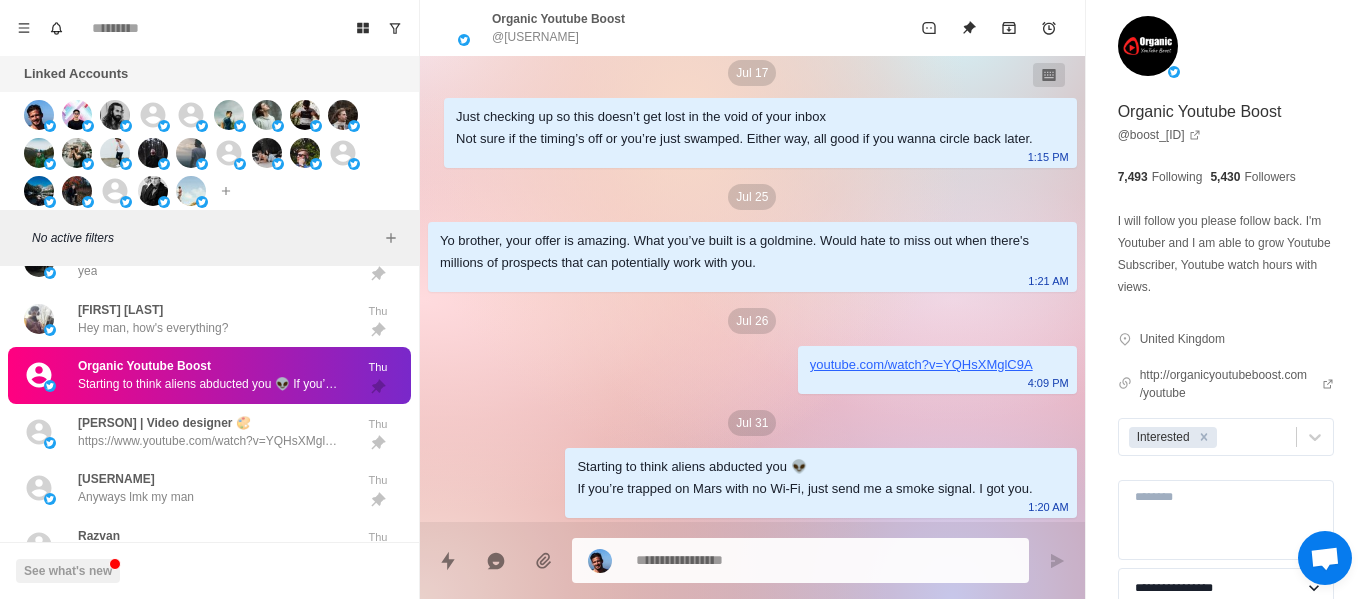 drag, startPoint x: 635, startPoint y: 372, endPoint x: 634, endPoint y: 425, distance: 53.009434 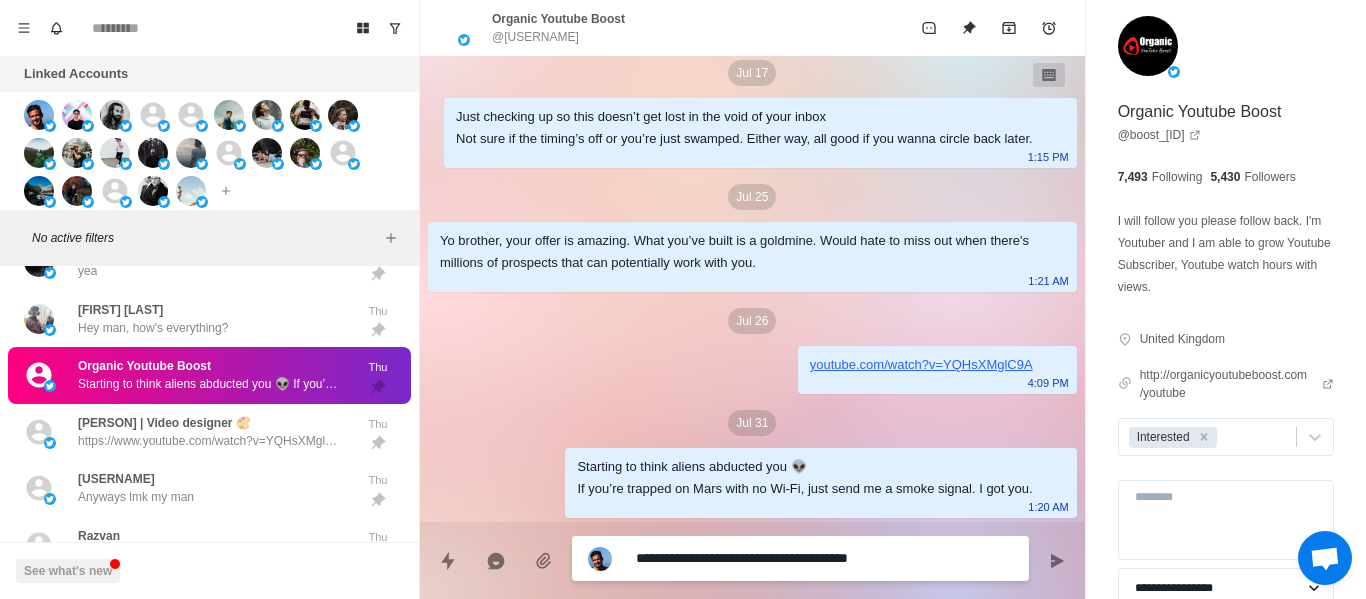 click on "**********" at bounding box center (824, 558) 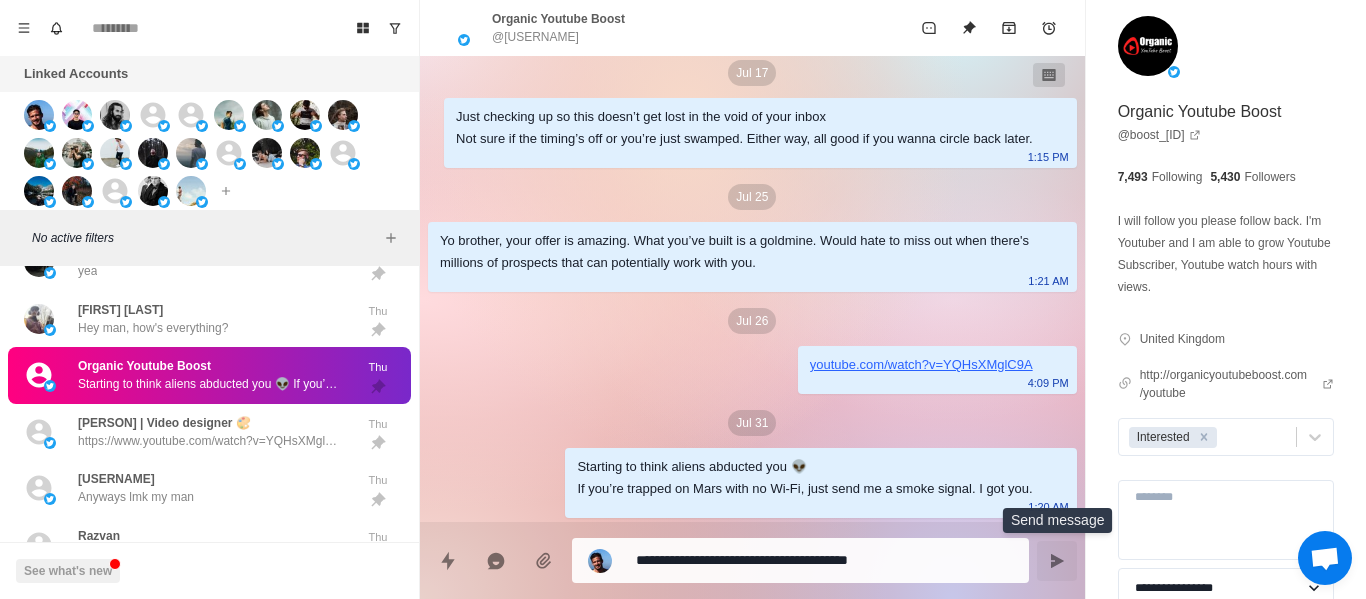 drag, startPoint x: 1057, startPoint y: 564, endPoint x: 1044, endPoint y: 561, distance: 13.341664 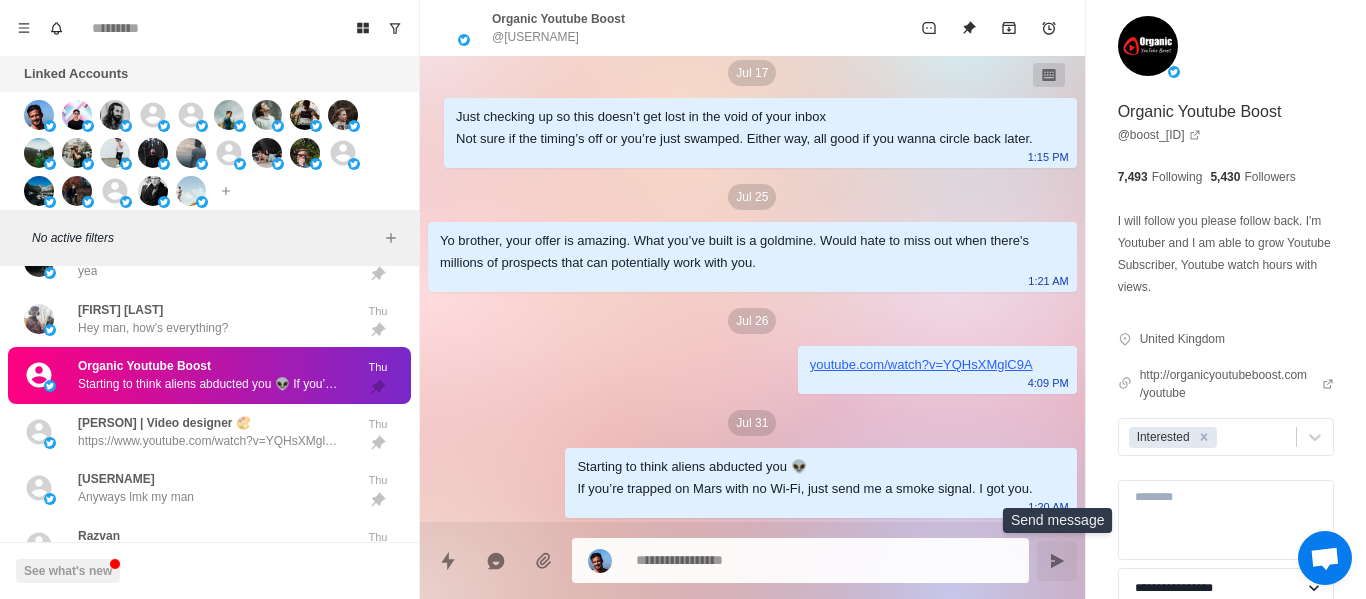 scroll, scrollTop: 756, scrollLeft: 0, axis: vertical 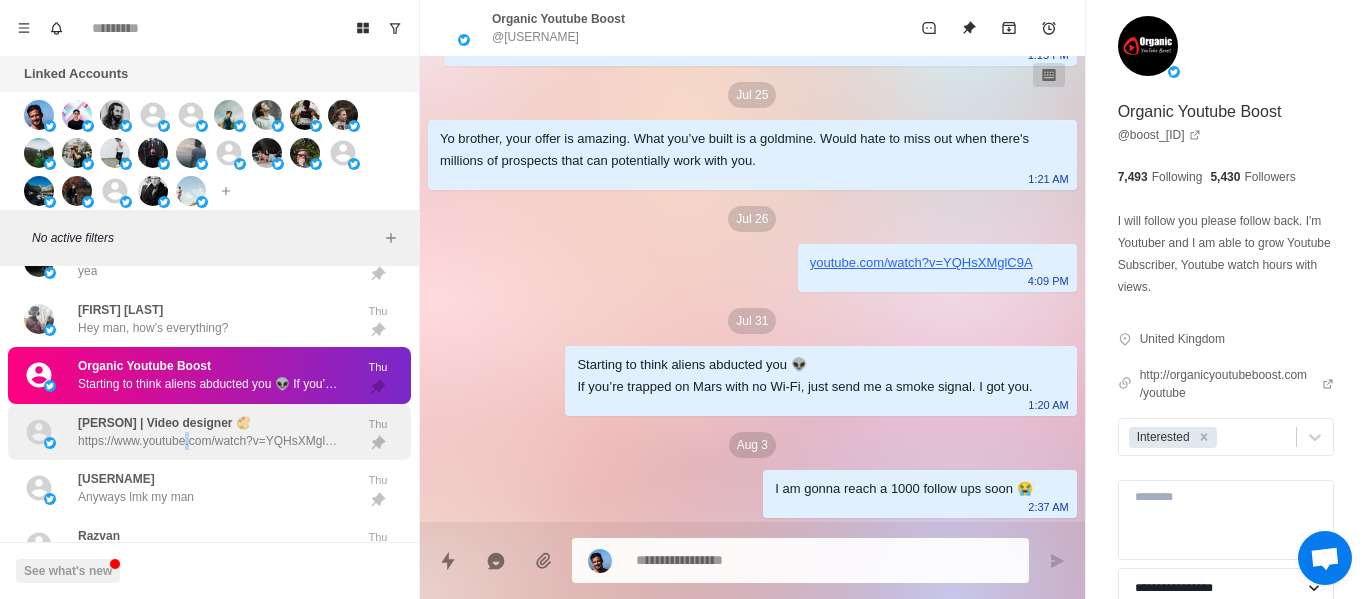 click on "https://www.youtube.com/watch?v=YQHsXMglC9A" at bounding box center (208, 441) 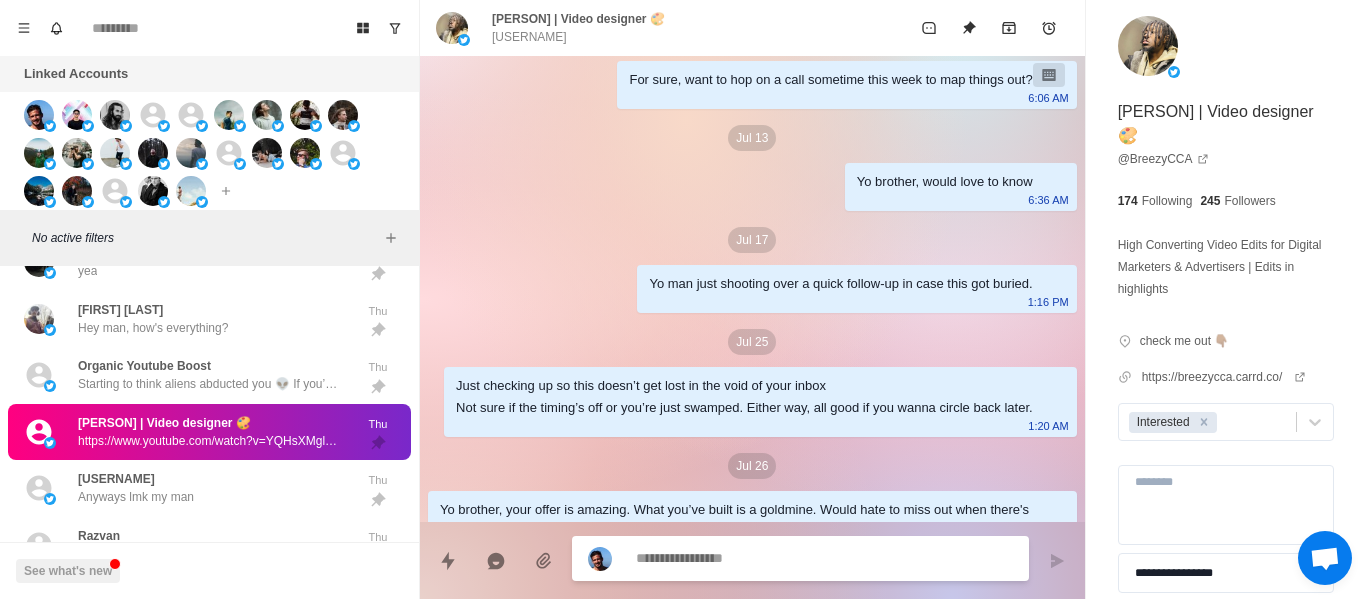scroll, scrollTop: 0, scrollLeft: 0, axis: both 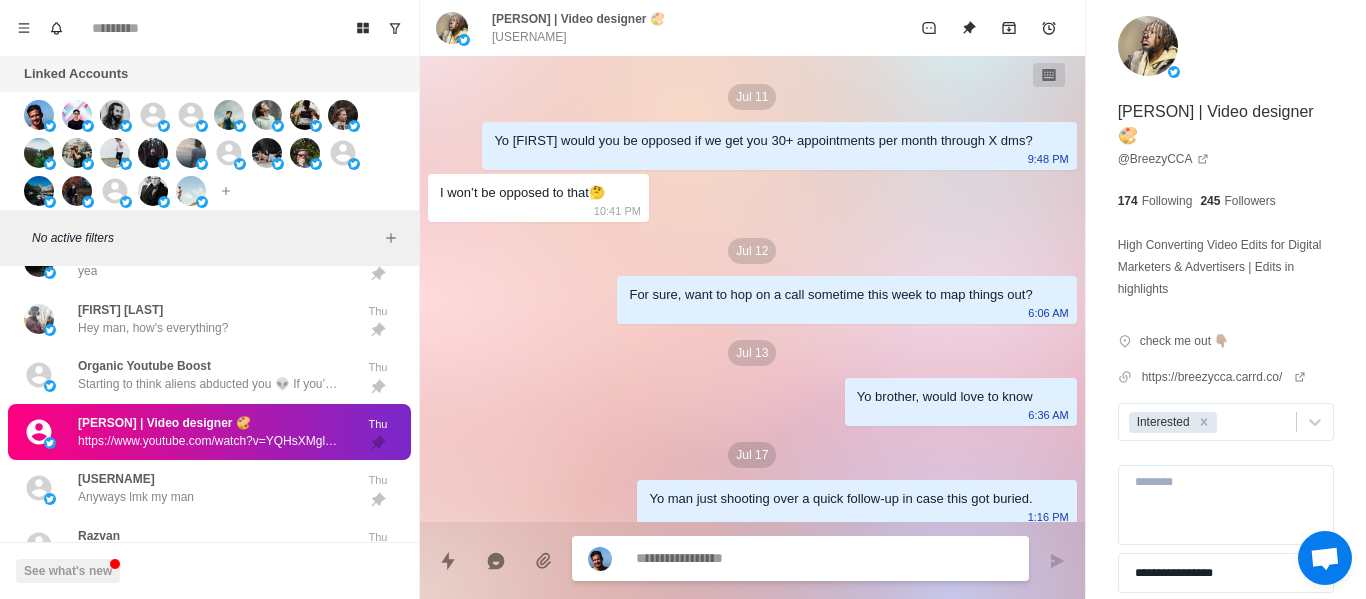 paste on "**********" 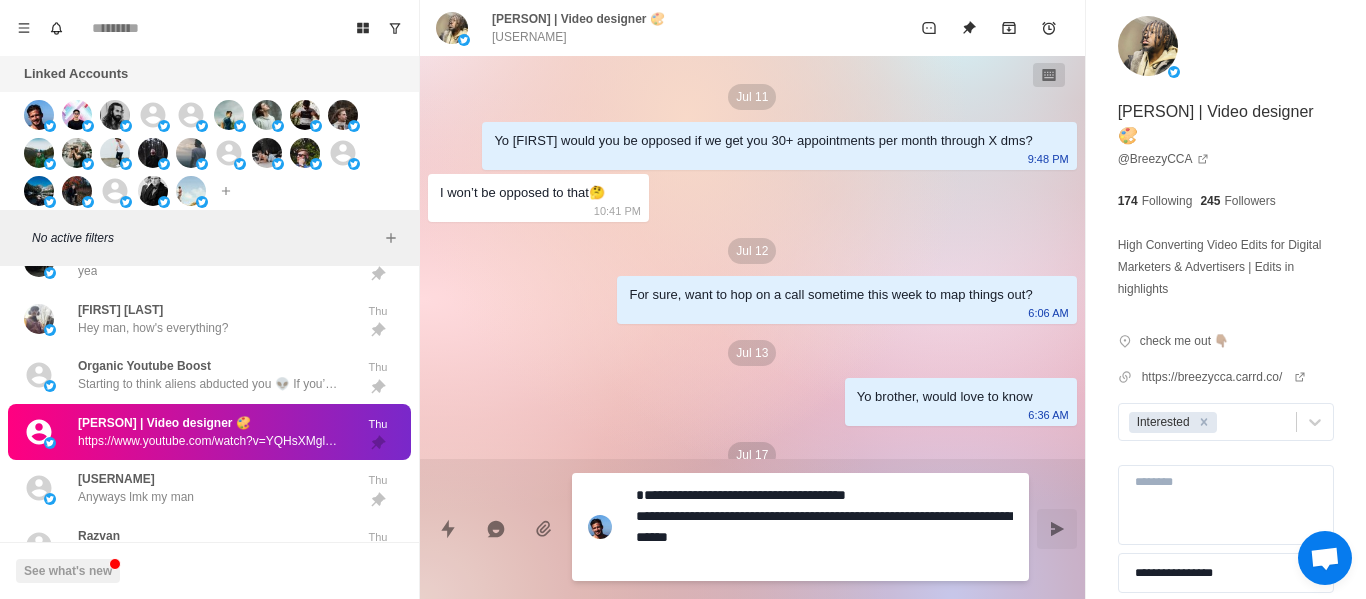 click at bounding box center (1057, 529) 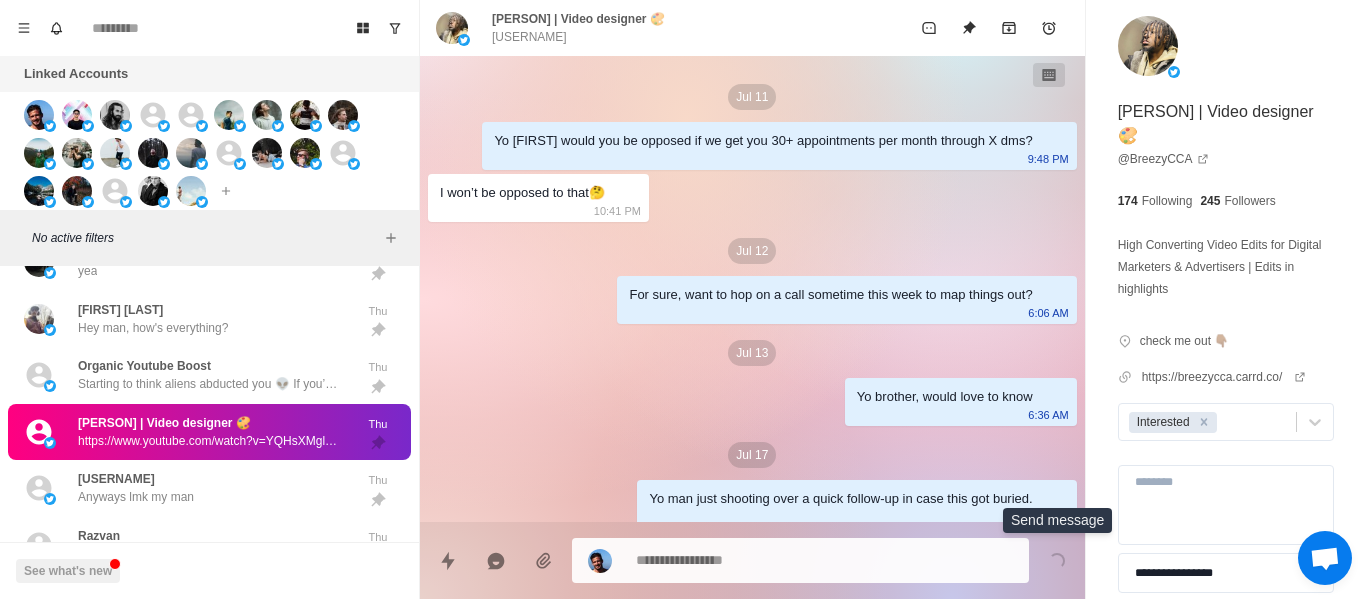 scroll, scrollTop: 506, scrollLeft: 0, axis: vertical 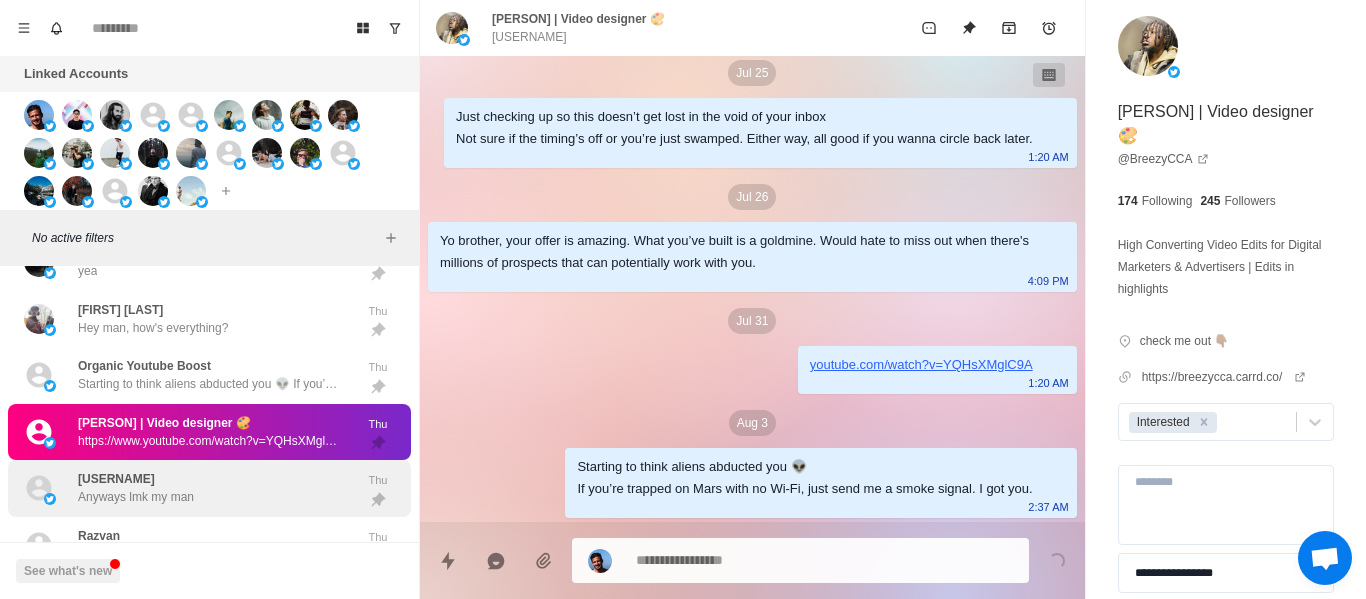click on "MR PIX3L Anyways lmk my man" at bounding box center (188, 488) 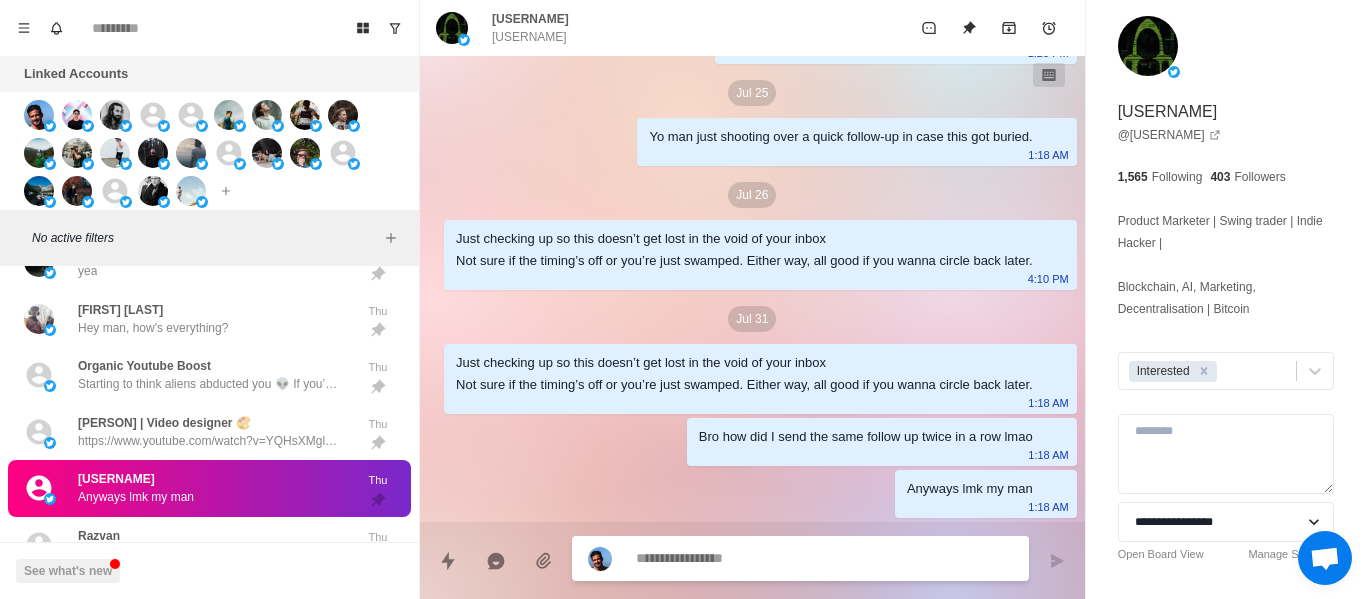 scroll, scrollTop: 304, scrollLeft: 0, axis: vertical 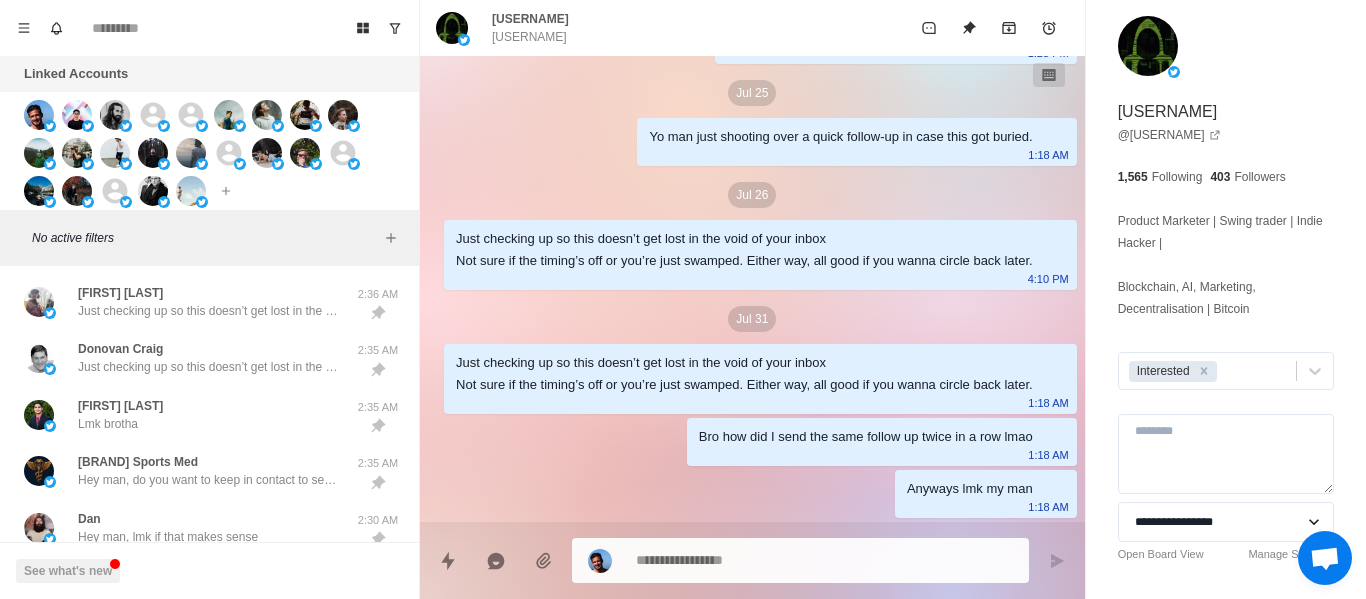 drag, startPoint x: 710, startPoint y: 542, endPoint x: 695, endPoint y: 556, distance: 20.518284 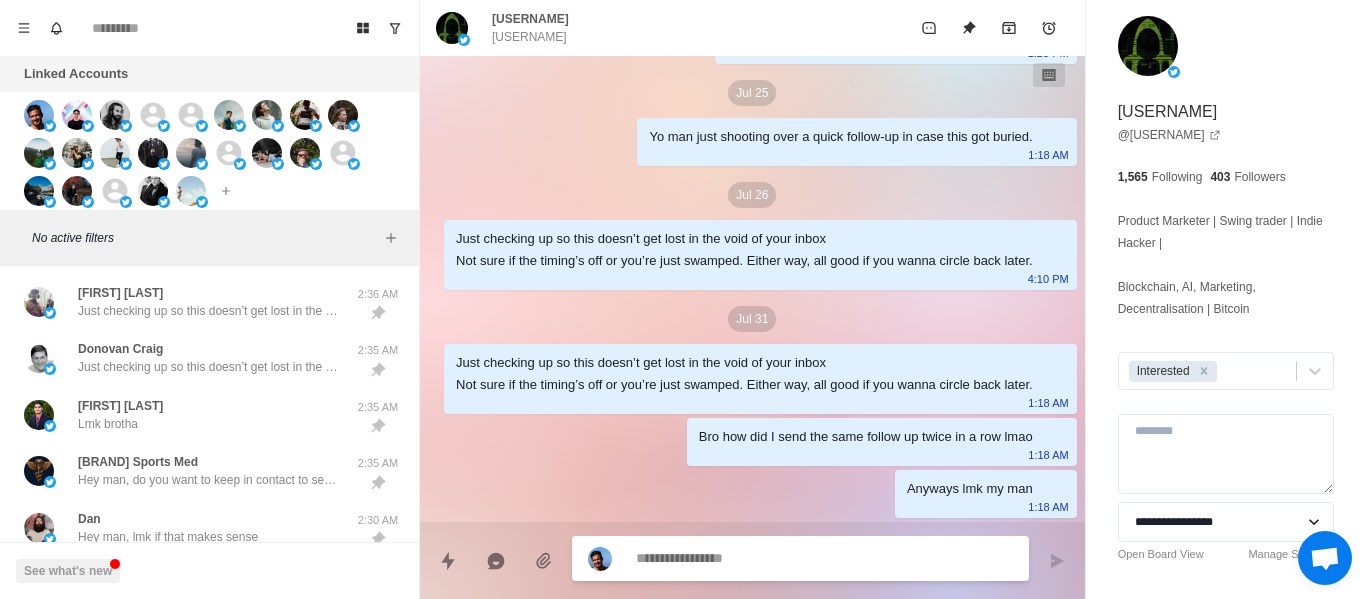 paste on "**********" 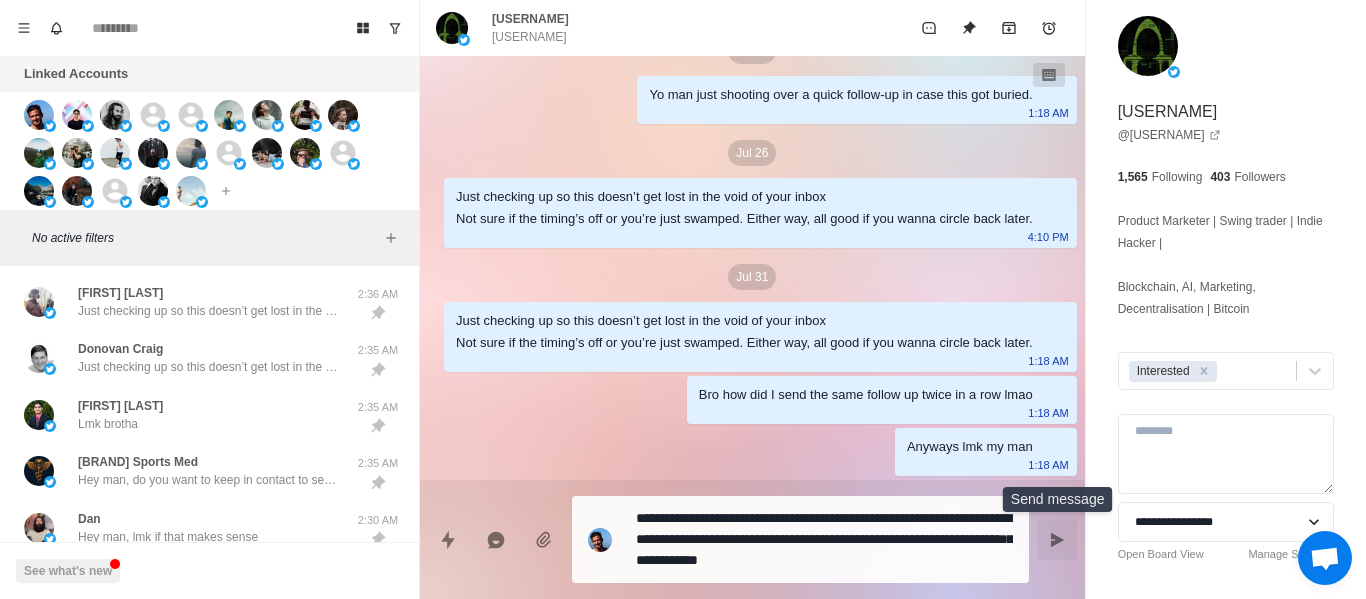 drag, startPoint x: 1058, startPoint y: 540, endPoint x: 1044, endPoint y: 537, distance: 14.3178215 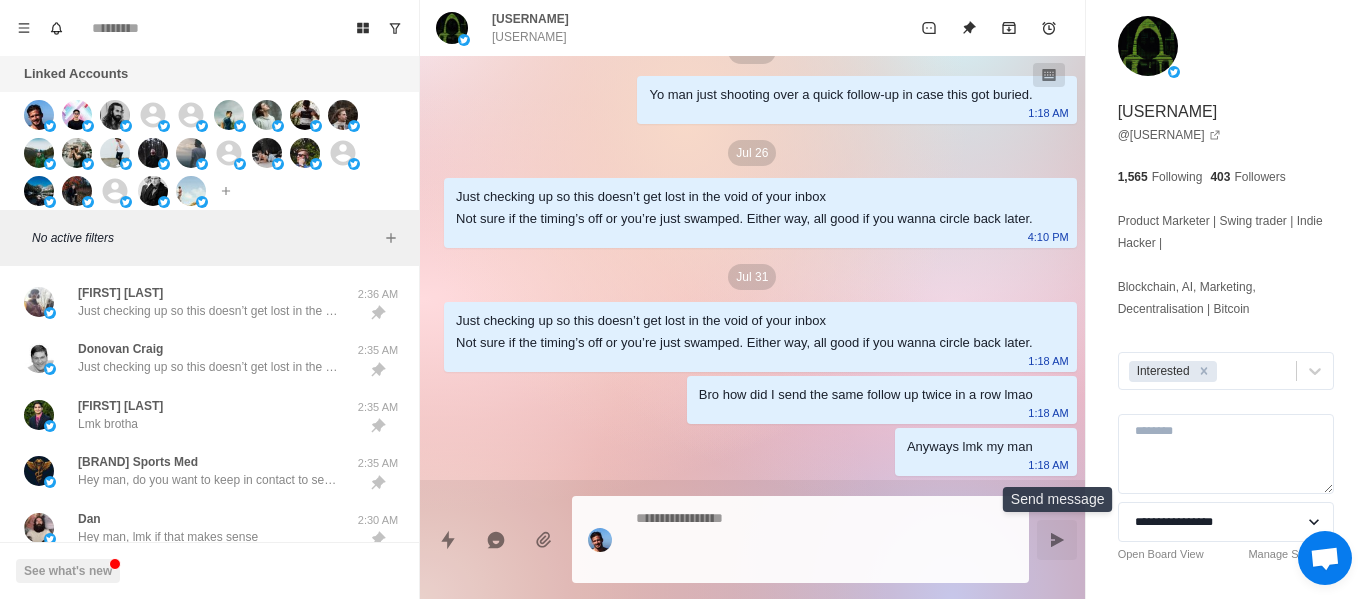 scroll, scrollTop: 428, scrollLeft: 0, axis: vertical 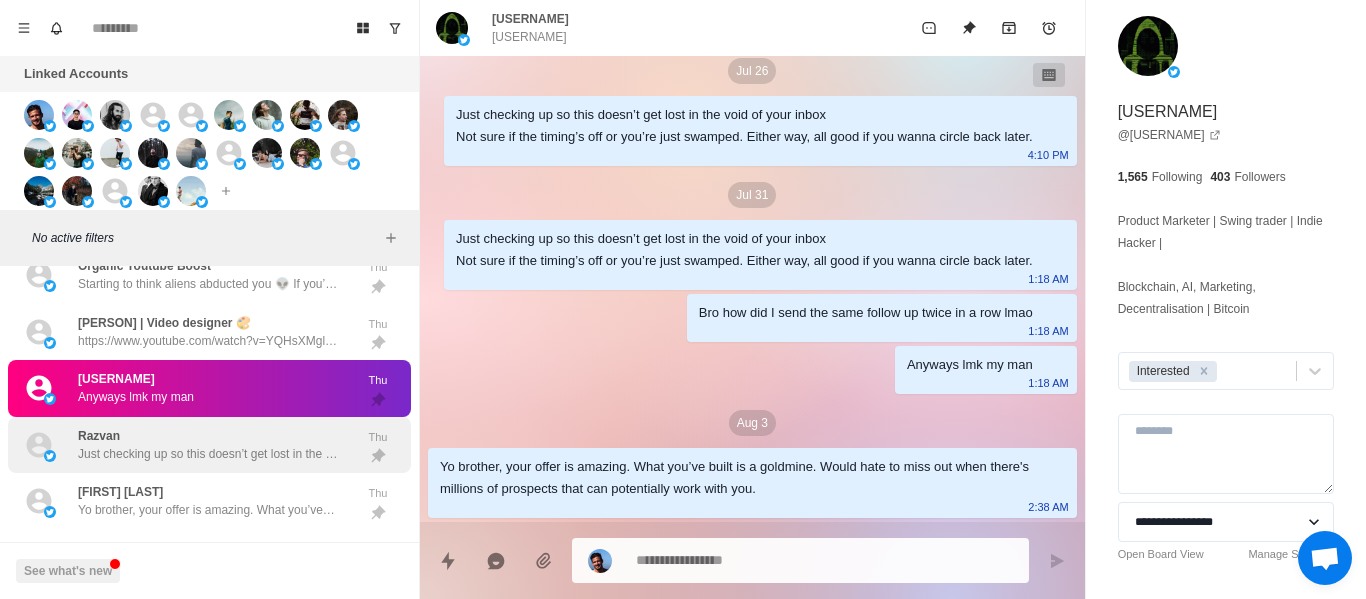 click on "Razvan Just checking up so this doesn’t get lost in the void of your inbox
Not sure if the timing’s off or you’re just swamped. Either way, all good if you wanna circle back later." at bounding box center (208, 445) 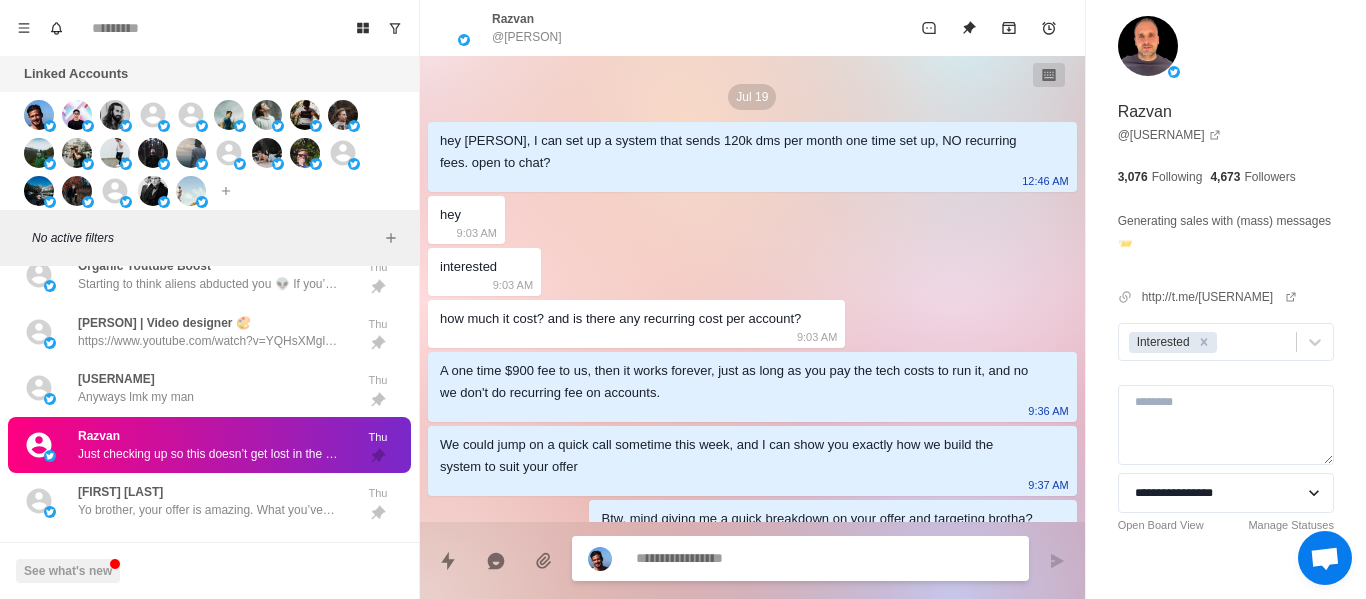 scroll, scrollTop: 610, scrollLeft: 0, axis: vertical 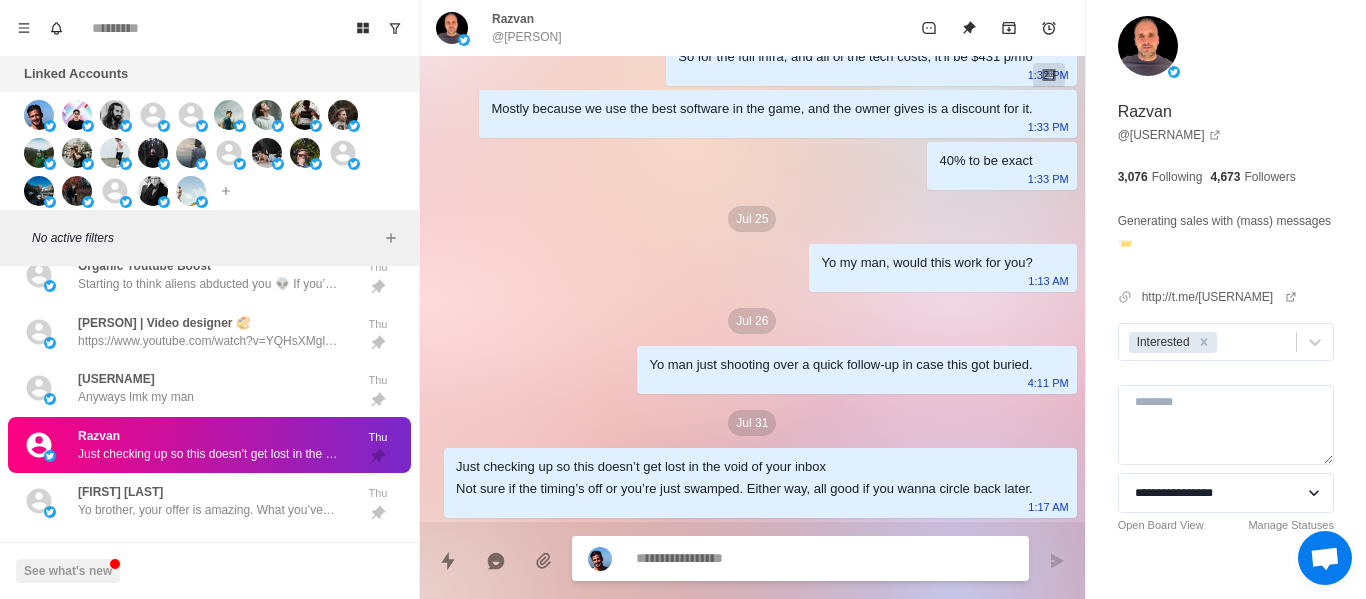 paste on "**********" 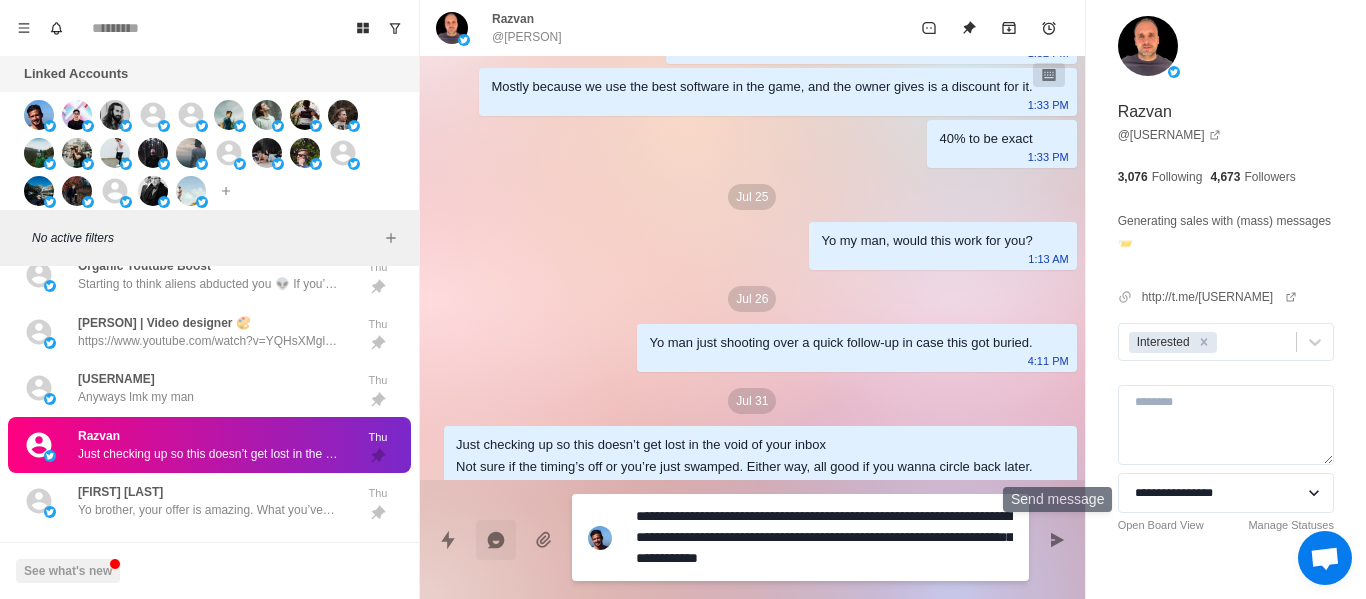 drag, startPoint x: 1060, startPoint y: 527, endPoint x: 508, endPoint y: 550, distance: 552.47894 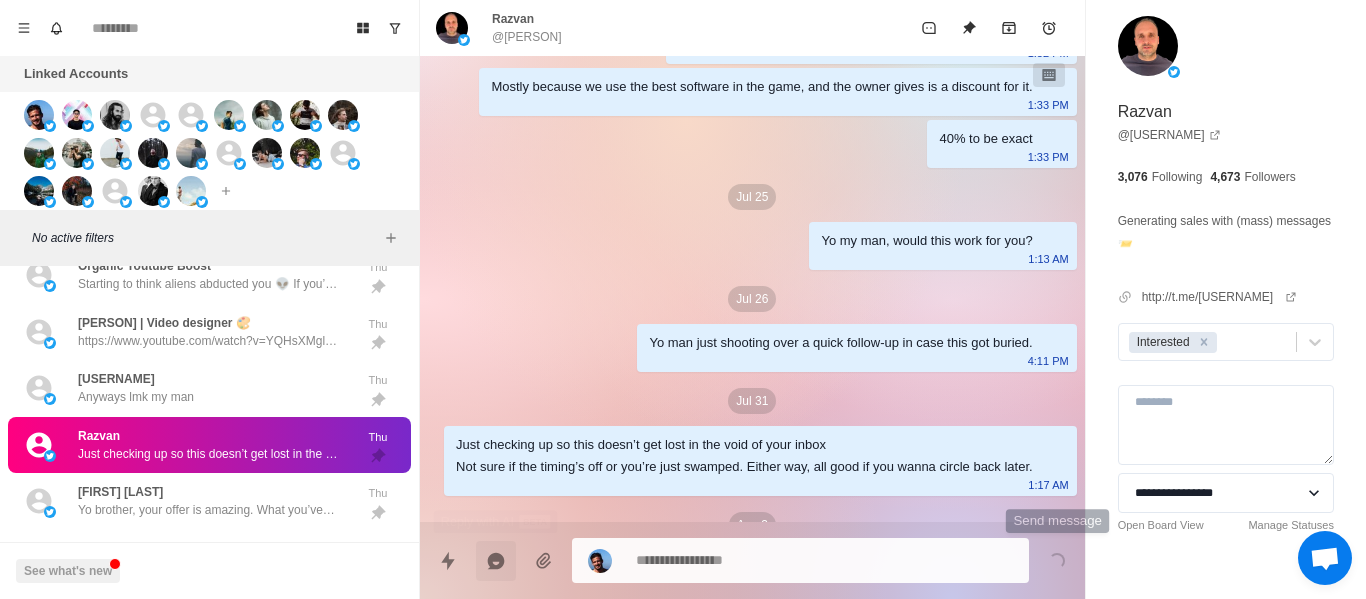 scroll, scrollTop: 734, scrollLeft: 0, axis: vertical 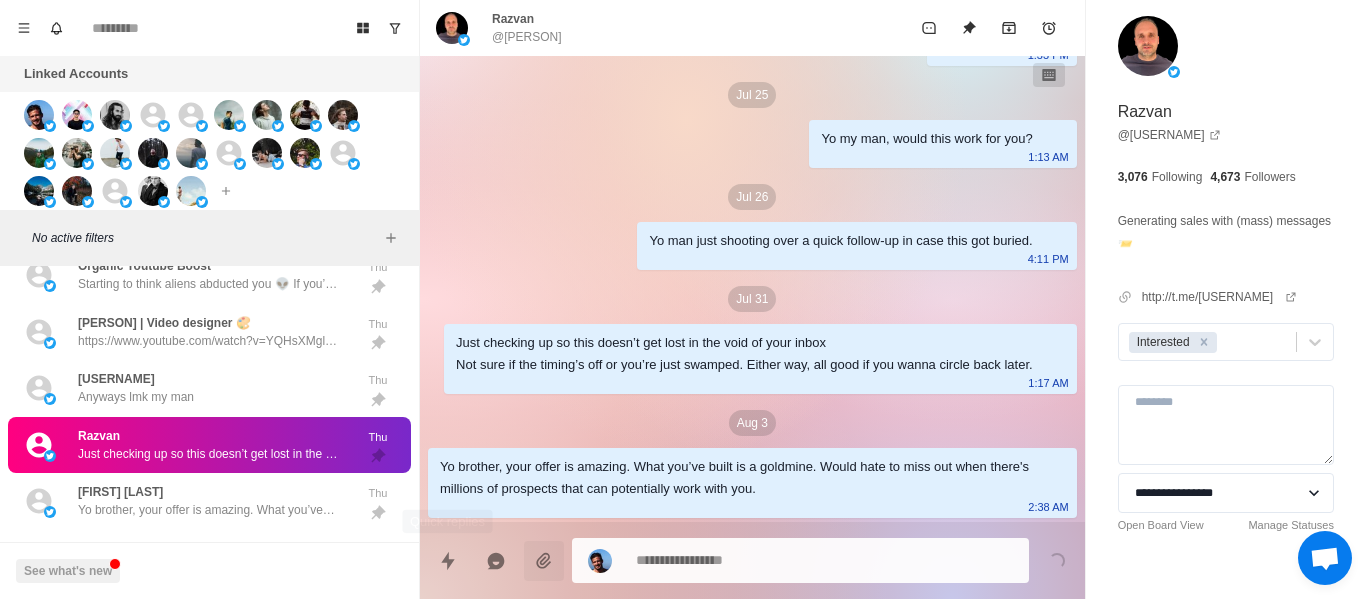 click on "Jason Strom Yo brother, your offer is amazing. What you’ve built is a goldmine. Would hate to miss out when there's millions of prospects that can potentially work with you." at bounding box center (188, 501) 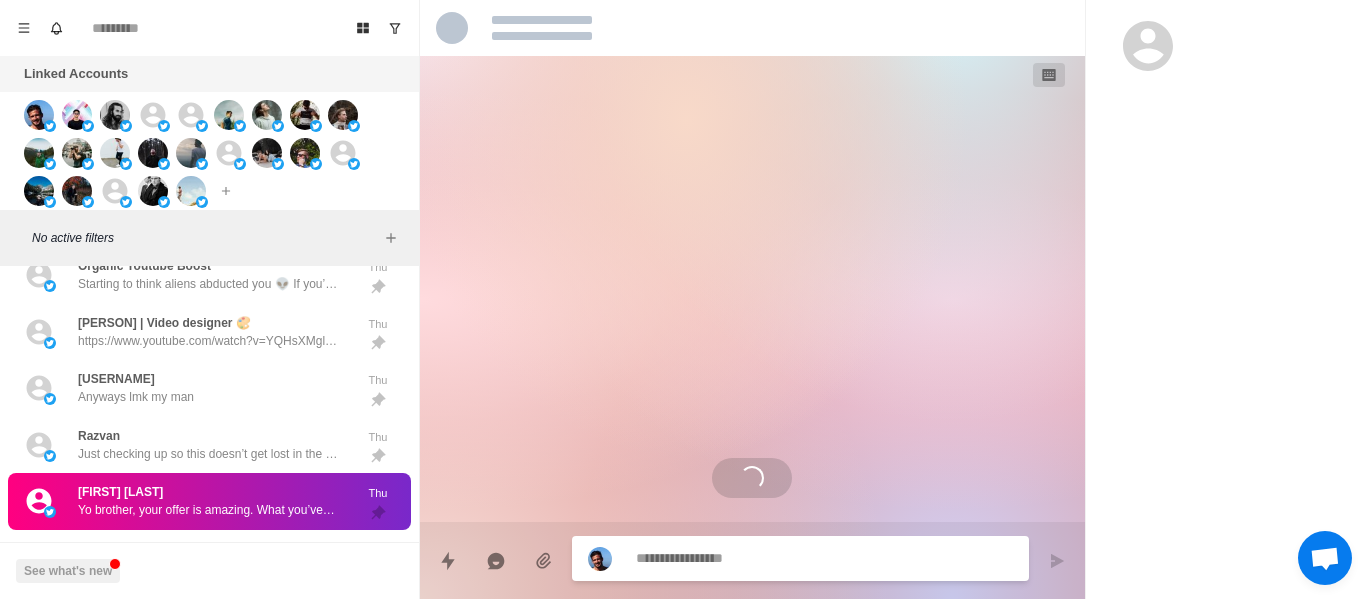 scroll, scrollTop: 274, scrollLeft: 0, axis: vertical 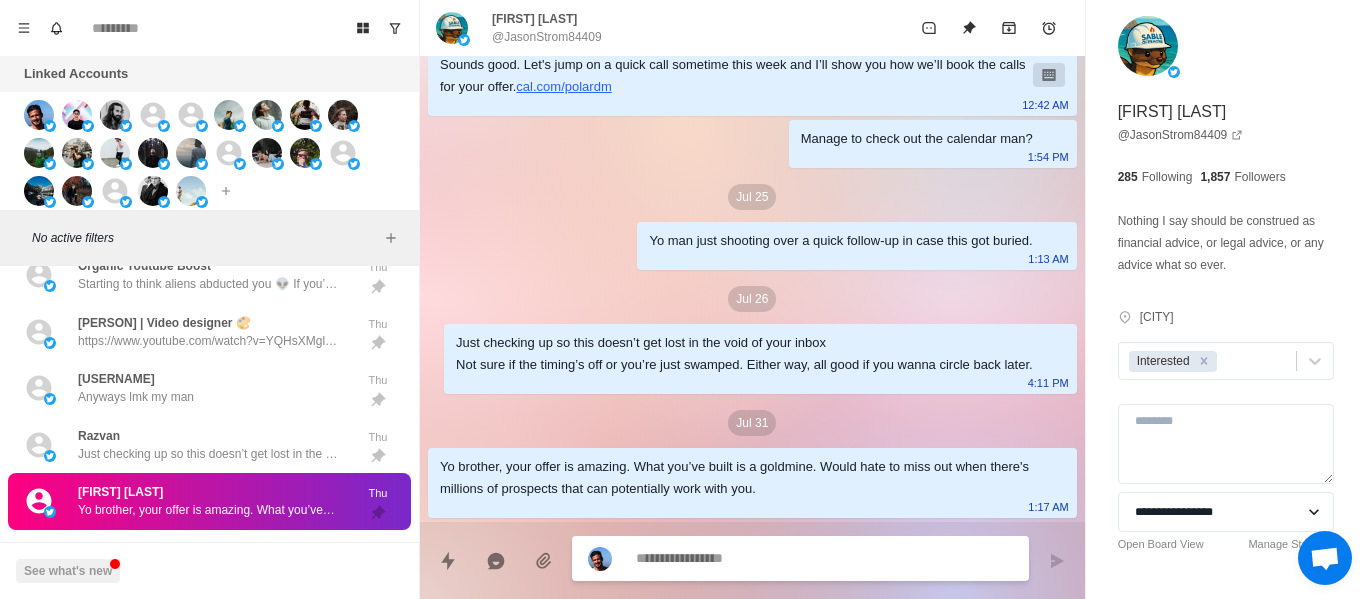 paste on "**********" 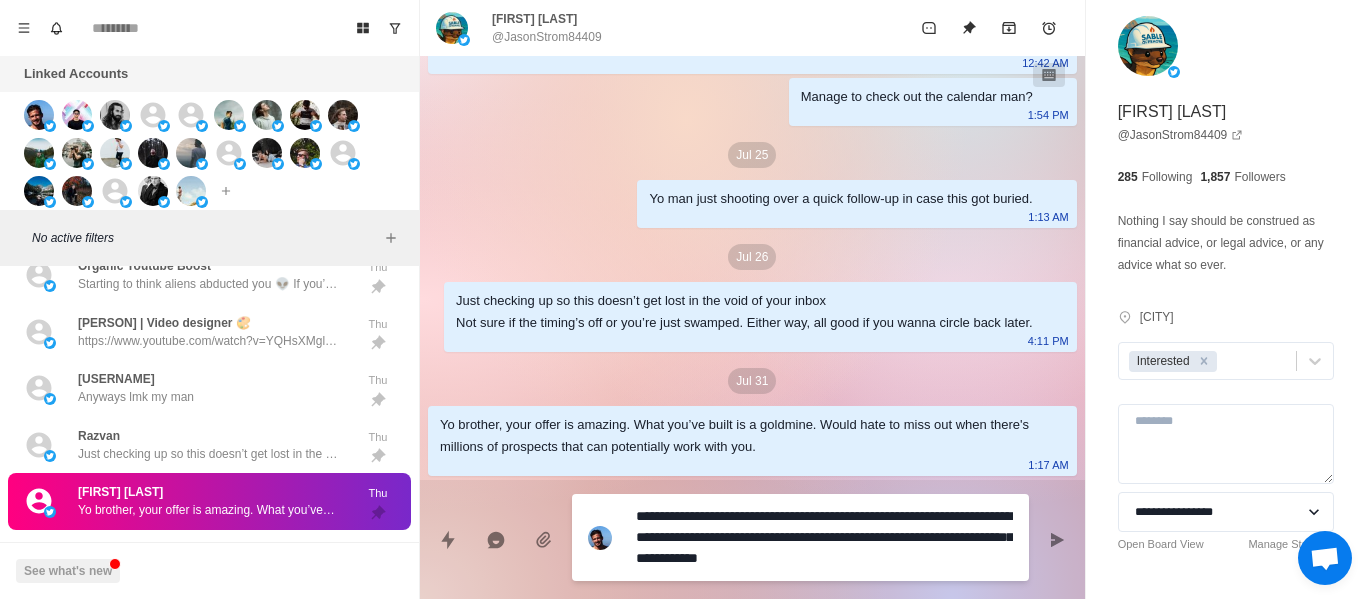 scroll, scrollTop: 316, scrollLeft: 0, axis: vertical 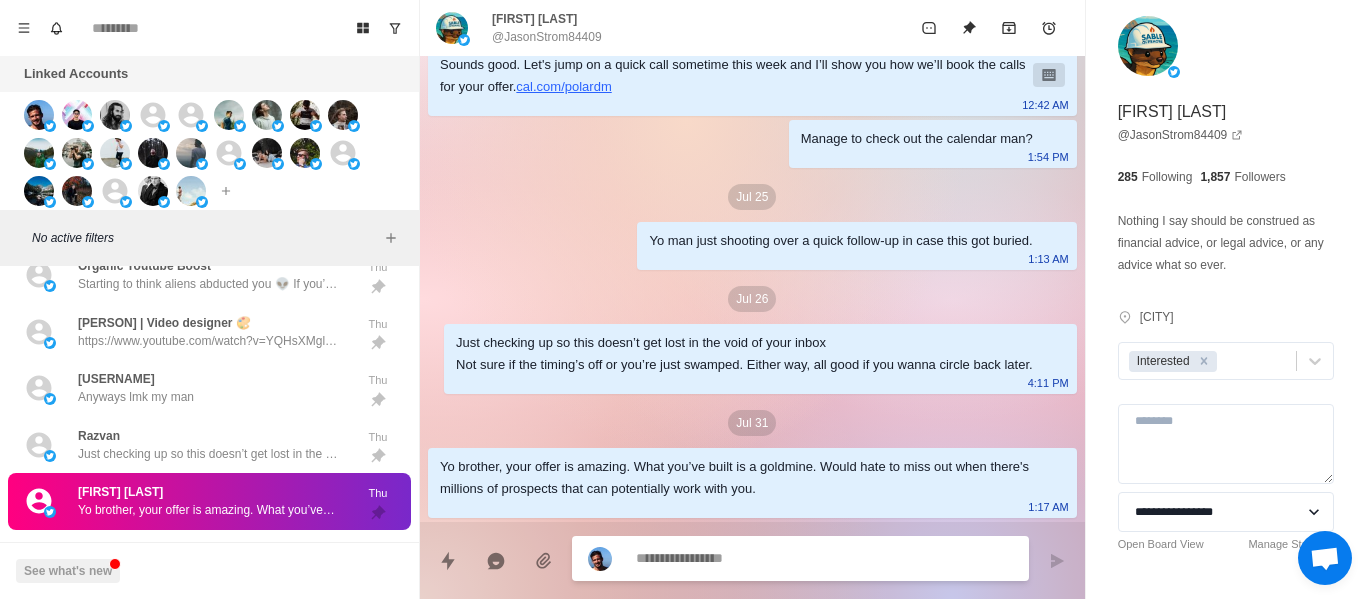paste on "**********" 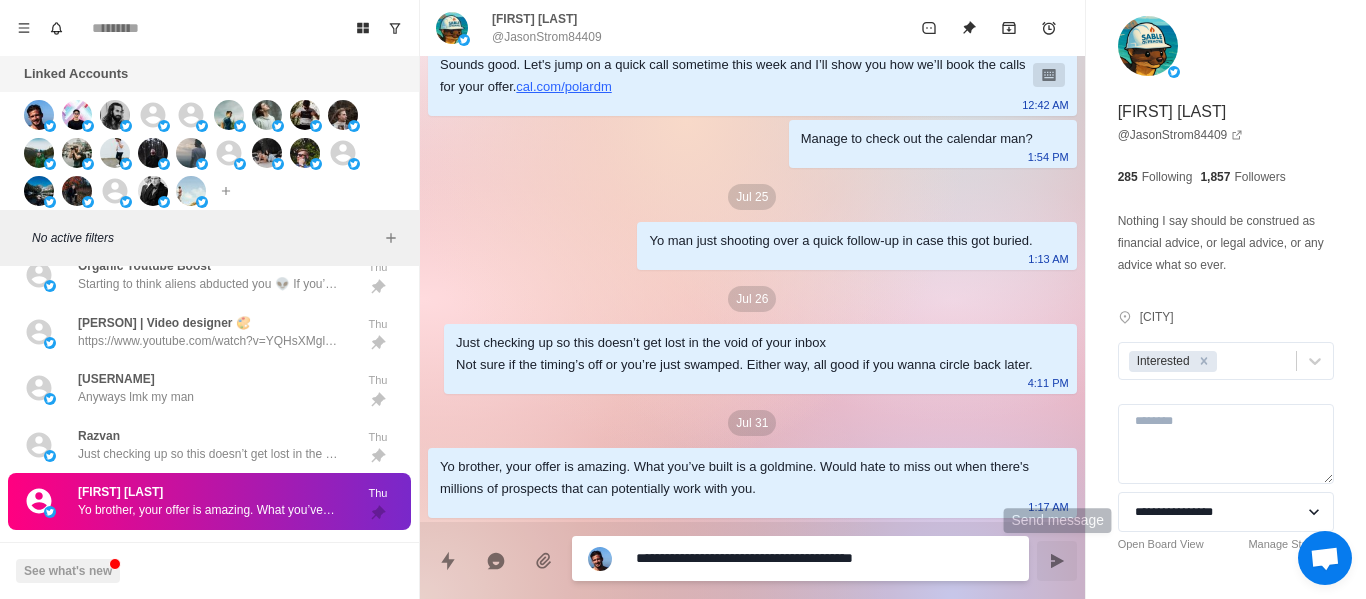 drag, startPoint x: 1062, startPoint y: 555, endPoint x: 975, endPoint y: 559, distance: 87.0919 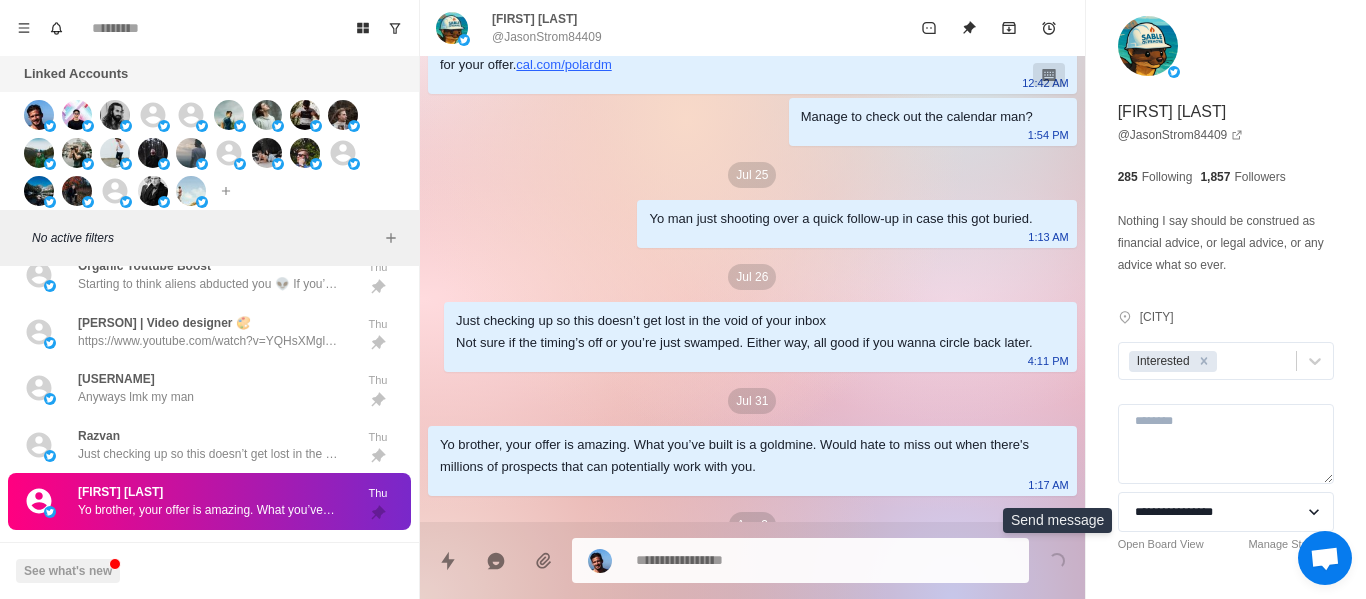 scroll, scrollTop: 376, scrollLeft: 0, axis: vertical 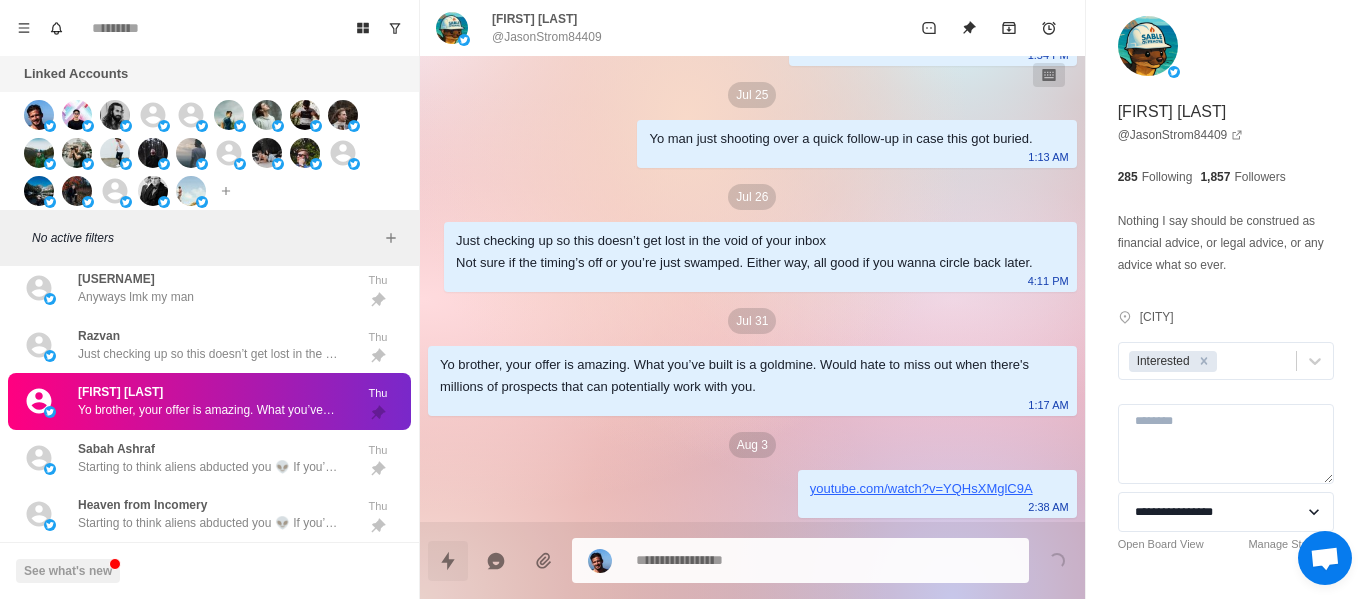 click on "Starting to think aliens abducted you 👽
If you’re trapped on Mars with no Wi-Fi, just send me a smoke signal. I got you." at bounding box center [208, 467] 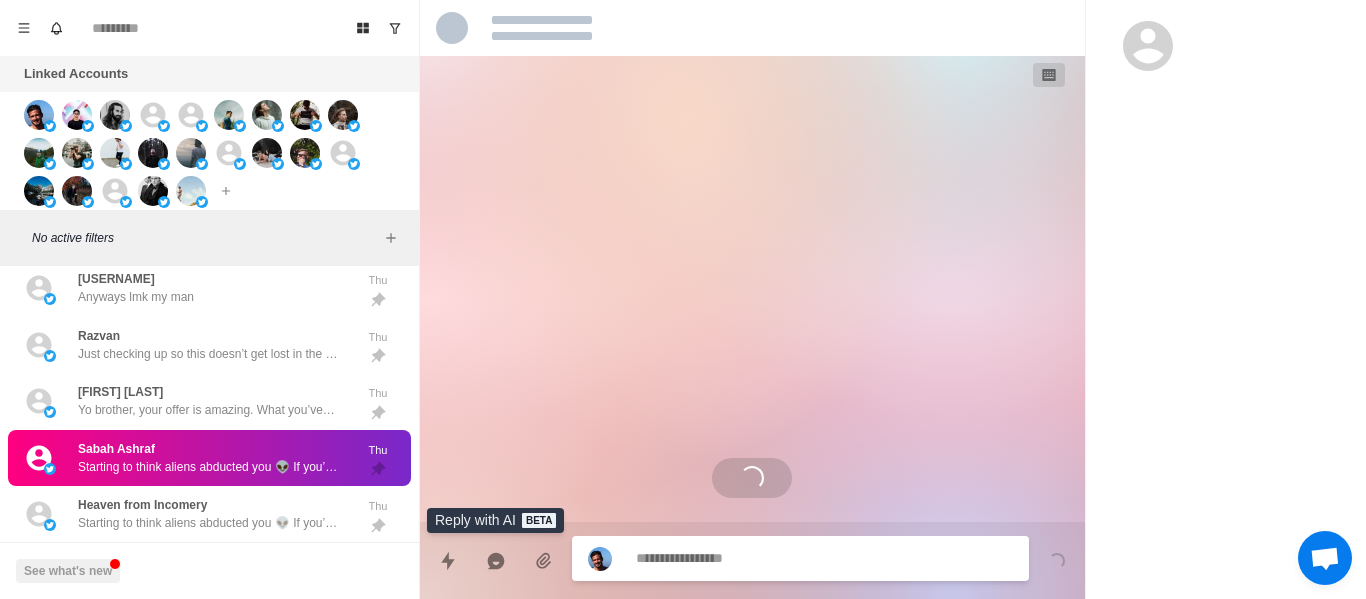 scroll, scrollTop: 522, scrollLeft: 0, axis: vertical 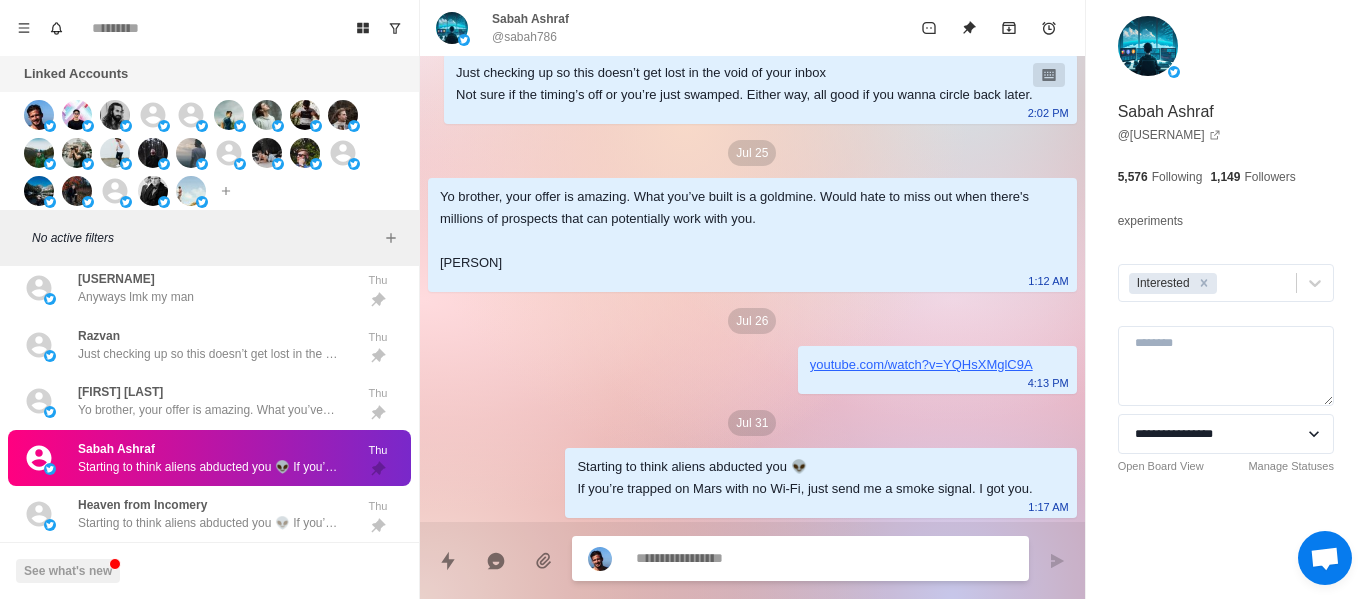 paste on "**********" 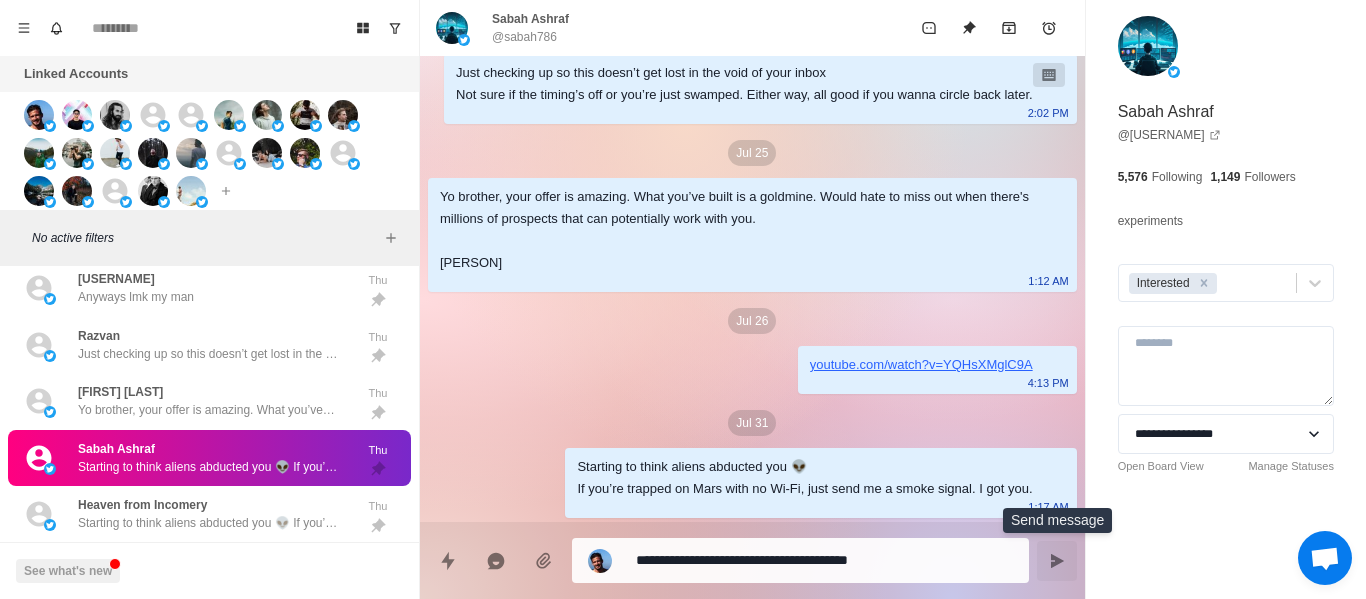 click 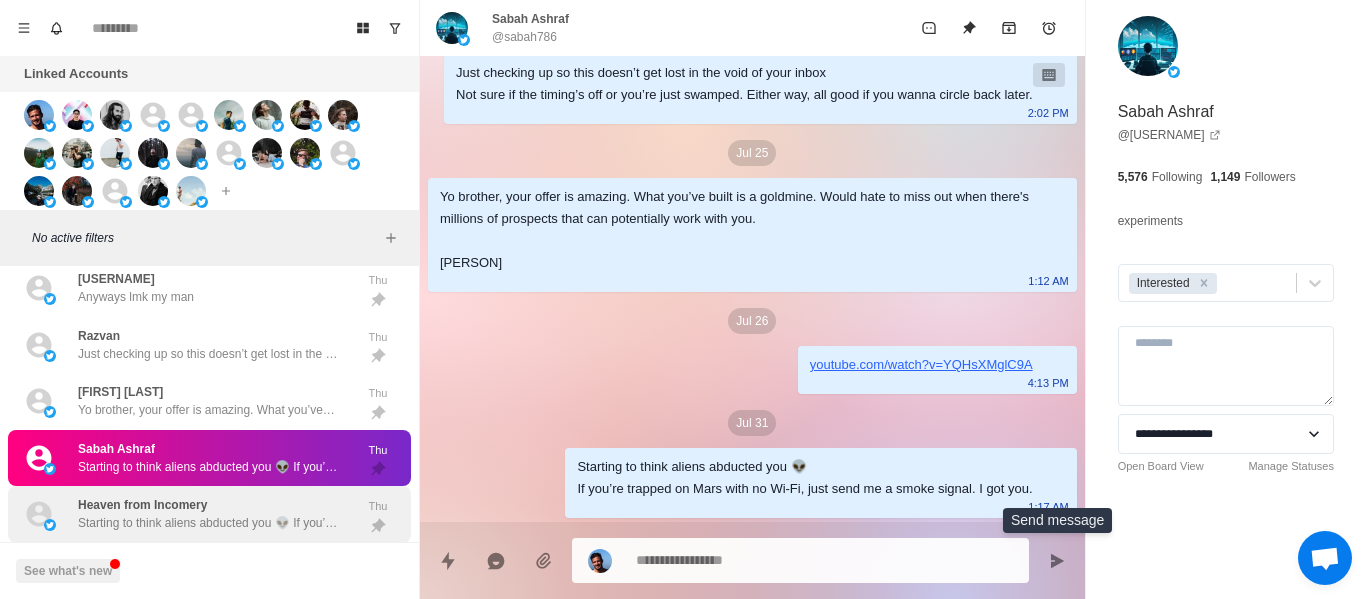 scroll, scrollTop: 624, scrollLeft: 0, axis: vertical 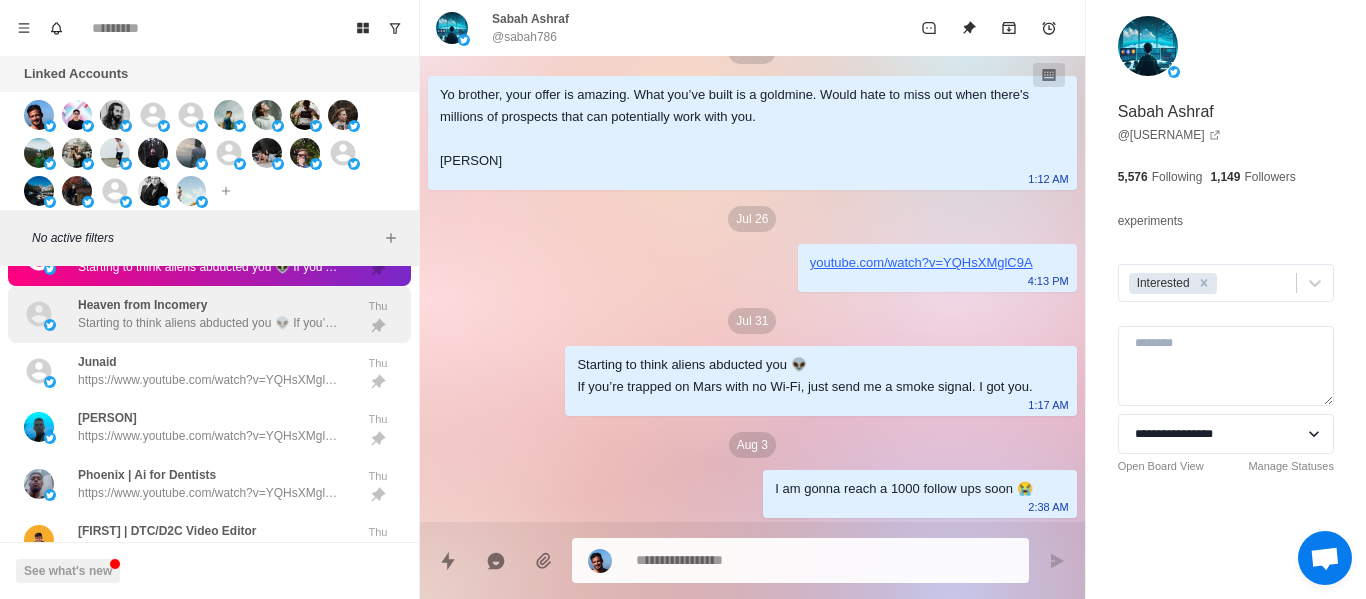 drag, startPoint x: 158, startPoint y: 337, endPoint x: 168, endPoint y: 341, distance: 10.770329 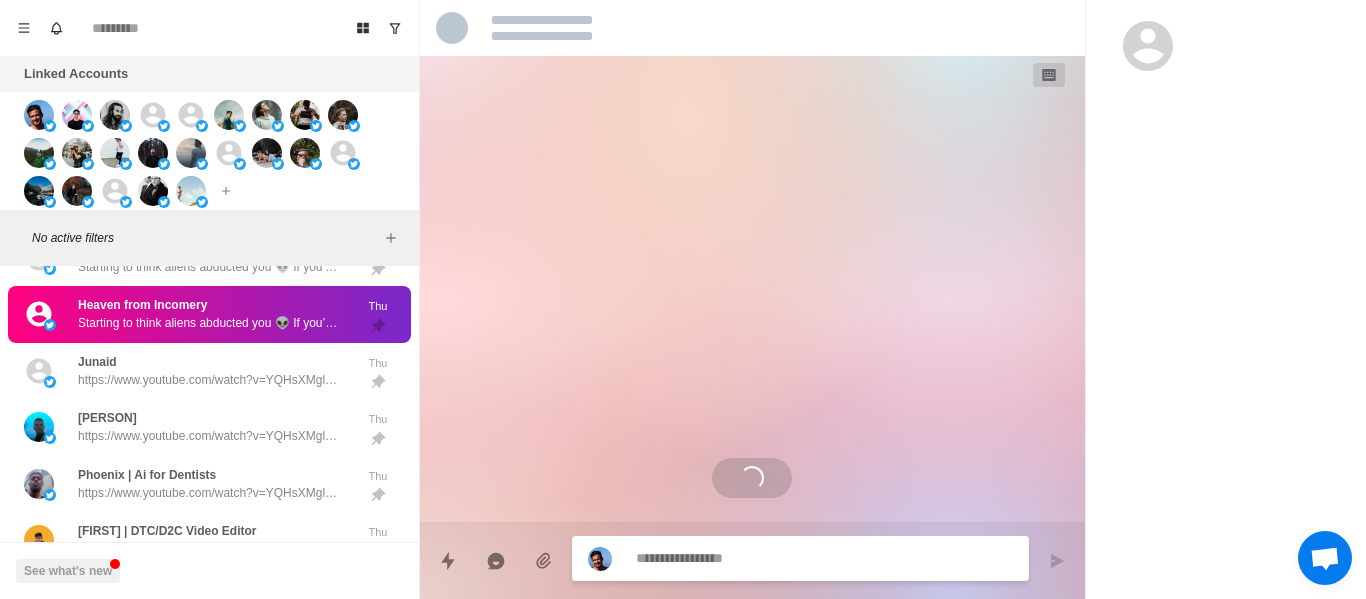 scroll, scrollTop: 2718, scrollLeft: 0, axis: vertical 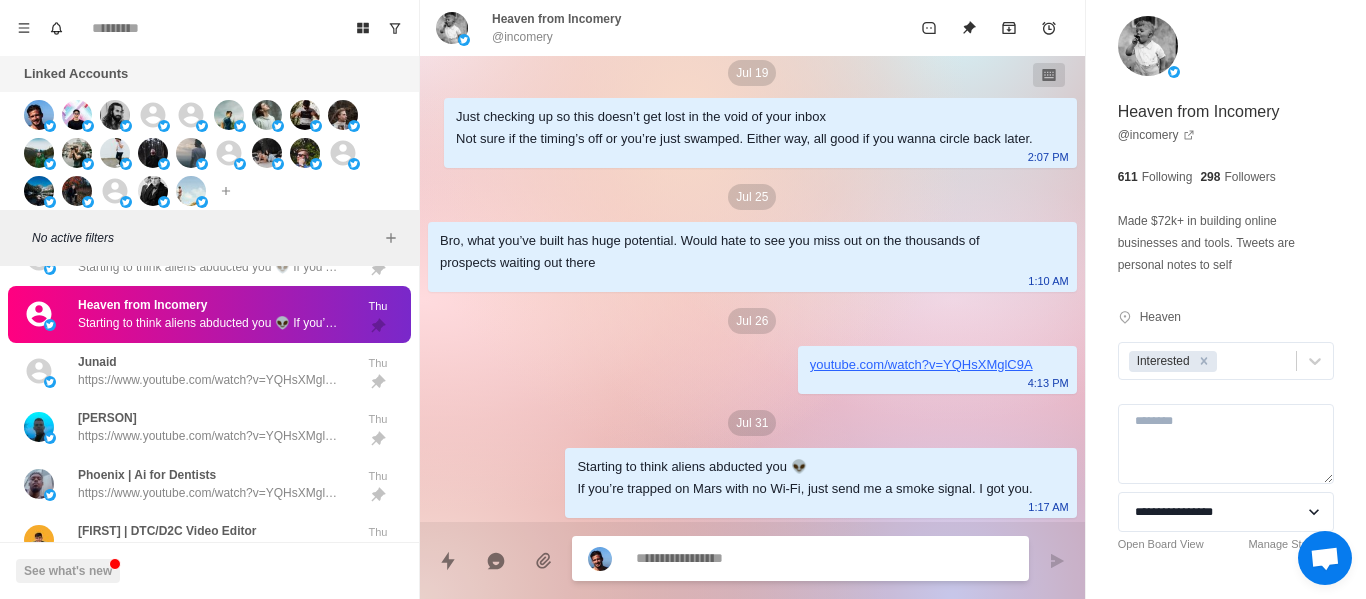 paste on "**********" 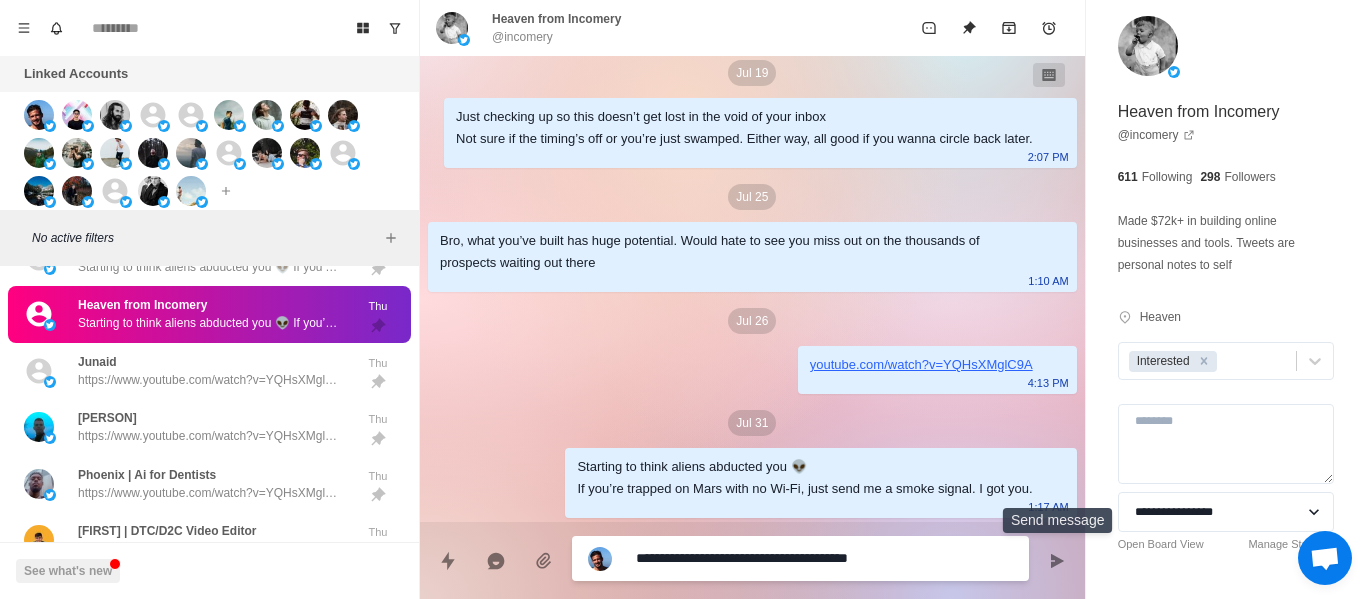 click at bounding box center [1057, 561] 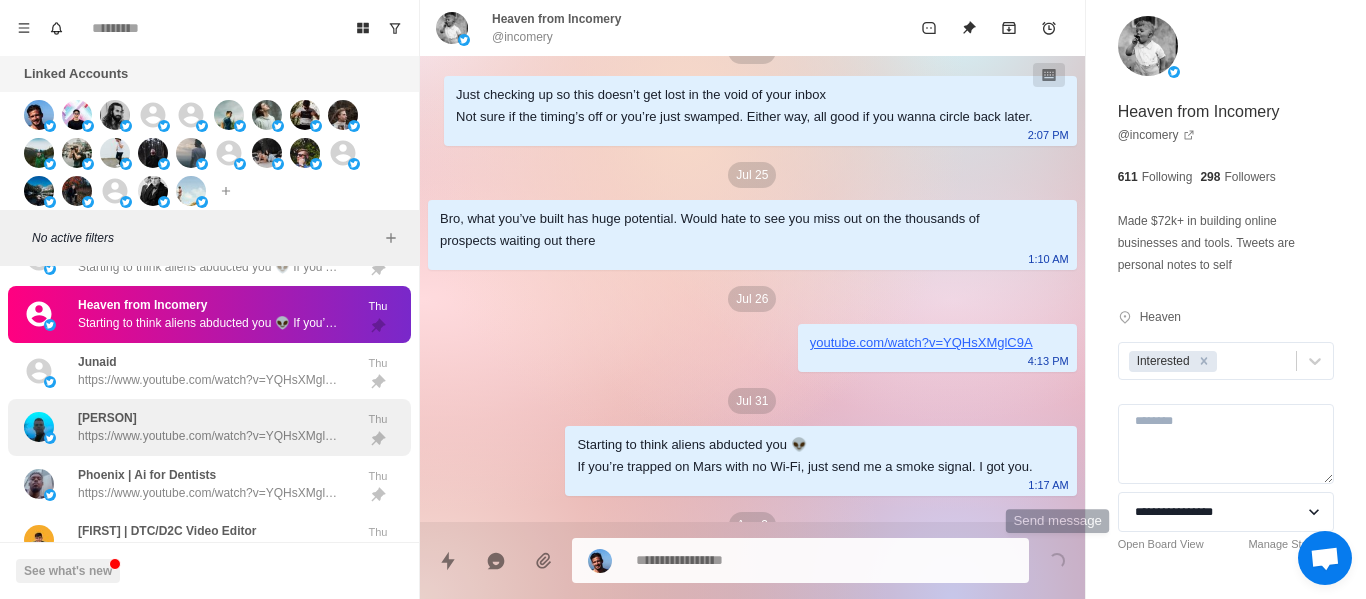 scroll, scrollTop: 2820, scrollLeft: 0, axis: vertical 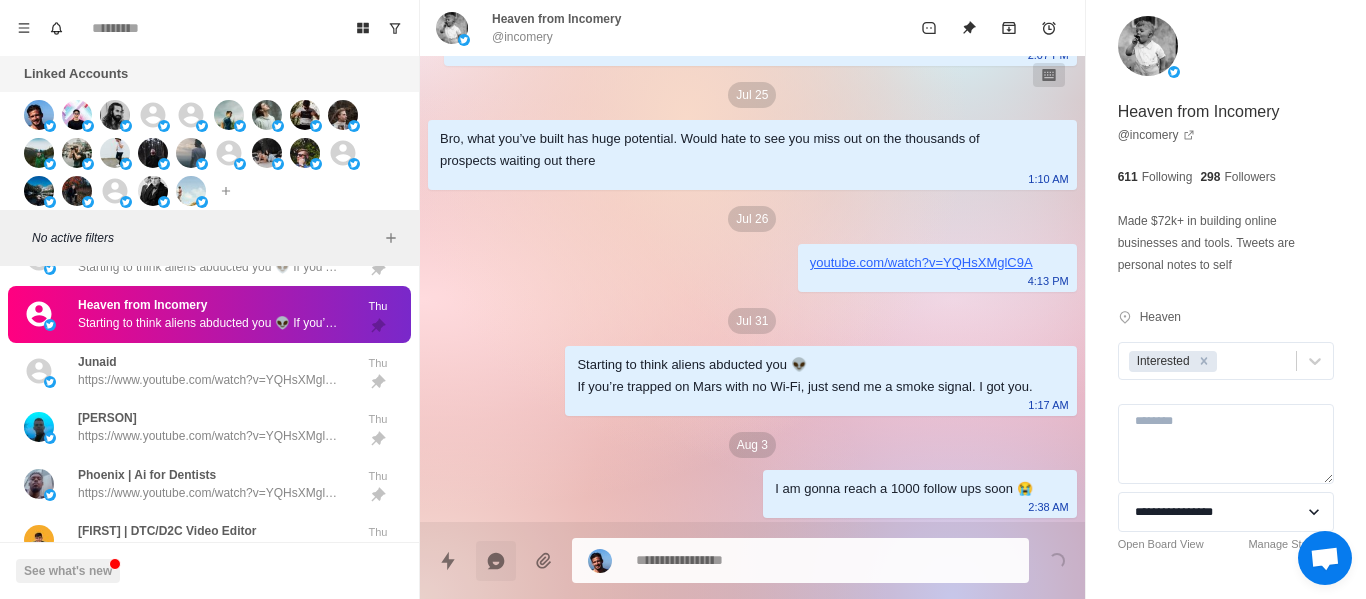 click on "Junaid https://www.youtube.com/watch?v=YQHsXMglC9A" at bounding box center [208, 371] 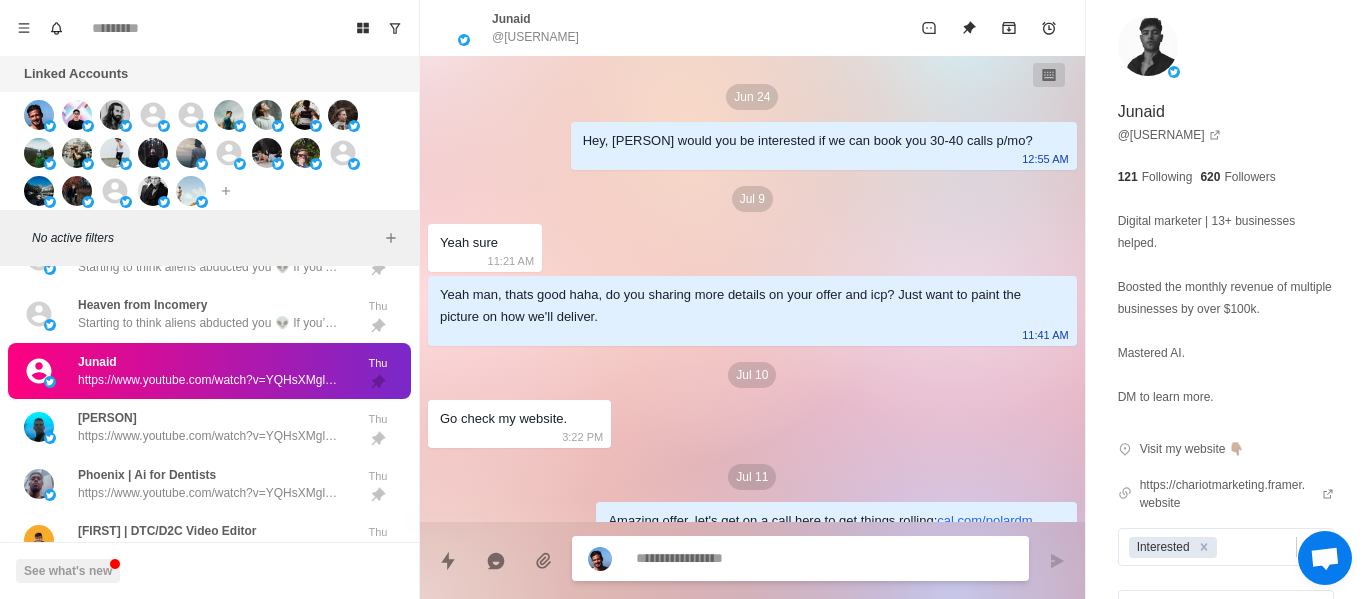 scroll, scrollTop: 1204, scrollLeft: 0, axis: vertical 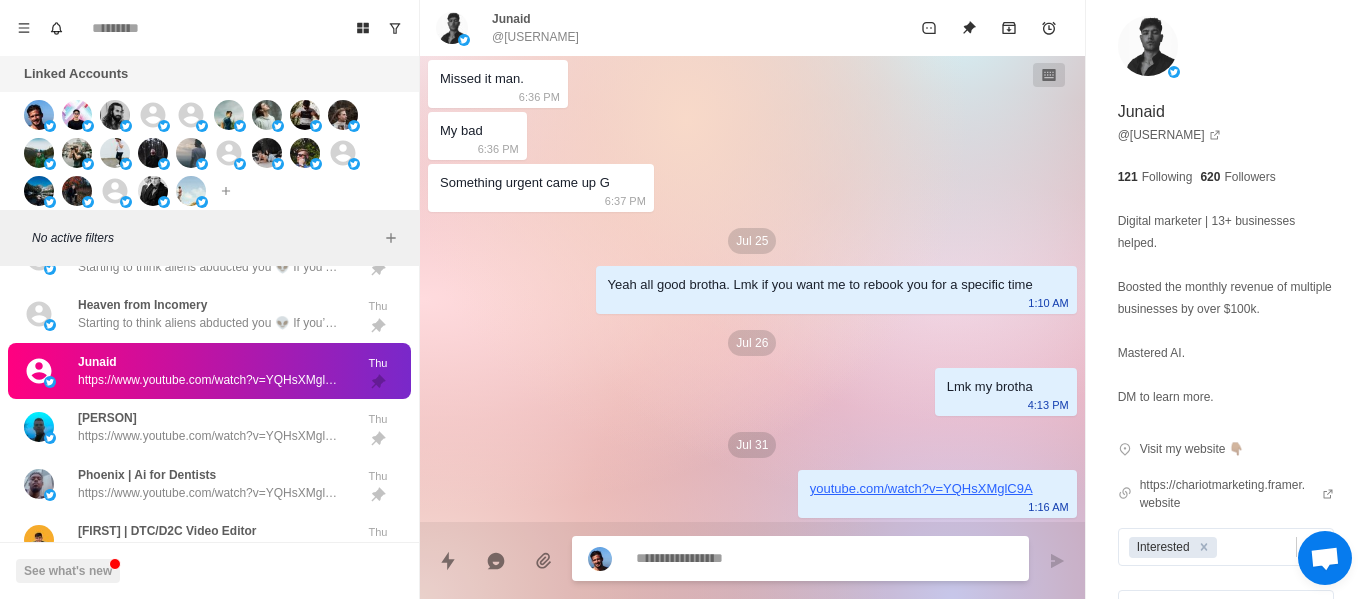 drag, startPoint x: 733, startPoint y: 540, endPoint x: 725, endPoint y: 549, distance: 12.0415945 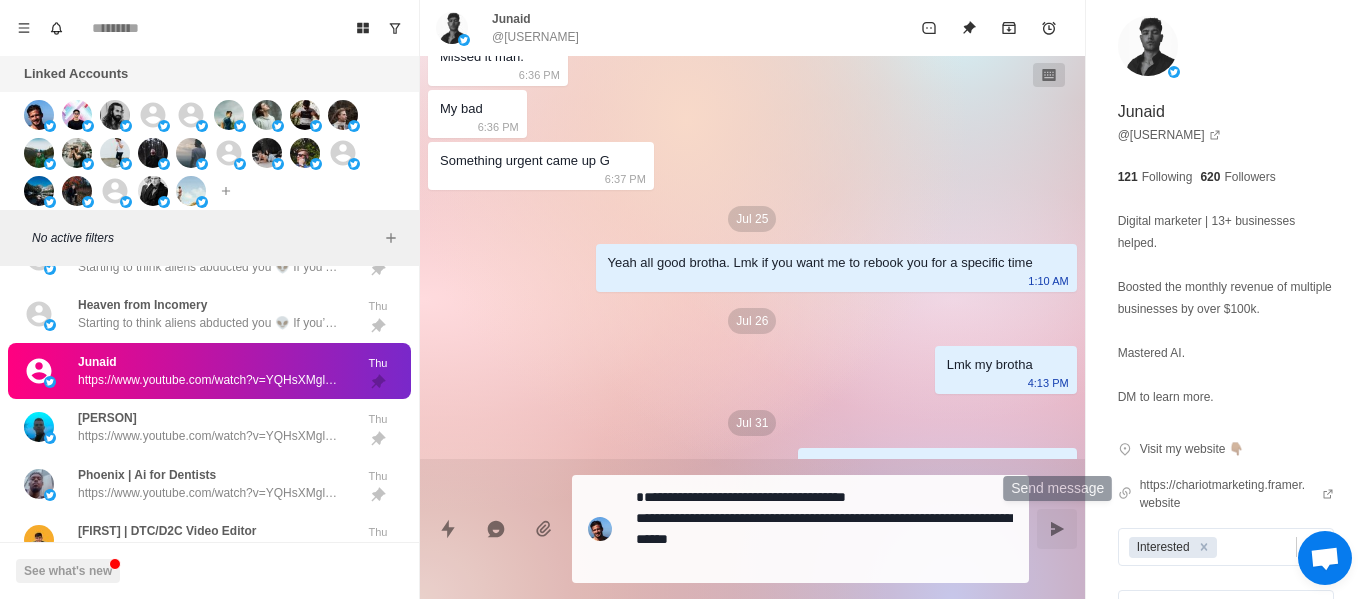 click at bounding box center [1057, 529] 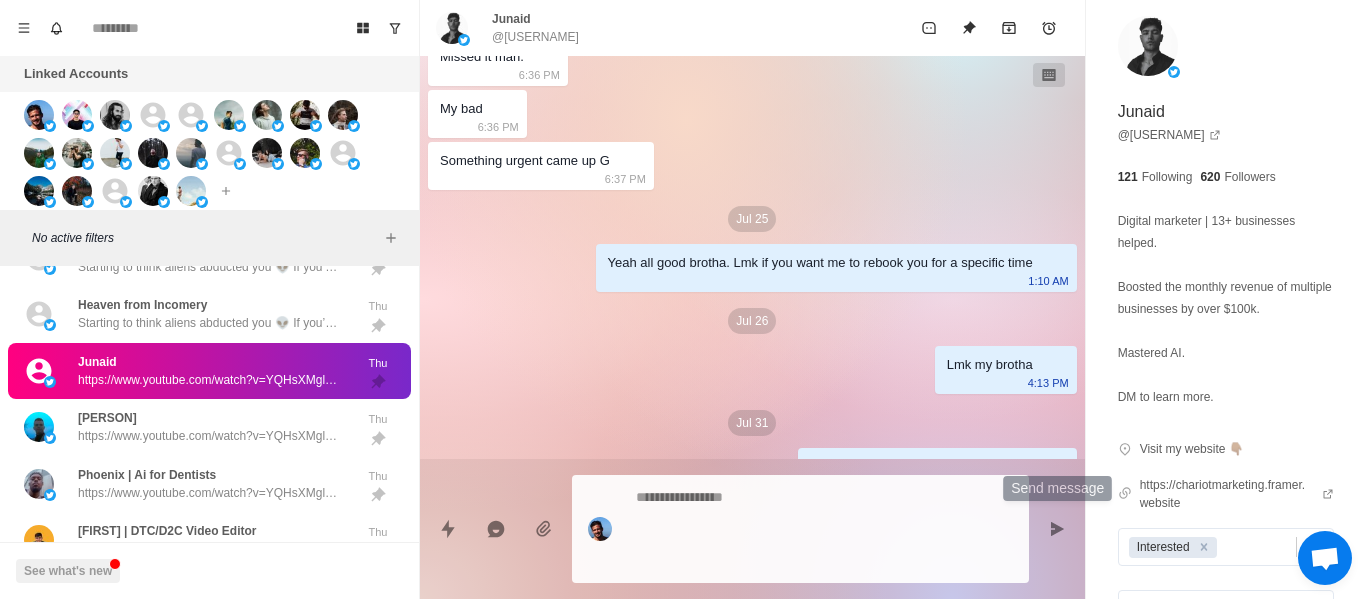 scroll, scrollTop: 1328, scrollLeft: 0, axis: vertical 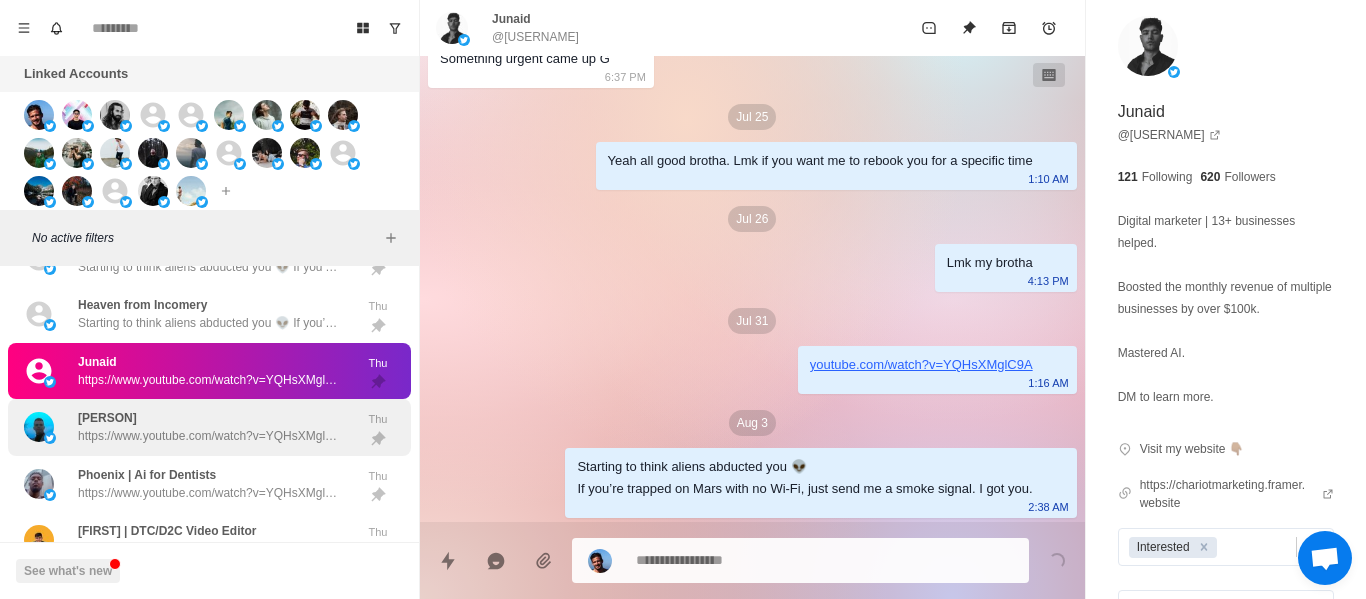 click on "https://www.youtube.com/watch?v=YQHsXMglC9A" at bounding box center (208, 436) 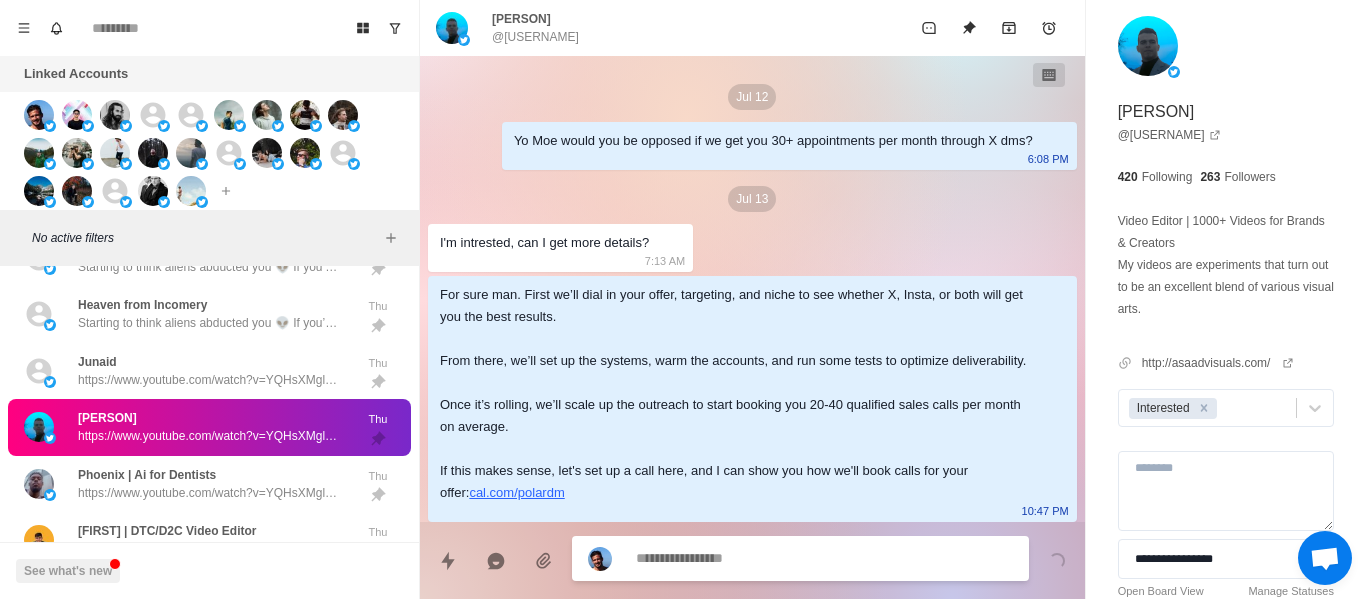 scroll, scrollTop: 1342, scrollLeft: 0, axis: vertical 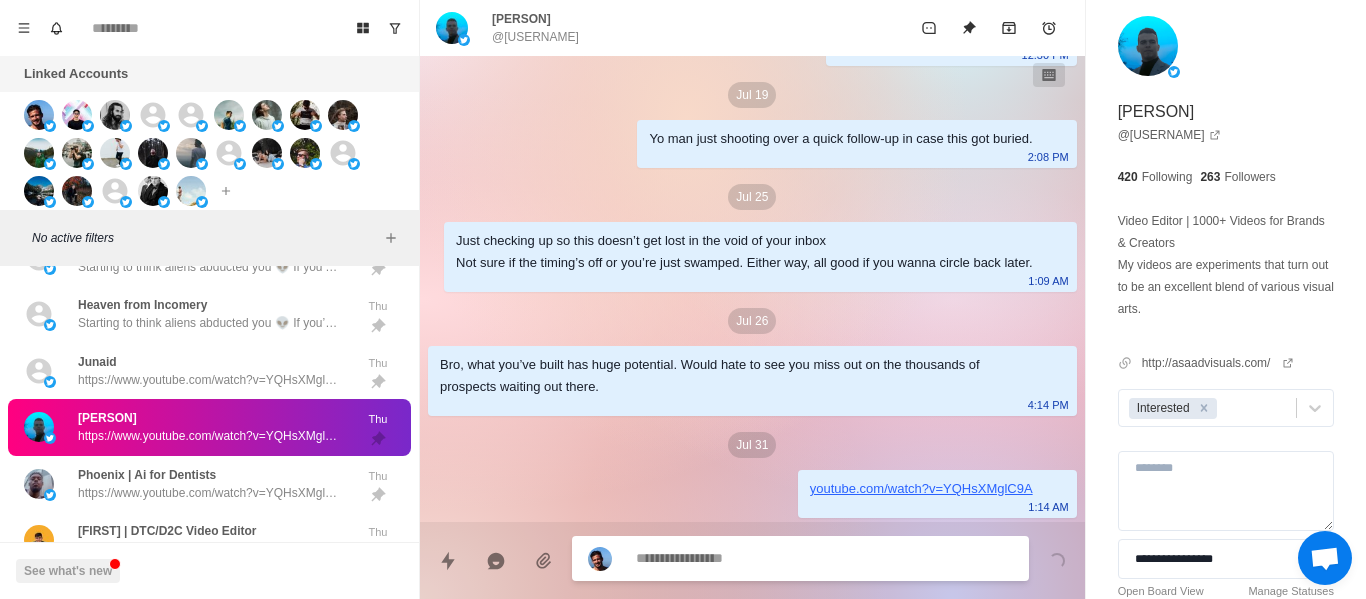 drag, startPoint x: 700, startPoint y: 562, endPoint x: 736, endPoint y: 368, distance: 197.31194 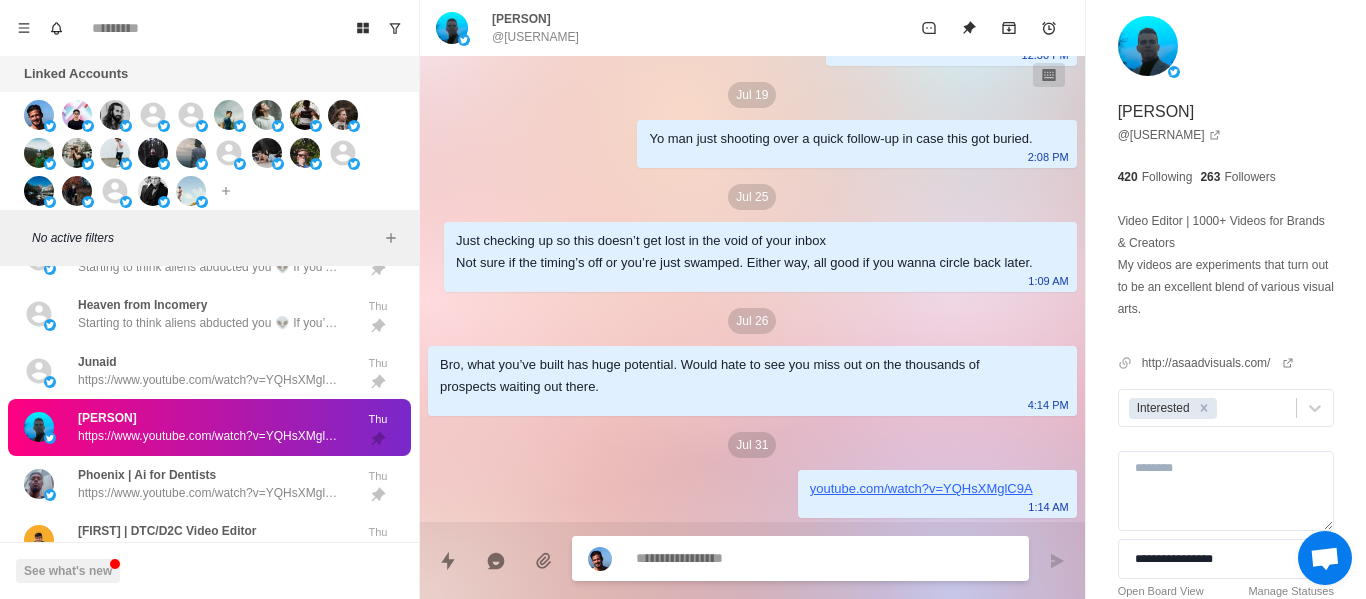 paste on "**********" 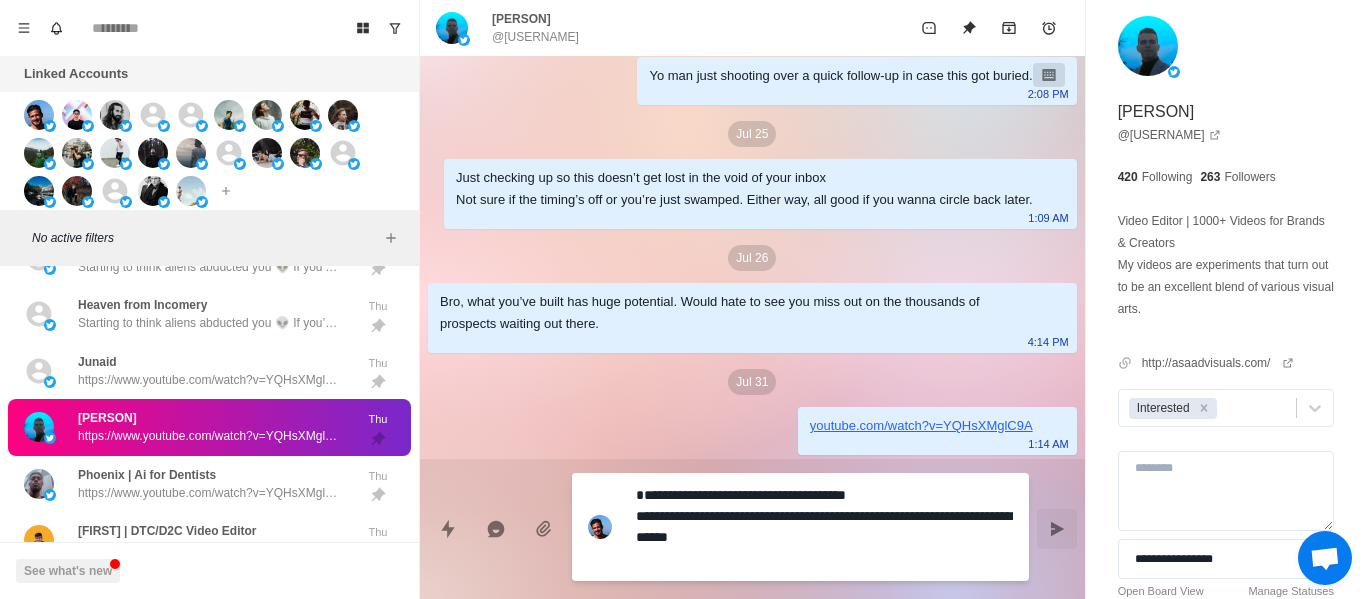 click at bounding box center [1057, 529] 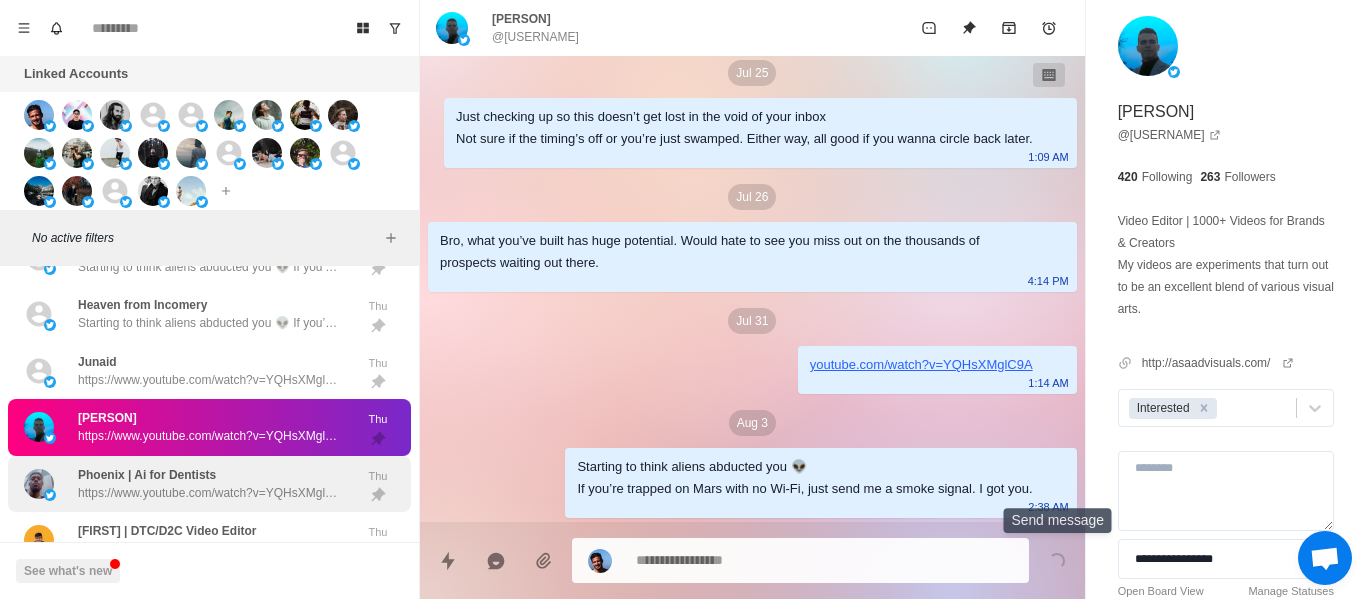 scroll, scrollTop: 1466, scrollLeft: 0, axis: vertical 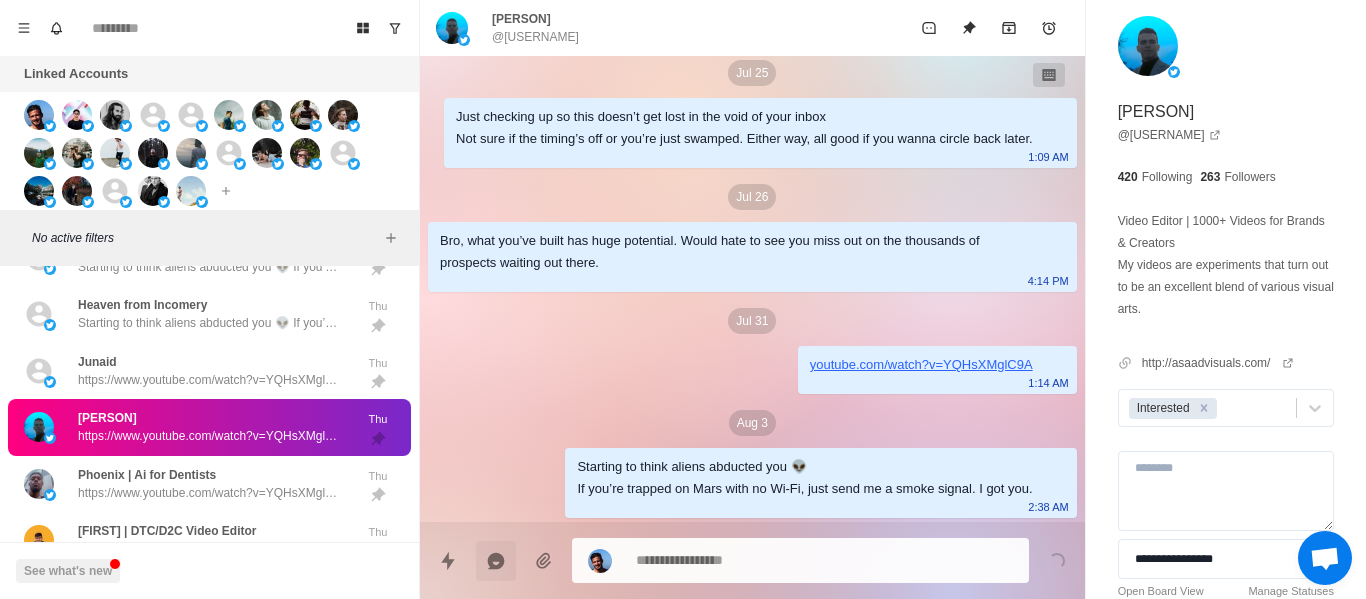 click on "https://www.youtube.com/watch?v=YQHsXMglC9A" at bounding box center (208, 493) 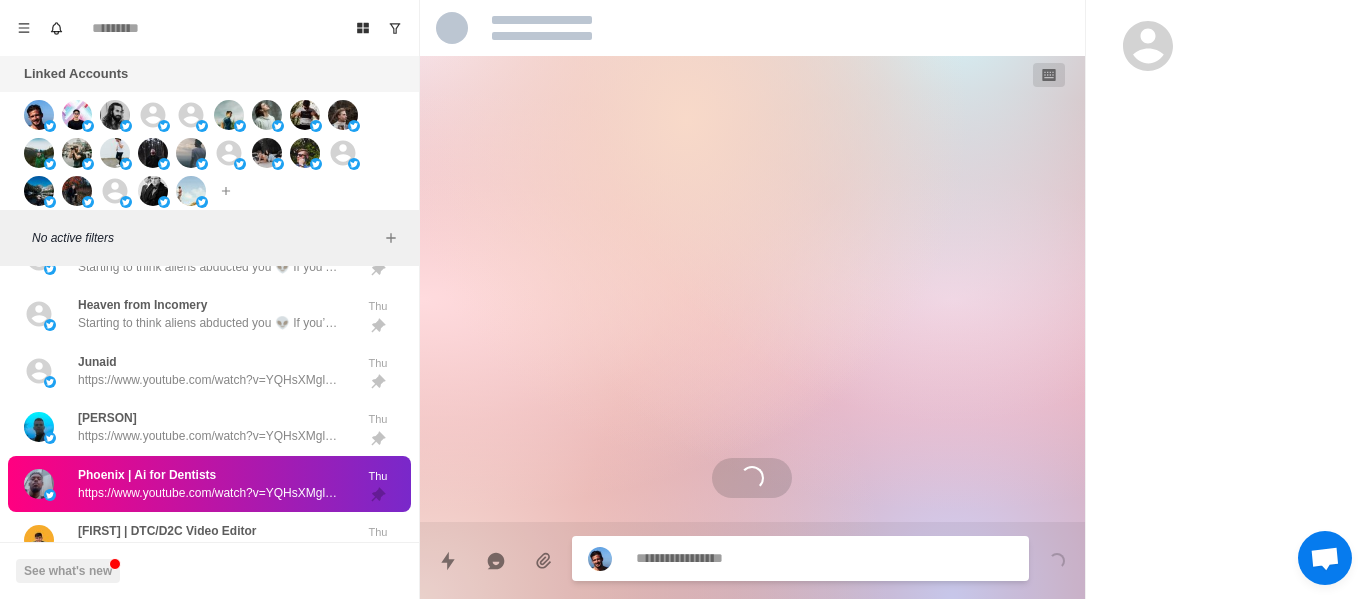 scroll, scrollTop: 0, scrollLeft: 0, axis: both 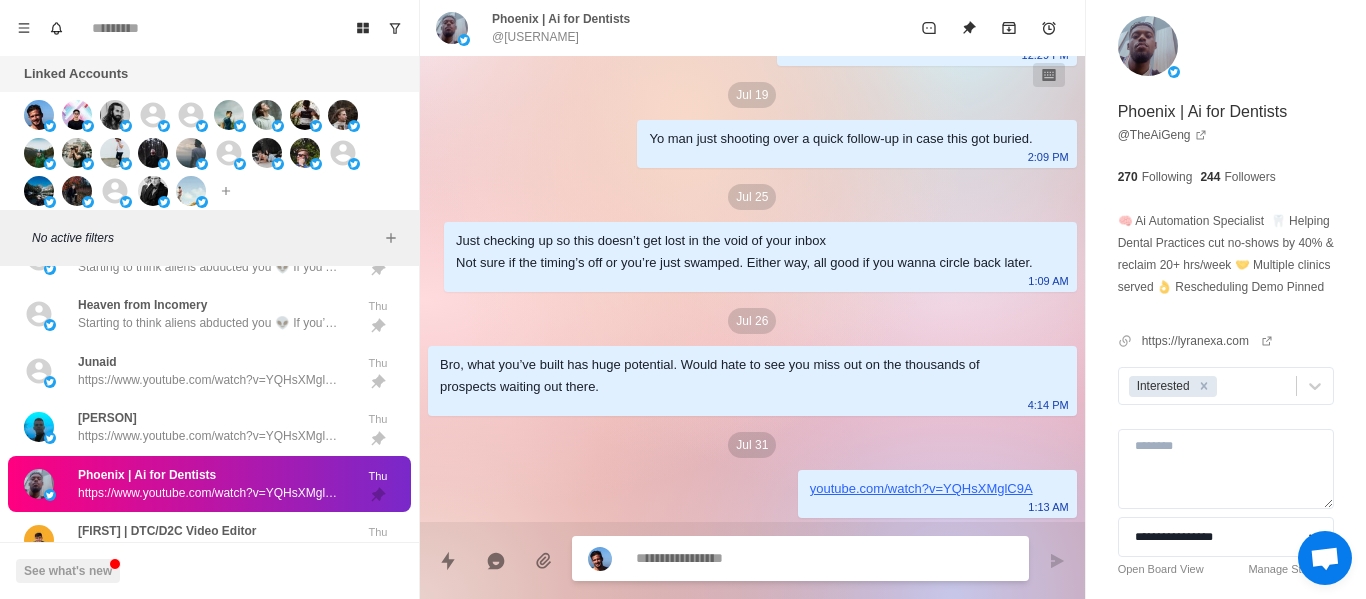 paste on "**********" 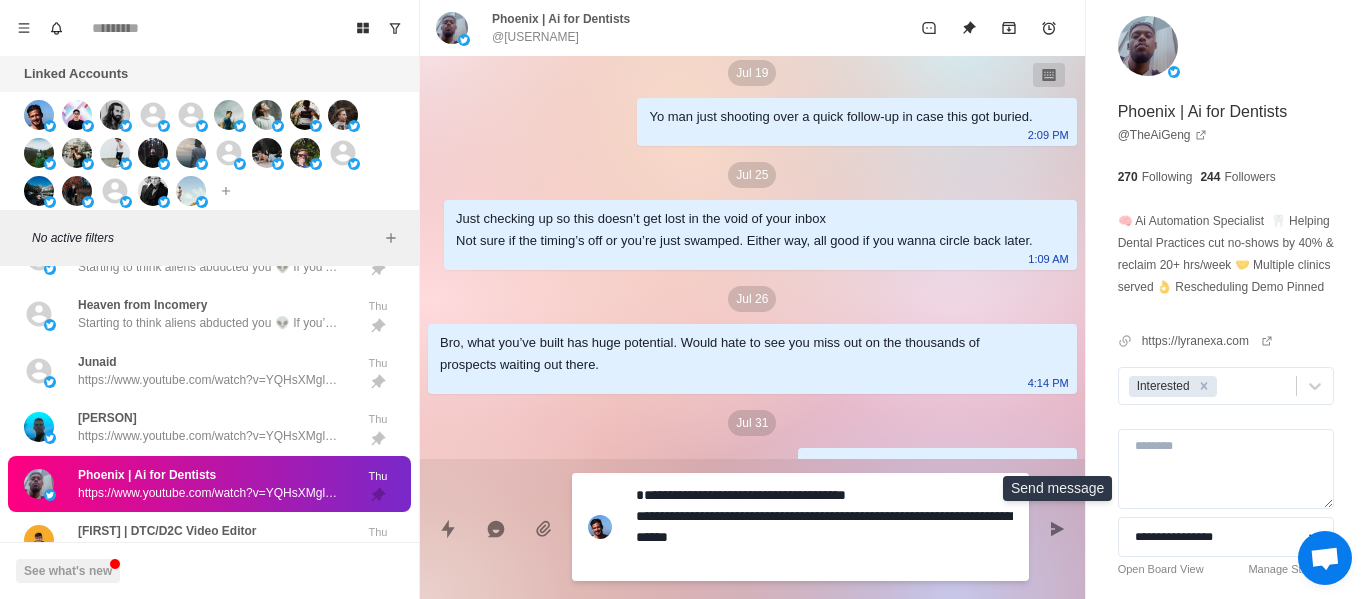 click at bounding box center (1057, 529) 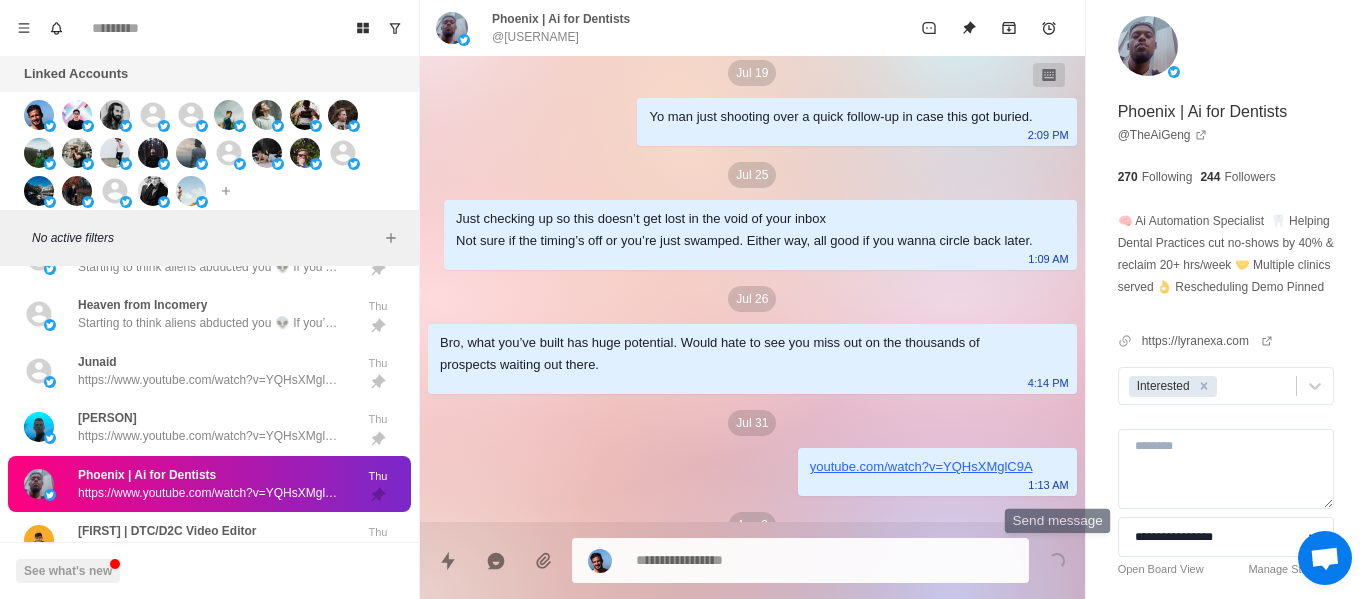 scroll, scrollTop: 456, scrollLeft: 0, axis: vertical 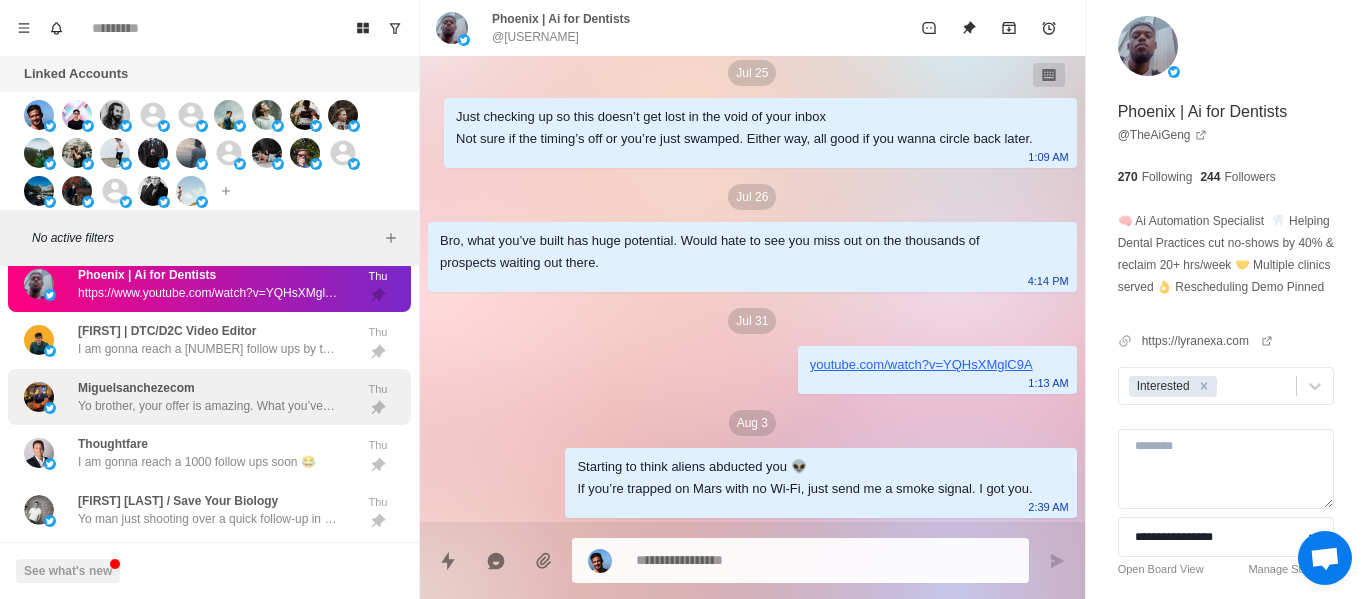 click on "Miguelsanchezecom Yo brother, your offer is amazing. What you’ve built is a goldmine. Would hate to miss out when there's millions of prospects that can potentially work with you.  Thu" at bounding box center [209, 397] 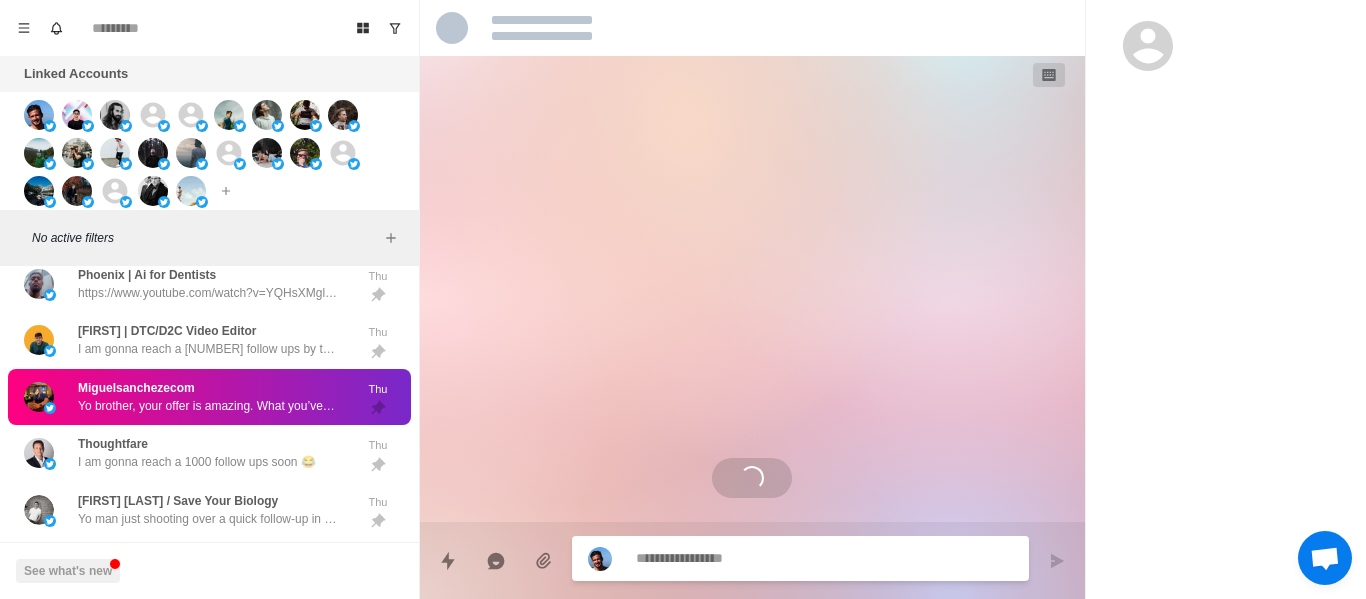 scroll, scrollTop: 0, scrollLeft: 0, axis: both 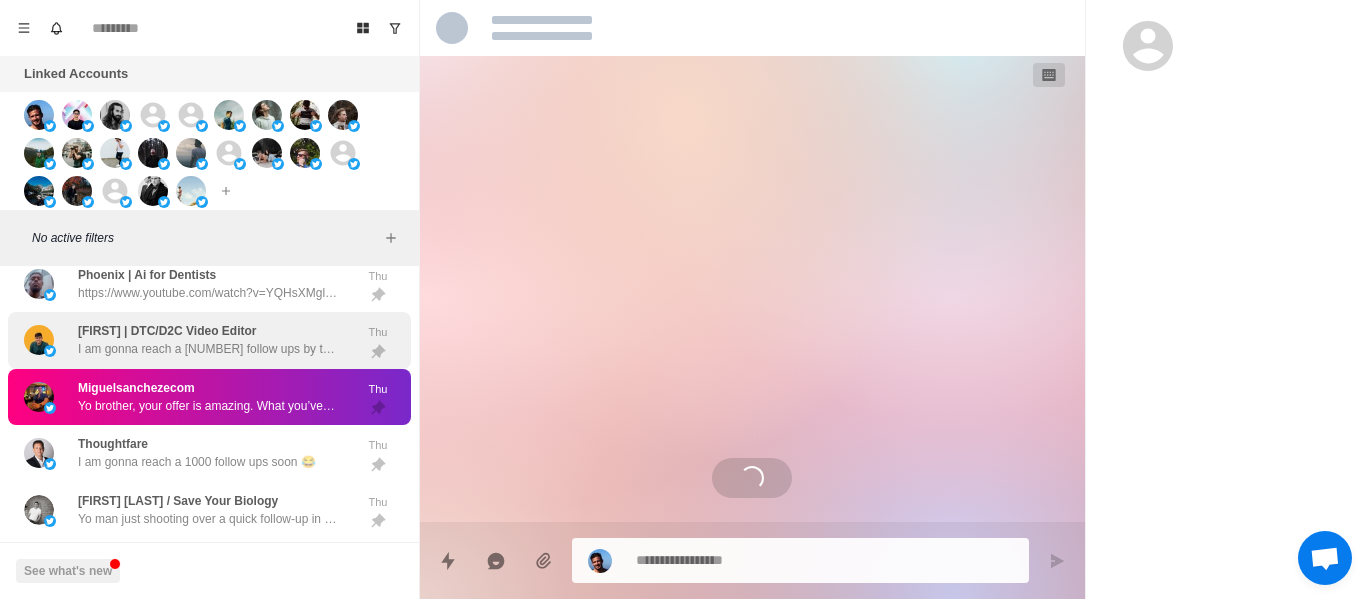 click on "I am gonna reach a 1000 follow ups by the times this guy checks out the calendar lmaoo" at bounding box center (208, 349) 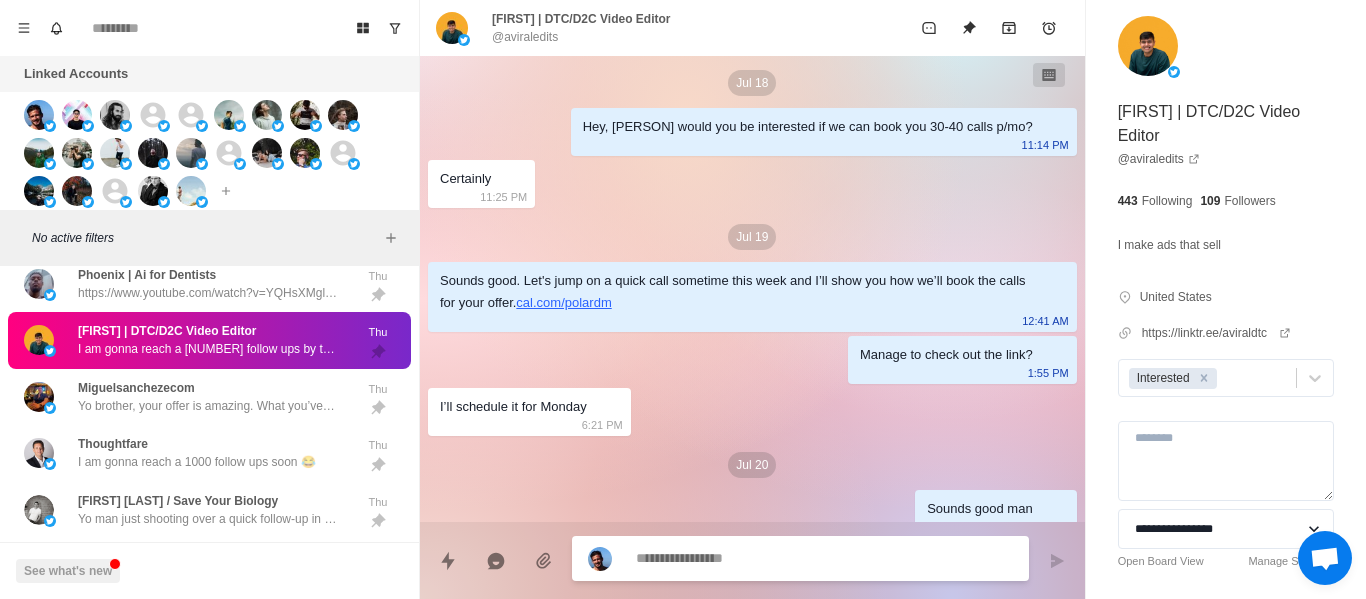 scroll, scrollTop: 0, scrollLeft: 0, axis: both 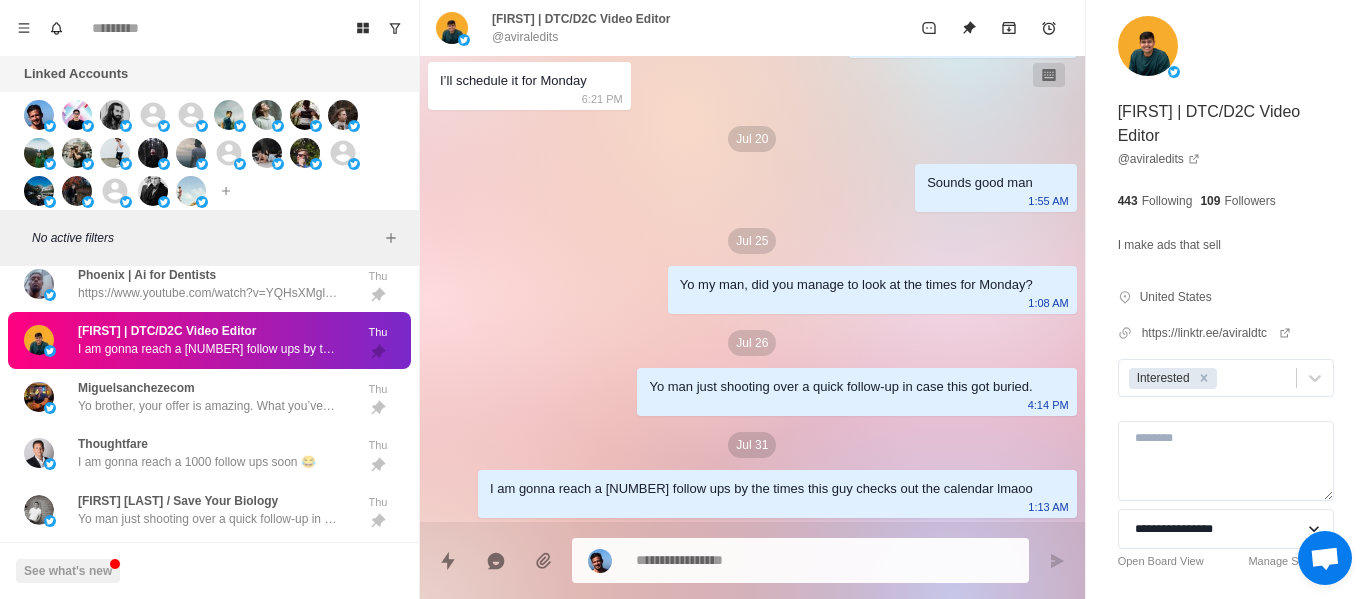 drag, startPoint x: 749, startPoint y: 527, endPoint x: 727, endPoint y: 551, distance: 32.55764 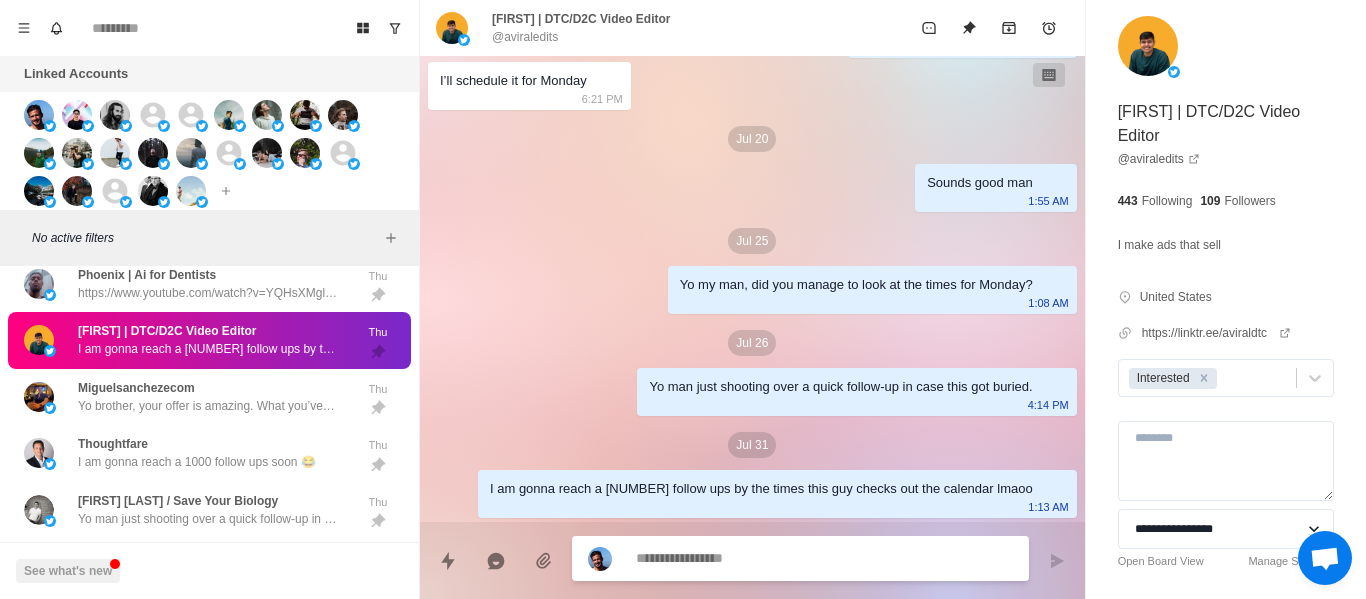 paste on "**********" 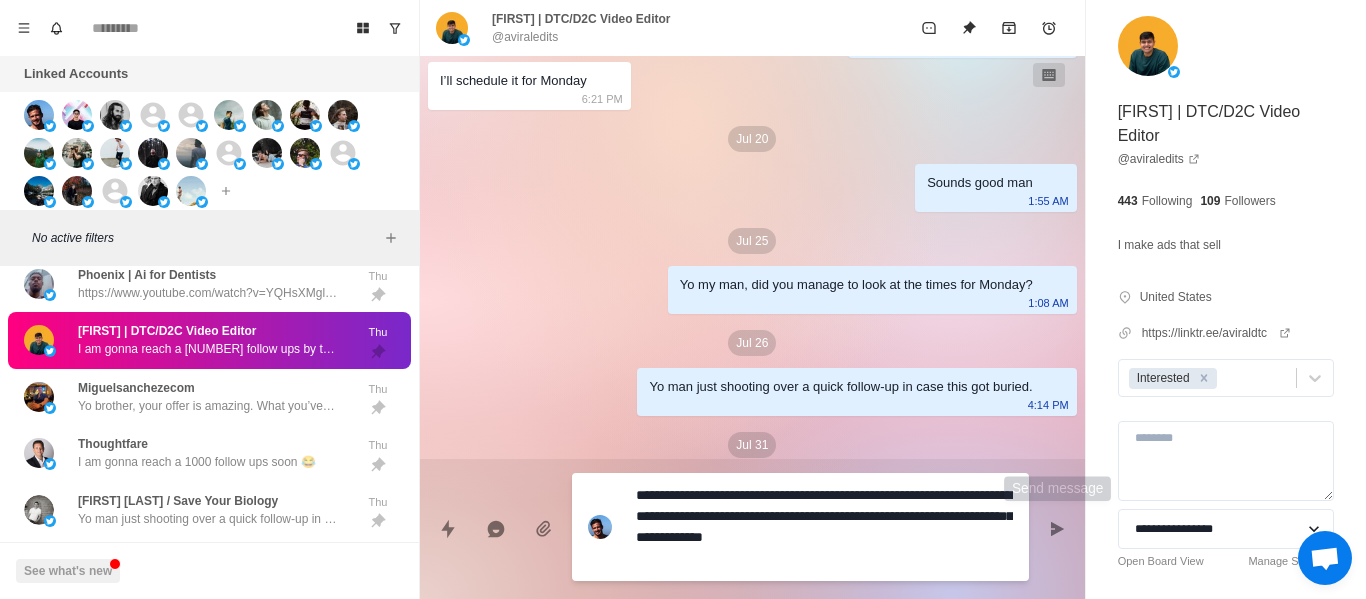 click at bounding box center [1057, 529] 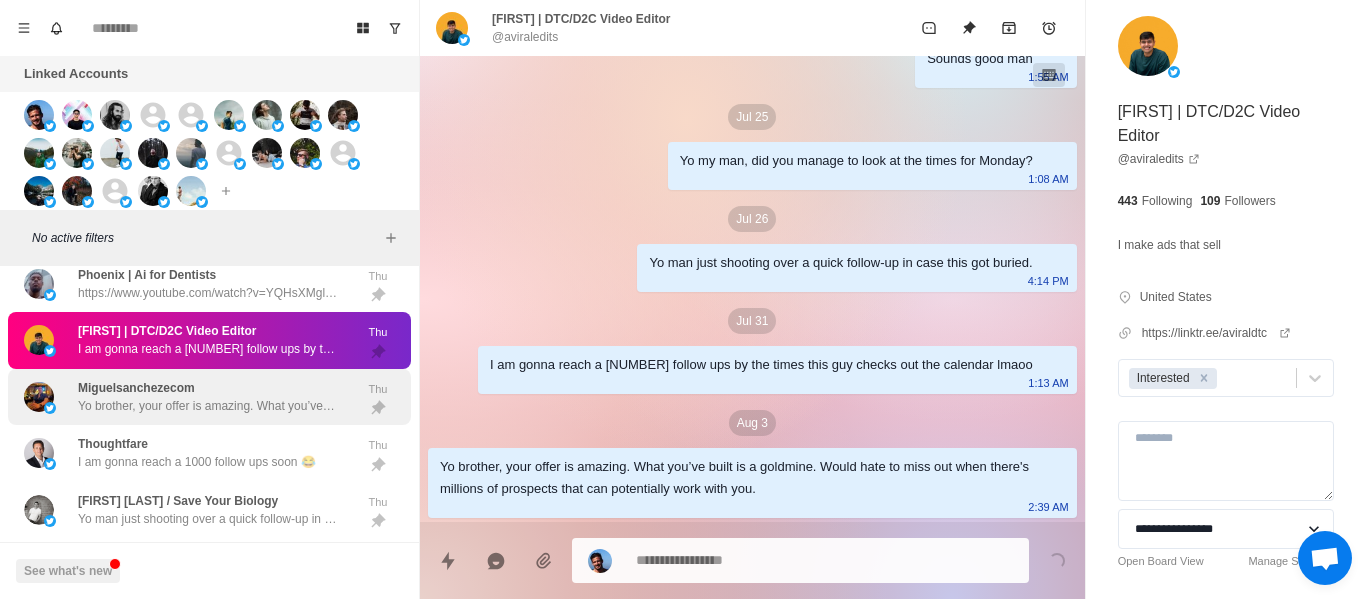 click on "Miguelsanchezecom Yo brother, your offer is amazing. What you’ve built is a goldmine. Would hate to miss out when there's millions of prospects that can potentially work with you.  Thu" at bounding box center [209, 397] 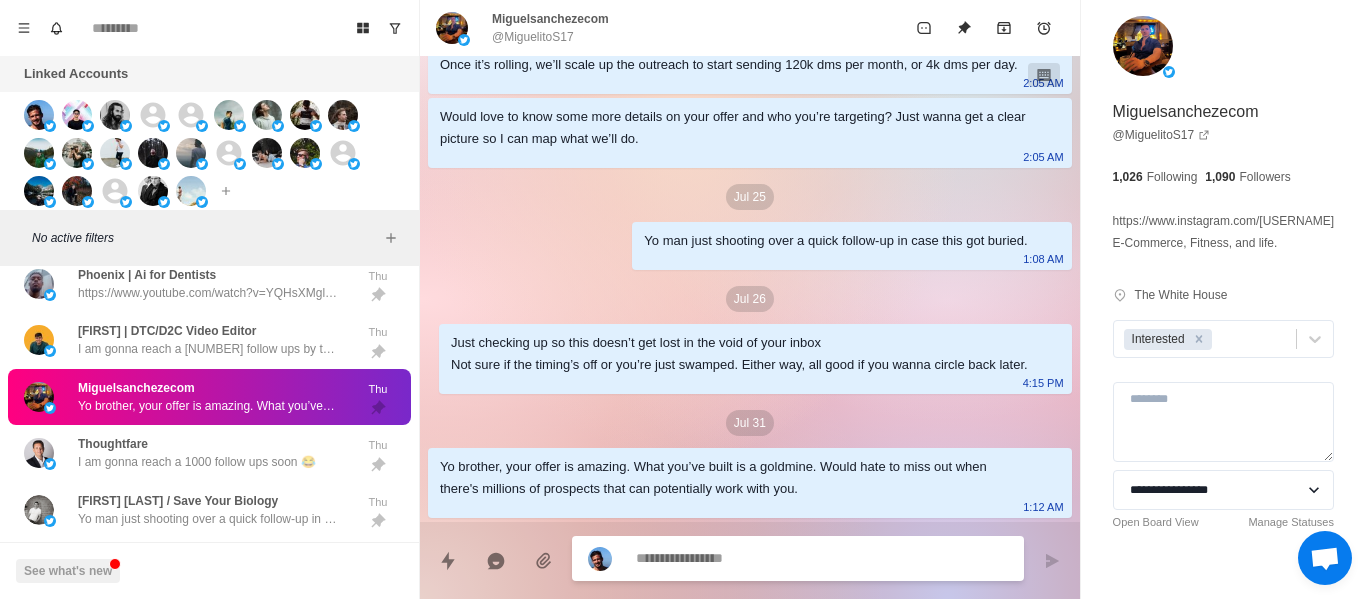 scroll, scrollTop: 428, scrollLeft: 0, axis: vertical 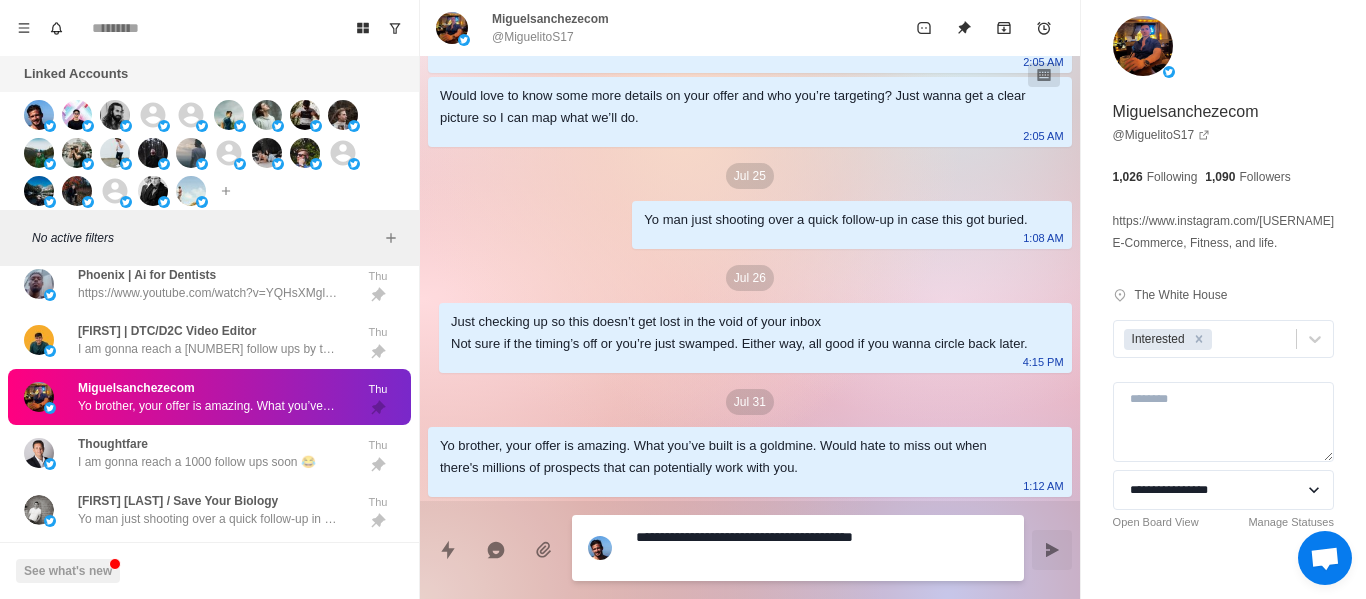 click at bounding box center [1052, 550] 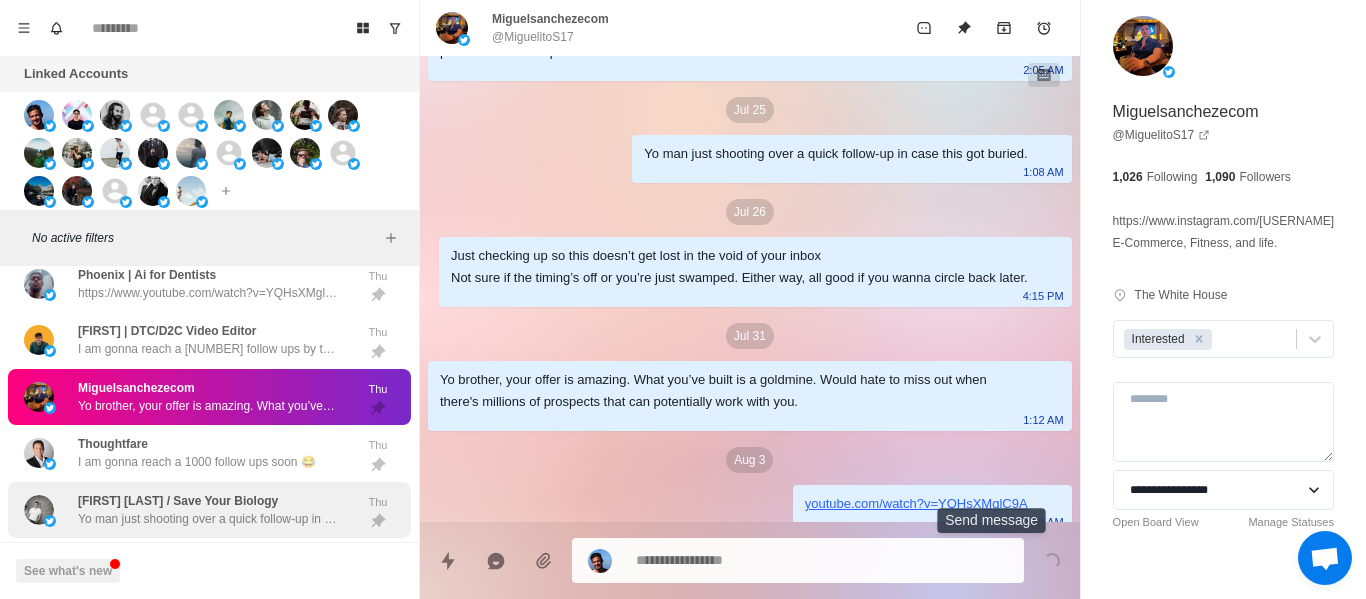 scroll, scrollTop: 530, scrollLeft: 0, axis: vertical 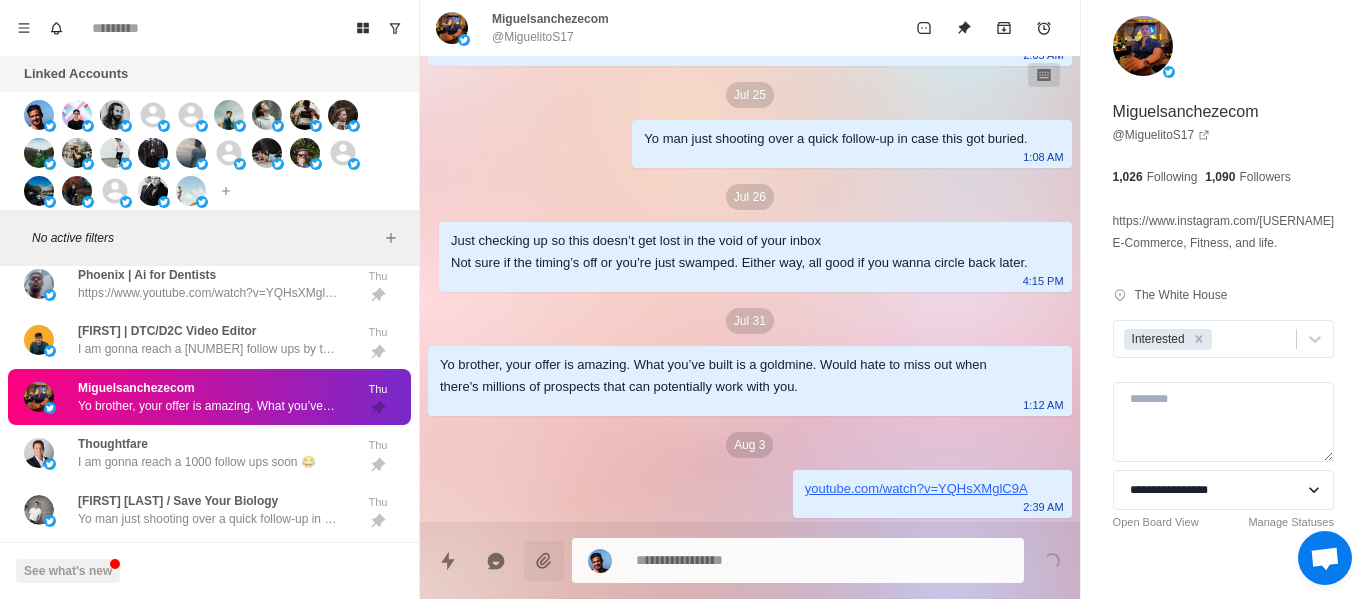 drag, startPoint x: 258, startPoint y: 467, endPoint x: 551, endPoint y: 564, distance: 308.63895 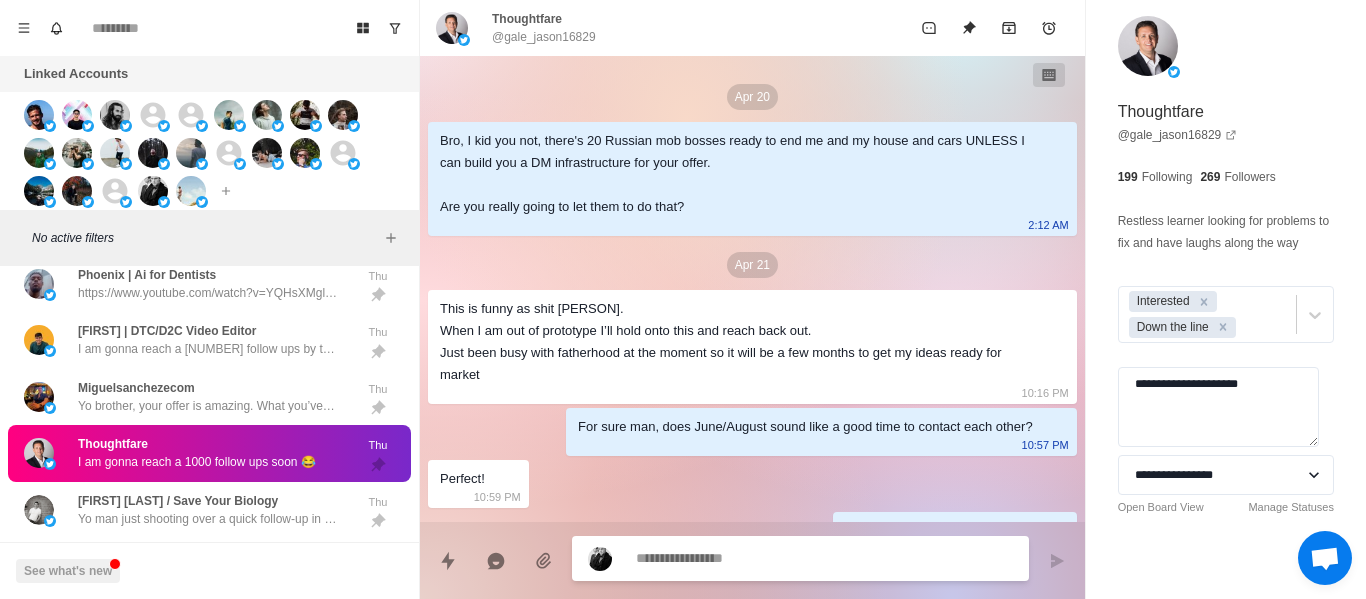 scroll, scrollTop: 1498, scrollLeft: 0, axis: vertical 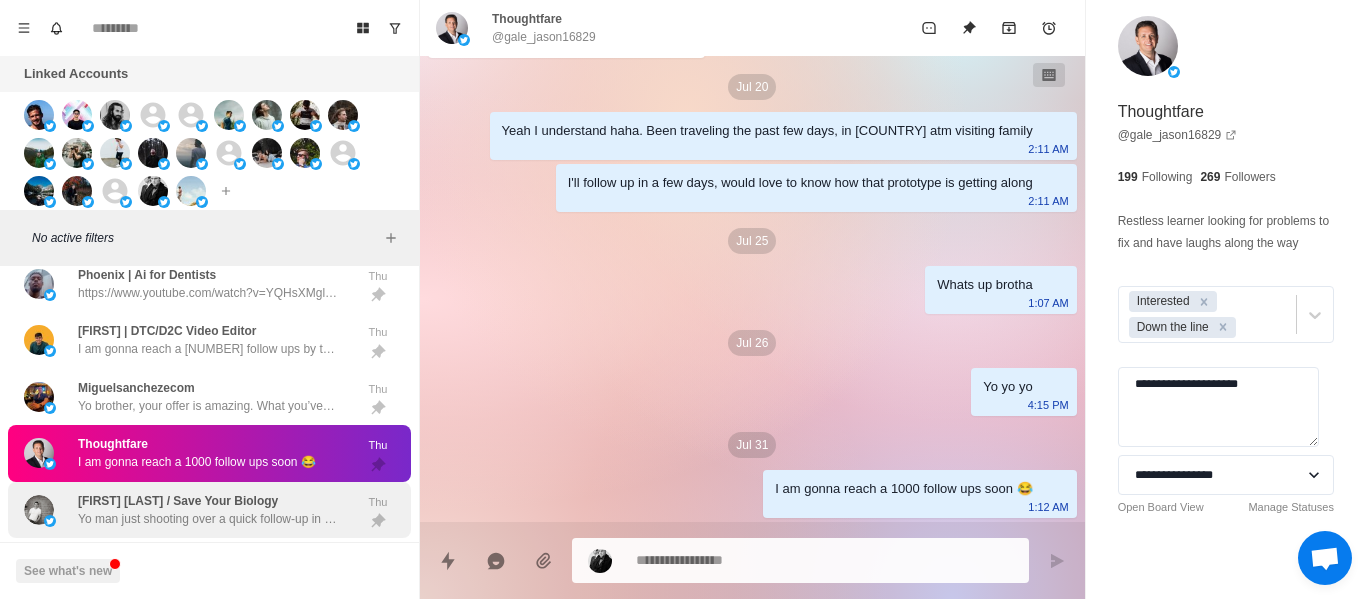 drag, startPoint x: 202, startPoint y: 479, endPoint x: 244, endPoint y: 489, distance: 43.174065 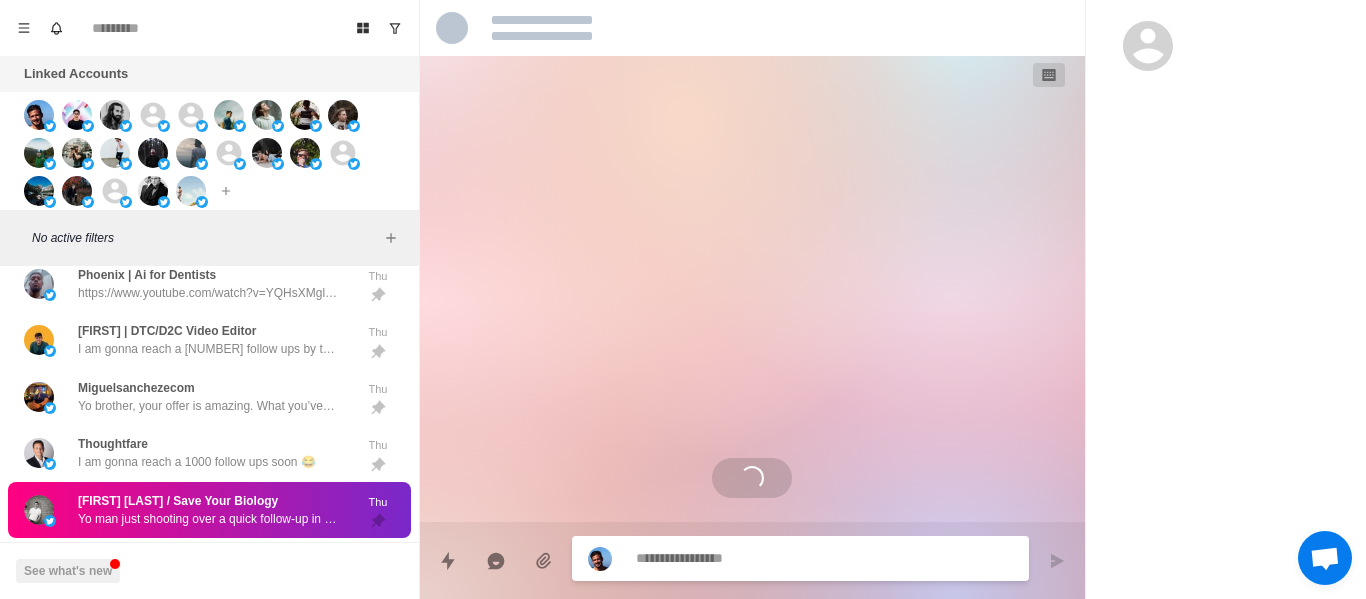 scroll, scrollTop: 412, scrollLeft: 0, axis: vertical 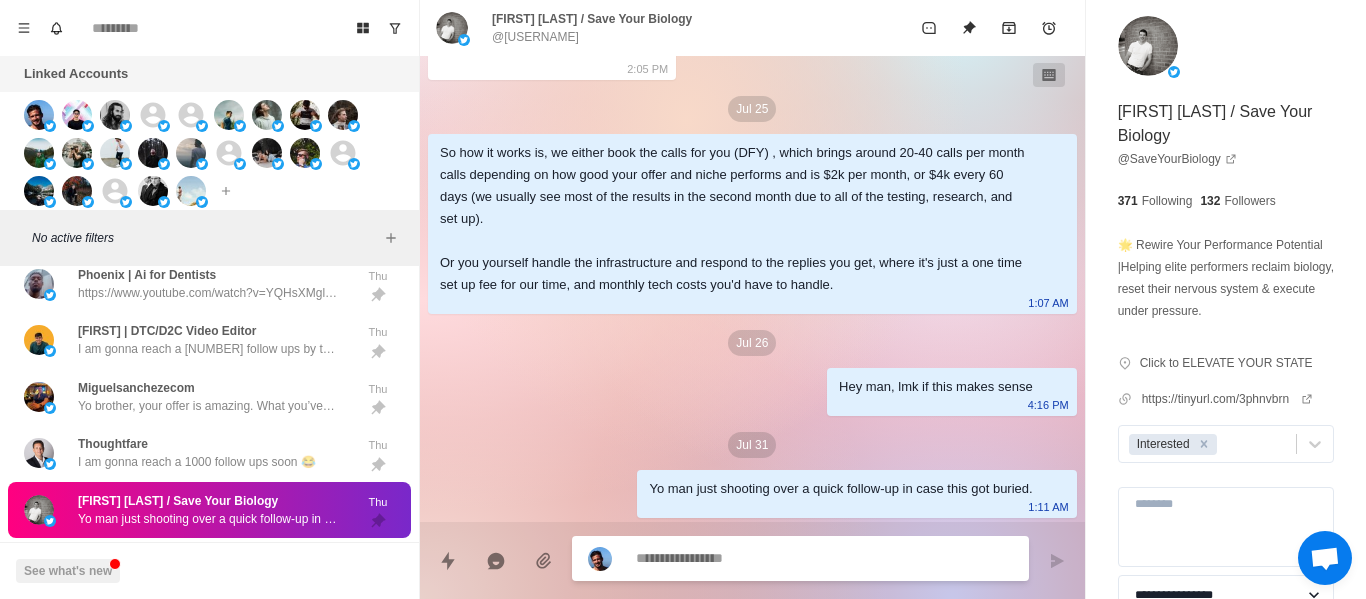 paste on "**********" 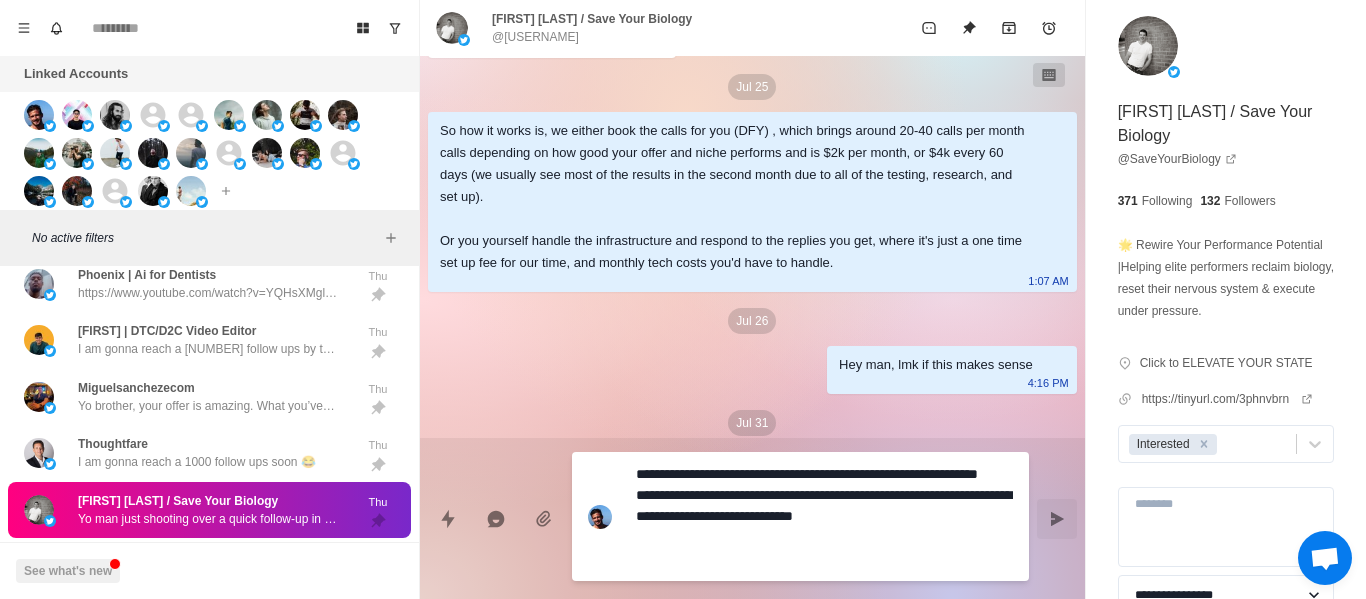 click at bounding box center (1057, 519) 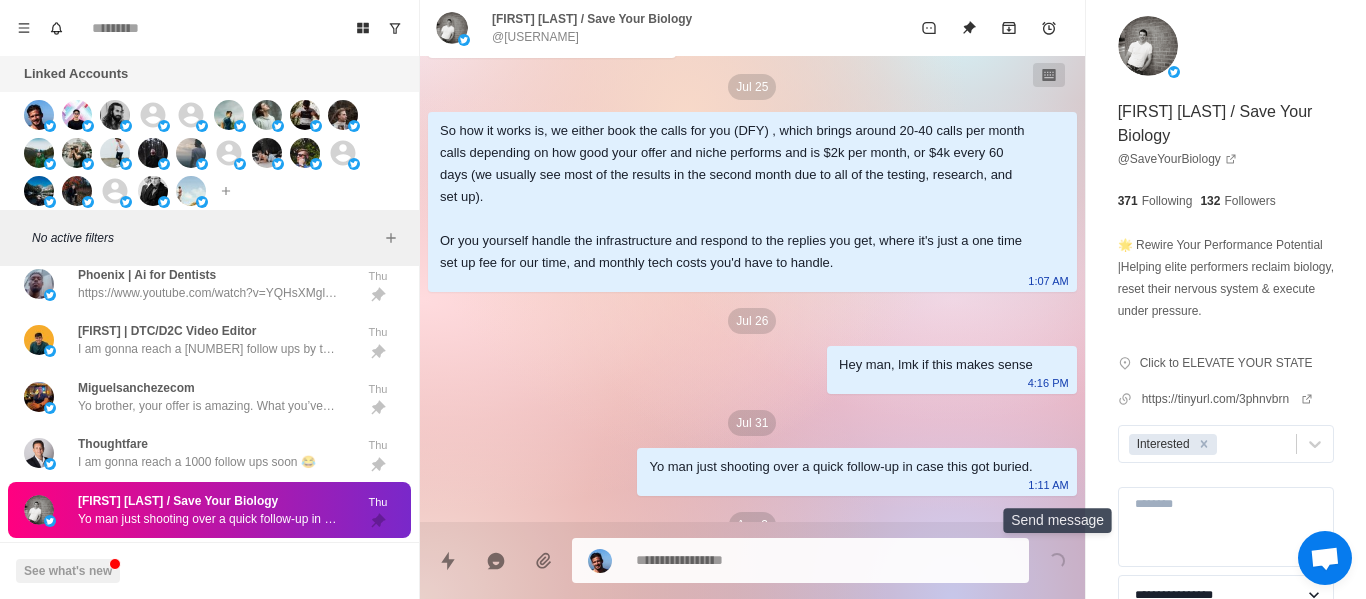 scroll, scrollTop: 558, scrollLeft: 0, axis: vertical 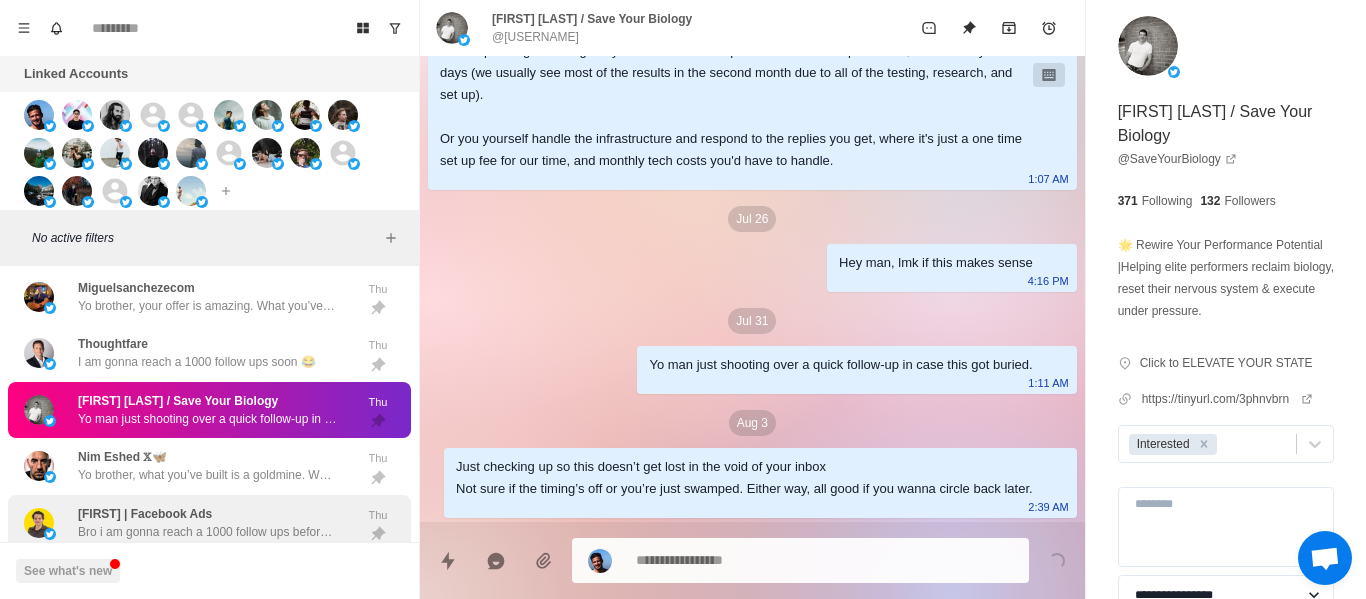 click on "Nim Eshed 𝕏🦋 Yo brother, what you’ve built is a goldmine. Would hate to miss out, when there's thousands of $ worth of revenue ready to be made. Thu" at bounding box center [209, 466] 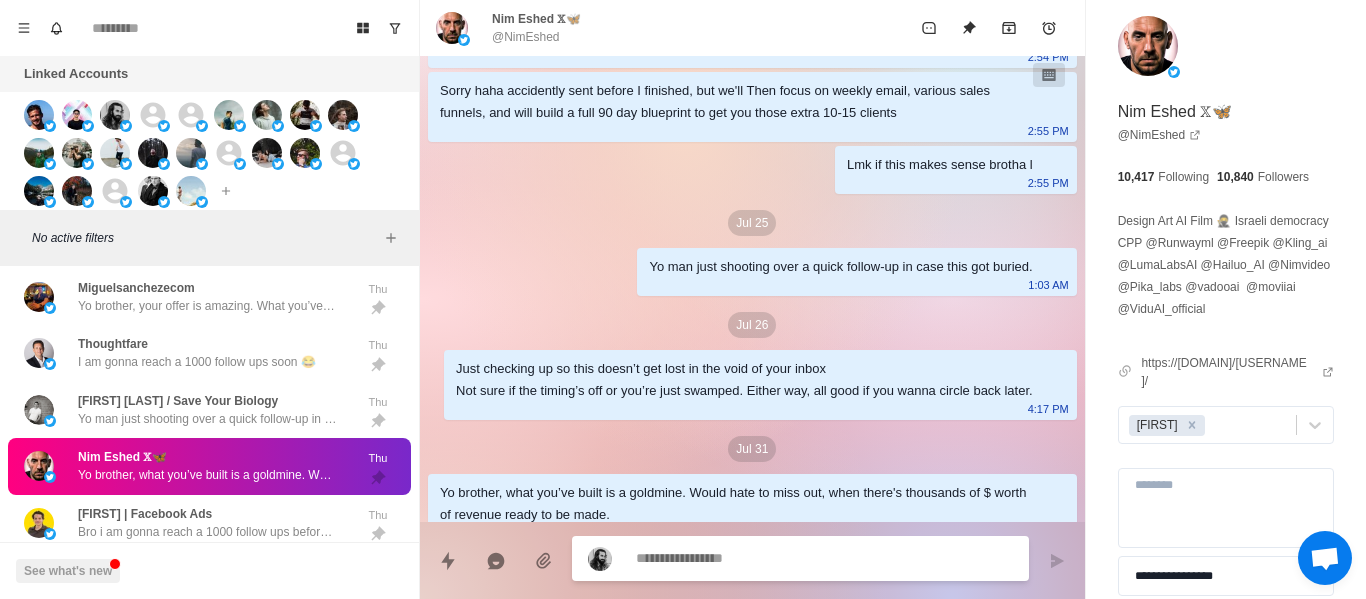 scroll, scrollTop: 590, scrollLeft: 0, axis: vertical 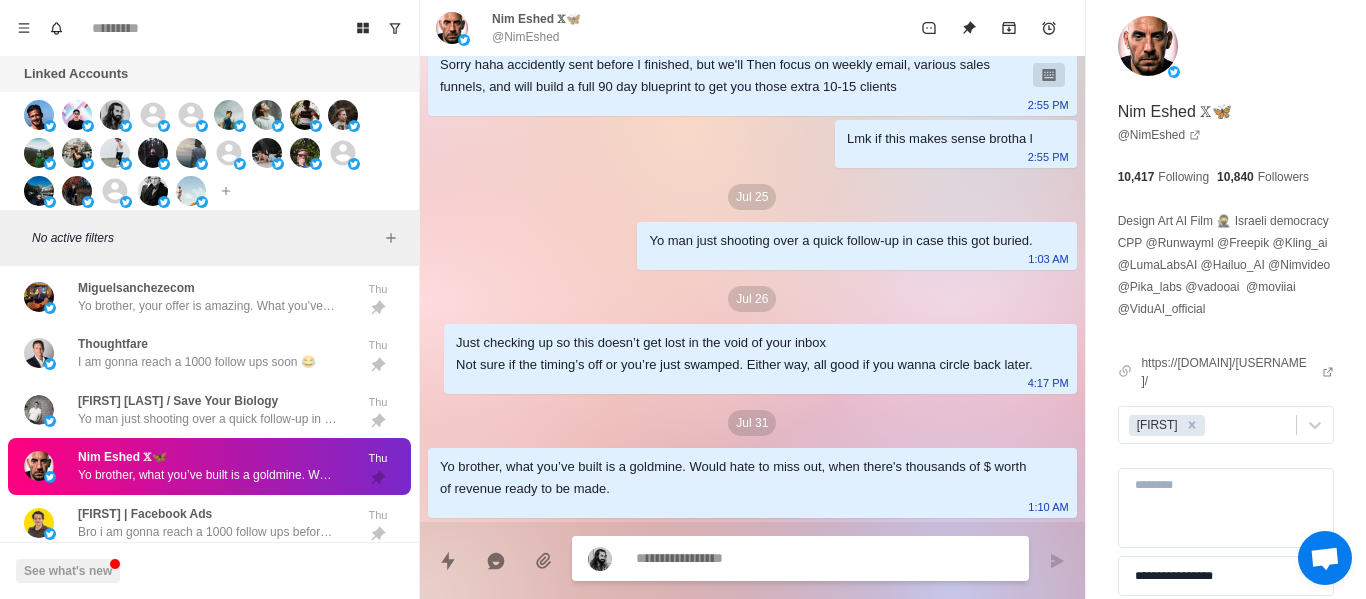 paste on "**********" 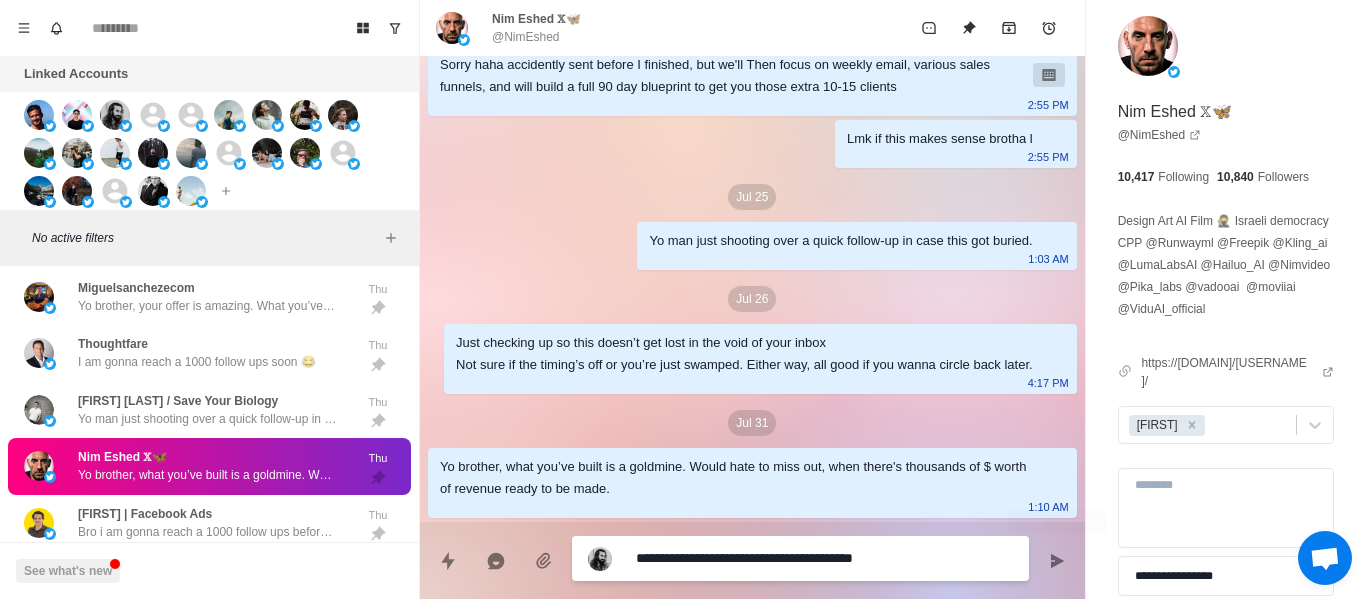 drag, startPoint x: 1071, startPoint y: 559, endPoint x: 1015, endPoint y: 559, distance: 56 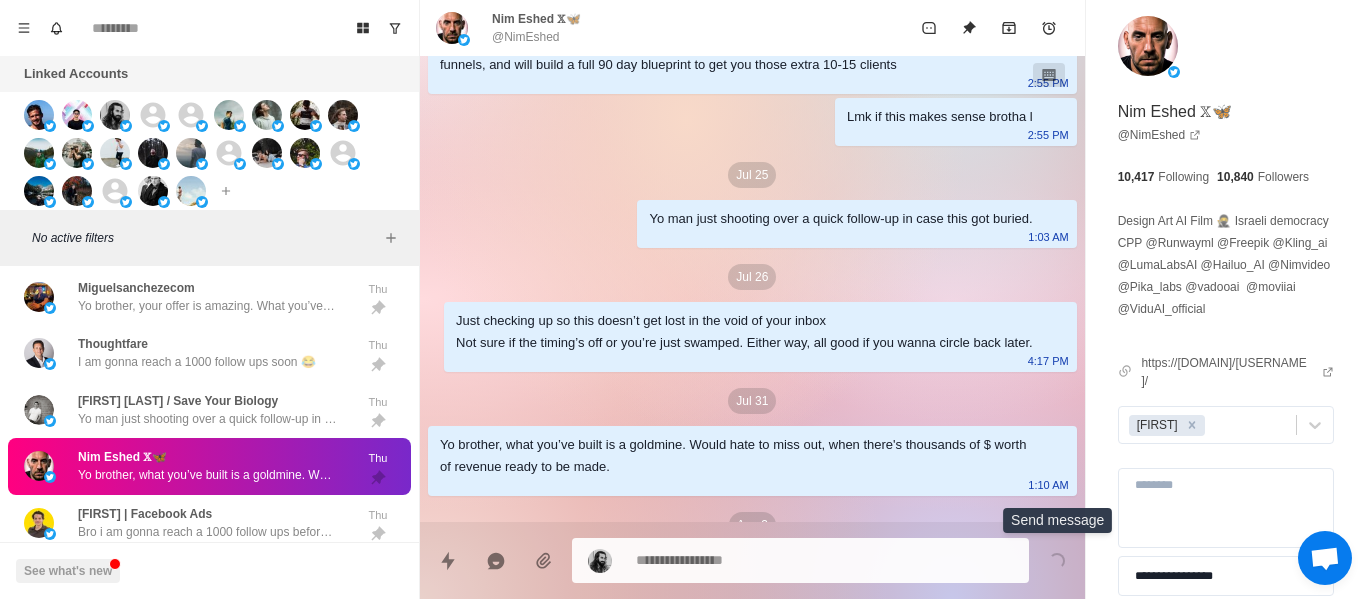 scroll, scrollTop: 692, scrollLeft: 0, axis: vertical 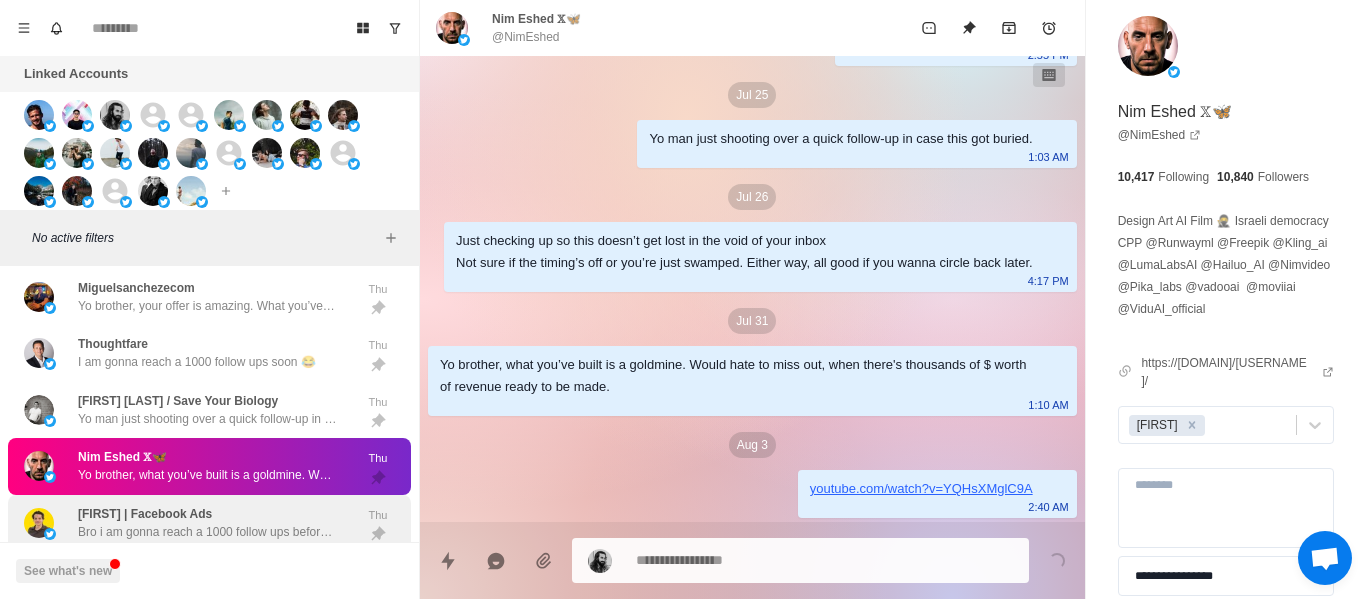 click on "Adam | Facebook Ads Bro i am gonna reach a 1000 follow ups before this guy ever gets back to me😭 Thu" at bounding box center (209, 523) 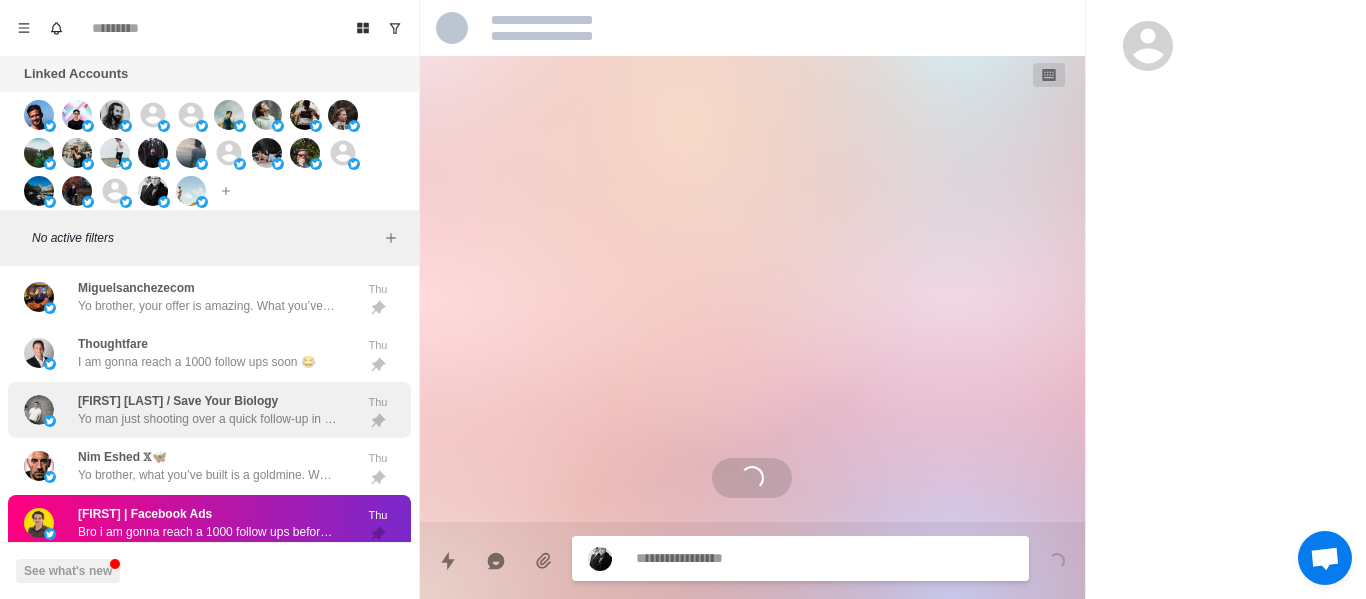 scroll, scrollTop: 0, scrollLeft: 0, axis: both 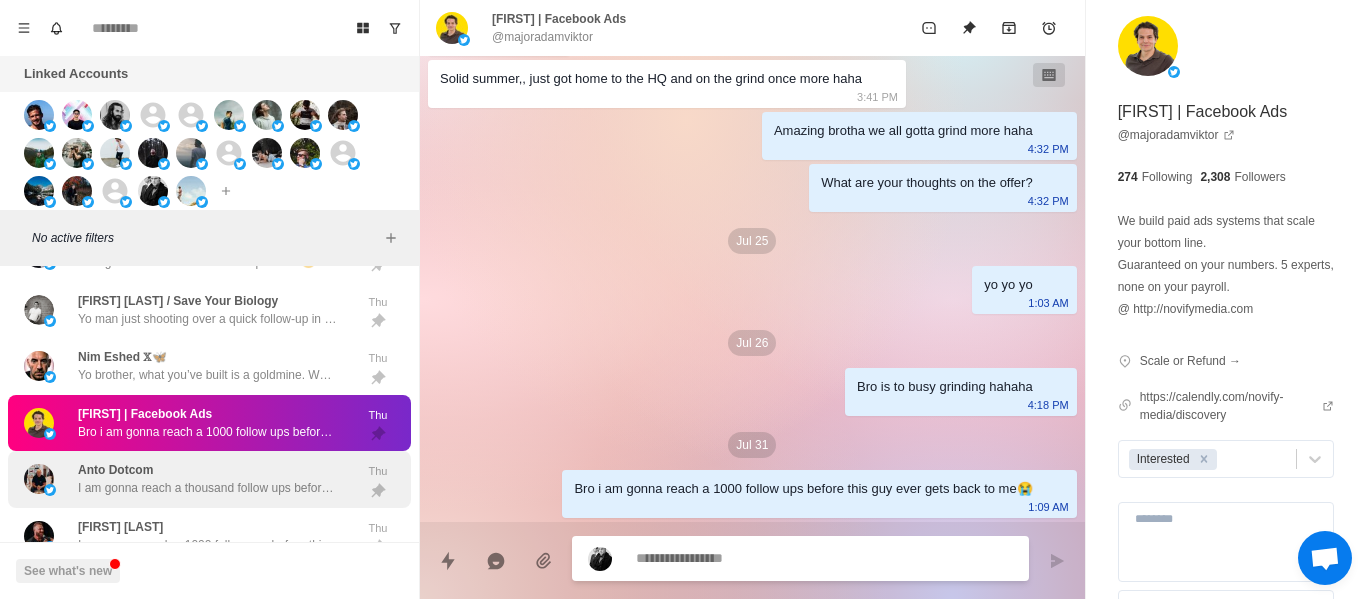 click on "Thu" at bounding box center (378, 471) 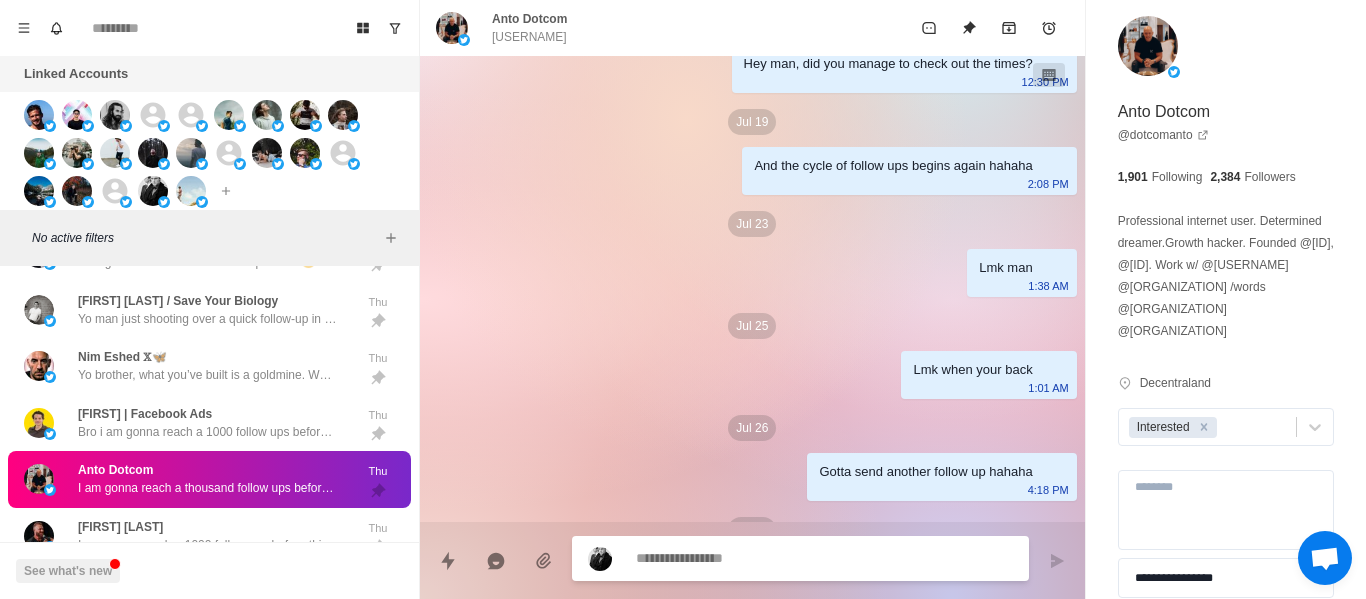 scroll, scrollTop: 1642, scrollLeft: 0, axis: vertical 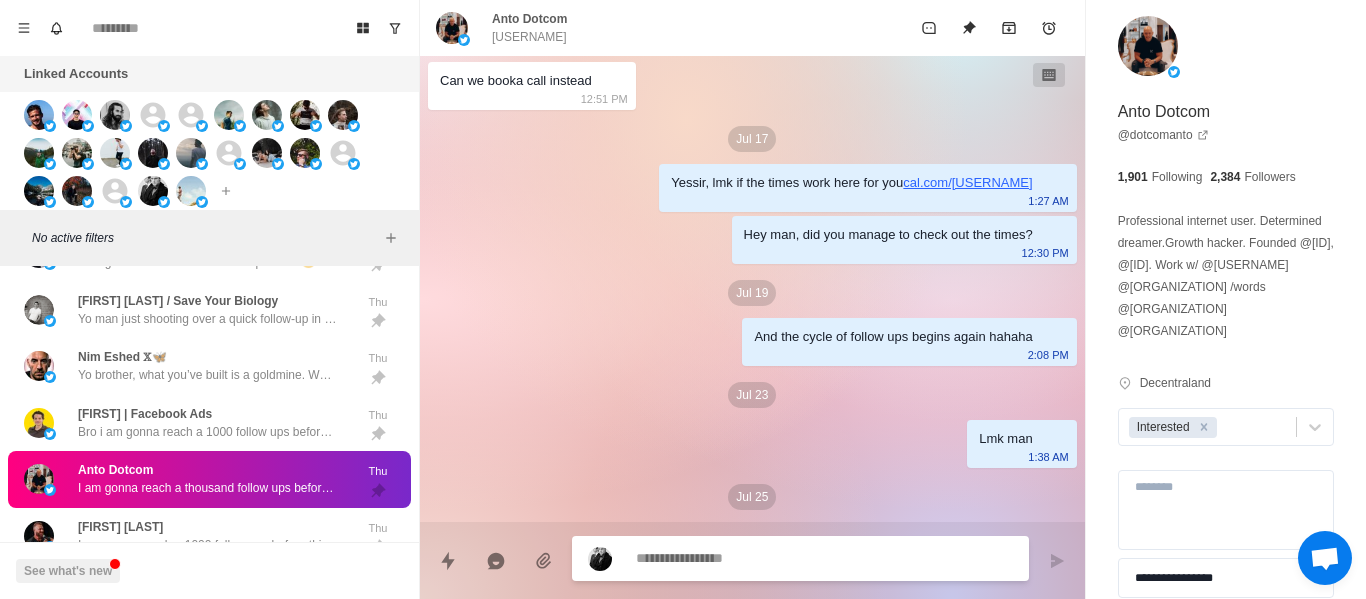 click on "And the cycle of follow ups begins again hahaha" at bounding box center (893, 337) 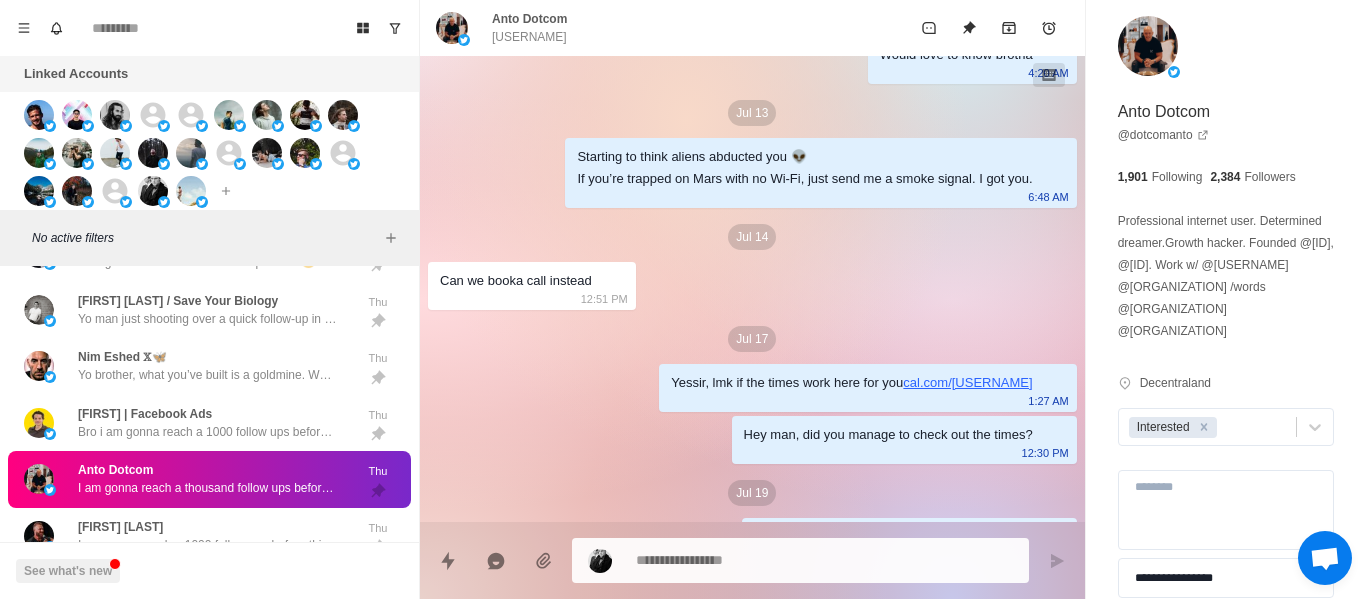 scroll, scrollTop: 1642, scrollLeft: 0, axis: vertical 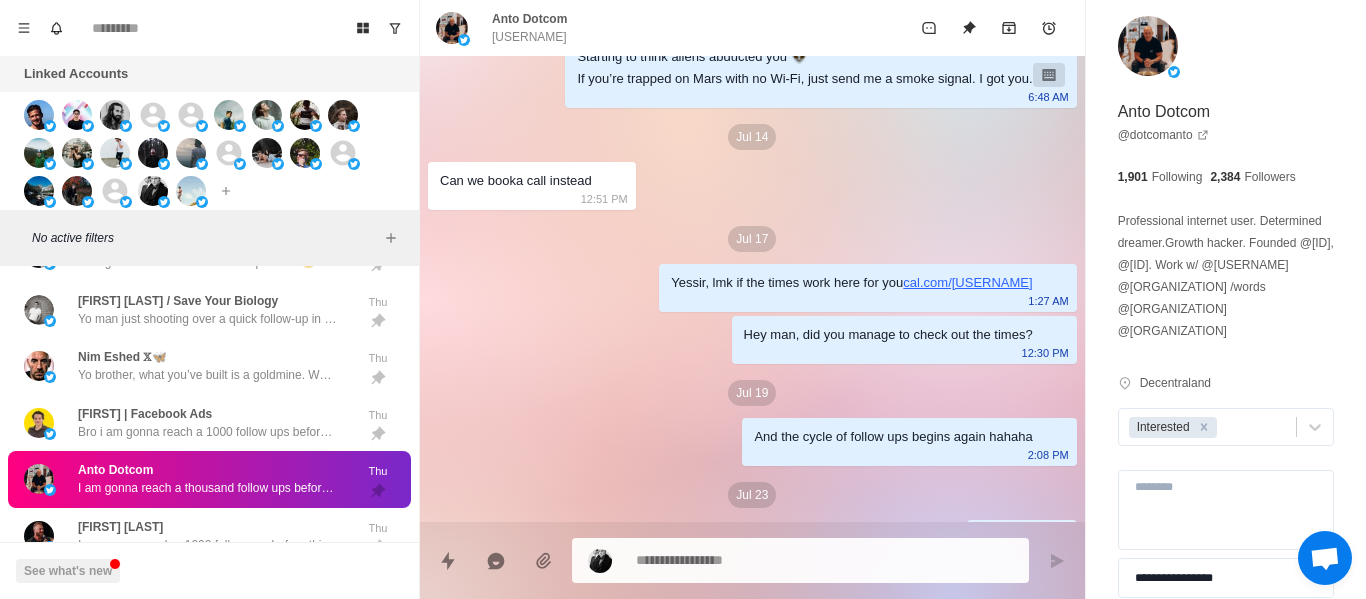 click on "And the cycle of follow ups begins again hahaha 2:08 PM" at bounding box center (909, 442) 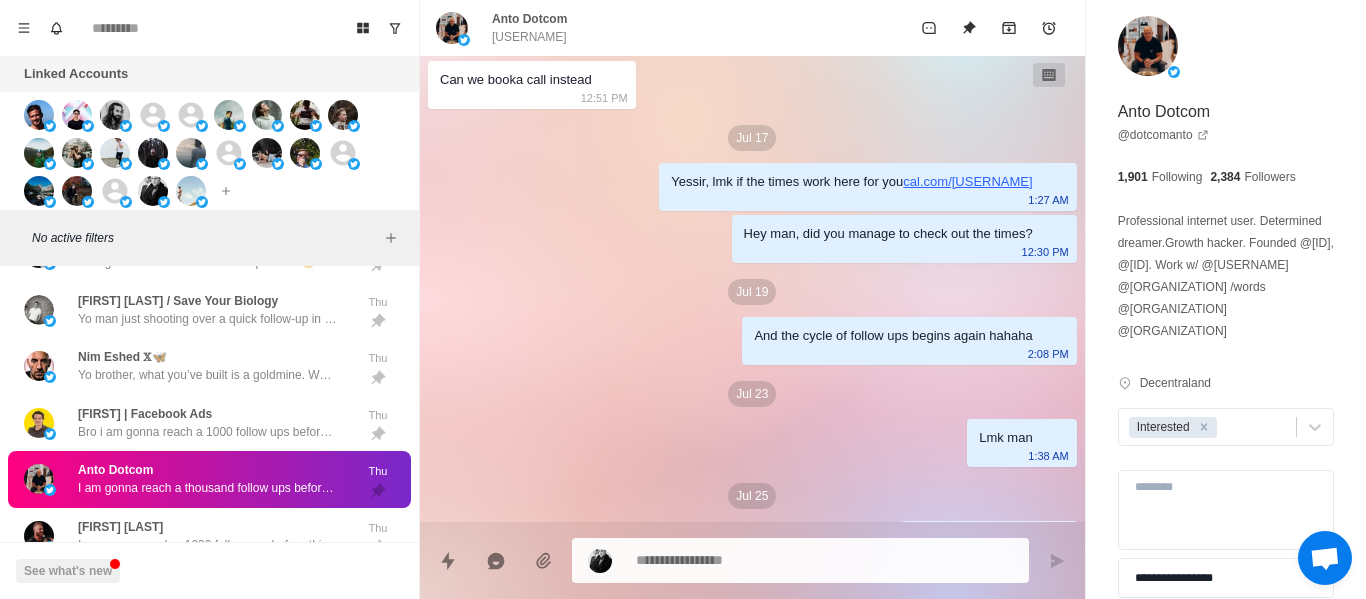 scroll, scrollTop: 1742, scrollLeft: 0, axis: vertical 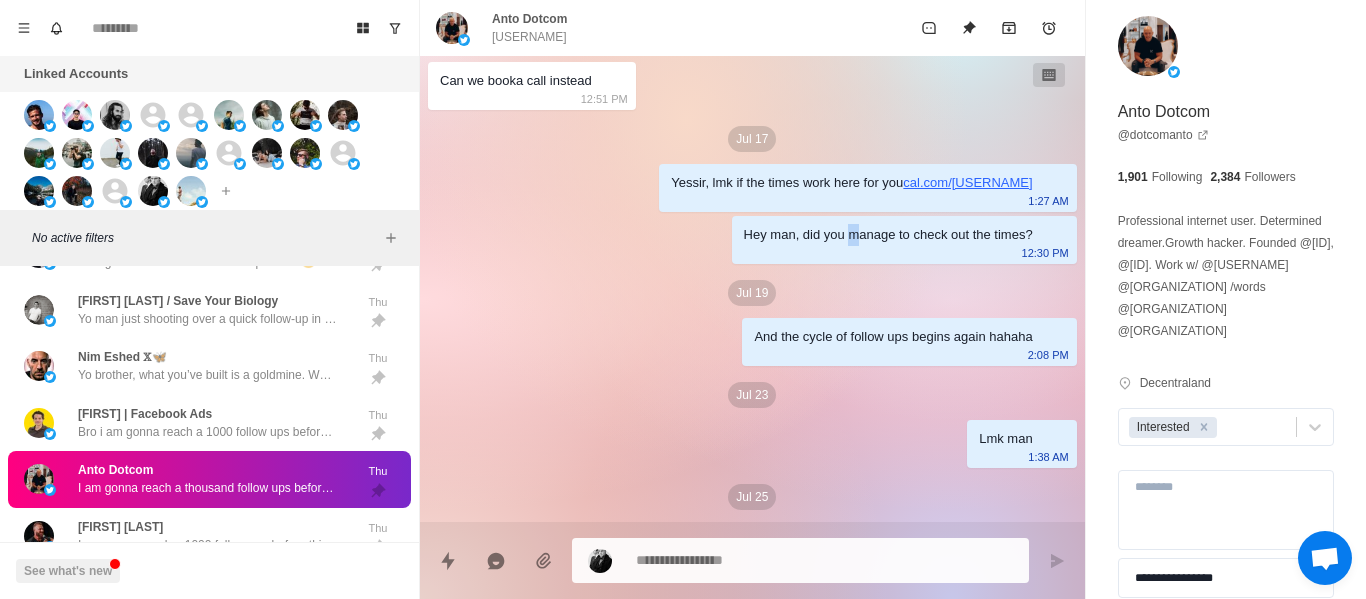 click on "Hey man, did you manage to check out the times?" at bounding box center (888, 235) 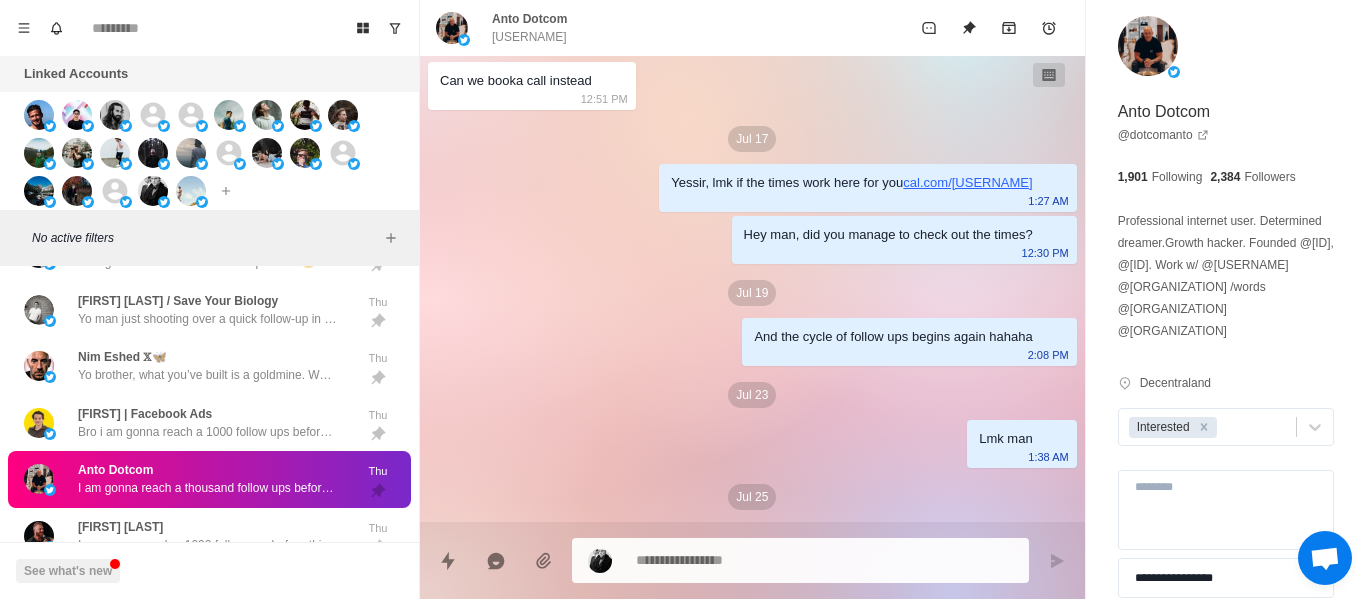 click on "Jun 22 Hey Name, if I said I could book you 20-40 appointments per month, would you say you could take them on? 8:07 AM If they’re important appointments, yes 11:04 AM For sure hahaha, sales appointments specifically 9:32 PM Cool if I go more into detail on how we'll do this? 9:32 PM Jun 24 Would love to know brother 10:25 PM Jun 29 Yo man just shooting over a quick follow-up in case this got buried. 5:21 AM Jul 3  Just checking up so this doesn’t get lost in the void of your inbox
Not sure if the timing’s off or you’re just swamped. Either way, all good if you wanna circle back later.
9:23 AM Jul 5 Bro, what you’ve built has huge potential. Would hate to see you miss out on the thousands of prospects waiting out there. 10:40 AM Jul 8 youtube.com/watch?v=YQHsXMglC9A 8:47 AM gimmme details 10:38 AM 10:43 AM Mind dropping some details on your offer and who you’re targeting? Just wanna get a clear picture so I can map out how we’ll deliver. 10:43 AM 10:50 AM t.co/7FlfUpA9LE  is our agency Jul 11" at bounding box center [752, -454] 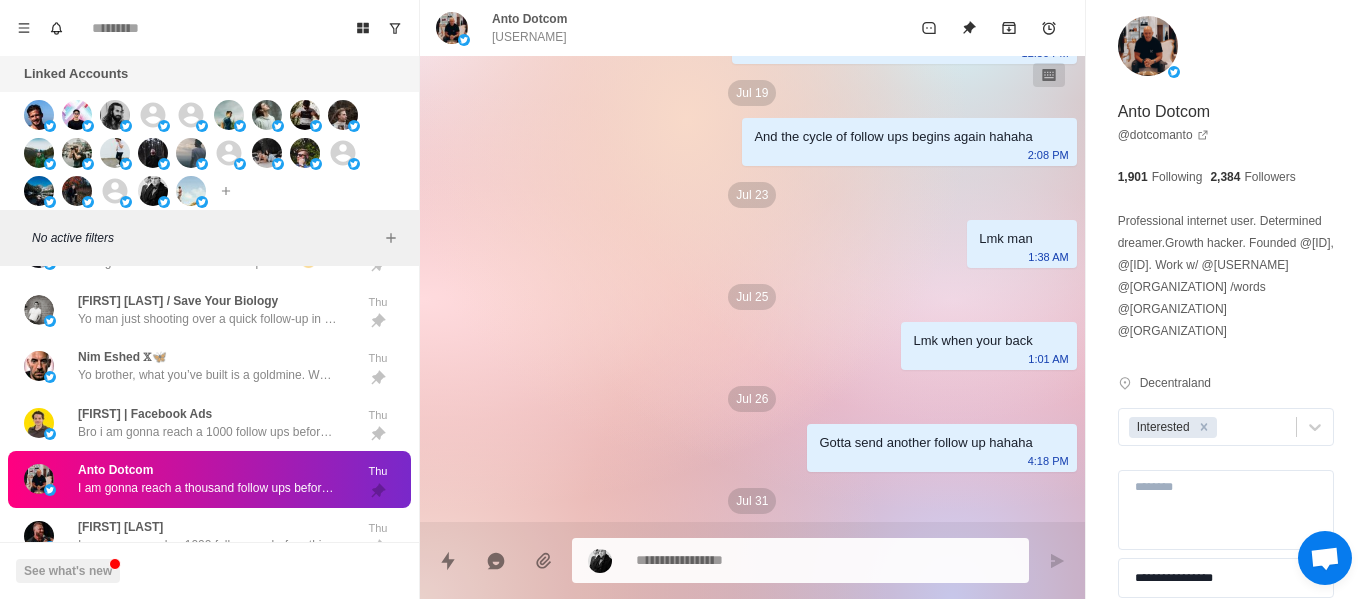 drag, startPoint x: 918, startPoint y: 273, endPoint x: 845, endPoint y: 383, distance: 132.01894 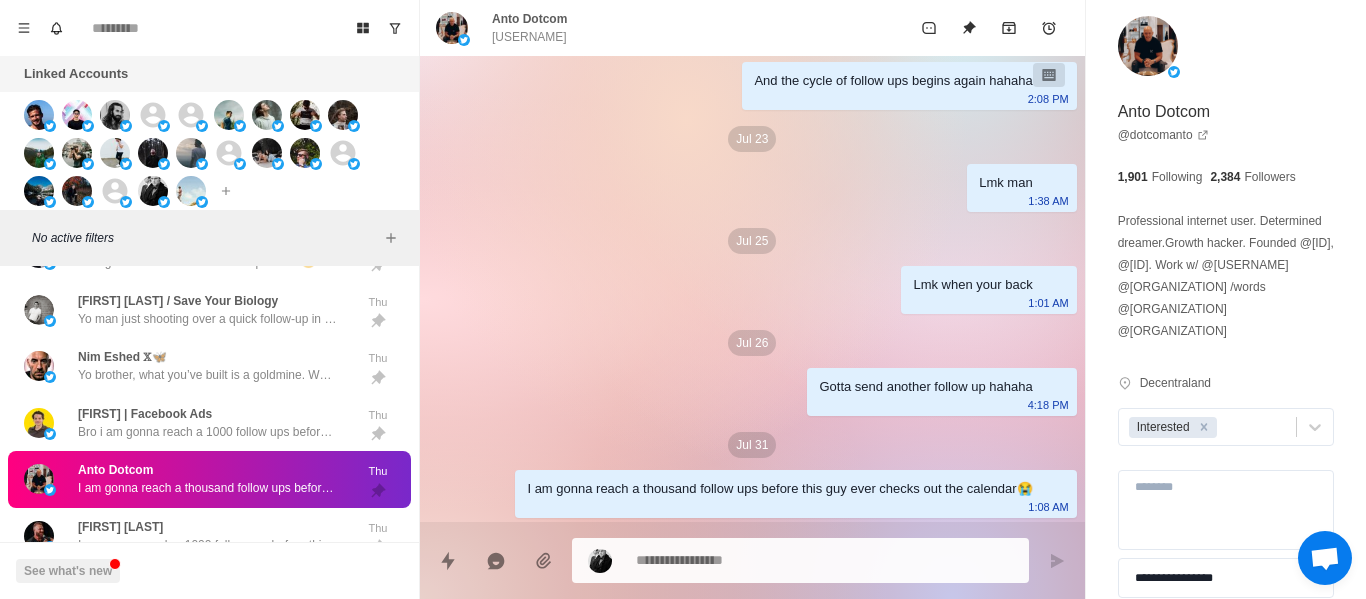 click on "Jun 22 Hey Name, if I said I could book you 20-40 appointments per month, would you say you could take them on? 8:07 AM If they’re important appointments, yes 11:04 AM For sure hahaha, sales appointments specifically 9:32 PM Cool if I go more into detail on how we'll do this? 9:32 PM Jun 24 Would love to know brother 10:25 PM Jun 29 Yo man just shooting over a quick follow-up in case this got buried. 5:21 AM Jul 3  Just checking up so this doesn’t get lost in the void of your inbox
Not sure if the timing’s off or you’re just swamped. Either way, all good if you wanna circle back later.
9:23 AM Jul 5 Bro, what you’ve built has huge potential. Would hate to see you miss out on the thousands of prospects waiting out there. 10:40 AM Jul 8 youtube.com/watch?v=YQHsXMglC9A 8:47 AM gimmme details 10:38 AM 10:43 AM Mind dropping some details on your offer and who you’re targeting? Just wanna get a clear picture so I can map out how we’ll deliver. 10:43 AM 10:50 AM t.co/7FlfUpA9LE  is our agency Jul 11" at bounding box center (752, -710) 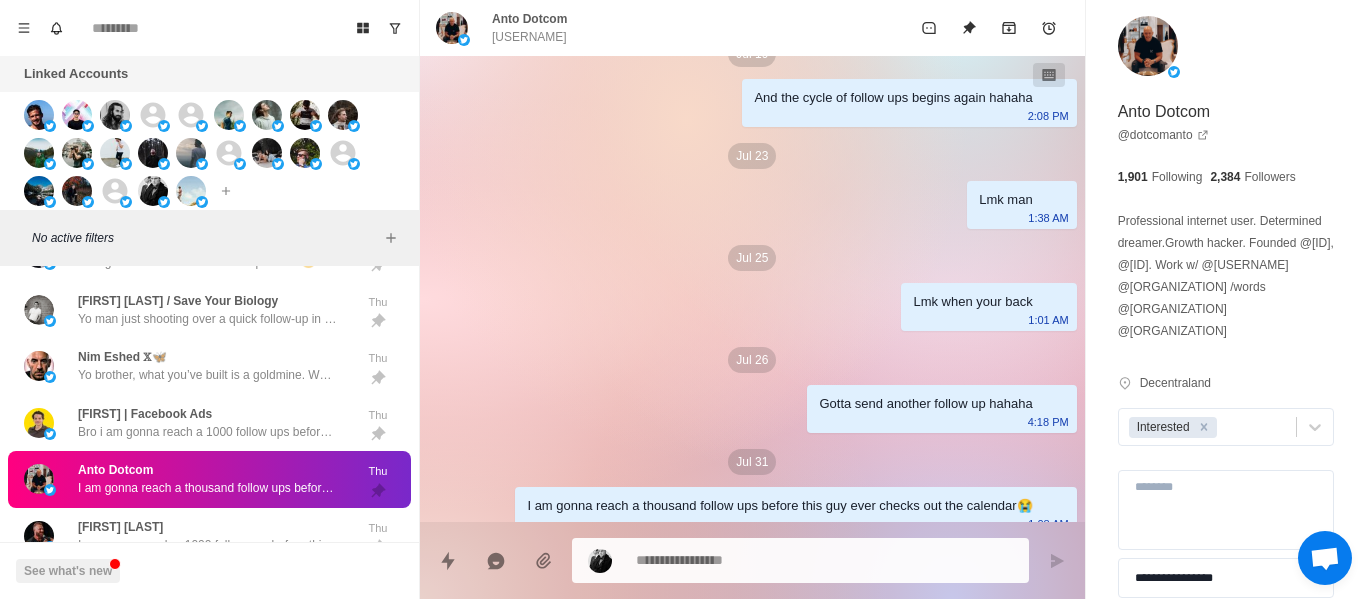 scroll, scrollTop: 2042, scrollLeft: 0, axis: vertical 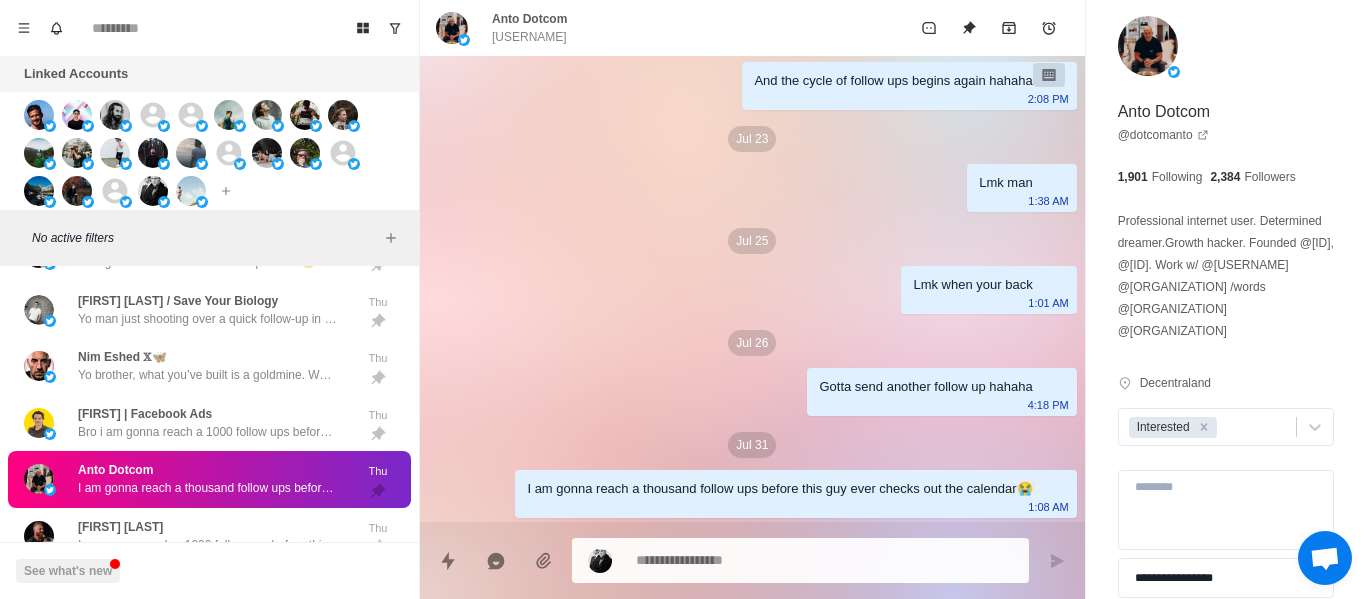 drag, startPoint x: 792, startPoint y: 529, endPoint x: 789, endPoint y: 549, distance: 20.22375 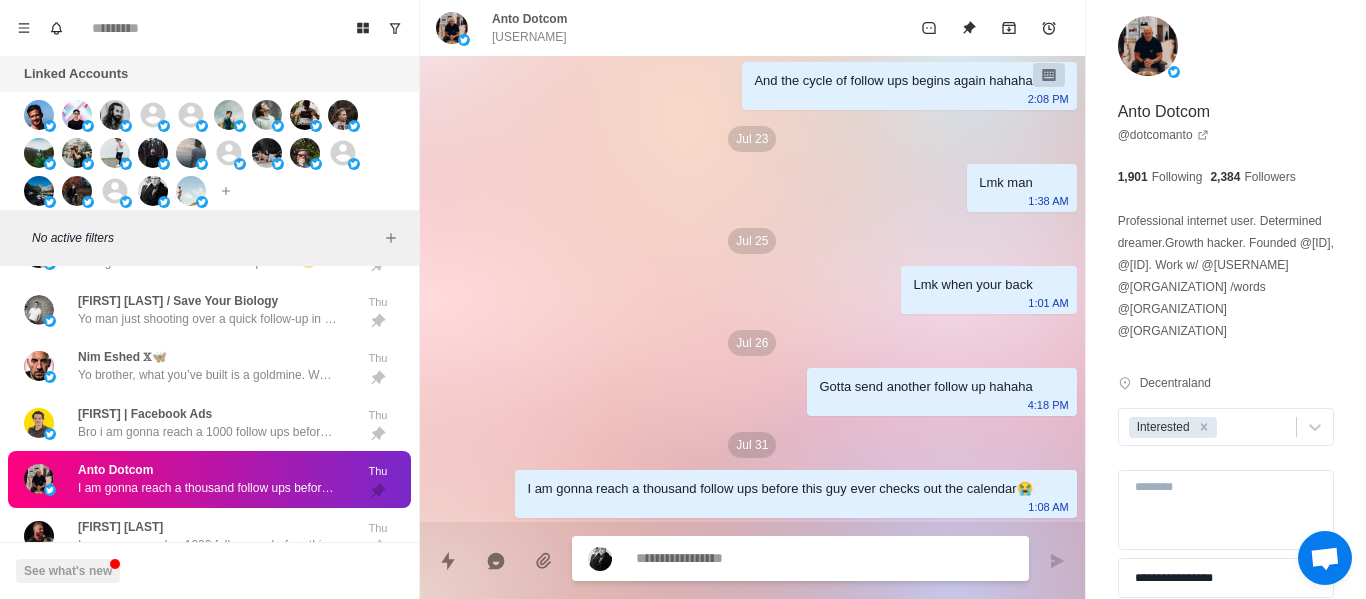paste on "**********" 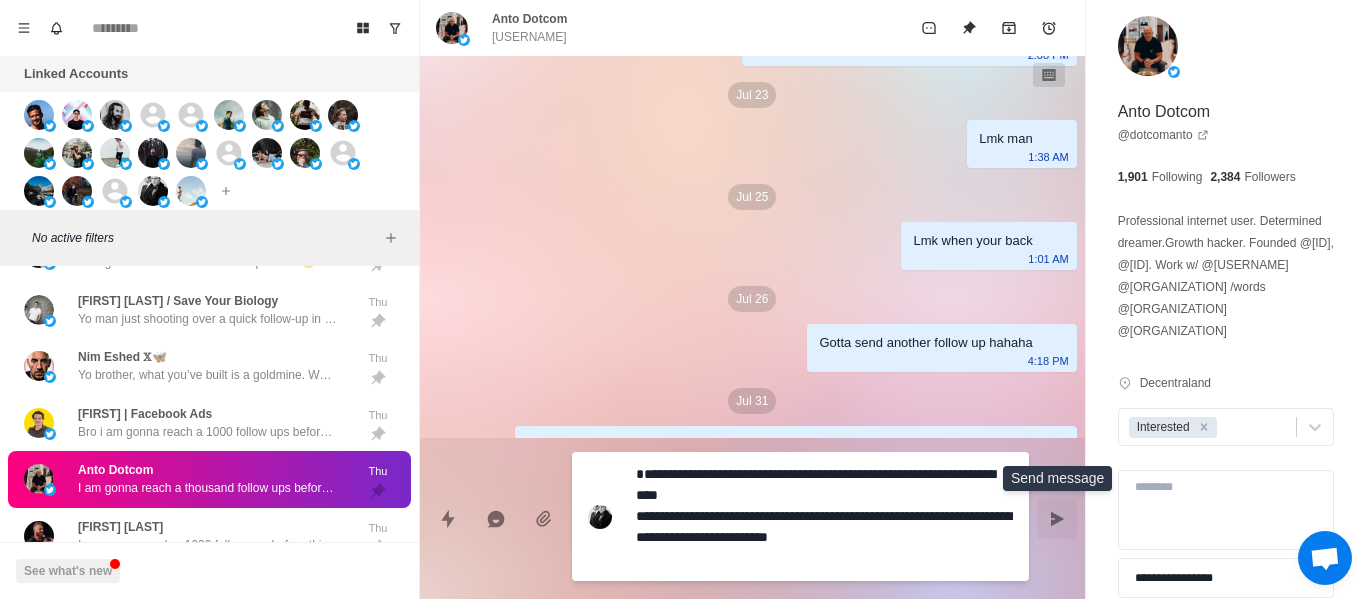 click 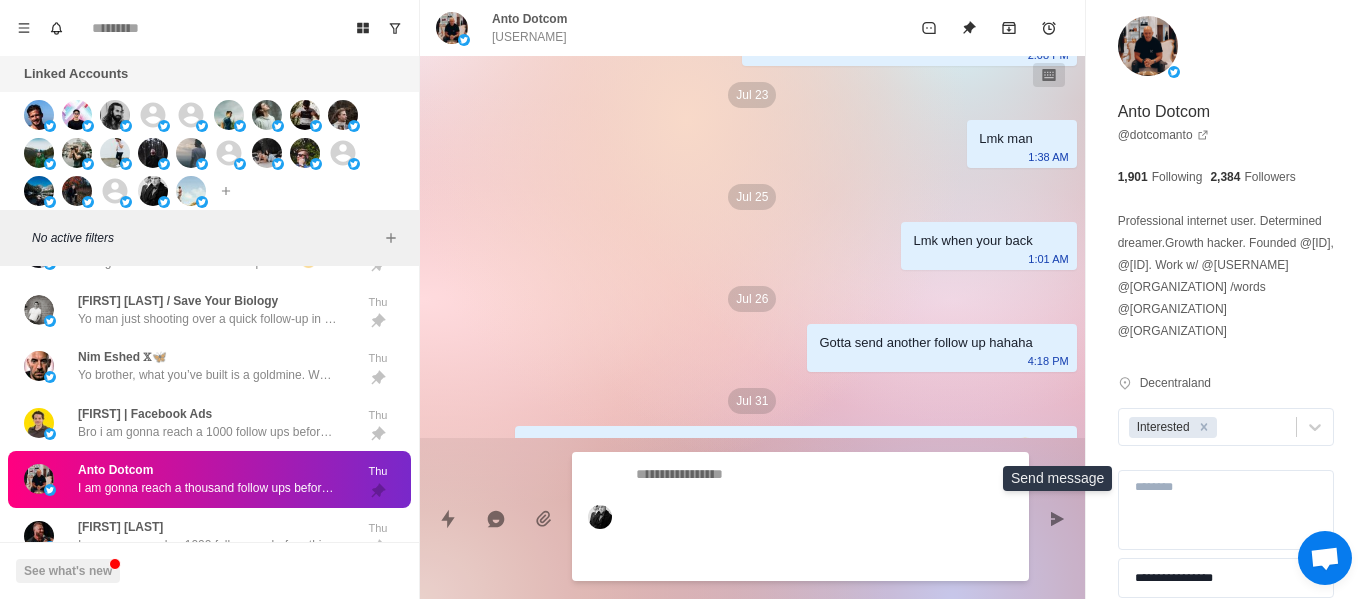 scroll, scrollTop: 2166, scrollLeft: 0, axis: vertical 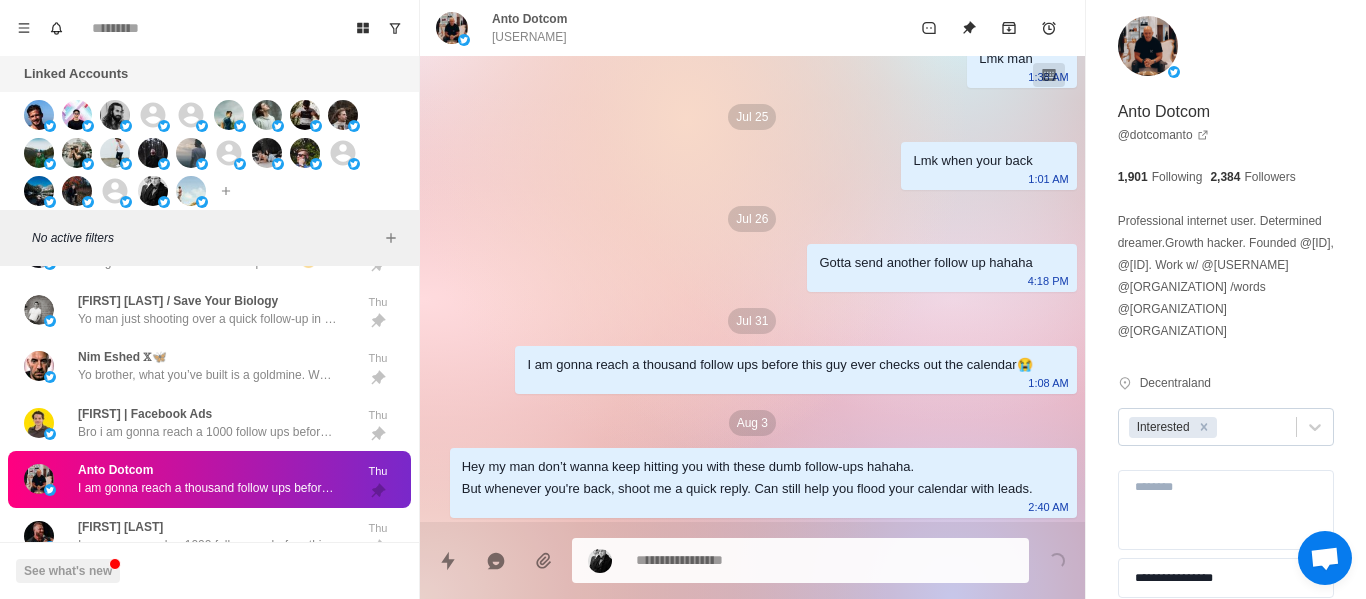 drag, startPoint x: 1209, startPoint y: 439, endPoint x: 1191, endPoint y: 415, distance: 30 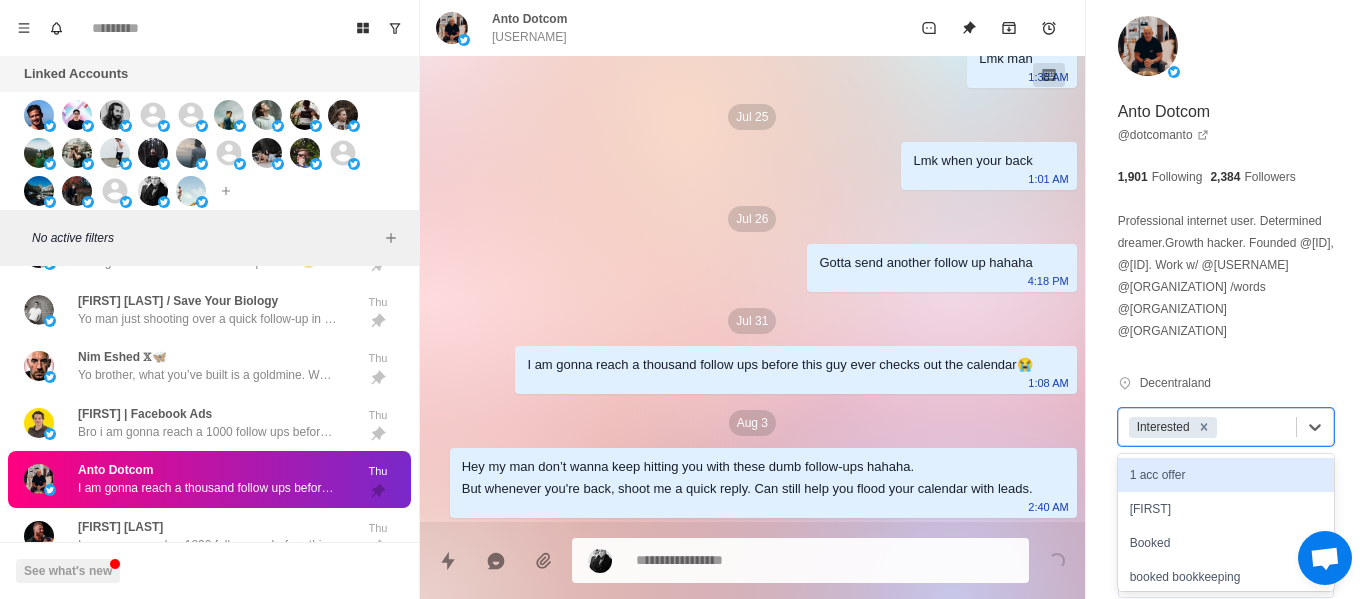 click at bounding box center (1204, 427) 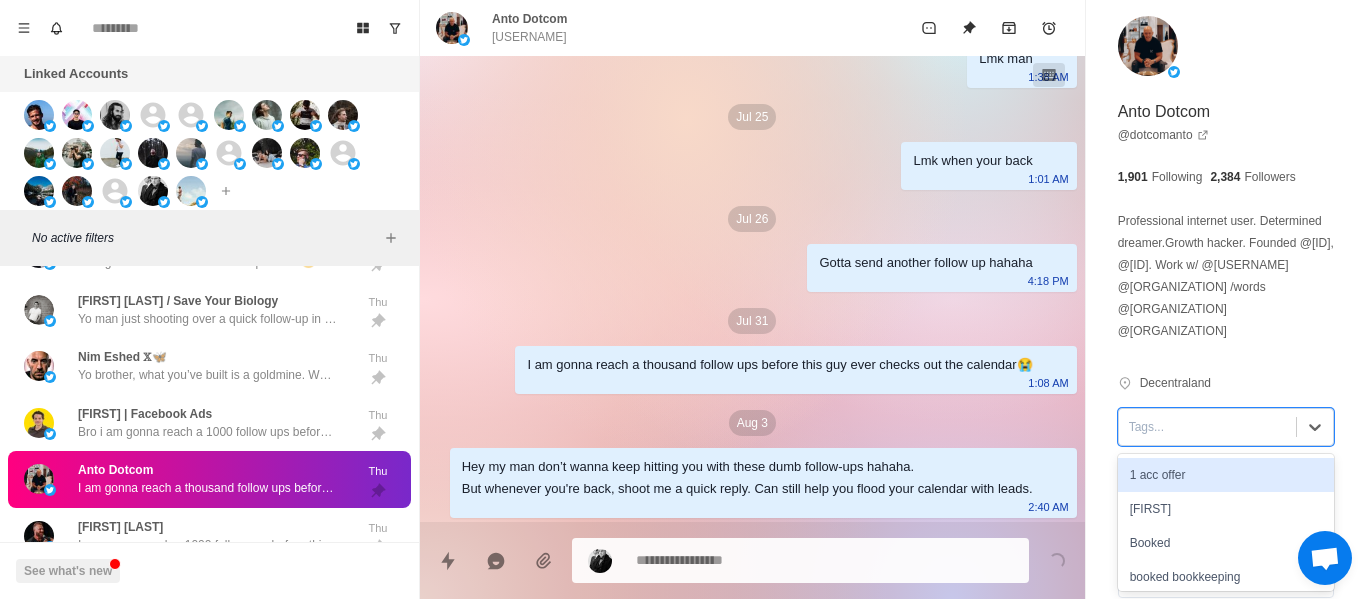 scroll, scrollTop: 2240, scrollLeft: 0, axis: vertical 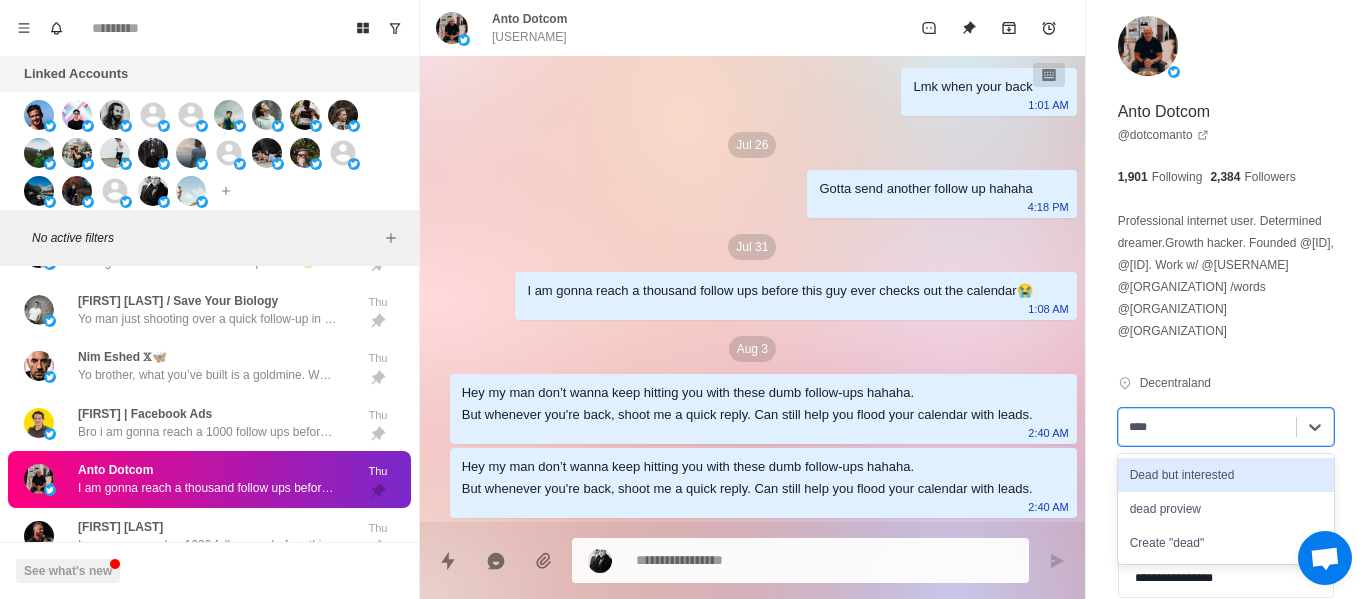 click on "Dead but interested" at bounding box center (1226, 475) 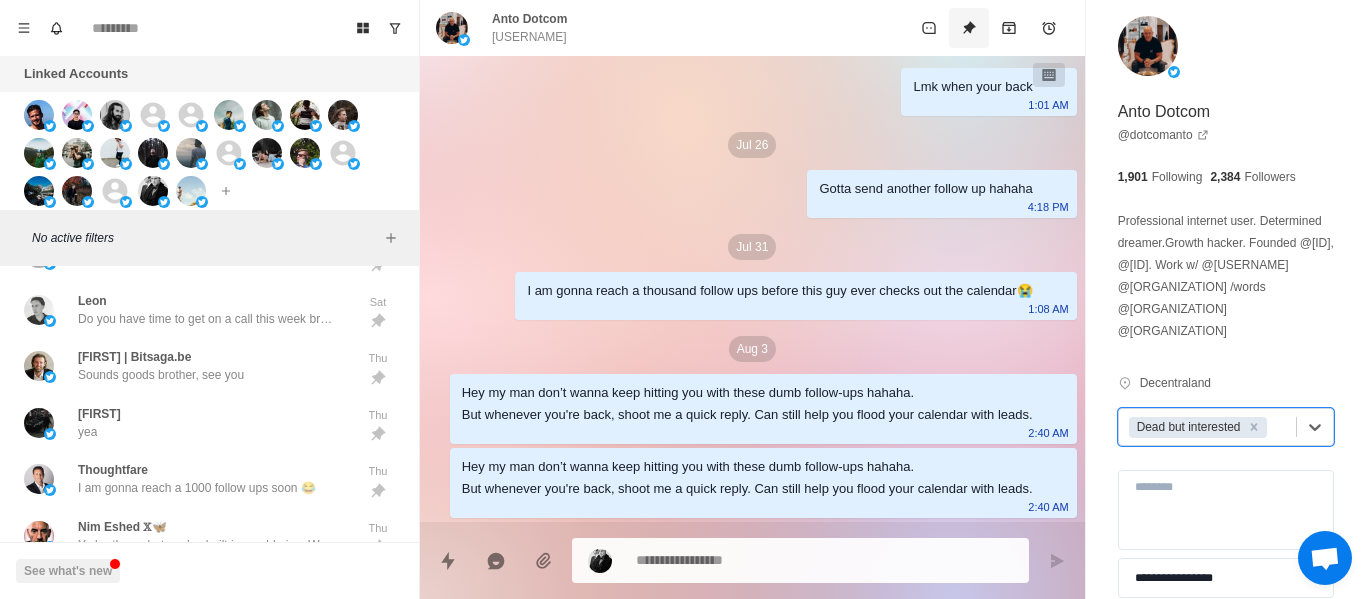 scroll, scrollTop: 2026, scrollLeft: 0, axis: vertical 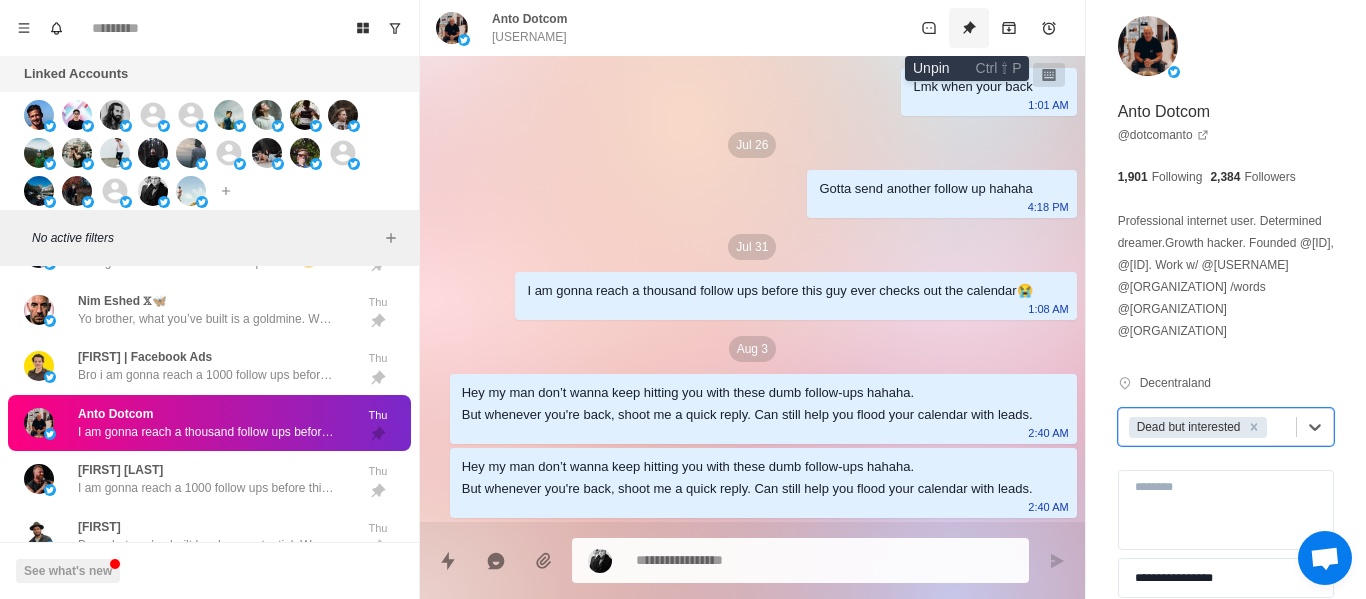 drag, startPoint x: 951, startPoint y: 36, endPoint x: 540, endPoint y: 388, distance: 541.13306 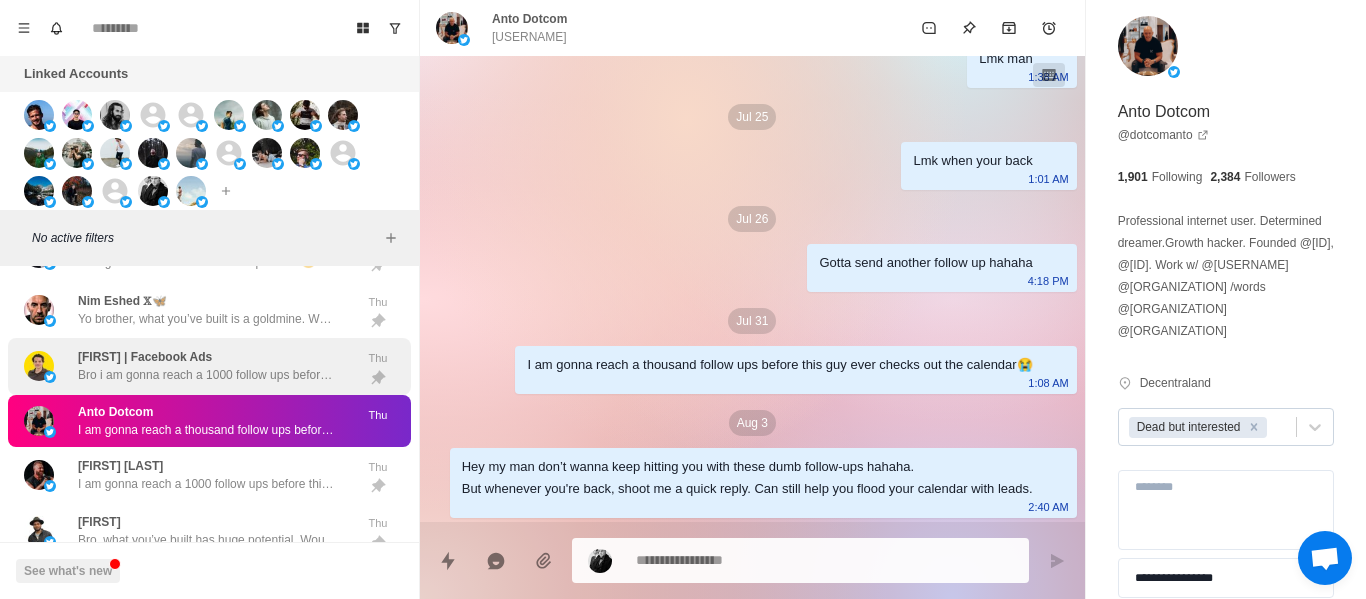 click on "Adam | Facebook Ads Bro i am gonna reach a 1000 follow ups before this guy ever gets back to me😭 Thu" at bounding box center [209, 366] 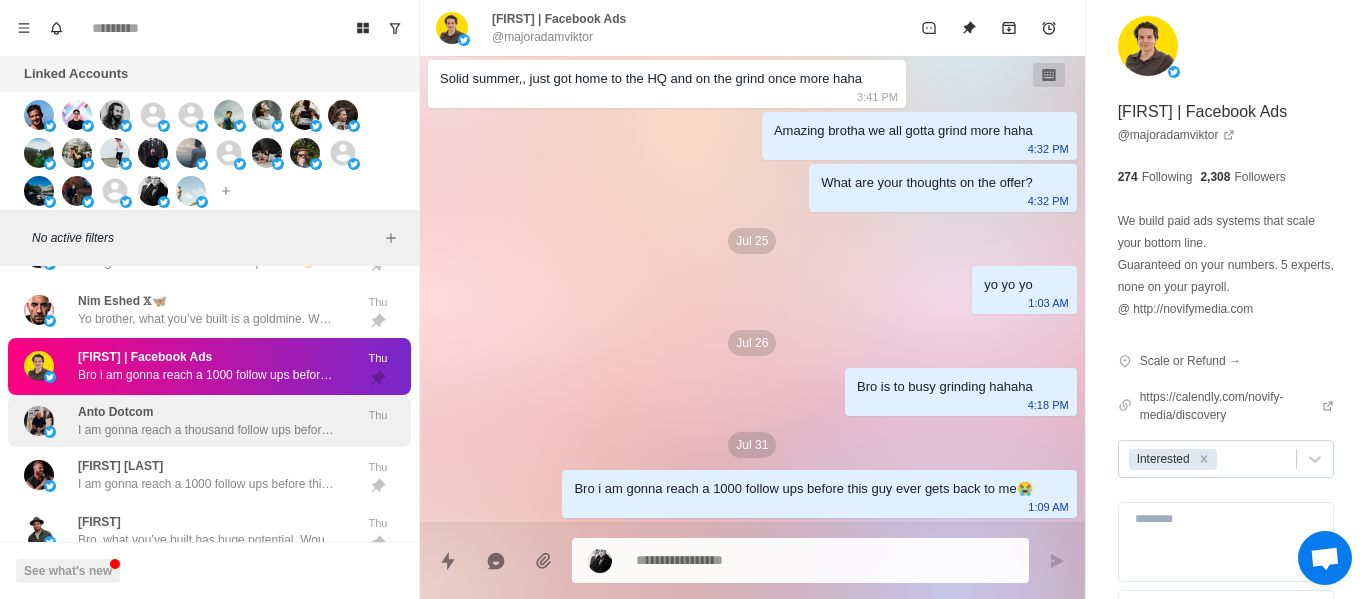 drag, startPoint x: 239, startPoint y: 437, endPoint x: 262, endPoint y: 454, distance: 28.600698 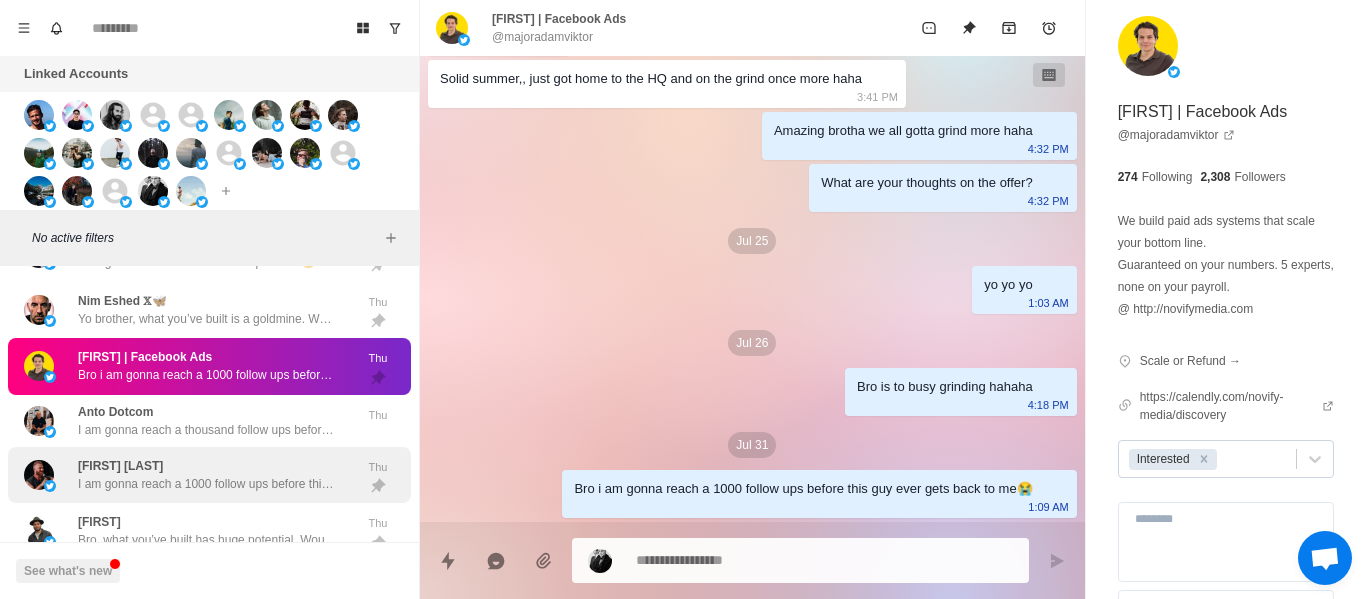 click on "I am gonna reach a thousand follow ups before this guy ever checks out the calendar😭" at bounding box center [208, 430] 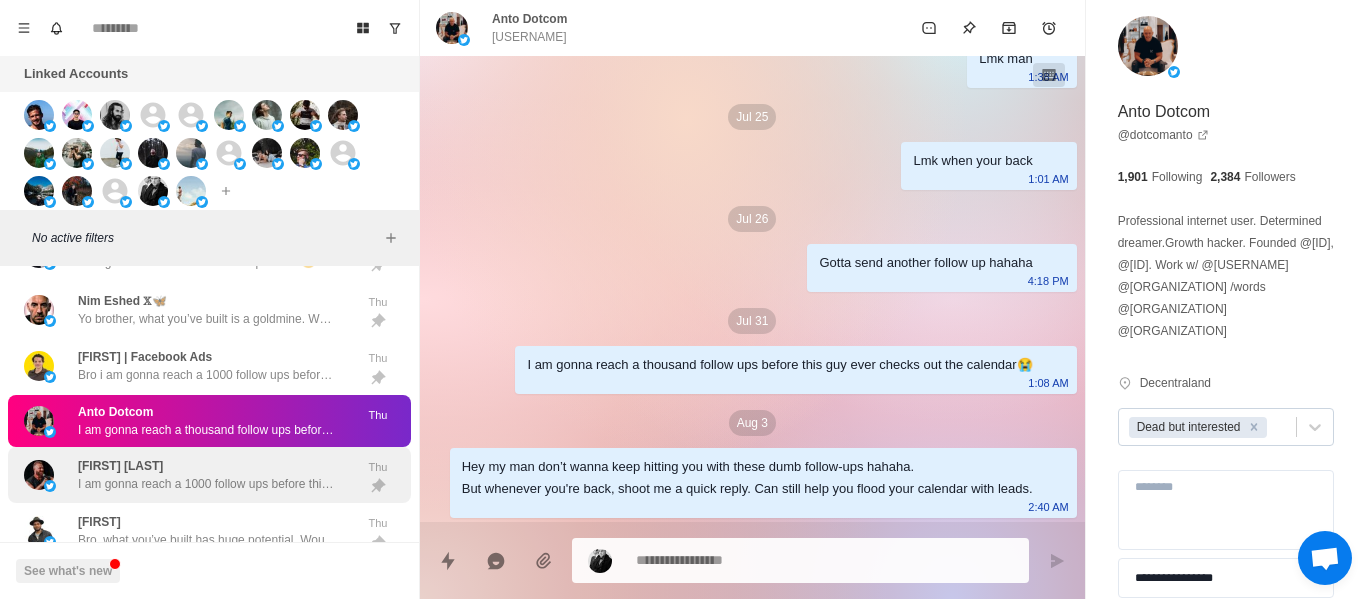 drag, startPoint x: 262, startPoint y: 457, endPoint x: 274, endPoint y: 497, distance: 41.761227 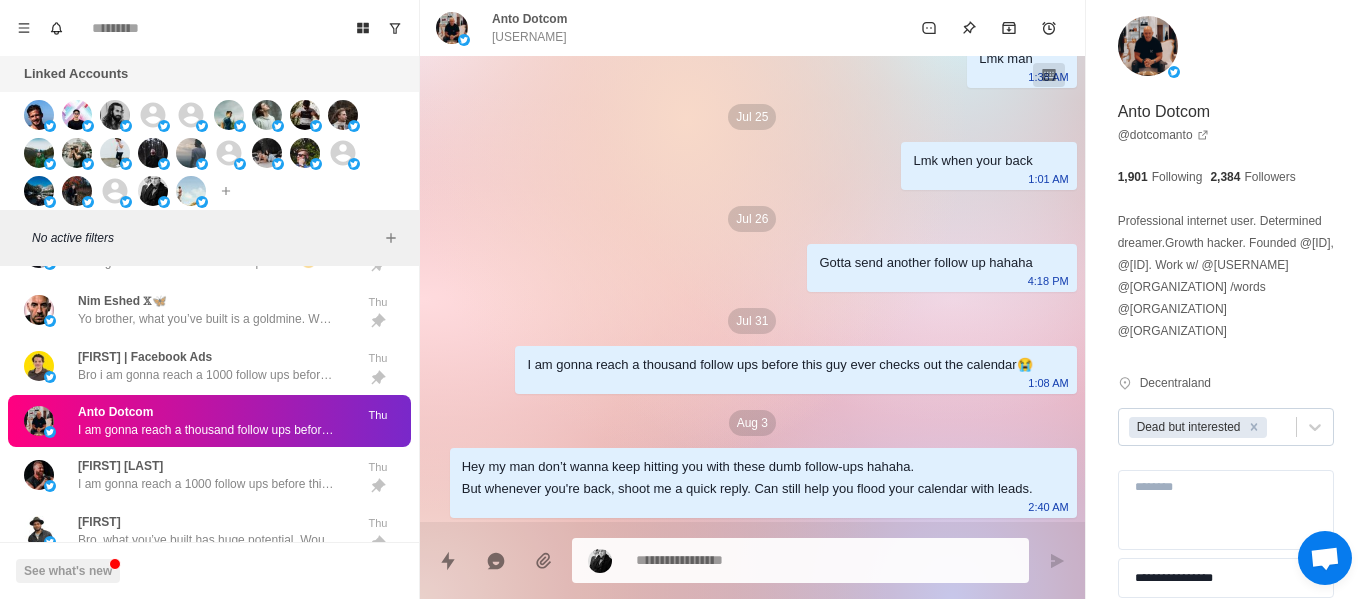 scroll, scrollTop: 0, scrollLeft: 0, axis: both 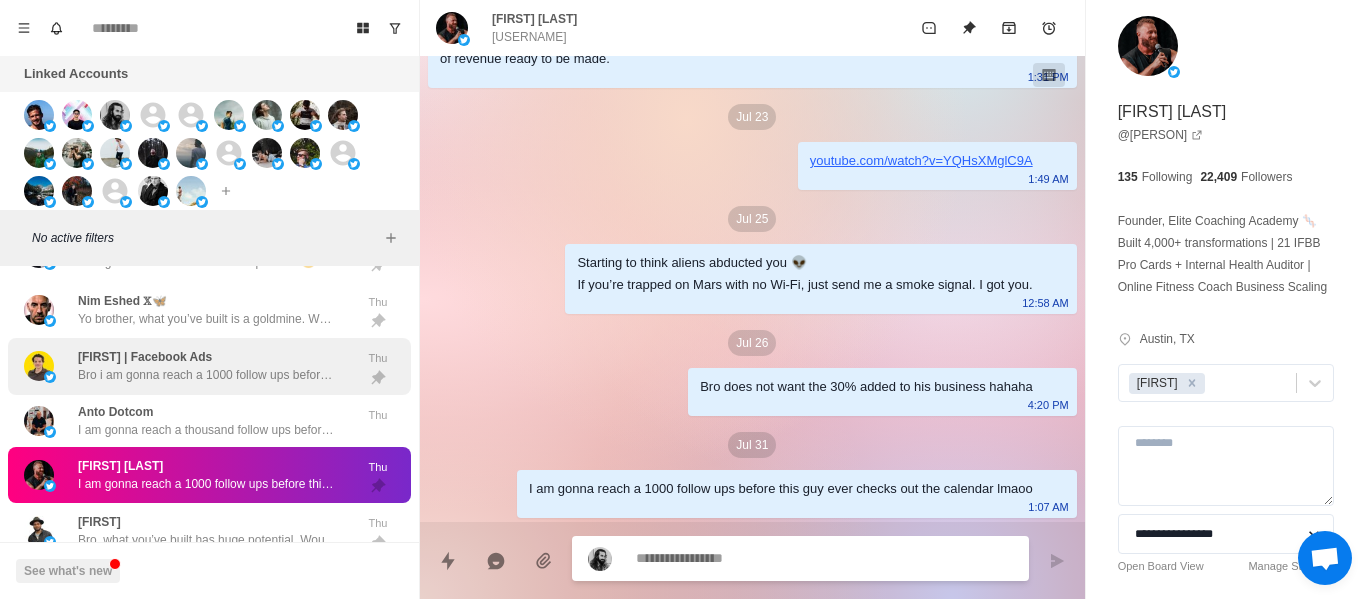 click on "Bro i am gonna reach a 1000 follow ups before this guy ever gets back to me😭" at bounding box center [208, 375] 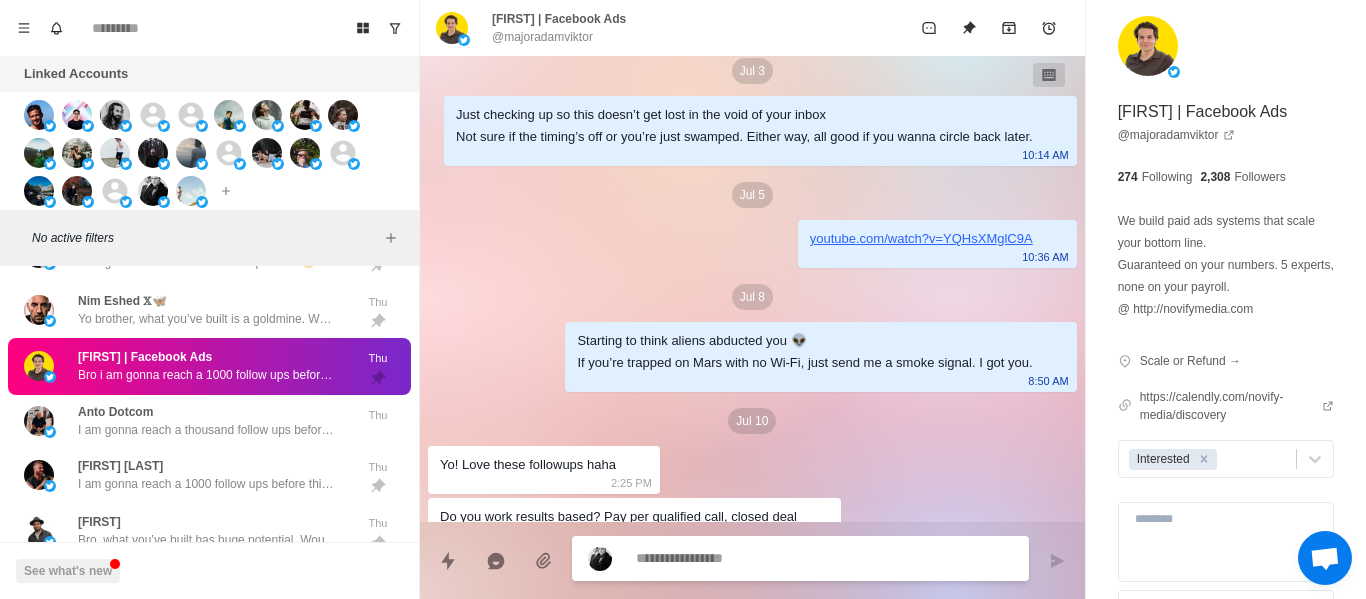 scroll, scrollTop: 2296, scrollLeft: 0, axis: vertical 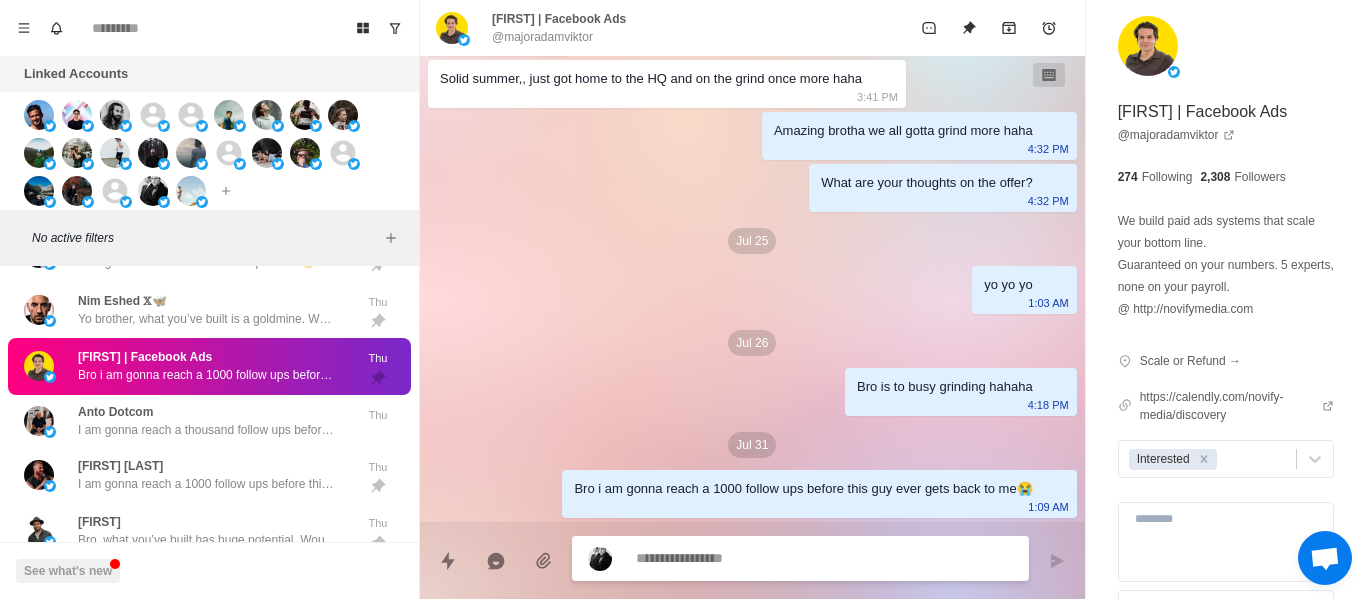 paste on "**********" 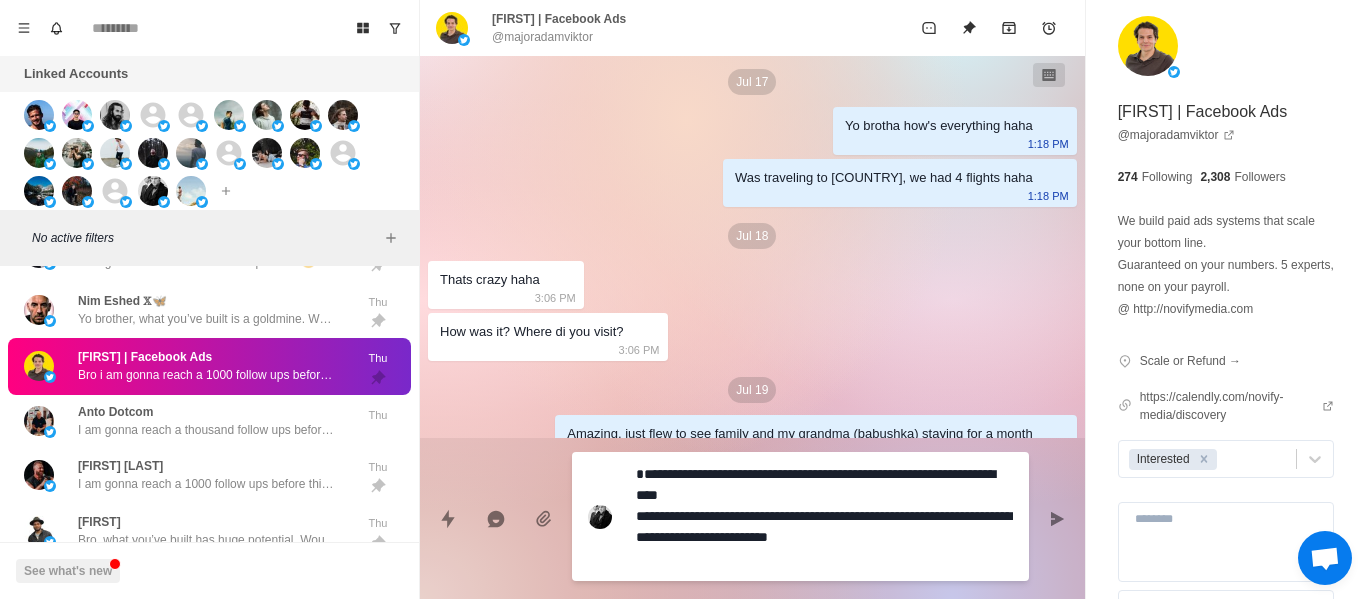 scroll, scrollTop: 1496, scrollLeft: 0, axis: vertical 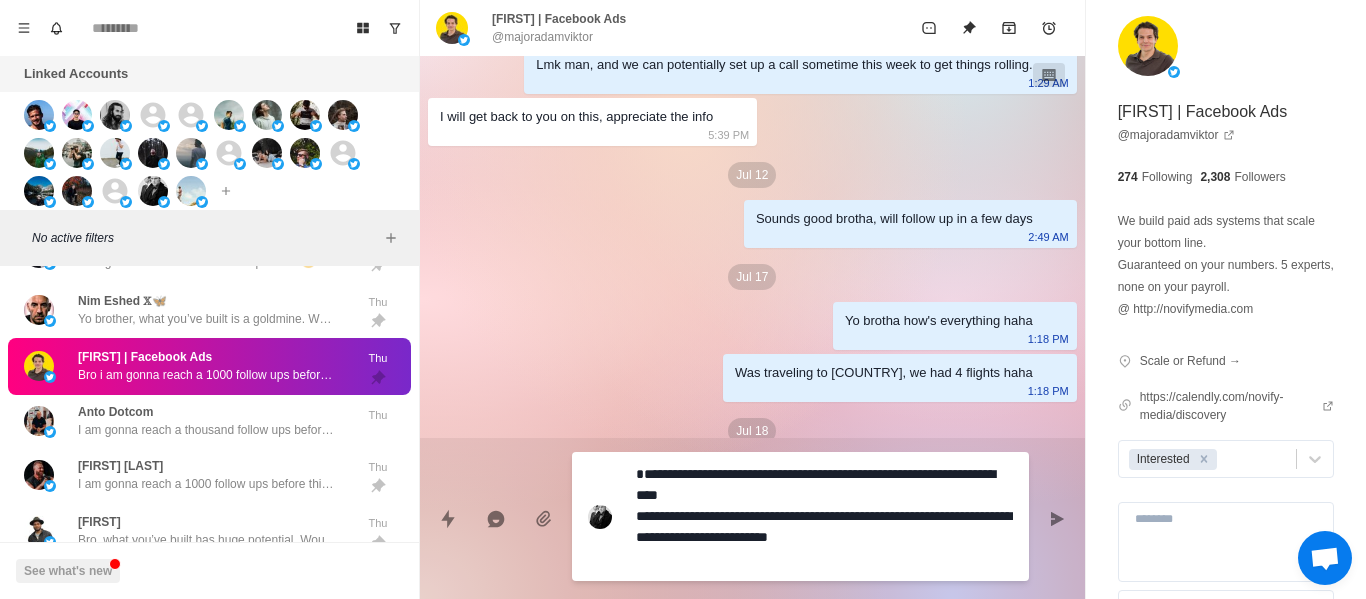 click on "**********" at bounding box center [1226, 369] 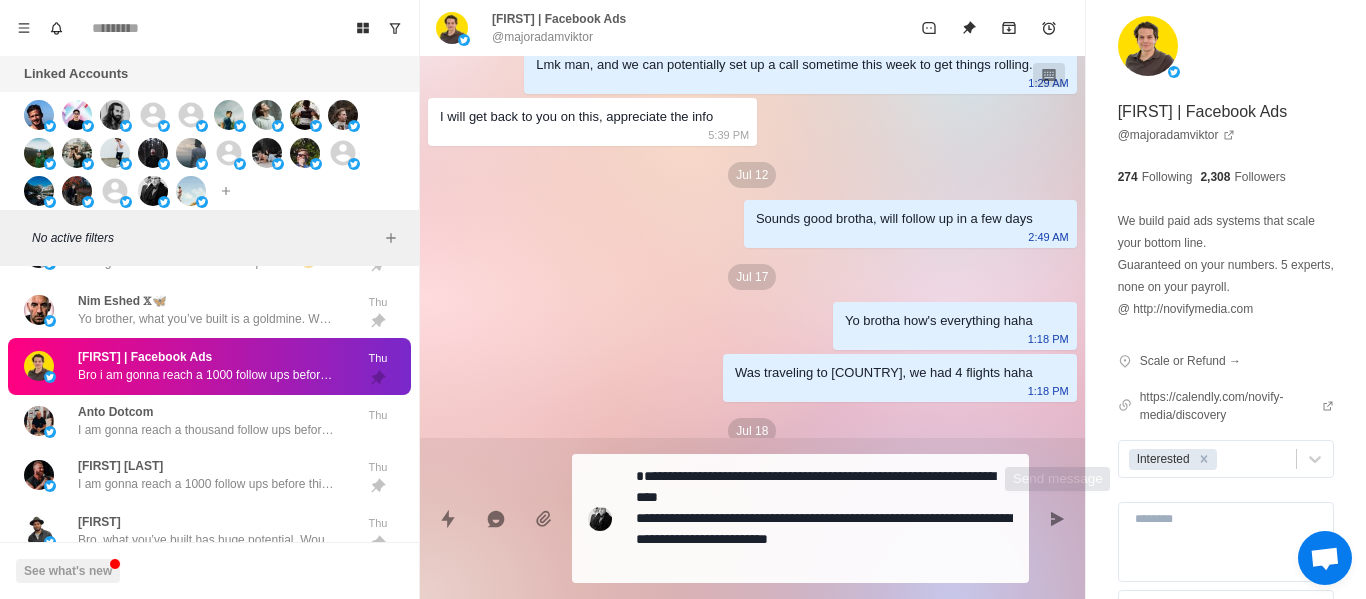 click at bounding box center [1057, 519] 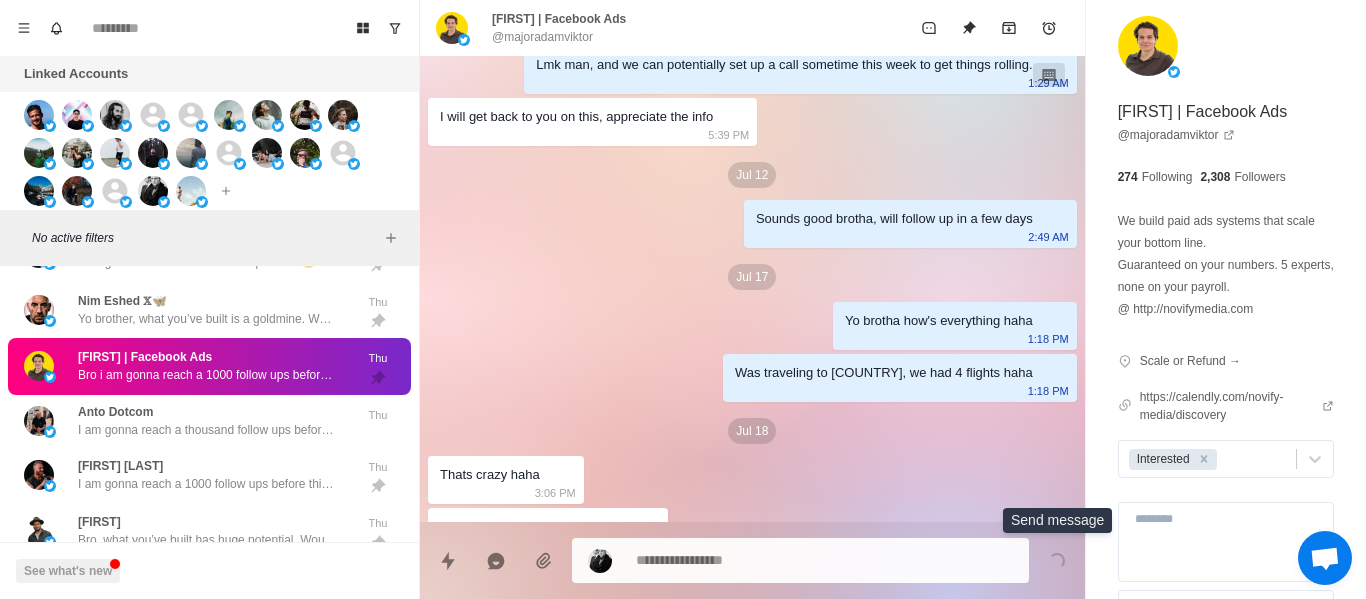 scroll, scrollTop: 2420, scrollLeft: 0, axis: vertical 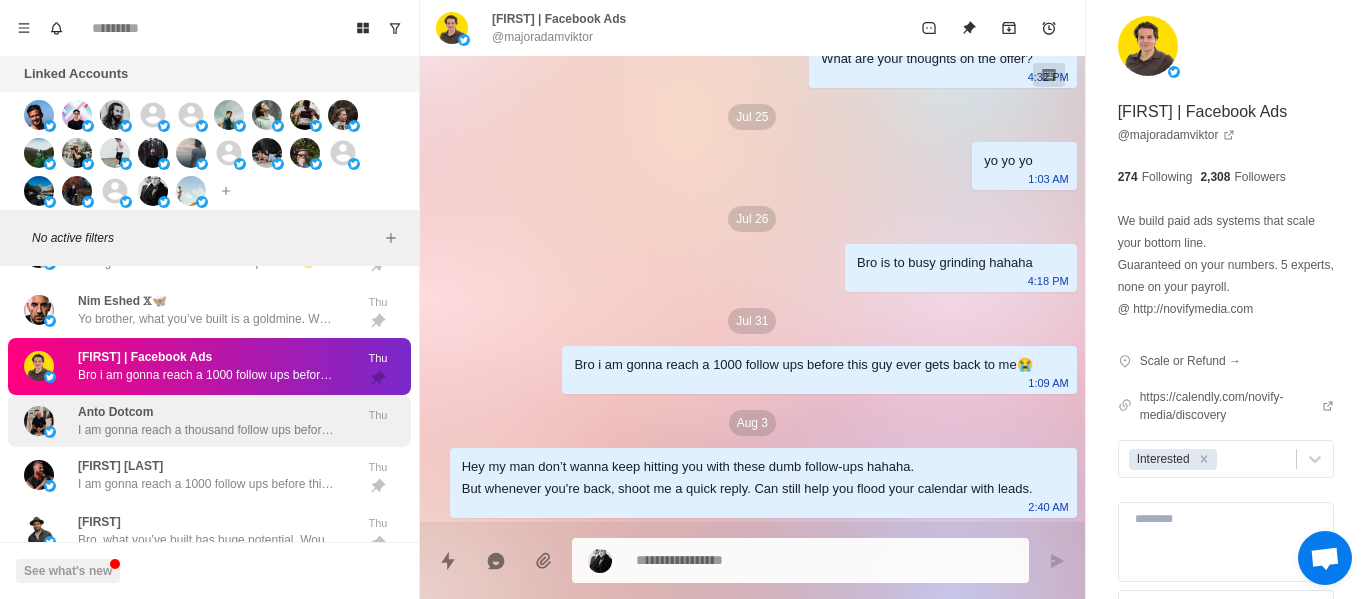 click on "I am gonna reach a thousand follow ups before this guy ever checks out the calendar😭" at bounding box center (208, 430) 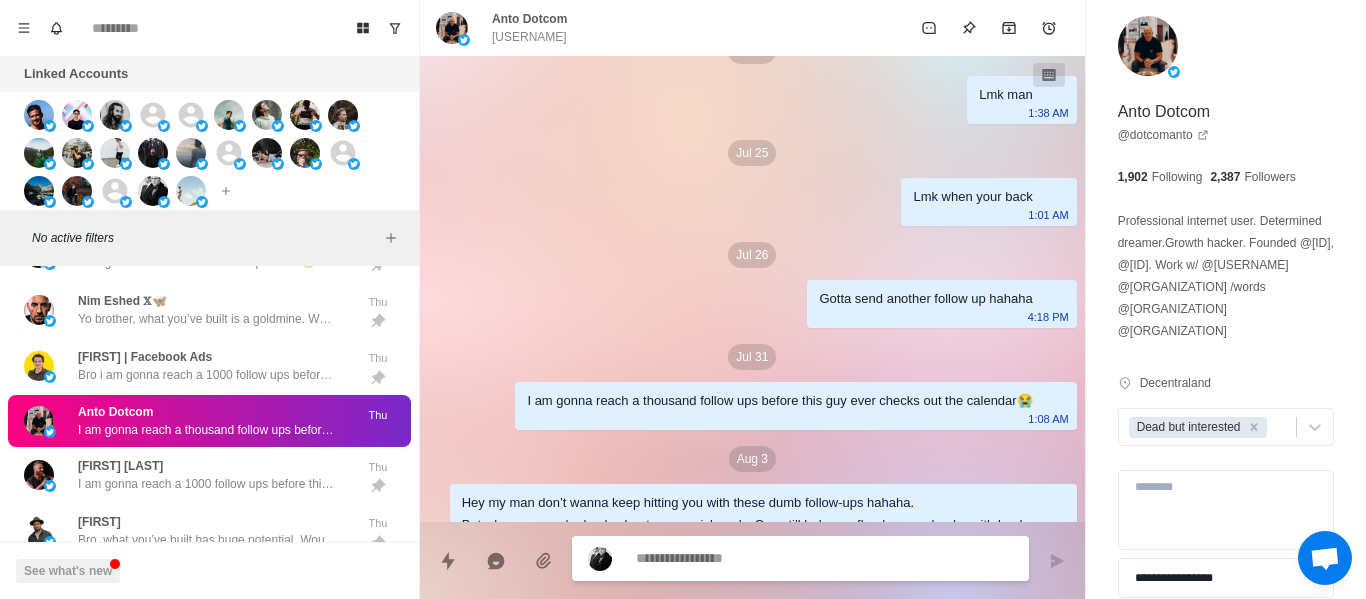 scroll, scrollTop: 2166, scrollLeft: 0, axis: vertical 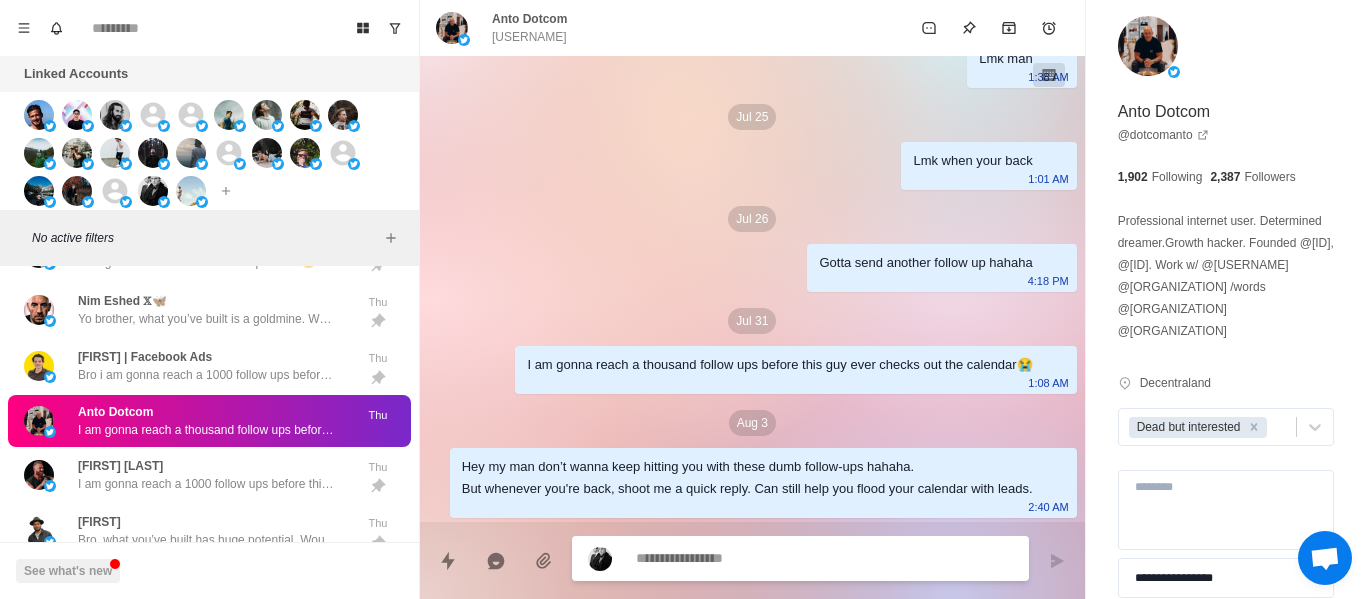 paste on "**********" 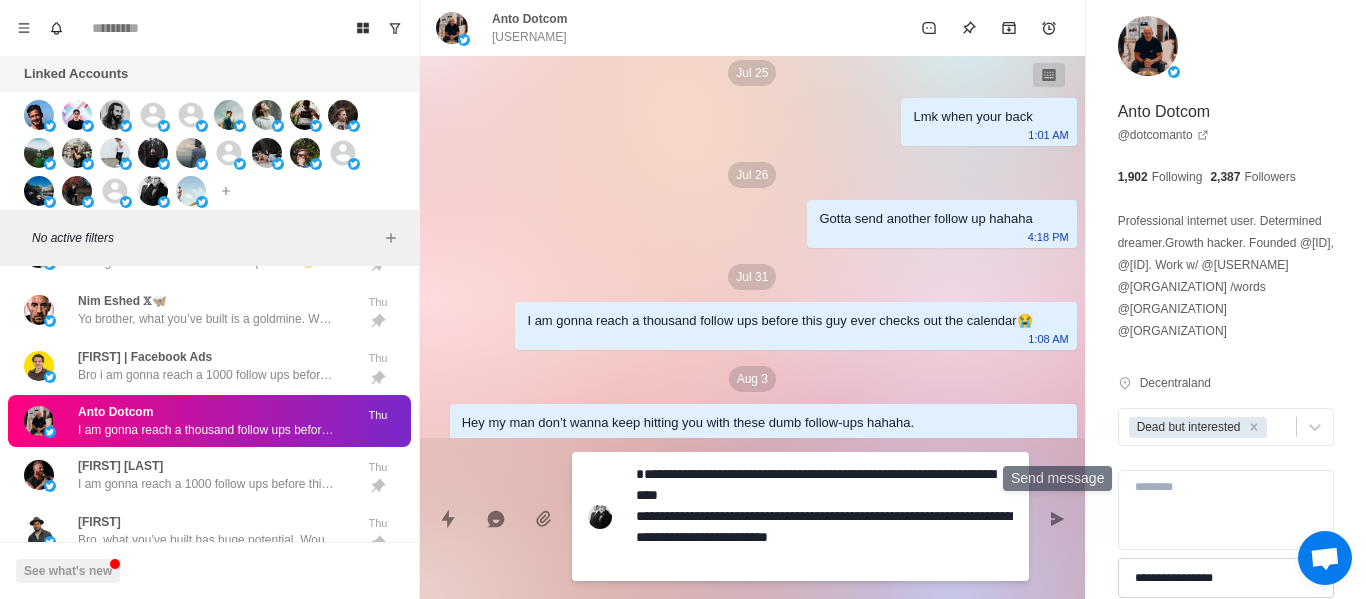 drag, startPoint x: 1061, startPoint y: 513, endPoint x: 1162, endPoint y: 588, distance: 125.80143 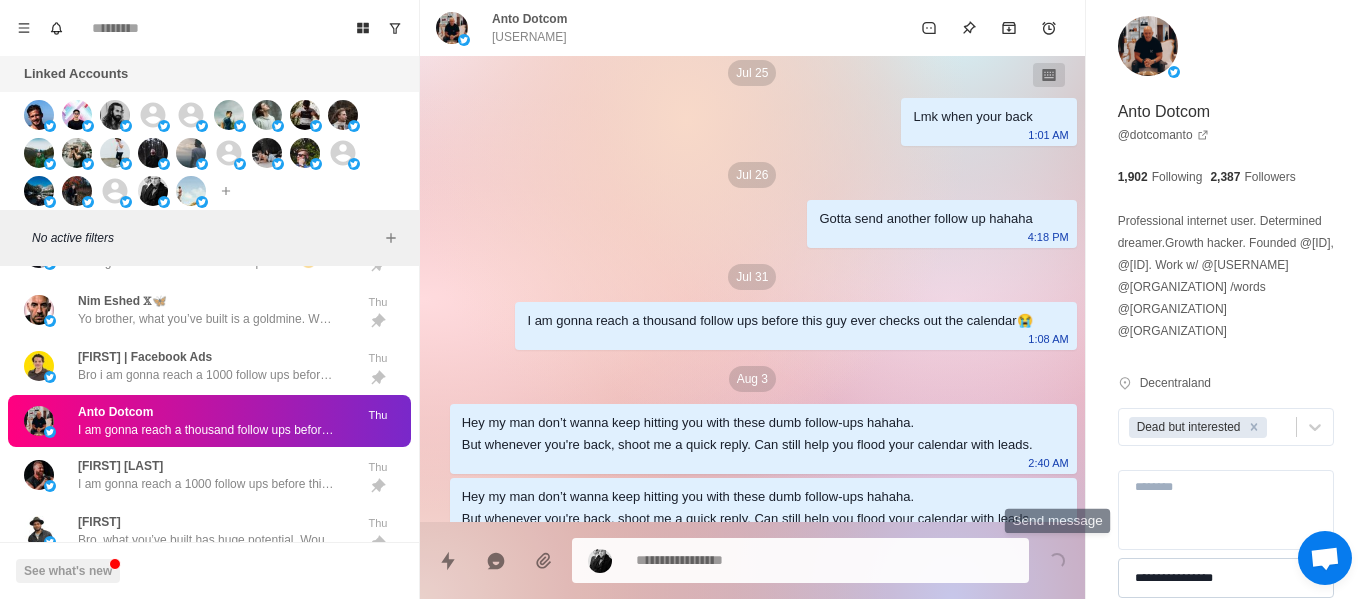 scroll, scrollTop: 2240, scrollLeft: 0, axis: vertical 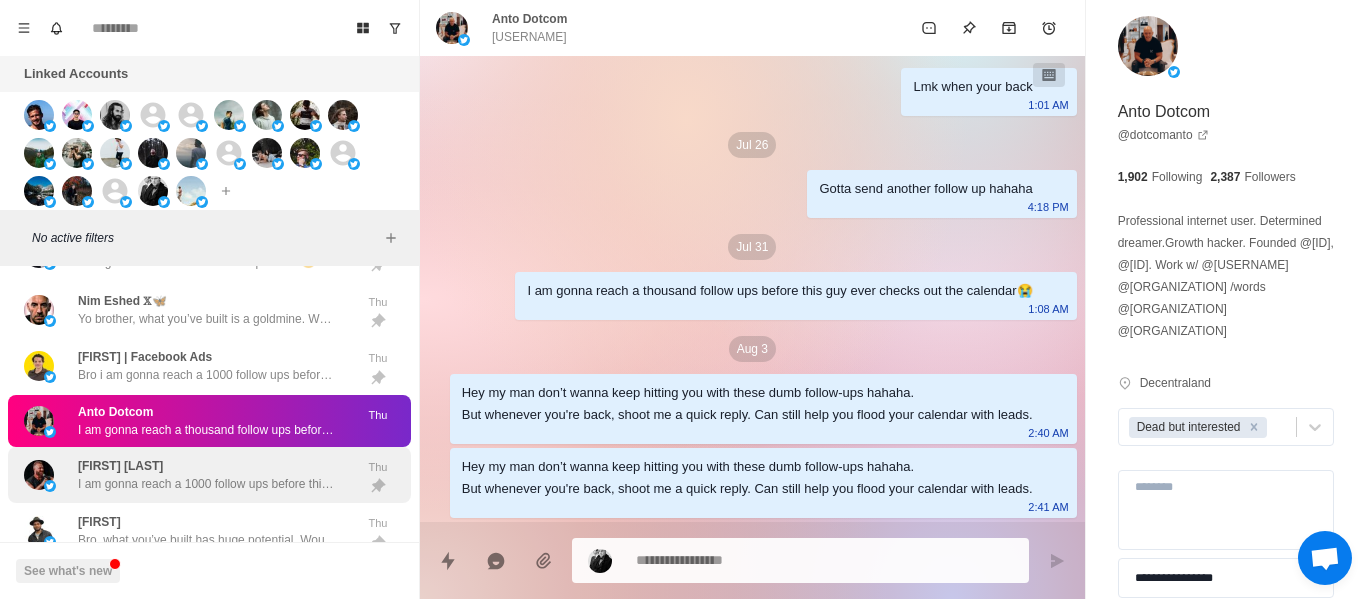 click on "Justin Mihaly I am gonna reach a 1000 follow ups before this guy ever checks out the calendar lmaoo" at bounding box center (208, 475) 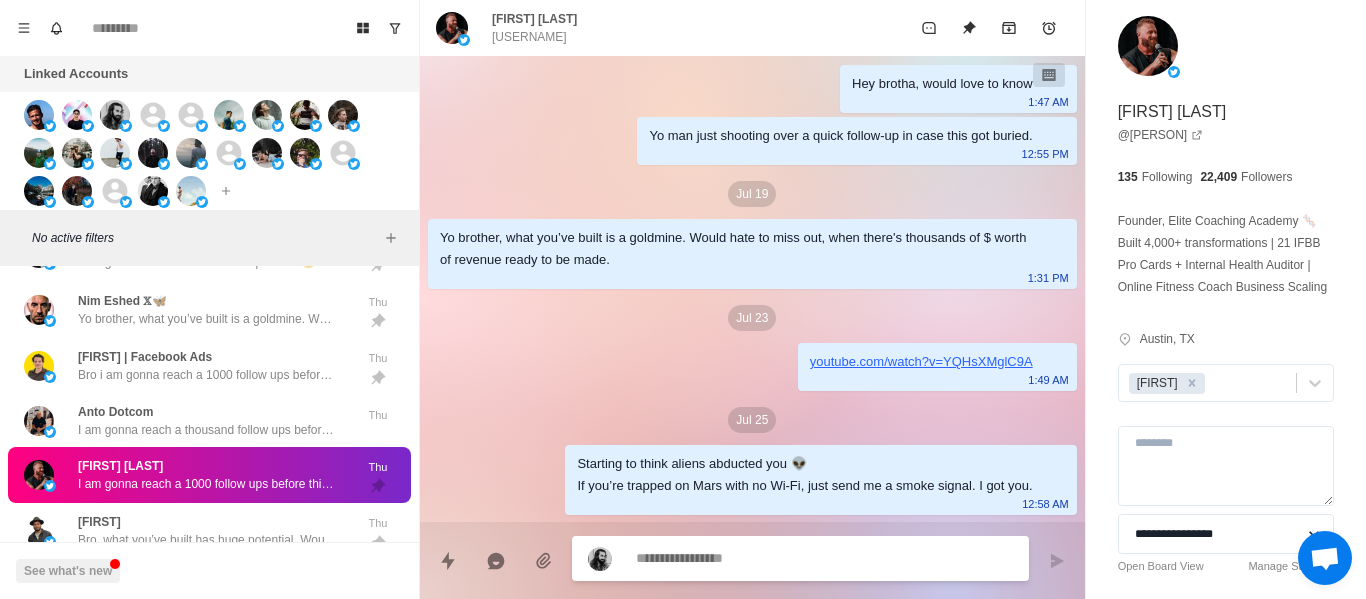 scroll, scrollTop: 184, scrollLeft: 0, axis: vertical 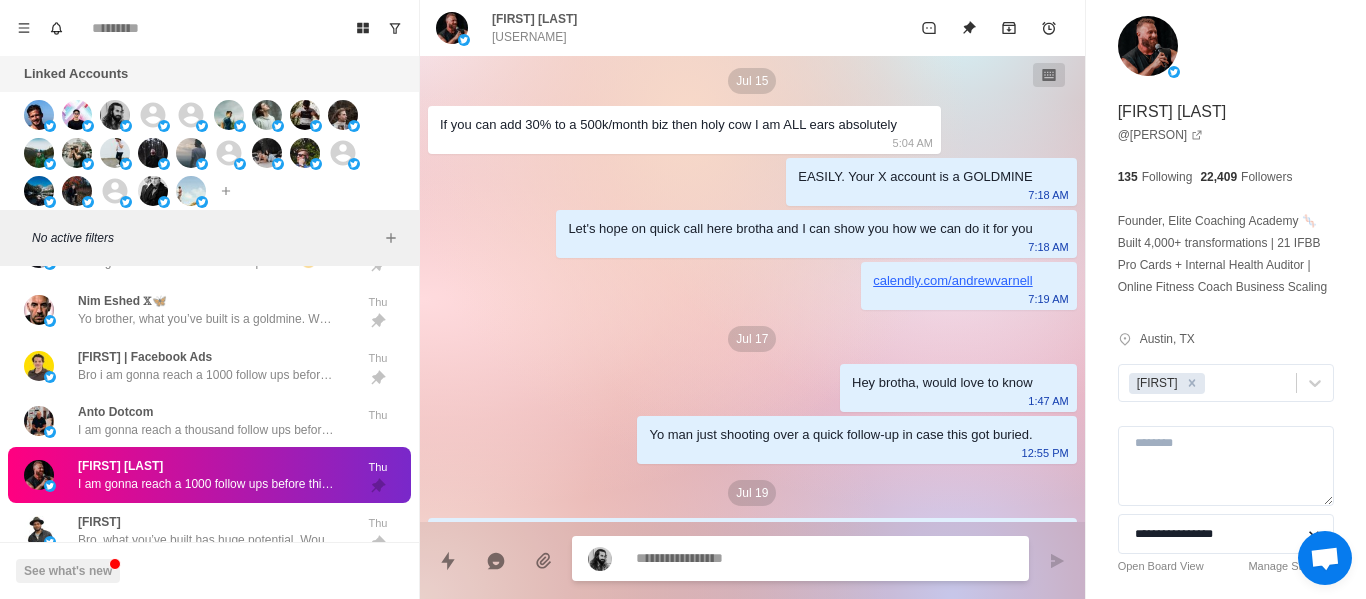 click on "Jul 7 Hey Justin, if we could add 30% more revenue to your business in 90 days using email, would you be open to seeing how?
We work at cost until we hit it. 12:57 PM Jul 15 If you can add 30% to a 500k/month biz then holy cow I am ALL ears absolutely 5:04 AM EASILY. Your X account is a GOLDMINE 7:18 AM Let's hope on quick call here brotha and I can show you how we can do it for you 7:18 AM calendly.com/andrewvarnell 7:19 AM Jul 17 Hey brotha, would love to know 1:47 AM Yo man just shooting over a quick follow-up in case this got buried. 12:55 PM Jul 19 Yo brother, what you’ve built is a goldmine. Would hate to miss out, when there's thousands of $ worth of revenue ready to be made.  1:31 PM Jul 23 youtube.com/watch?v=YQHsXMglC9A 1:49 AM Jul 25  Starting to think aliens abducted you 👽
If you’re trapped on Mars with no Wi-Fi, just send me a smoke signal. I got you.
12:58 AM Jul 26 Bro does not want the 30% added to his business hahaha 4:20 PM Jul 31 1:07 AM" at bounding box center (752, 447) 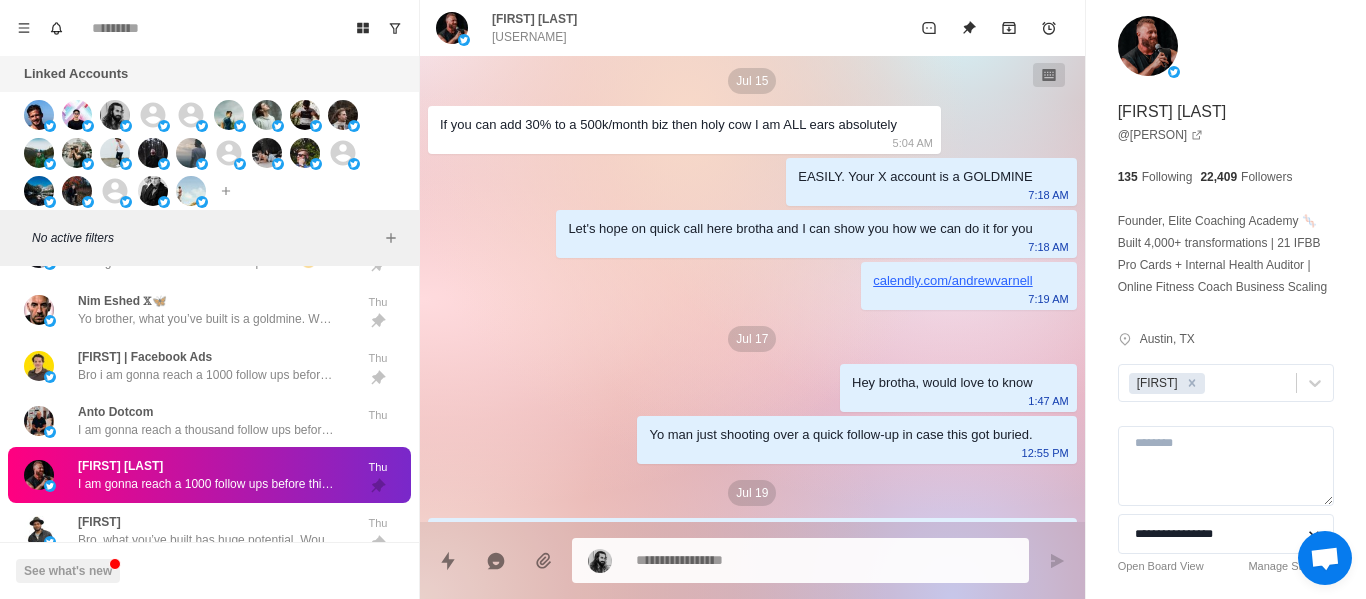 click on "Jul 7 Hey Justin, if we could add 30% more revenue to your business in 90 days using email, would you be open to seeing how?
We work at cost until we hit it. 12:57 PM Jul 15 If you can add 30% to a 500k/month biz then holy cow I am ALL ears absolutely 5:04 AM EASILY. Your X account is a GOLDMINE 7:18 AM Let's hope on quick call here brotha and I can show you how we can do it for you 7:18 AM calendly.com/andrewvarnell 7:19 AM Jul 17 Hey brotha, would love to know 1:47 AM Yo man just shooting over a quick follow-up in case this got buried. 12:55 PM Jul 19 Yo brother, what you’ve built is a goldmine. Would hate to miss out, when there's thousands of $ worth of revenue ready to be made.  1:31 PM Jul 23 youtube.com/watch?v=YQHsXMglC9A 1:49 AM Jul 25  Starting to think aliens abducted you 👽
If you’re trapped on Mars with no Wi-Fi, just send me a smoke signal. I got you.
12:58 AM Jul 26 Bro does not want the 30% added to his business hahaha 4:20 PM Jul 31 1:07 AM" at bounding box center (752, 447) 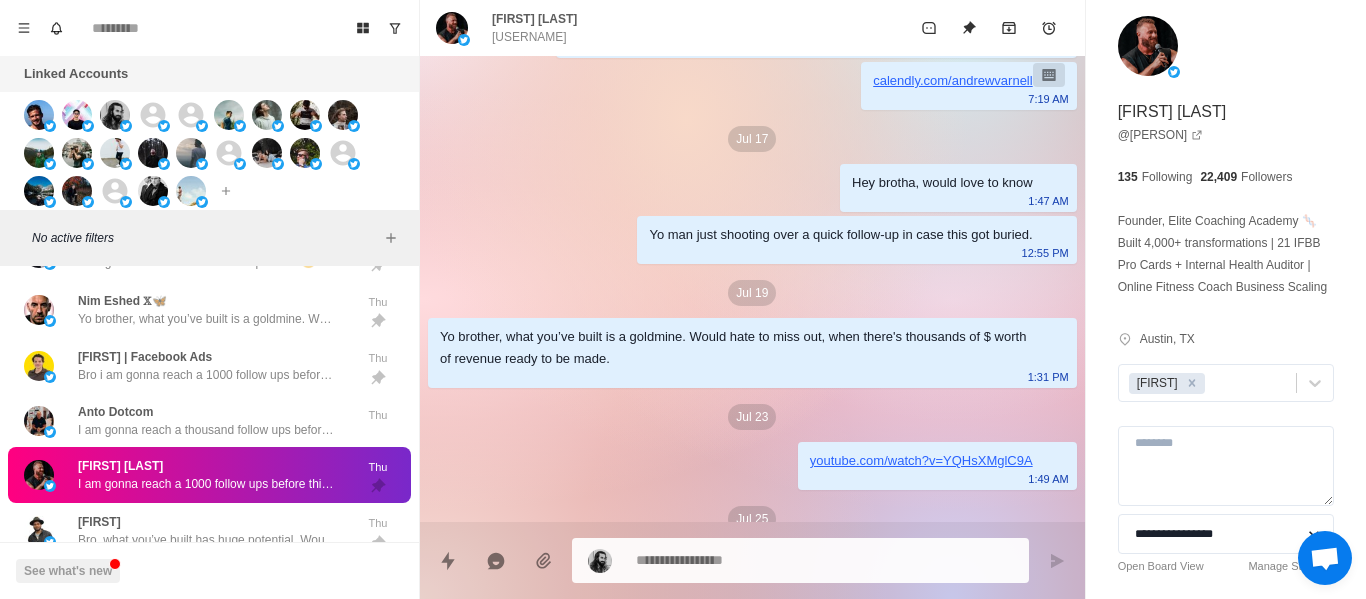 click on "Yo brother, what you’ve built is a goldmine. Would hate to miss out, when there's thousands of $ worth of revenue ready to be made.  1:31 PM" at bounding box center [752, 353] 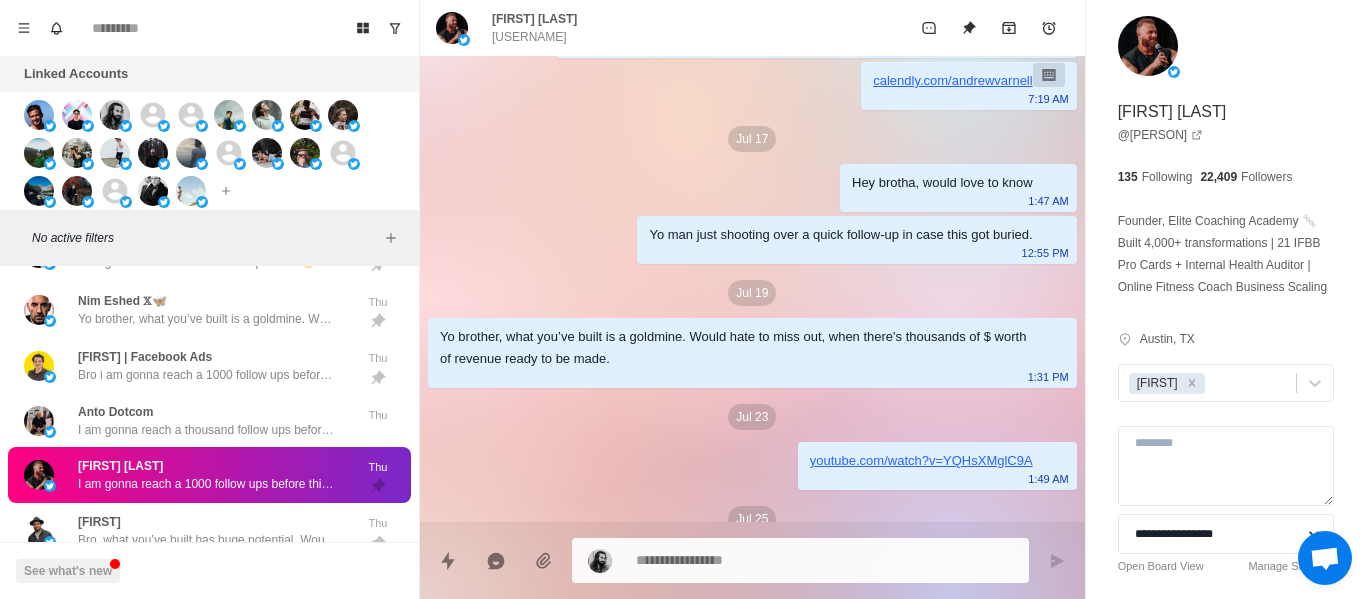 click on "Hey brotha, would love to know 1:47 AM" at bounding box center (958, 188) 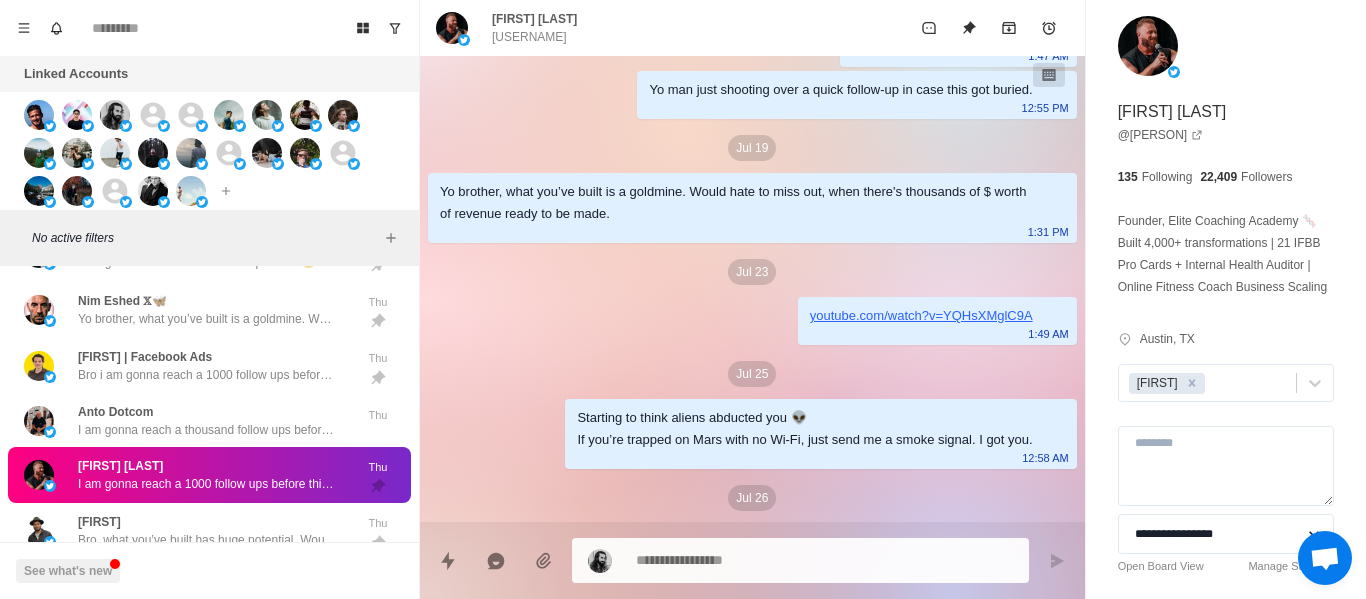scroll, scrollTop: 684, scrollLeft: 0, axis: vertical 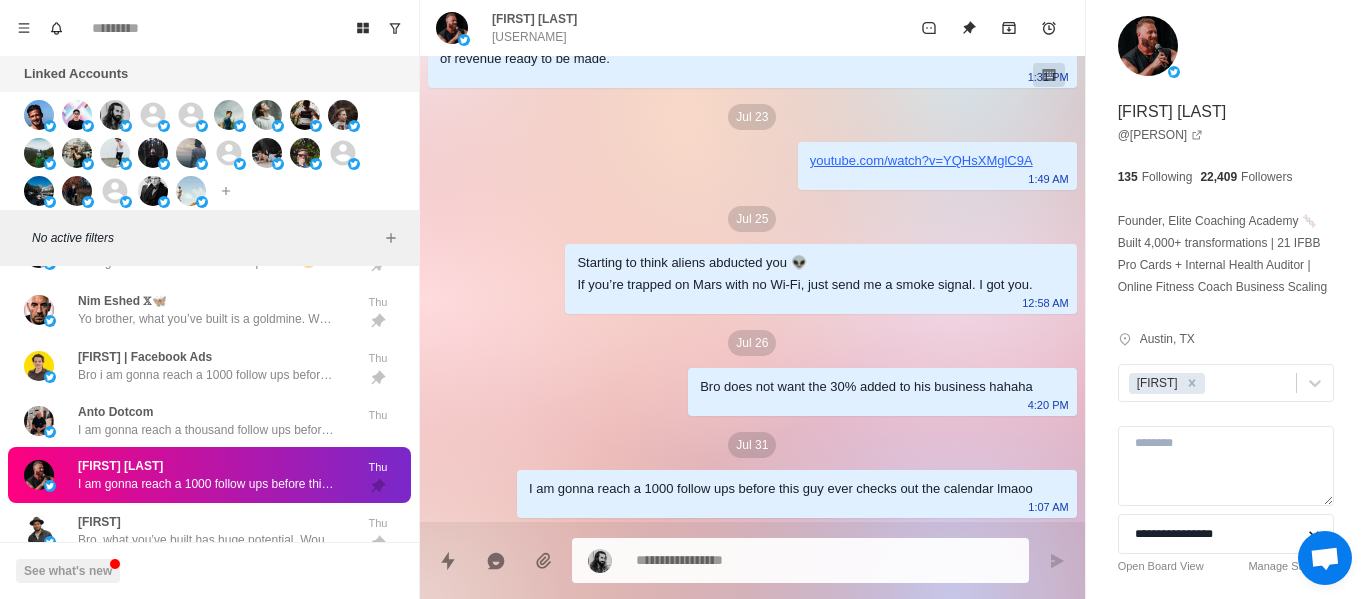 click on "Jul 23" at bounding box center (752, 117) 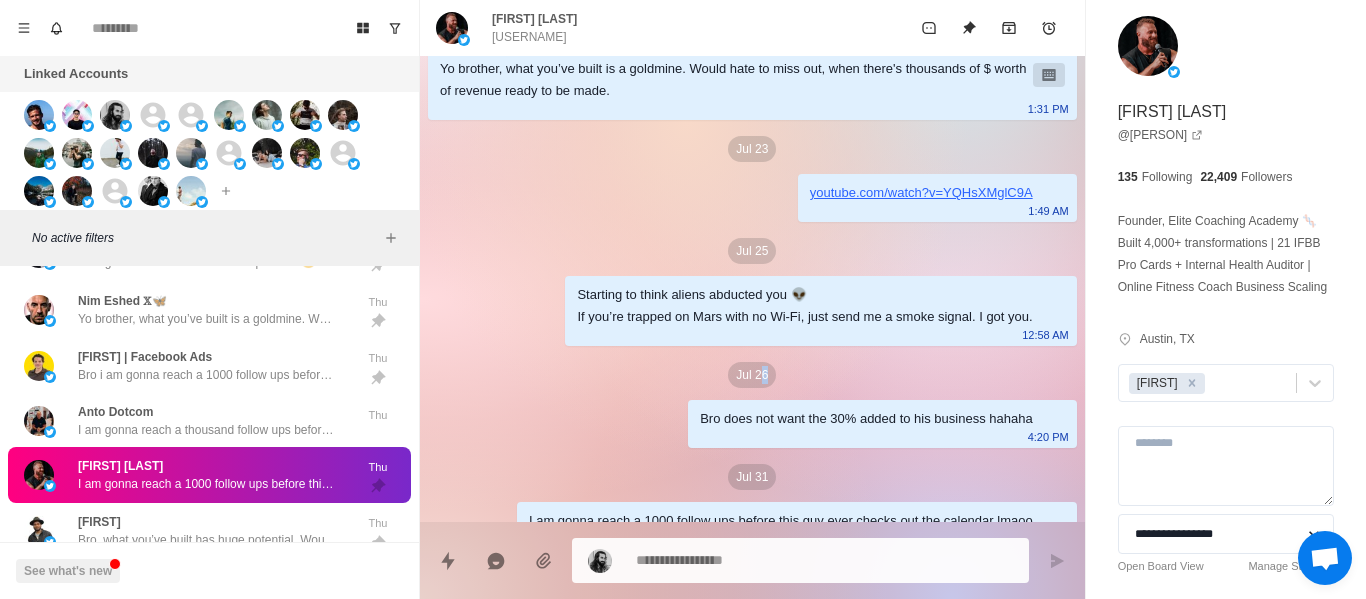scroll, scrollTop: 684, scrollLeft: 0, axis: vertical 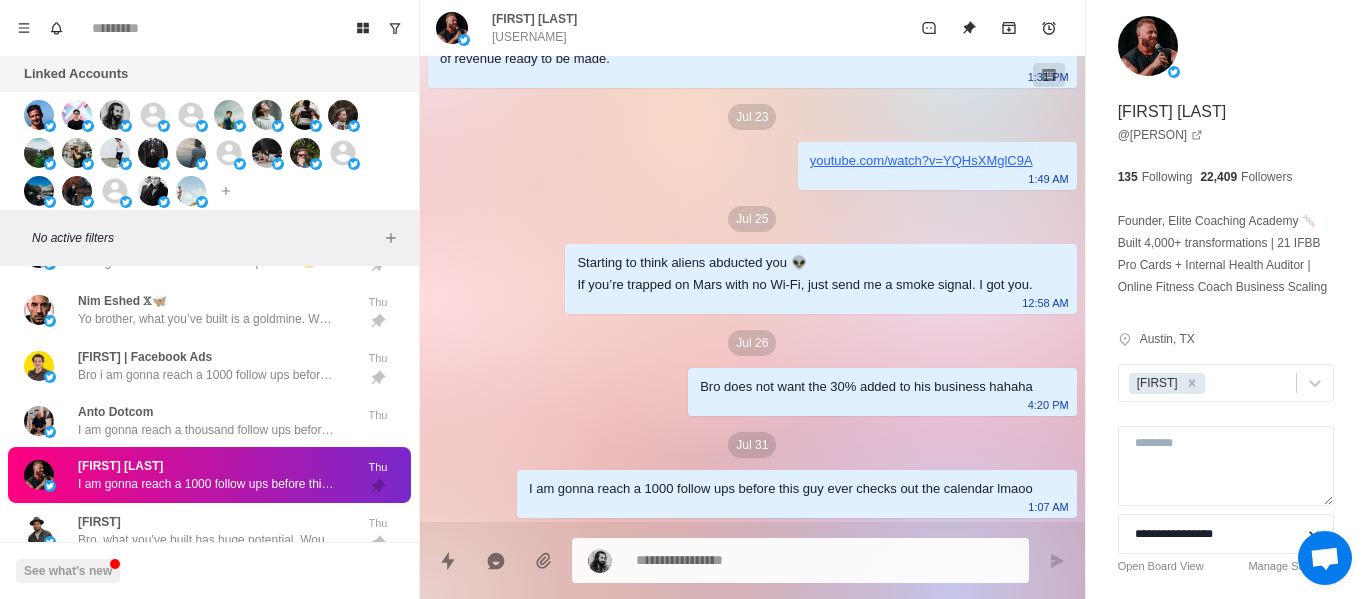 drag, startPoint x: 758, startPoint y: 547, endPoint x: 749, endPoint y: 556, distance: 12.727922 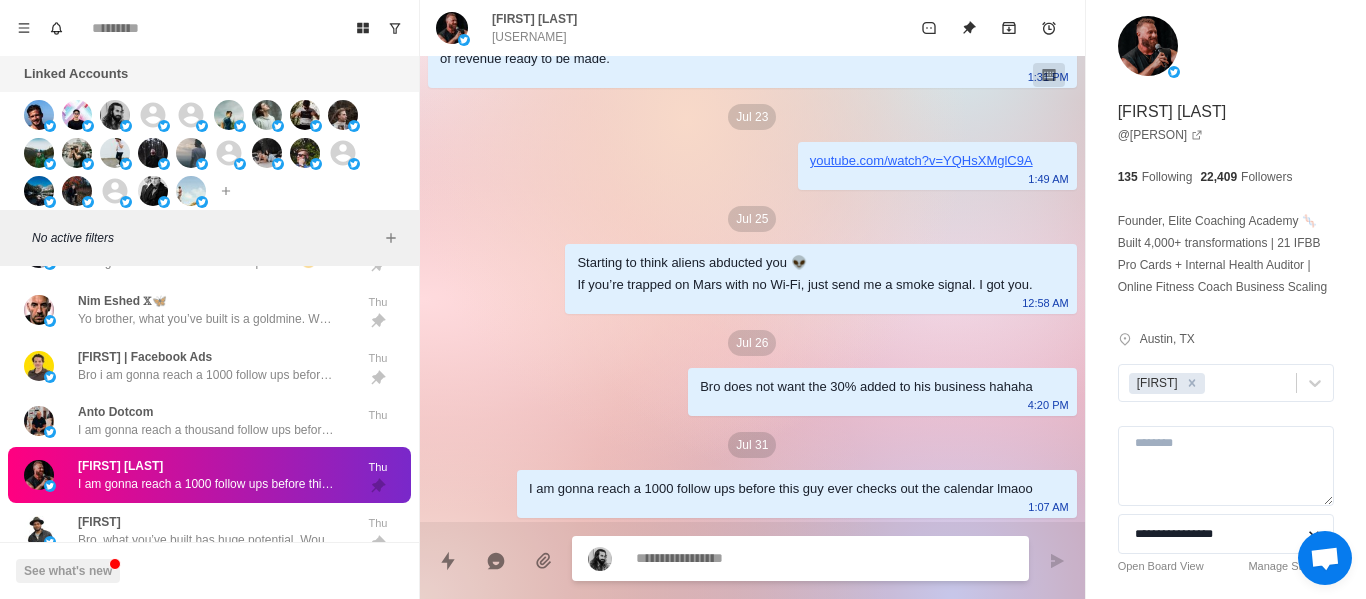 paste on "**********" 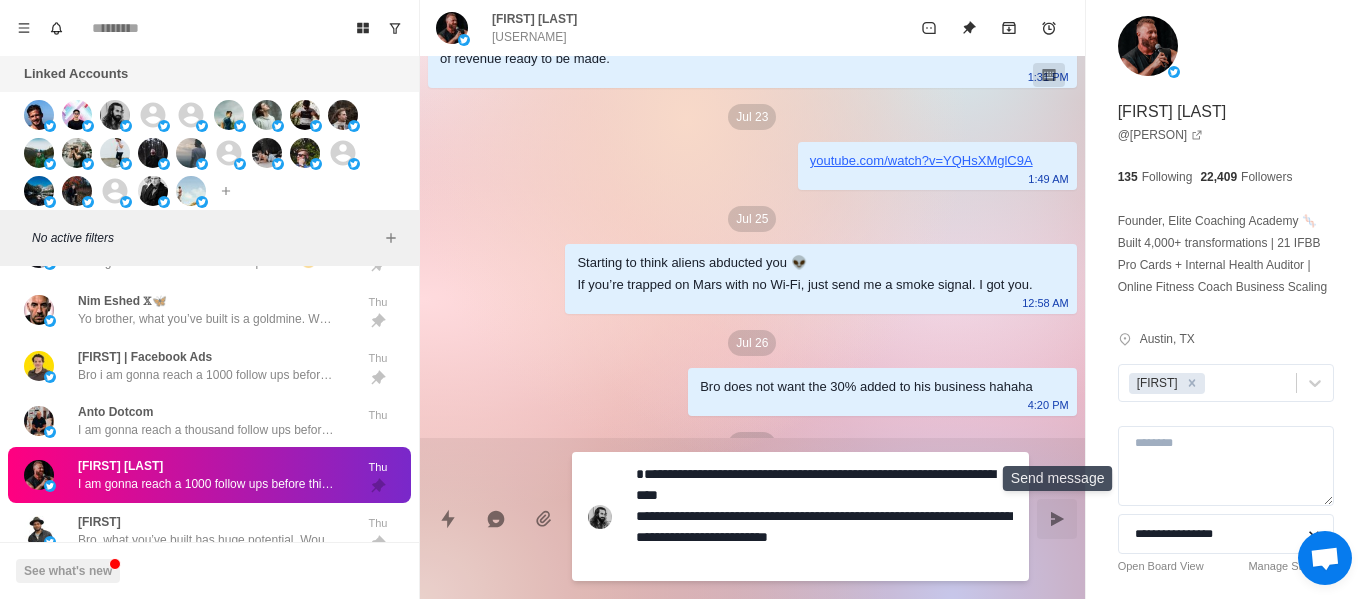 click 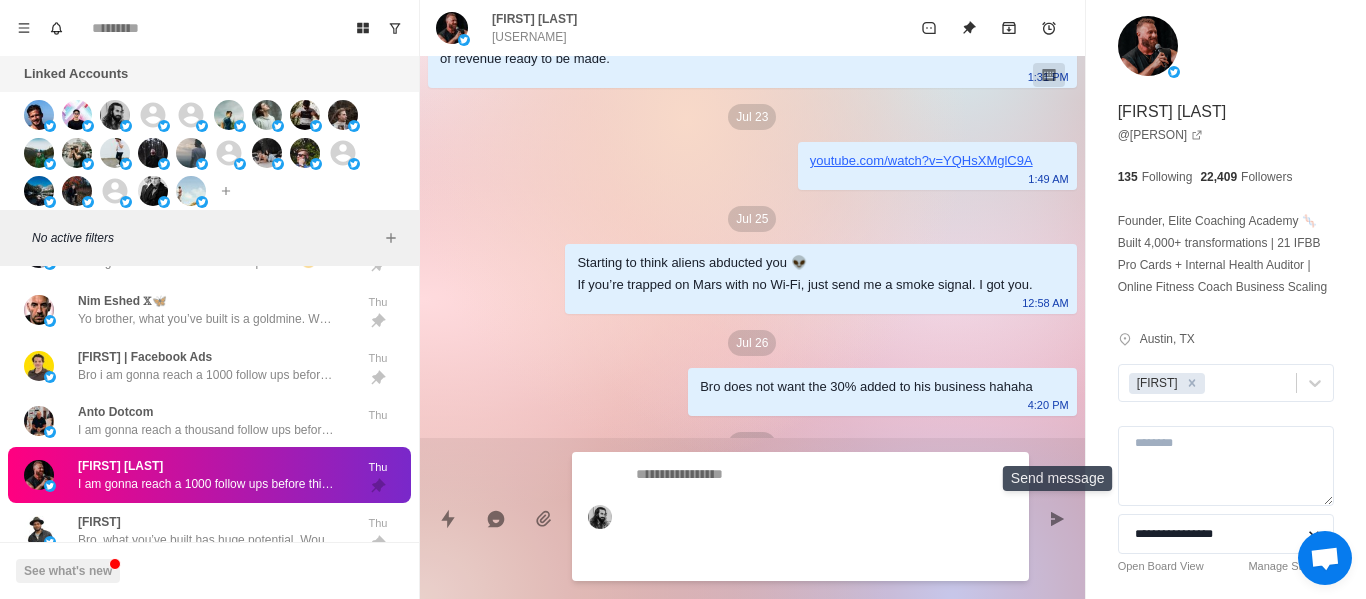 scroll, scrollTop: 808, scrollLeft: 0, axis: vertical 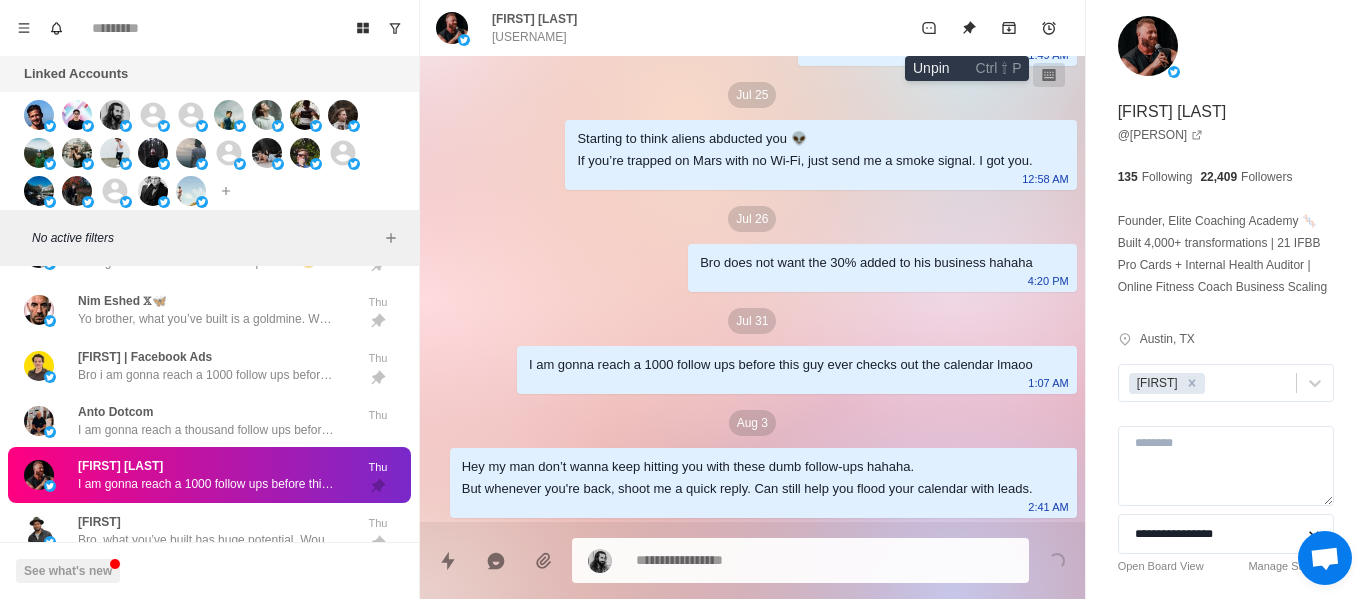 click 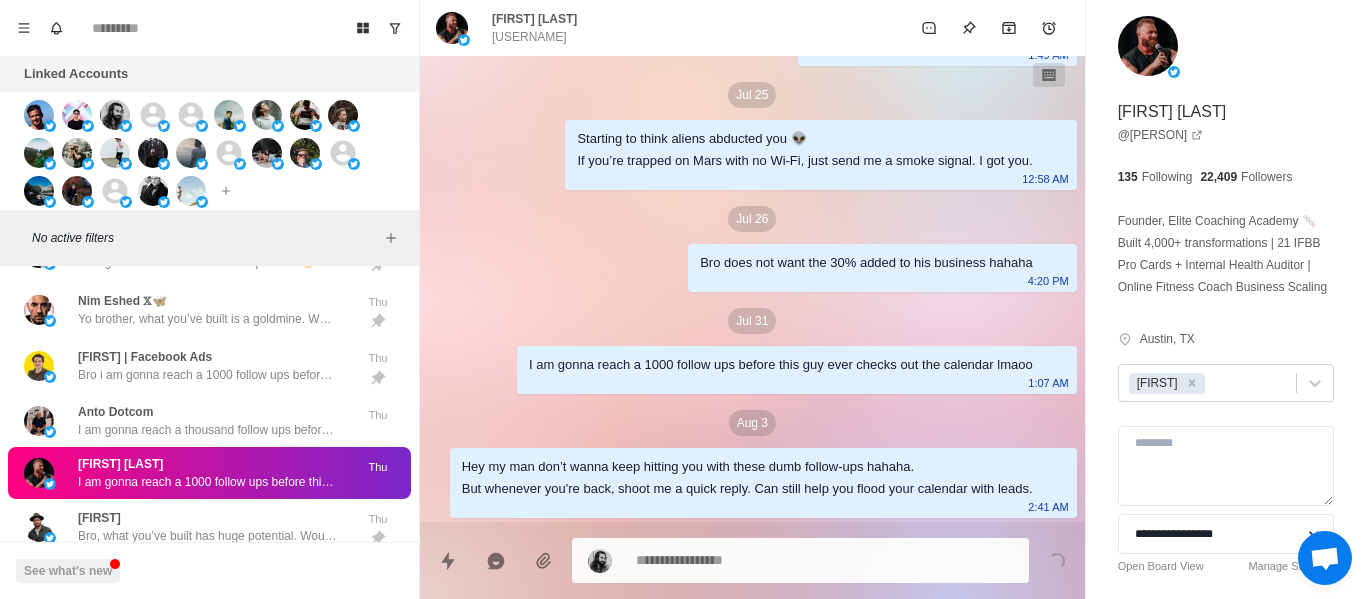 click at bounding box center (1247, 383) 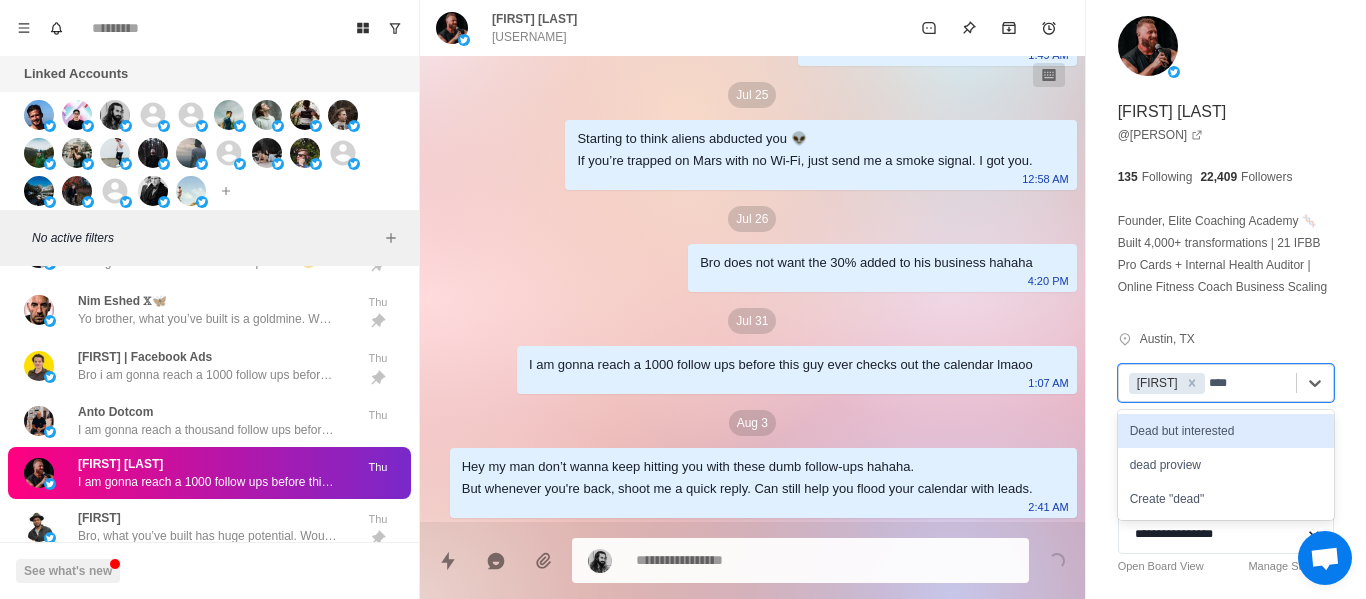 click on "Dead but interested" at bounding box center [1226, 431] 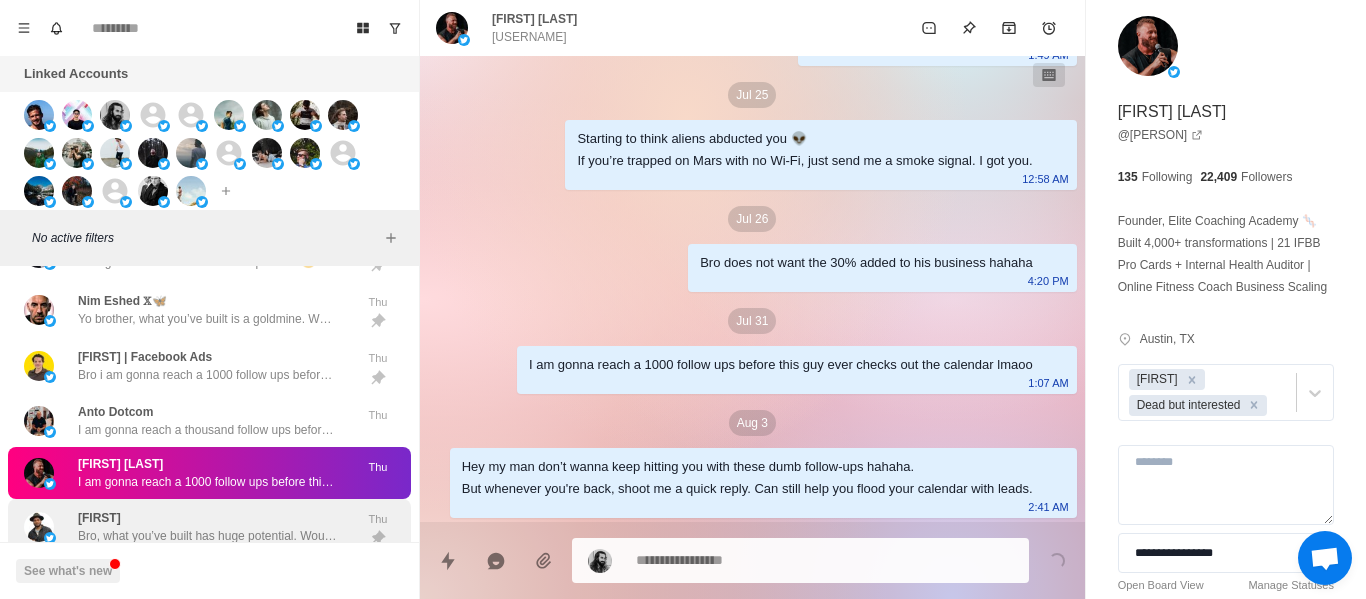 click on "Samik Bro, what you’ve built has huge potential. Would hate to see you miss out on the thousands of prospects waiting out there." at bounding box center [208, 527] 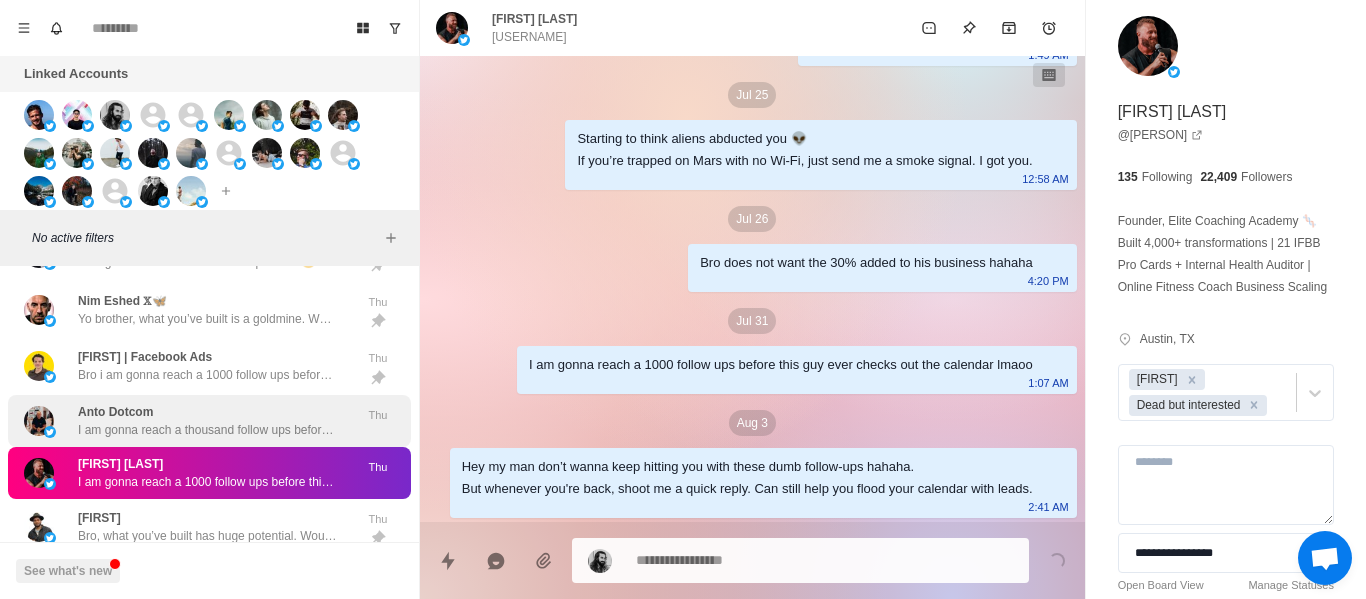 scroll, scrollTop: 0, scrollLeft: 0, axis: both 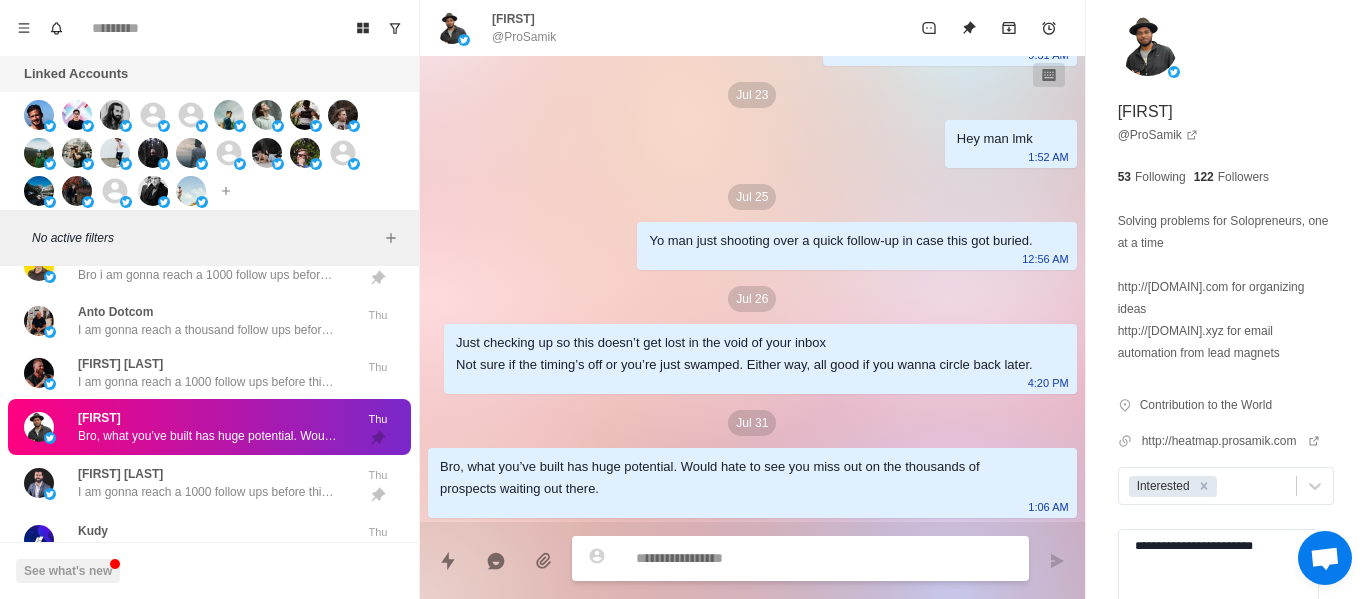 paste on "**********" 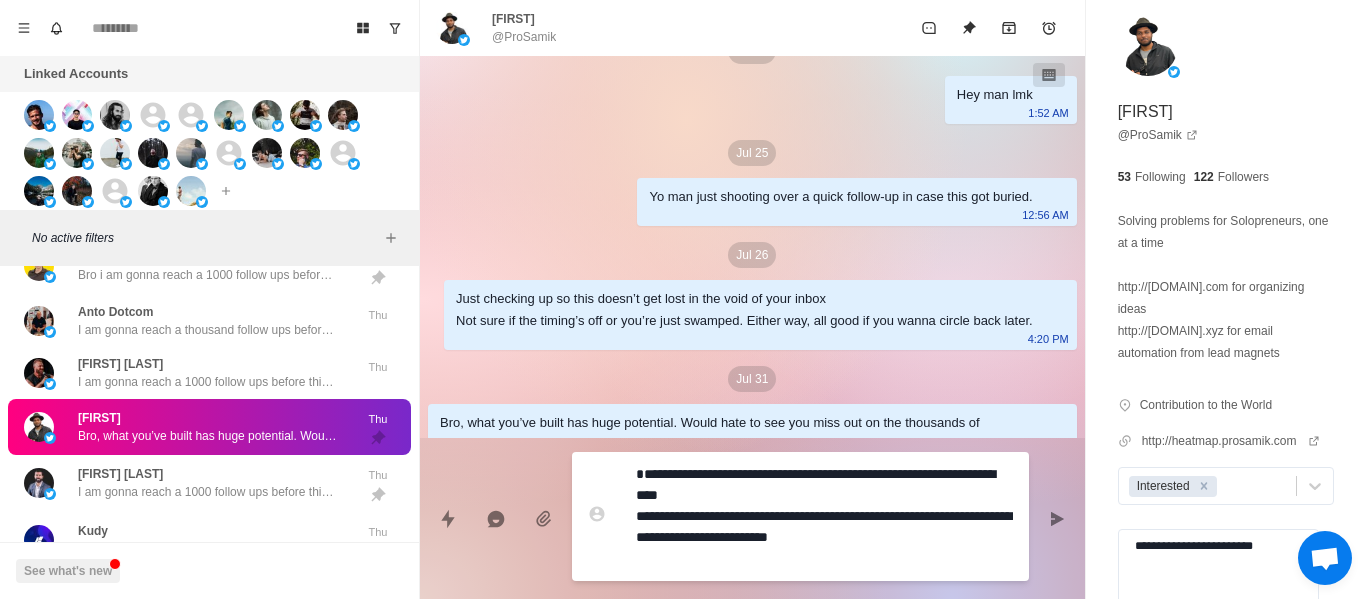 drag, startPoint x: 922, startPoint y: 542, endPoint x: 277, endPoint y: 451, distance: 651.38776 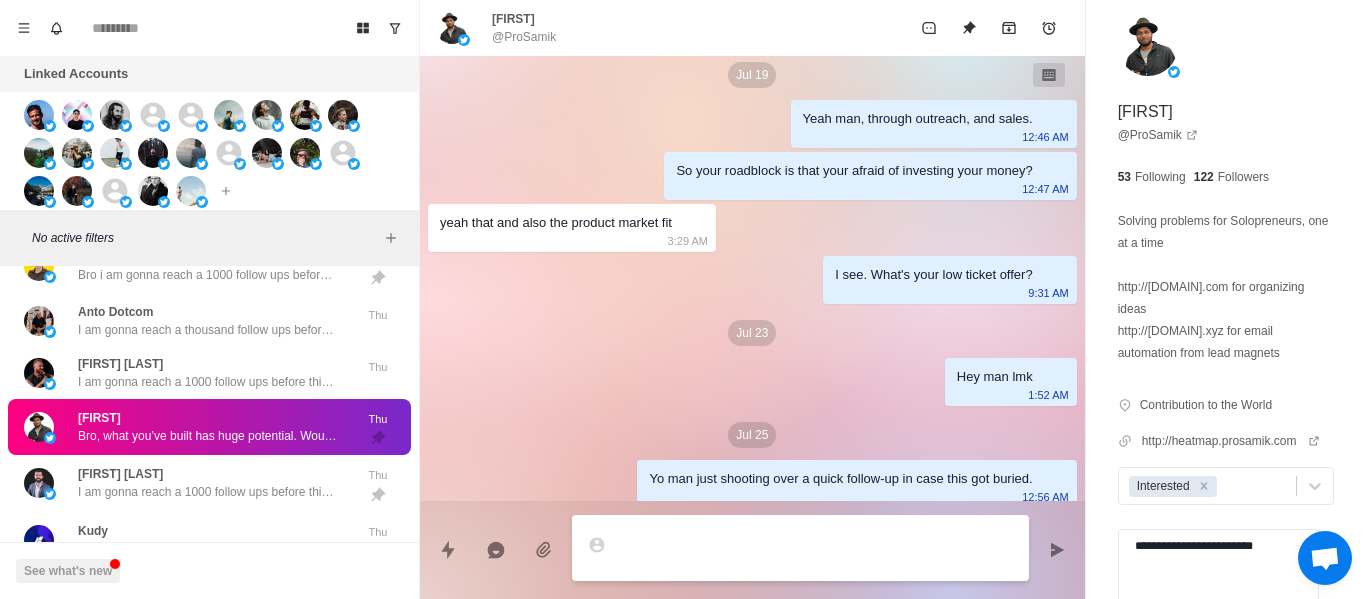 scroll, scrollTop: 2647, scrollLeft: 0, axis: vertical 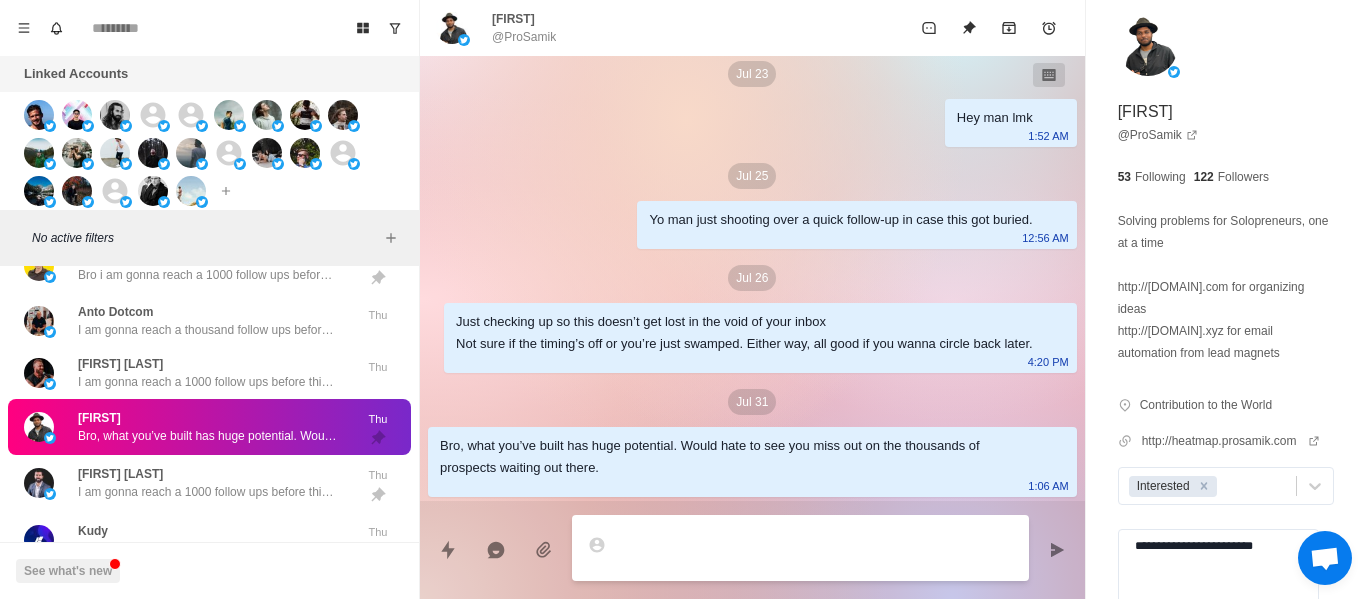 paste on "**********" 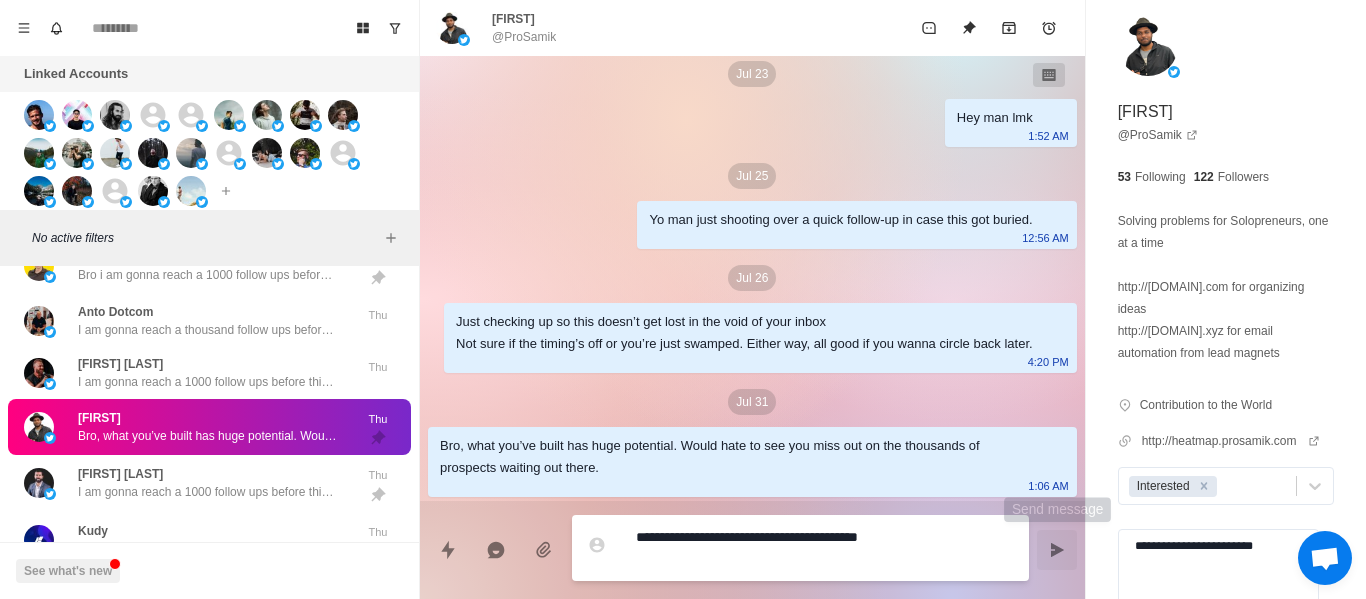 click at bounding box center [1057, 550] 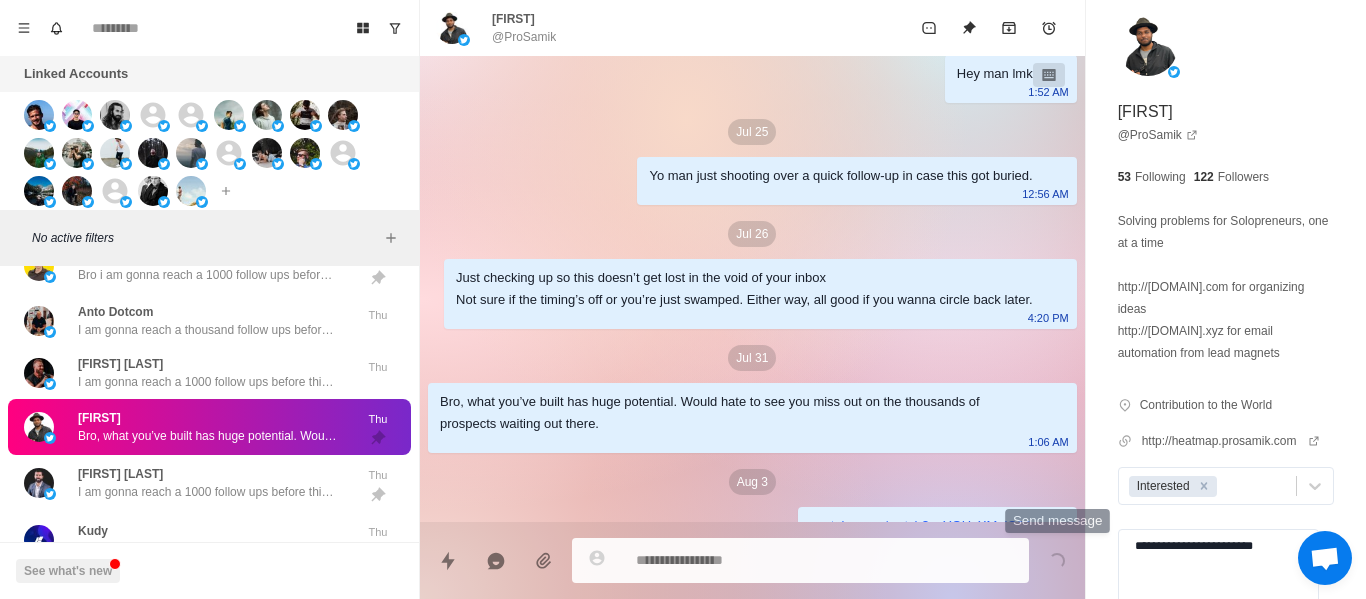 scroll, scrollTop: 2728, scrollLeft: 0, axis: vertical 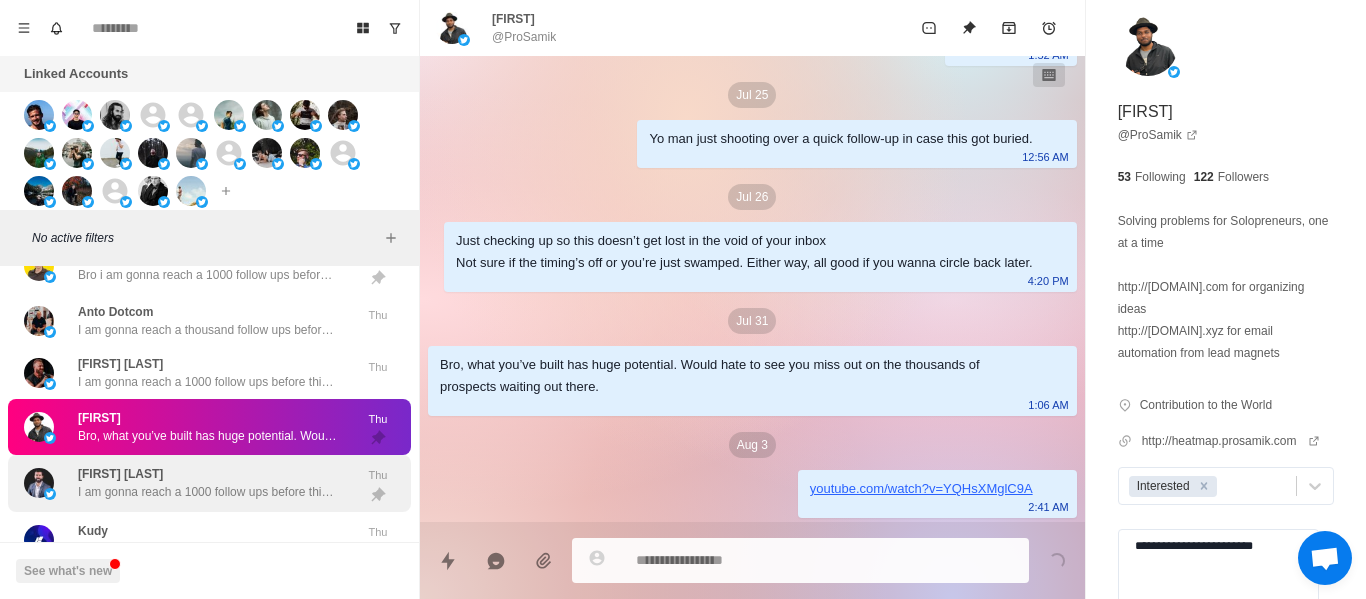 click on "I am gonna reach a 1000 follow ups before this guy ever responds lmaoo" at bounding box center [208, 492] 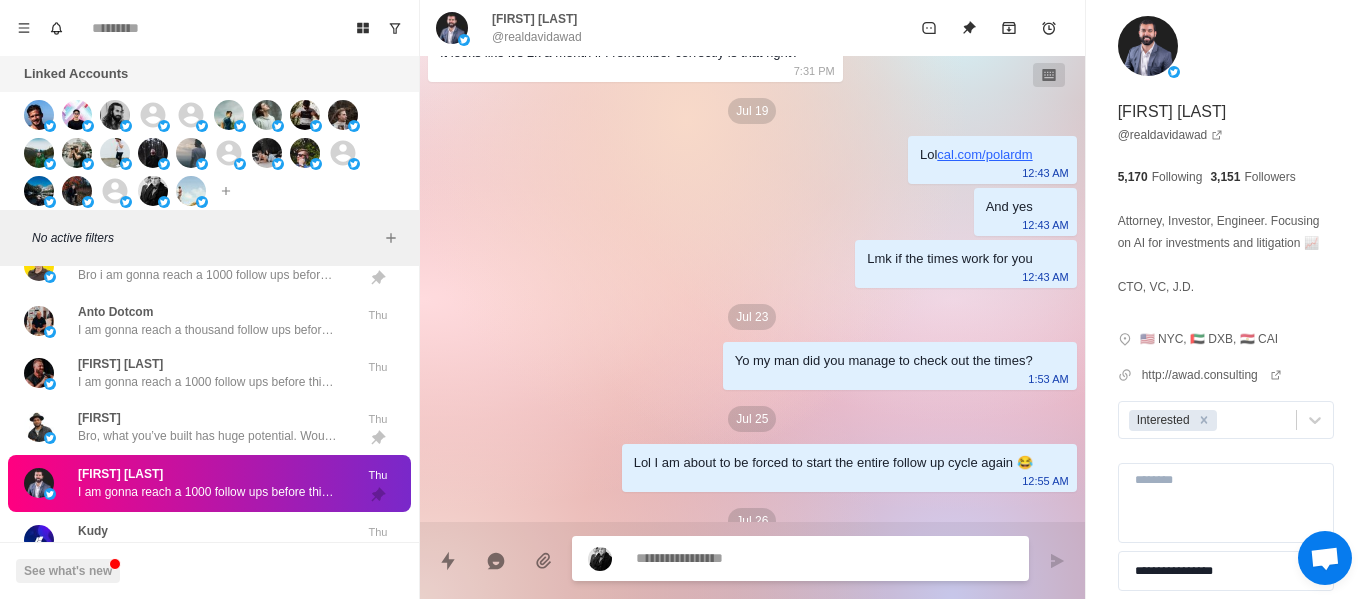 scroll, scrollTop: 1948, scrollLeft: 0, axis: vertical 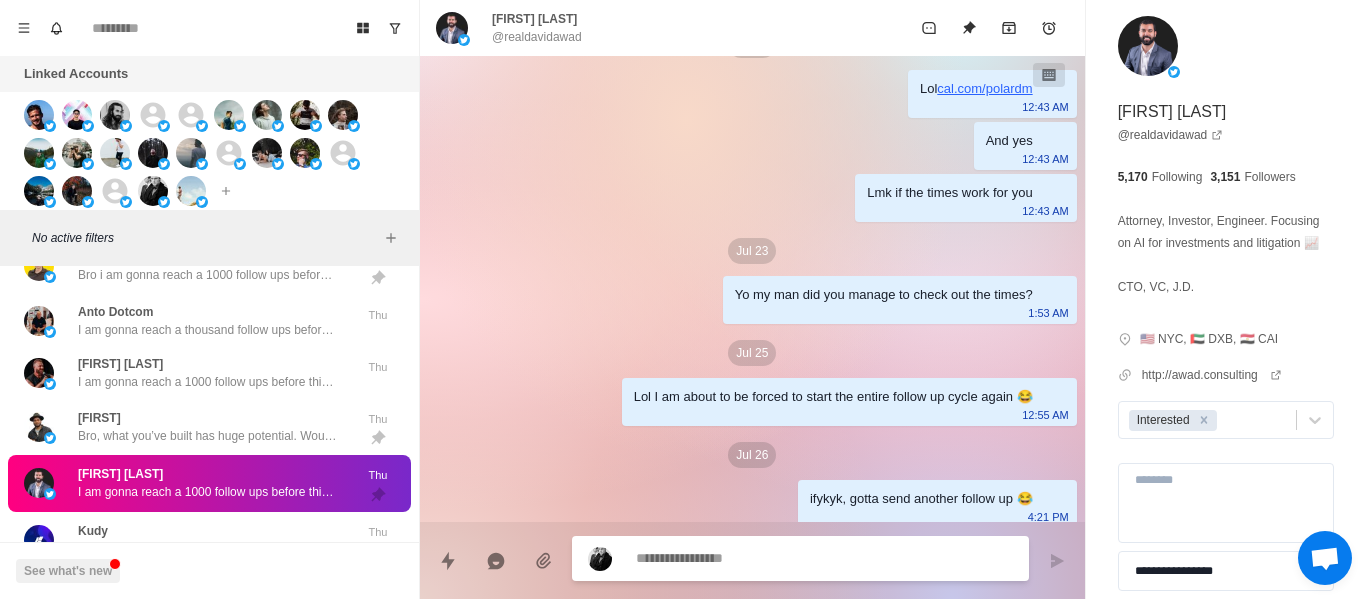 click on "Jun 23 Hey David, if I said I could book you 20-40 appointments per month, would you say you could take them on? 4:04 PM Sure why not 7:00 PM For sure man. Cool if you explain to me who your targeting and your offer?  10:19 PM Jun 24 Would love to know brother 10:24 PM Jun 26 Yo man just shooting over a quick follow-up in case this got buried. 9:17 AM Jun 29 Just checking up so this doesn’t get lost in the void of your inbox
Not sure if the timing’s off or you’re just swamped. Either way, all good if you wanna circle back later.
5:17 AM Jul 3 Brotherew, you're literally sitting on a goldmine with what you’ve built.
Would hate to let the DM floodgates stay closed when millions of prospects are out there.
10:16 AM Jul 5 Me waiting on your reply like 😂 youtube.com/watch?v=YQHsXMglC9A 10:27 AM This is quite the DM funnel here 6:29 PM My consulting is defined here;
t.co/hATv6YjlCx 6:29 PM Hahaha it usually works 11:09 PM 11:09 PM Would you be free for a quick call sometime this week? 11:10 PM Lol" at bounding box center [752, -679] 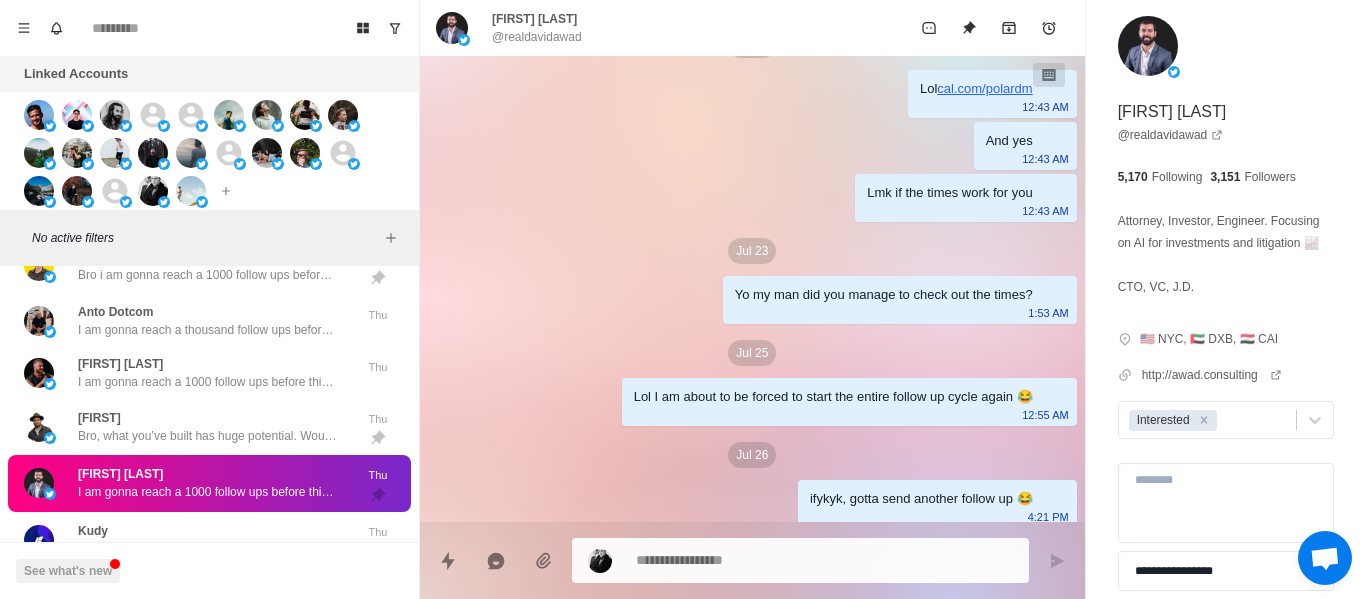 scroll, scrollTop: 2248, scrollLeft: 0, axis: vertical 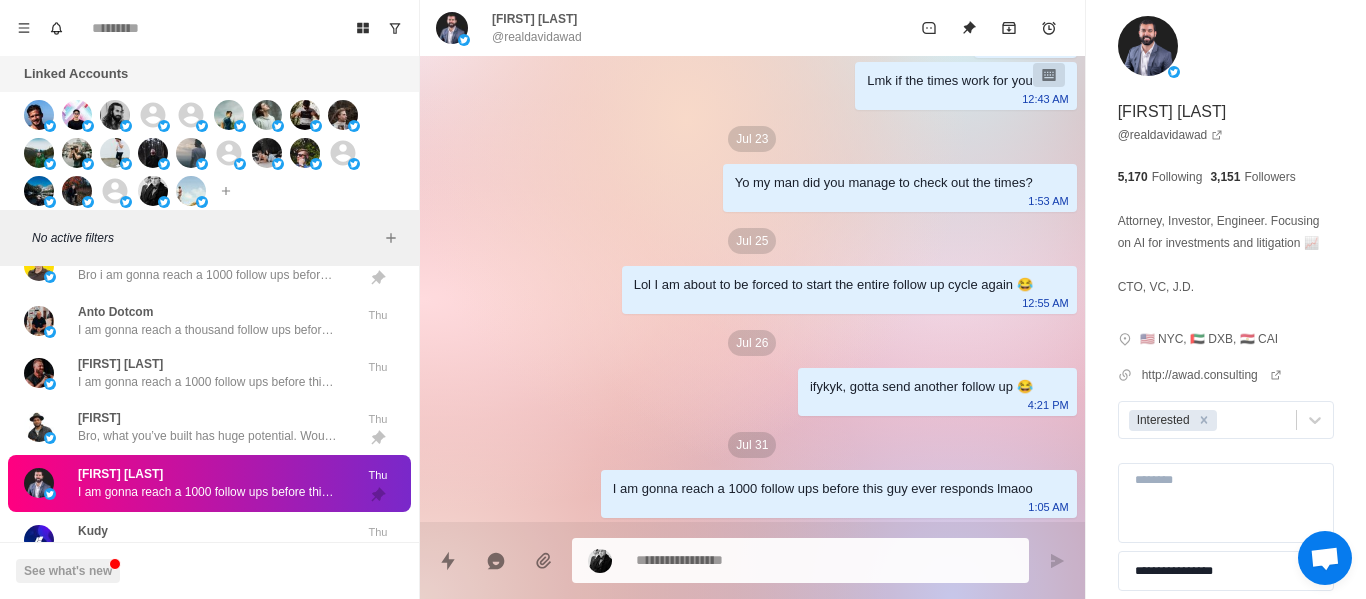 click on "Jun 23 Hey David, if I said I could book you 20-40 appointments per month, would you say you could take them on? 4:04 PM Sure why not 7:00 PM For sure man. Cool if you explain to me who your targeting and your offer?  10:19 PM Jun 24 Would love to know brother 10:24 PM Jun 26 Yo man just shooting over a quick follow-up in case this got buried. 9:17 AM Jun 29 Just checking up so this doesn’t get lost in the void of your inbox
Not sure if the timing’s off or you’re just swamped. Either way, all good if you wanna circle back later.
5:17 AM Jul 3 Brotherew, you're literally sitting on a goldmine with what you’ve built.
Would hate to let the DM floodgates stay closed when millions of prospects are out there.
10:16 AM Jul 5 Me waiting on your reply like 😂 youtube.com/watch?v=YQHsXMglC9A 10:27 AM This is quite the DM funnel here 6:29 PM My consulting is defined here;
t.co/hATv6YjlCx 6:29 PM Hahaha it usually works 11:09 PM 11:09 PM Would you be free for a quick call sometime this week? 11:10 PM Lol" at bounding box center (752, -791) 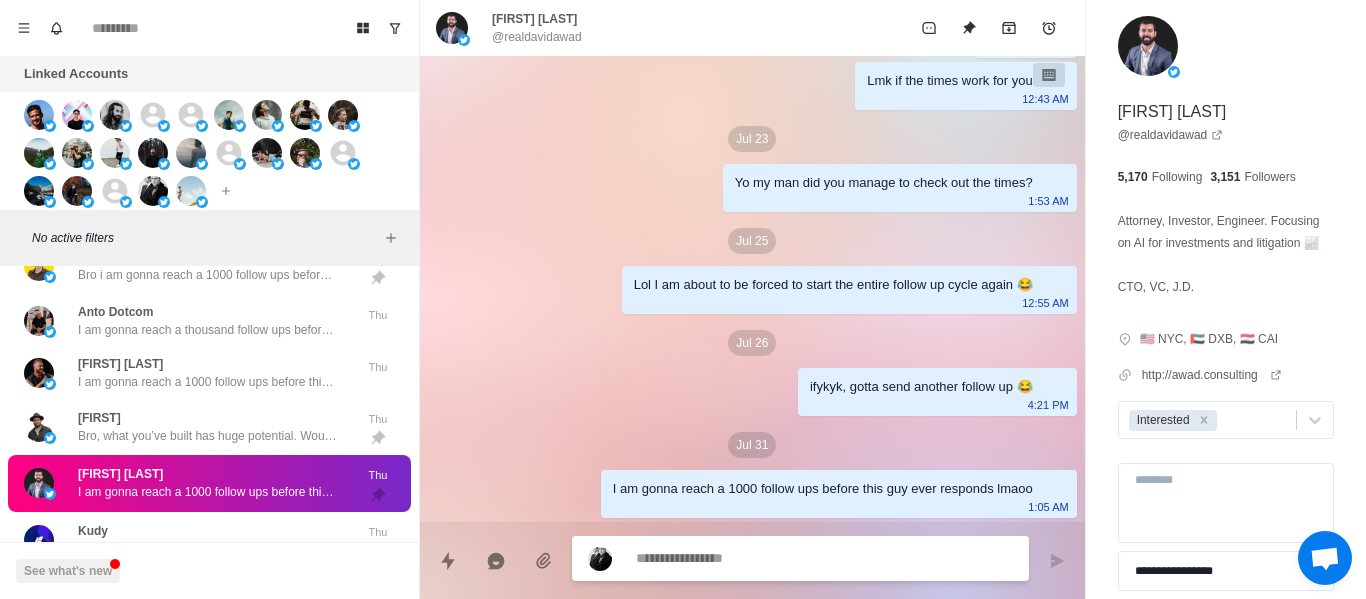 paste on "**********" 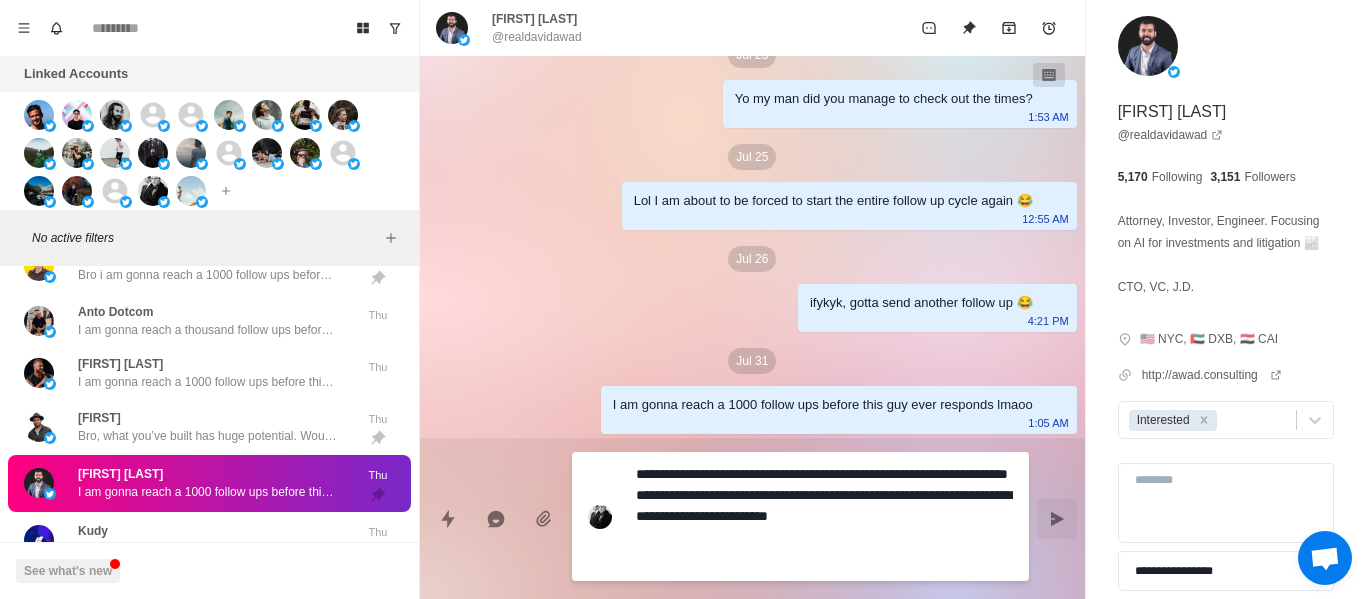 click on "**********" at bounding box center (752, 510) 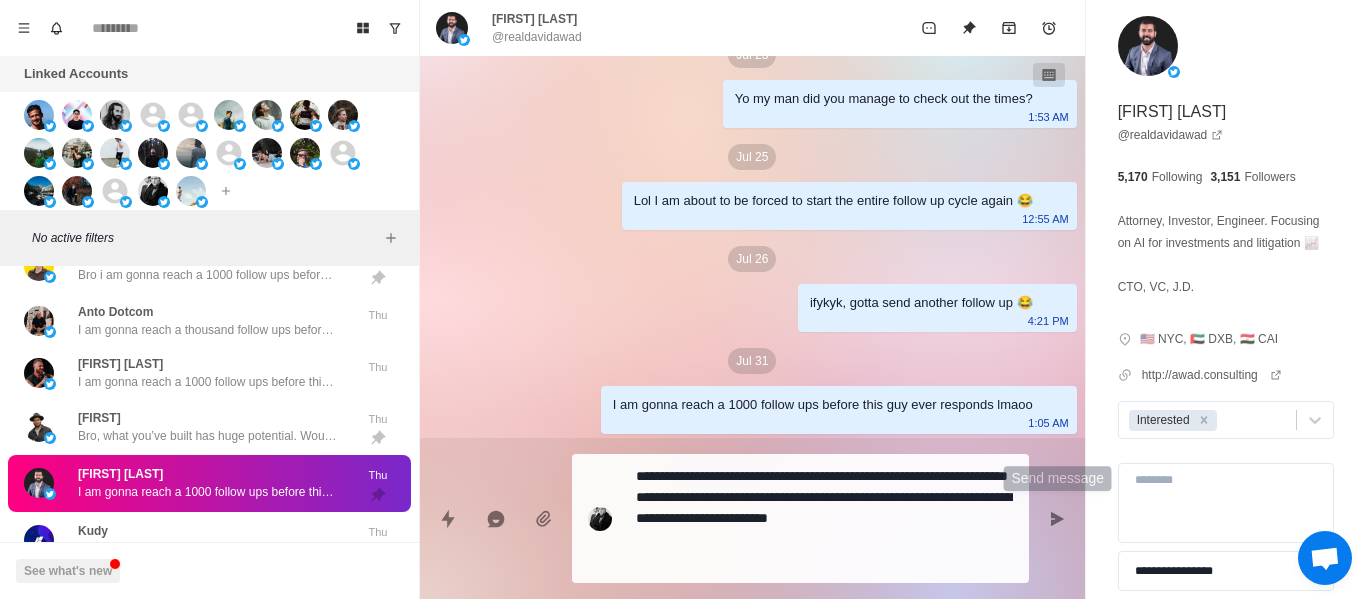 click 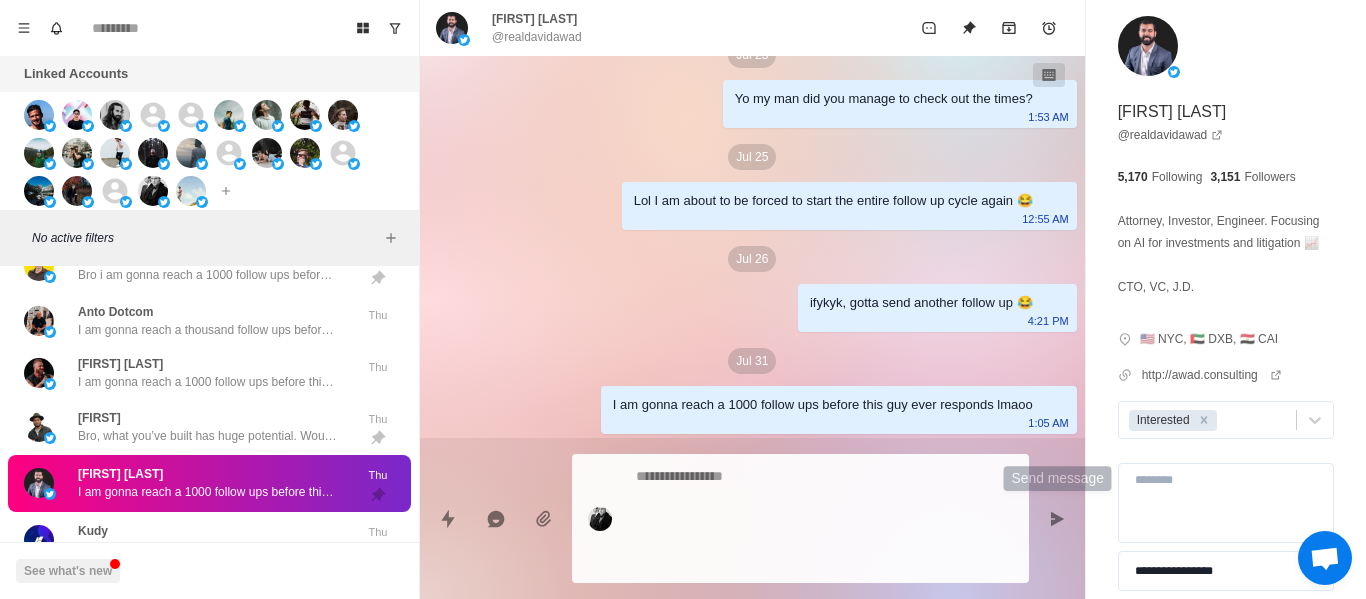 scroll, scrollTop: 2372, scrollLeft: 0, axis: vertical 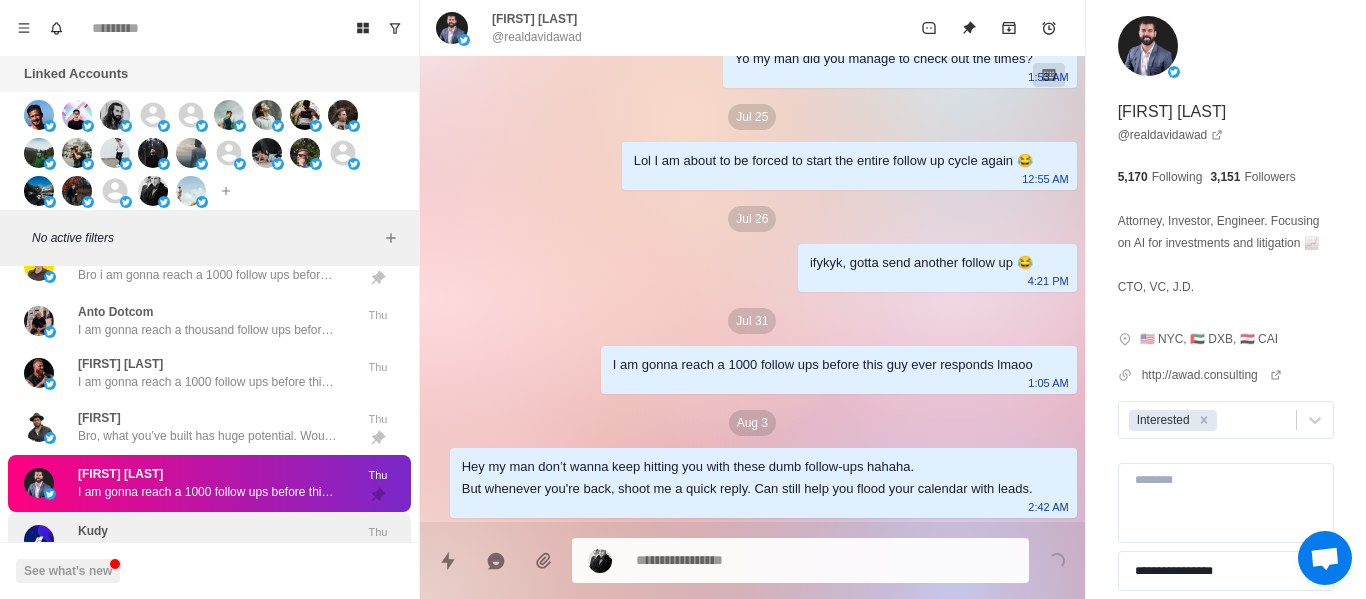 click on "David Awad I am gonna reach a 1000 follow ups before this guy ever responds lmaoo Thu" at bounding box center [209, 483] 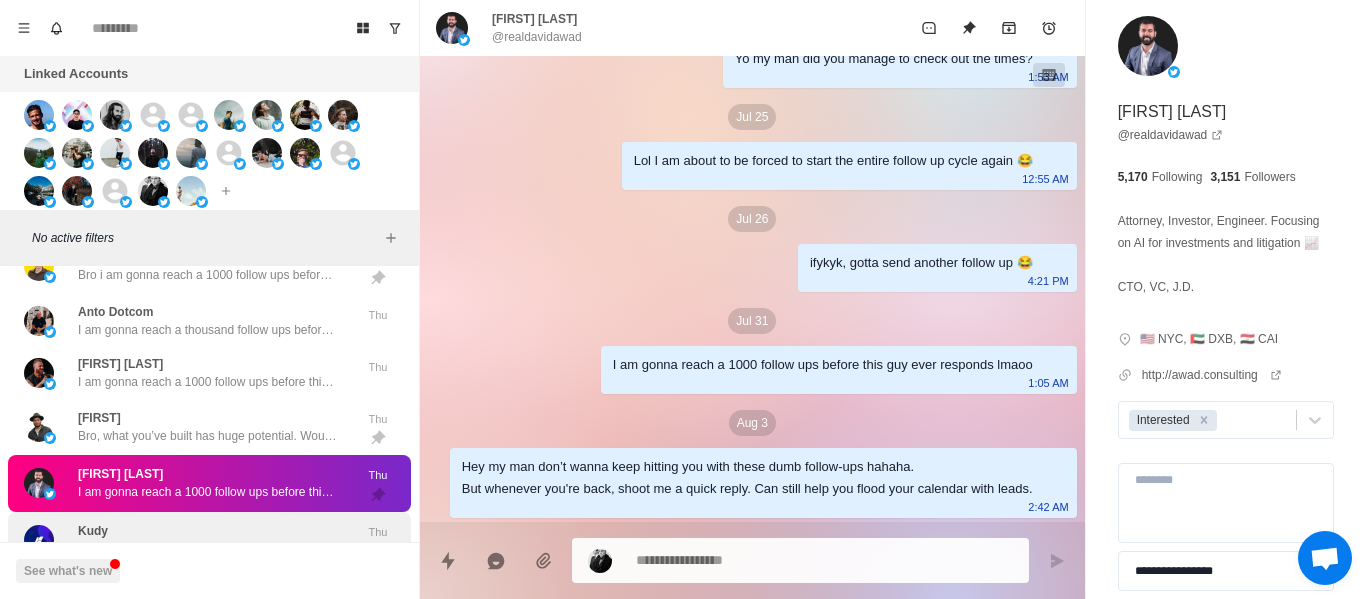 click on "Kudy I am gonna reach a 1000 follow ups before this guy checks out the case study lmaoo" at bounding box center (208, 540) 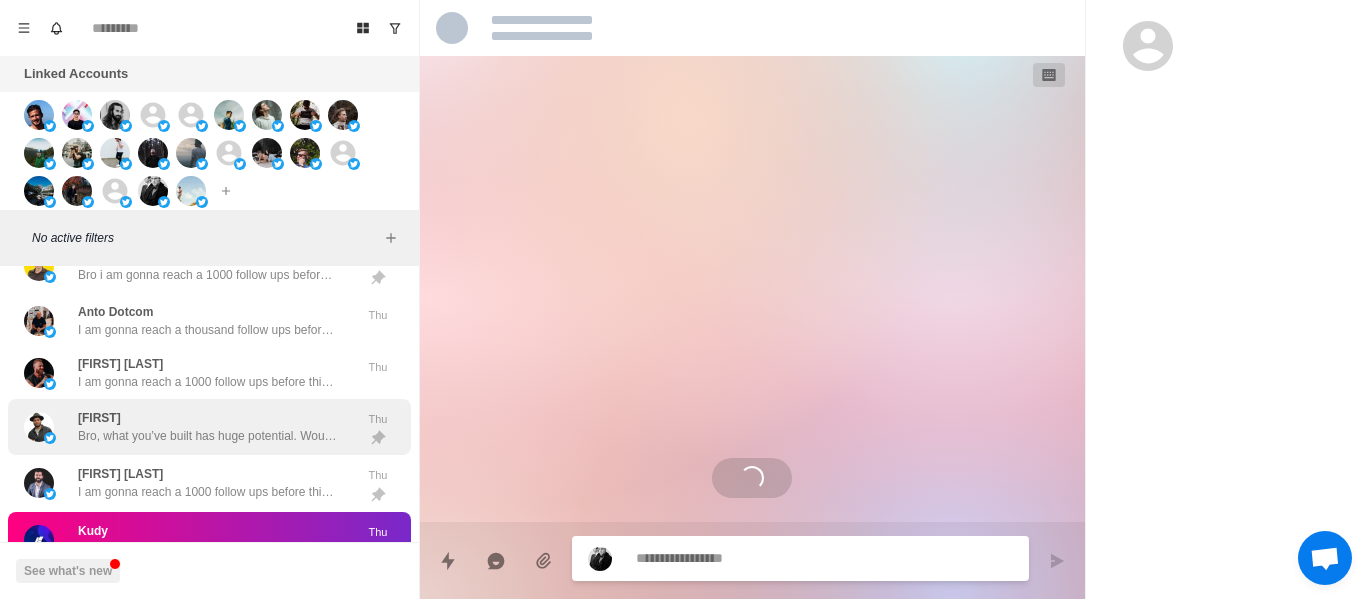 scroll, scrollTop: 0, scrollLeft: 0, axis: both 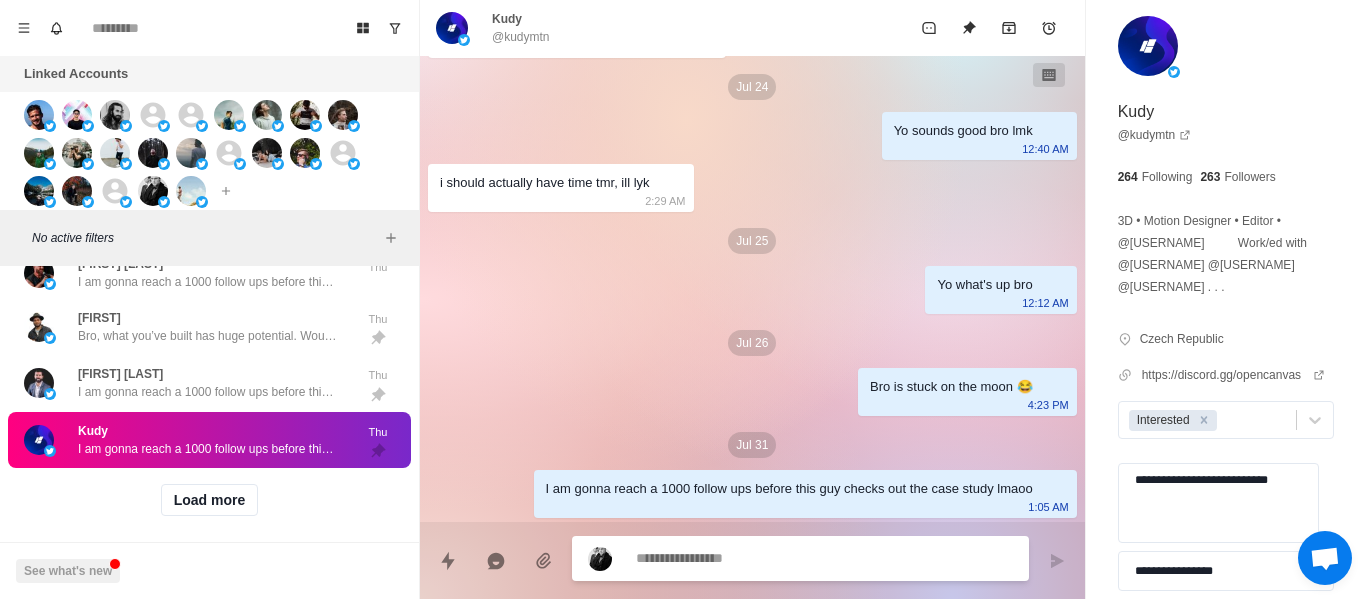 paste on "**********" 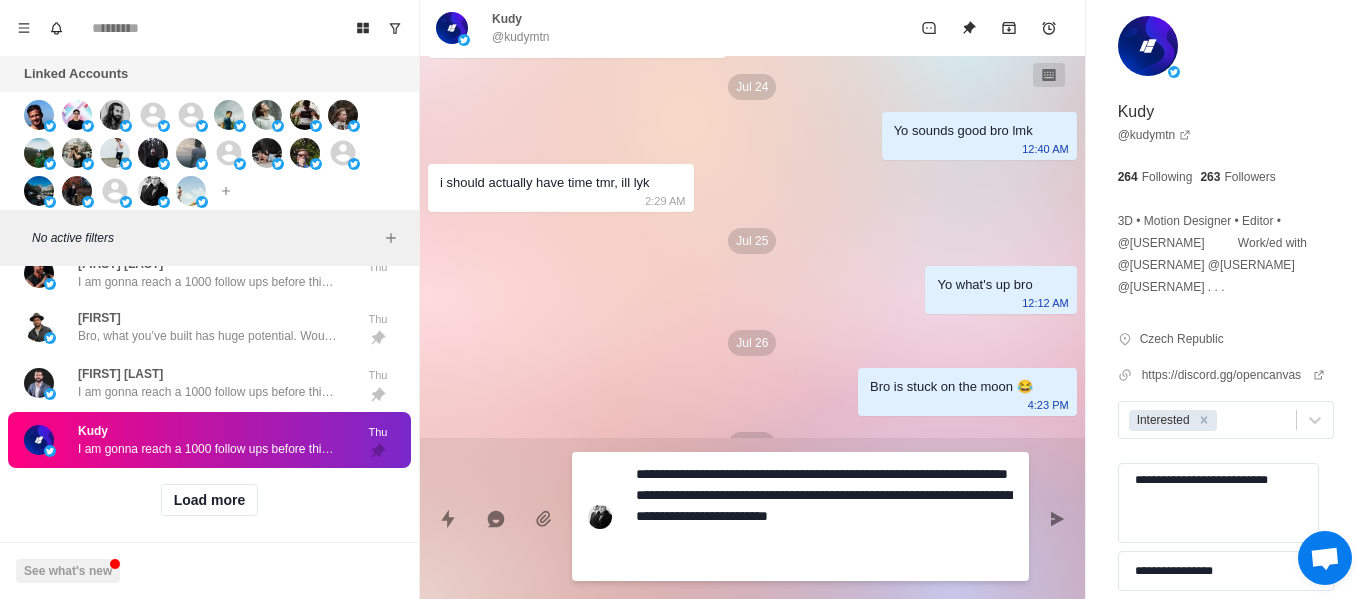 scroll, scrollTop: 3838, scrollLeft: 0, axis: vertical 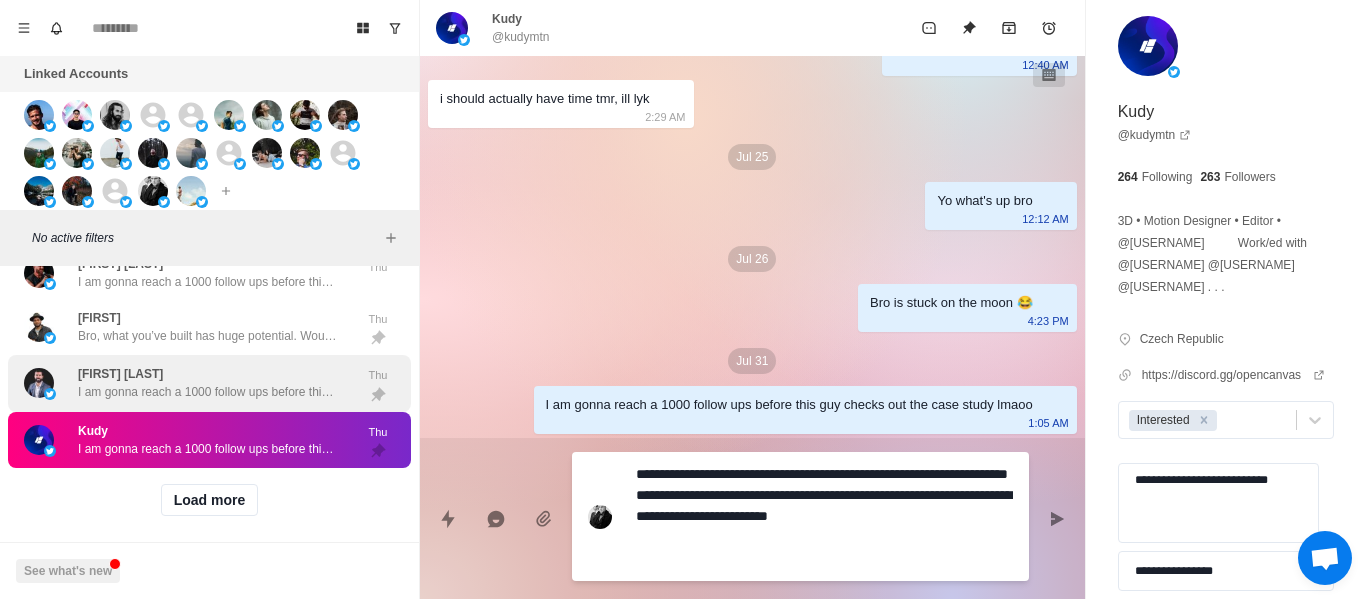 drag, startPoint x: 665, startPoint y: 482, endPoint x: 245, endPoint y: 396, distance: 428.71436 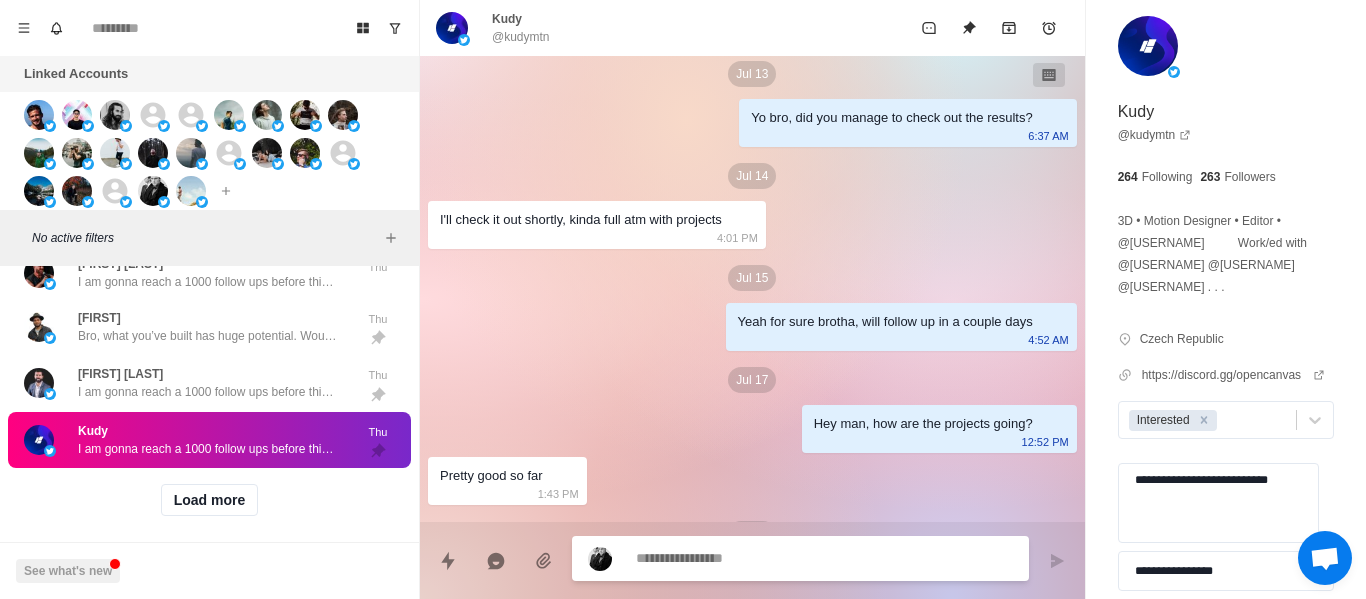scroll, scrollTop: 3754, scrollLeft: 0, axis: vertical 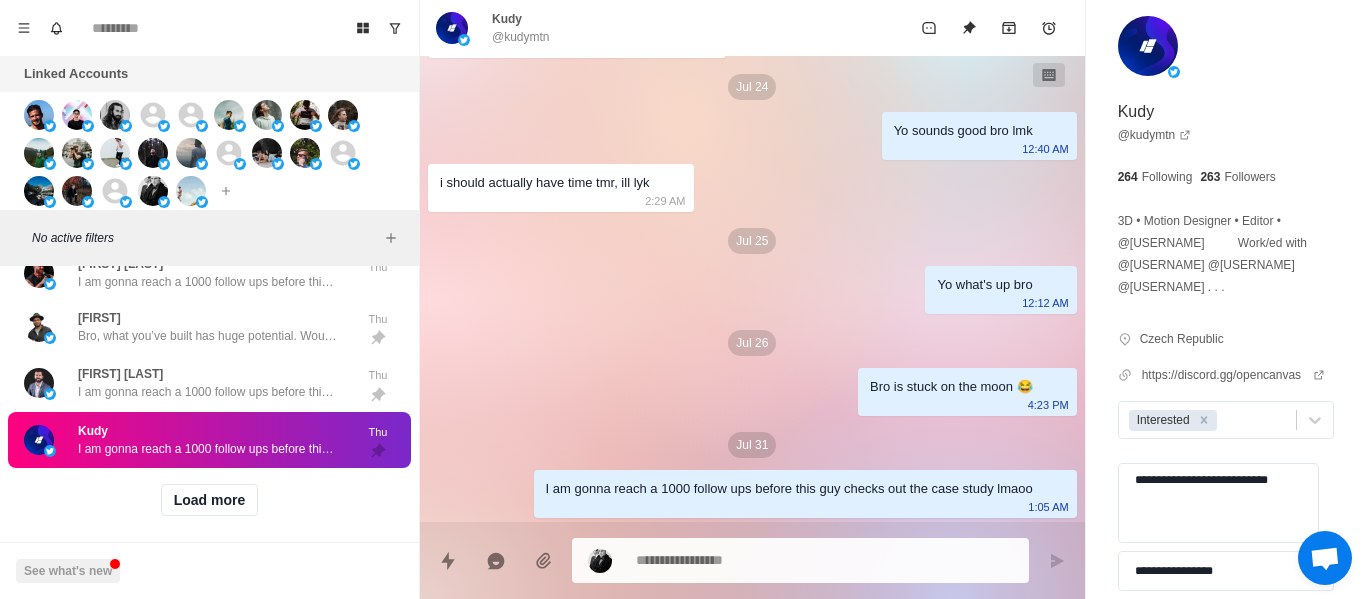 drag, startPoint x: 670, startPoint y: 540, endPoint x: 664, endPoint y: 554, distance: 15.231546 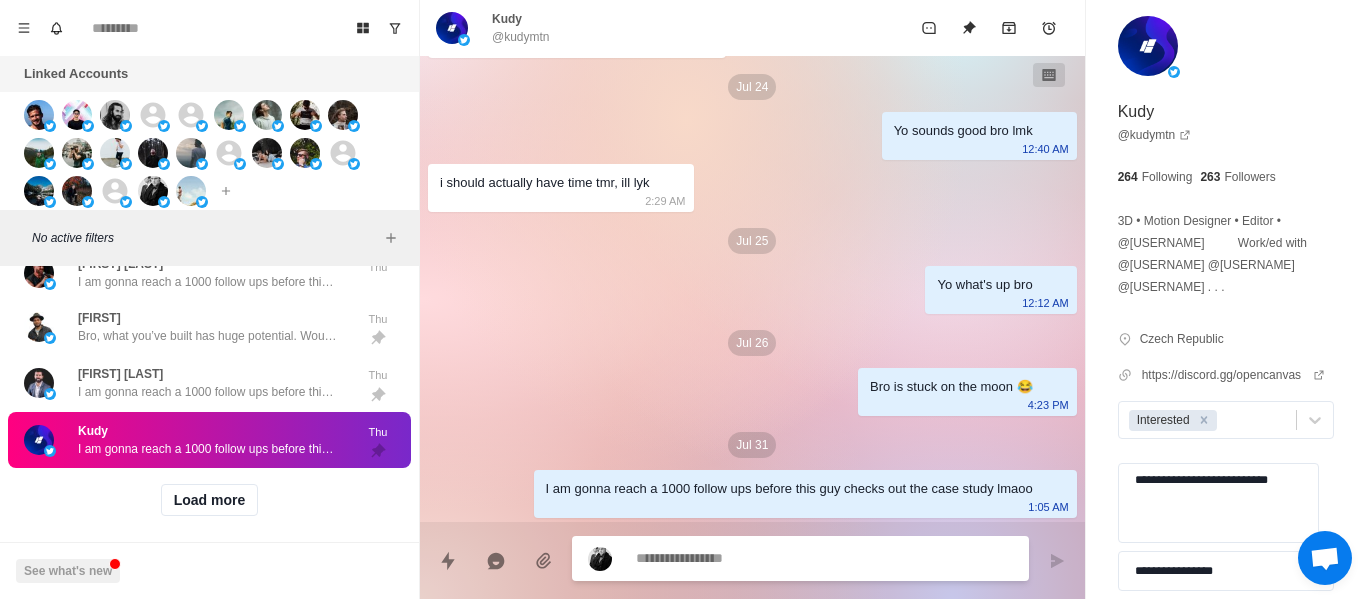 drag, startPoint x: 664, startPoint y: 554, endPoint x: 649, endPoint y: 573, distance: 24.207438 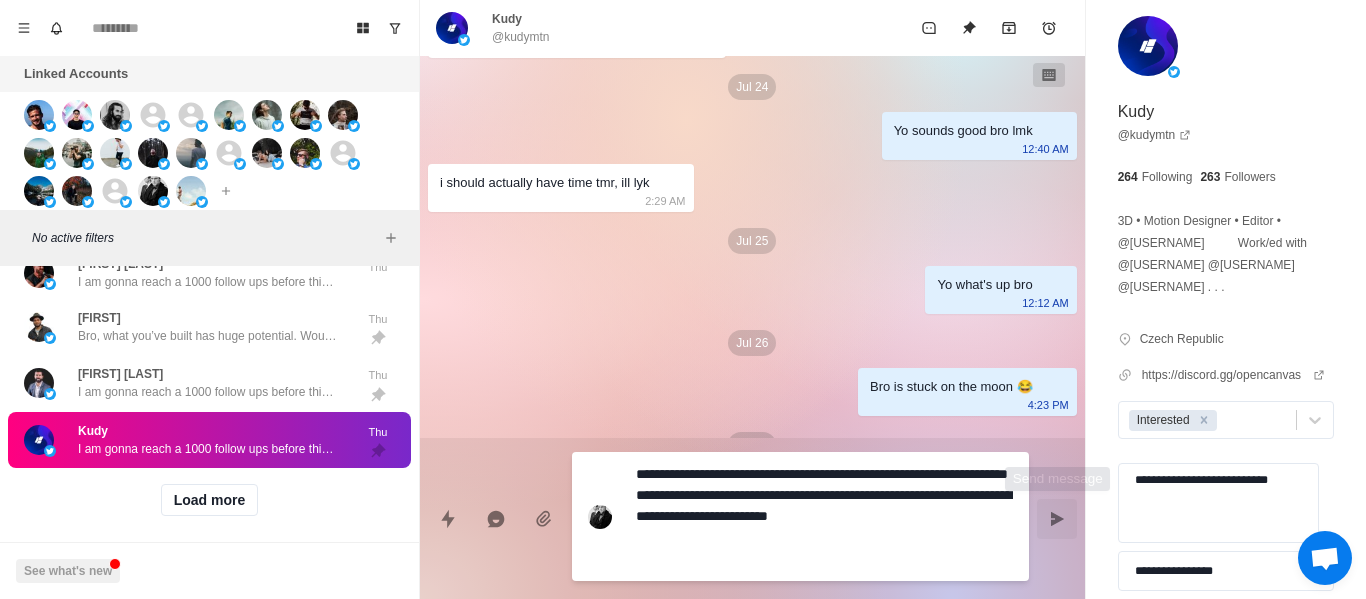 click at bounding box center [1057, 519] 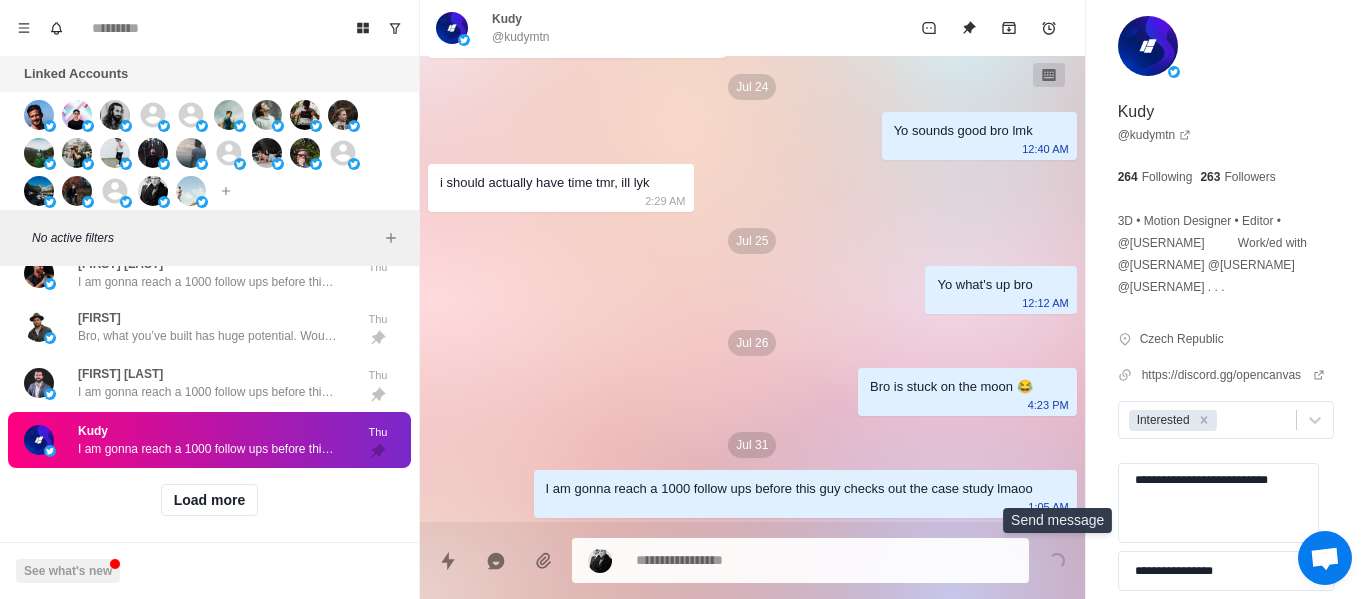 scroll, scrollTop: 3878, scrollLeft: 0, axis: vertical 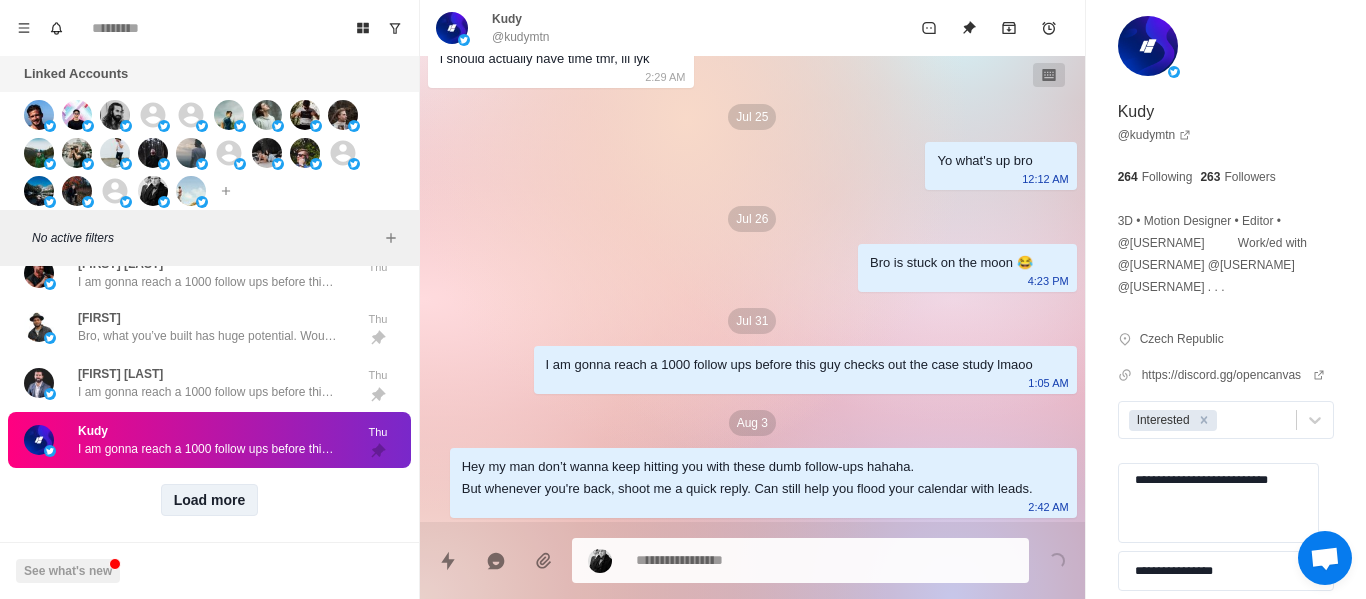 click on "Load more" at bounding box center (210, 500) 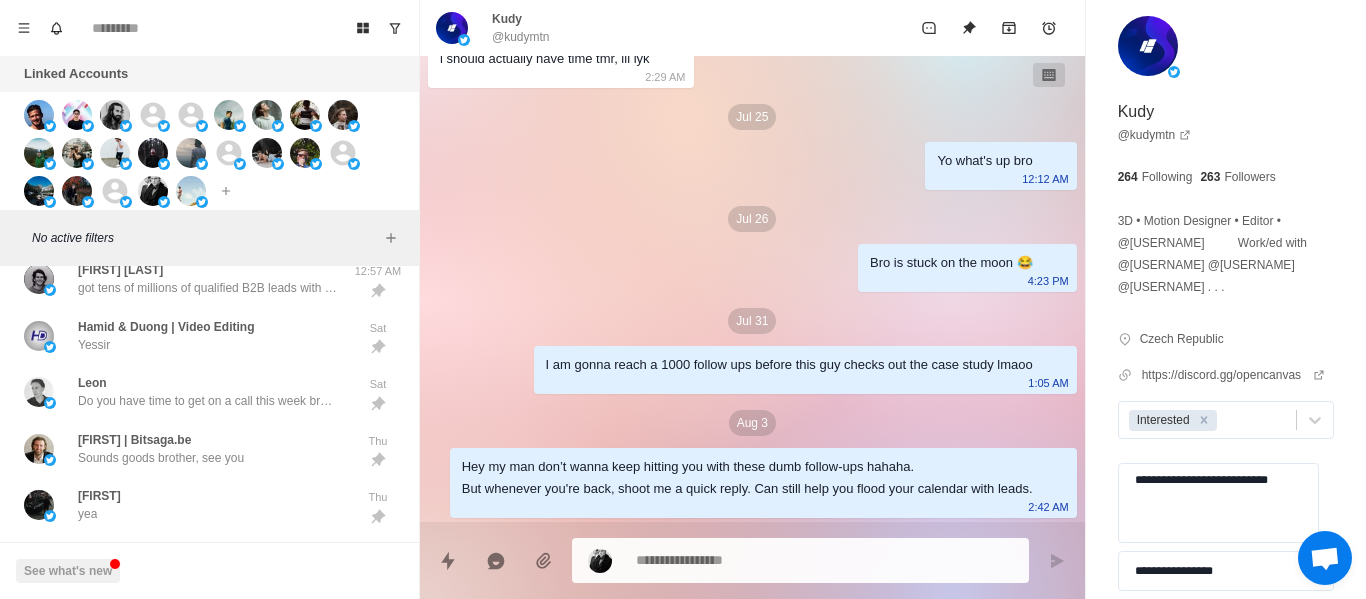 scroll, scrollTop: 88, scrollLeft: 0, axis: vertical 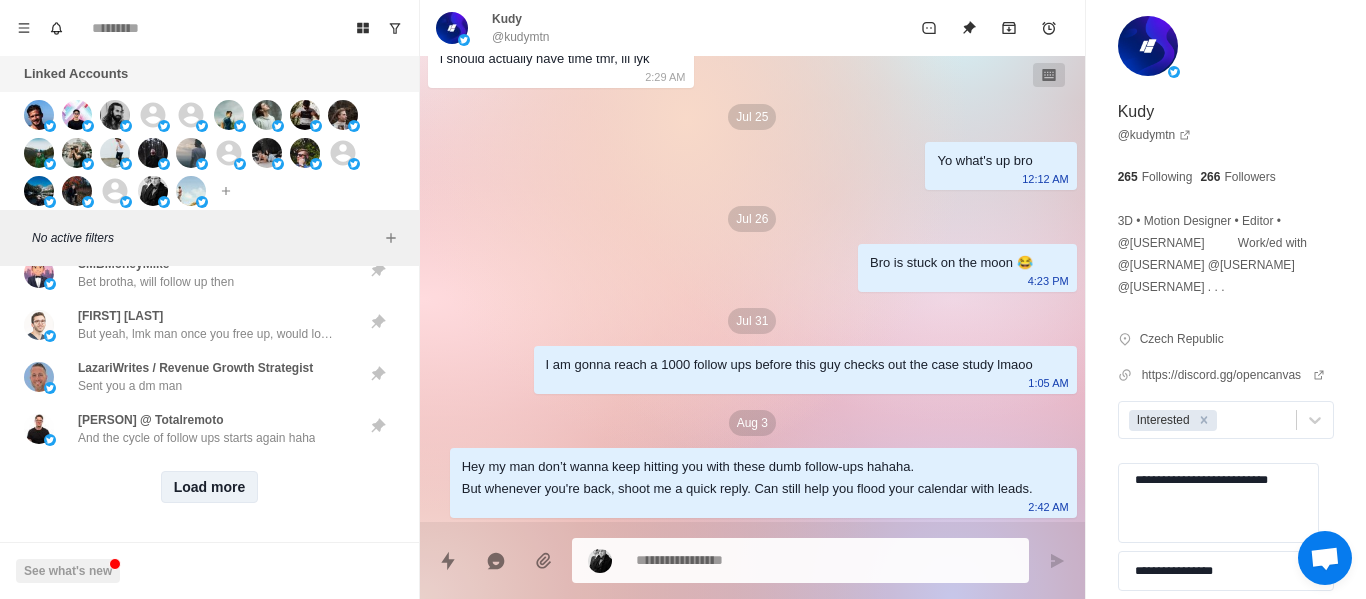 click on "Load more" at bounding box center (210, 487) 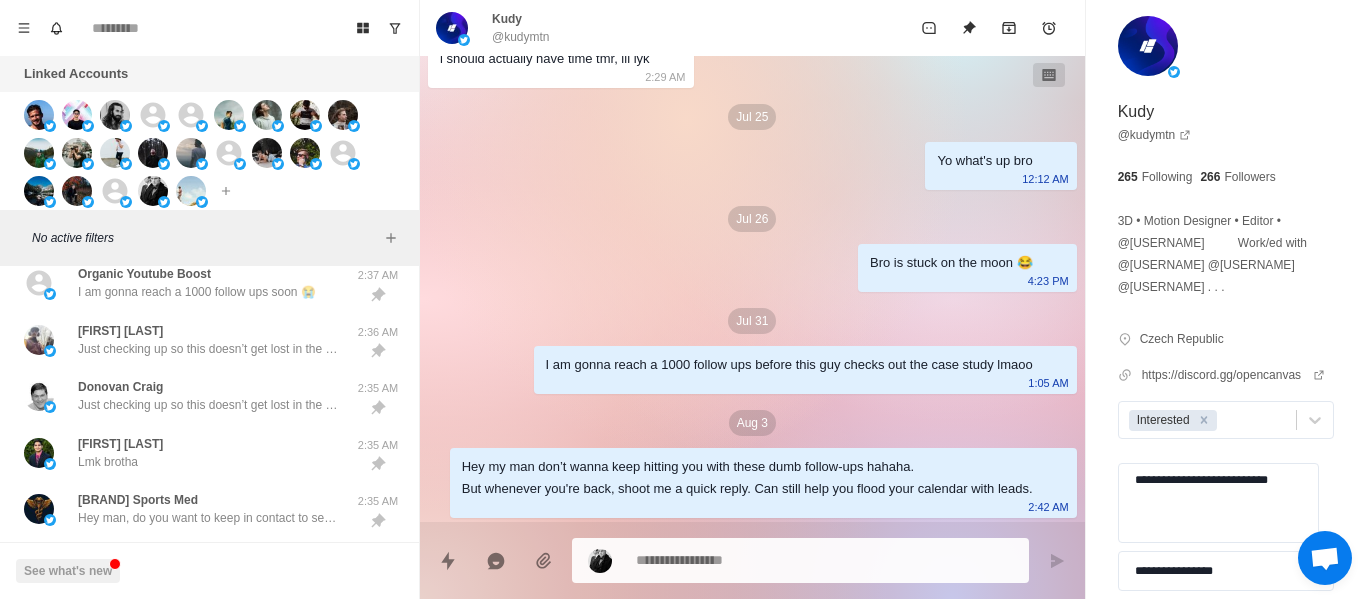 scroll, scrollTop: 2031, scrollLeft: 0, axis: vertical 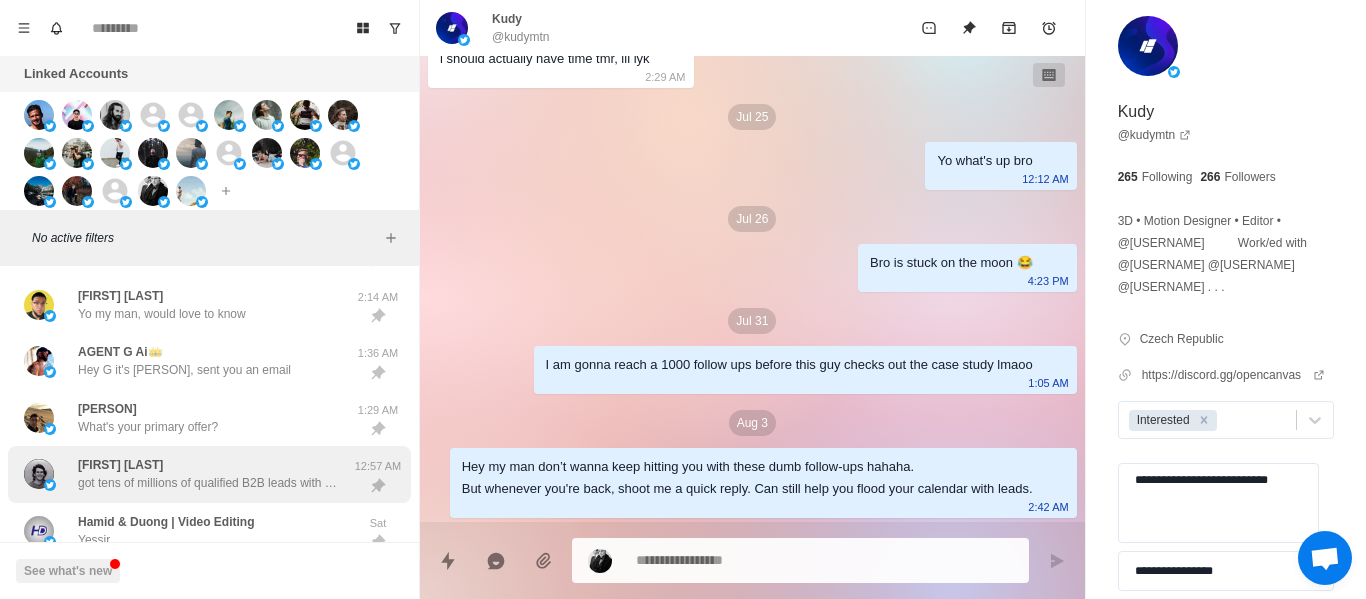 drag, startPoint x: 313, startPoint y: 402, endPoint x: 327, endPoint y: 453, distance: 52.886673 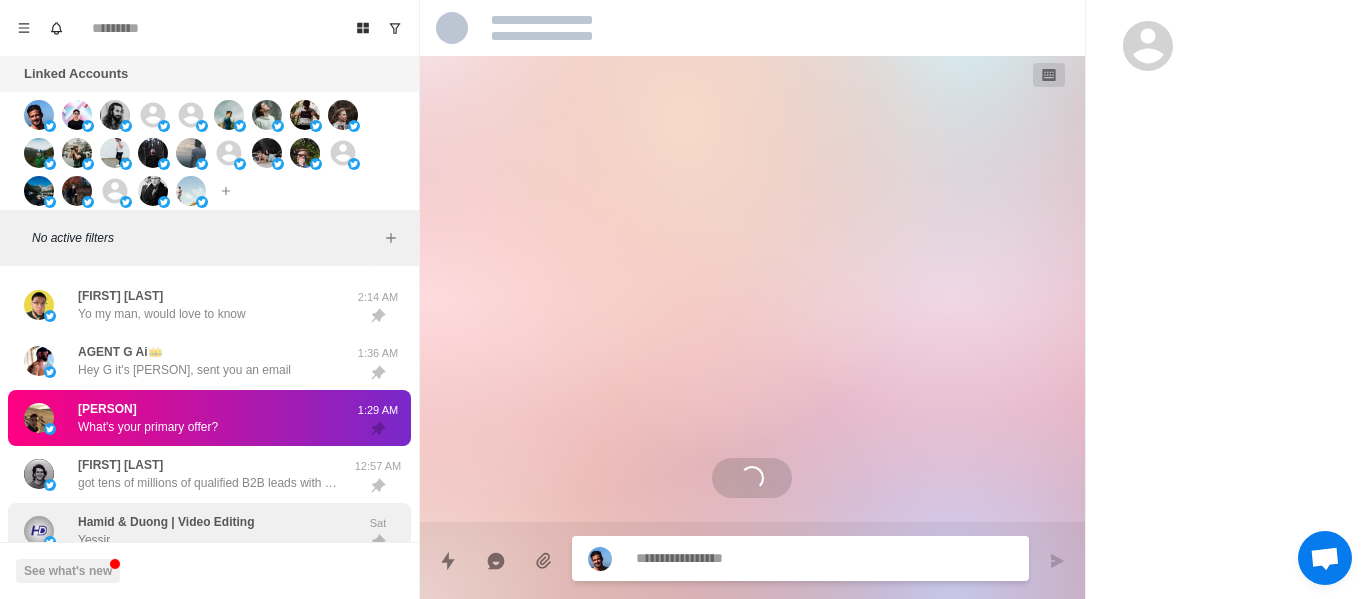 scroll, scrollTop: 0, scrollLeft: 0, axis: both 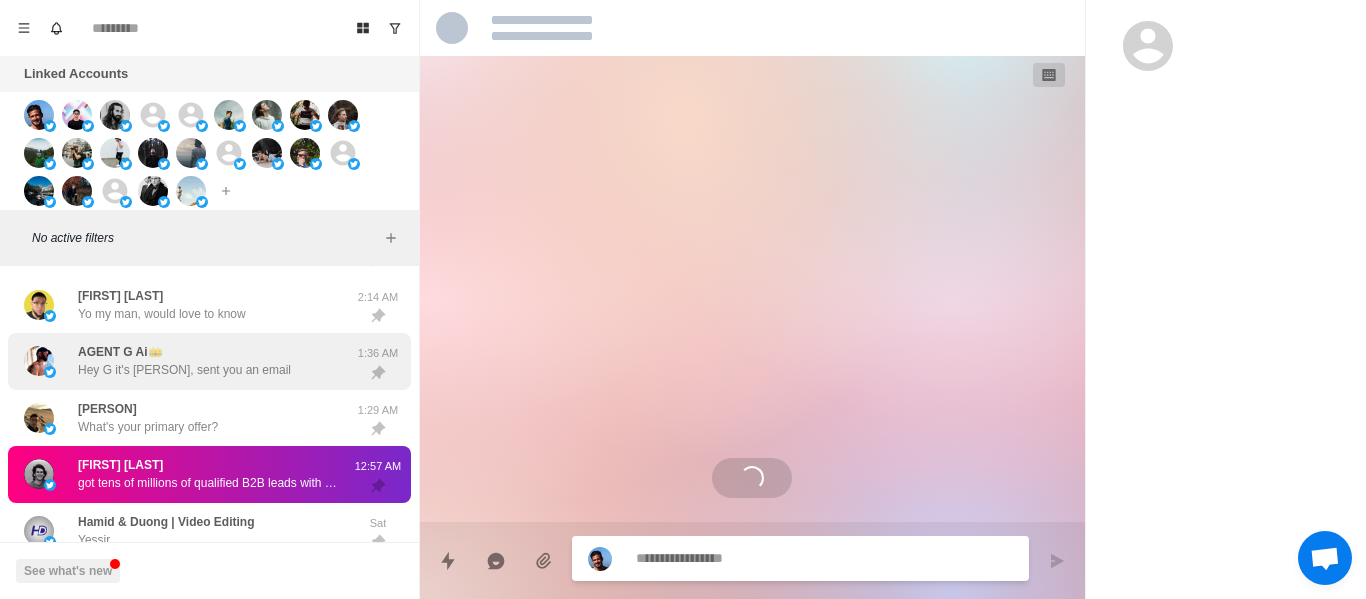 drag, startPoint x: 359, startPoint y: 434, endPoint x: 365, endPoint y: 383, distance: 51.351727 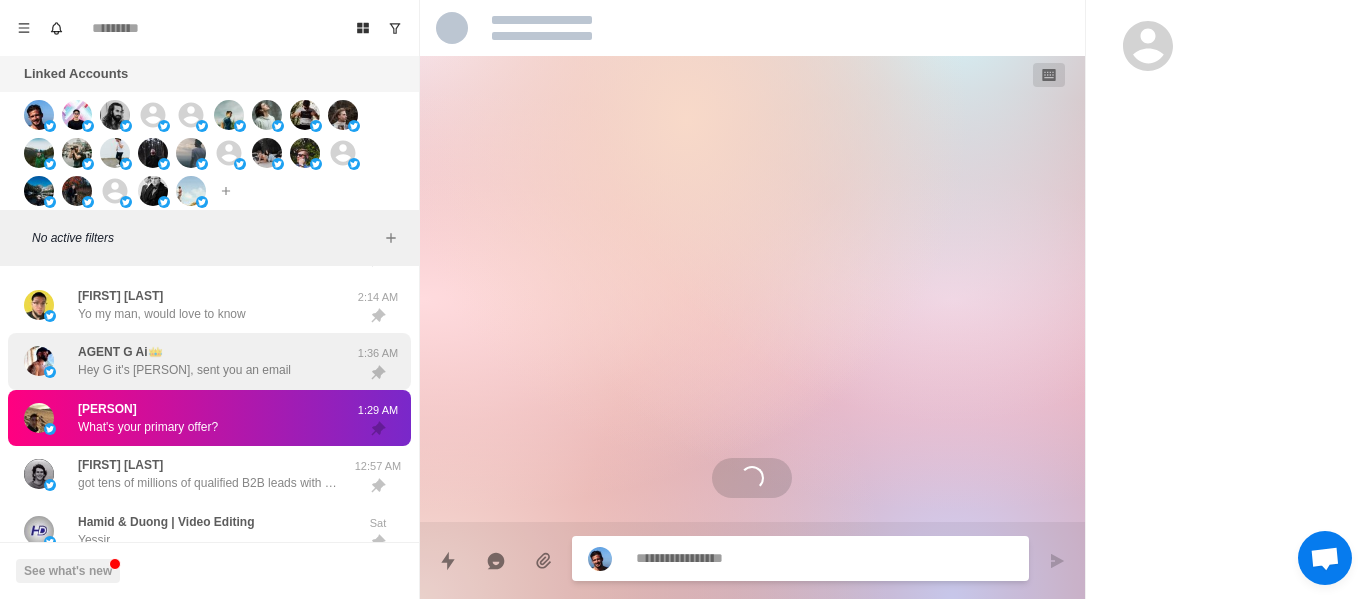 click 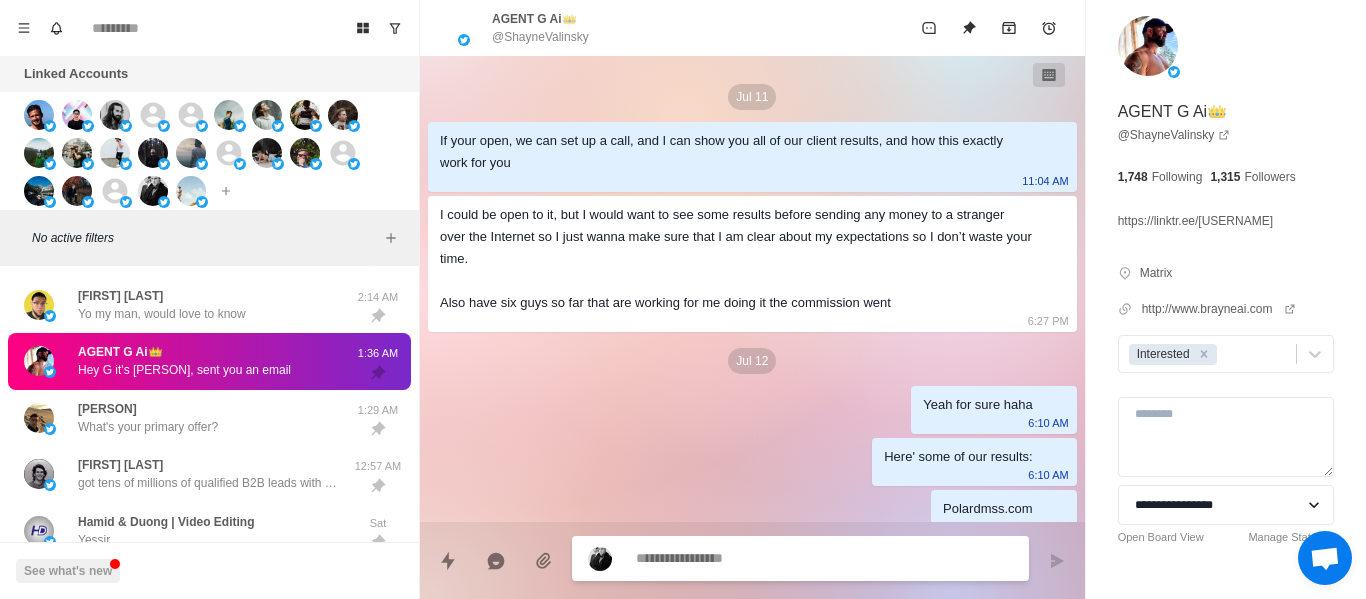 scroll, scrollTop: 3206, scrollLeft: 0, axis: vertical 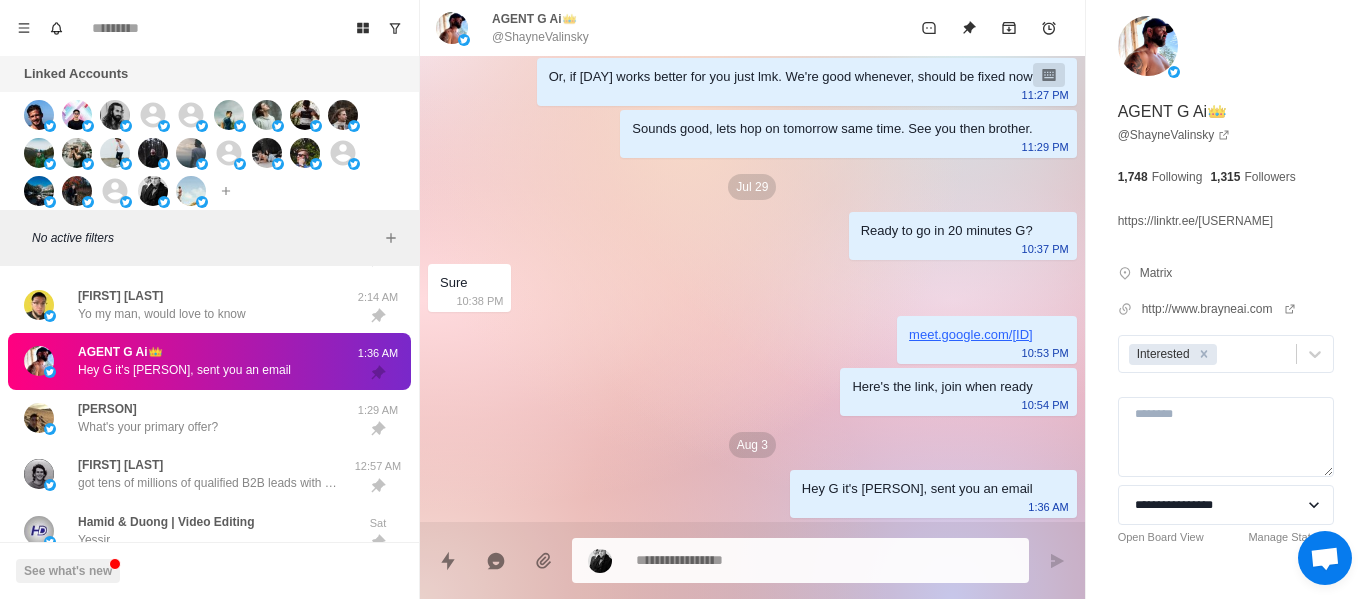 drag, startPoint x: 300, startPoint y: 415, endPoint x: 417, endPoint y: 461, distance: 125.71794 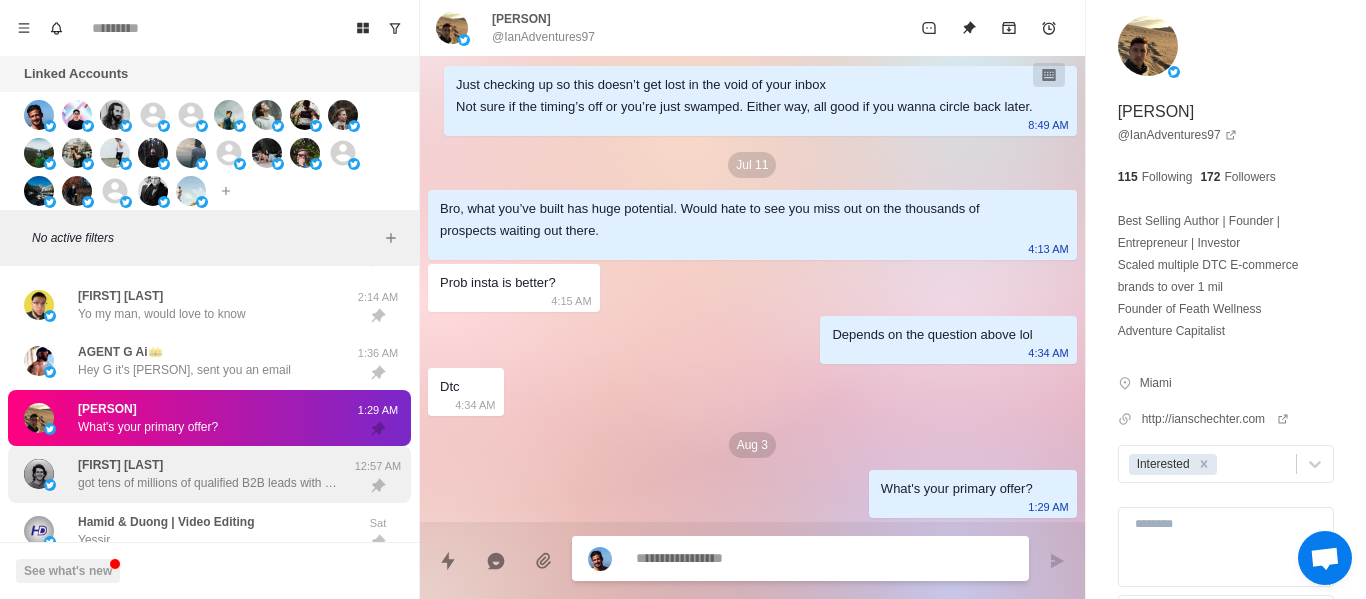 drag, startPoint x: 302, startPoint y: 477, endPoint x: 318, endPoint y: 479, distance: 16.124516 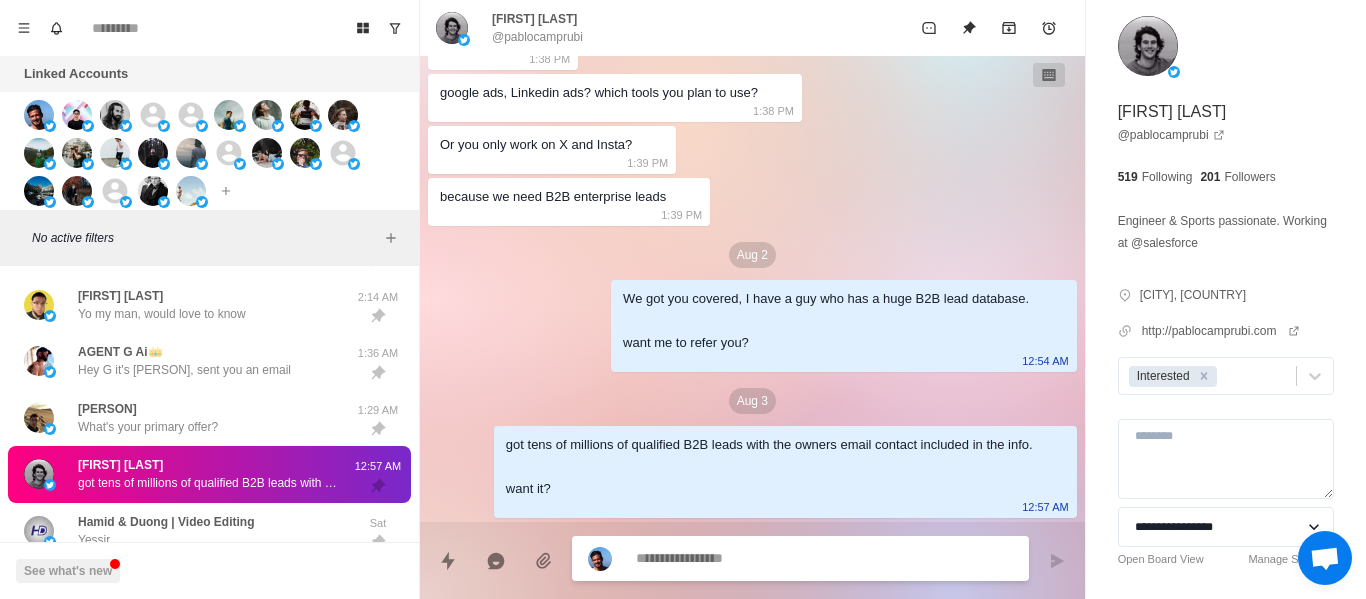 scroll, scrollTop: 662, scrollLeft: 0, axis: vertical 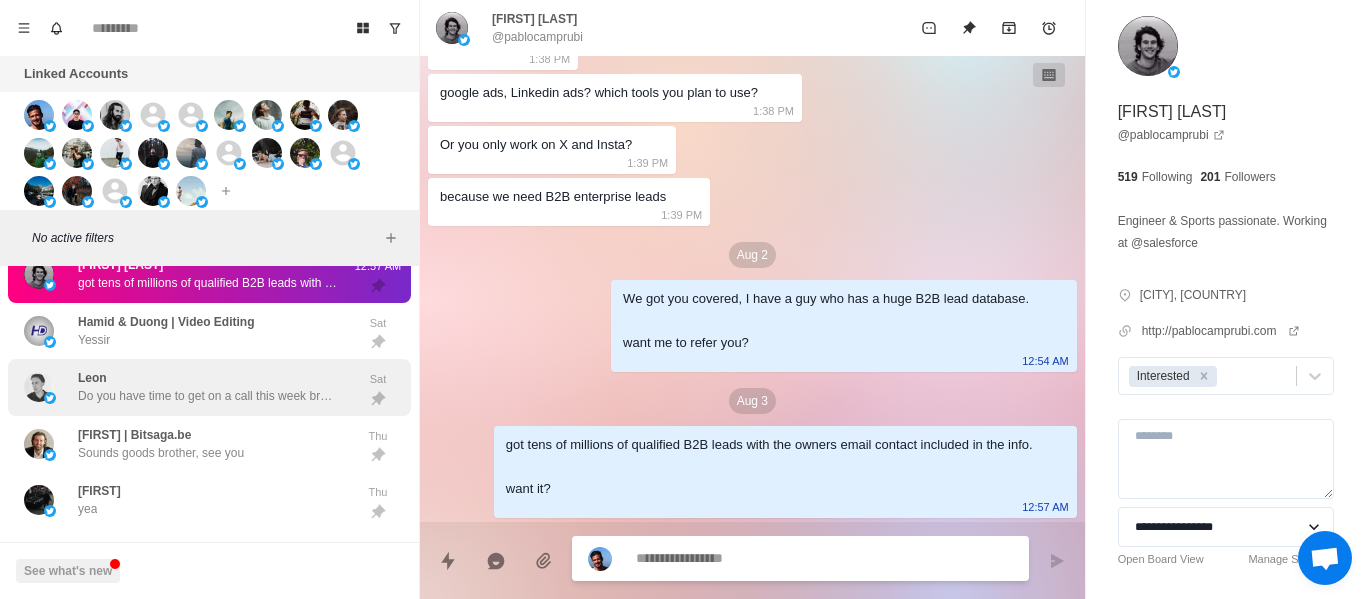 click on "Hamid & Duong | Video Editing Yessir" at bounding box center [188, 331] 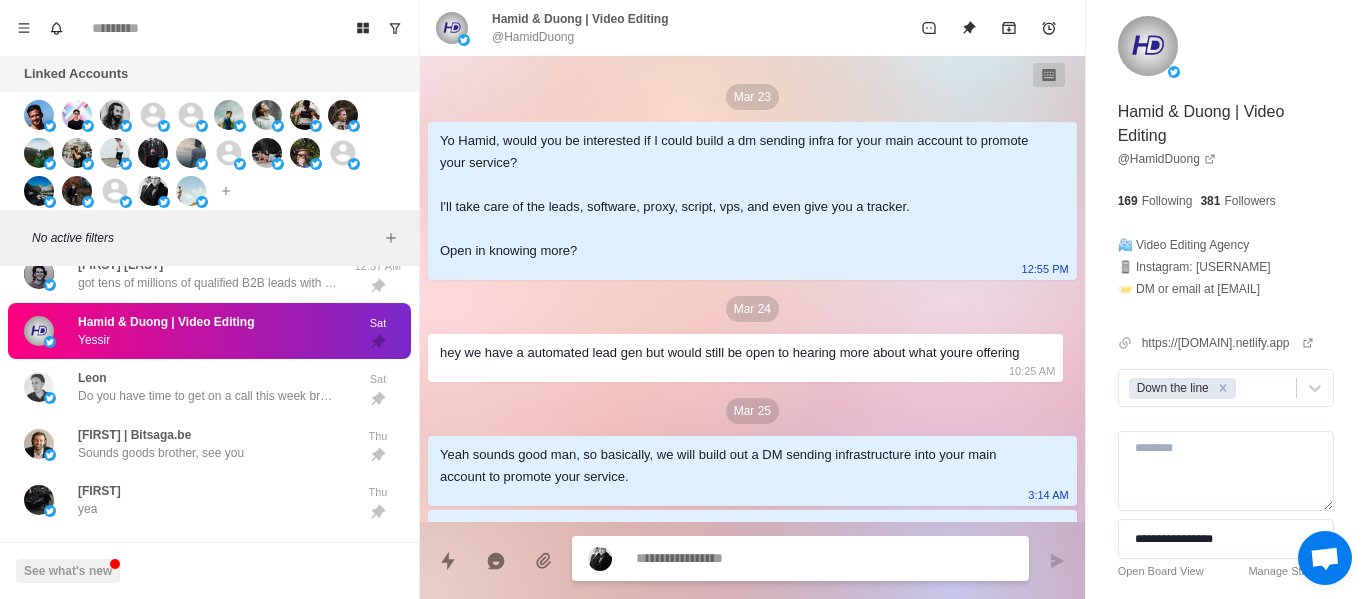 scroll, scrollTop: 2092, scrollLeft: 0, axis: vertical 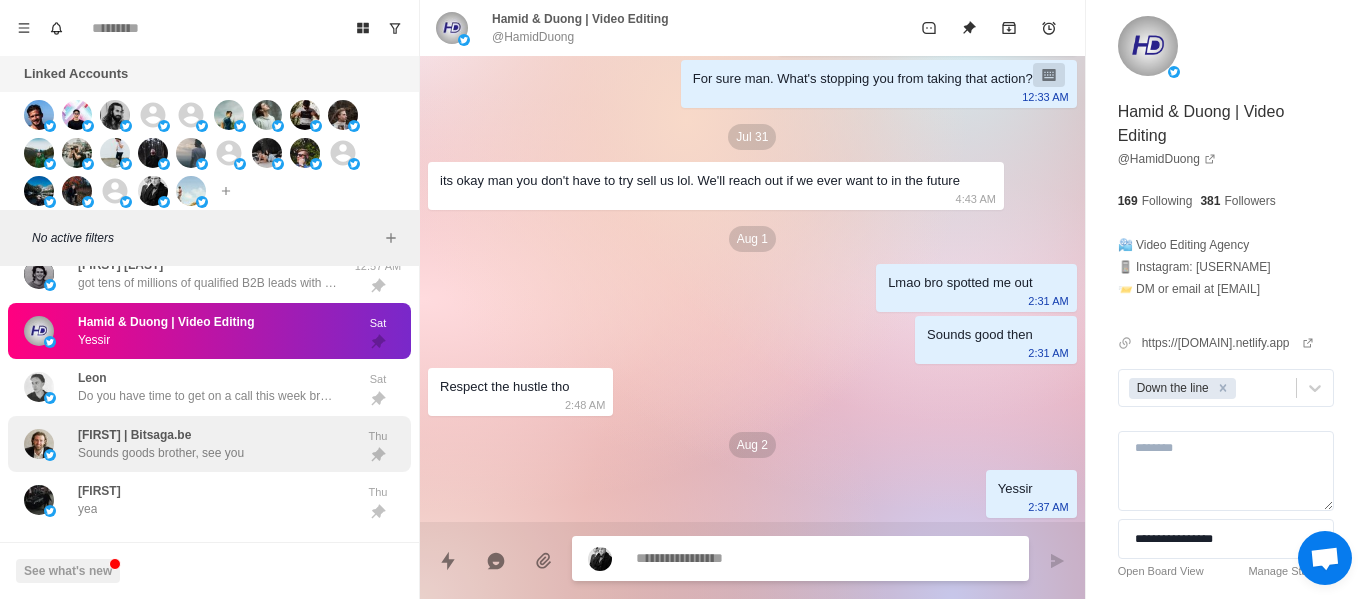 click on "Sounds goods brother, see you" at bounding box center [161, 453] 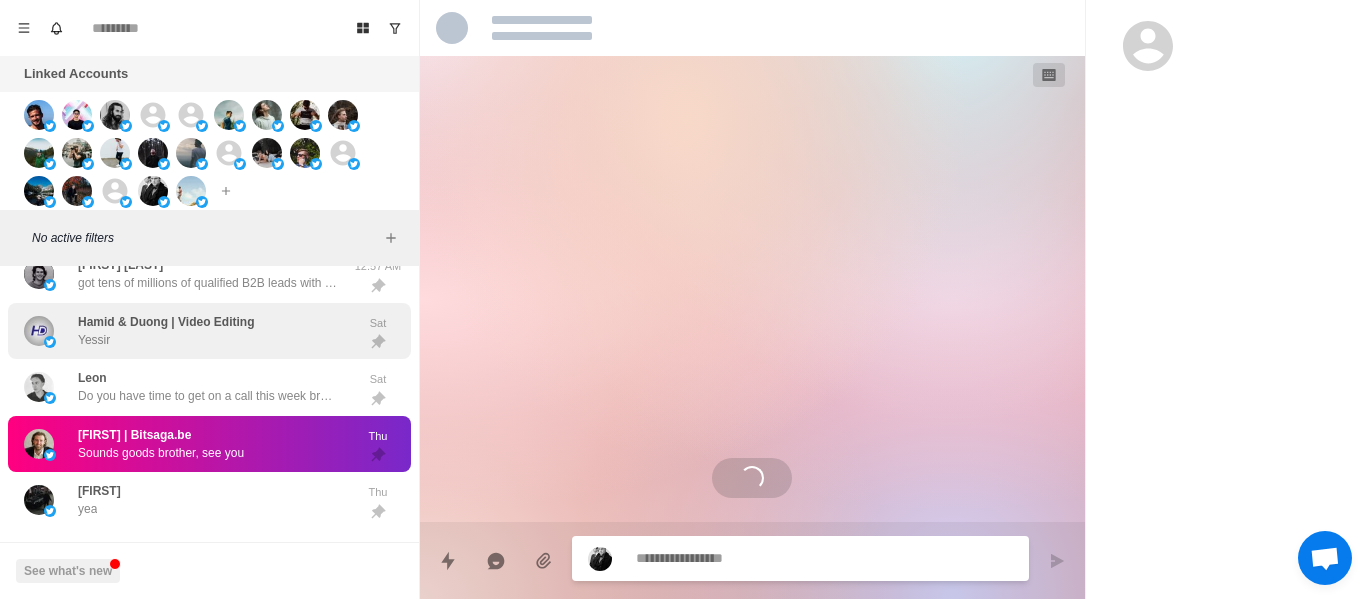 scroll, scrollTop: 0, scrollLeft: 0, axis: both 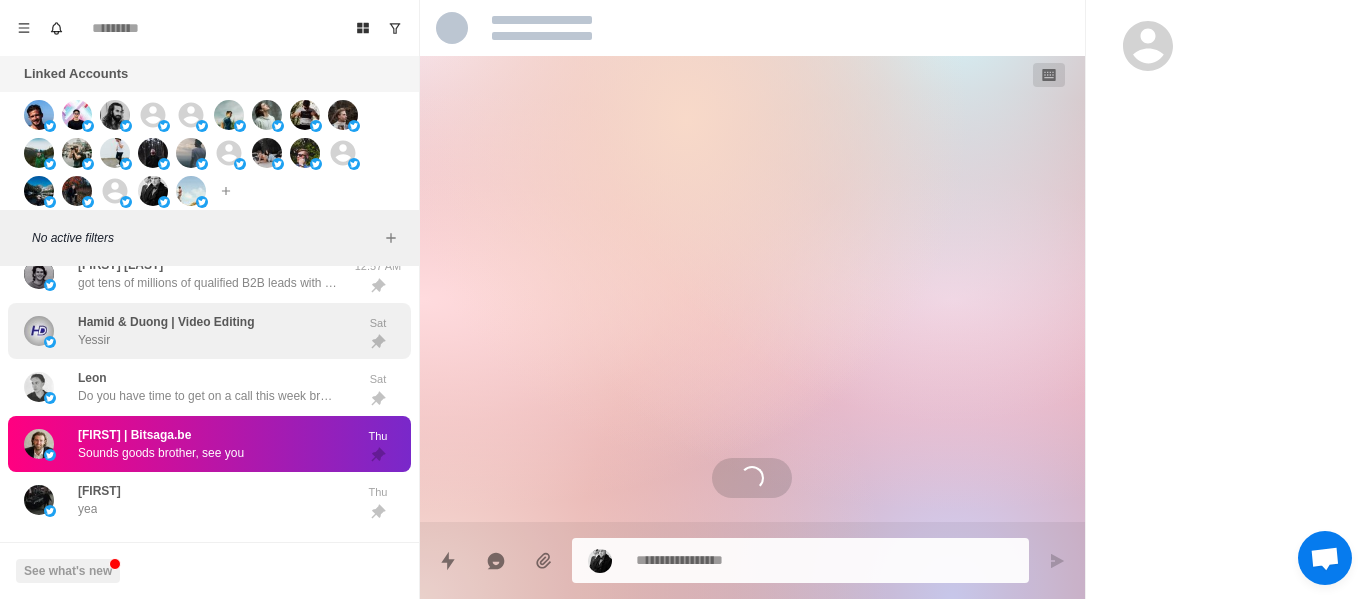 click on "Hamid & Duong | Video Editing Yessir Sat" at bounding box center (209, 331) 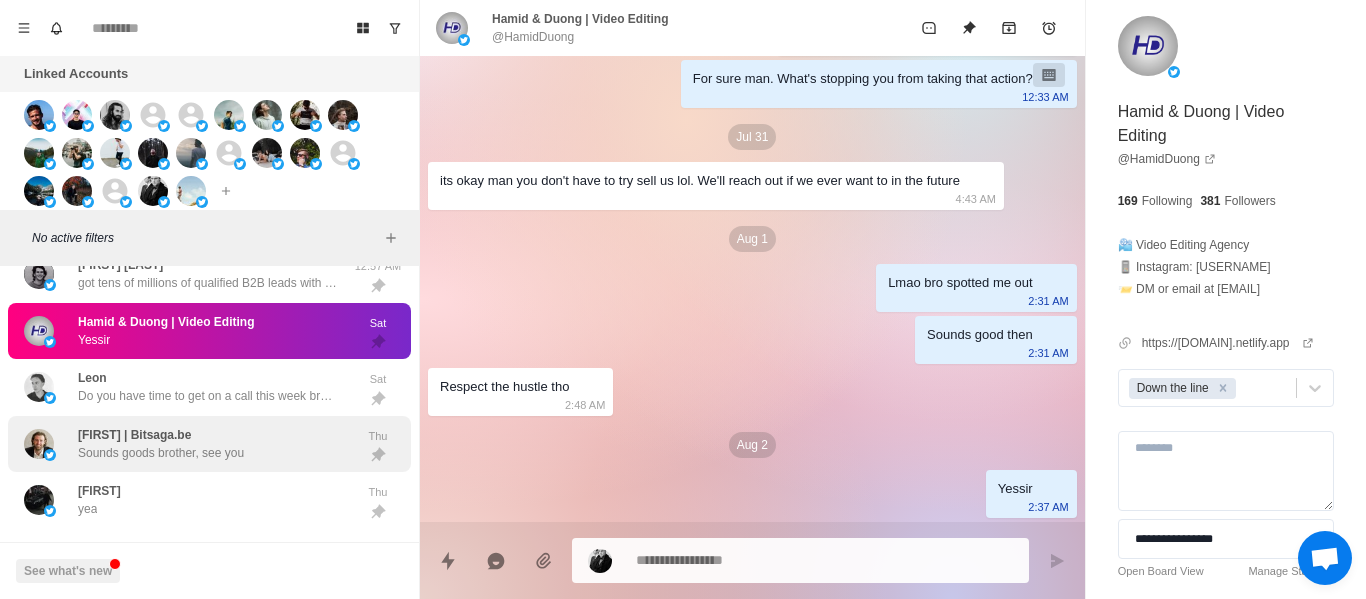 drag, startPoint x: 179, startPoint y: 423, endPoint x: 191, endPoint y: 420, distance: 12.369317 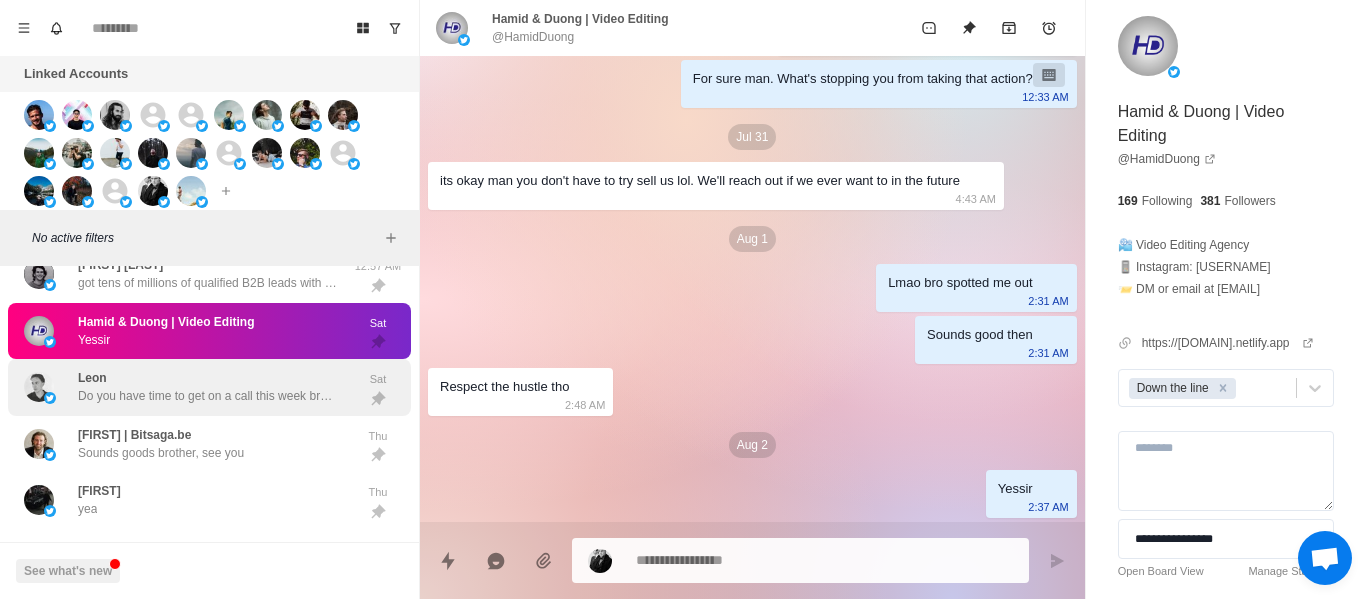 scroll, scrollTop: 2202, scrollLeft: 0, axis: vertical 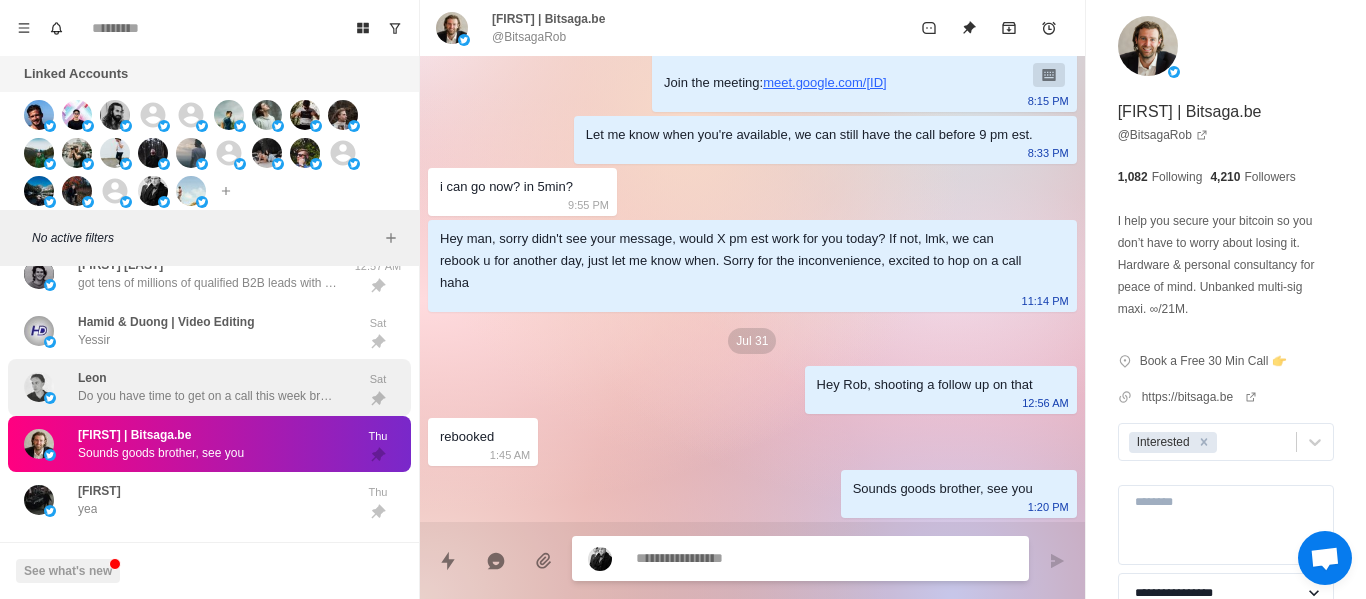 click on "Do you have time to get on a call this week brotha?" at bounding box center [208, 396] 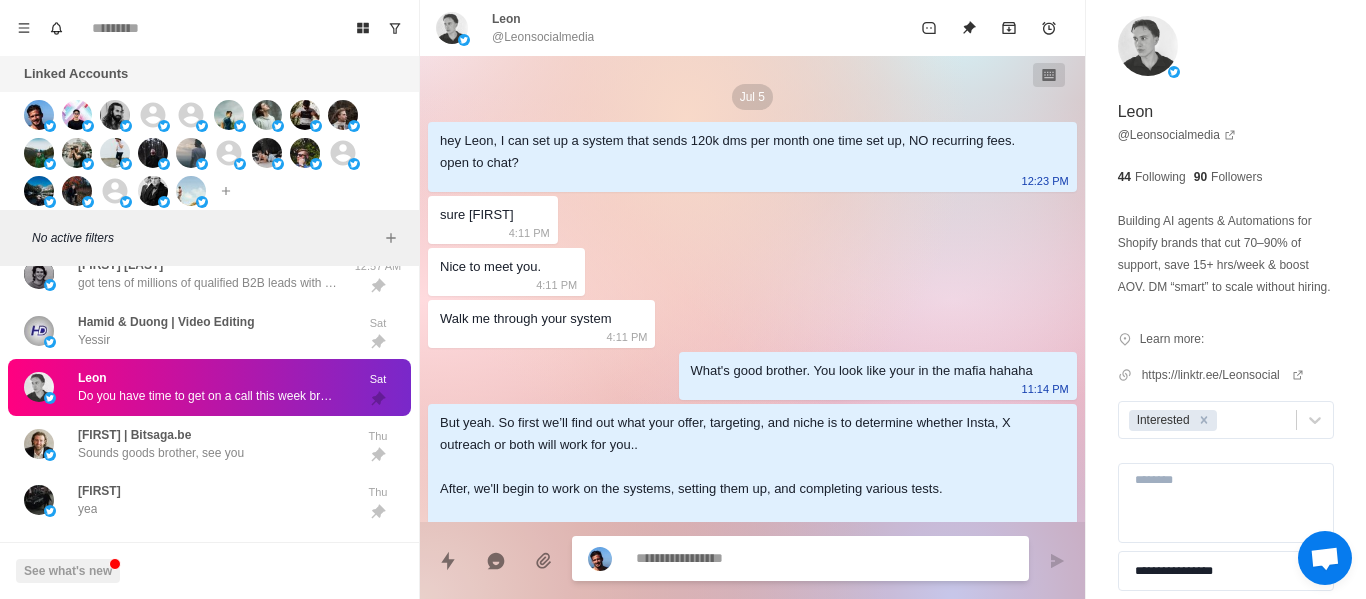 scroll, scrollTop: 2356, scrollLeft: 0, axis: vertical 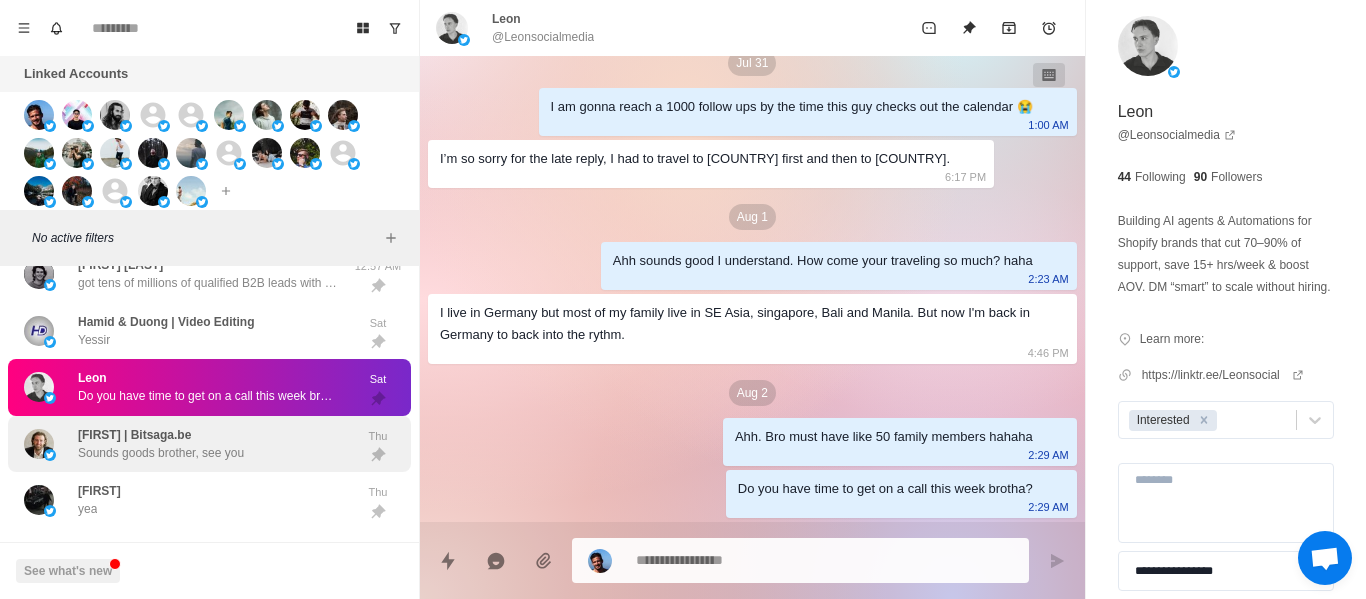 click on "Rob | Bitsaga.be Sounds goods brother, see you" at bounding box center [188, 444] 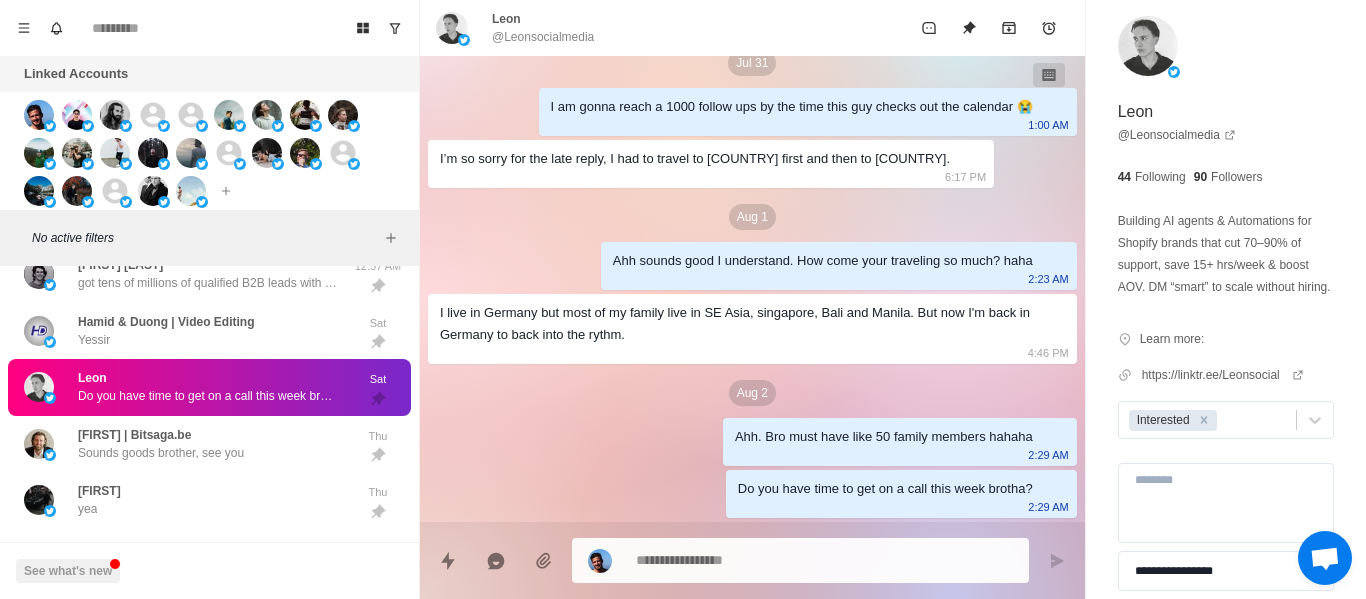 scroll, scrollTop: 2202, scrollLeft: 0, axis: vertical 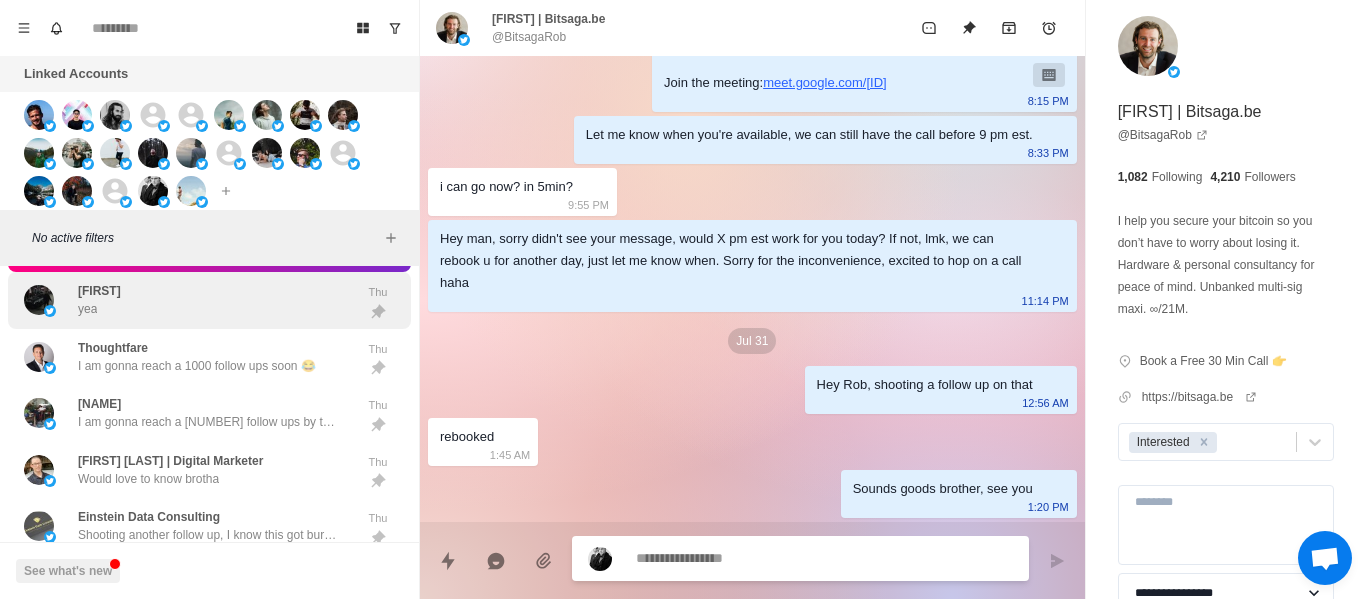 click on "Giovanni yea" at bounding box center [188, 300] 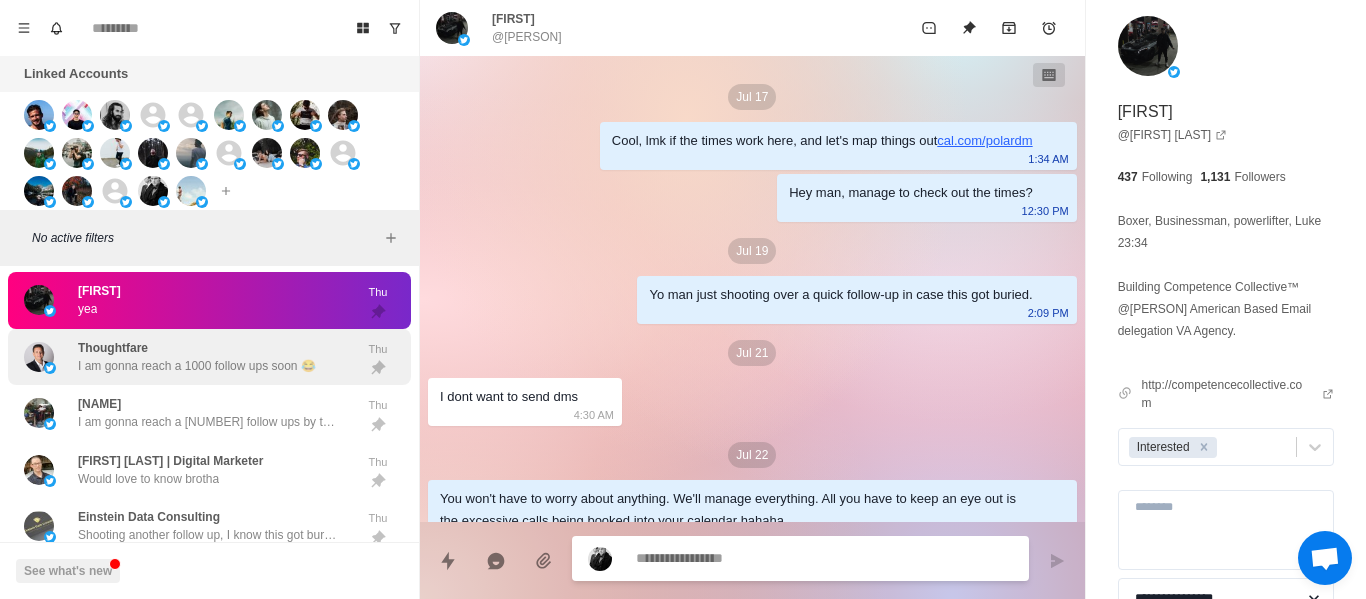 scroll, scrollTop: 2864, scrollLeft: 0, axis: vertical 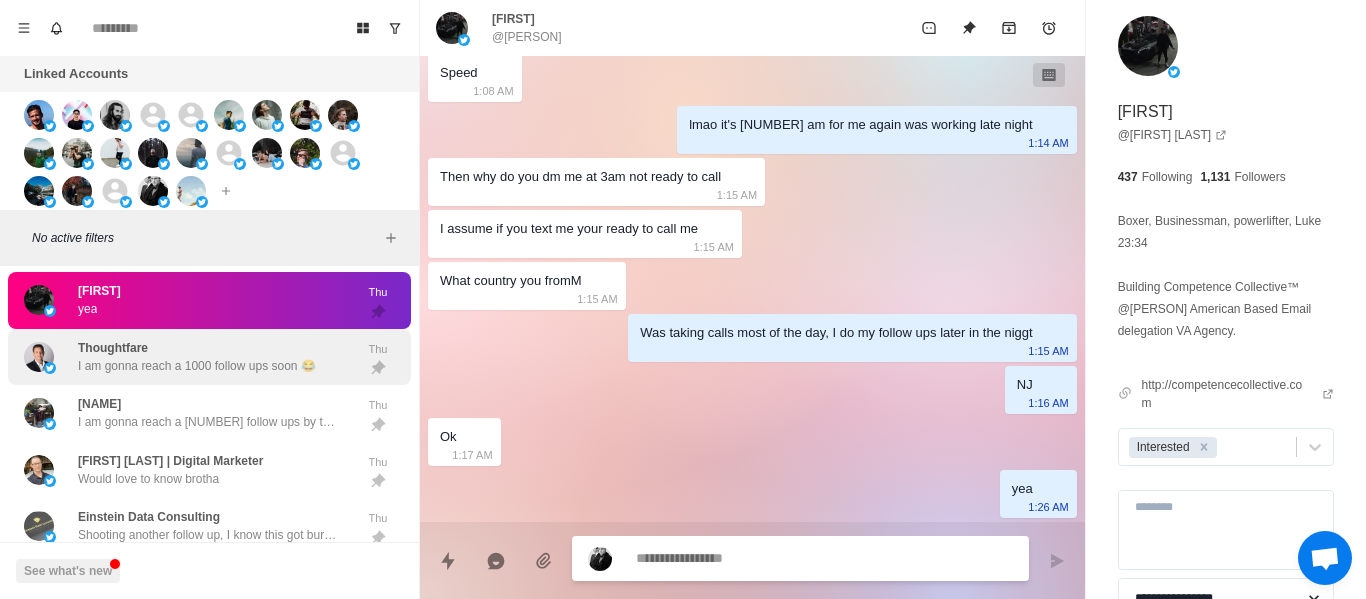click on "Thoughtfare I am gonna reach a 1000 follow ups soon 😂" at bounding box center [188, 357] 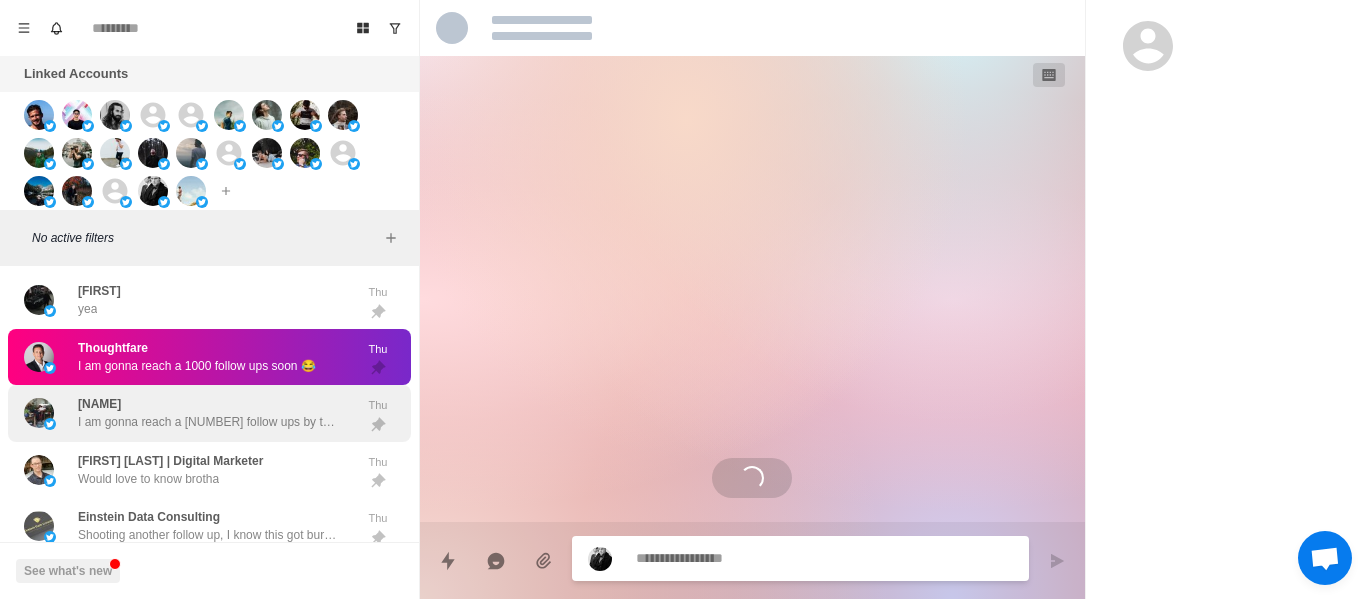 scroll, scrollTop: 1498, scrollLeft: 0, axis: vertical 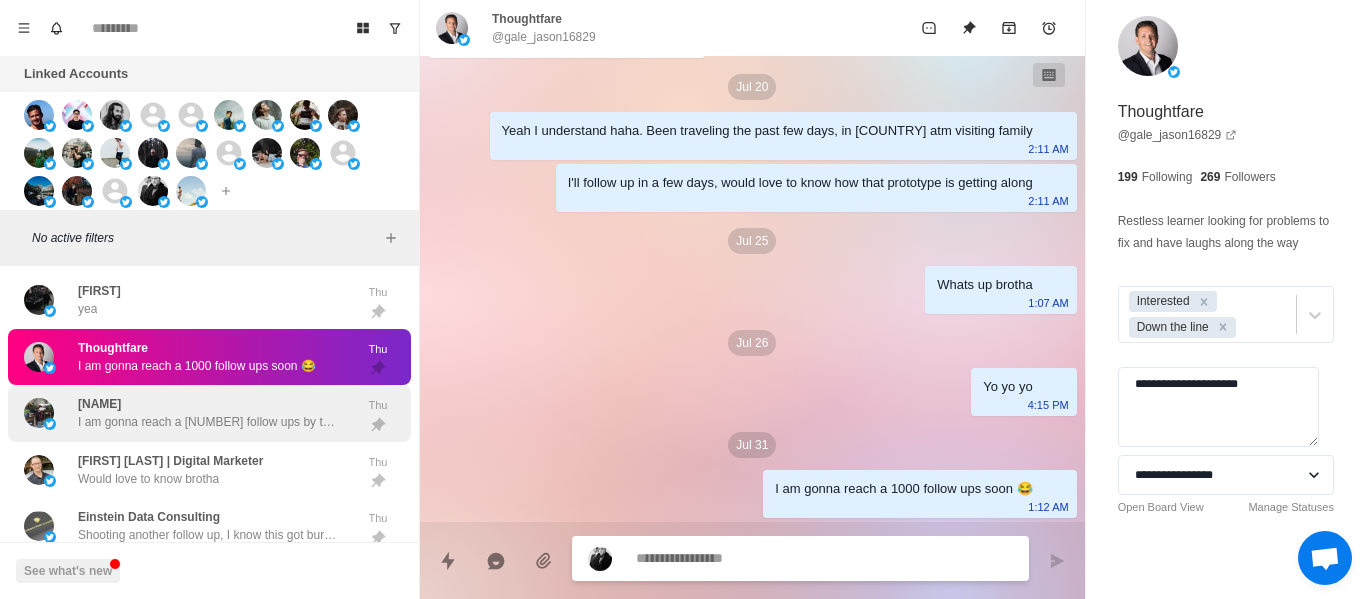 drag, startPoint x: 287, startPoint y: 425, endPoint x: 316, endPoint y: 434, distance: 30.364452 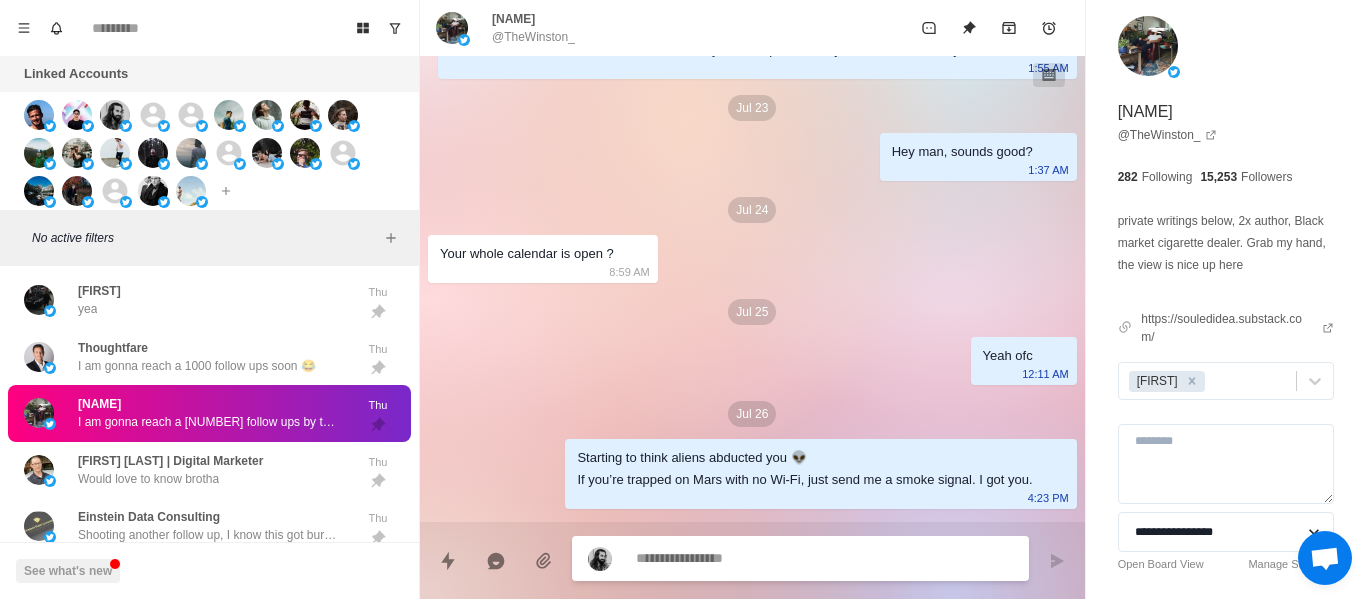 scroll, scrollTop: 1336, scrollLeft: 0, axis: vertical 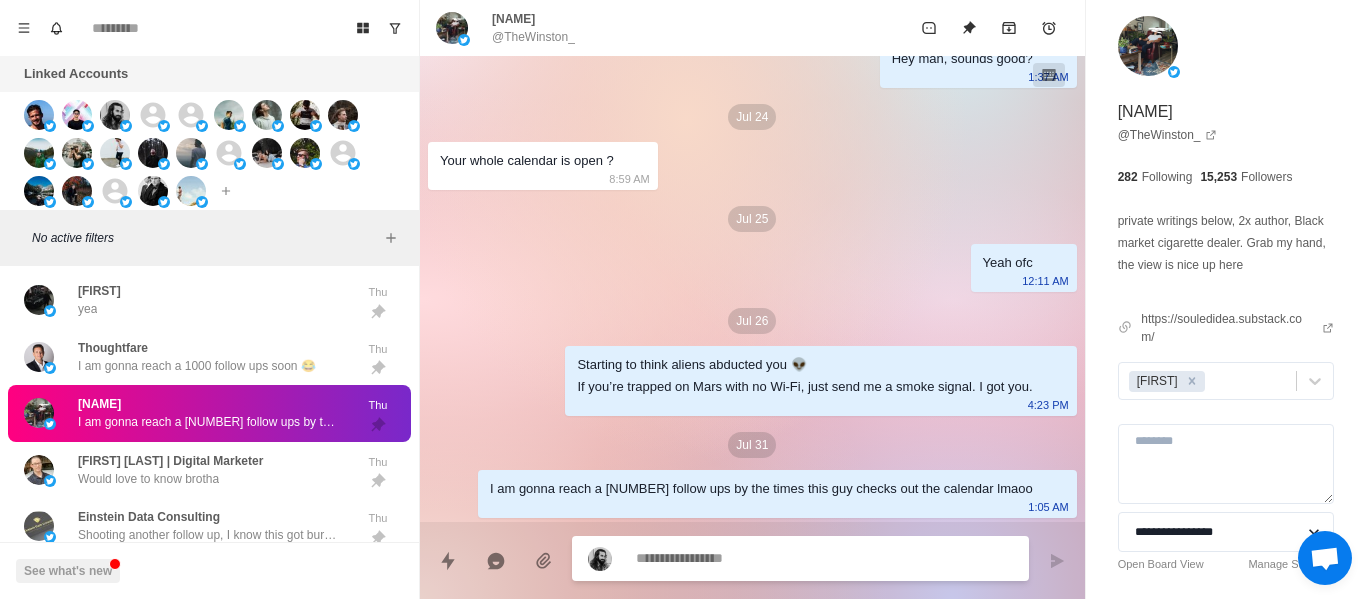 paste on "**********" 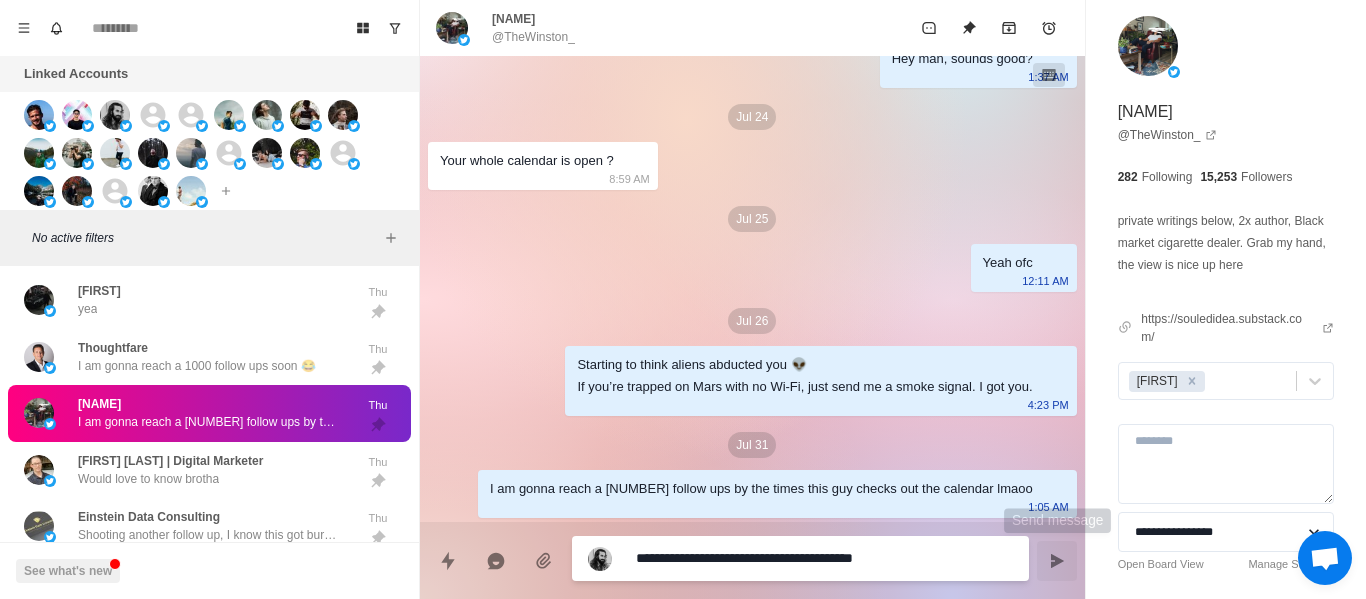 drag, startPoint x: 1062, startPoint y: 567, endPoint x: 791, endPoint y: 549, distance: 271.59714 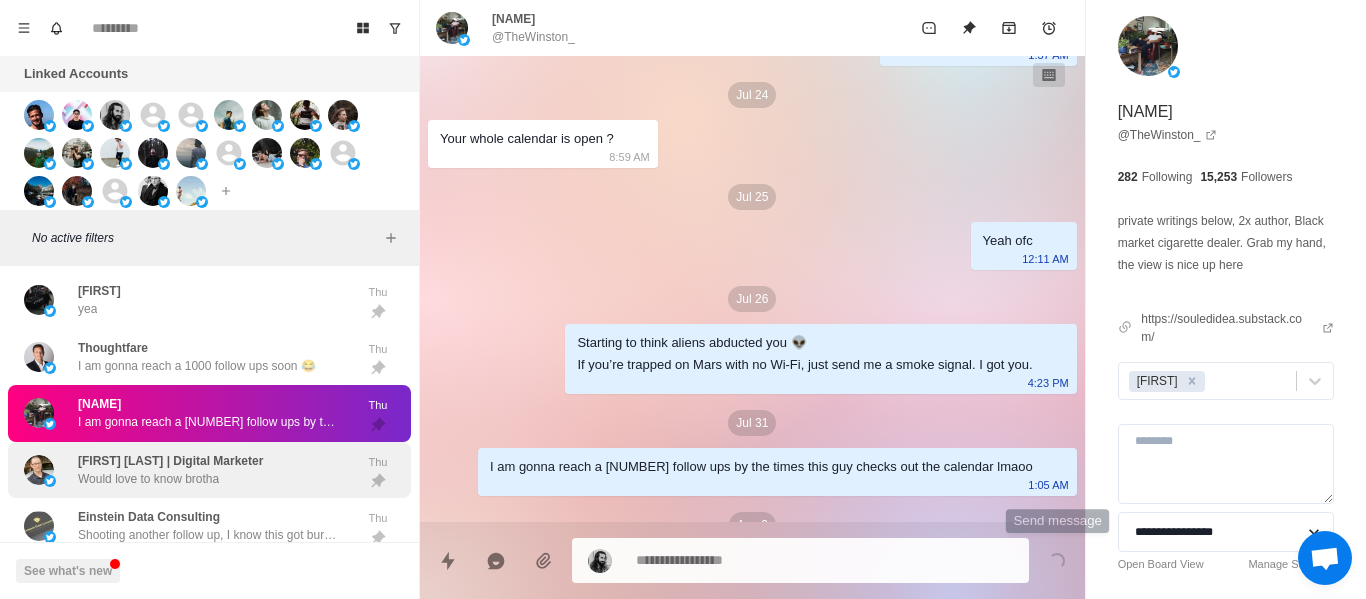 scroll, scrollTop: 1438, scrollLeft: 0, axis: vertical 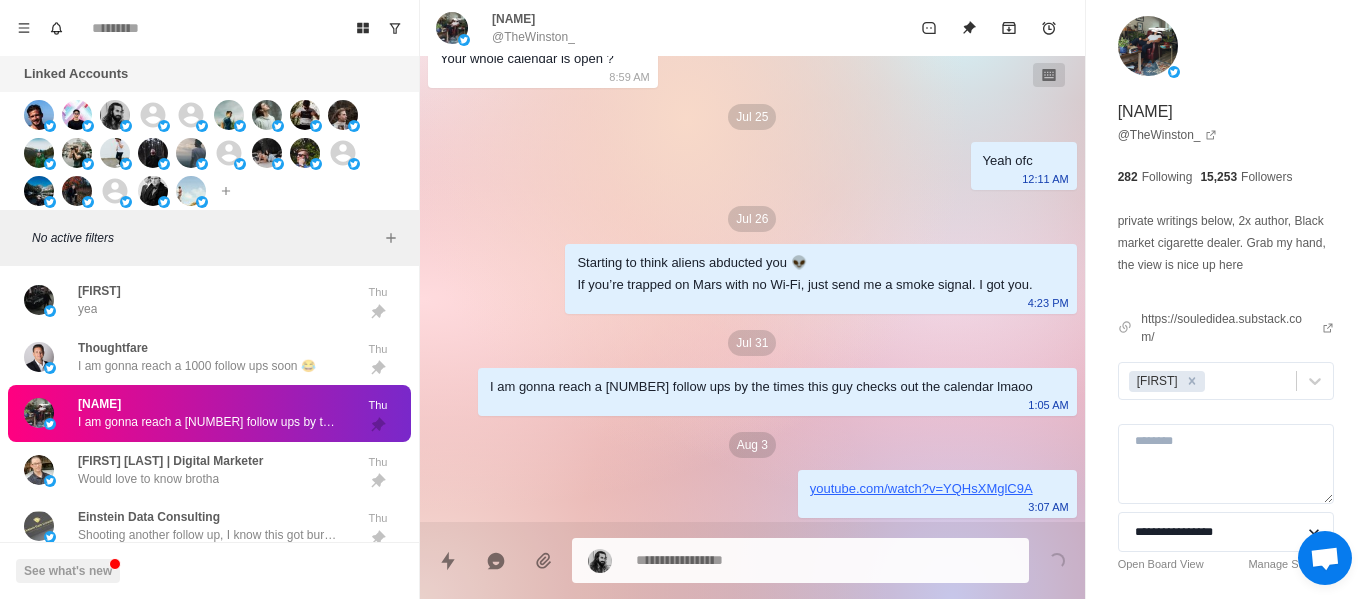 click on "John Liter | Digital Marketer Would love to know brotha" at bounding box center [188, 470] 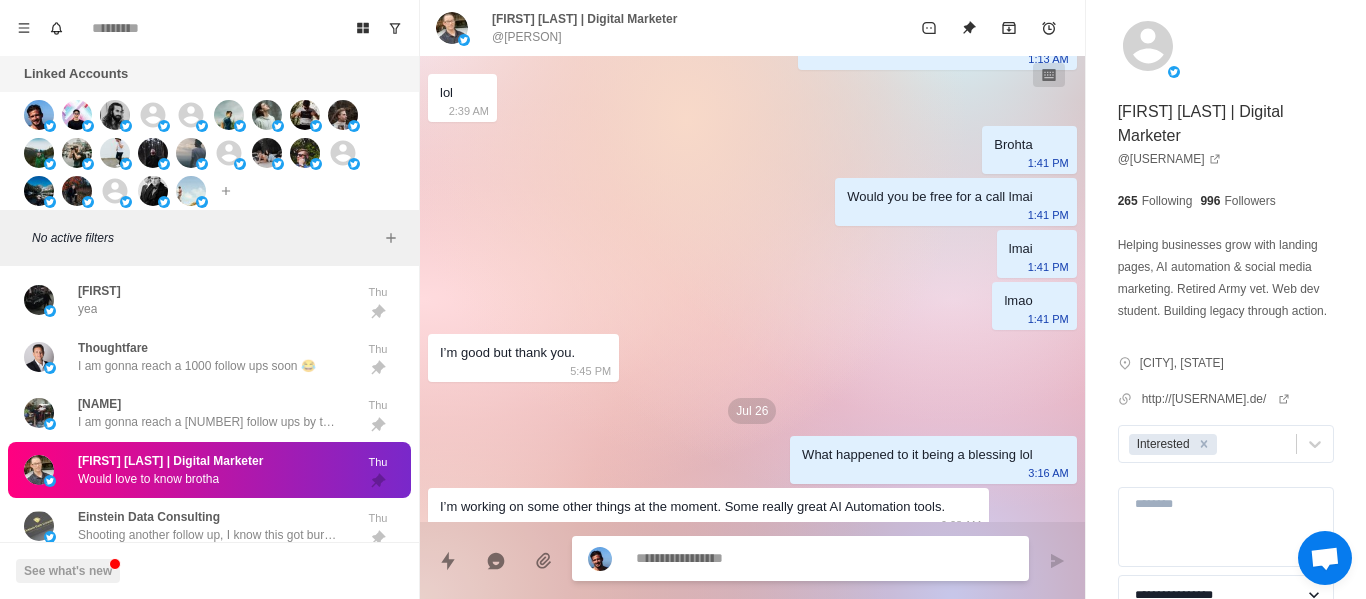 scroll, scrollTop: 1280, scrollLeft: 0, axis: vertical 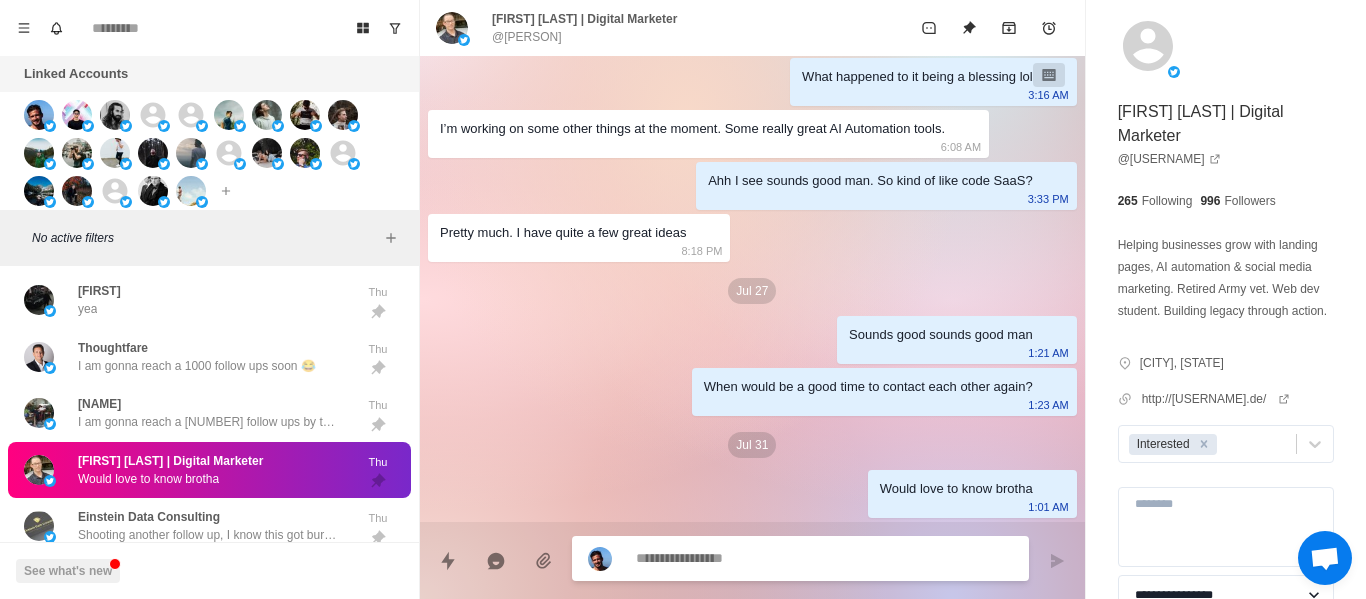 drag, startPoint x: 830, startPoint y: 545, endPoint x: 824, endPoint y: 559, distance: 15.231546 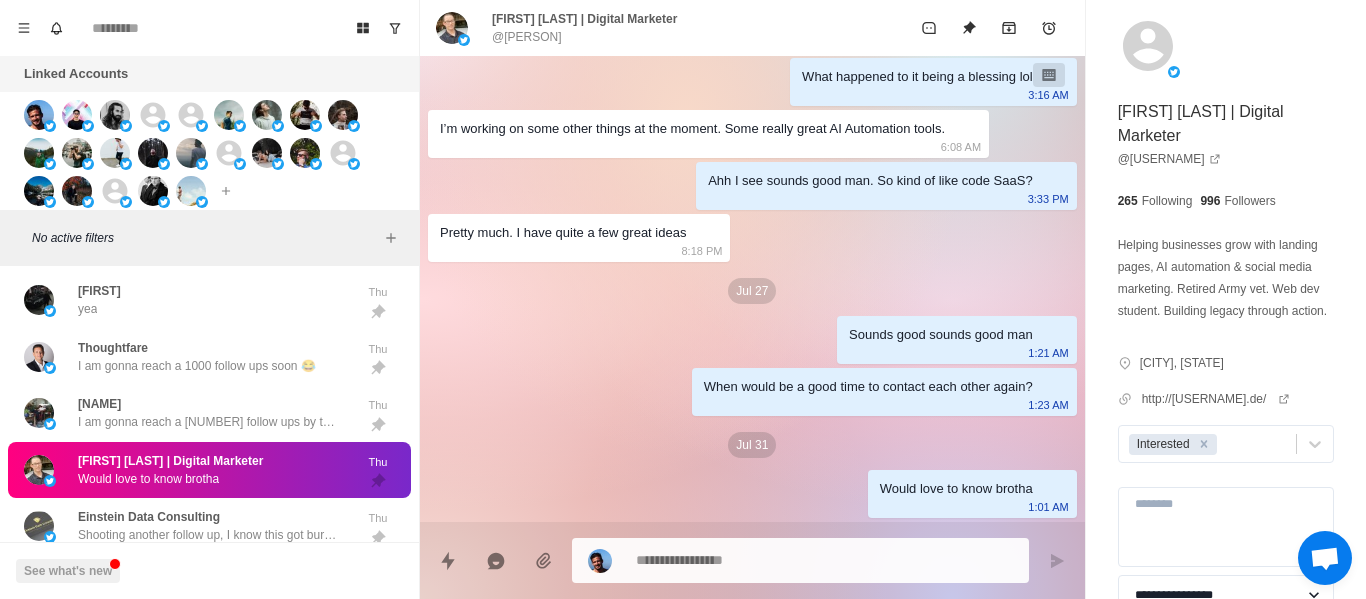 scroll, scrollTop: 780, scrollLeft: 0, axis: vertical 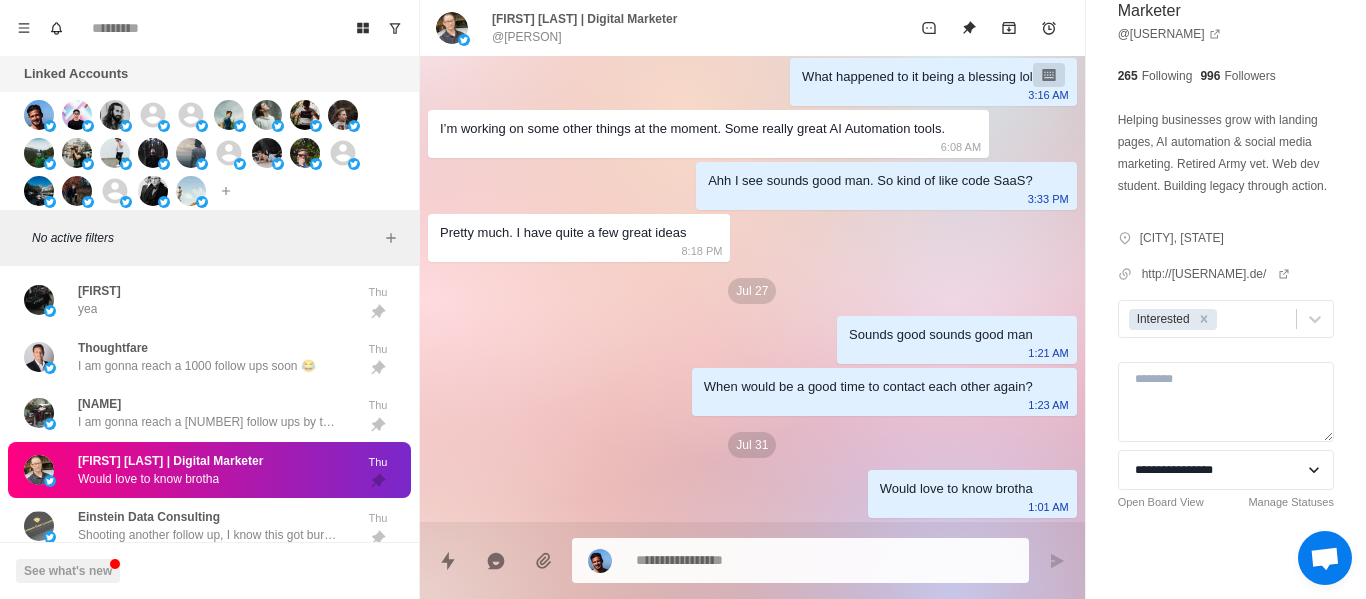 click at bounding box center [824, 560] 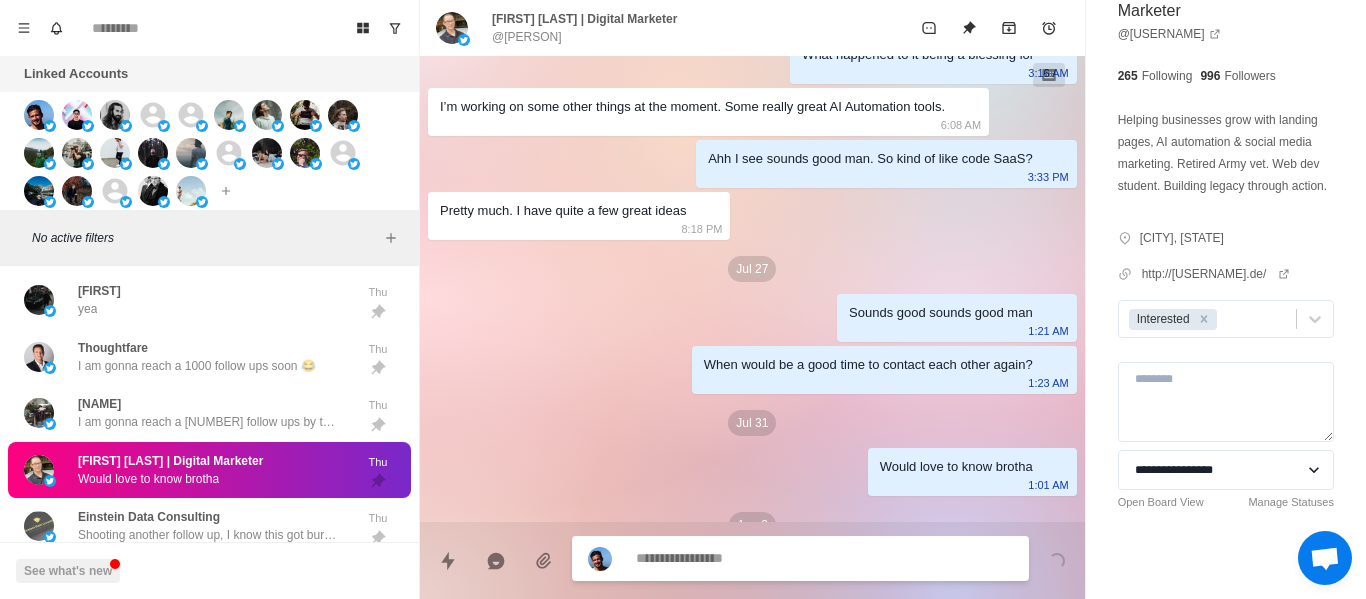 scroll, scrollTop: 1382, scrollLeft: 0, axis: vertical 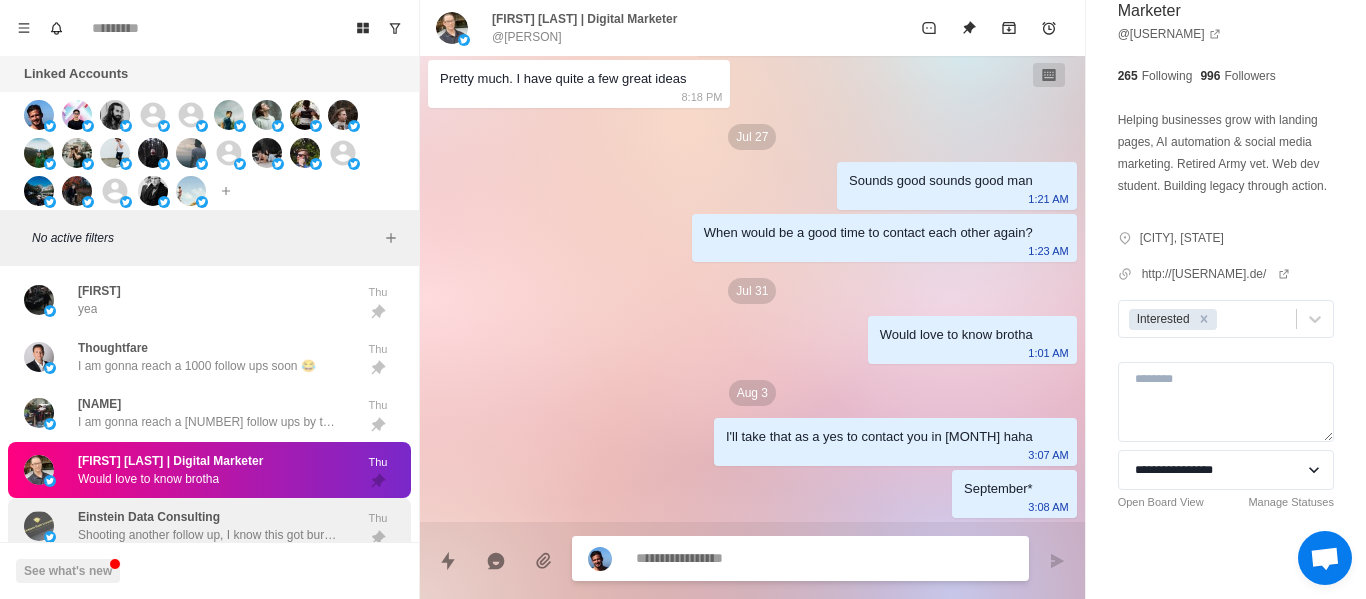 click on "Shooting another follow up, I know this got buried hahaha" at bounding box center [208, 535] 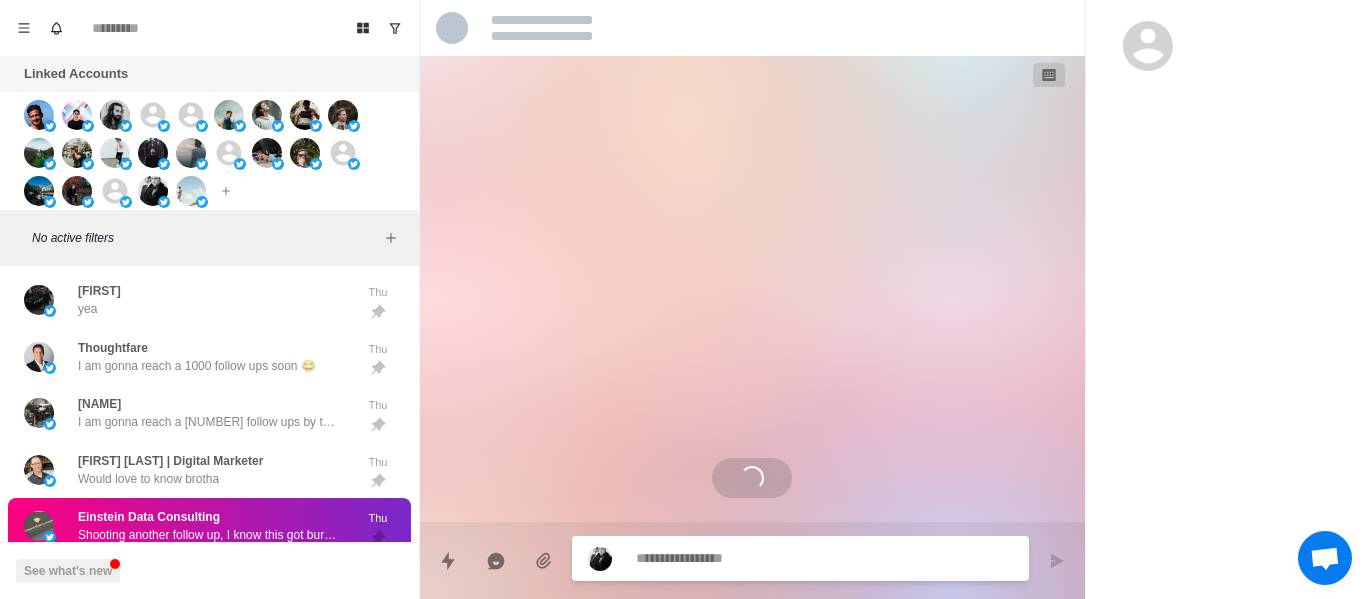 scroll, scrollTop: 0, scrollLeft: 0, axis: both 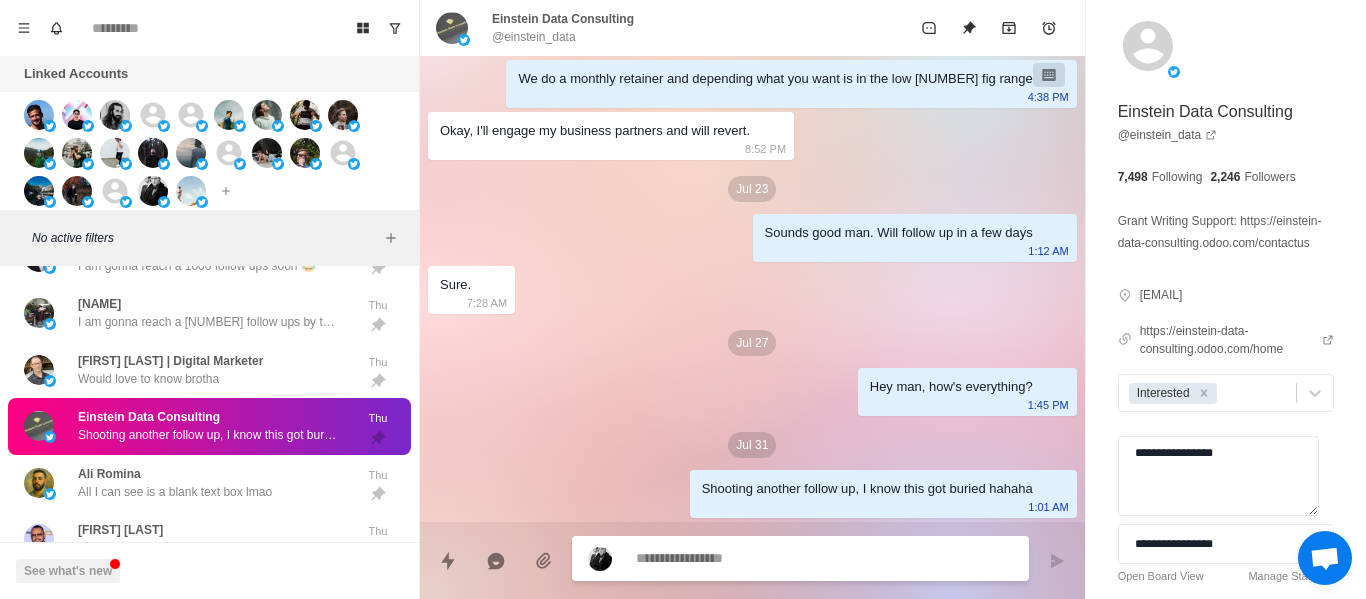 paste on "**********" 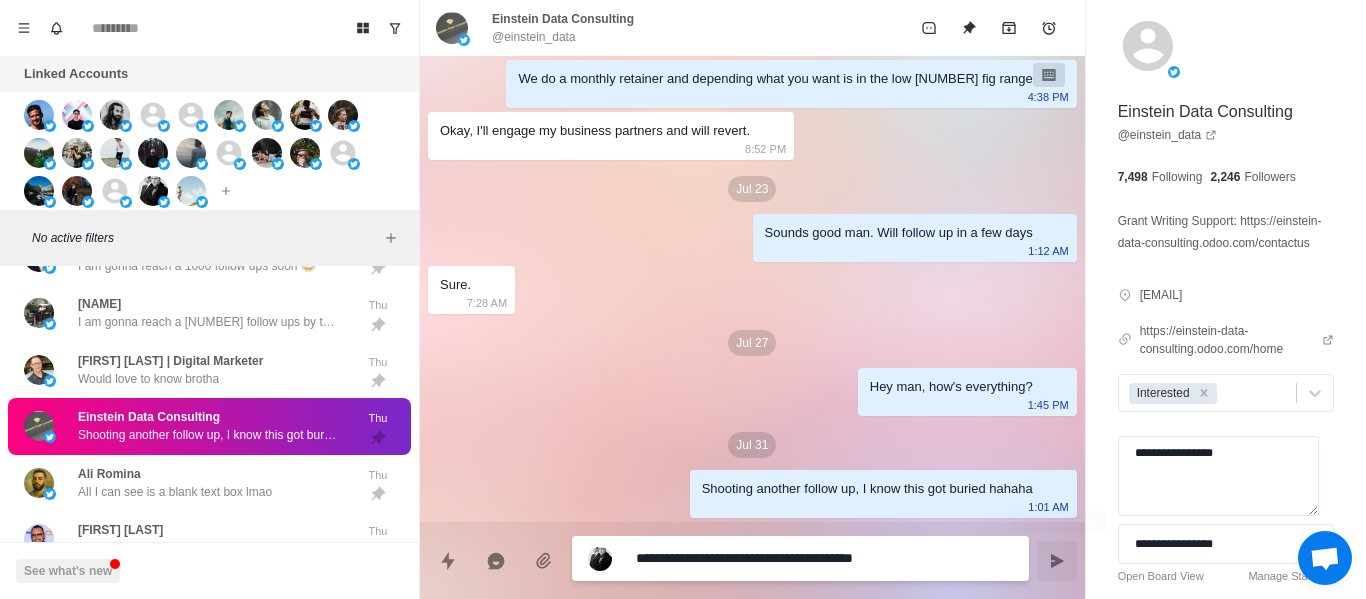 drag, startPoint x: 1077, startPoint y: 551, endPoint x: 1063, endPoint y: 553, distance: 14.142136 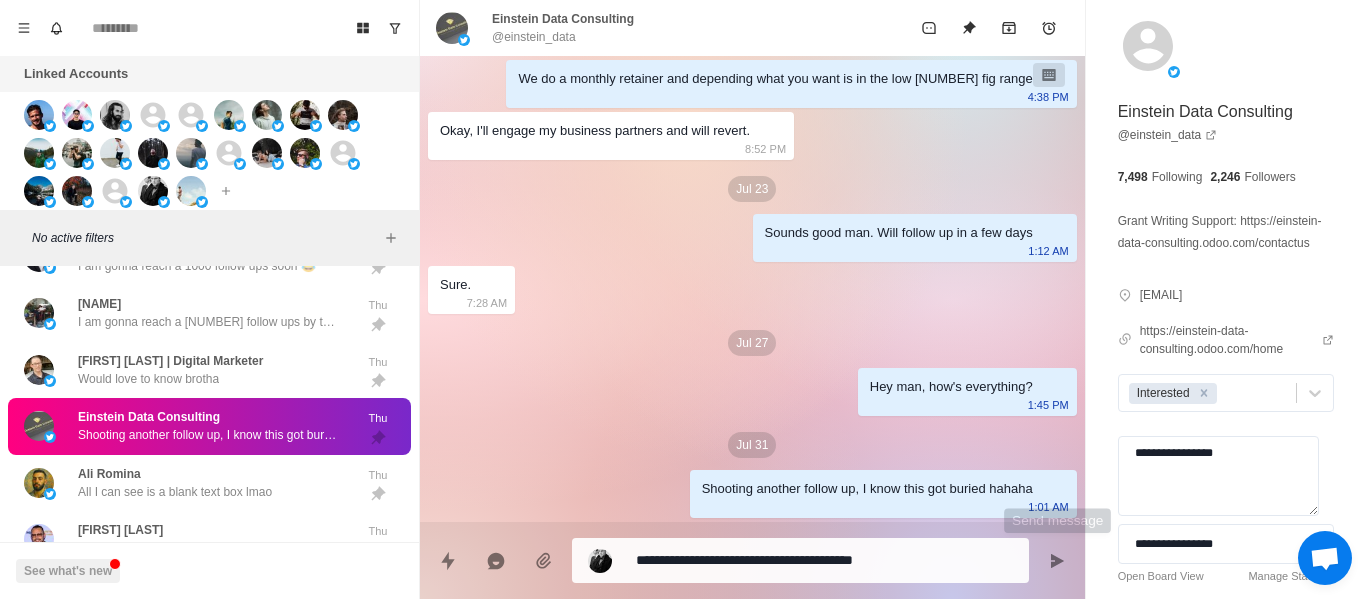 drag, startPoint x: 1057, startPoint y: 553, endPoint x: 1014, endPoint y: 555, distance: 43.046486 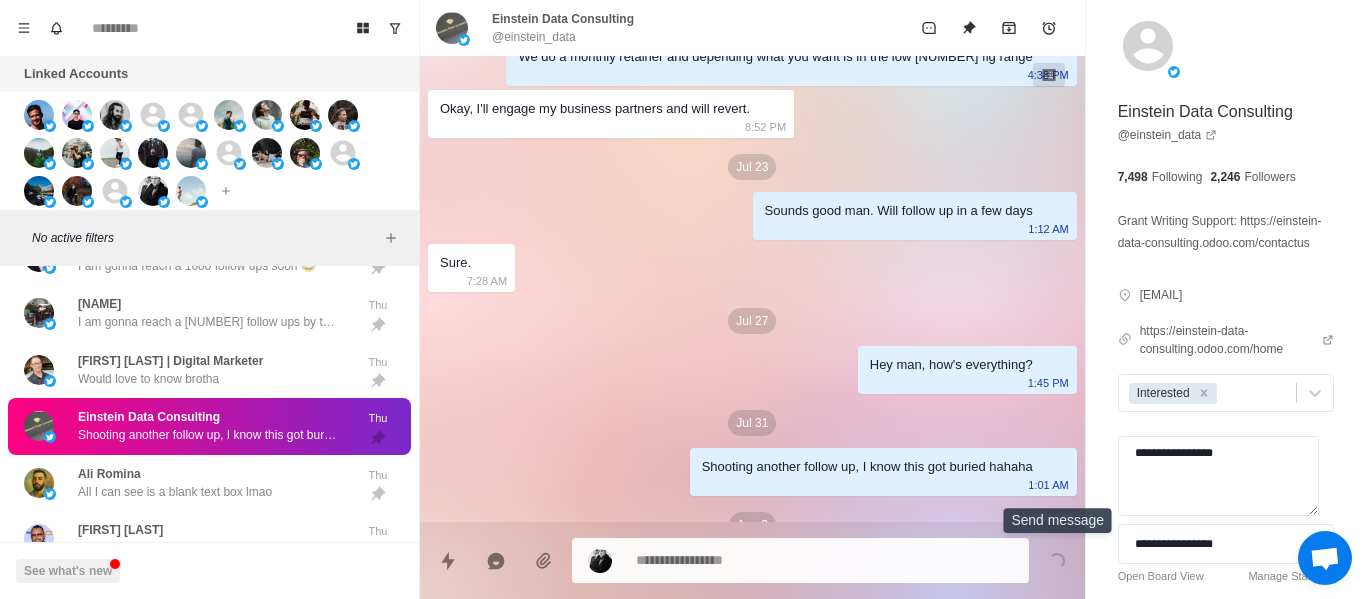 scroll, scrollTop: 1036, scrollLeft: 0, axis: vertical 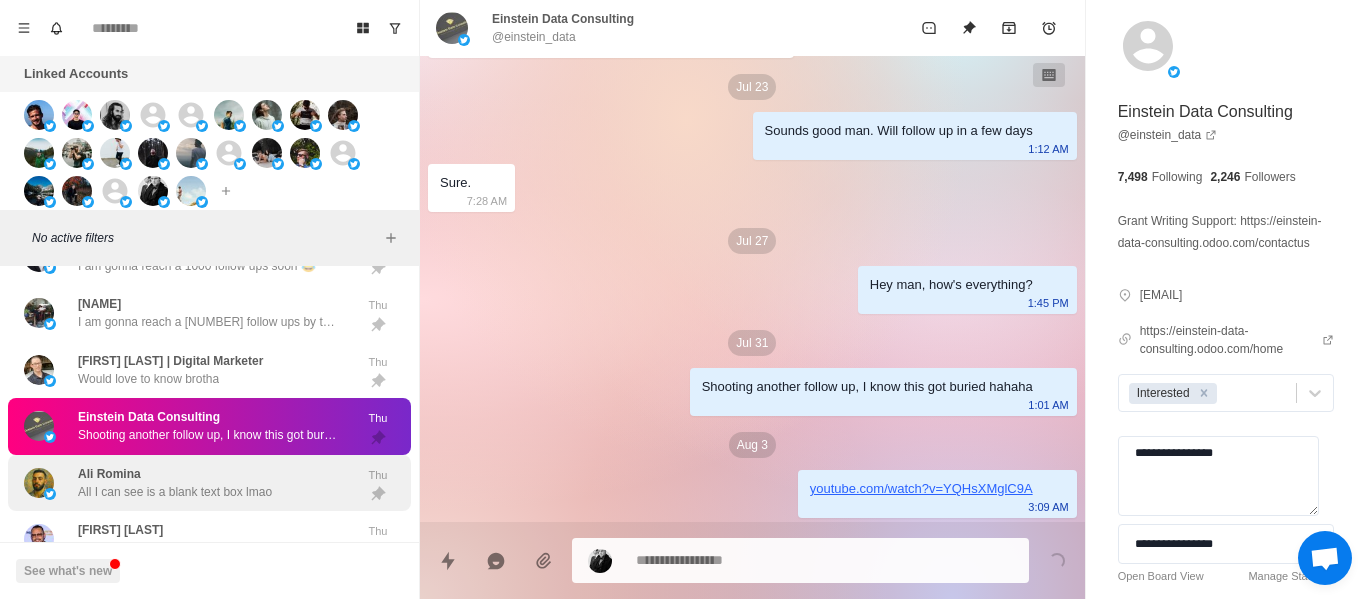 drag, startPoint x: 323, startPoint y: 454, endPoint x: 319, endPoint y: 477, distance: 23.345236 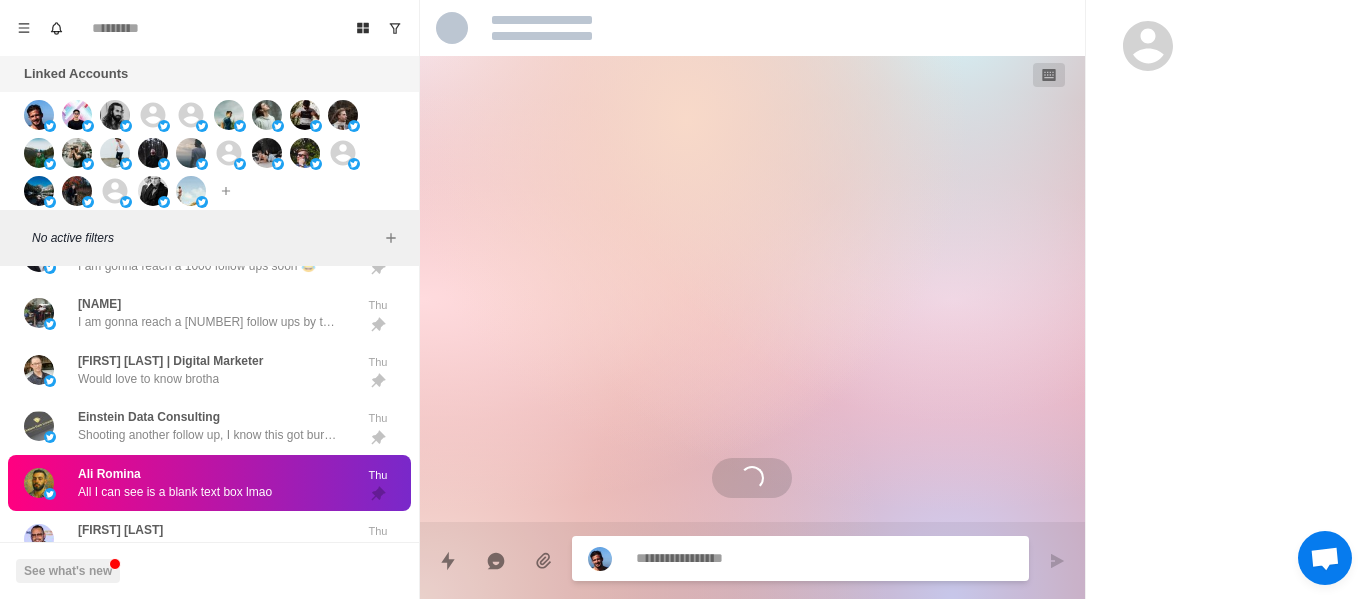 scroll, scrollTop: 0, scrollLeft: 0, axis: both 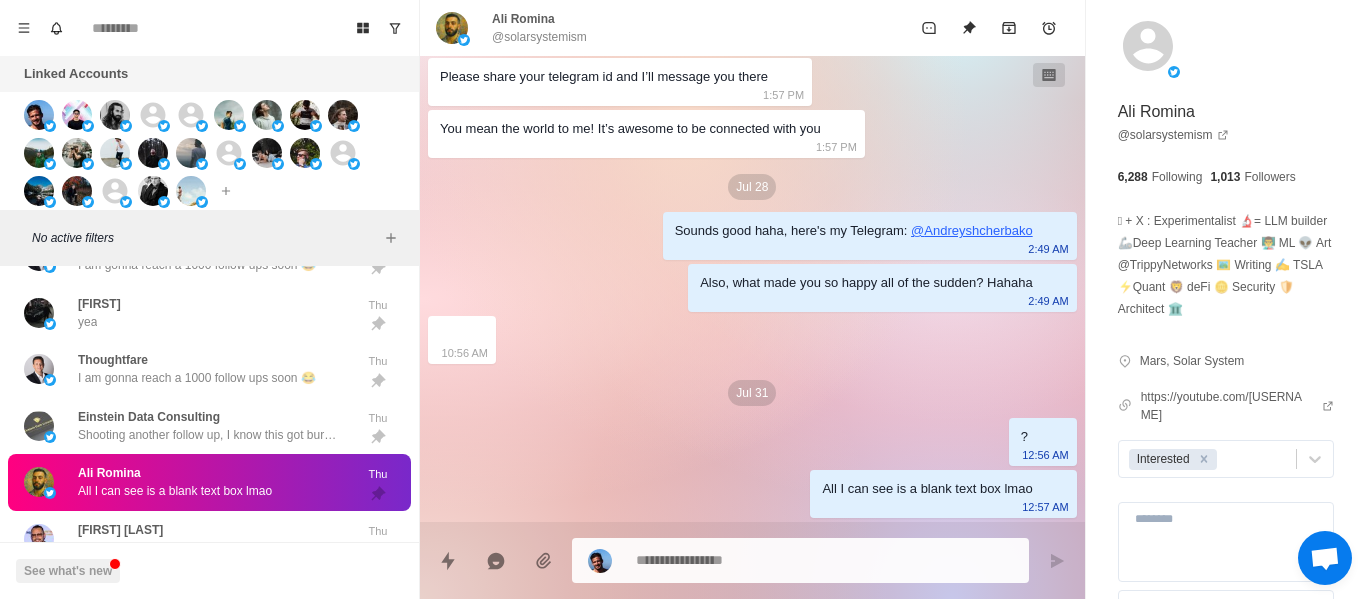 click at bounding box center (824, 560) 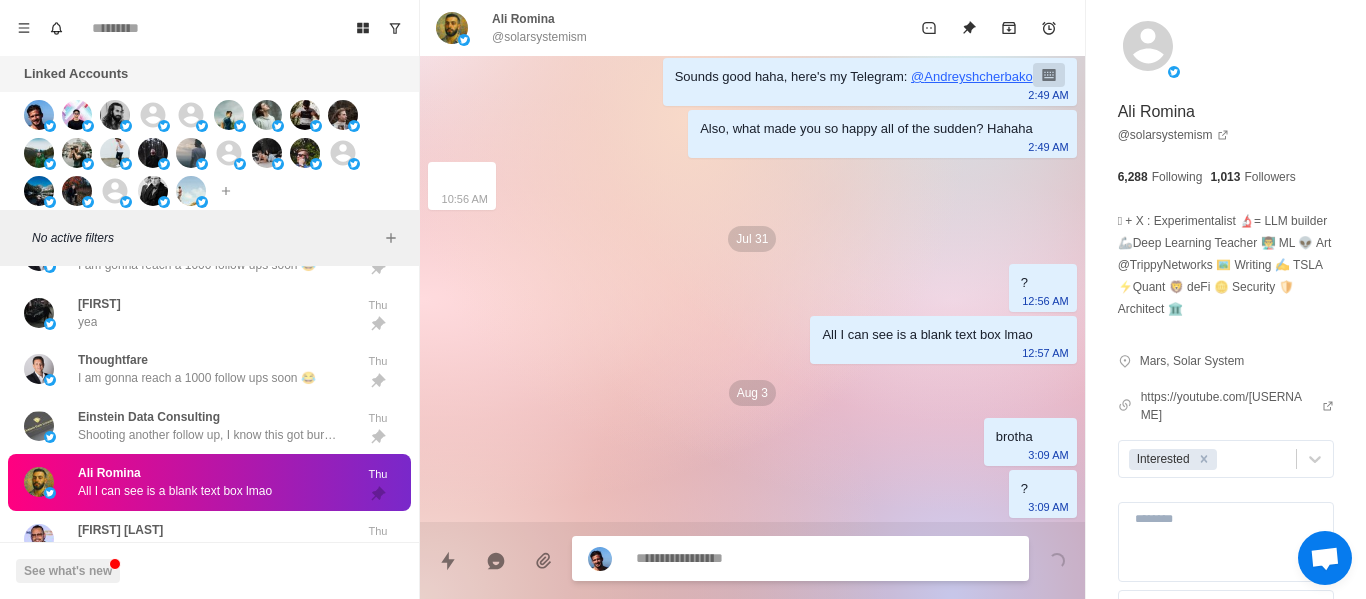 scroll, scrollTop: 3504, scrollLeft: 0, axis: vertical 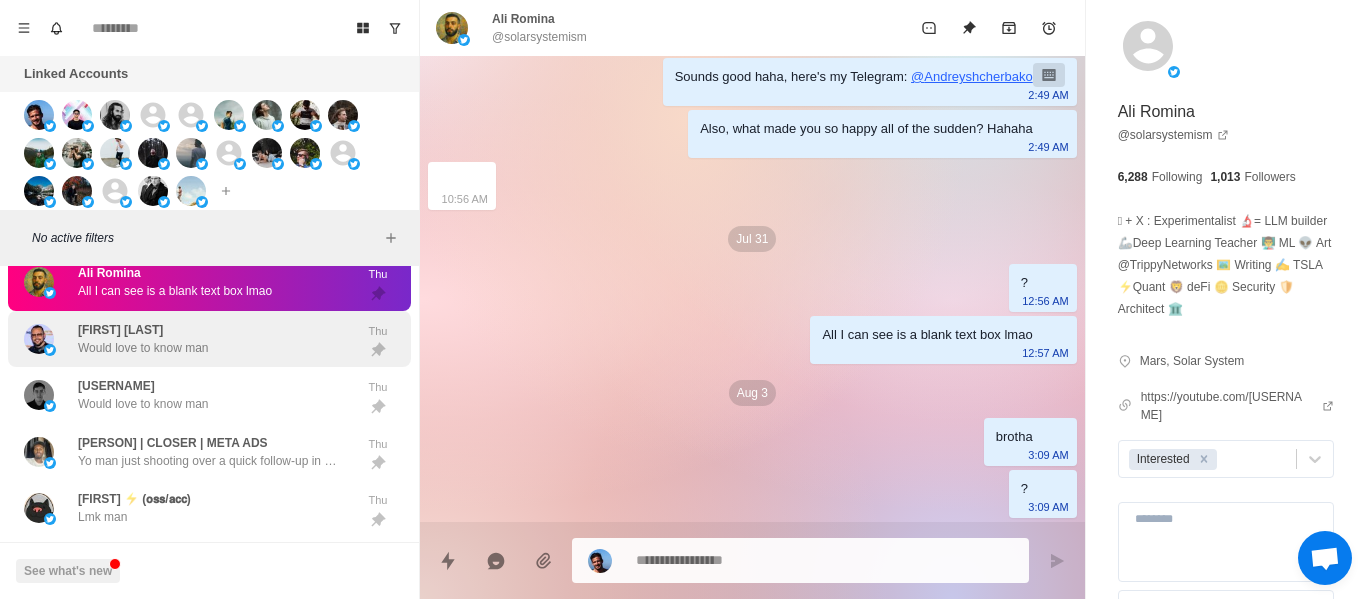 click on "Vito Glazers Would love to know man" at bounding box center (188, 339) 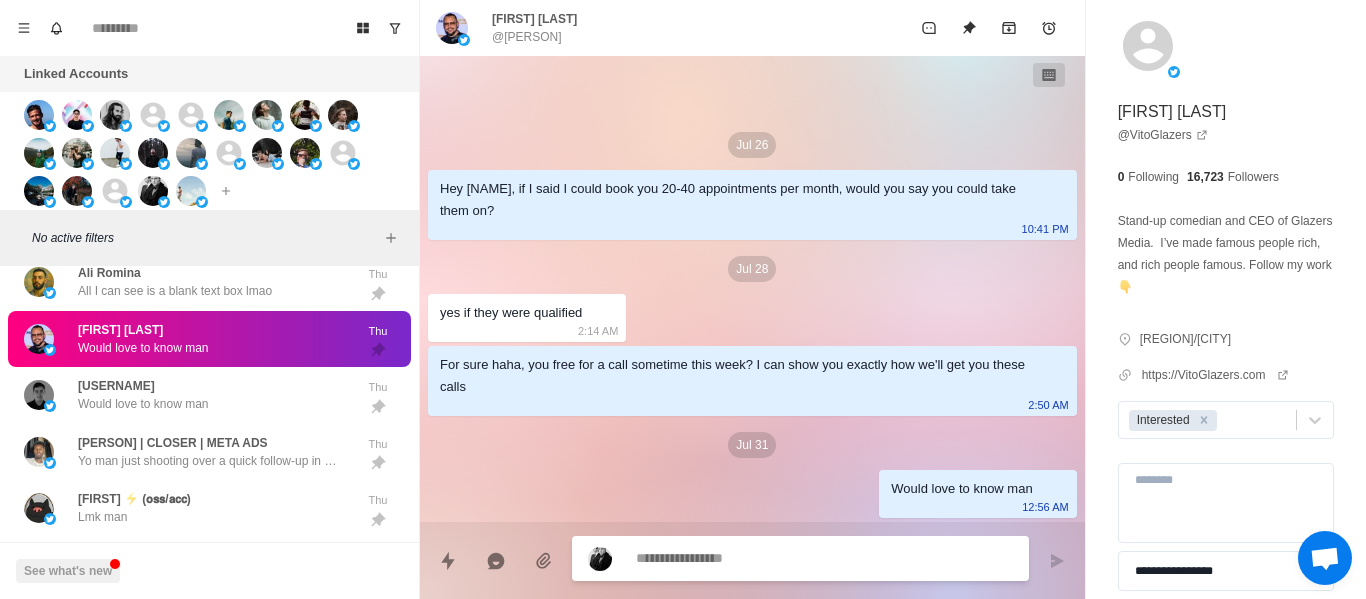 paste on "**********" 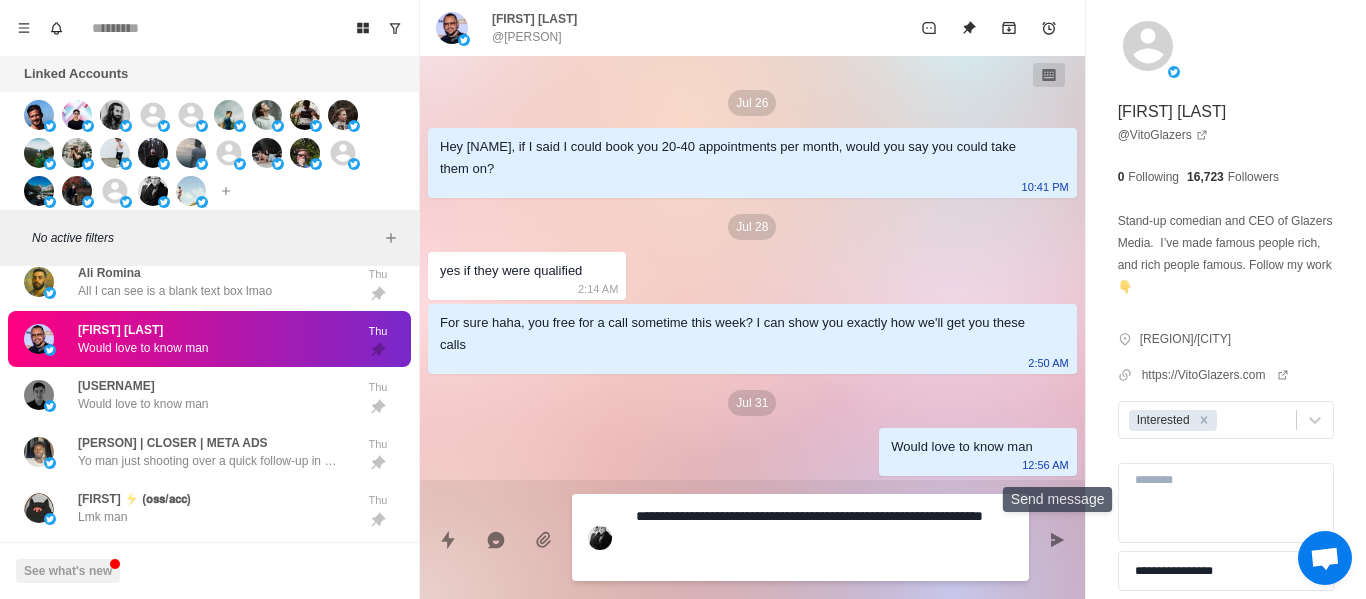 drag, startPoint x: 1057, startPoint y: 535, endPoint x: 505, endPoint y: 413, distance: 565.32117 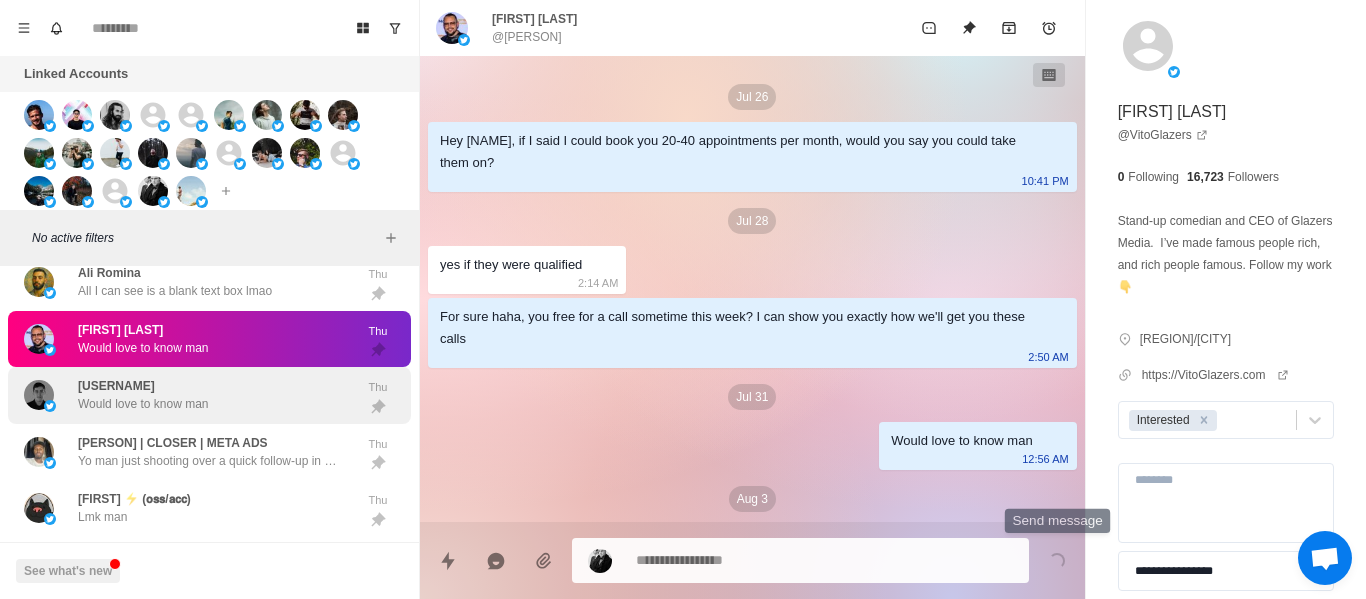 scroll, scrollTop: 54, scrollLeft: 0, axis: vertical 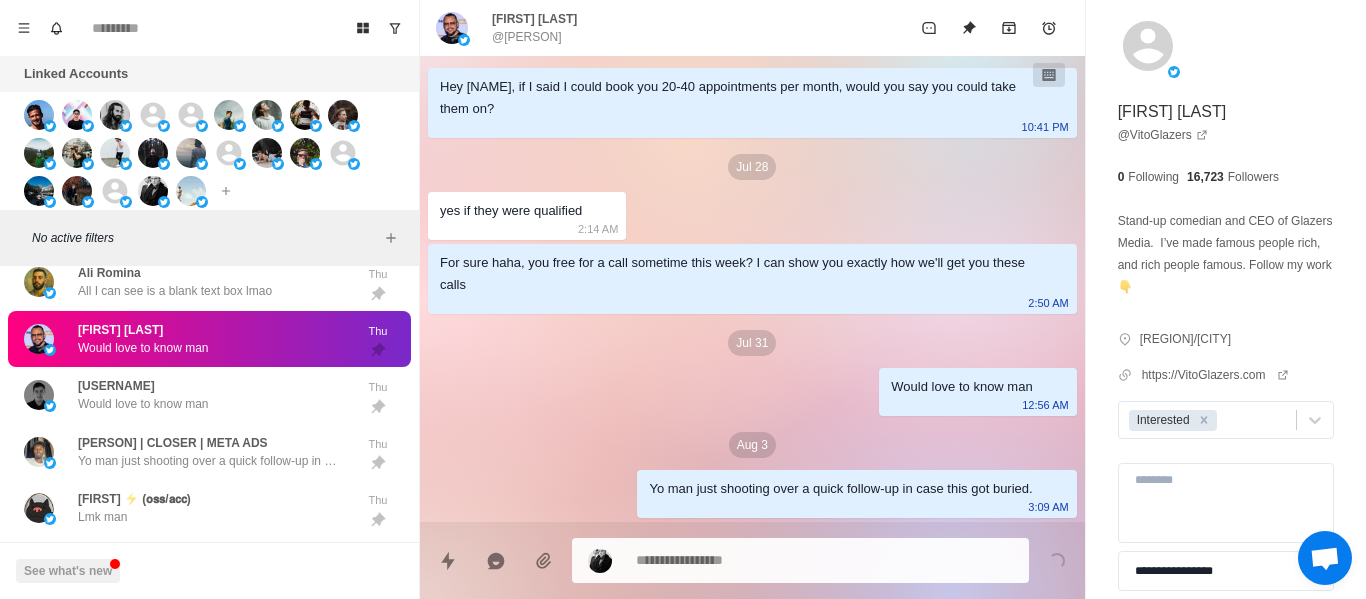 drag, startPoint x: 251, startPoint y: 346, endPoint x: 245, endPoint y: 357, distance: 12.529964 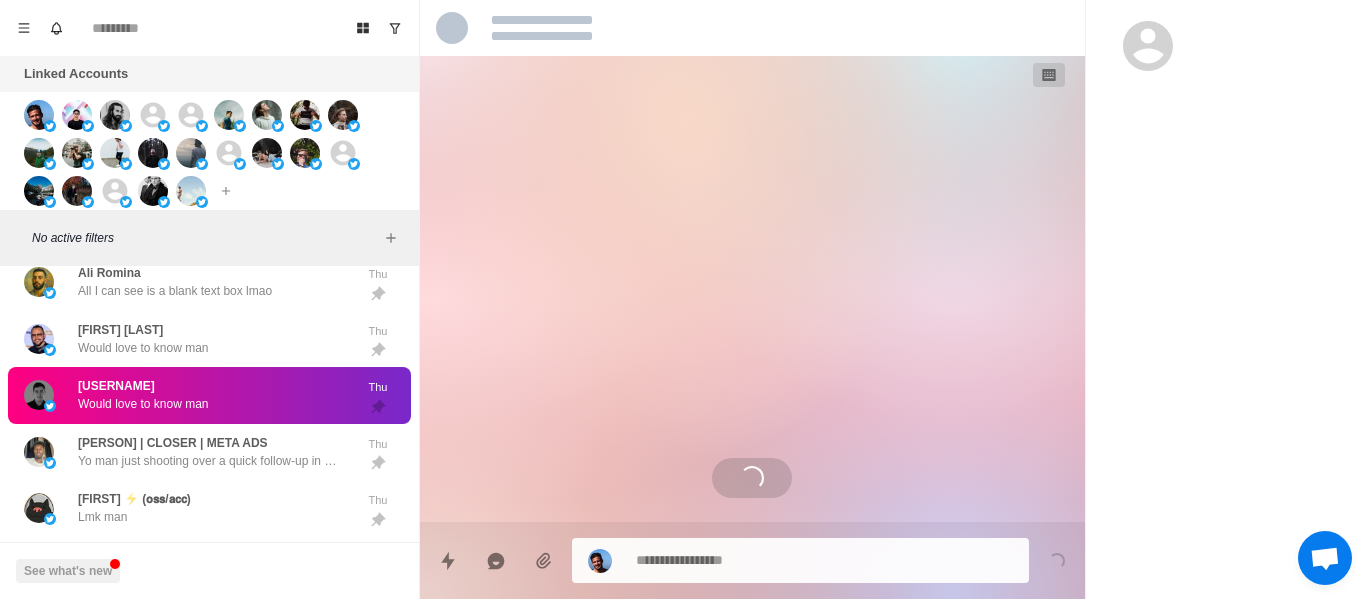 drag, startPoint x: 692, startPoint y: 578, endPoint x: 665, endPoint y: 554, distance: 36.124783 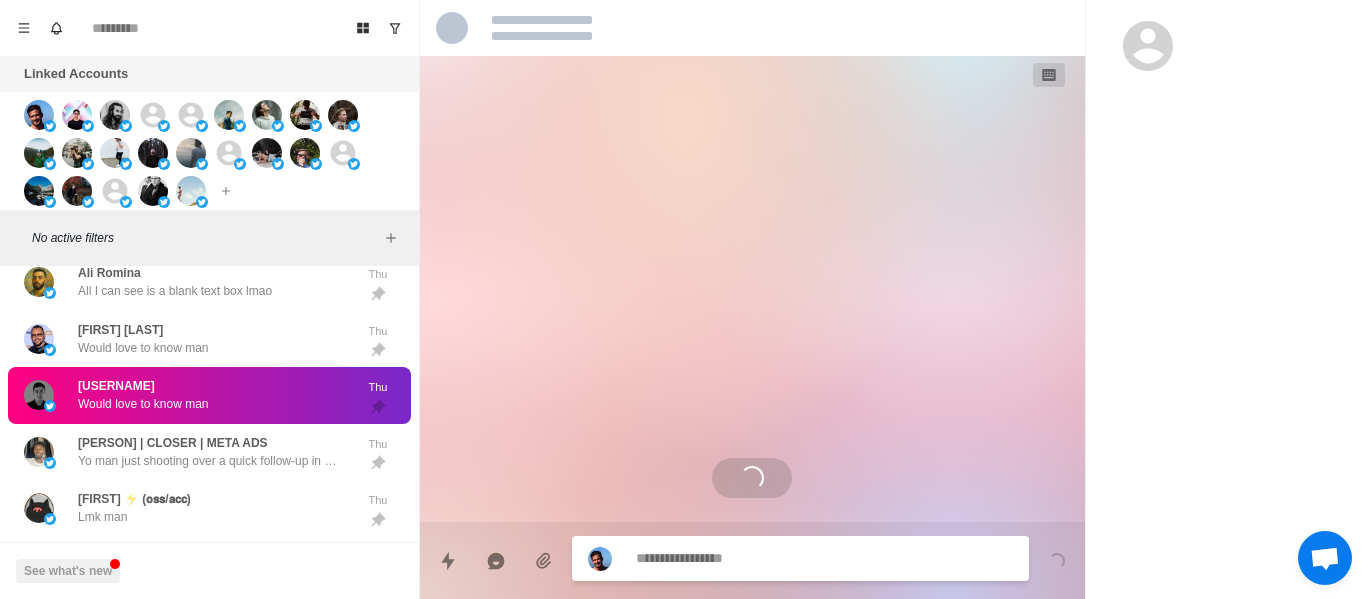 paste on "**********" 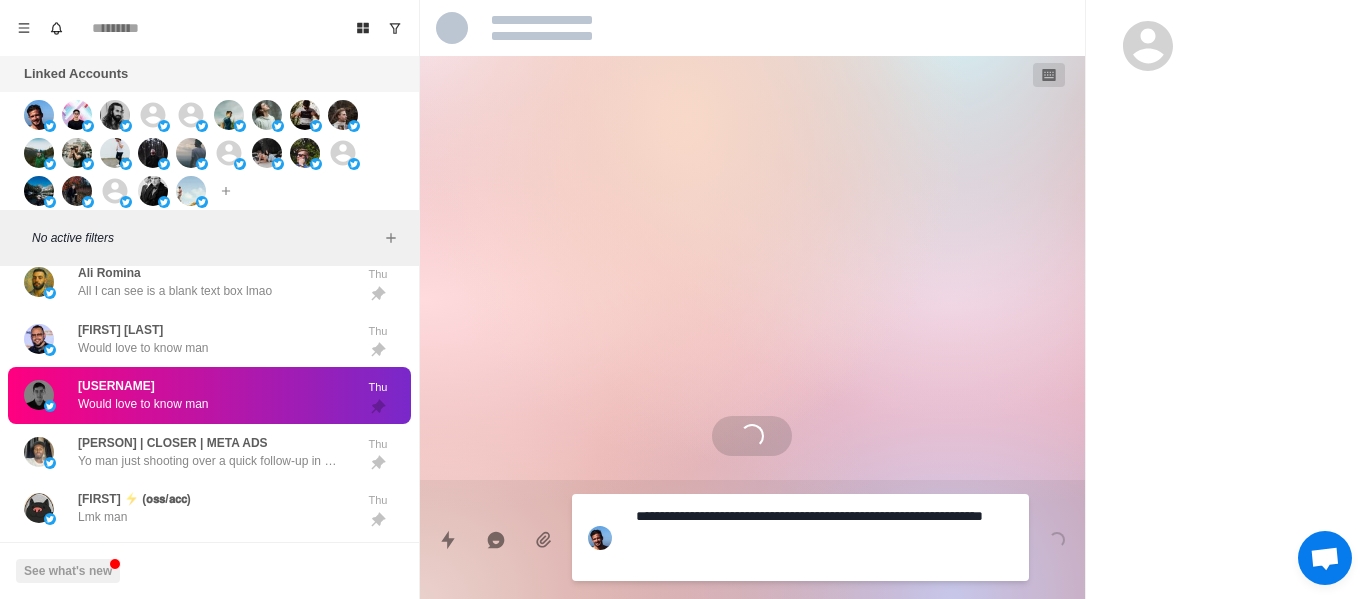 scroll, scrollTop: 46, scrollLeft: 0, axis: vertical 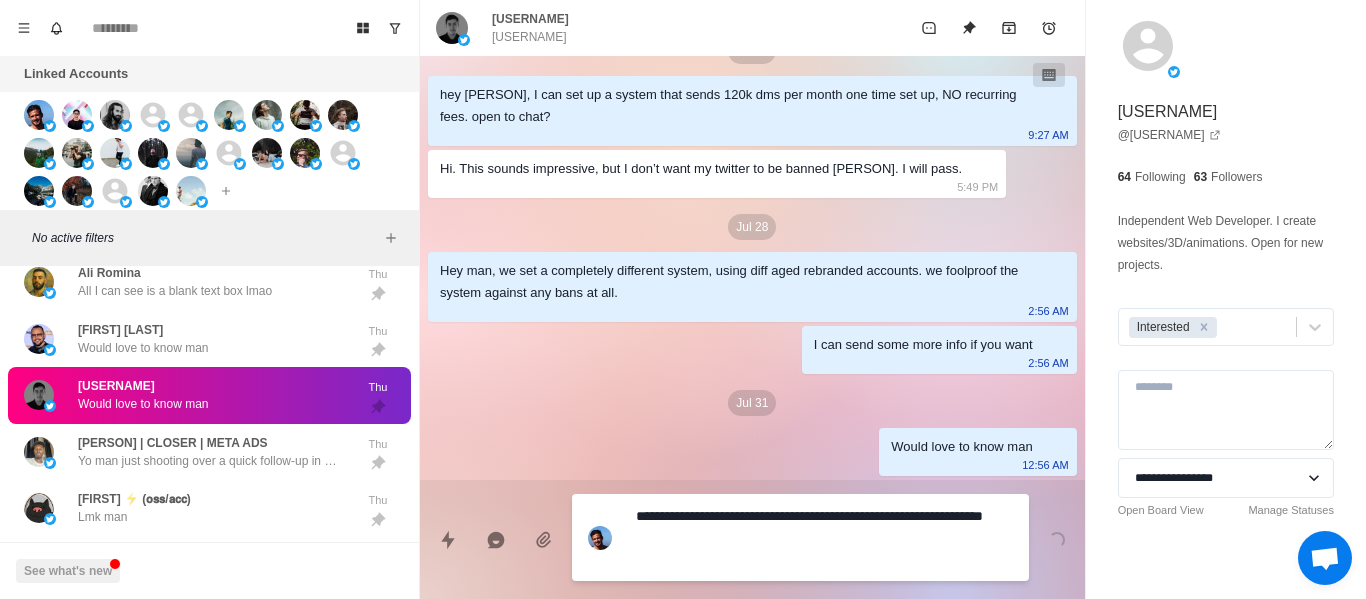 click on "**********" at bounding box center [800, 537] 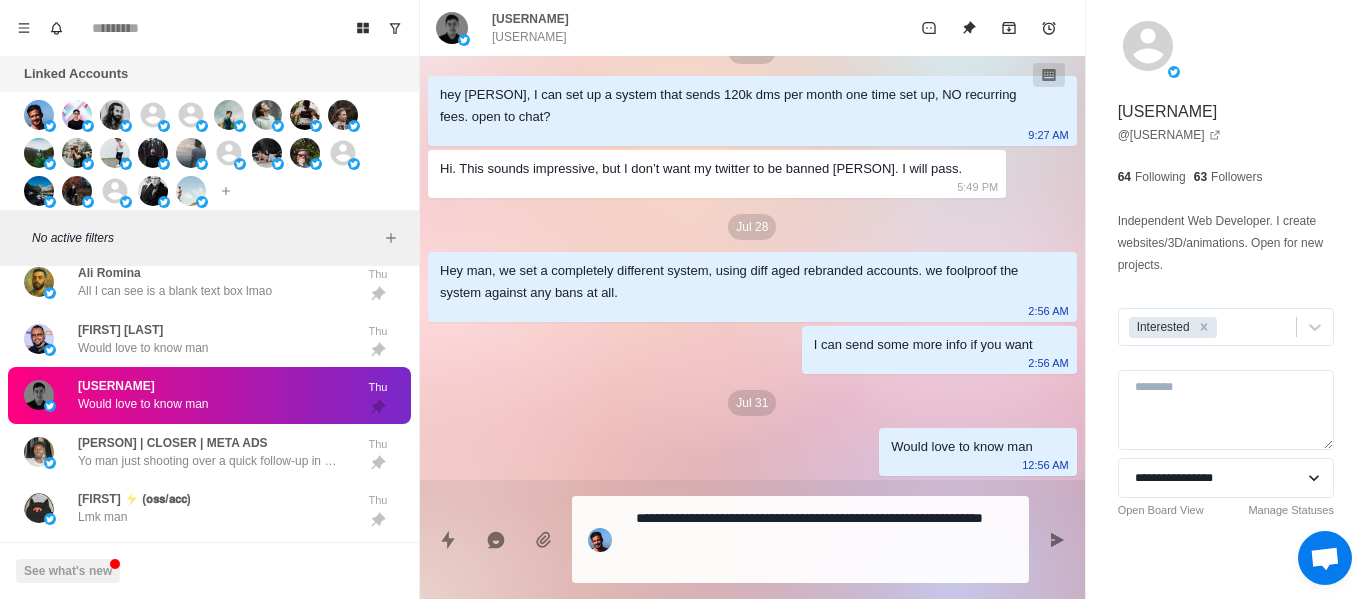 click on "**********" at bounding box center [824, 539] 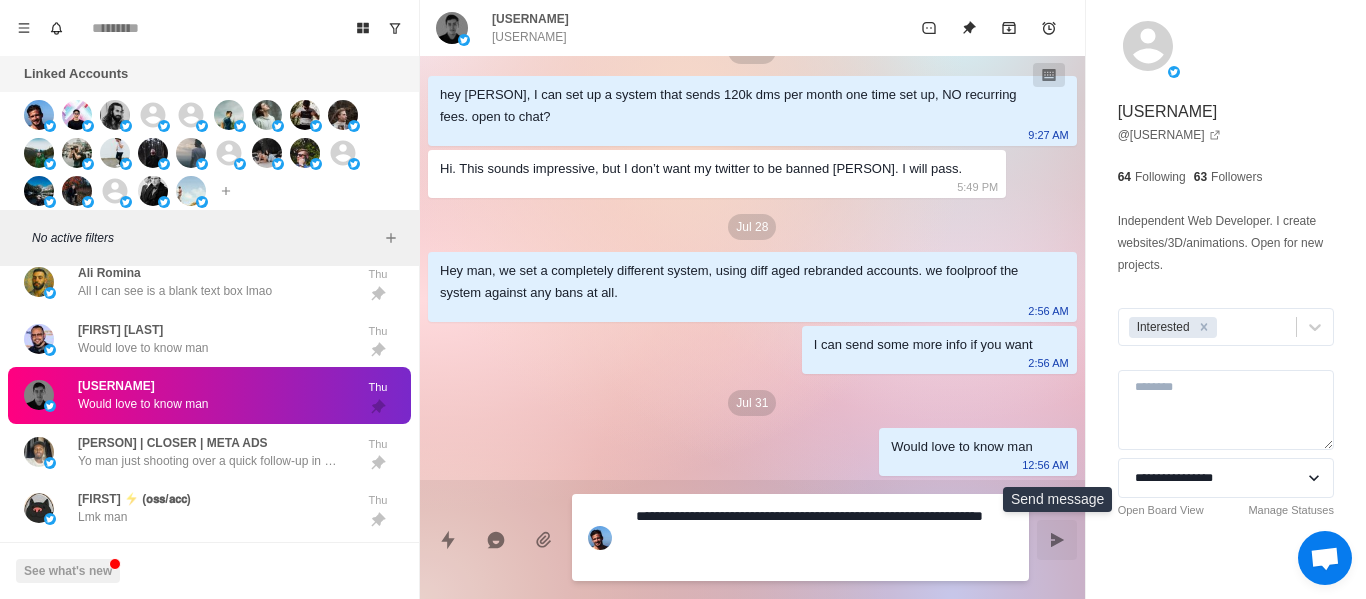 click 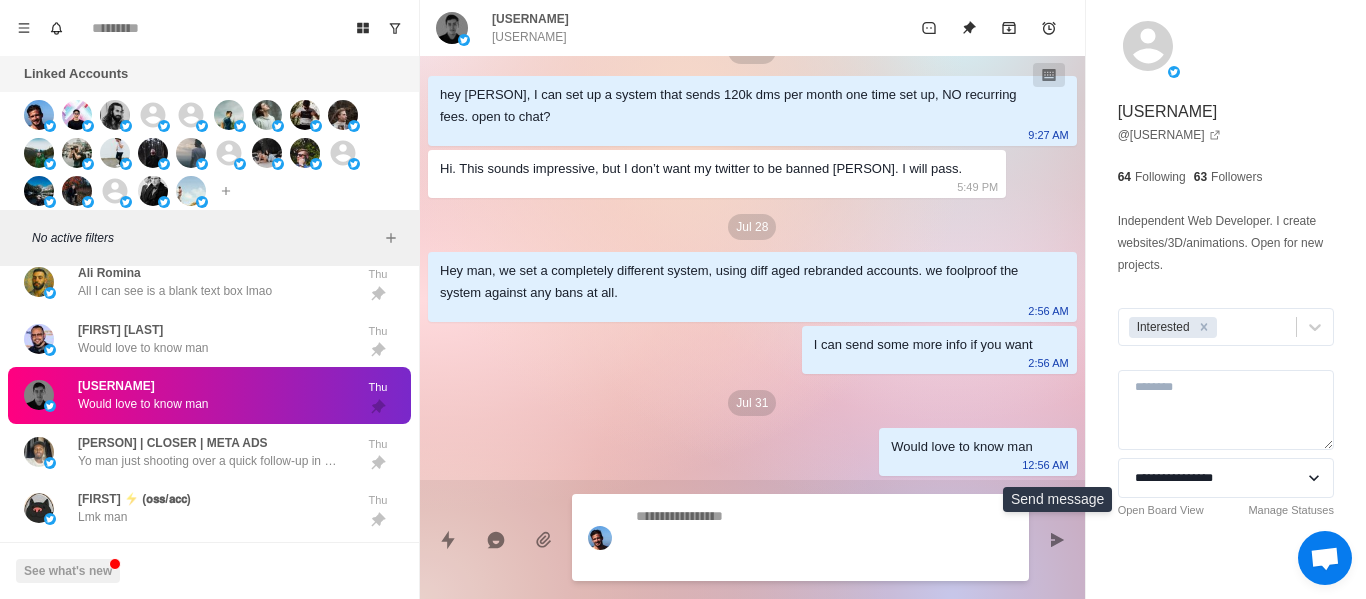 scroll, scrollTop: 106, scrollLeft: 0, axis: vertical 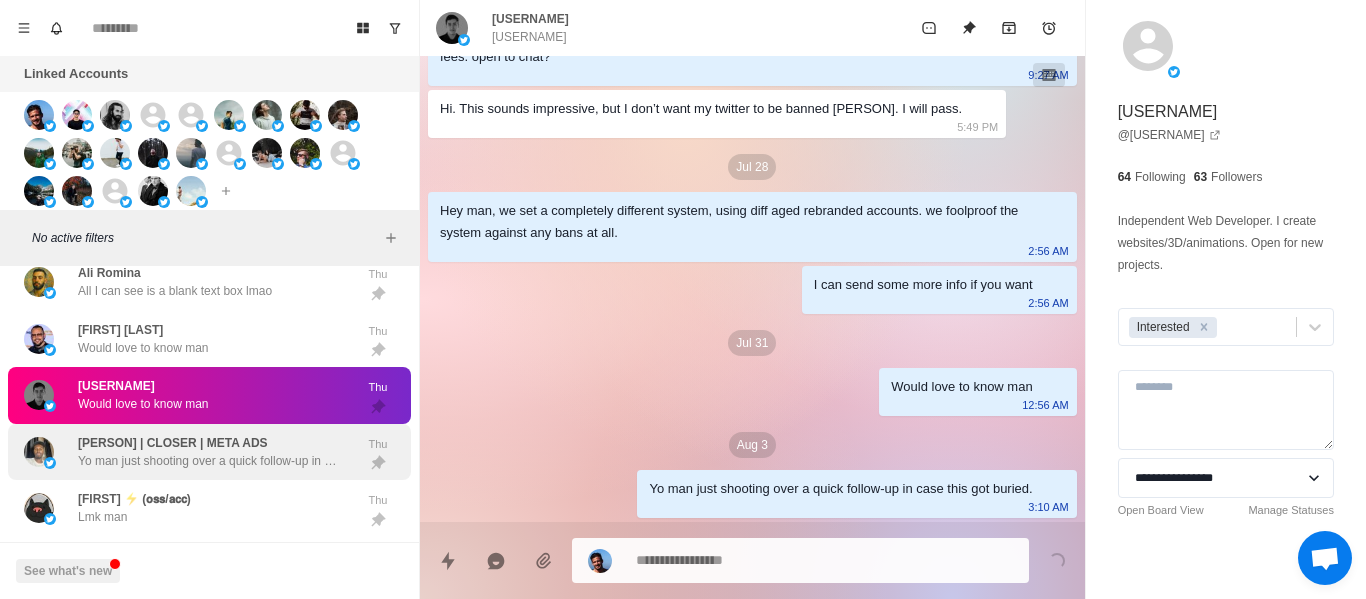 click on "𝗜𝘀𝗶𝗹𝗮𝗸𝗮𝗿 | 𝗖𝗹𝗼𝘀𝗲𝗿 | 𝗠𝗲𝘁𝗮 𝗔𝗱𝘀" at bounding box center (173, 443) 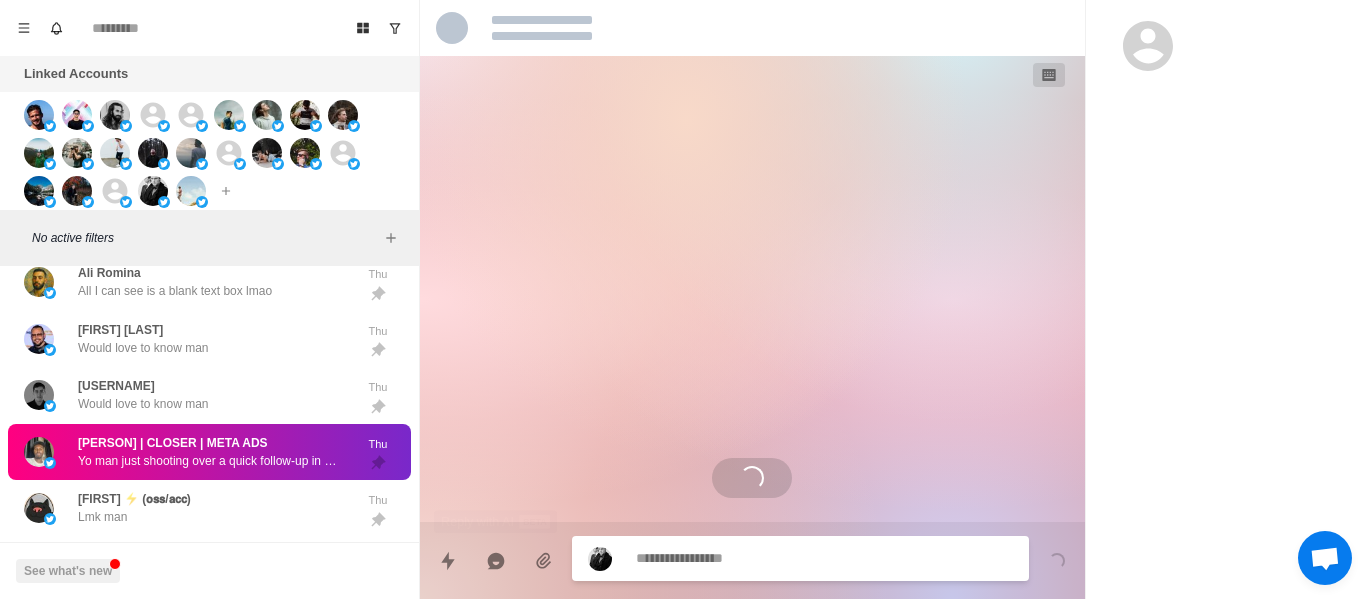 scroll, scrollTop: 0, scrollLeft: 0, axis: both 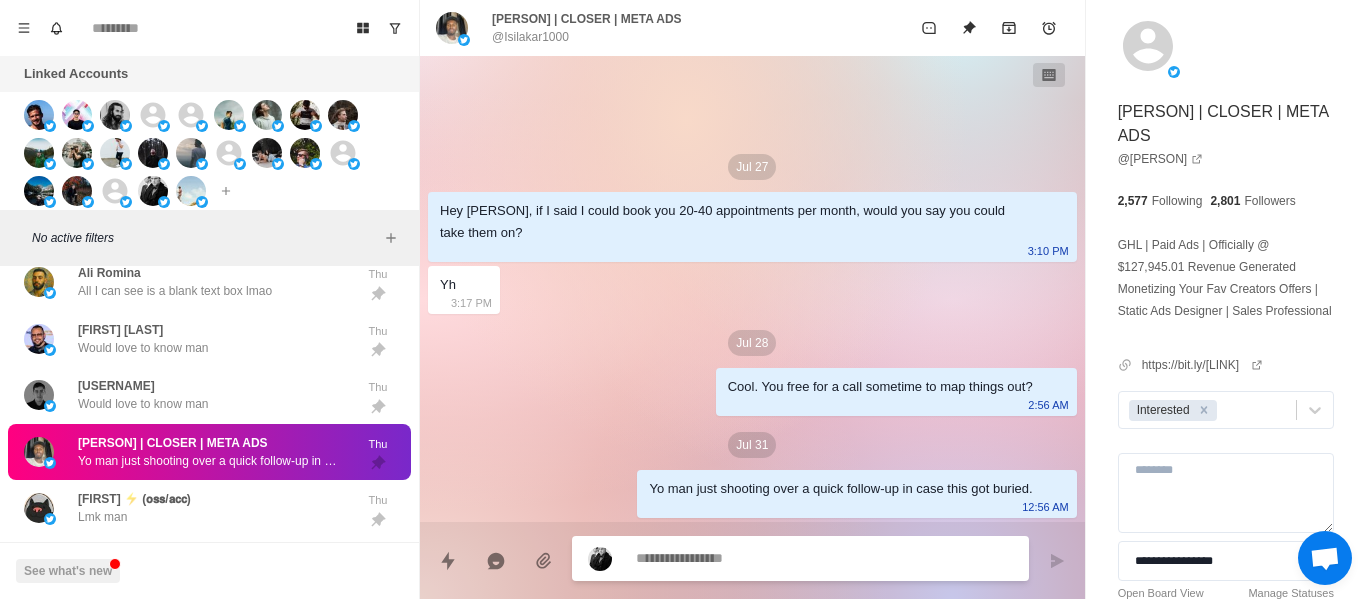 paste on "**********" 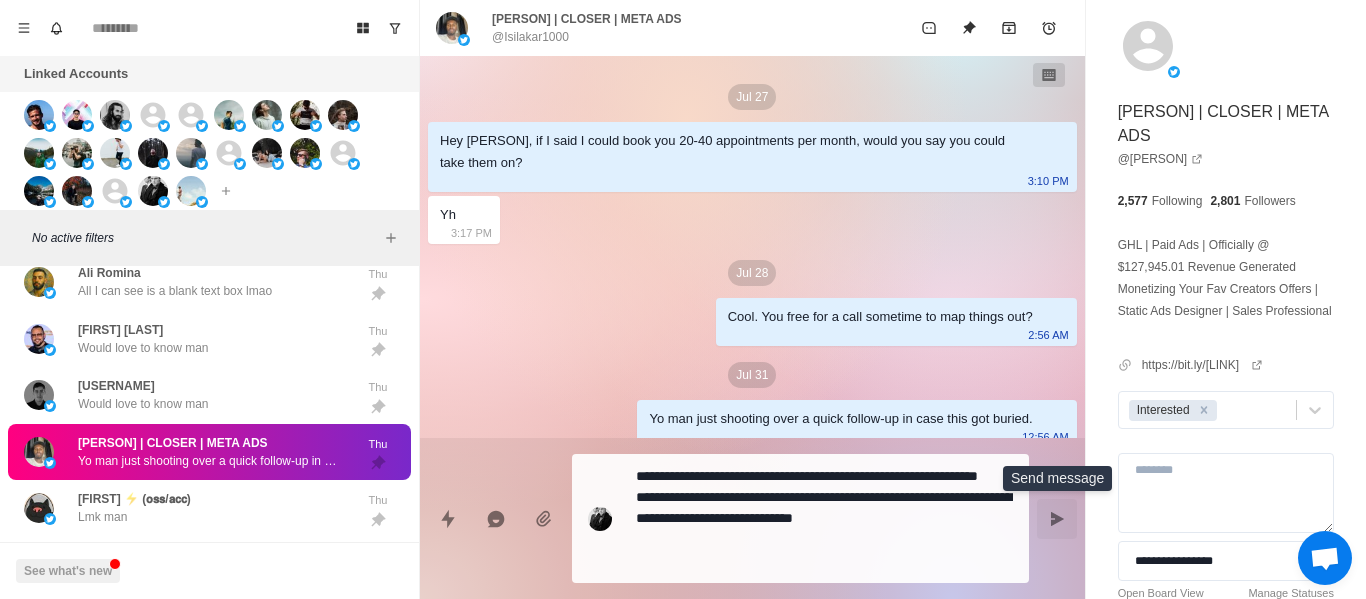 click 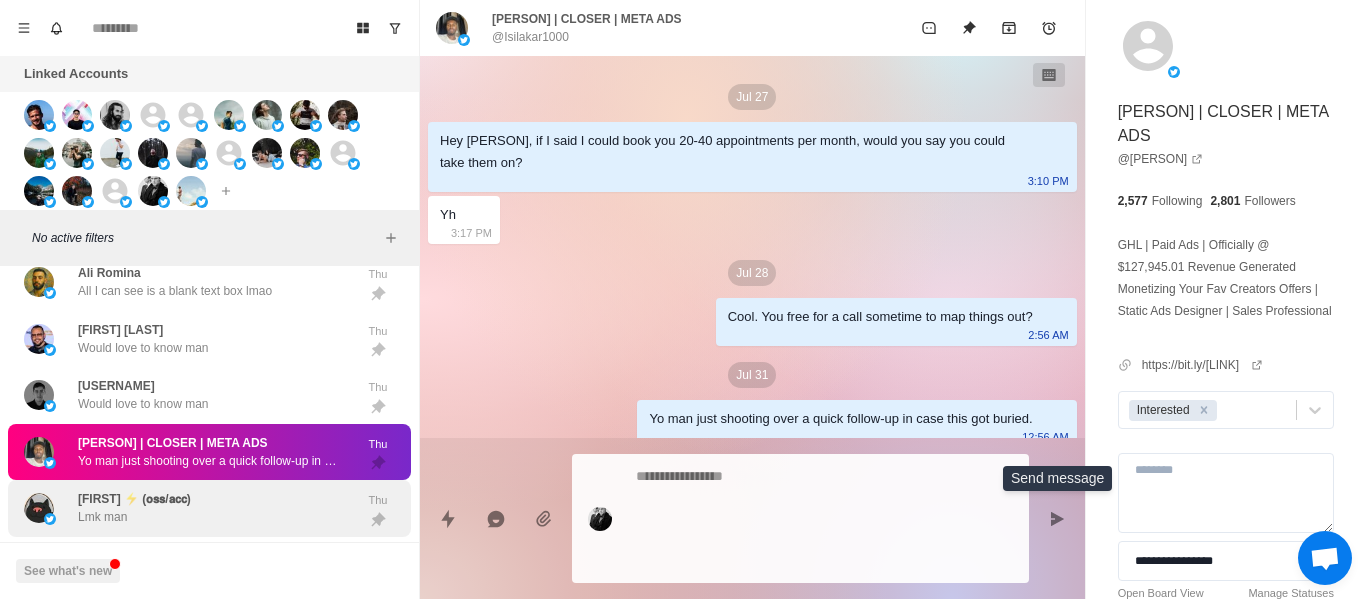scroll, scrollTop: 76, scrollLeft: 0, axis: vertical 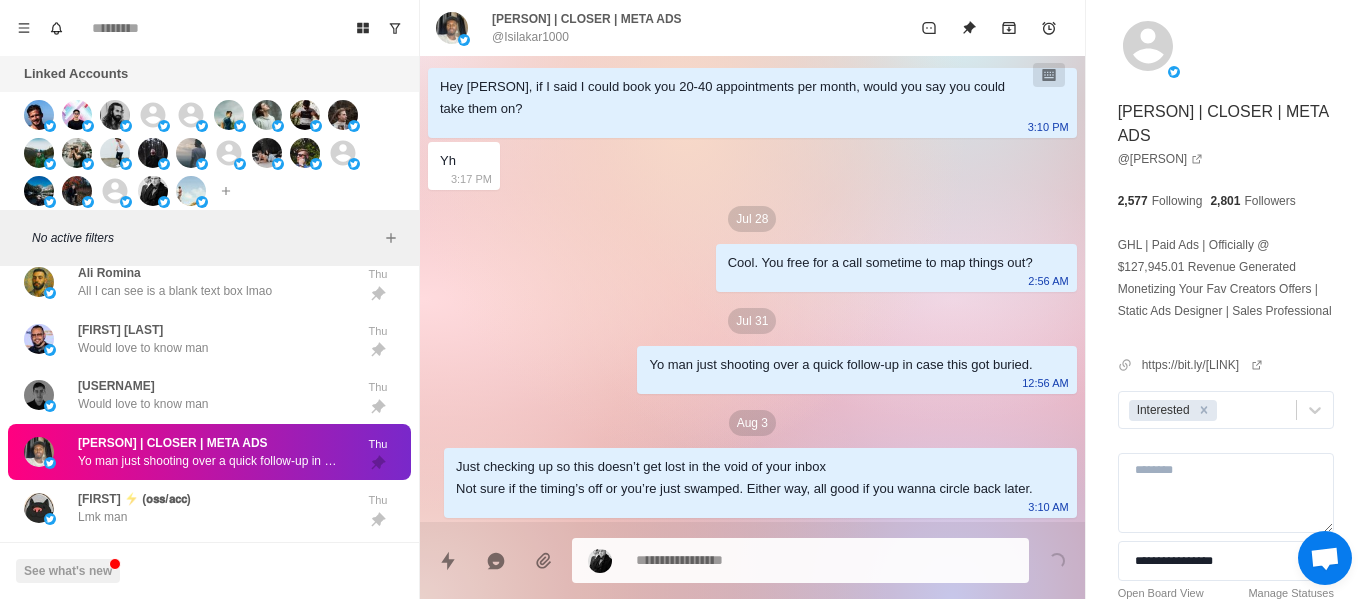 drag, startPoint x: 290, startPoint y: 504, endPoint x: 262, endPoint y: 444, distance: 66.211784 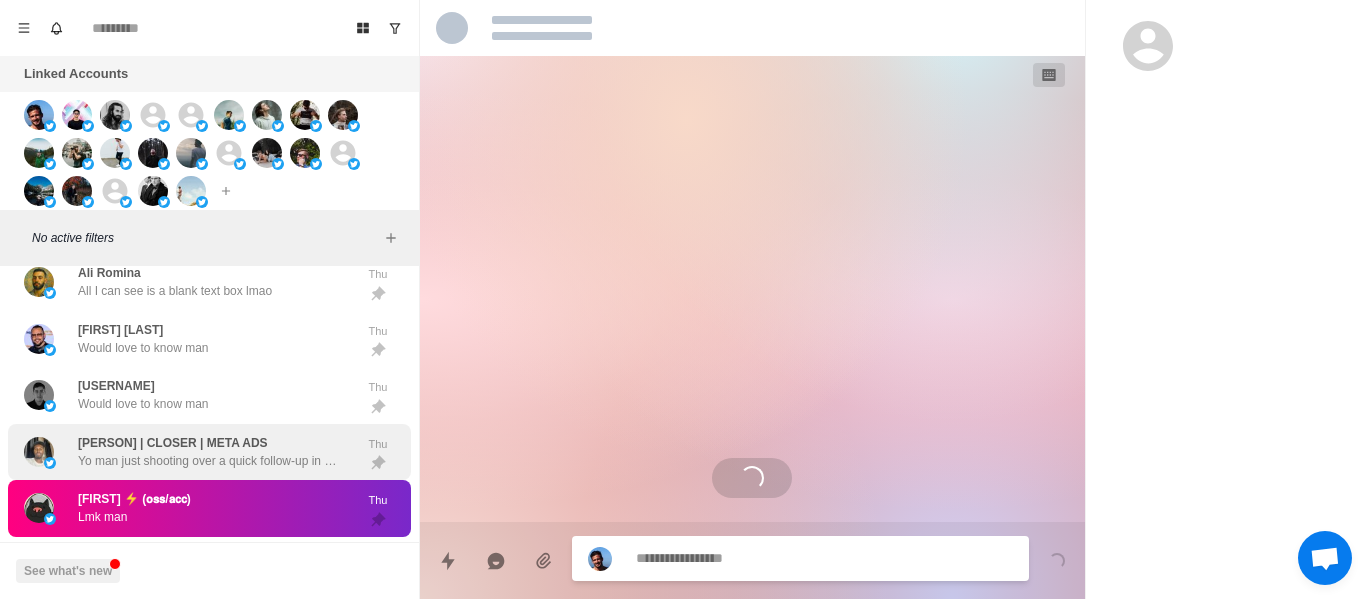 scroll, scrollTop: 0, scrollLeft: 0, axis: both 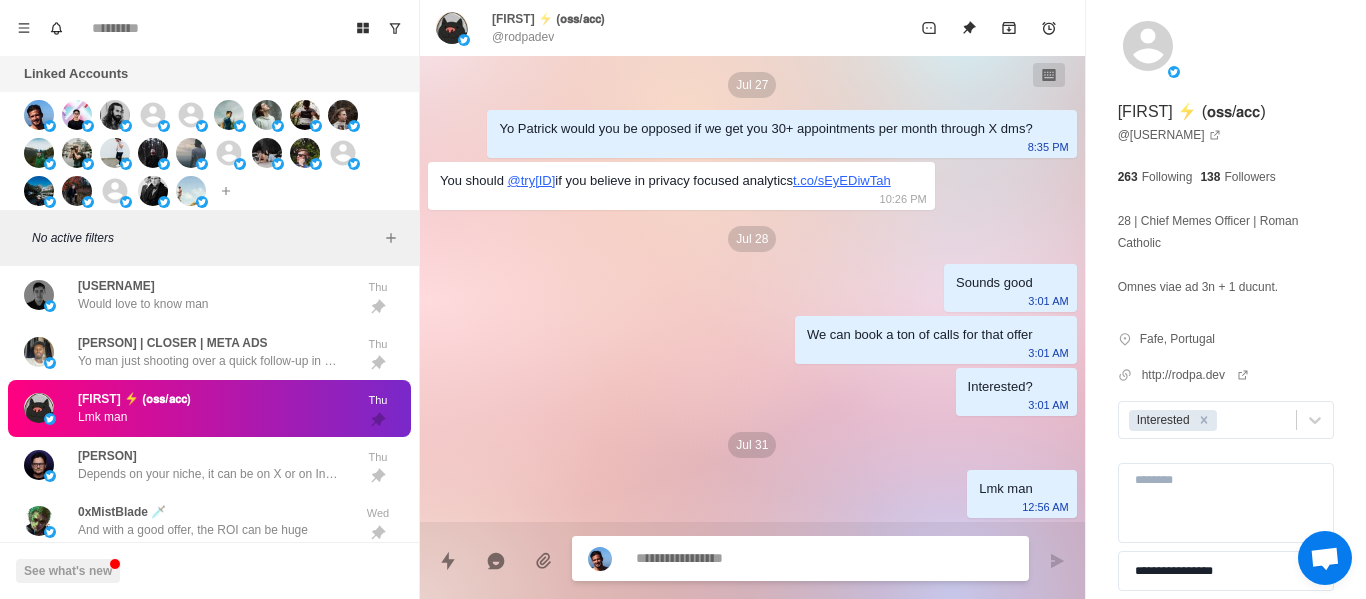 paste on "**********" 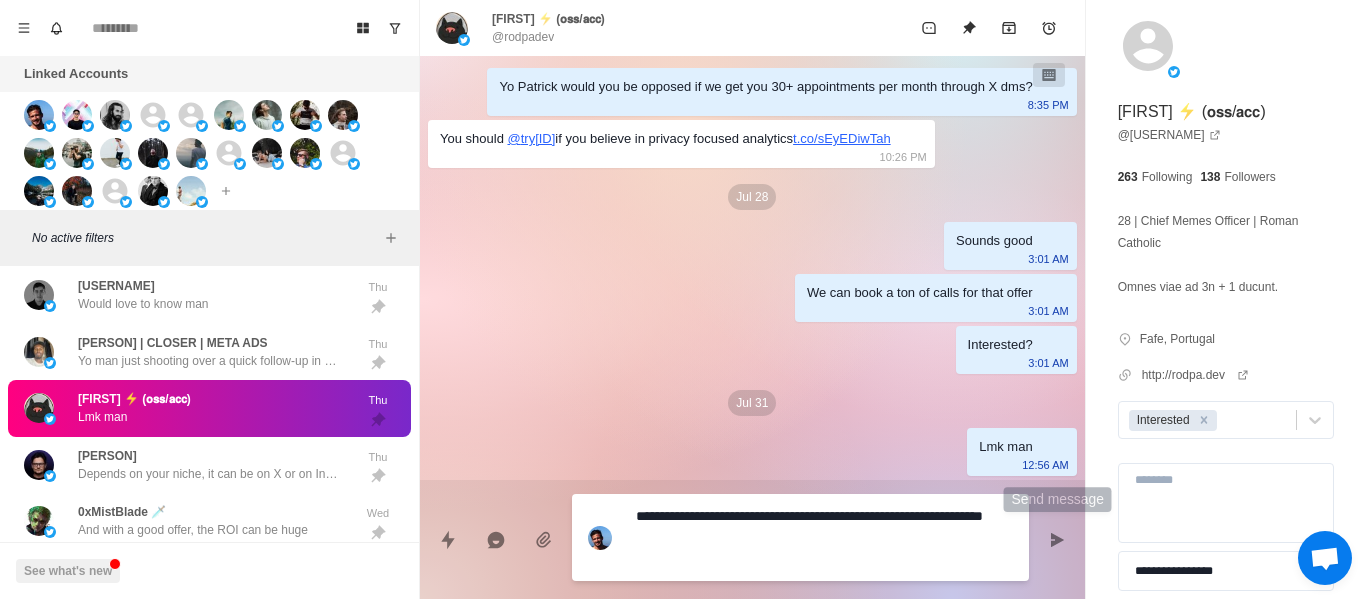 click at bounding box center (1057, 540) 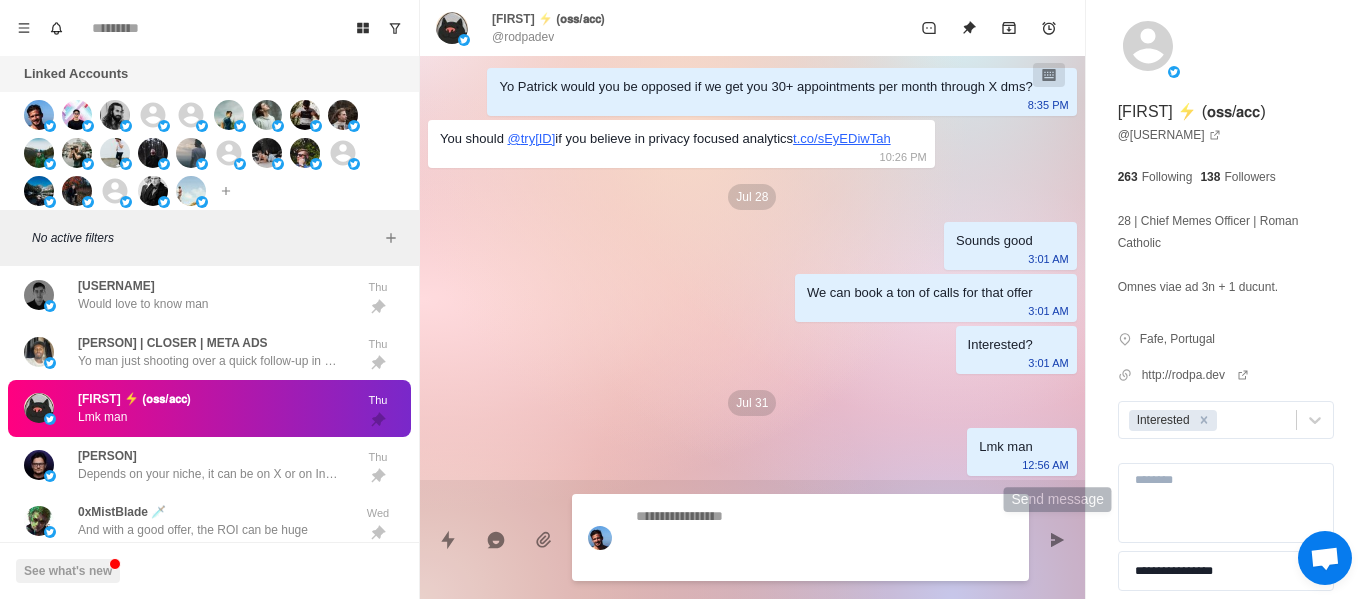 scroll, scrollTop: 158, scrollLeft: 0, axis: vertical 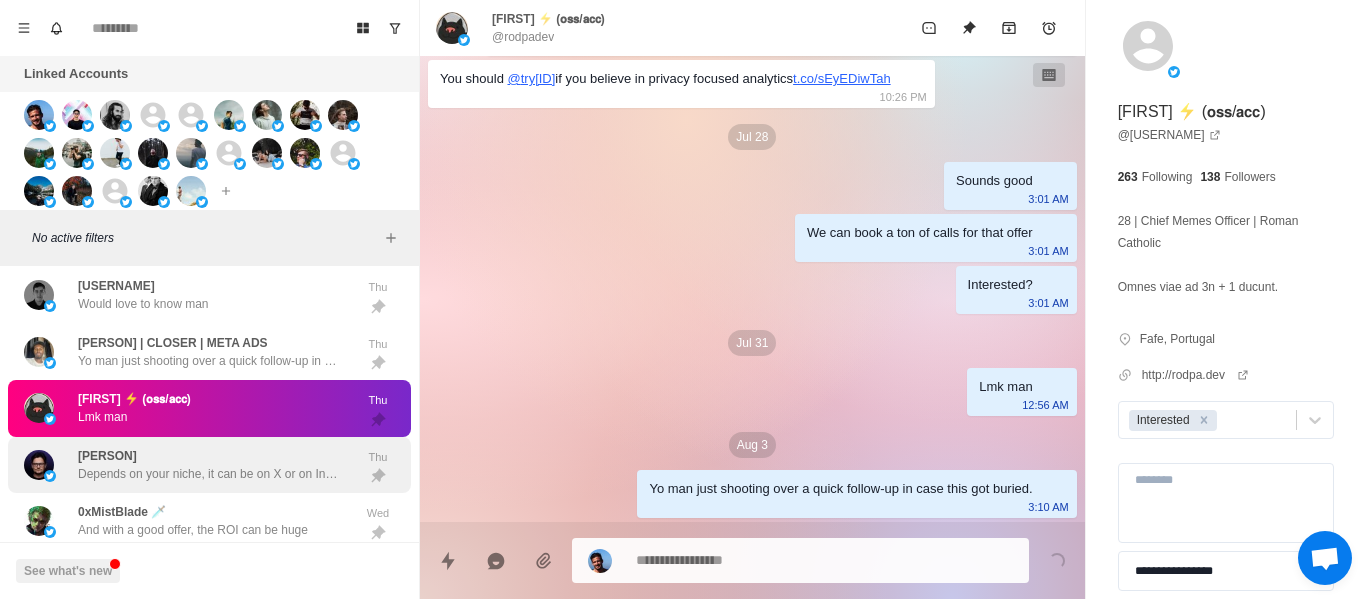 click on "Illia Pashkov Depends on your niche, it can be on X or on Insta depending on your niche" at bounding box center [188, 465] 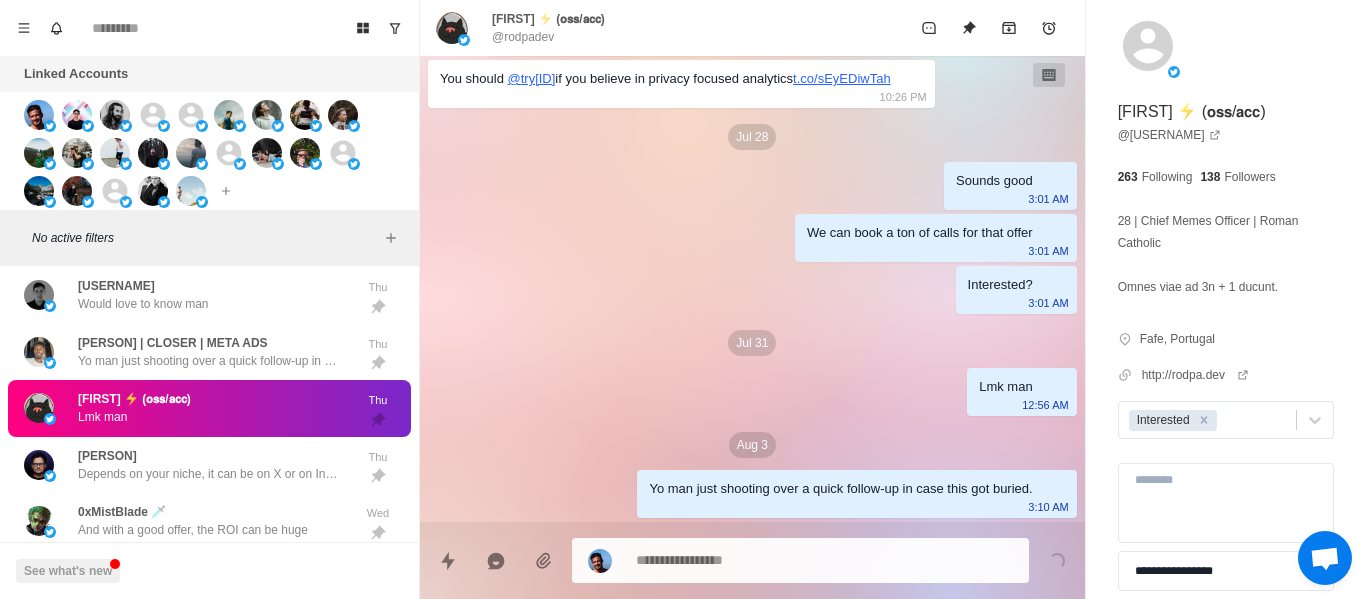 scroll, scrollTop: 0, scrollLeft: 0, axis: both 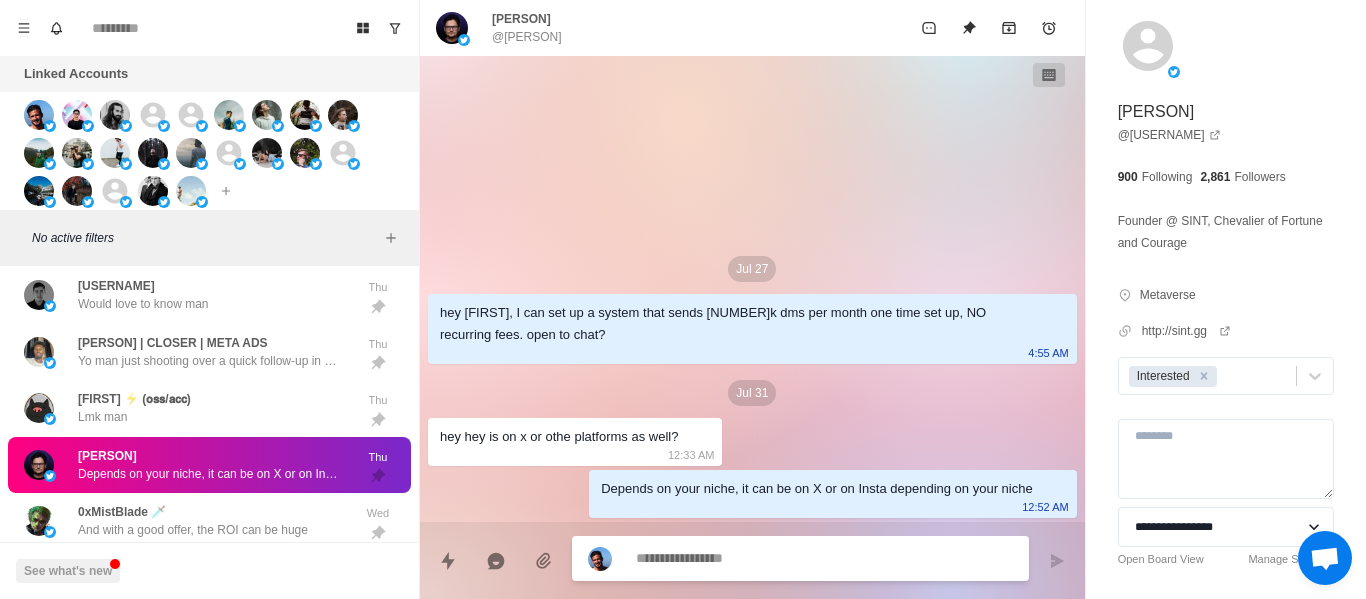 paste on "**********" 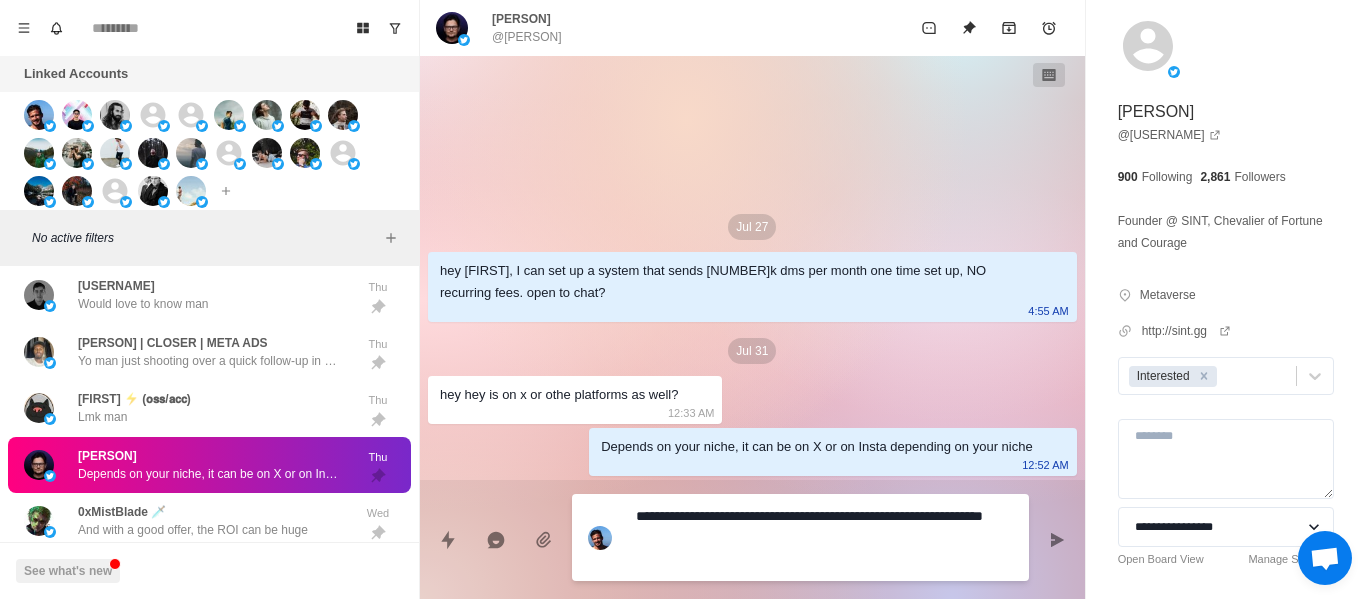 drag, startPoint x: 722, startPoint y: 563, endPoint x: 507, endPoint y: 492, distance: 226.41997 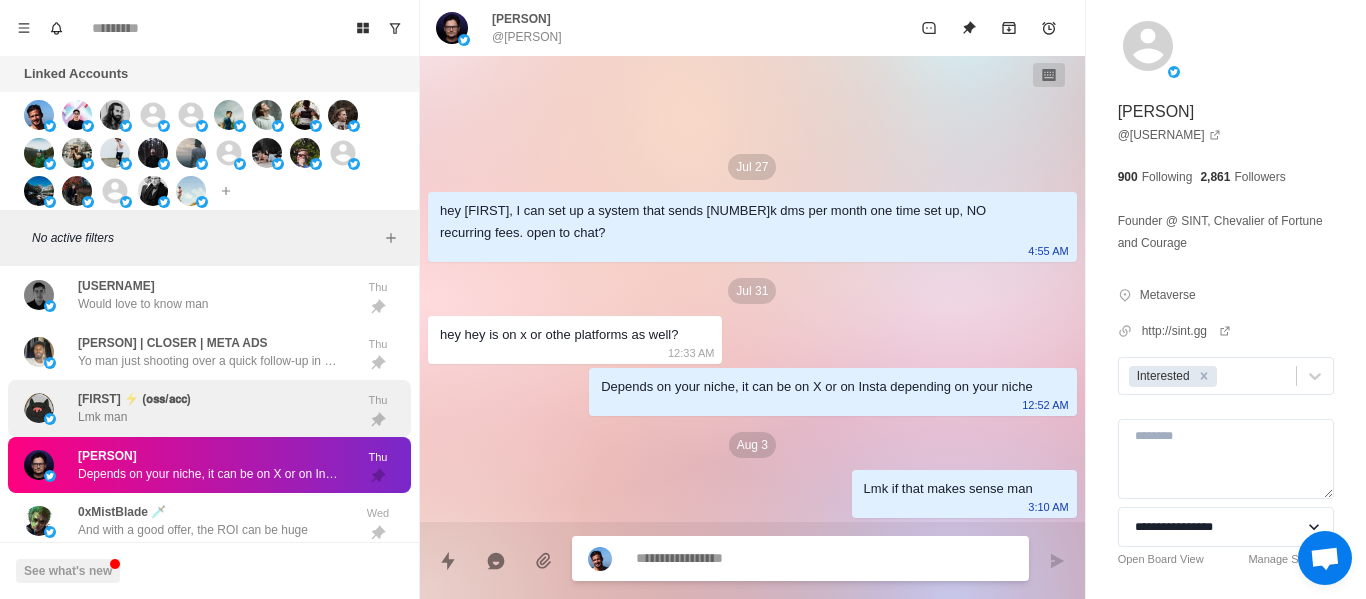 drag, startPoint x: 137, startPoint y: 515, endPoint x: 218, endPoint y: 426, distance: 120.34118 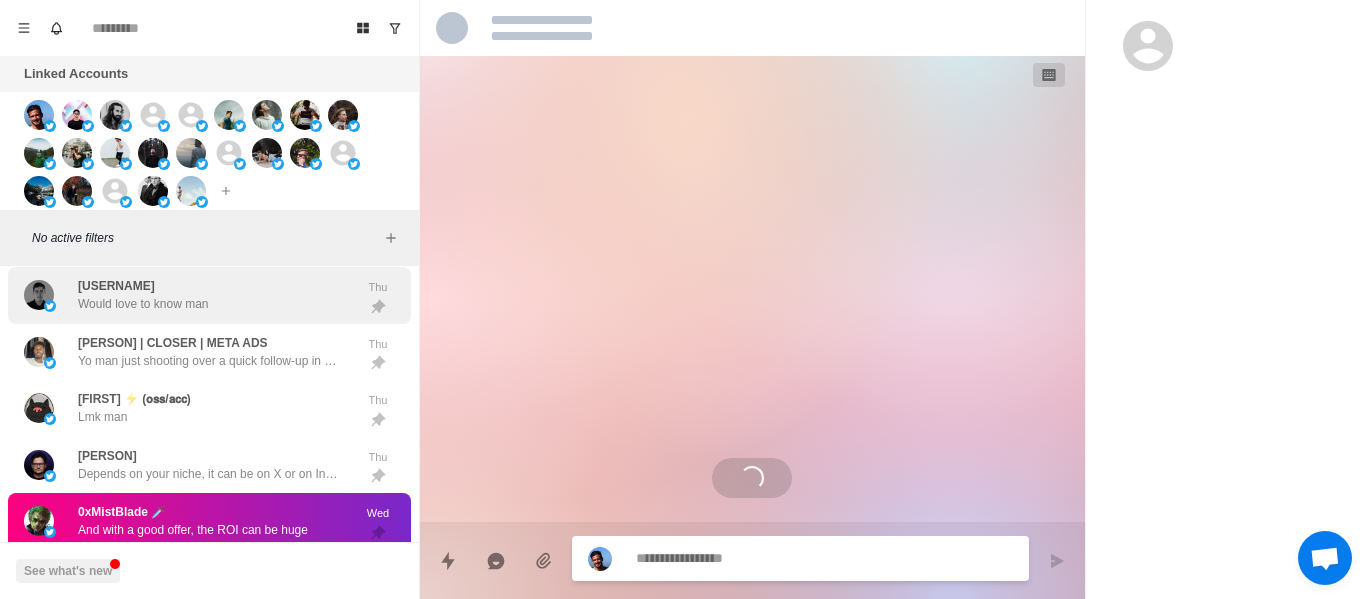 scroll, scrollTop: 2988, scrollLeft: 0, axis: vertical 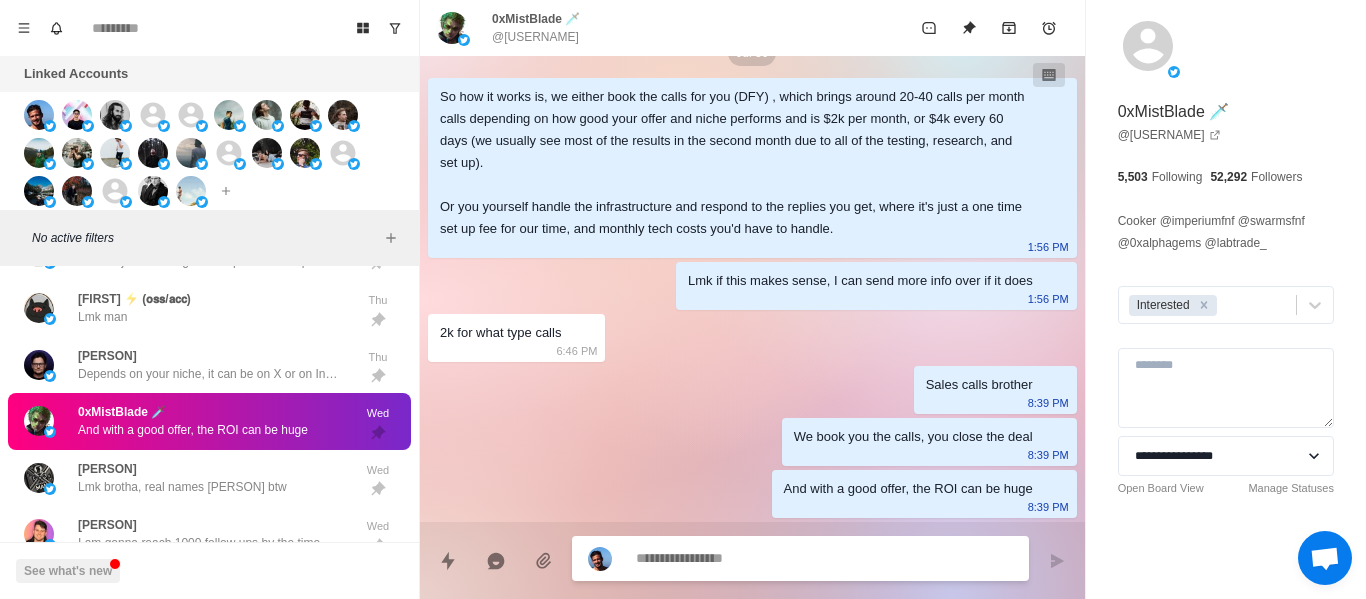 click at bounding box center (824, 558) 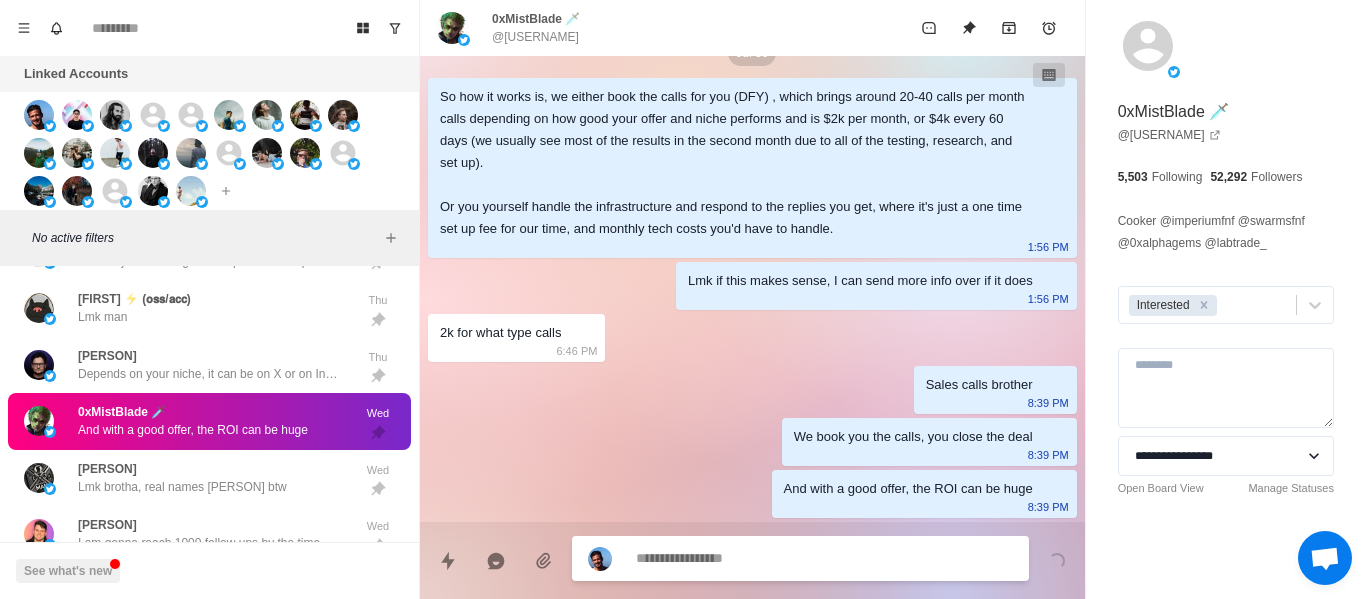 scroll, scrollTop: 300, scrollLeft: 0, axis: vertical 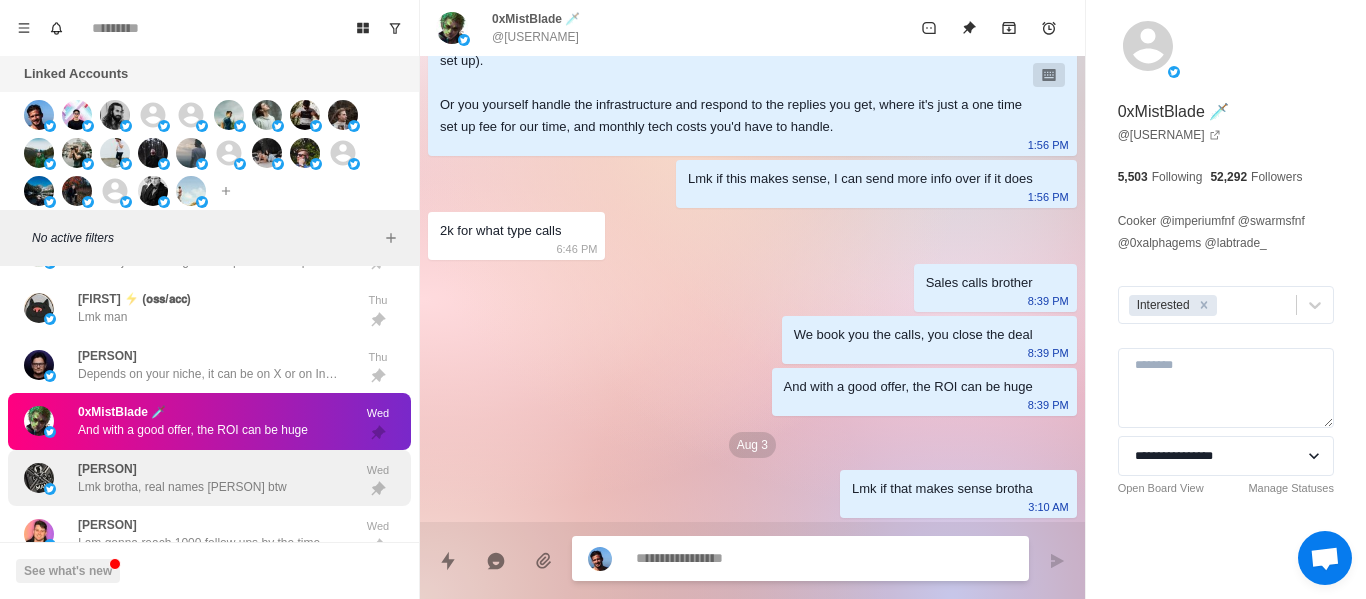 click on "Modern Man Lmk brotha, real names Andrey btw" at bounding box center (188, 478) 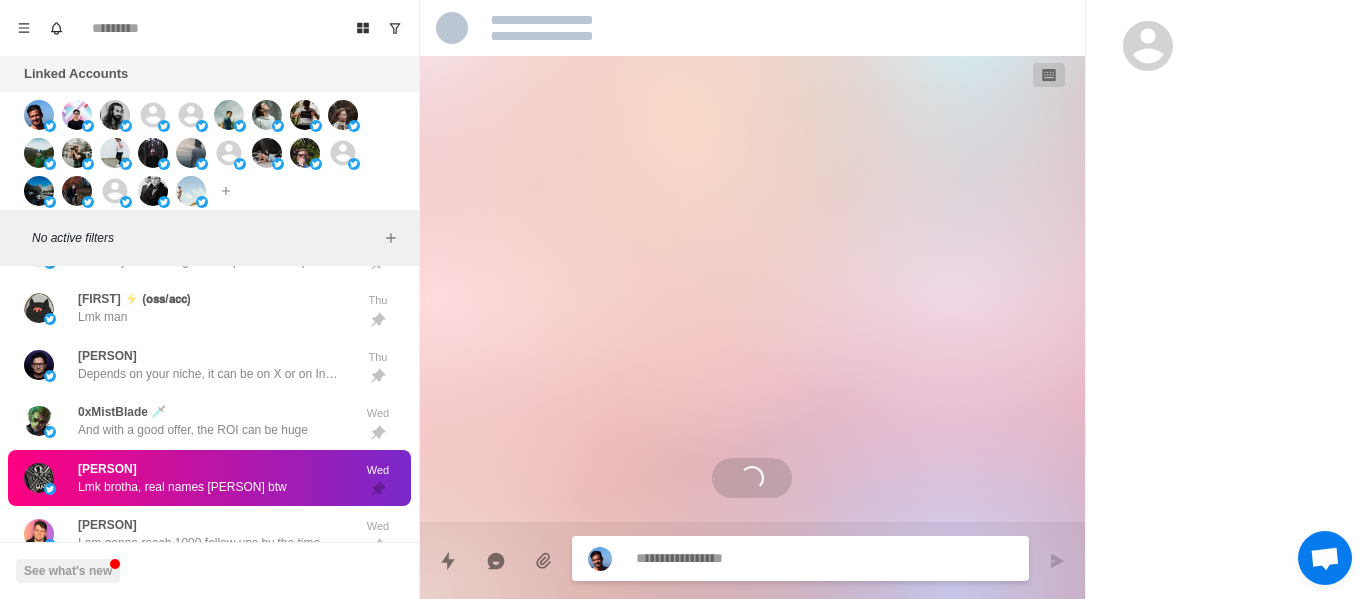 scroll, scrollTop: 0, scrollLeft: 0, axis: both 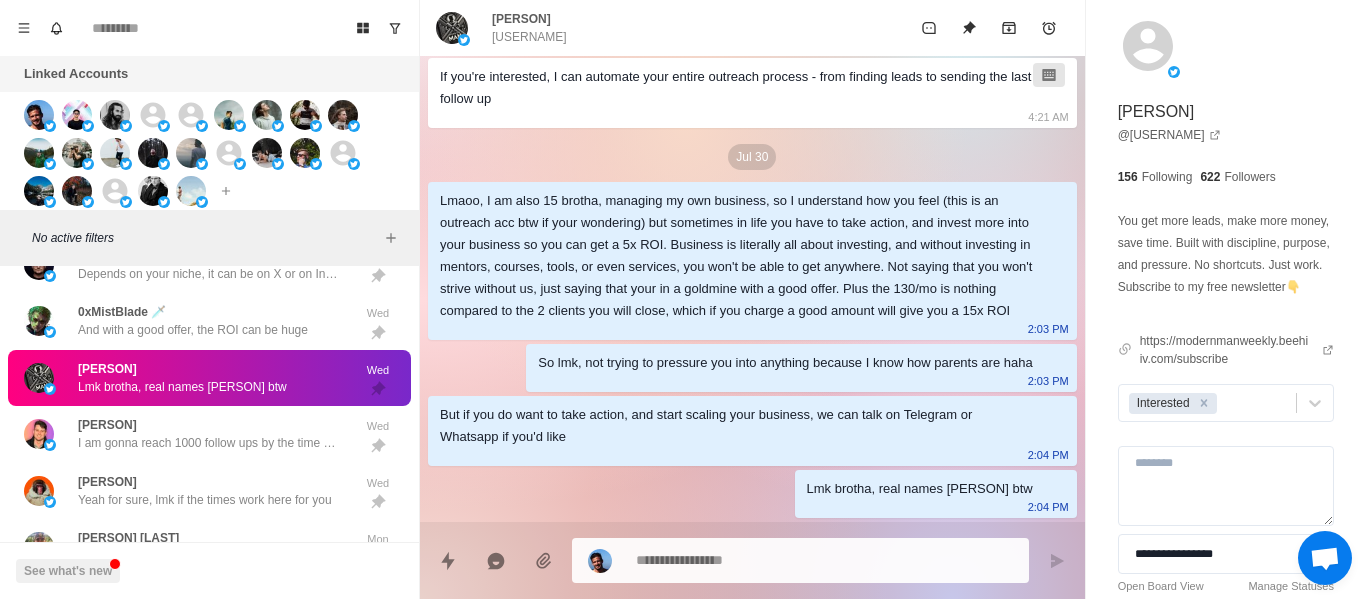 drag, startPoint x: 719, startPoint y: 546, endPoint x: 717, endPoint y: 563, distance: 17.117243 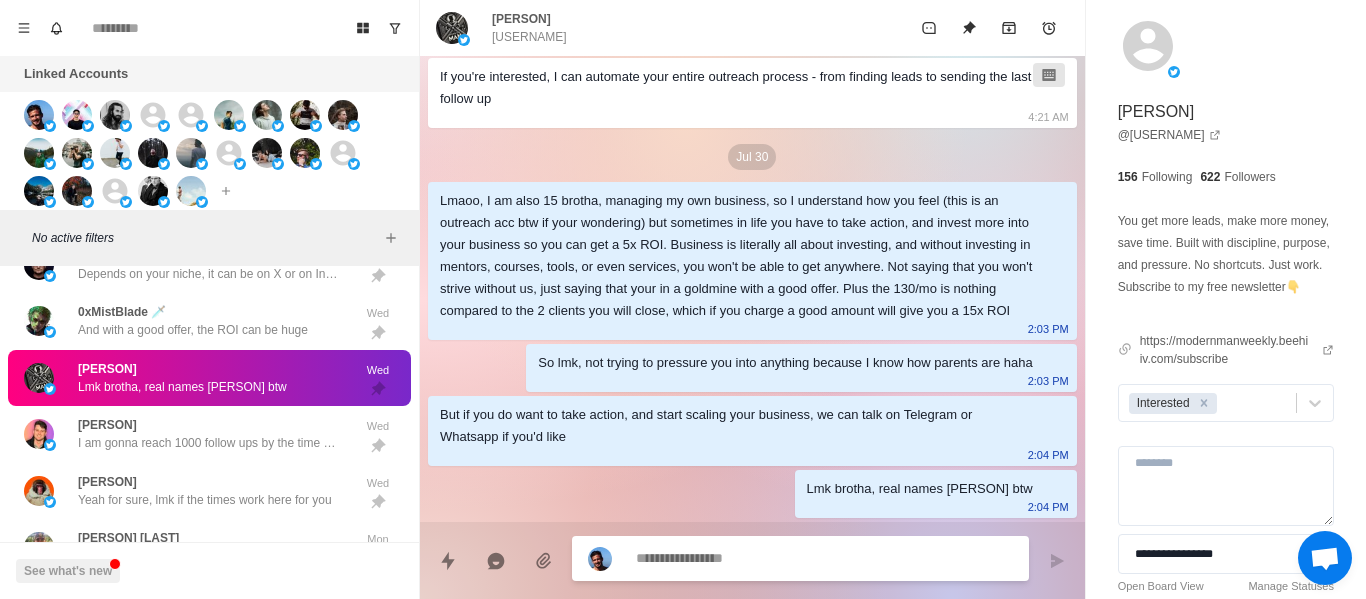 paste on "**********" 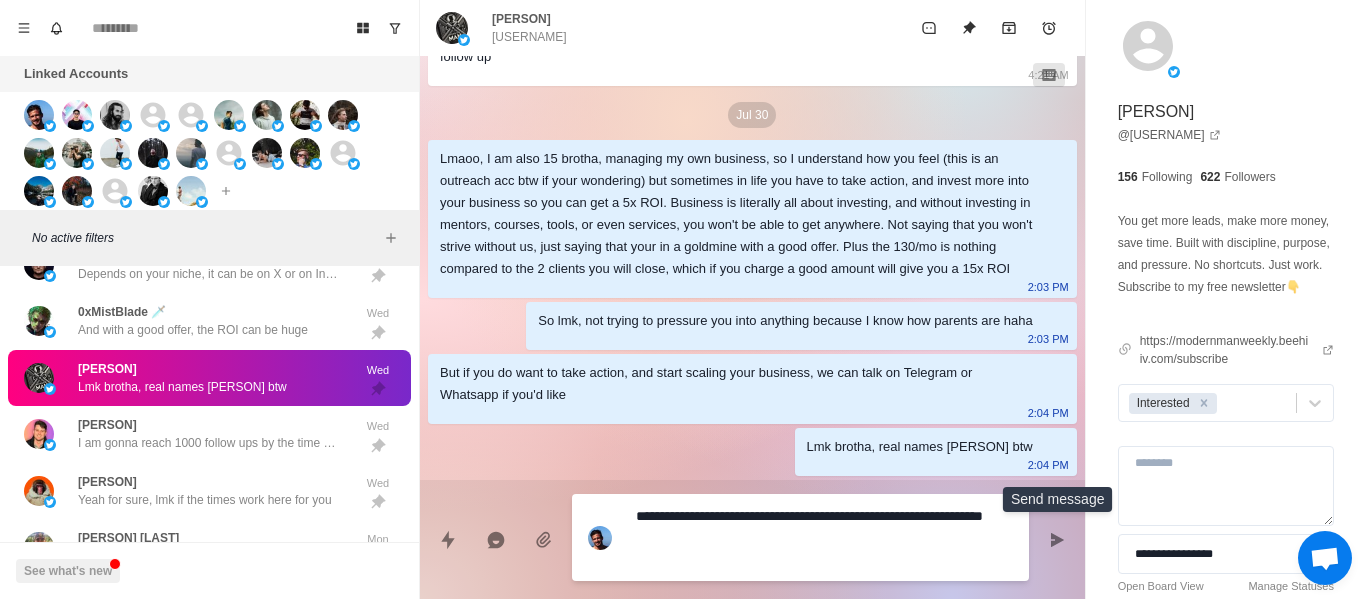 click on "**********" at bounding box center (752, 531) 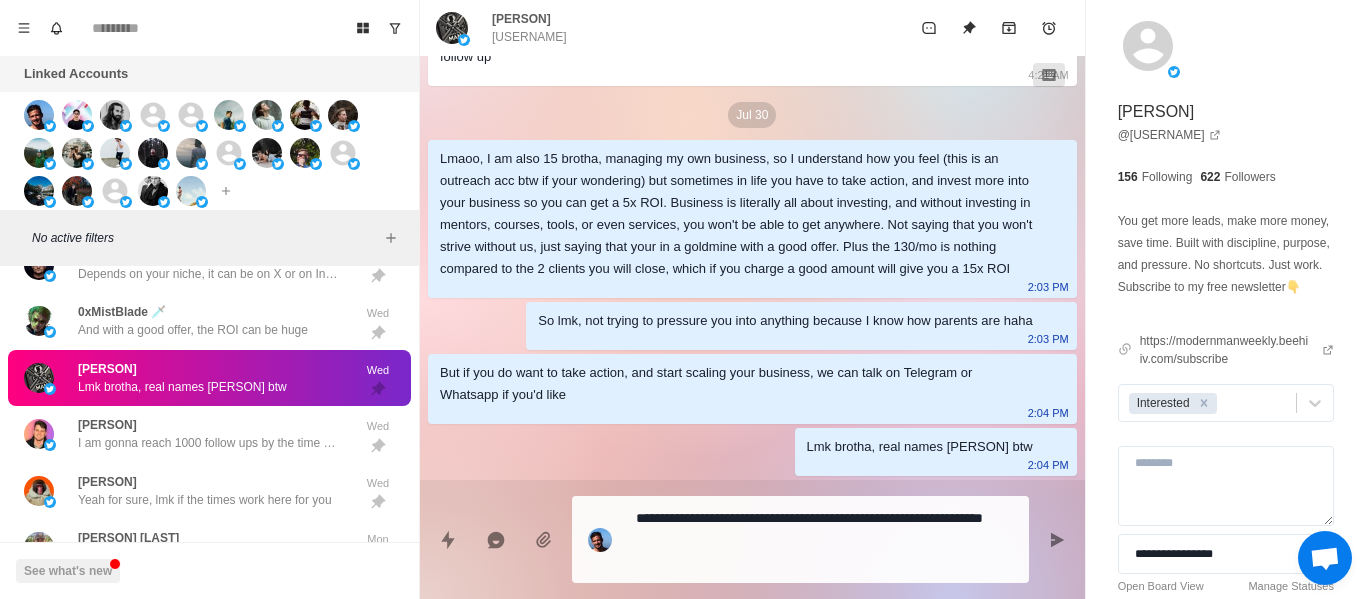 drag, startPoint x: 192, startPoint y: 410, endPoint x: 504, endPoint y: 516, distance: 329.5148 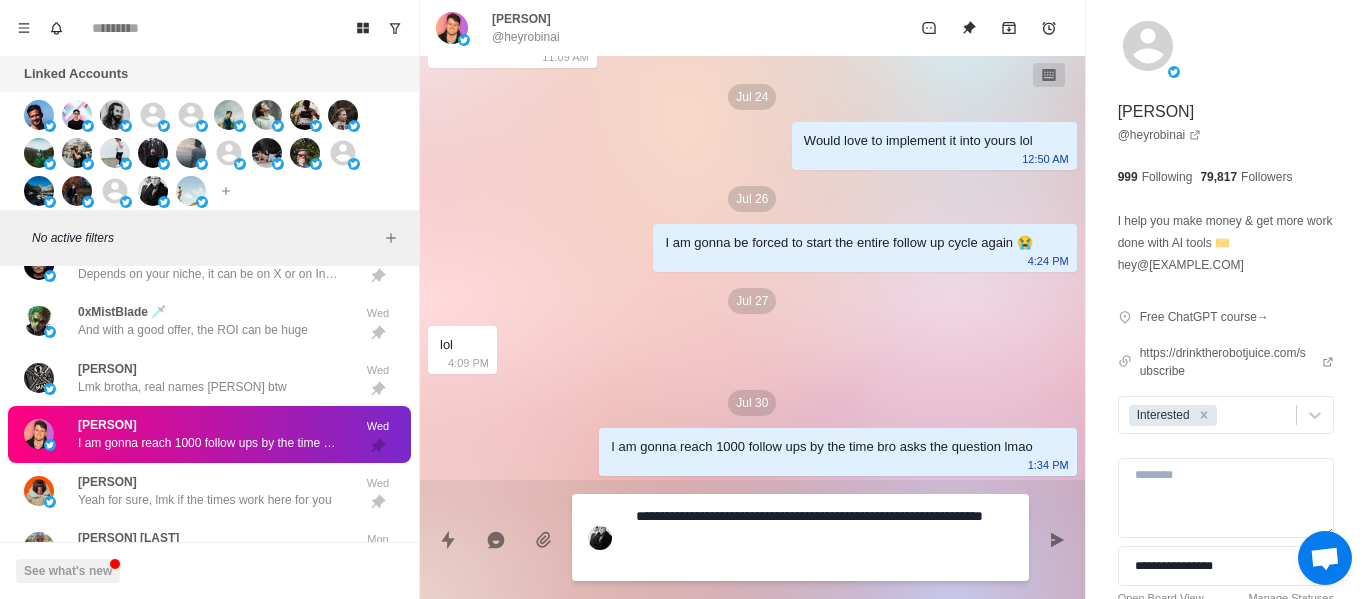 scroll, scrollTop: 2770, scrollLeft: 0, axis: vertical 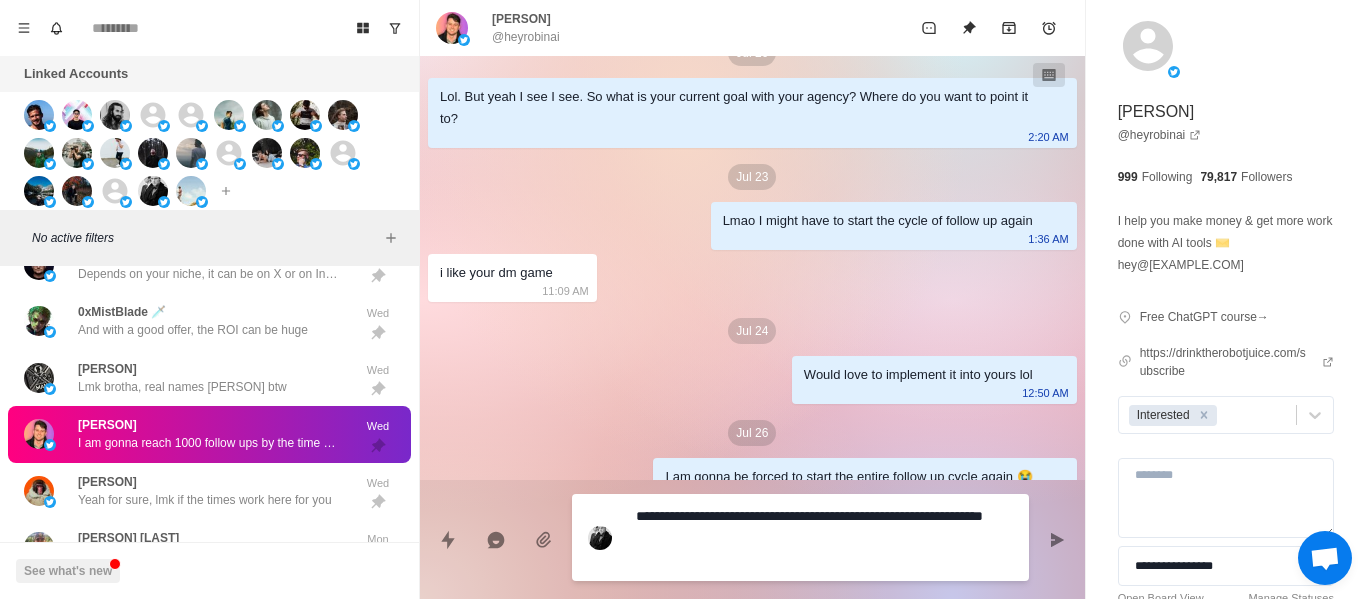 click on "Jul 24" at bounding box center [752, 331] 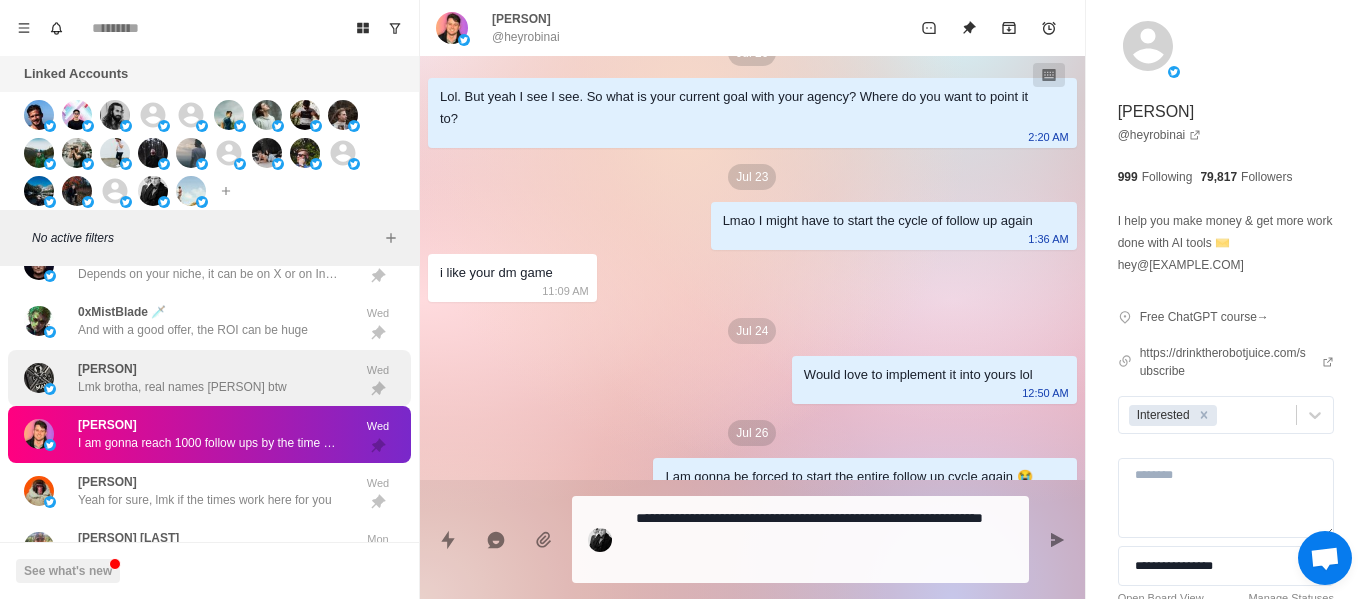 click on "Wed" at bounding box center [378, 370] 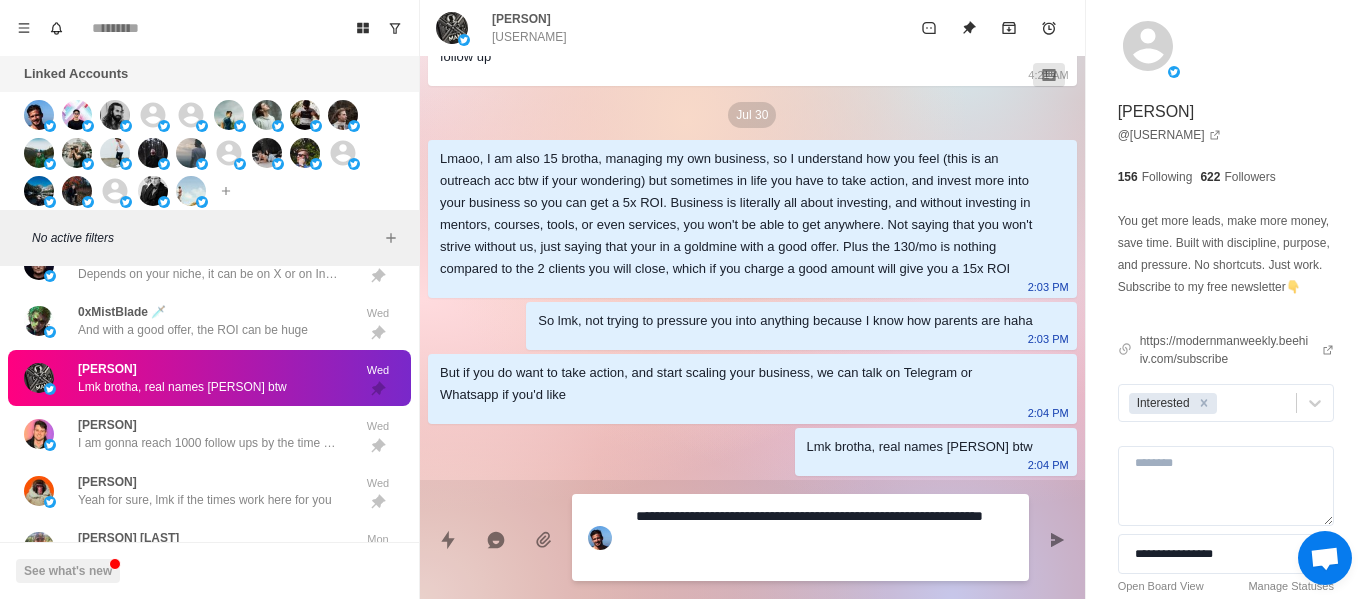 scroll, scrollTop: 1760, scrollLeft: 0, axis: vertical 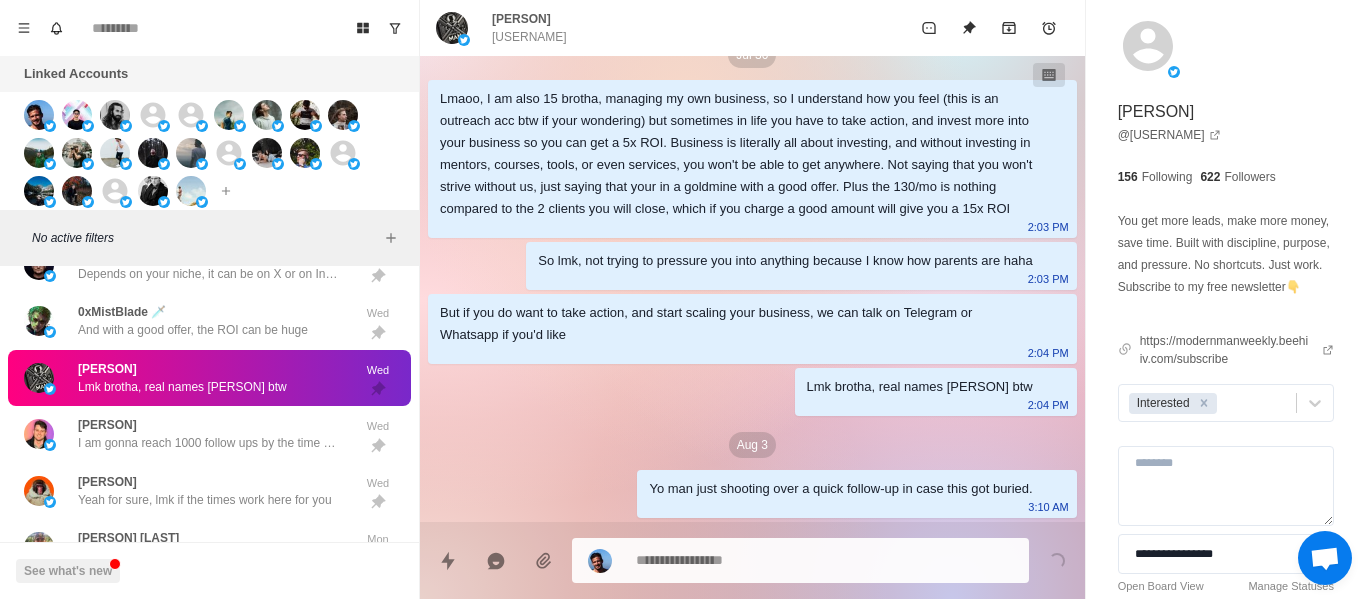 click on "Robin Delta I am gonna reach 1000 follow ups by the time bro asks the question lmao" at bounding box center (208, 434) 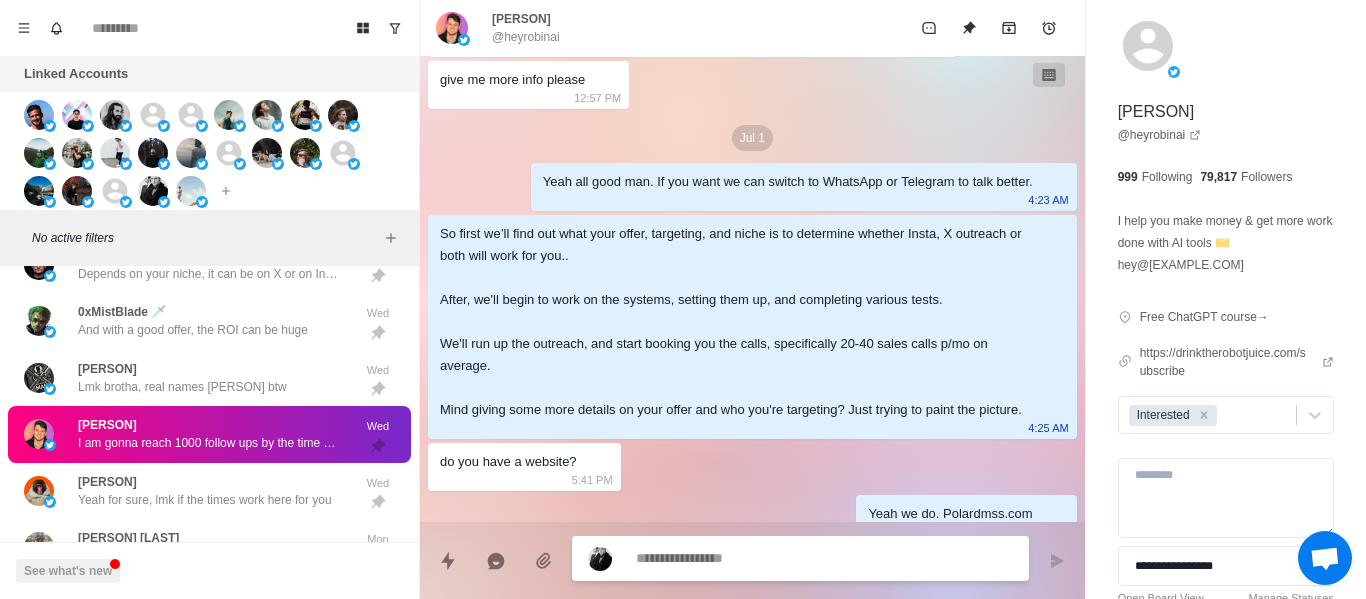 scroll, scrollTop: 800, scrollLeft: 0, axis: vertical 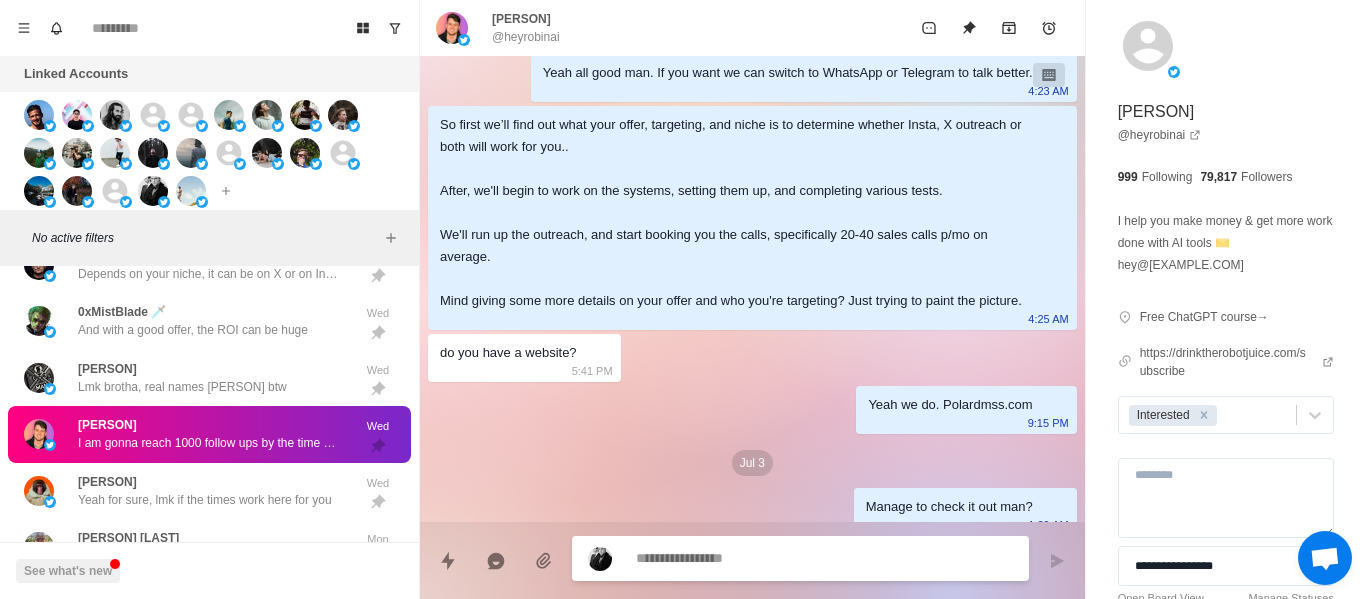 paste on "**********" 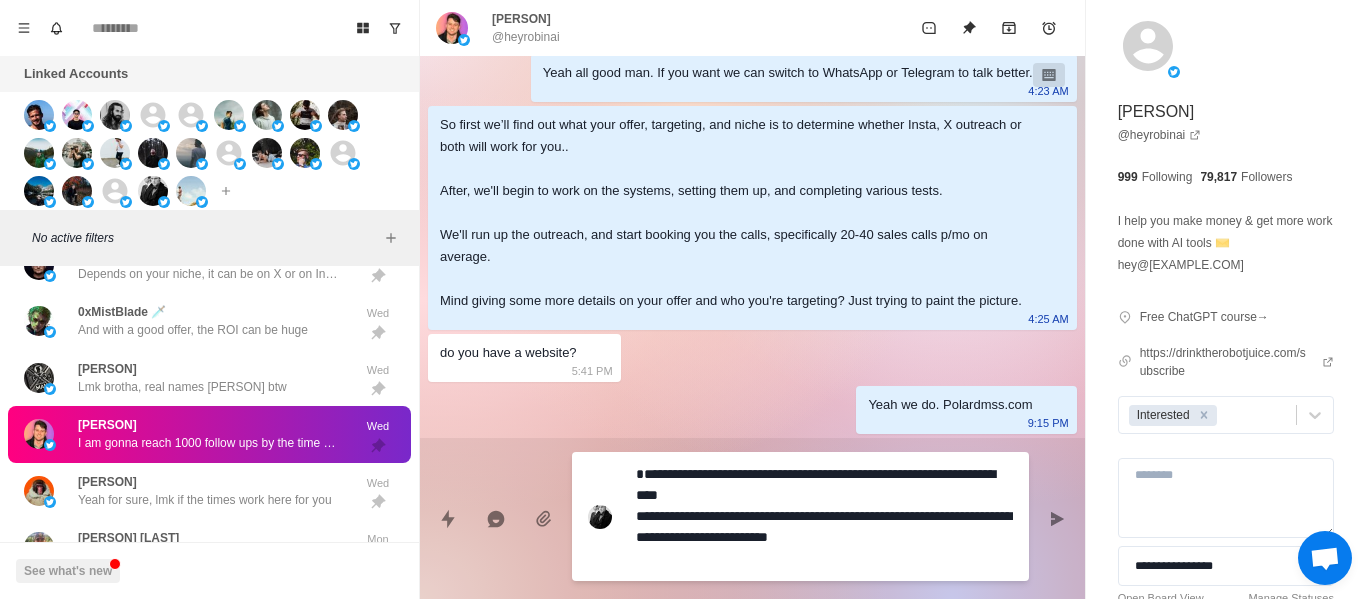 click at bounding box center [1057, 519] 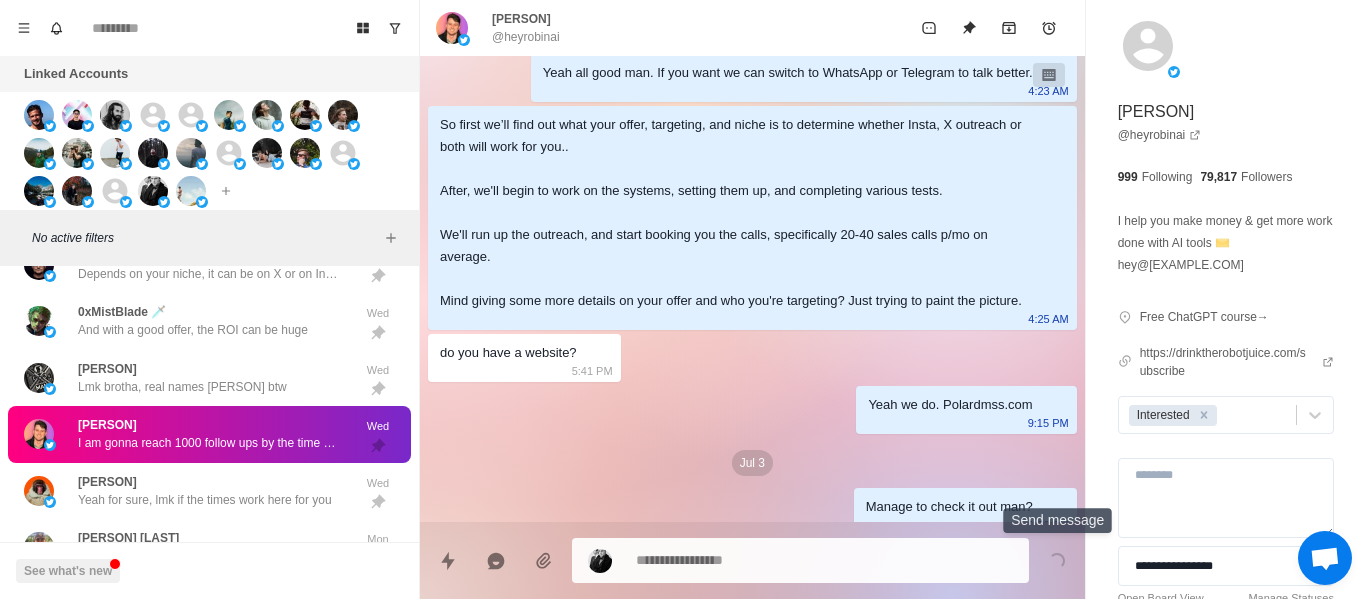 scroll, scrollTop: 3152, scrollLeft: 0, axis: vertical 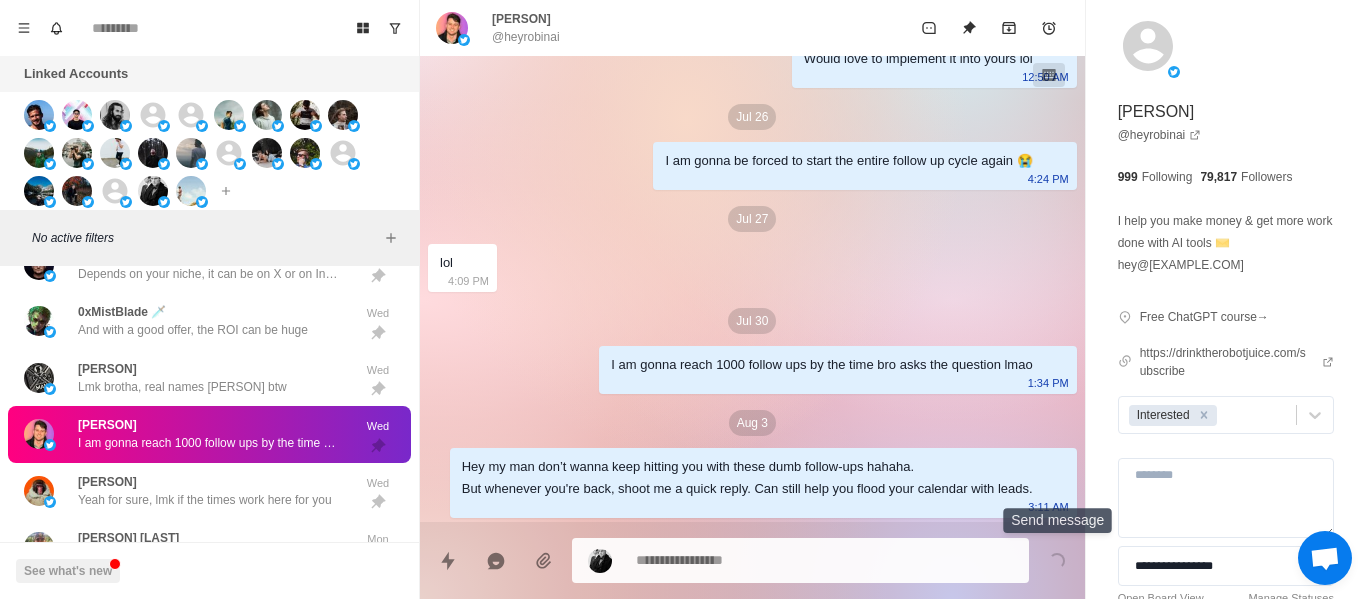 drag, startPoint x: 1069, startPoint y: 519, endPoint x: 1101, endPoint y: 517, distance: 32.06244 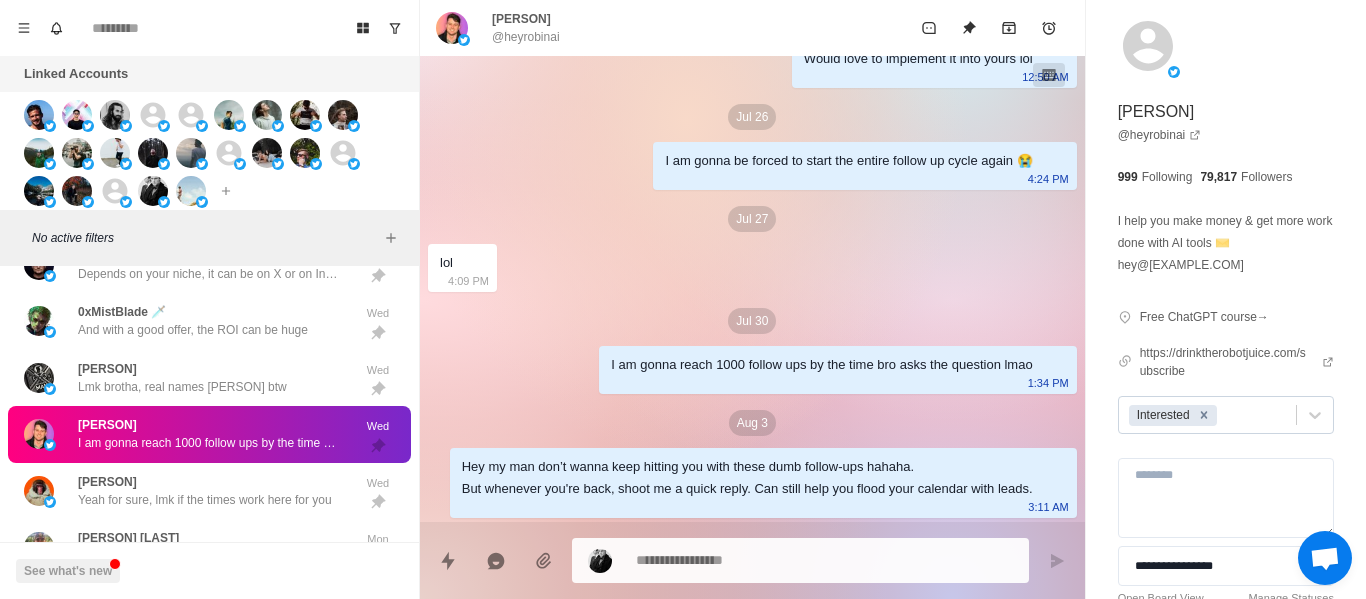 click at bounding box center (1204, 415) 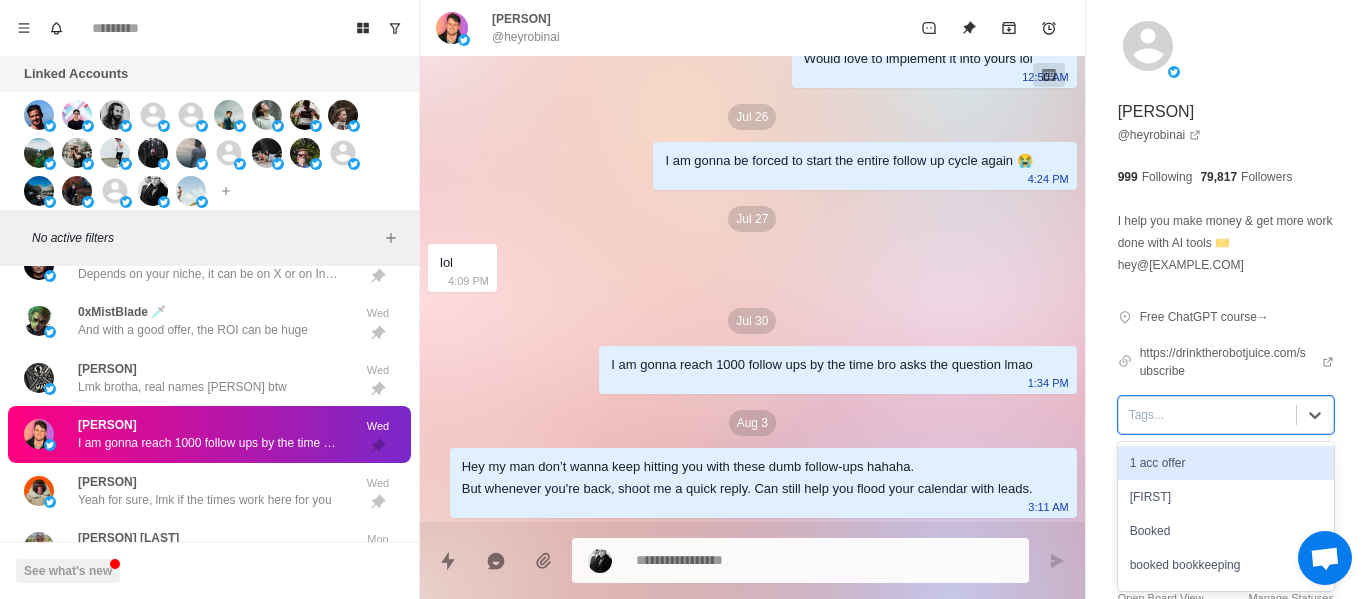 drag, startPoint x: 1167, startPoint y: 409, endPoint x: 980, endPoint y: 149, distance: 320.26395 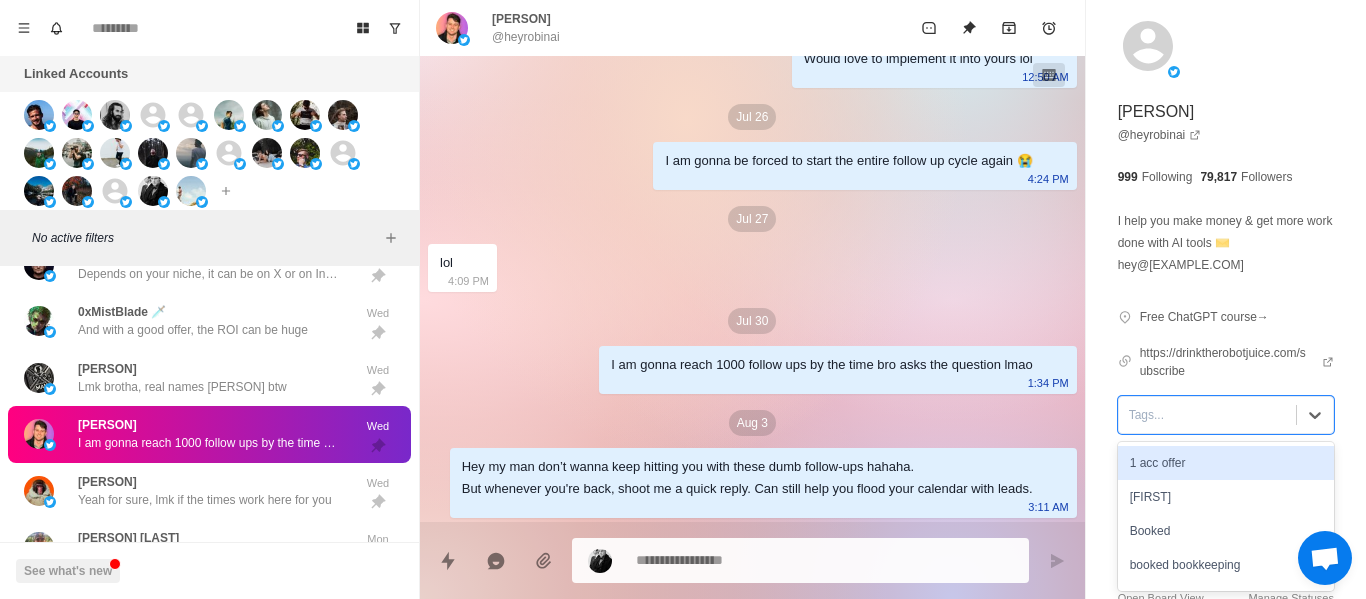 click on "Robin Delta @heyrobinai" at bounding box center (752, 28) 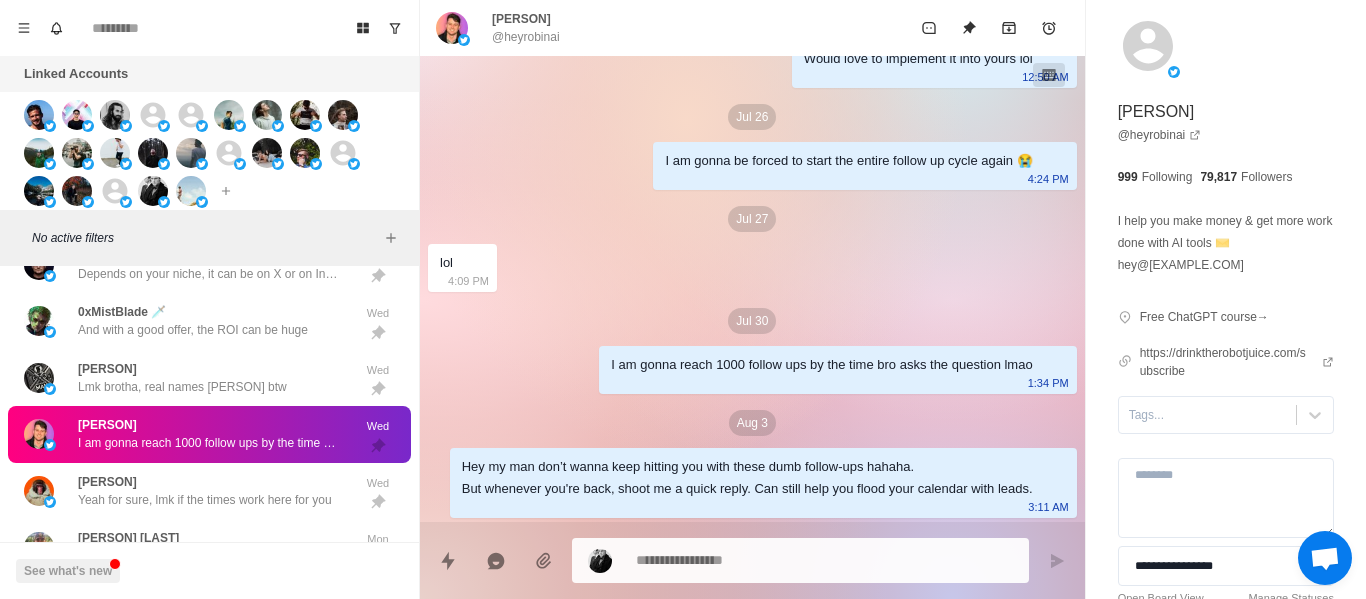 click on "Robin Delta @heyrobinai" at bounding box center (752, 28) 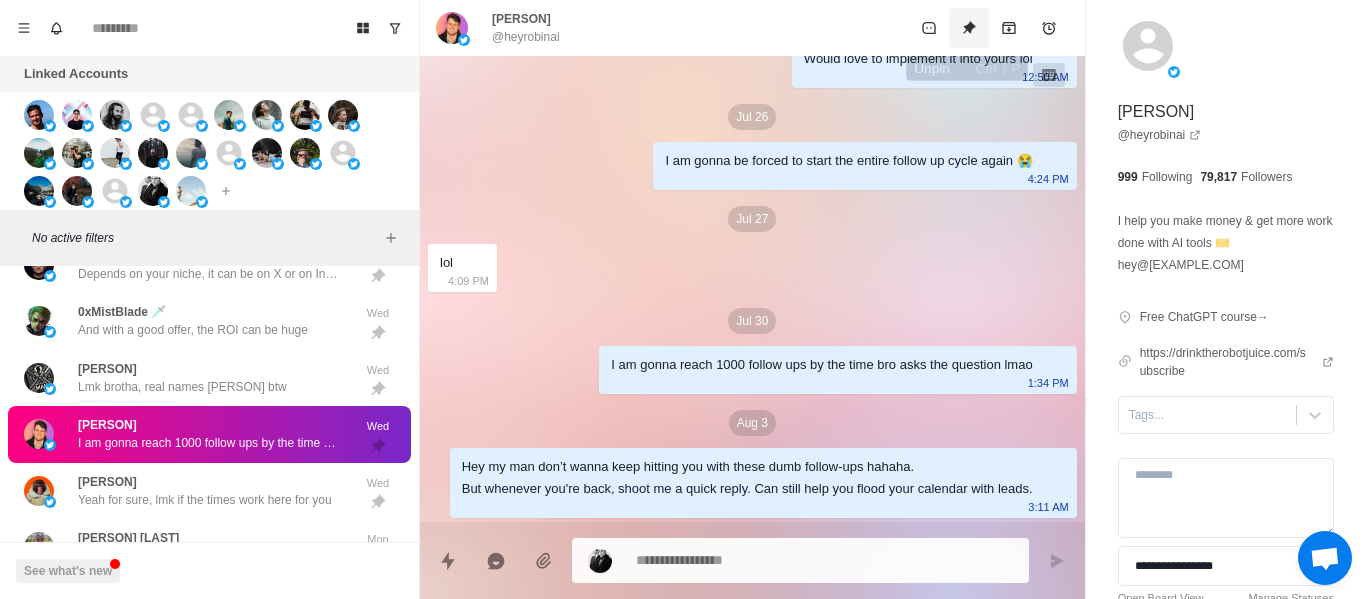 click at bounding box center [969, 28] 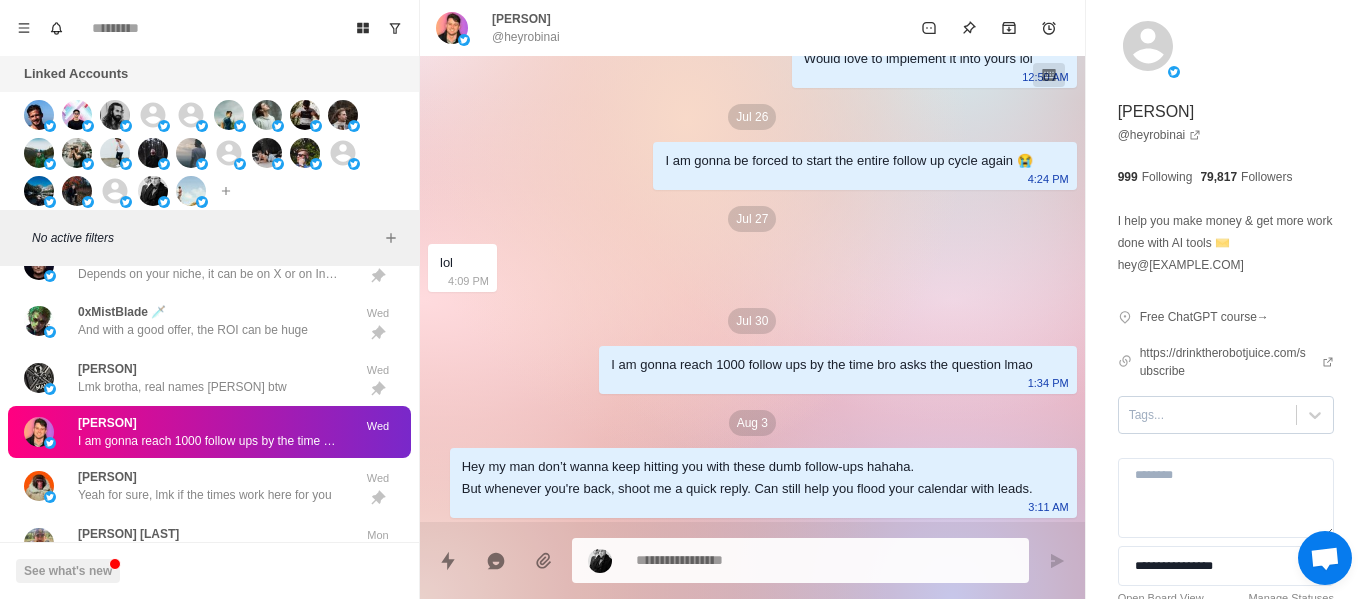 click at bounding box center (1207, 415) 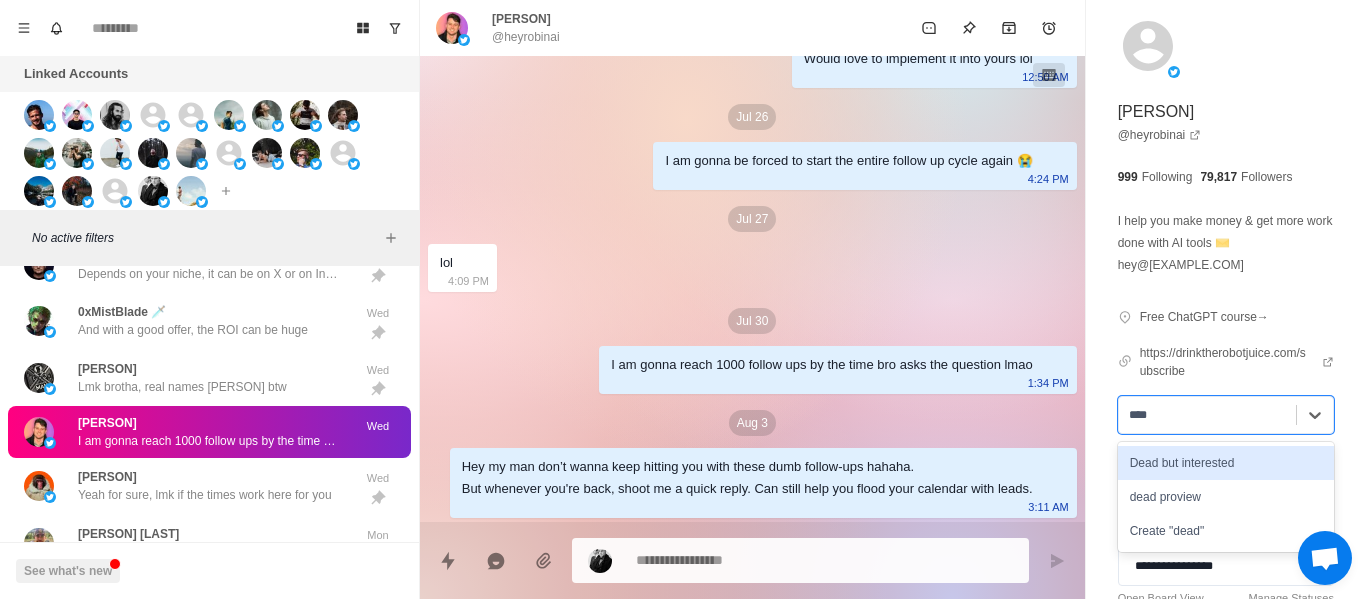 click on "Dead but interested" at bounding box center (1226, 463) 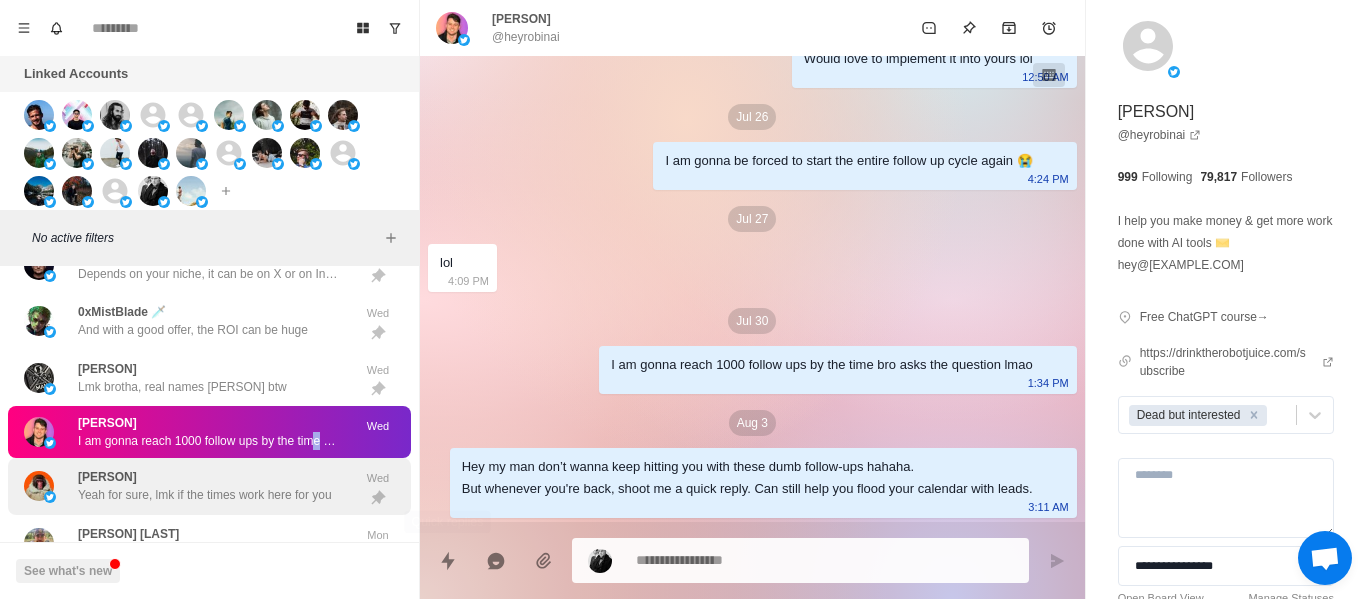 drag, startPoint x: 318, startPoint y: 447, endPoint x: 297, endPoint y: 466, distance: 28.319605 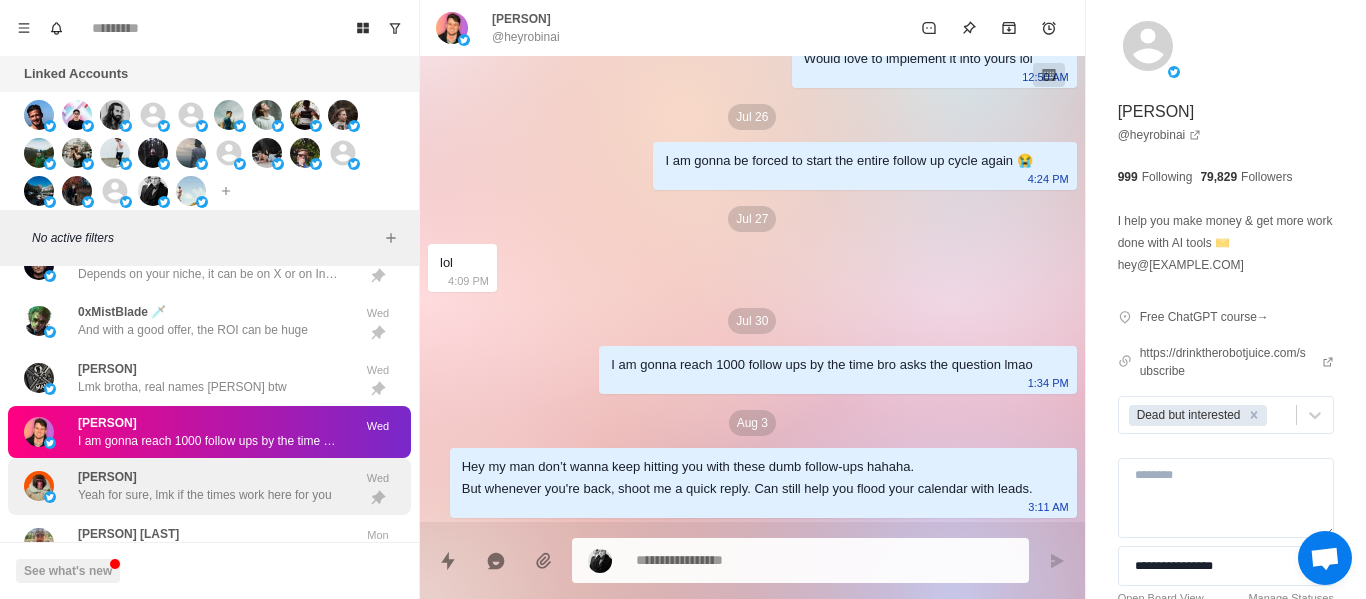 click on "kevin Yeah for sure, lmk if the times work here for you" at bounding box center [205, 486] 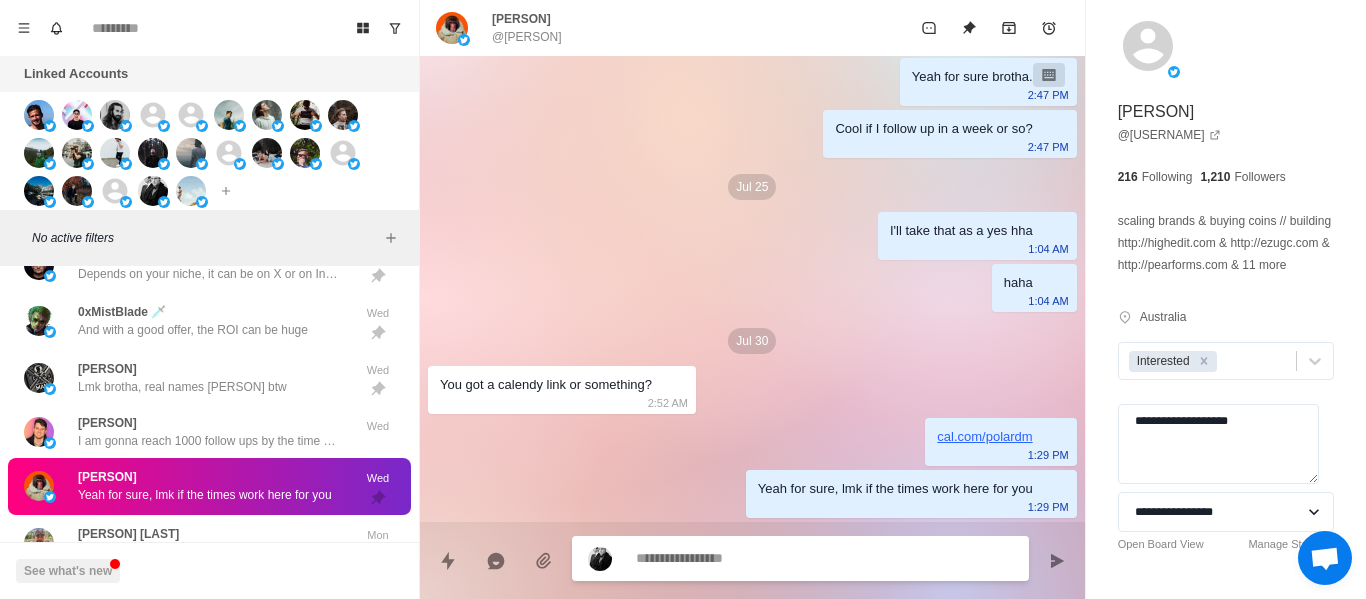 scroll, scrollTop: 936, scrollLeft: 0, axis: vertical 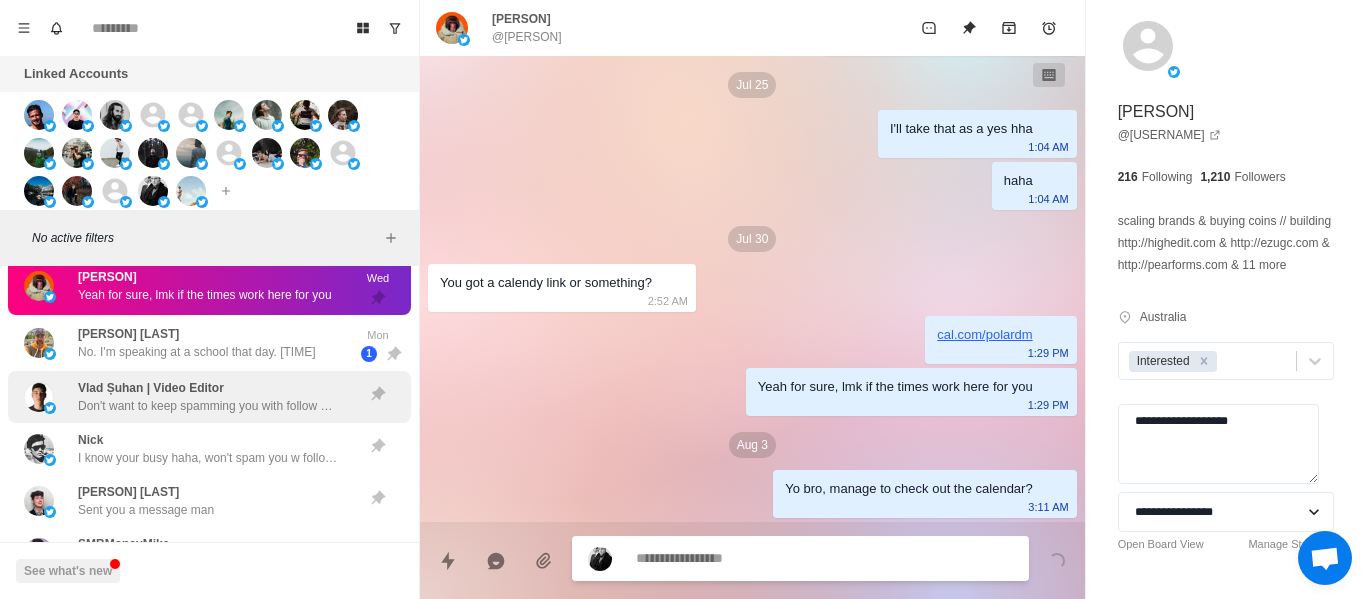 click on "[FIRST] [LAST]" at bounding box center [128, 334] 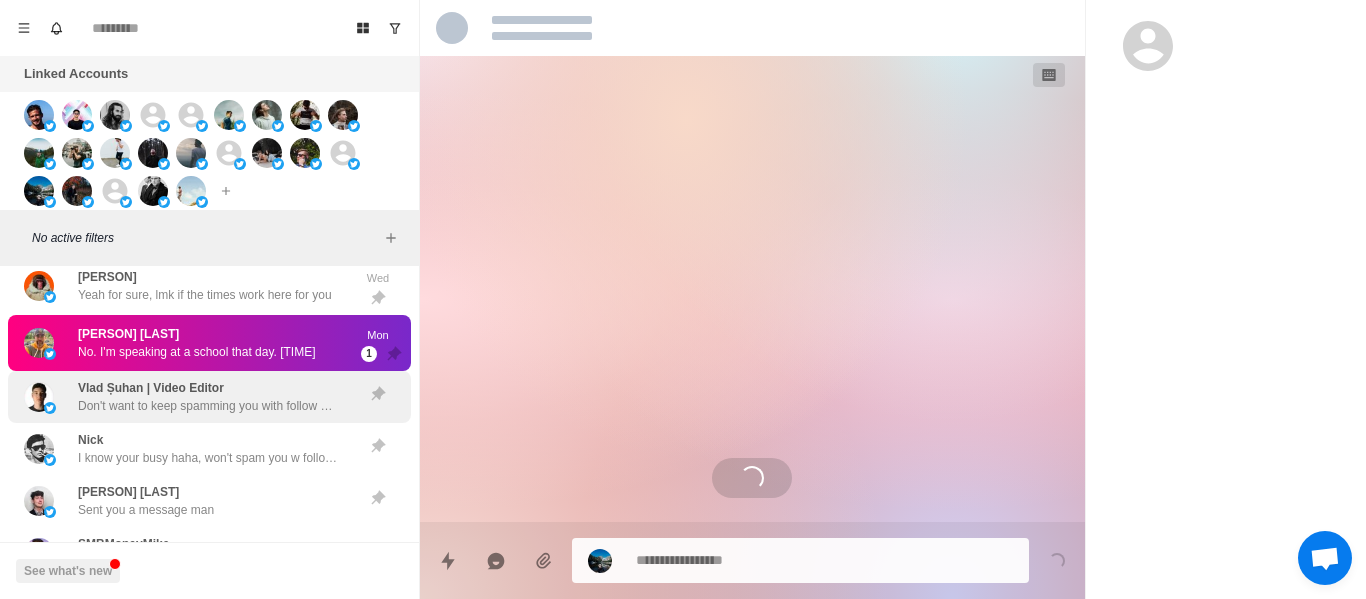 click on "Hamid & Duong | Video Editing Yessir Sat Leon Do you have time to get on a call this week brotha? Sat Rob | Bitsaga.be Sounds goods brother, see you Thu Arushi Hey man, would love to know 2:20 AM Trent Hey man, would love to kno 2:20 AM Mijat Yo bro, lmk 2:20 AM Sal Iozzia follow up in november-january should be good?  3:06 AM Rami And wdym moves the needle, like the price of it, or how much better the results are with aged accounts and premium? 3:03 AM Kudy Hey my man don’t wanna keep hitting you with these dumb follow-ups hahaha.
But whenever you're back, shoot me a quick reply. Can still help you flood your calendar with leads.
2:42 AM David Awad Hey my man don’t wanna keep hitting you with these dumb follow-ups hahaha.
But whenever you're back, shoot me a quick reply. Can still help you flood your calendar with leads.
2:42 AM Samik https://www.youtube.com/watch?v=YQHsXMglC9A
2:41 AM Adam | Facebook Ads 2:40 AM Nim Eshed 𝕏🦋 https://www.youtube.com/watch?v=YQHsXMglC9A 2:40 AM 2:39 AM 2:39 AM 1" at bounding box center (209, -547) 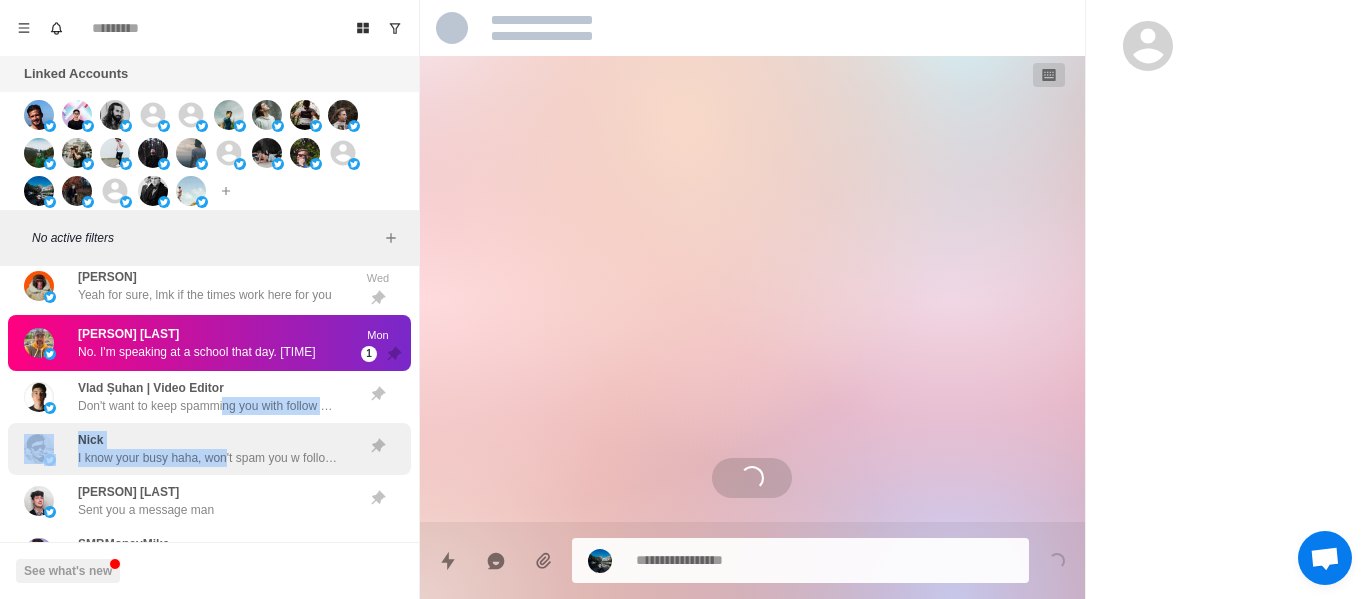 click on "Vlad Șuhan | Video Editor" at bounding box center [151, 388] 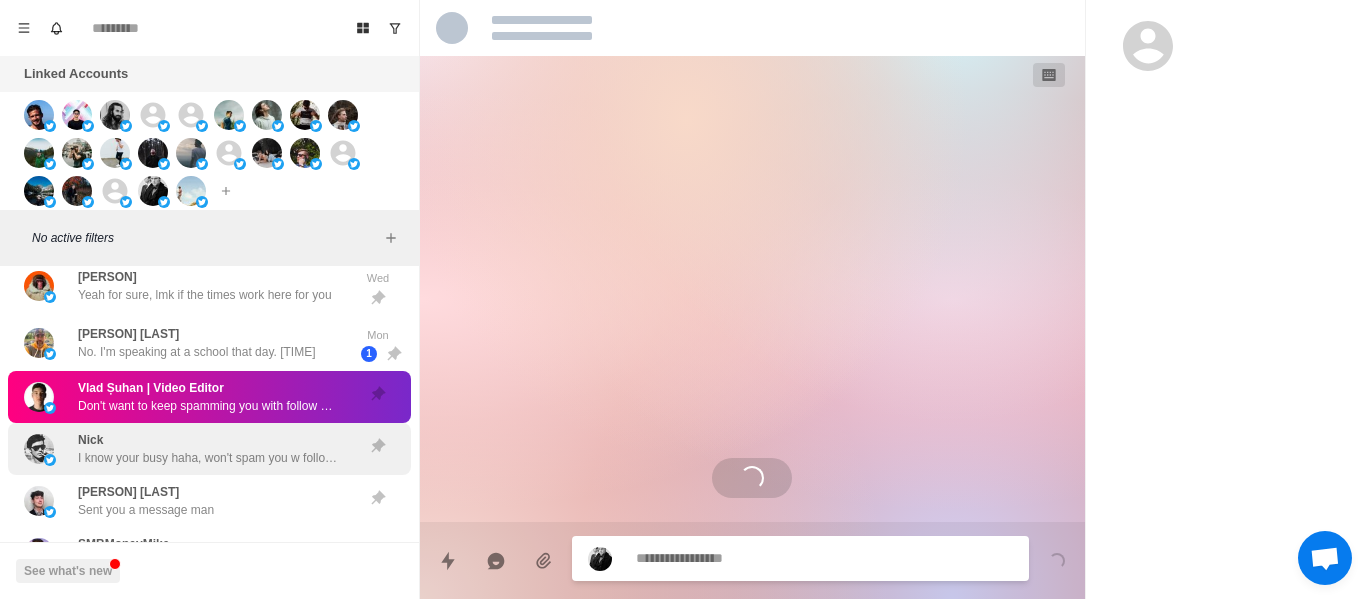 click on "Nick I know your busy haha, won't spam you w follow ups. Will check up in a week or so brotha" at bounding box center [209, 449] 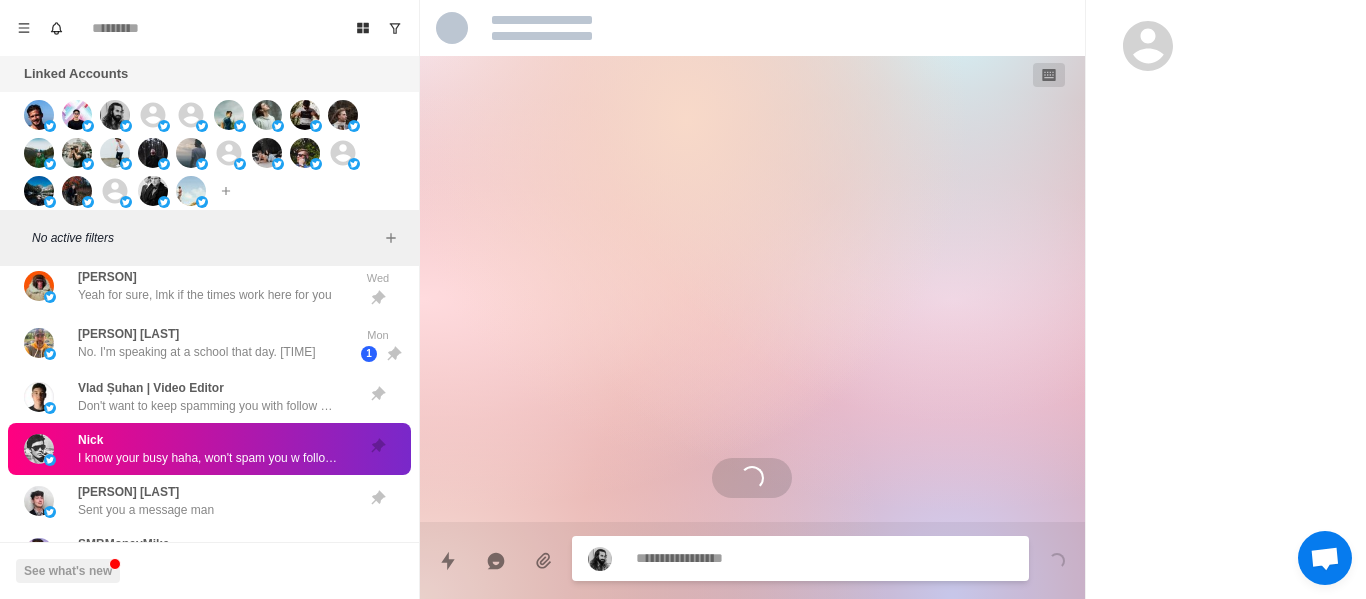 scroll, scrollTop: 2118, scrollLeft: 0, axis: vertical 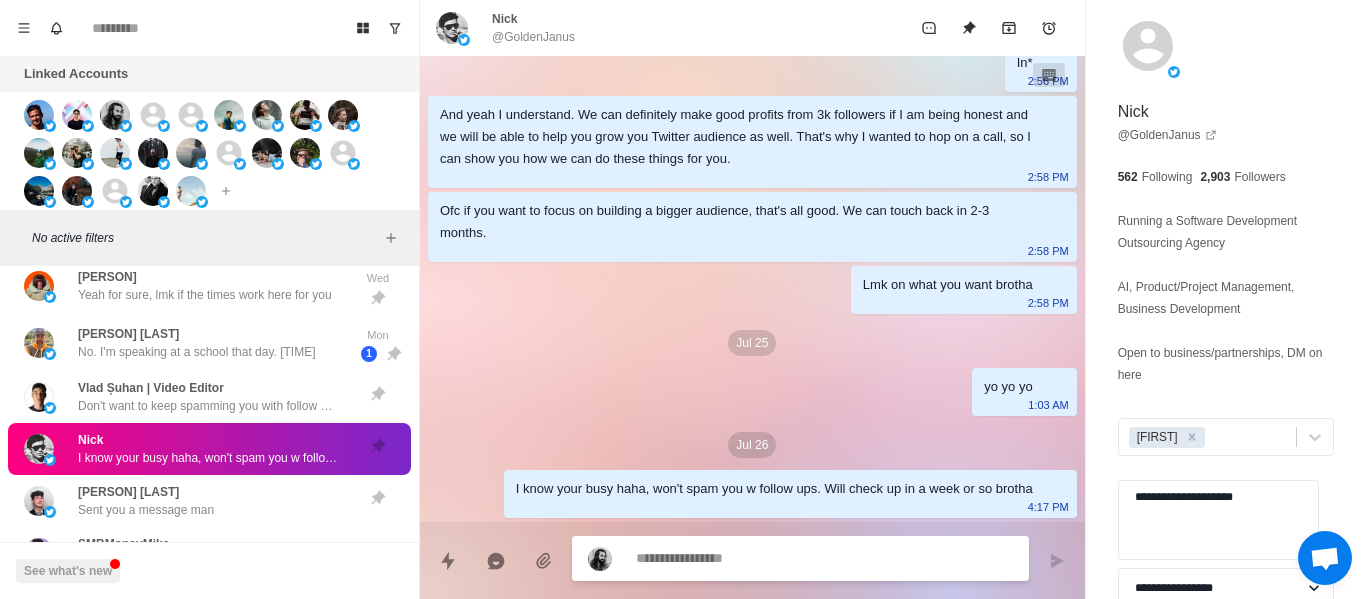 click at bounding box center [824, 558] 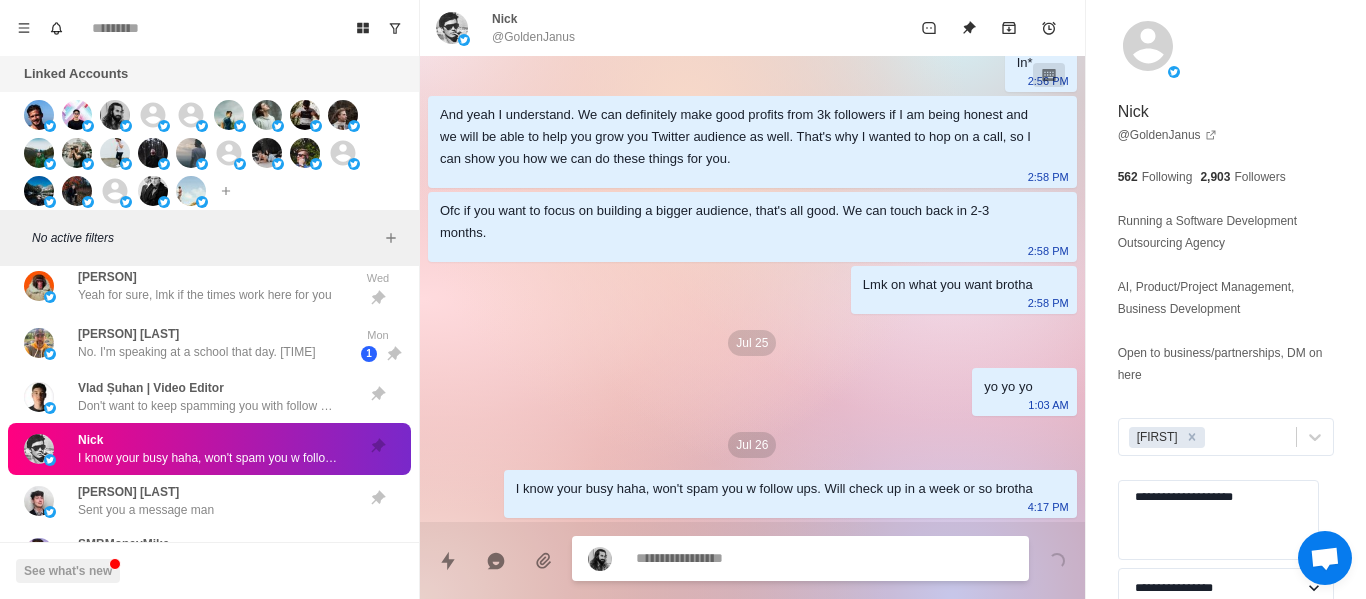 scroll, scrollTop: 2220, scrollLeft: 0, axis: vertical 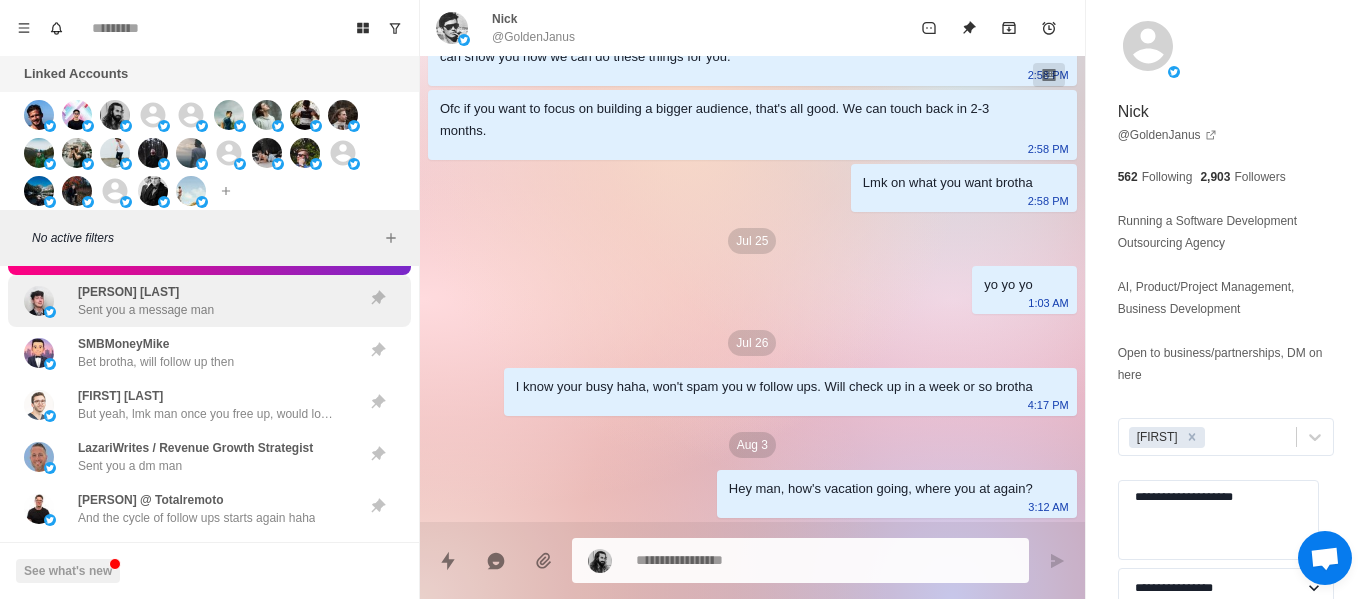 click on "Sent you a message man" at bounding box center (146, 310) 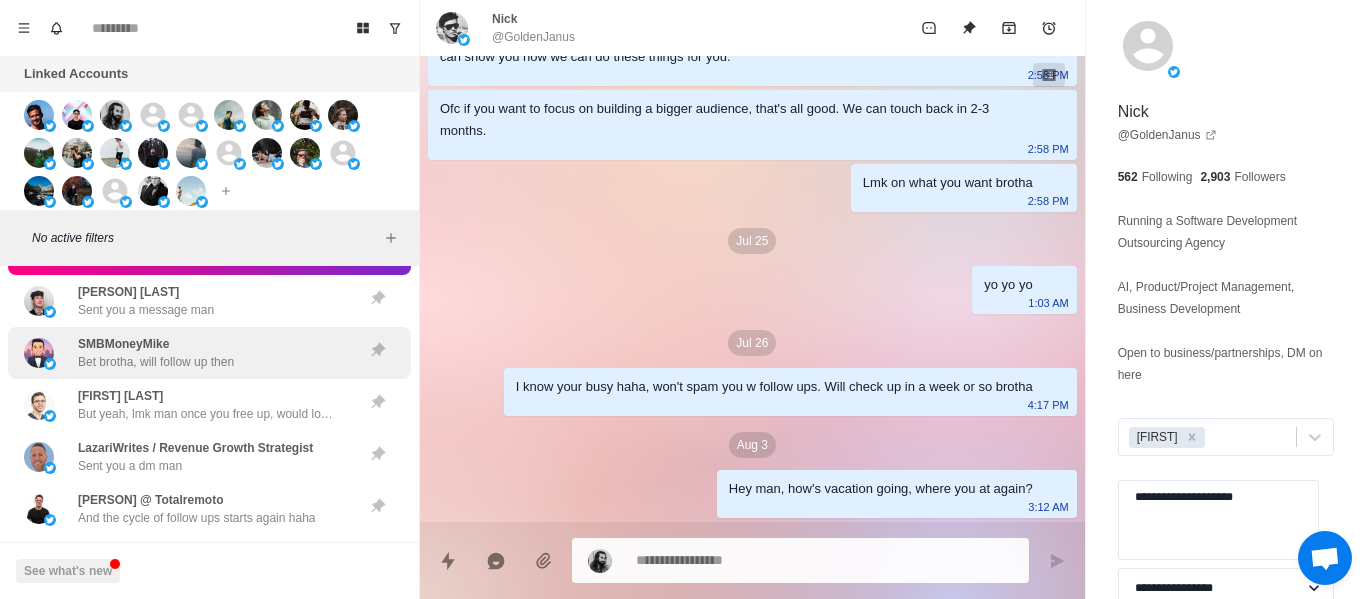 scroll, scrollTop: 0, scrollLeft: 0, axis: both 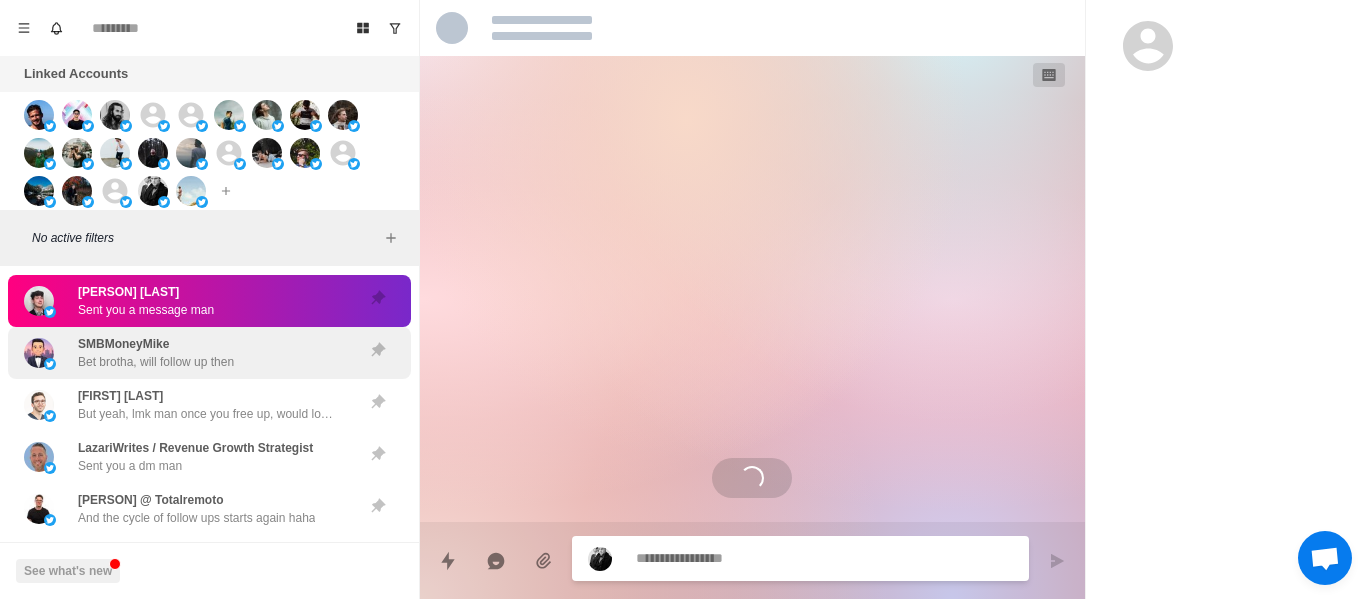 click on "Bet brotha, will follow up then" at bounding box center (156, 362) 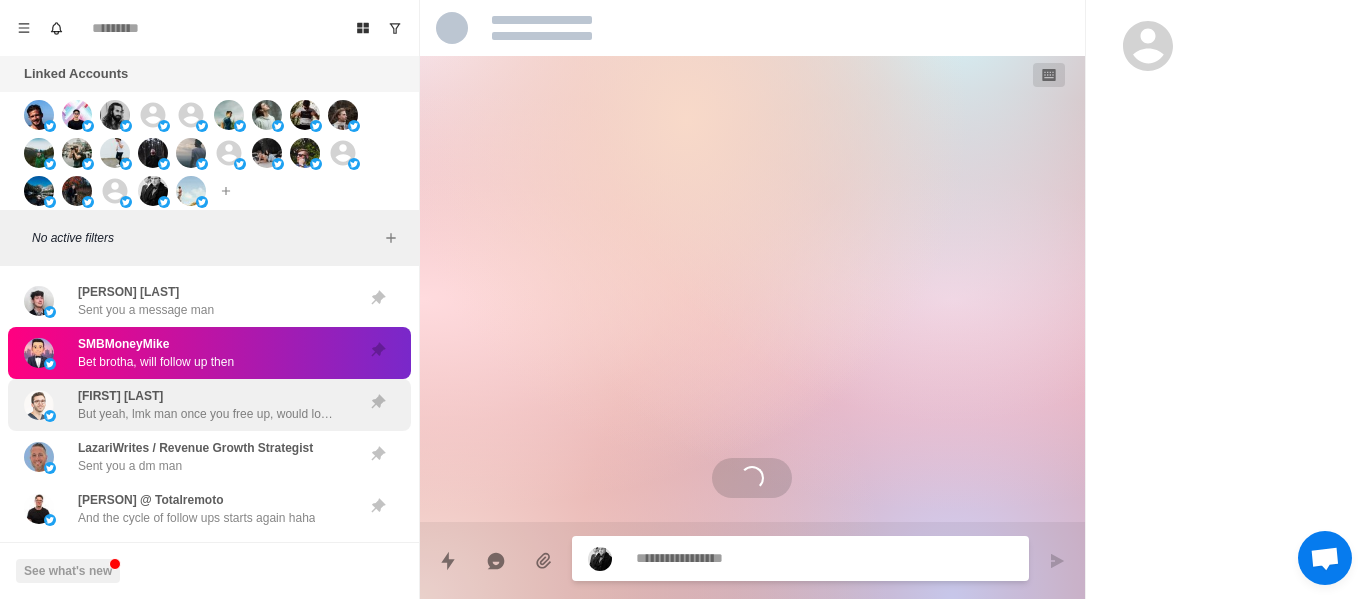 scroll, scrollTop: 1228, scrollLeft: 0, axis: vertical 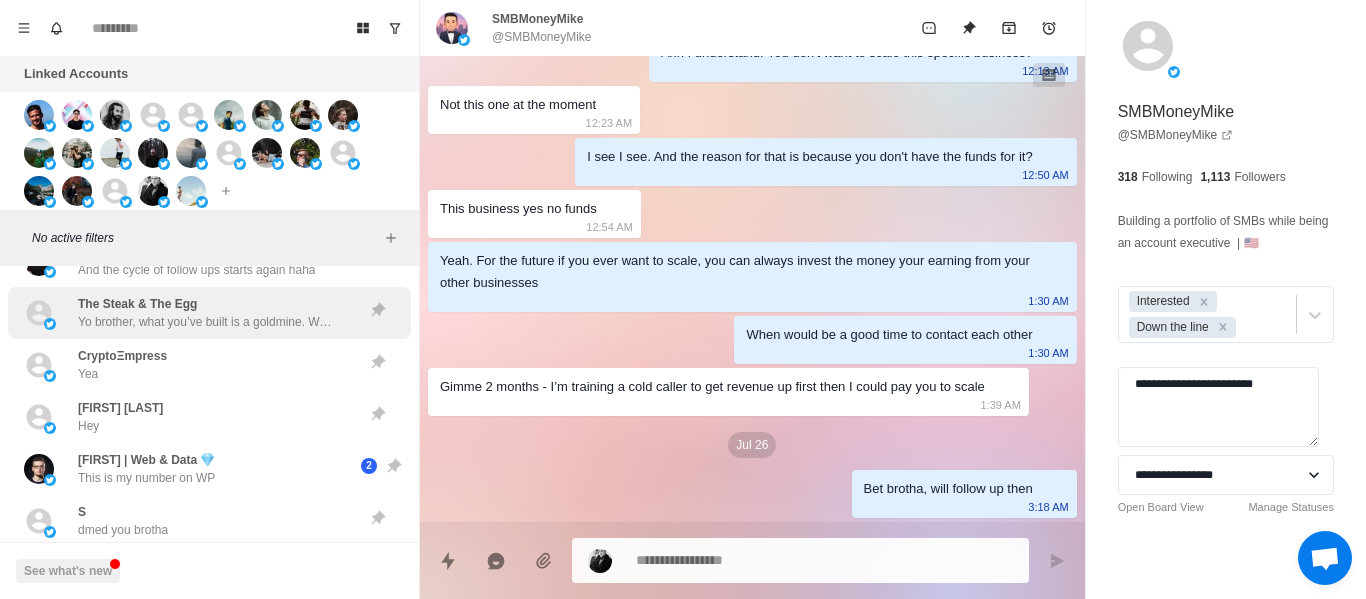 click on "Yo brother, what you’ve built is a goldmine. Would hate to miss out, when there's thousands of $ worth of revenue ready to be made." at bounding box center (208, 322) 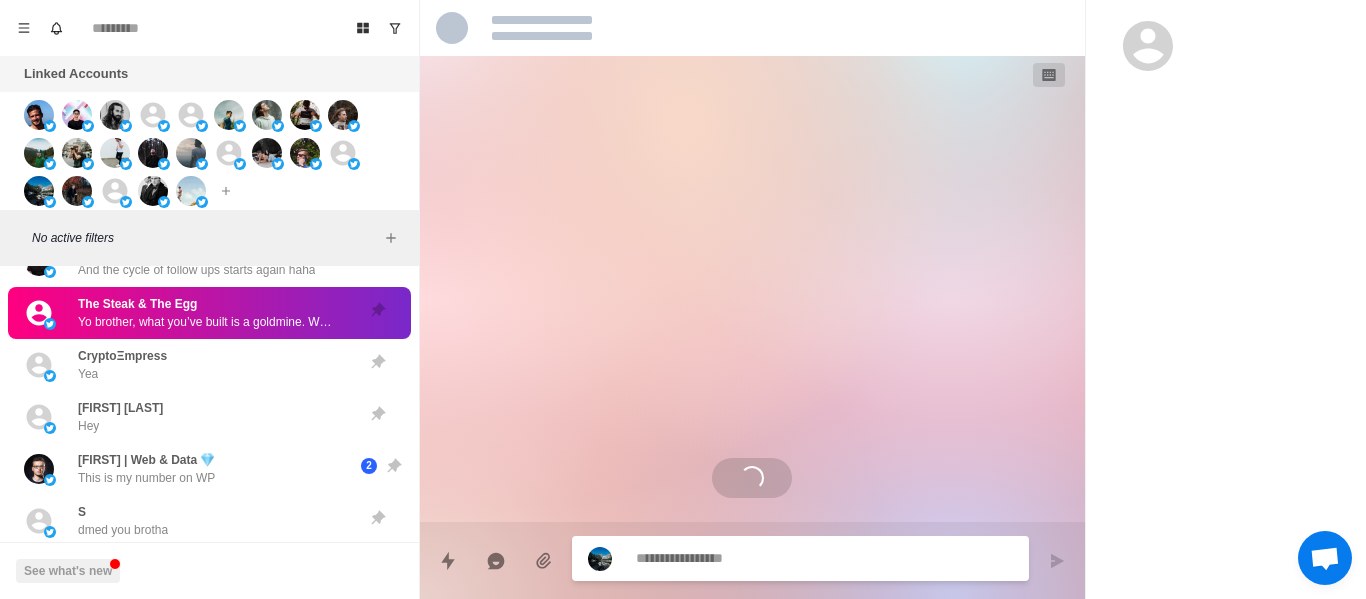 scroll, scrollTop: 282, scrollLeft: 0, axis: vertical 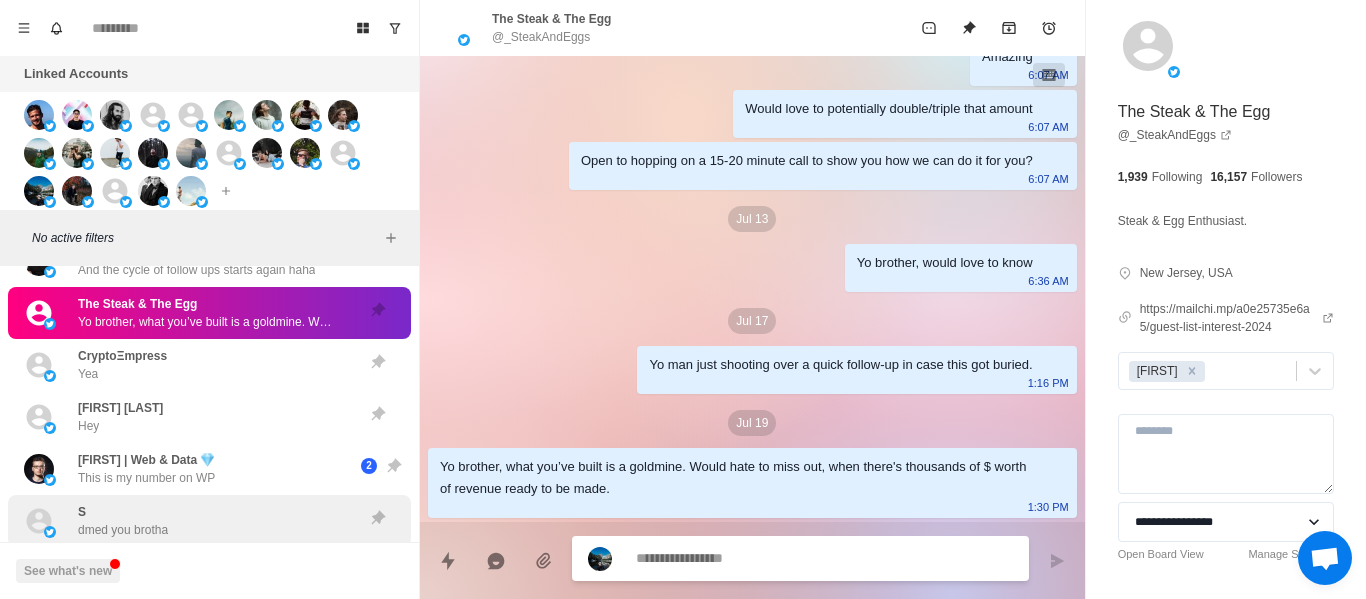 drag, startPoint x: 161, startPoint y: 363, endPoint x: 346, endPoint y: 499, distance: 229.61053 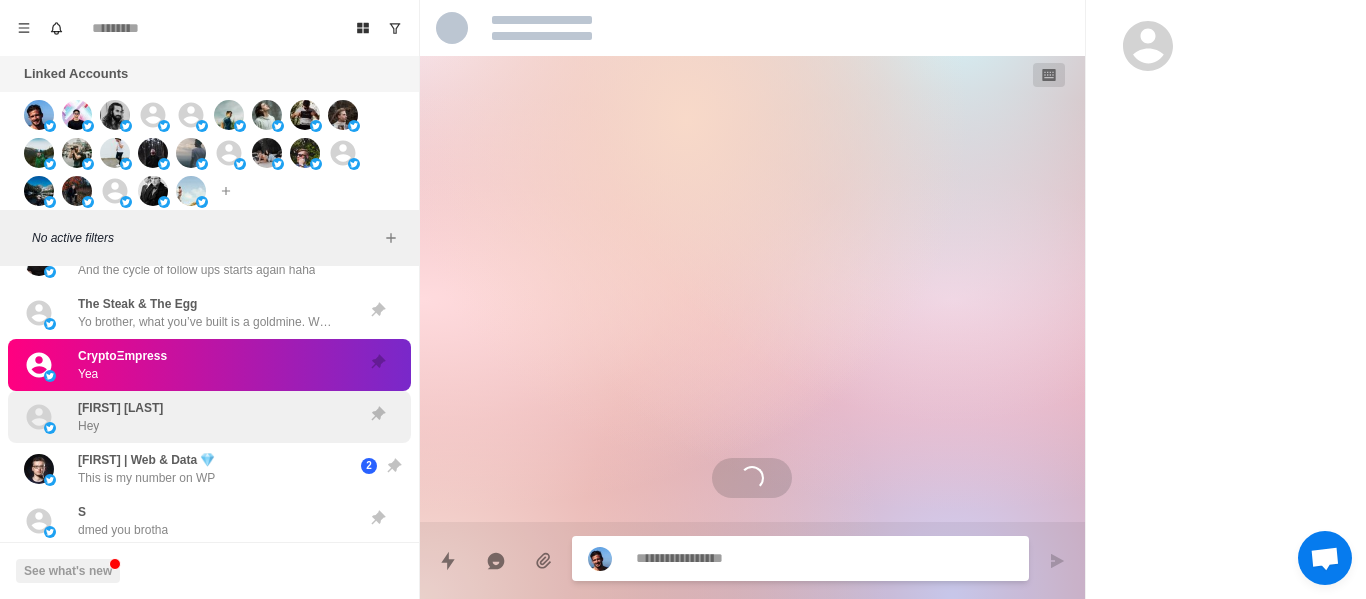 scroll, scrollTop: 462, scrollLeft: 0, axis: vertical 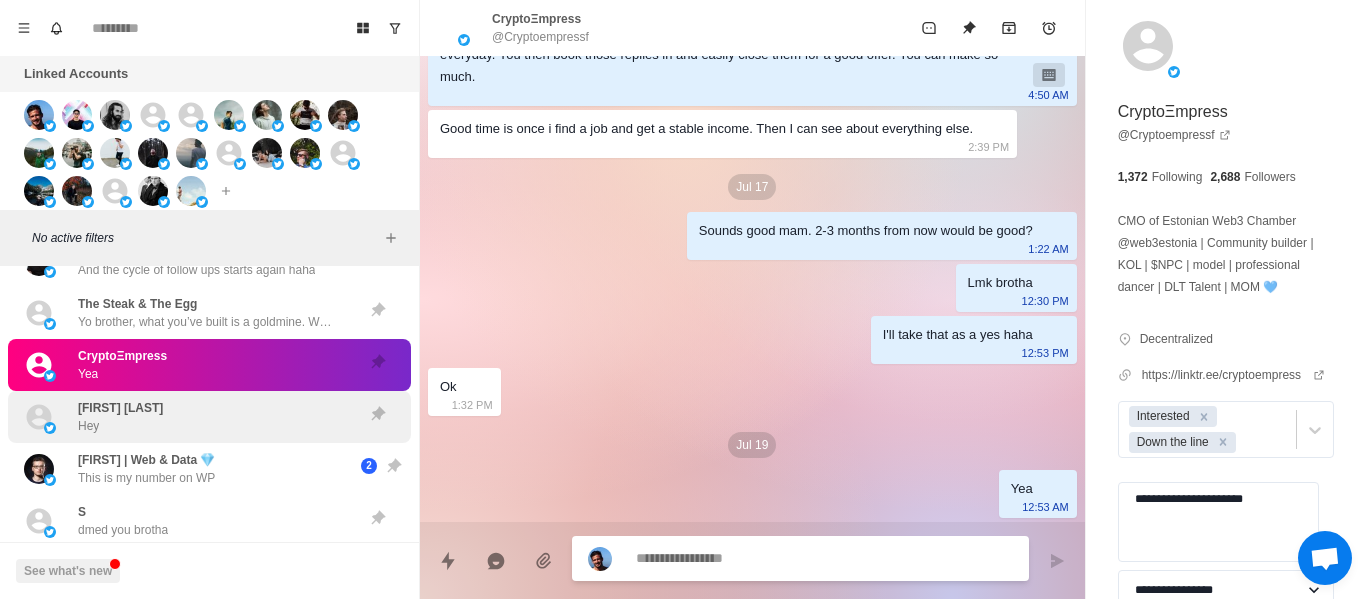 drag, startPoint x: 207, startPoint y: 415, endPoint x: 214, endPoint y: 423, distance: 10.630146 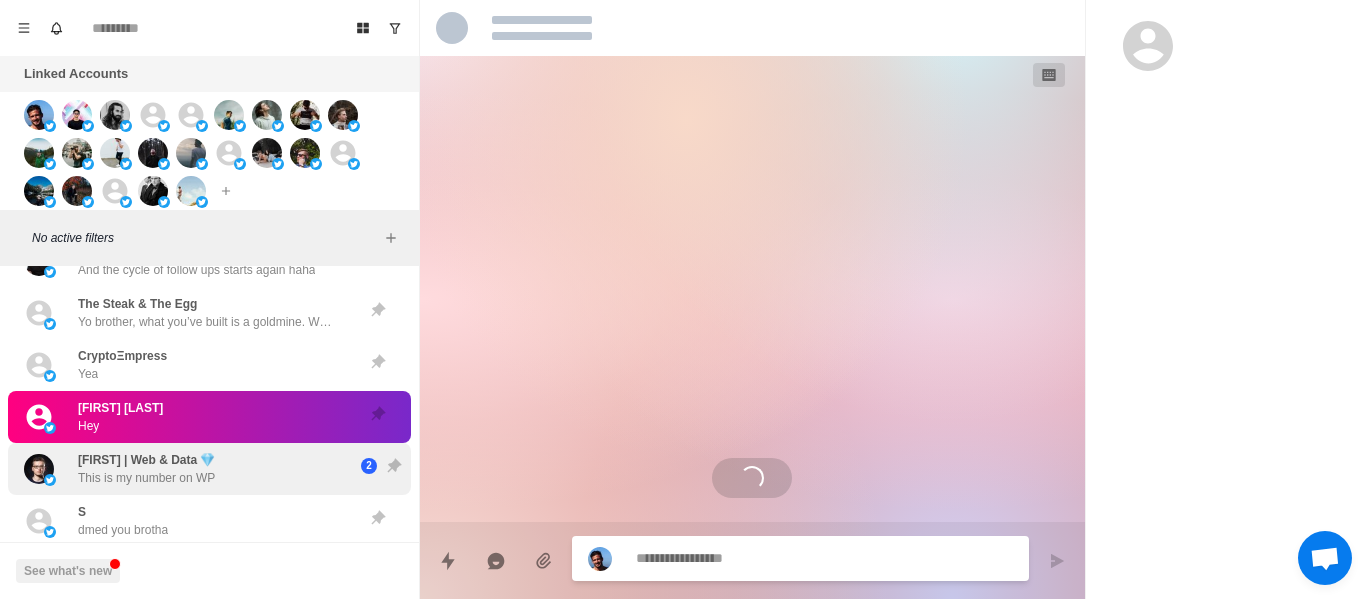 scroll, scrollTop: 0, scrollLeft: 0, axis: both 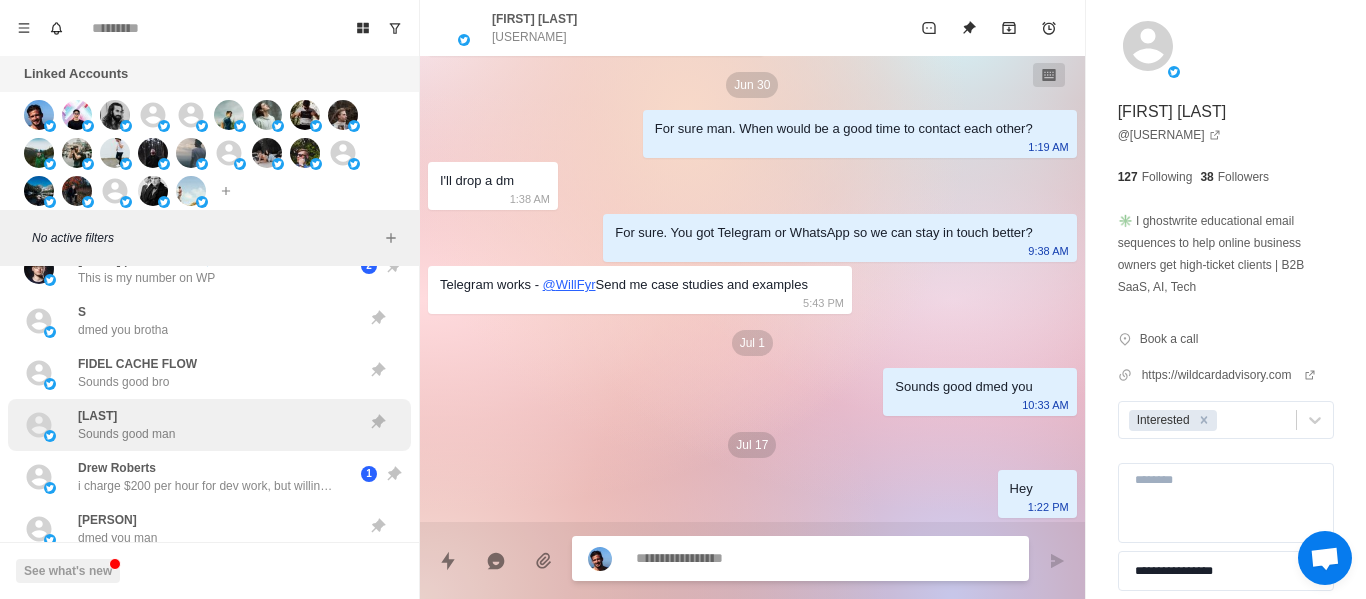 click on "Rousan Sounds good man" at bounding box center (126, 425) 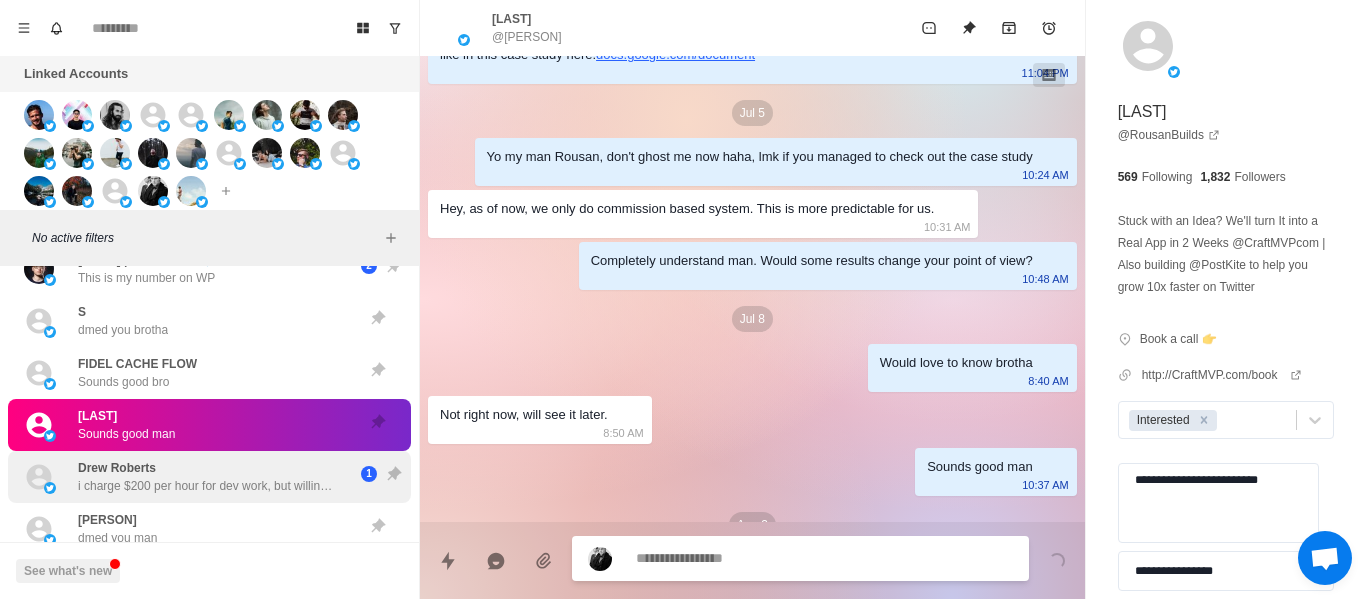 scroll, scrollTop: 1244, scrollLeft: 0, axis: vertical 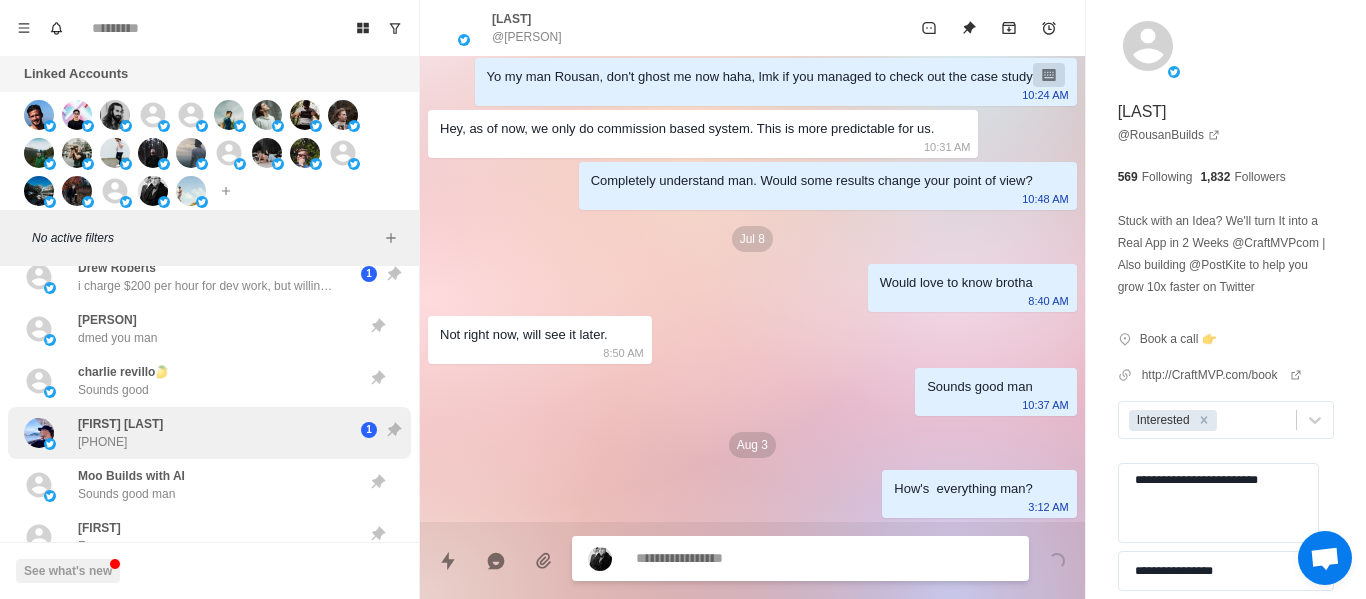 click on "Adrian dmed you man" at bounding box center (209, 329) 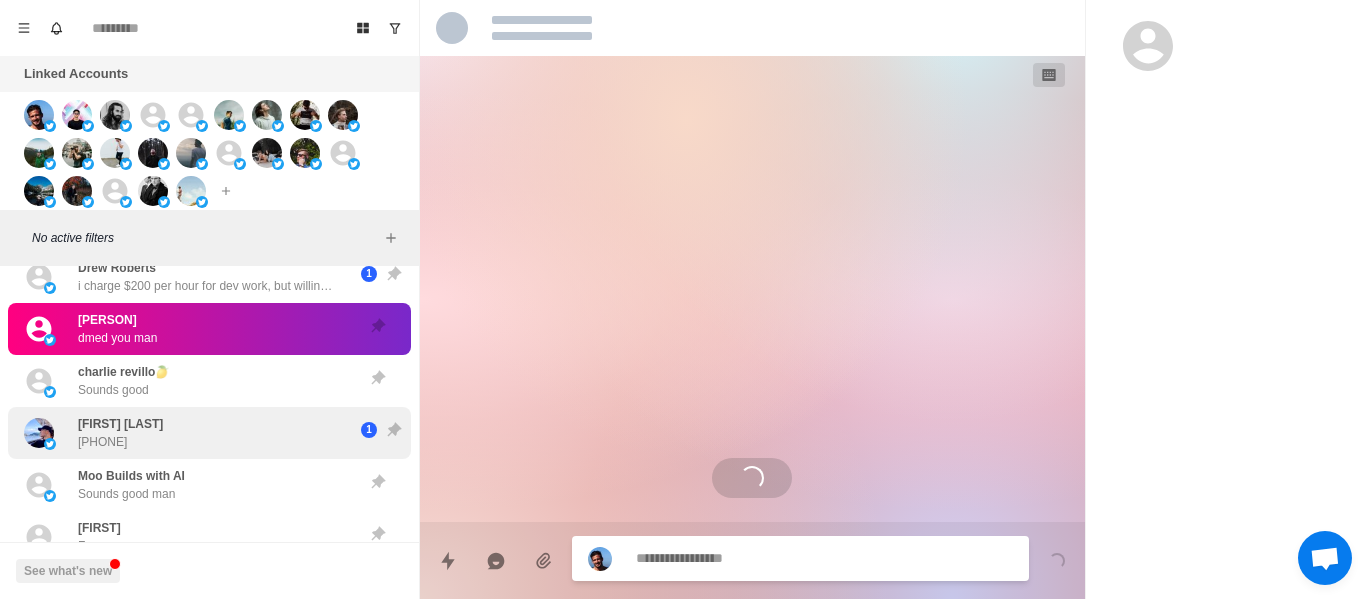 scroll, scrollTop: 0, scrollLeft: 0, axis: both 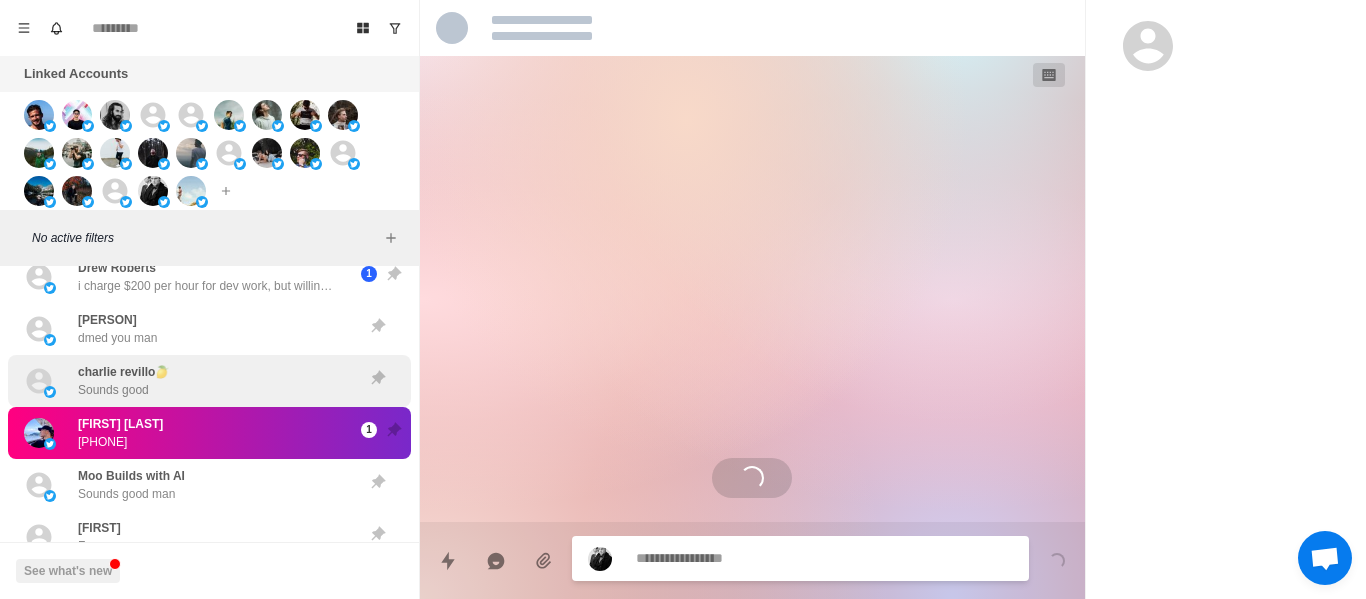 click on "charlie revillo🍋 Sounds good" at bounding box center (188, 381) 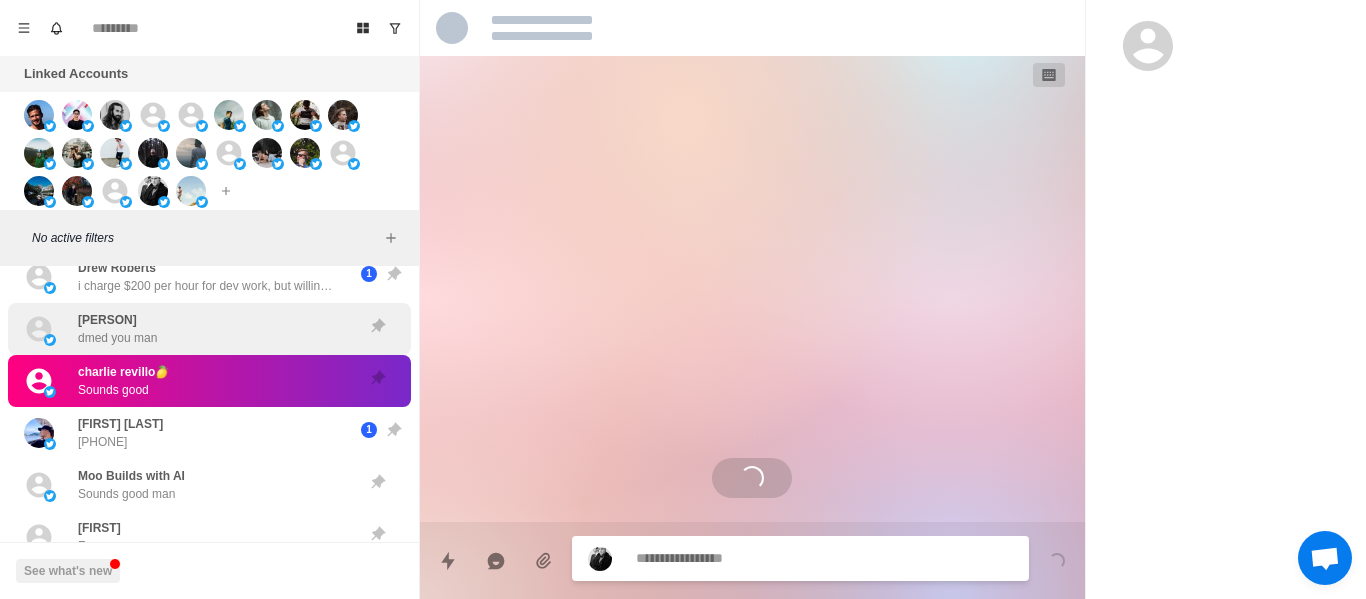scroll, scrollTop: 284, scrollLeft: 0, axis: vertical 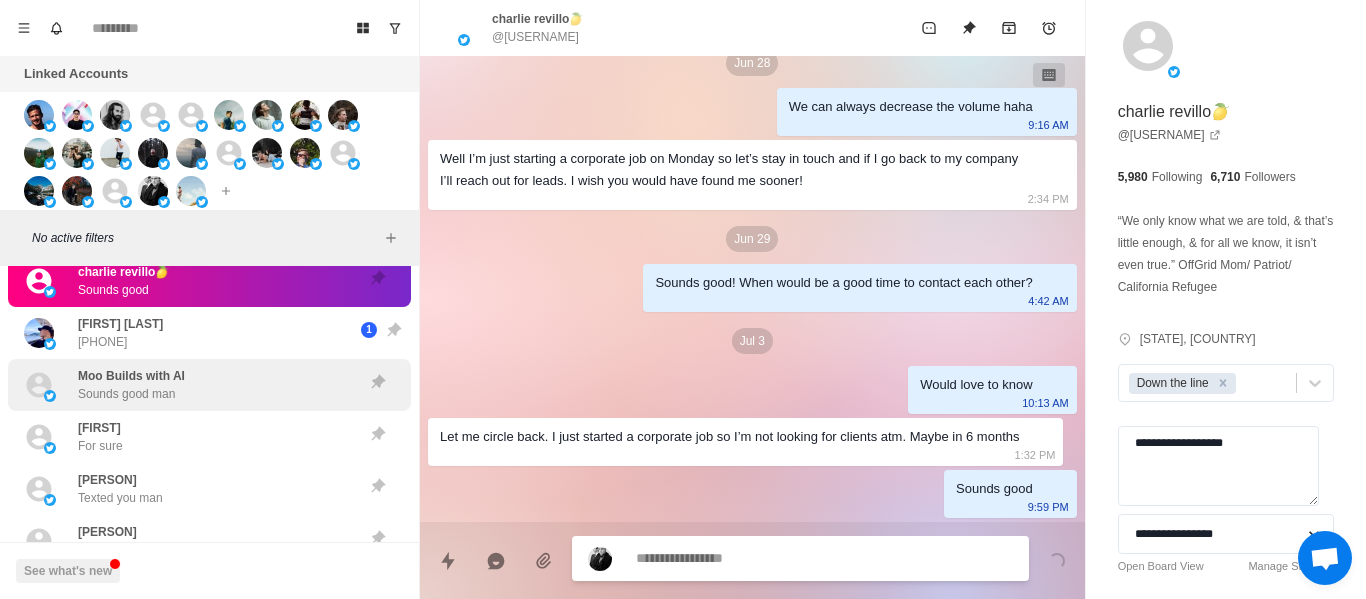 click on "Hamid & Duong | Video Editing Yessir Sat Leon Do you have time to get on a call this week brotha? Sat Rob | Bitsaga.be Sounds goods brother, see you Thu Arushi Hey man, would love to know 2:20 AM Trent Hey man, would love to kno 2:20 AM Mijat Yo bro, lmk 2:20 AM Sal Iozzia follow up in november-january should be good?  3:06 AM Rami And wdym moves the needle, like the price of it, or how much better the results are with aged accounts and premium? 3:03 AM Kudy Hey my man don’t wanna keep hitting you with these dumb follow-ups hahaha.
But whenever you're back, shoot me a quick reply. Can still help you flood your calendar with leads.
2:42 AM David Awad Hey my man don’t wanna keep hitting you with these dumb follow-ups hahaha.
But whenever you're back, shoot me a quick reply. Can still help you flood your calendar with leads.
2:42 AM Samik https://www.youtube.com/watch?v=YQHsXMglC9A
2:41 AM Adam | Facebook Ads 2:40 AM Nim Eshed 𝕏🦋 https://www.youtube.com/watch?v=YQHsXMglC9A 2:40 AM 2:39 AM 2:39 AM 1" at bounding box center (209, -1547) 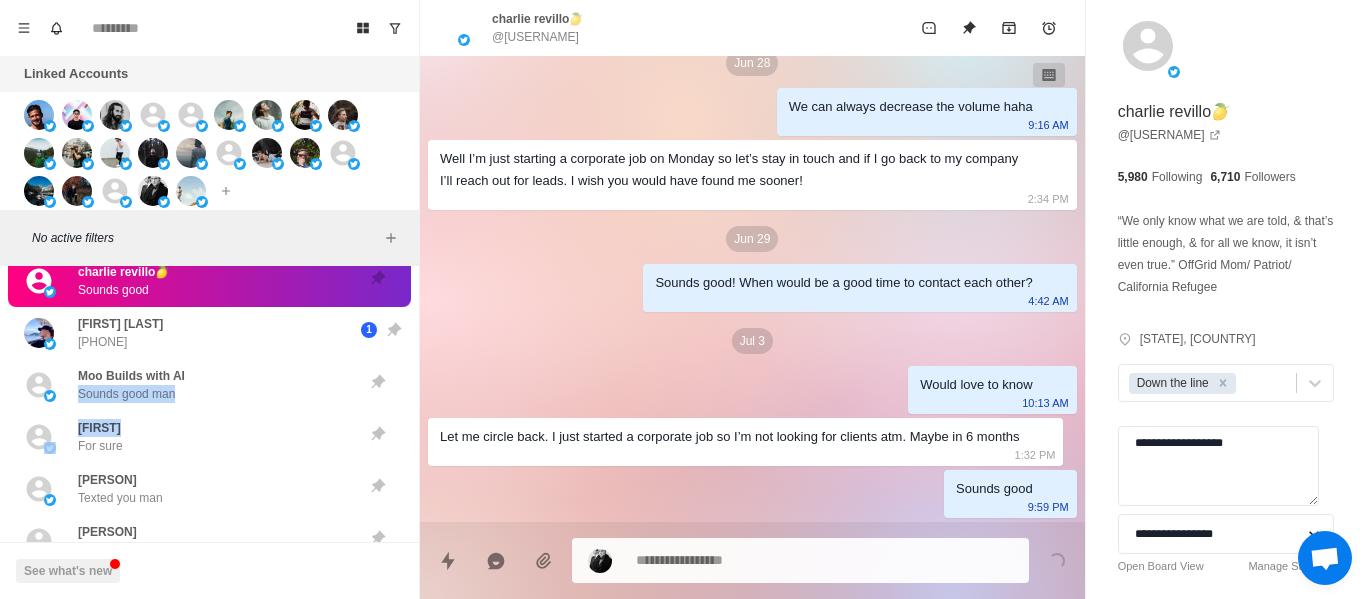 click on "Moo Builds with AI Sounds good man" at bounding box center [188, 385] 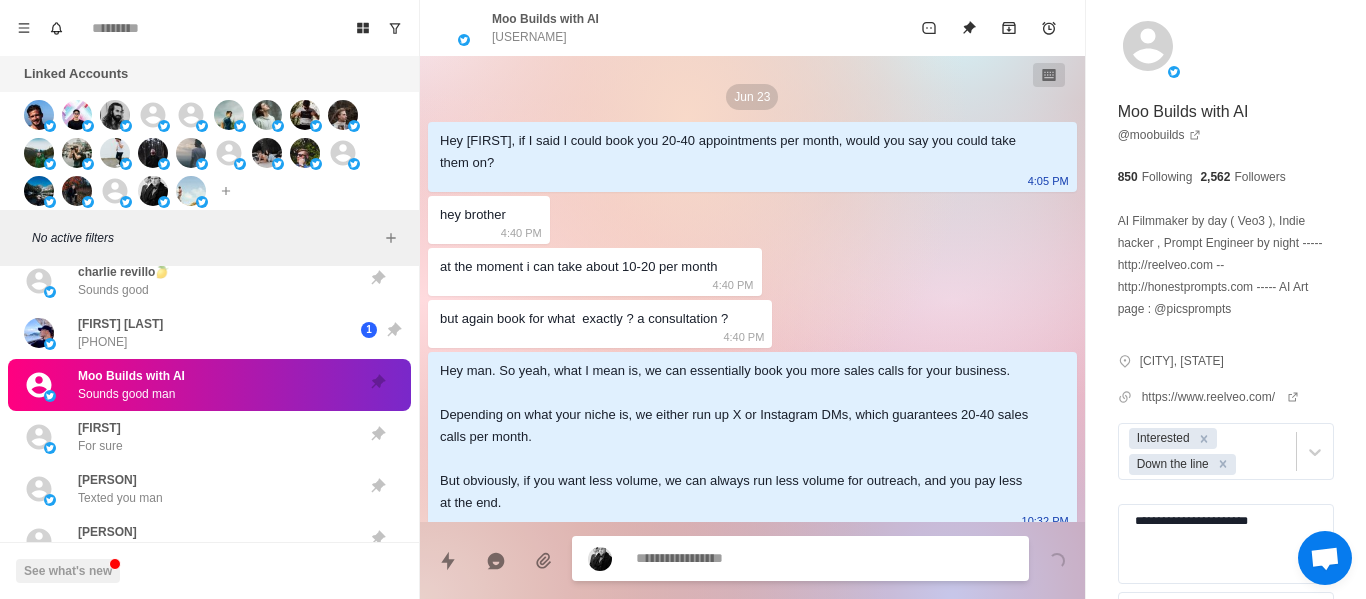 scroll, scrollTop: 550, scrollLeft: 0, axis: vertical 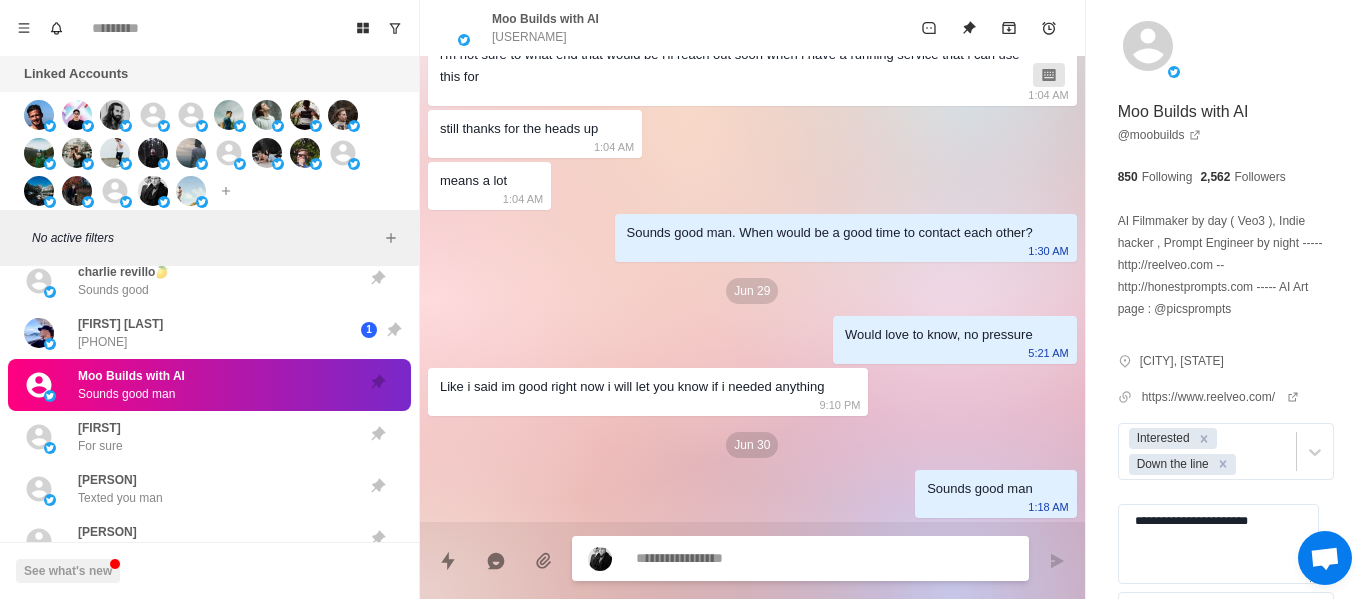click on "Shivang For sure" at bounding box center (188, 437) 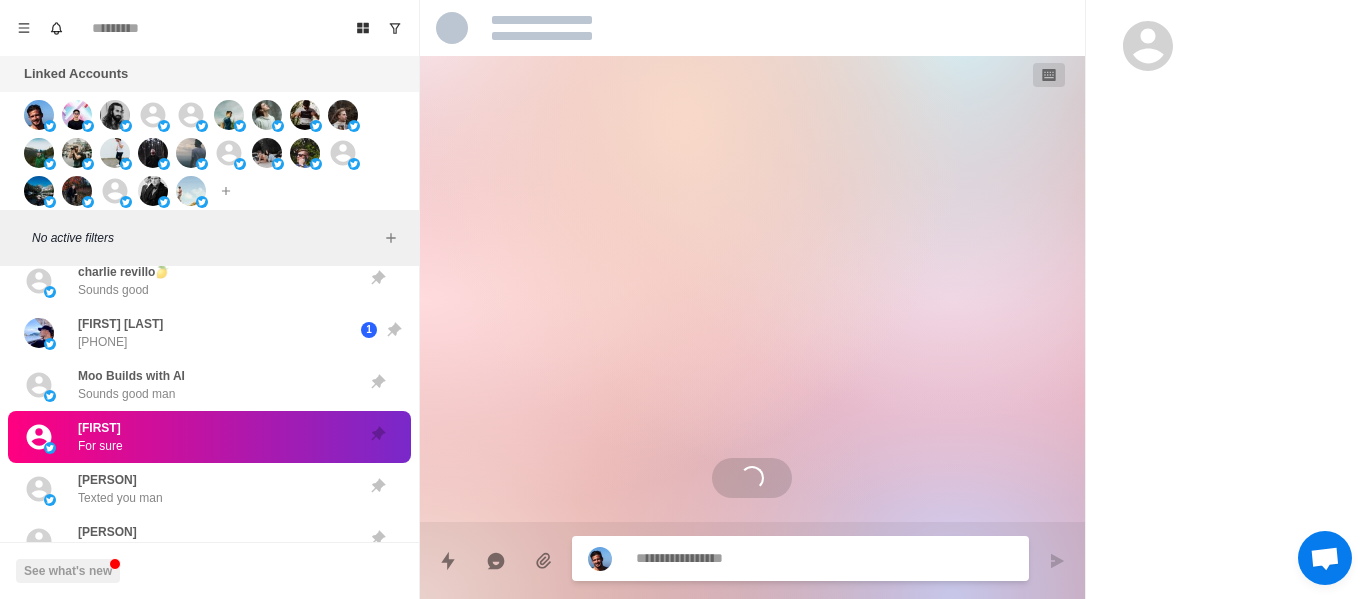 scroll, scrollTop: 0, scrollLeft: 0, axis: both 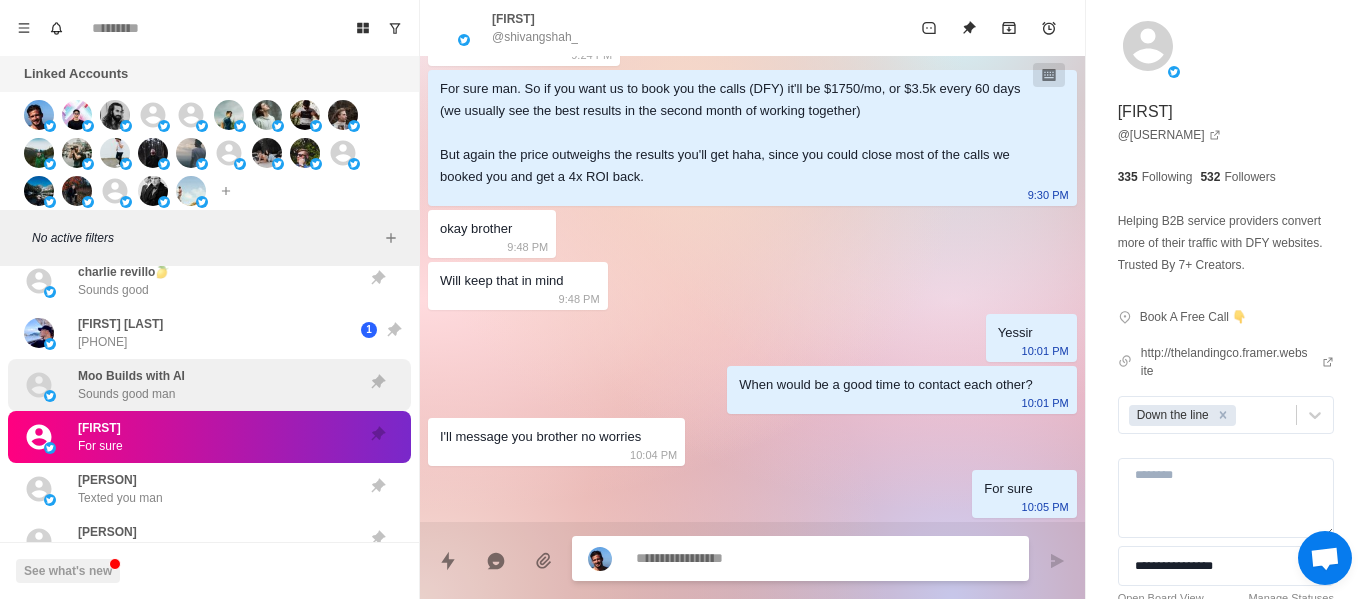 click on "Moo Builds with AI Sounds good man" at bounding box center [209, 385] 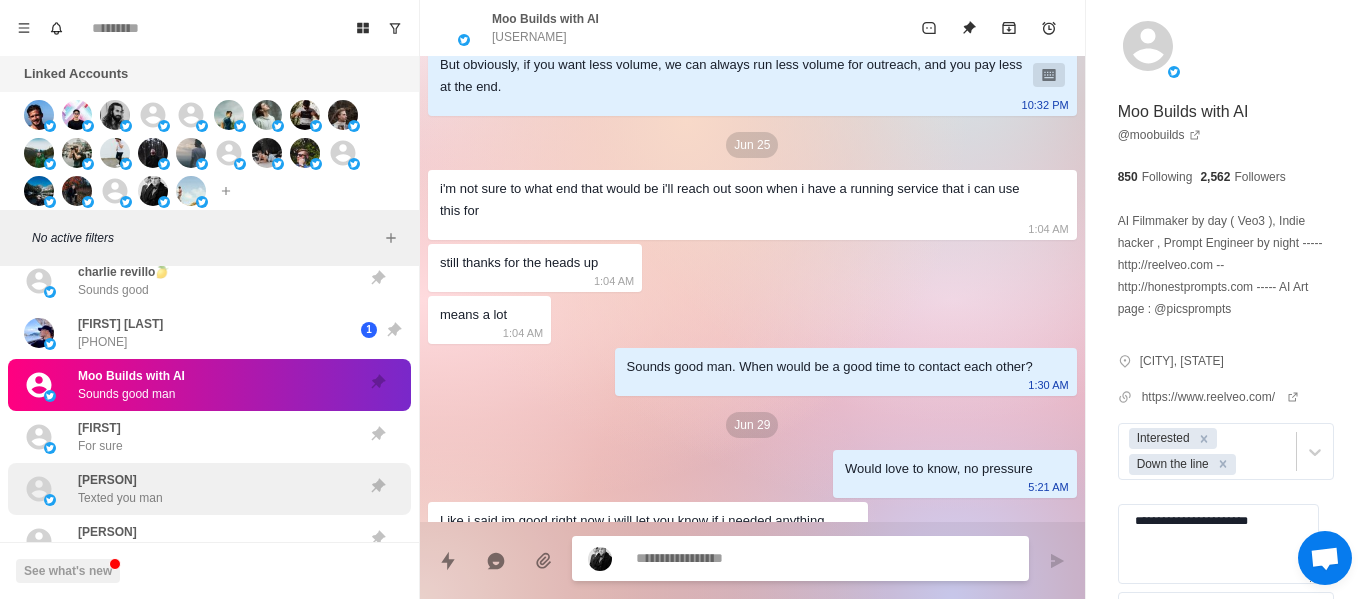 scroll, scrollTop: 550, scrollLeft: 0, axis: vertical 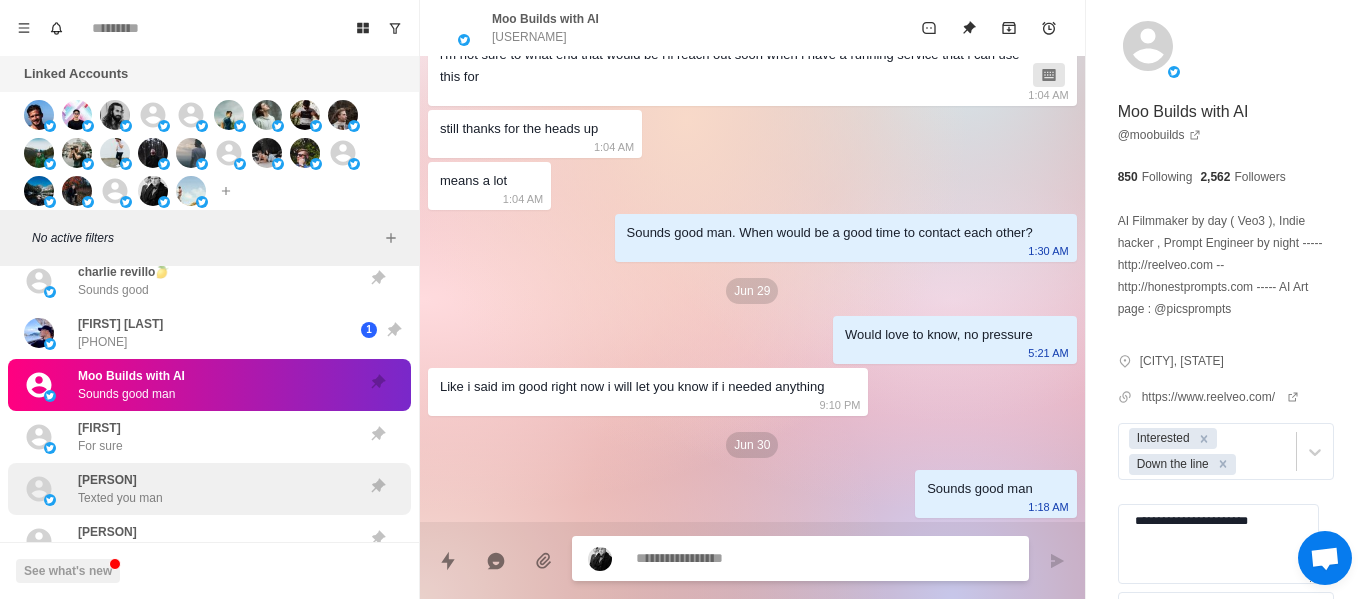 click on "Calix Texted you man" at bounding box center [209, 489] 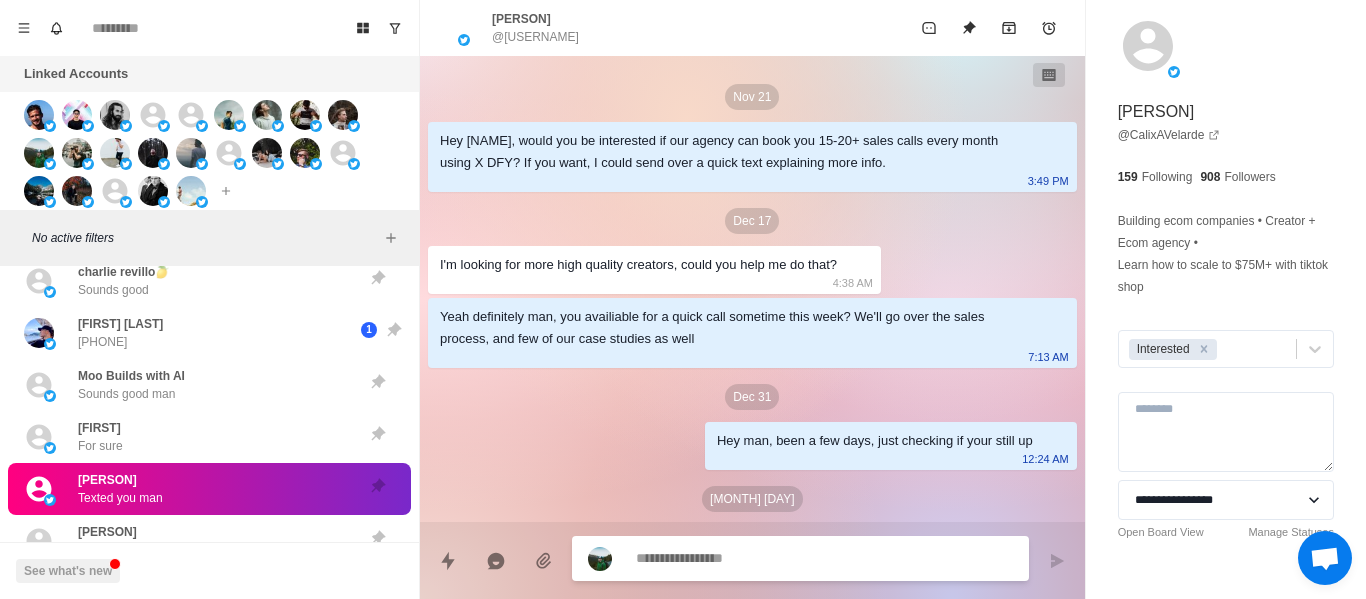 scroll, scrollTop: 1284, scrollLeft: 0, axis: vertical 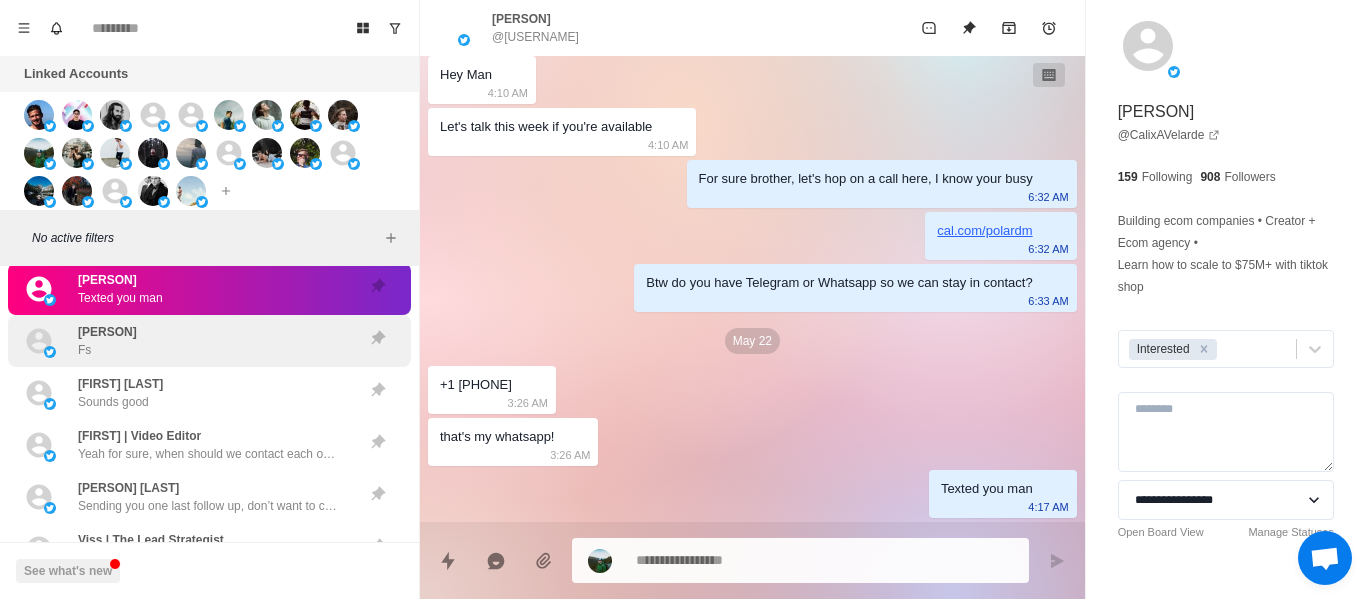 click on "Vakhtang Vakhtangishvili" at bounding box center [107, 332] 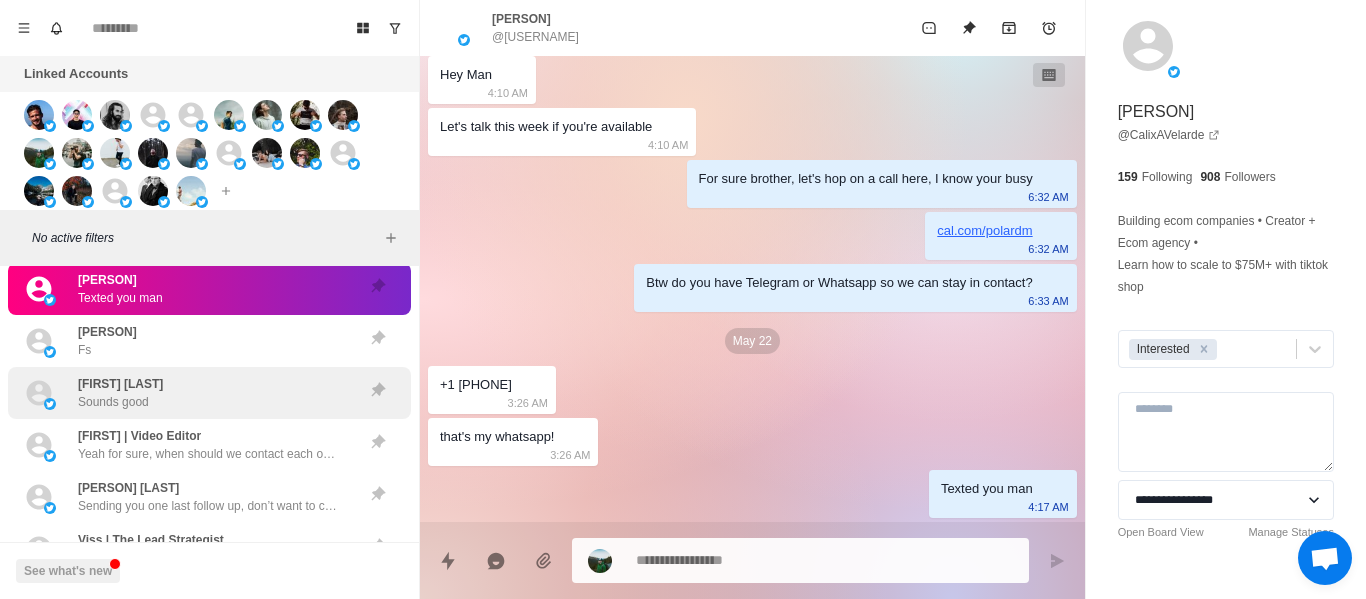 scroll, scrollTop: 0, scrollLeft: 0, axis: both 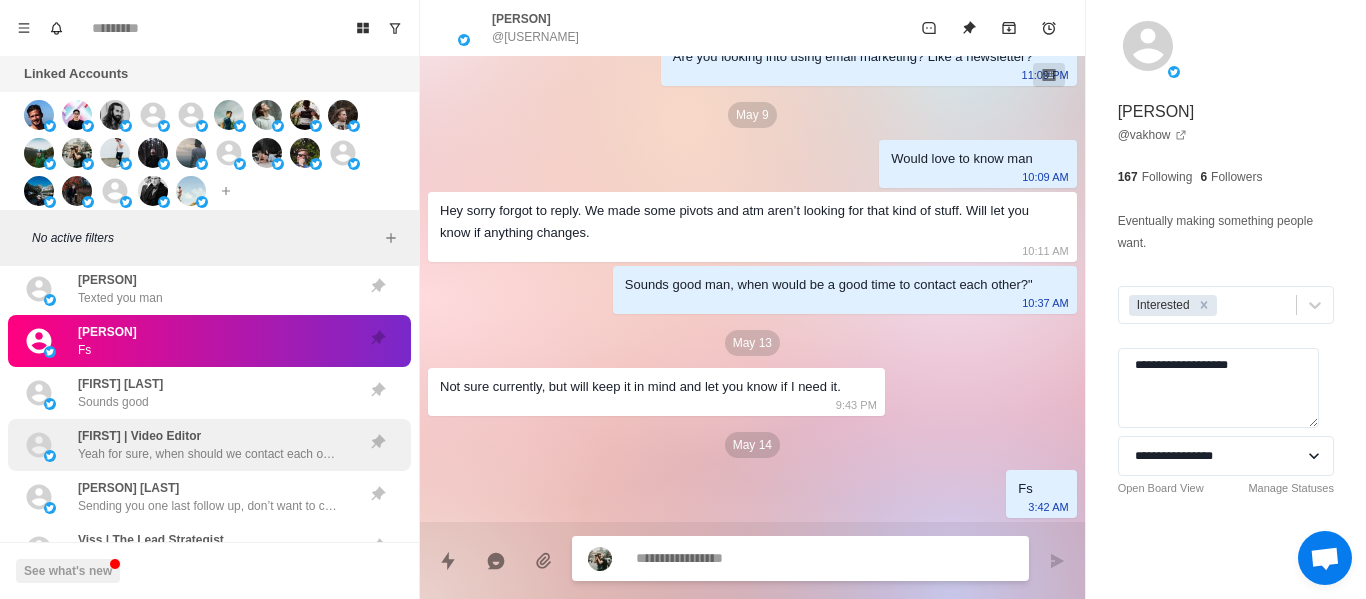 click on "Haroun | Video Editor Yeah for sure, when should we contact each other?" at bounding box center (208, 445) 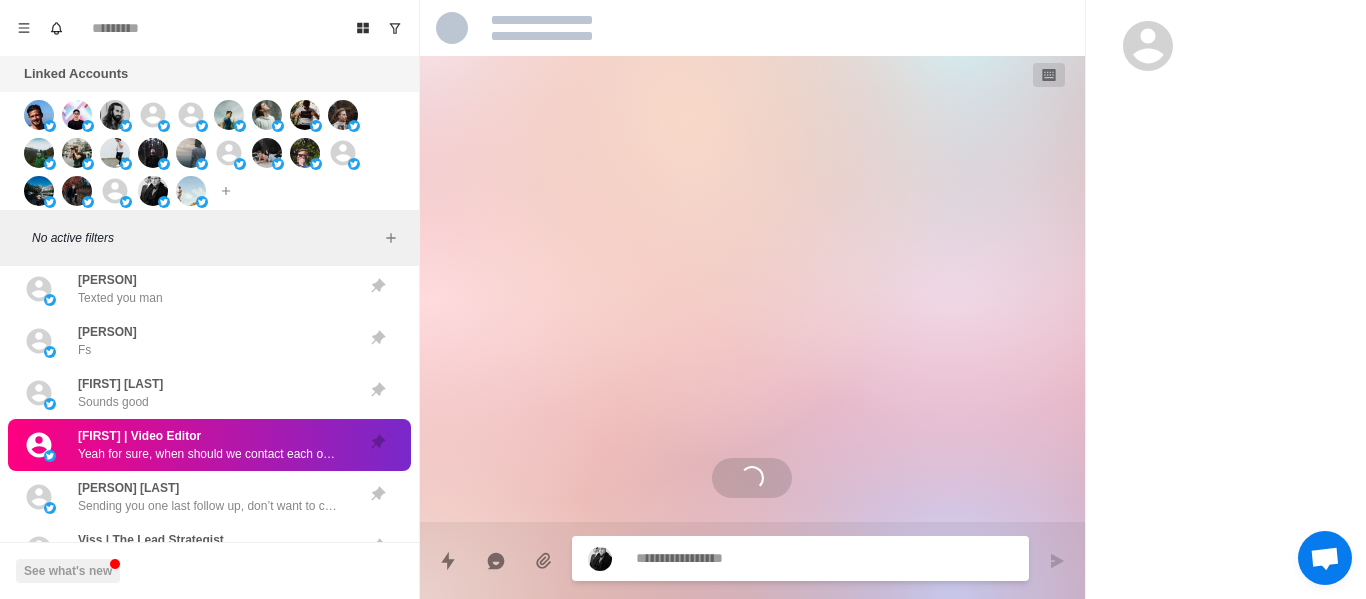 click on "Sahil Jaiswal Sounds good" at bounding box center (188, 393) 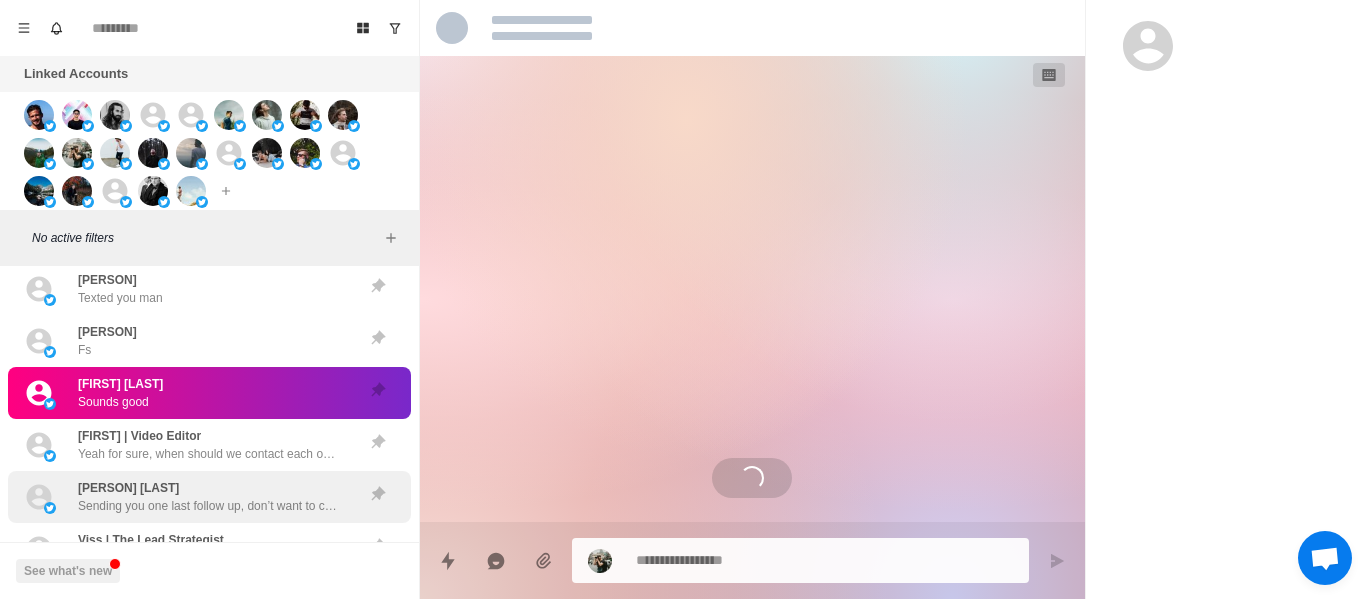 drag, startPoint x: 242, startPoint y: 459, endPoint x: 251, endPoint y: 519, distance: 60.671246 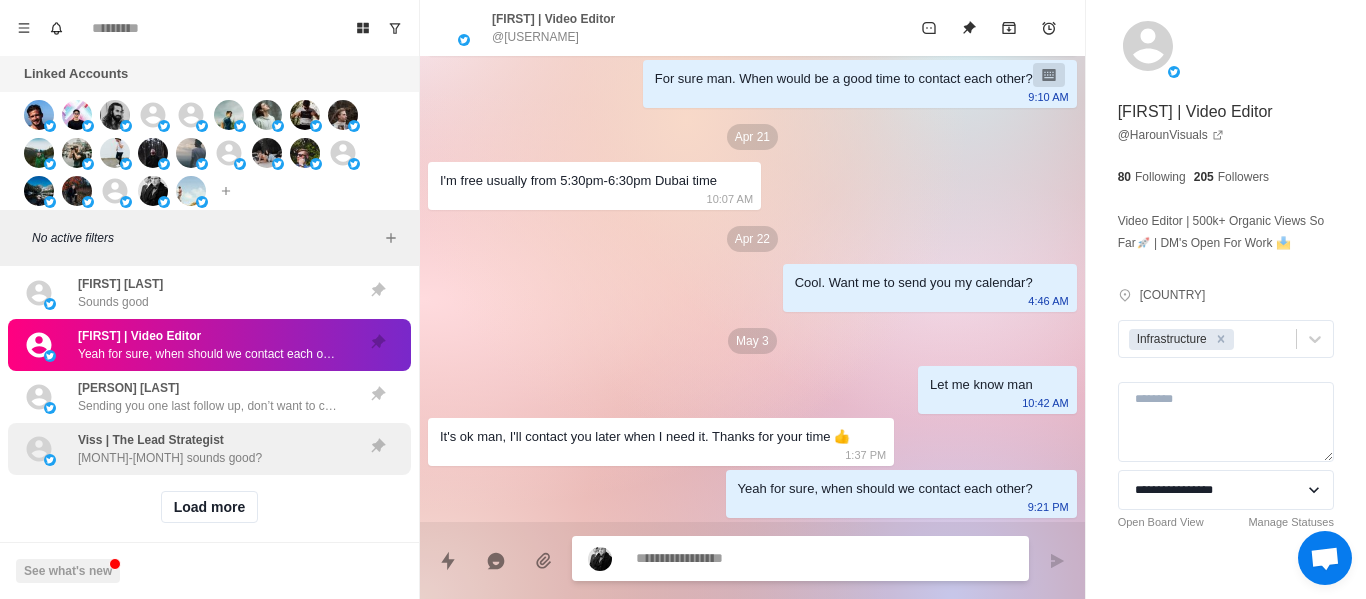 click on "Viss | The Lead Strategist August-September sounds good?" at bounding box center (170, 449) 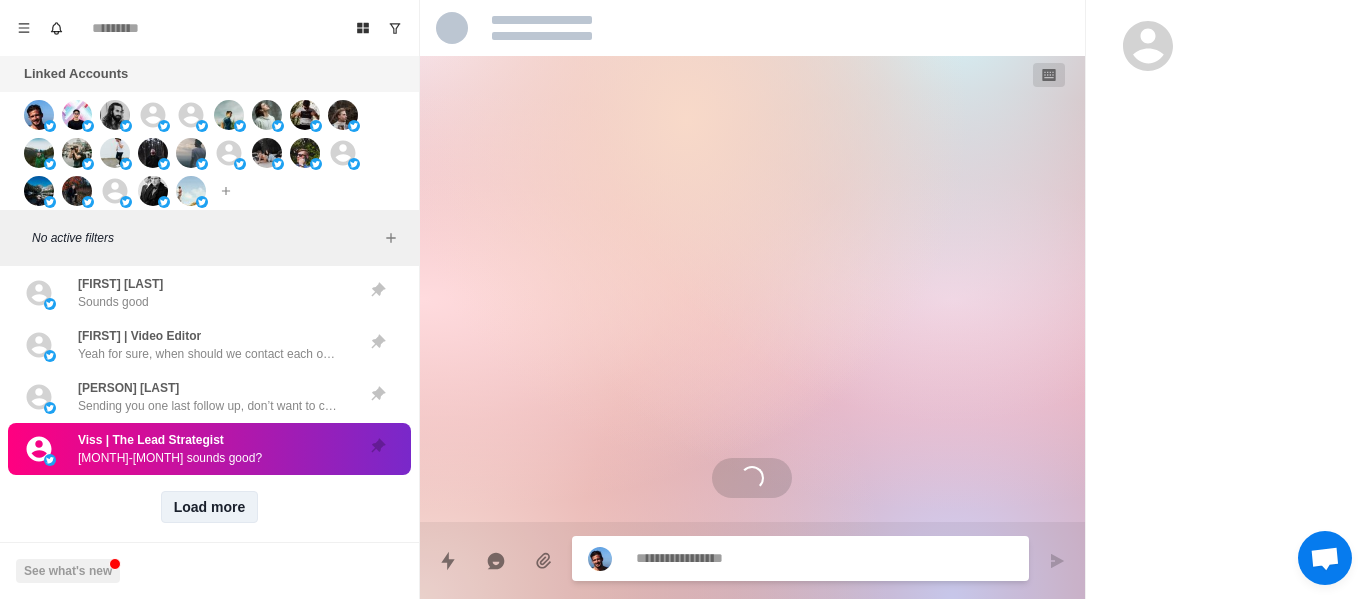 click on "Load more" at bounding box center (210, 507) 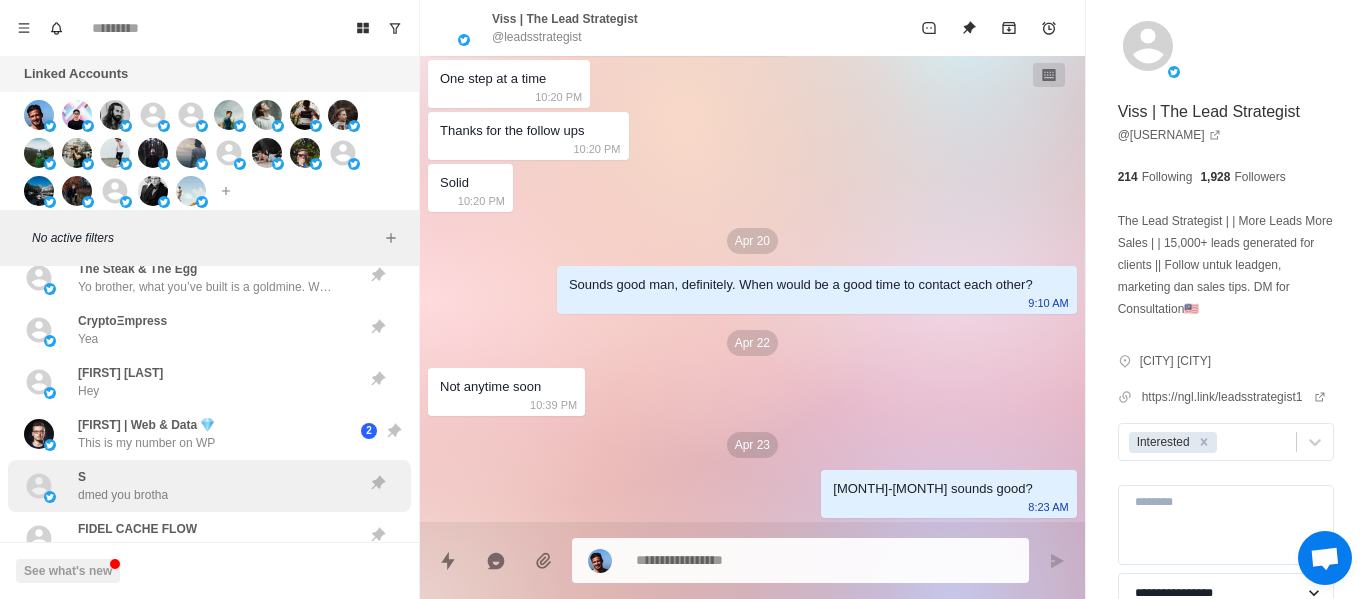 click on "Leon Wildcard Hey" at bounding box center [209, 382] 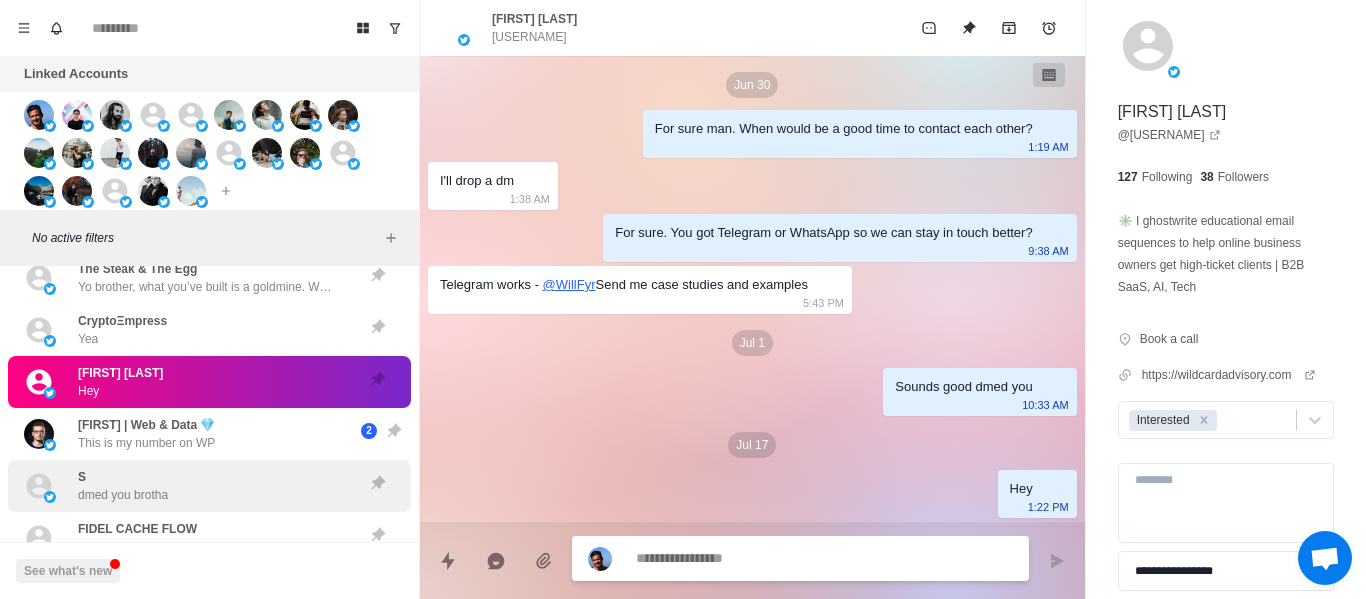 click at bounding box center [378, 486] 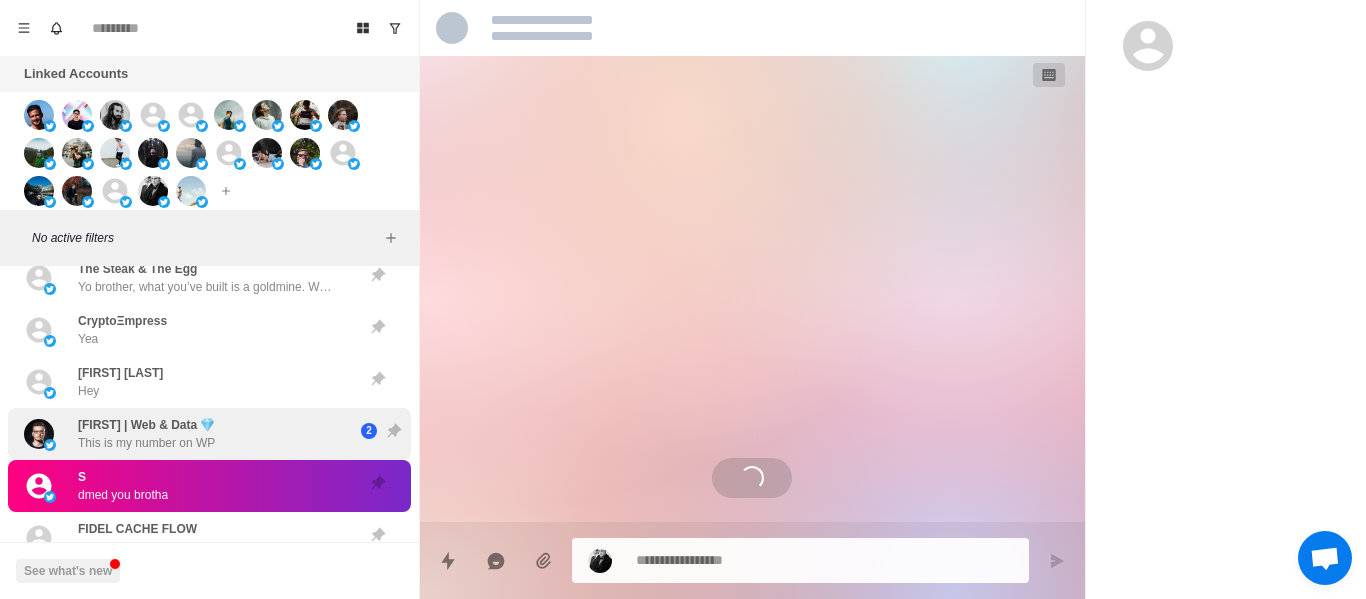 click on "František | Web & Data 💎 This is my number on WP" at bounding box center [188, 434] 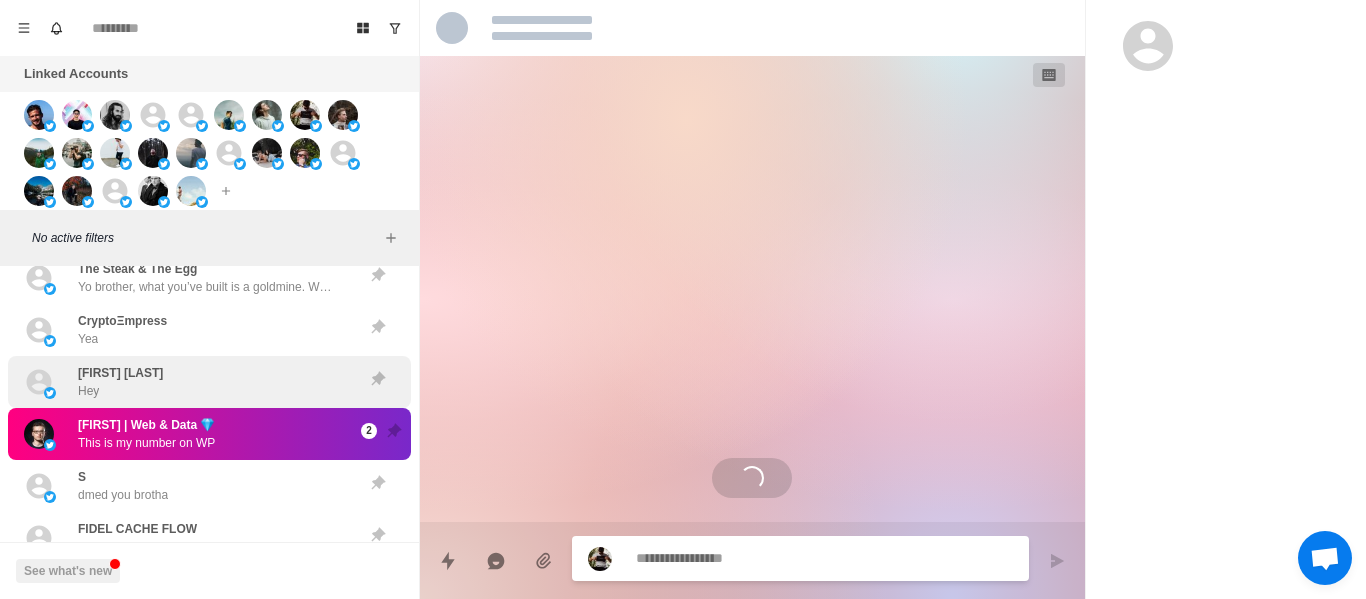 click on "Yo brother, what you’ve built is a goldmine. Would hate to miss out, when there's thousands of $ worth of revenue ready to be made." at bounding box center (208, 287) 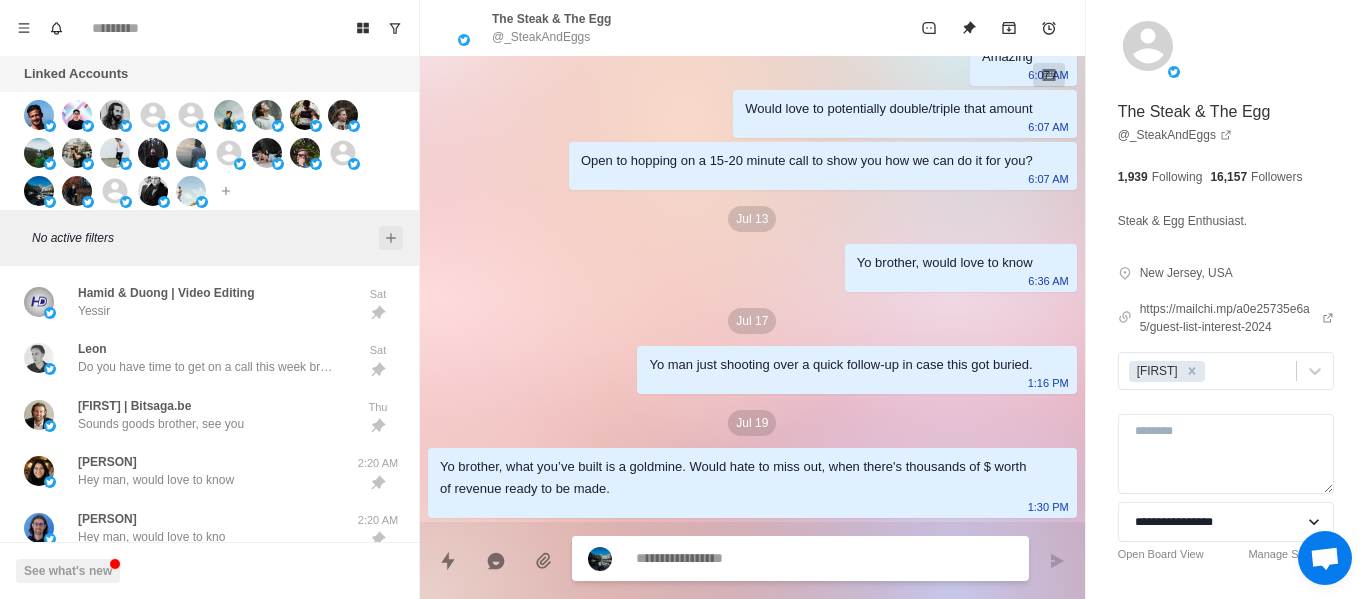 click 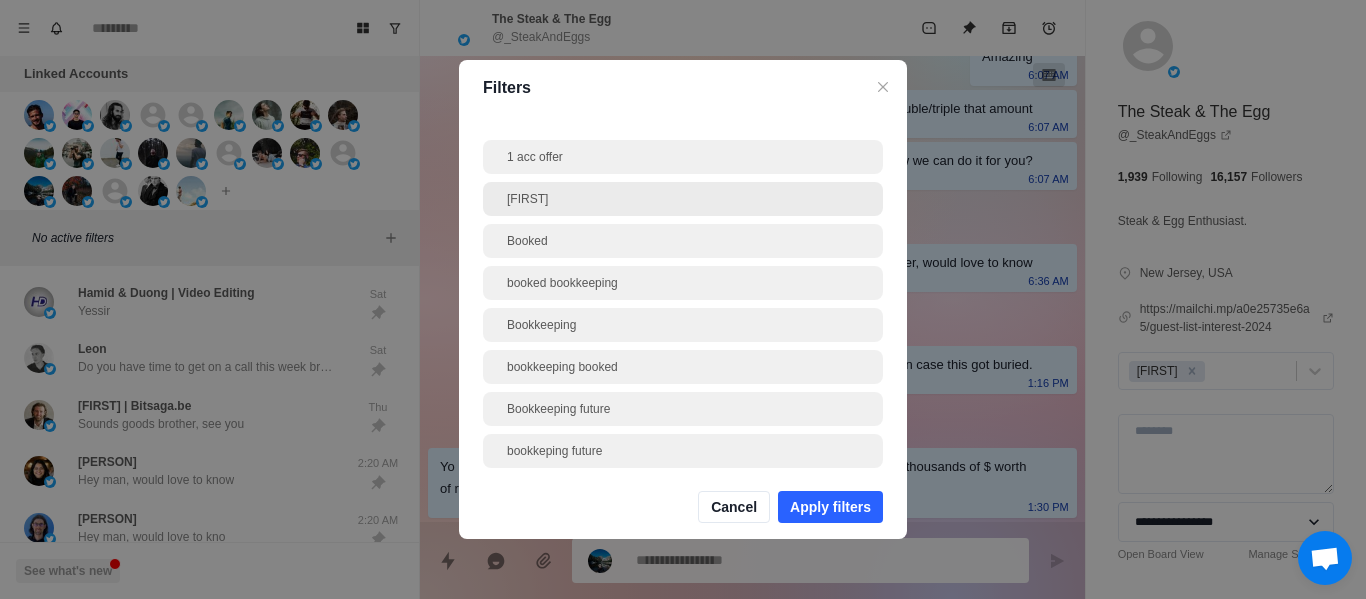 drag, startPoint x: 545, startPoint y: 224, endPoint x: 545, endPoint y: 206, distance: 18 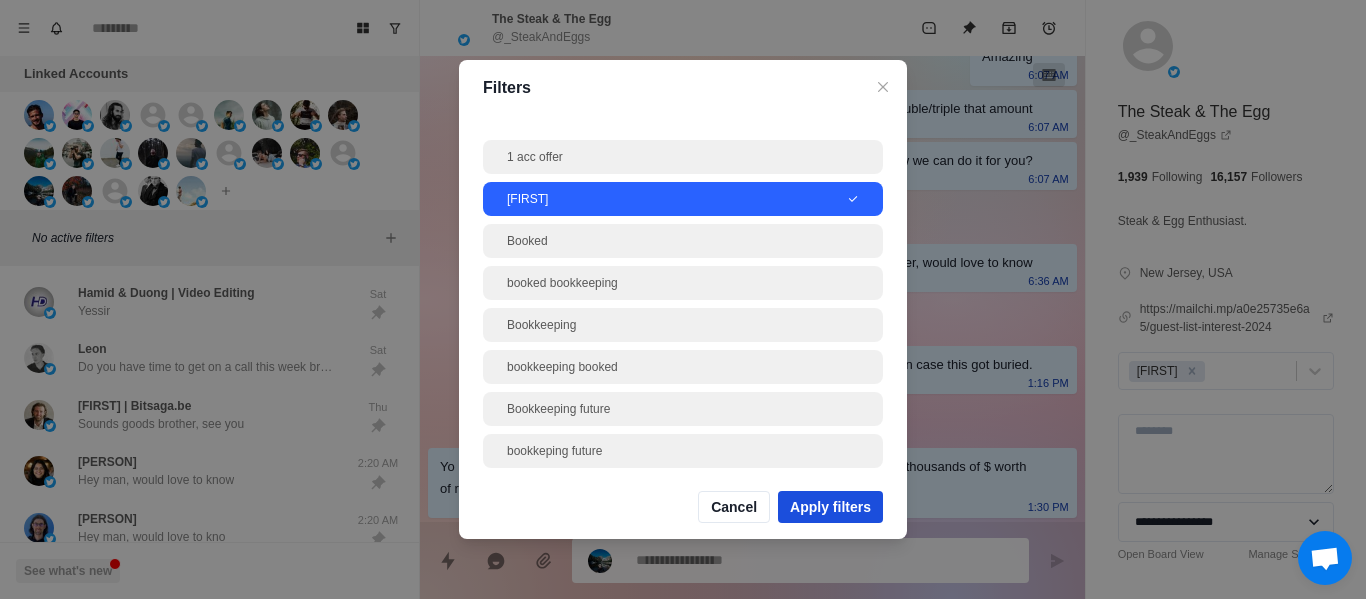 click on "Apply filters" at bounding box center [830, 507] 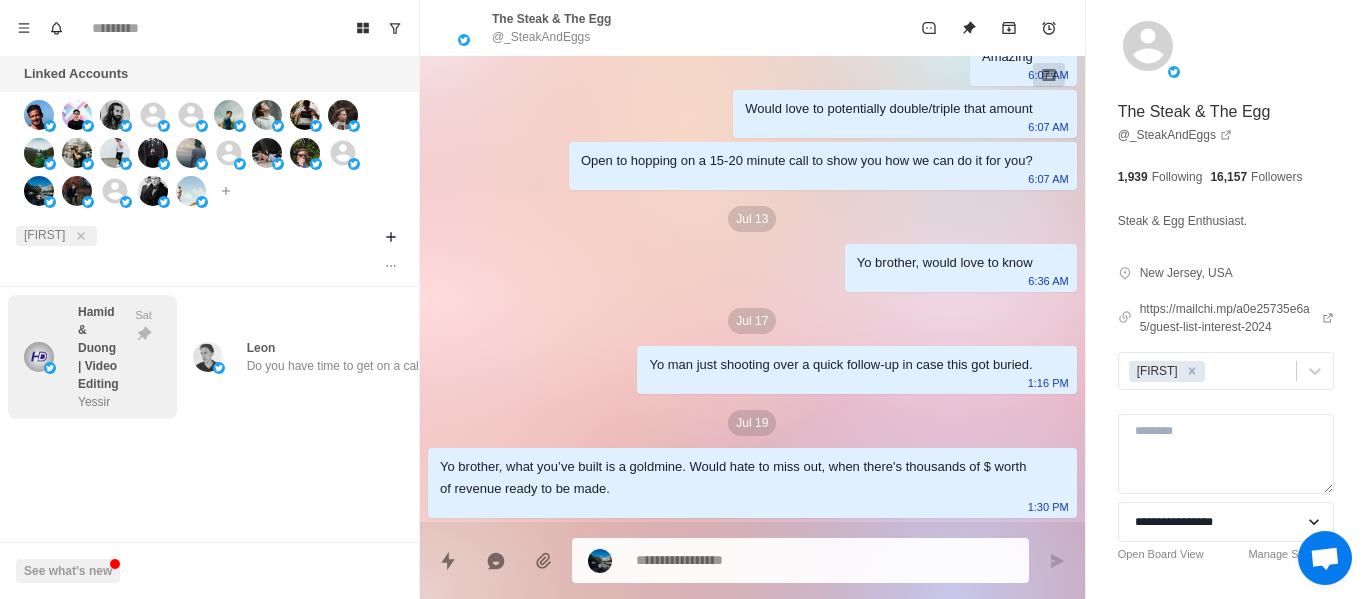 click on "Hamid & Duong | Video Editing" at bounding box center (98, 348) 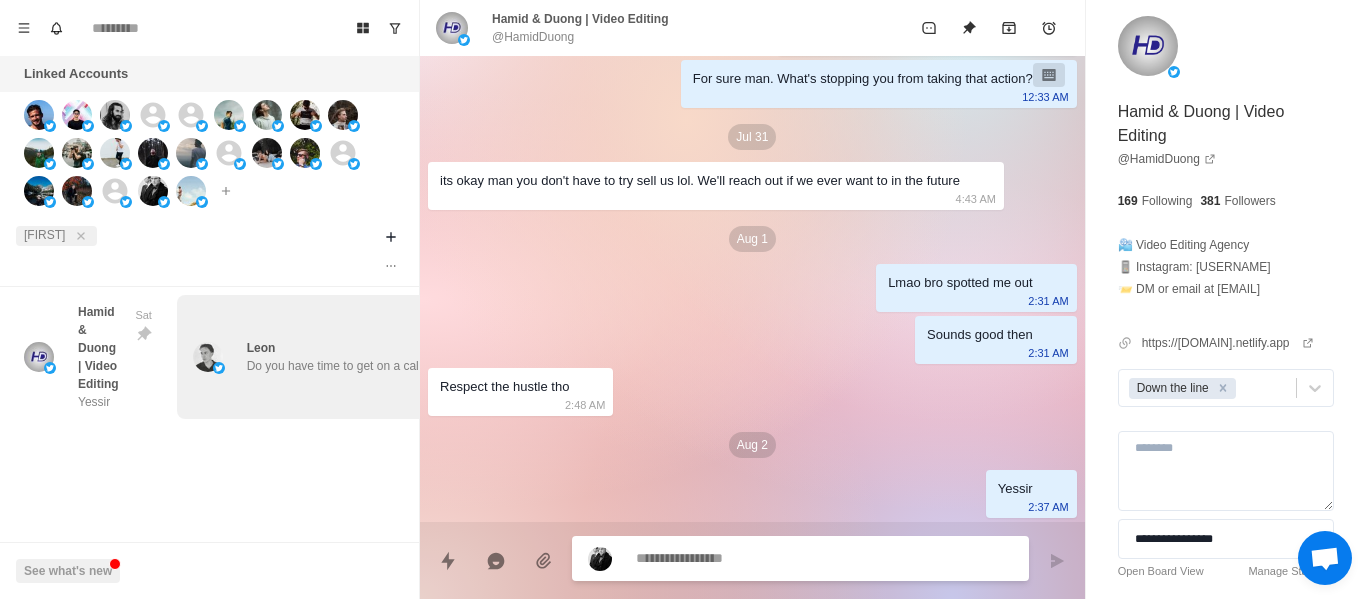 click on "Do you have time to get on a call this week brotha?" at bounding box center (377, 366) 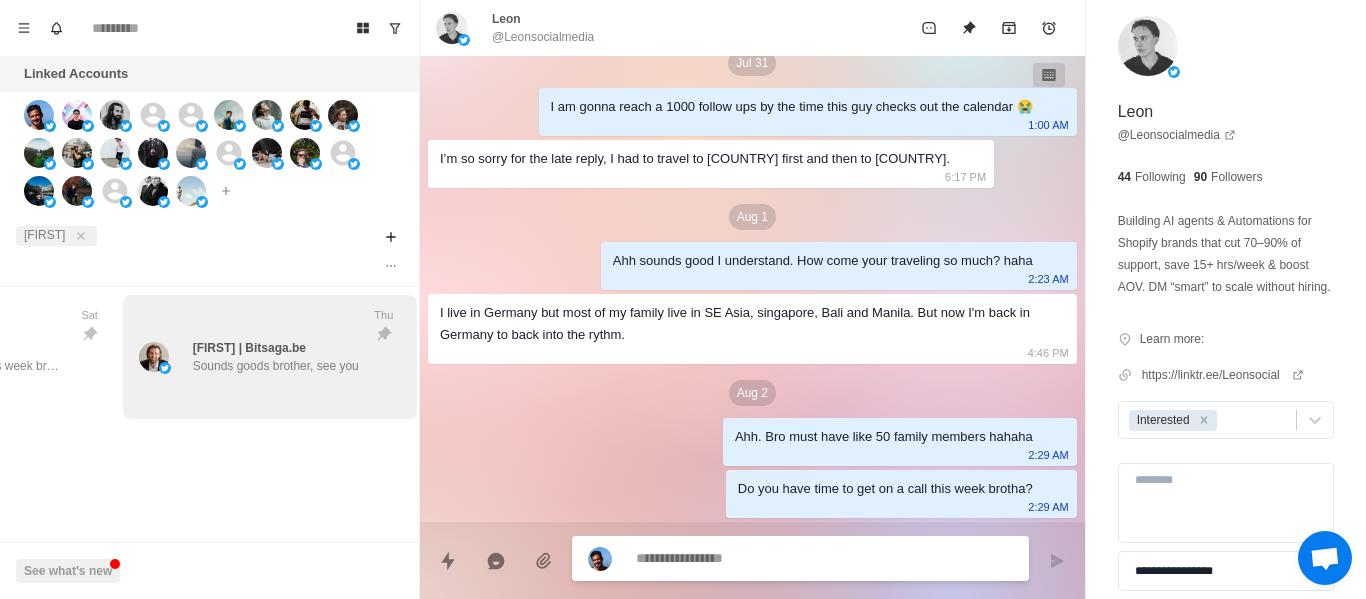 click on "Sounds goods brother, see you" at bounding box center [276, 366] 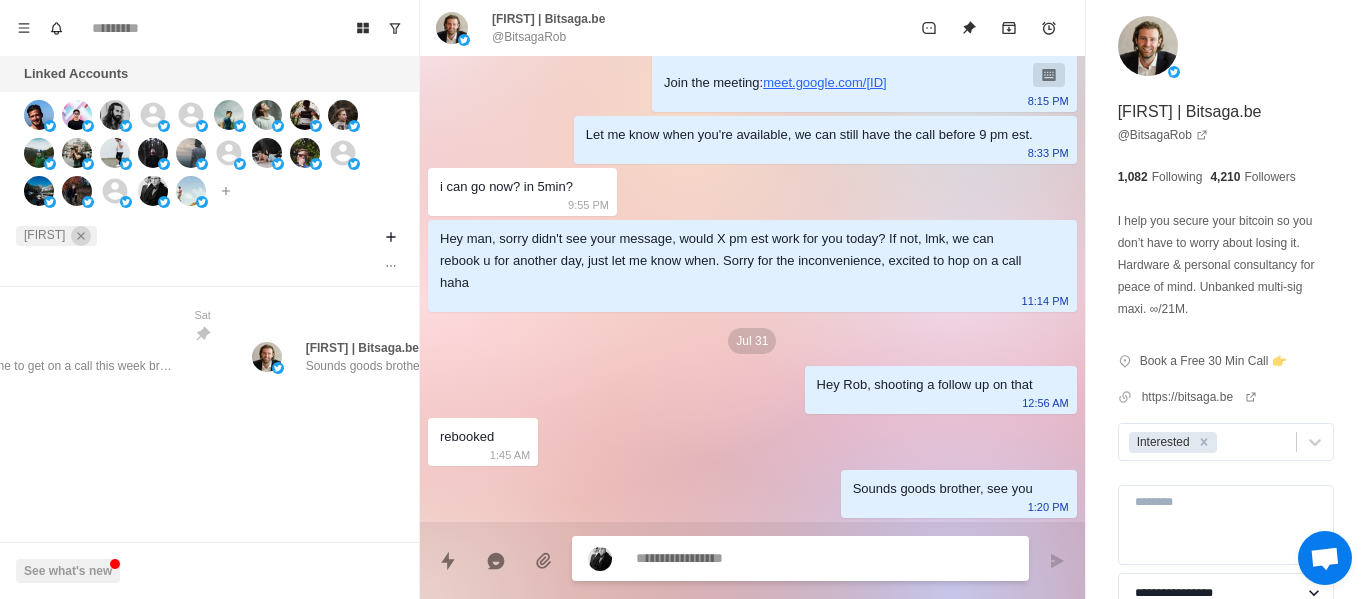 click 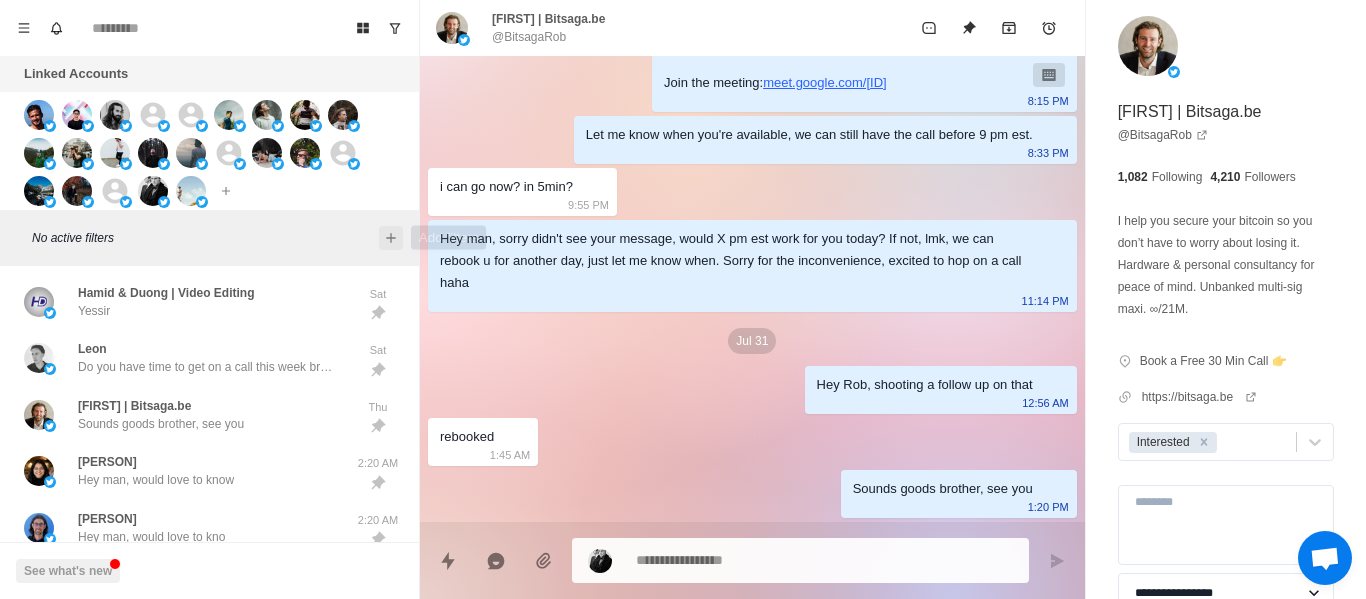 click 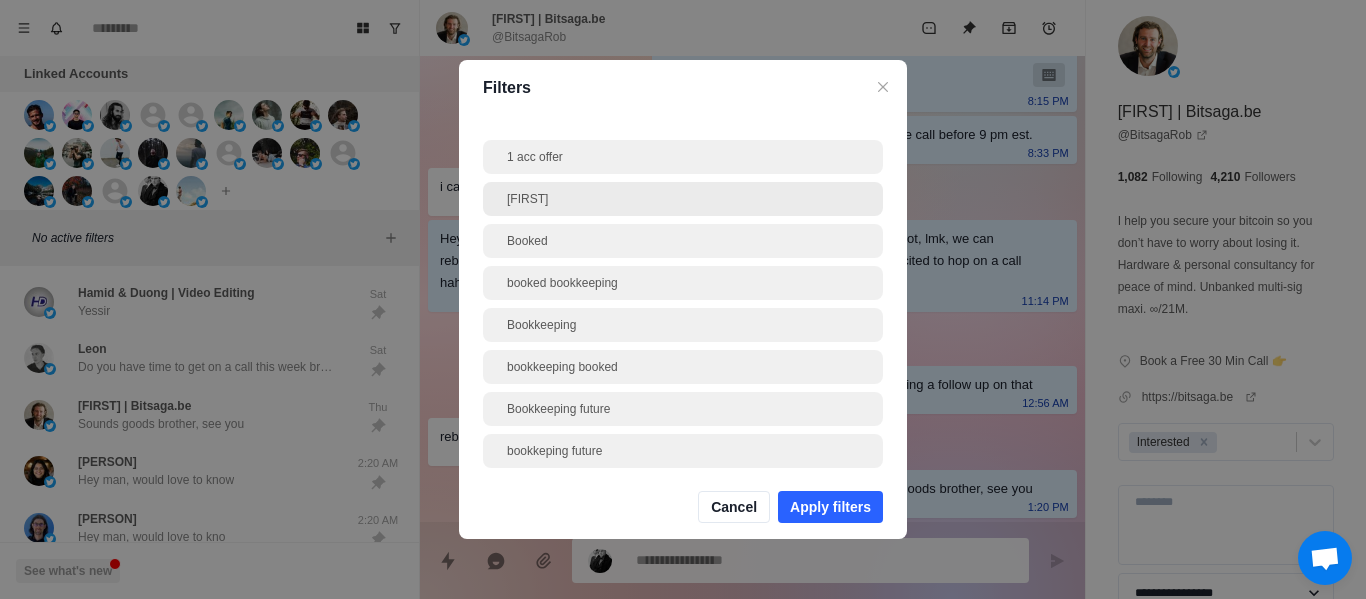 click on "Andrew" at bounding box center [683, 199] 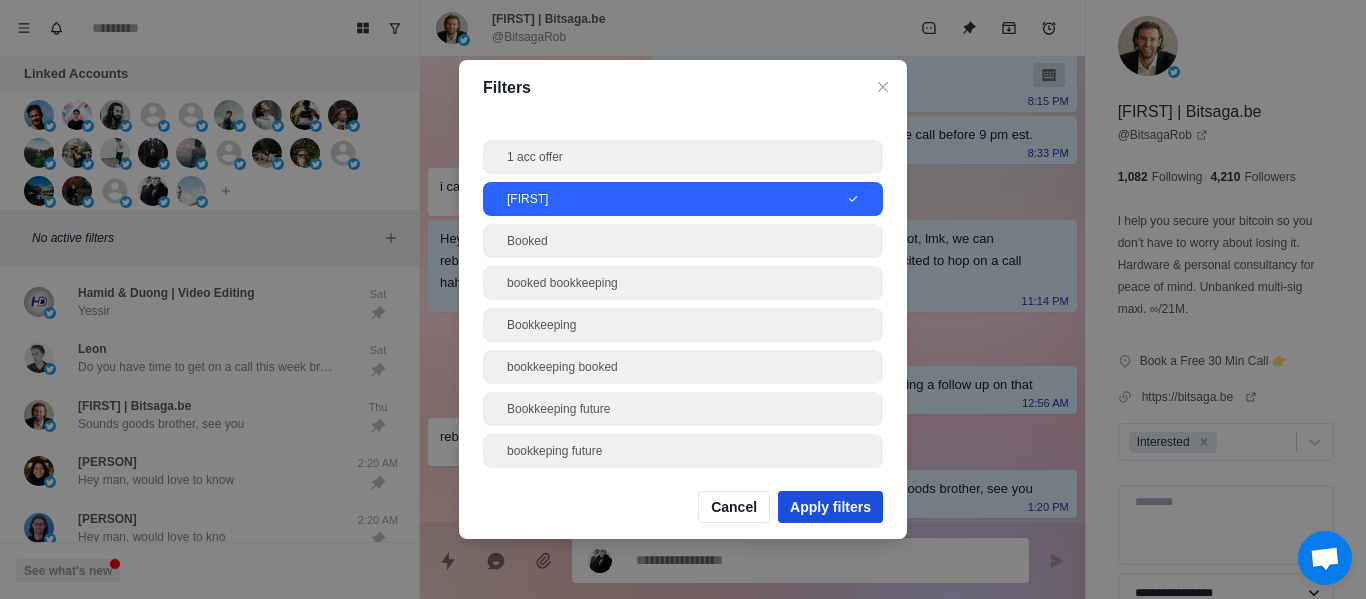 drag, startPoint x: 821, startPoint y: 498, endPoint x: 802, endPoint y: 510, distance: 22.472204 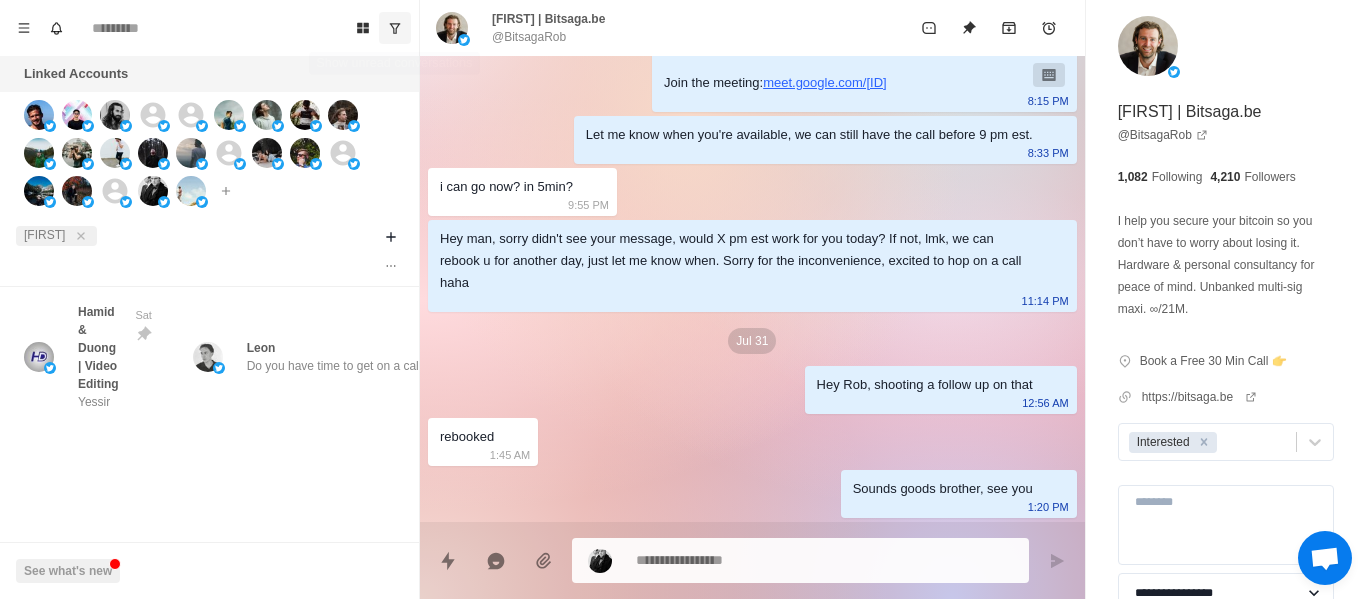click at bounding box center [395, 28] 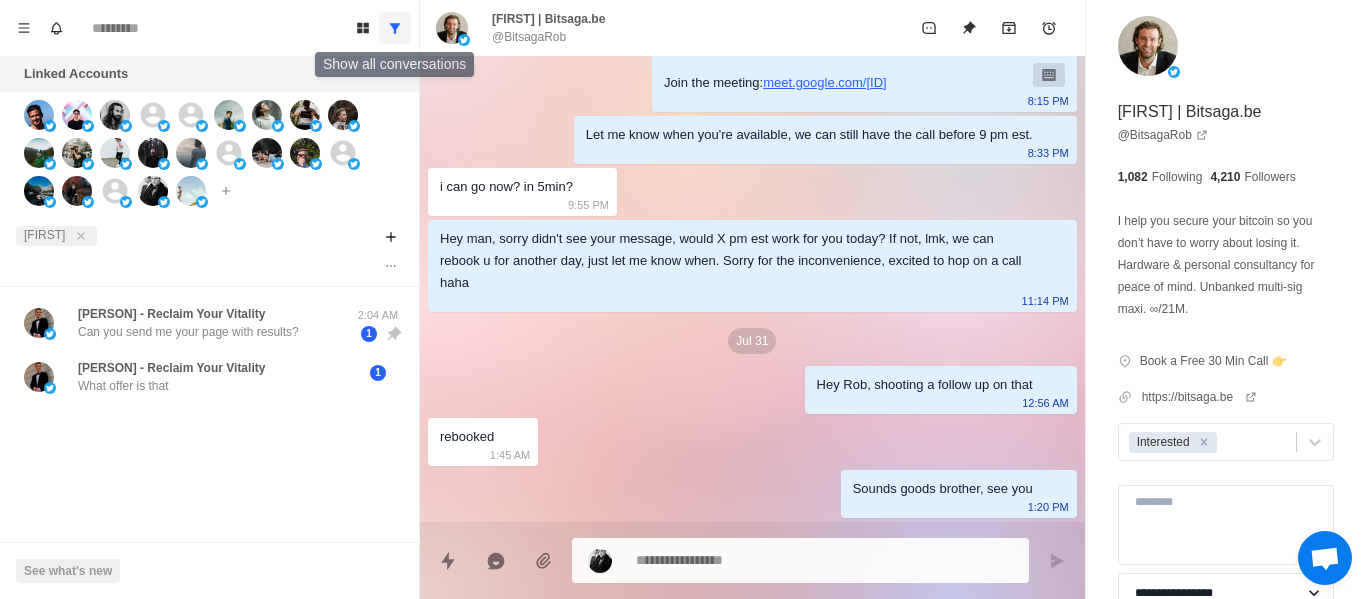 click 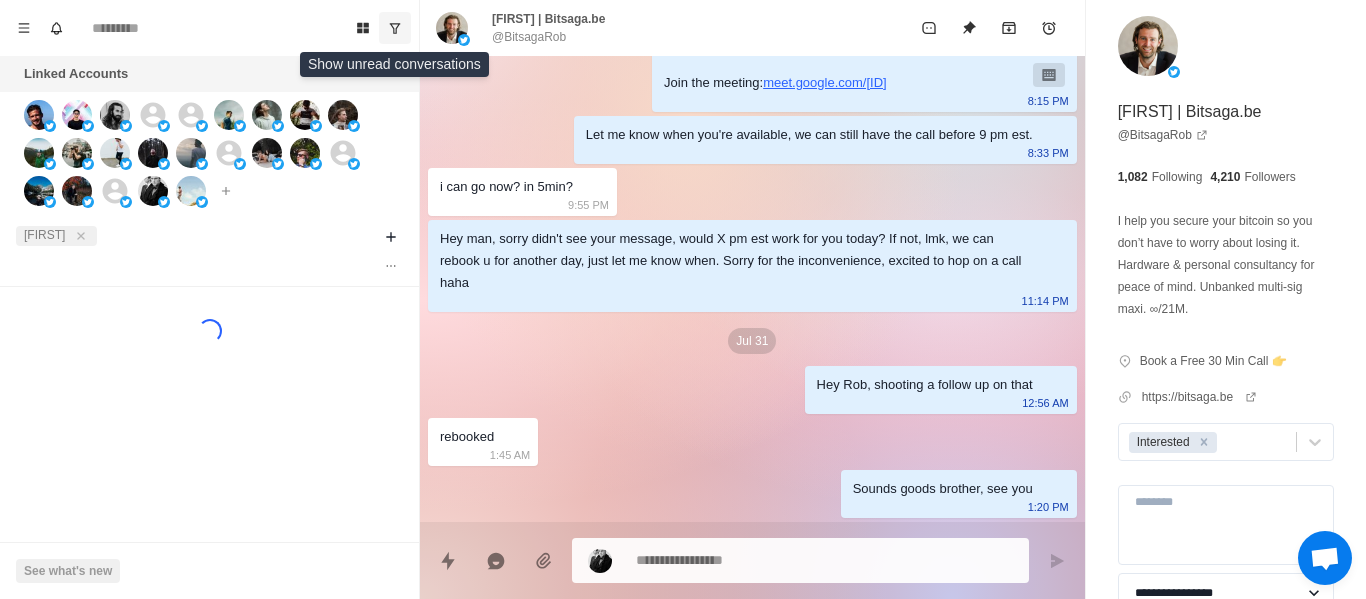 click 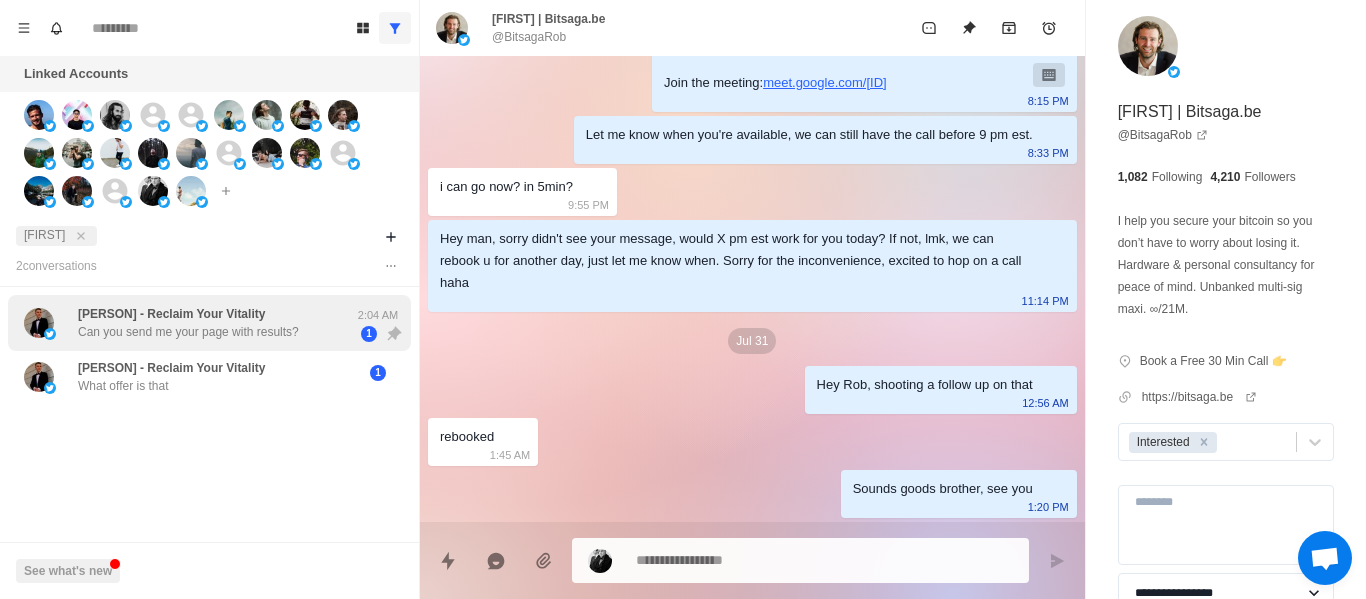 click on "Can you send me your page with results?" at bounding box center [188, 332] 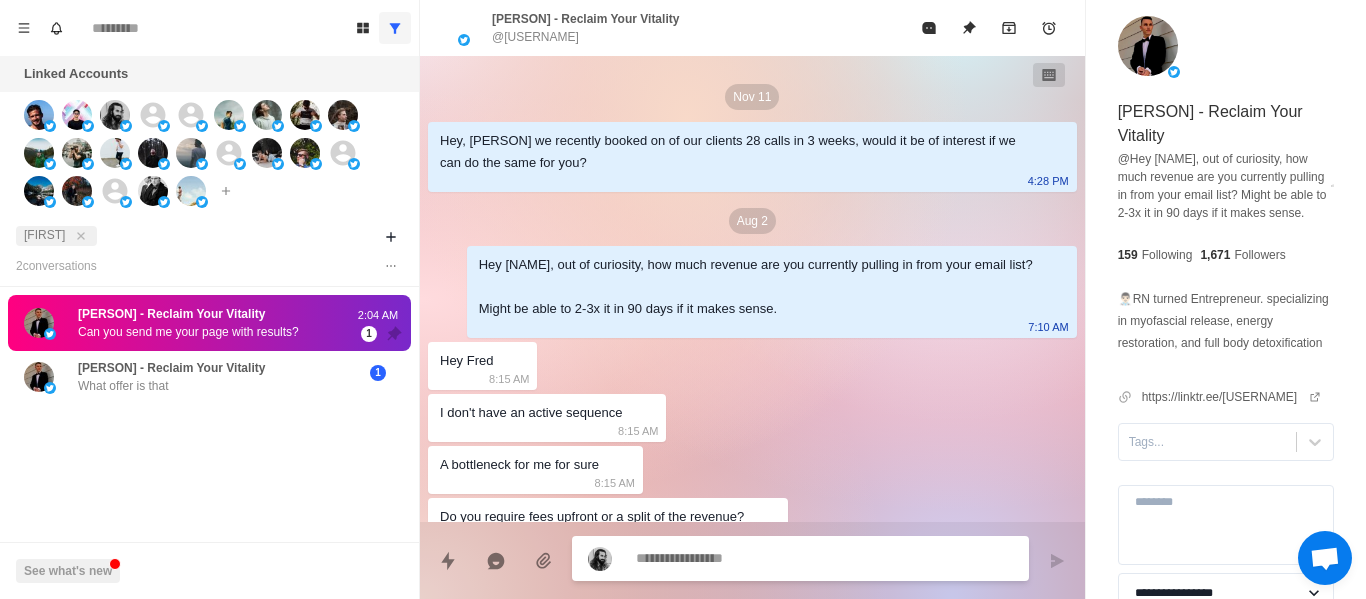 scroll, scrollTop: 462, scrollLeft: 0, axis: vertical 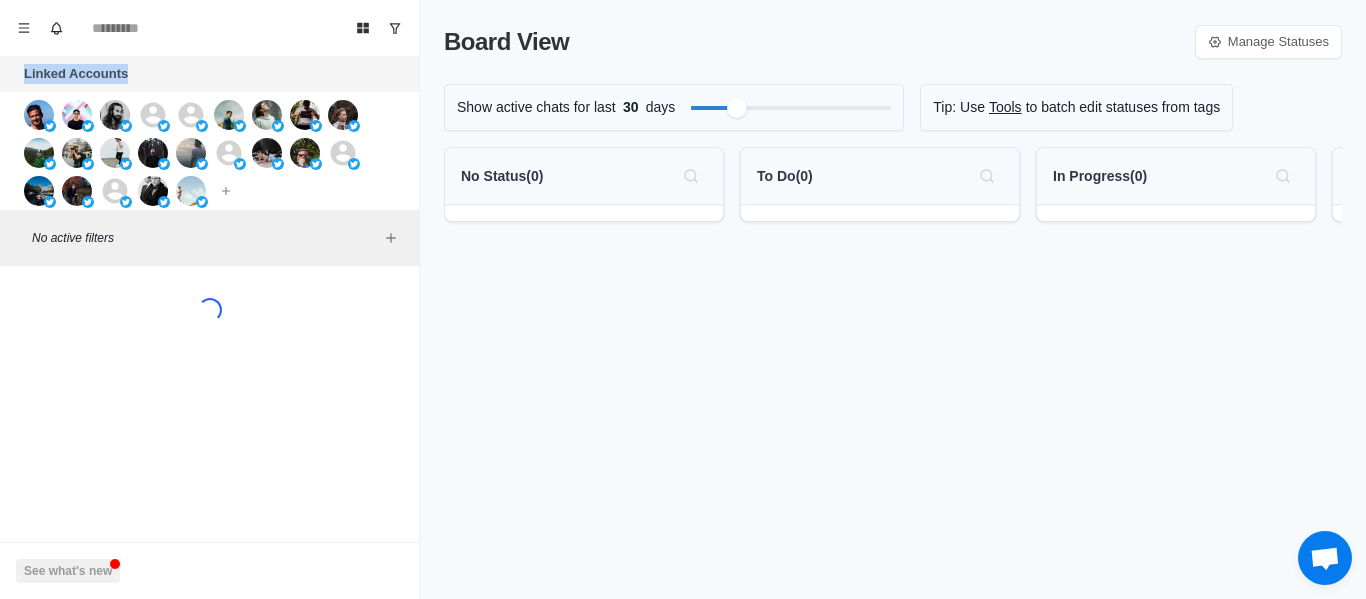 click on "Board View Tools Archived Chats Mark many as read Keyboard shortcuts Team Settings Upgrade Log out Past reminders No notifications Create a reminder in a conversation to be notified Linked Accounts Connect X account Connect Instagram account Additional account cost: +$48/year No active filters Loading... See what's new" at bounding box center [210, 299] 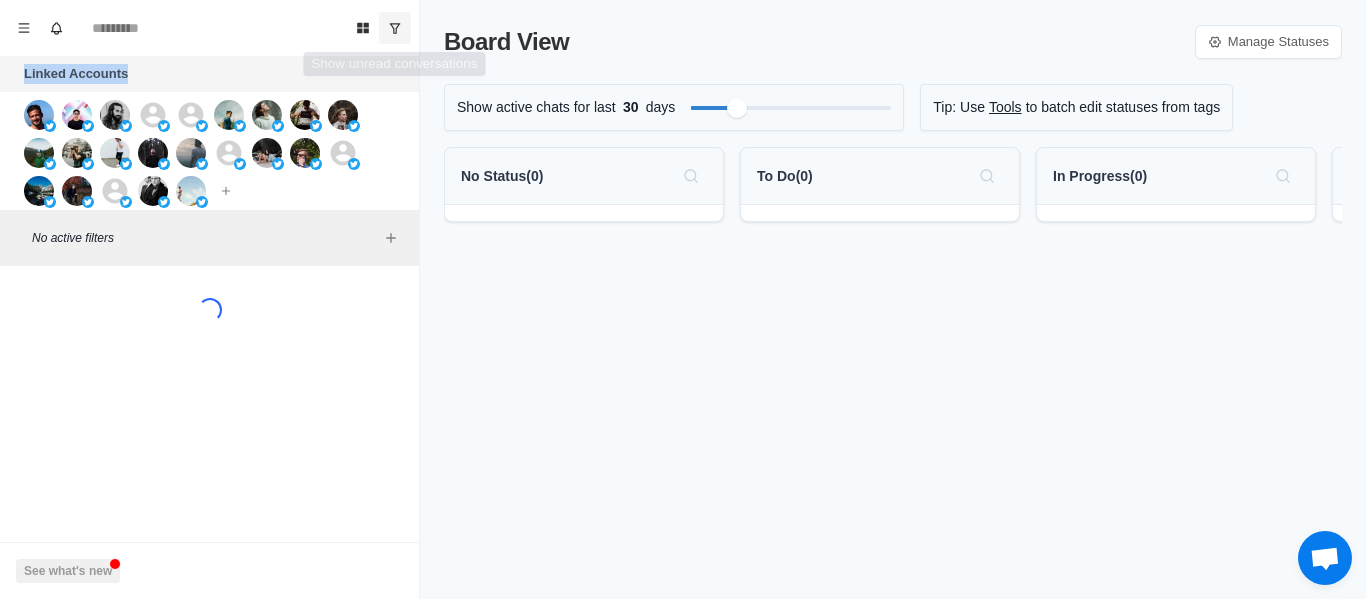 click at bounding box center (395, 28) 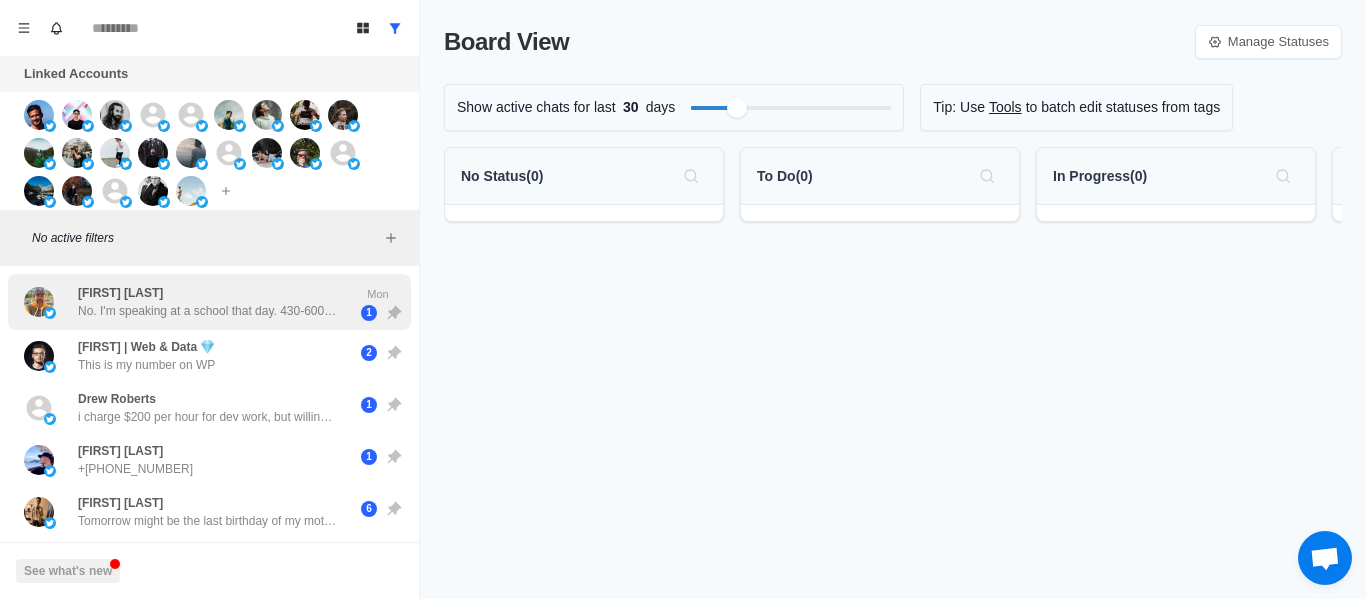 drag, startPoint x: 273, startPoint y: 347, endPoint x: 242, endPoint y: 312, distance: 46.75468 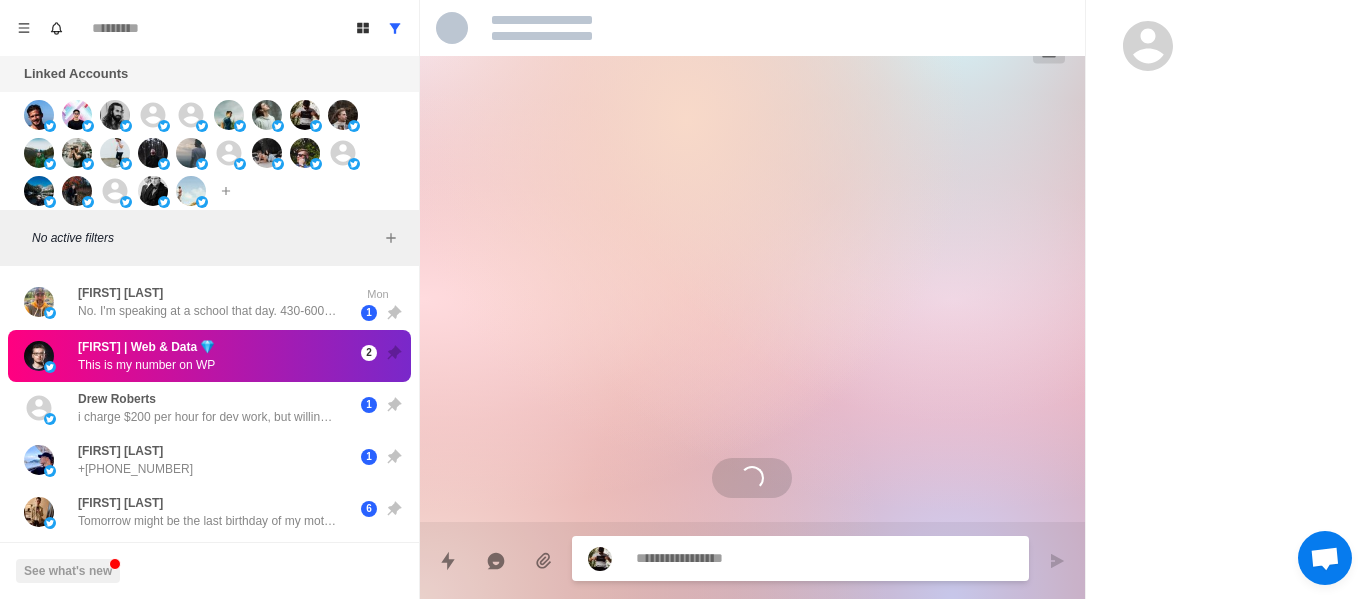 click on "[FIRST] [LAST] No. I'm speaking at a school that day. 430-600 pm" at bounding box center [208, 302] 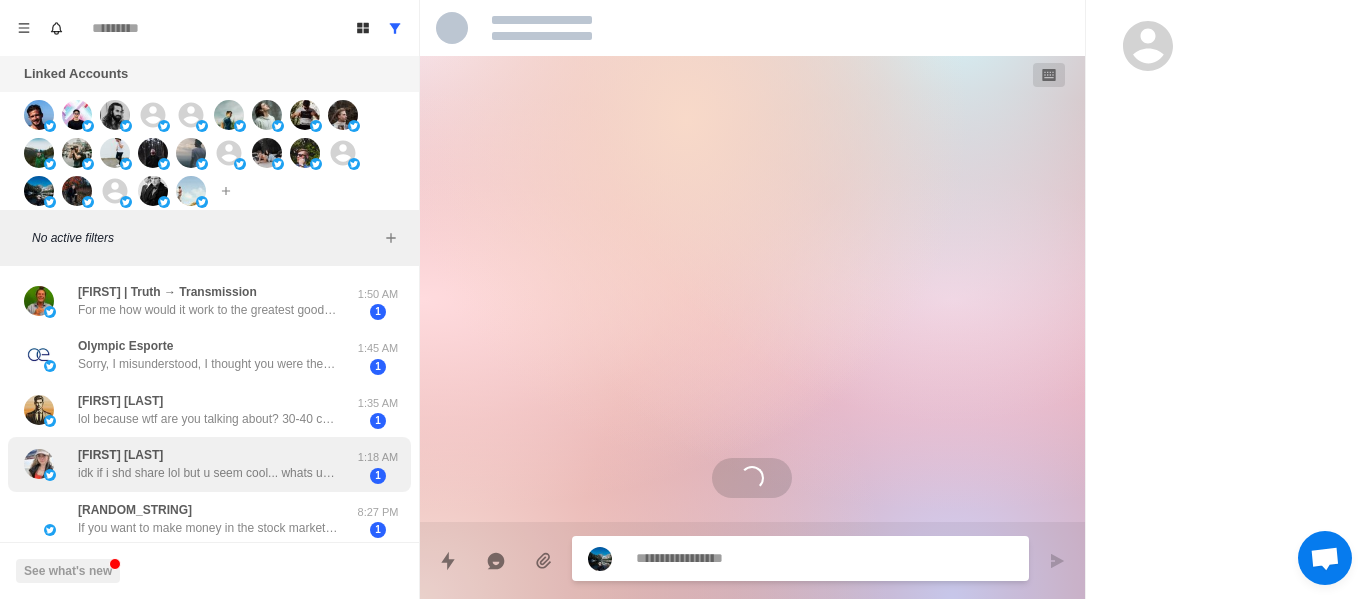 scroll, scrollTop: 391, scrollLeft: 0, axis: vertical 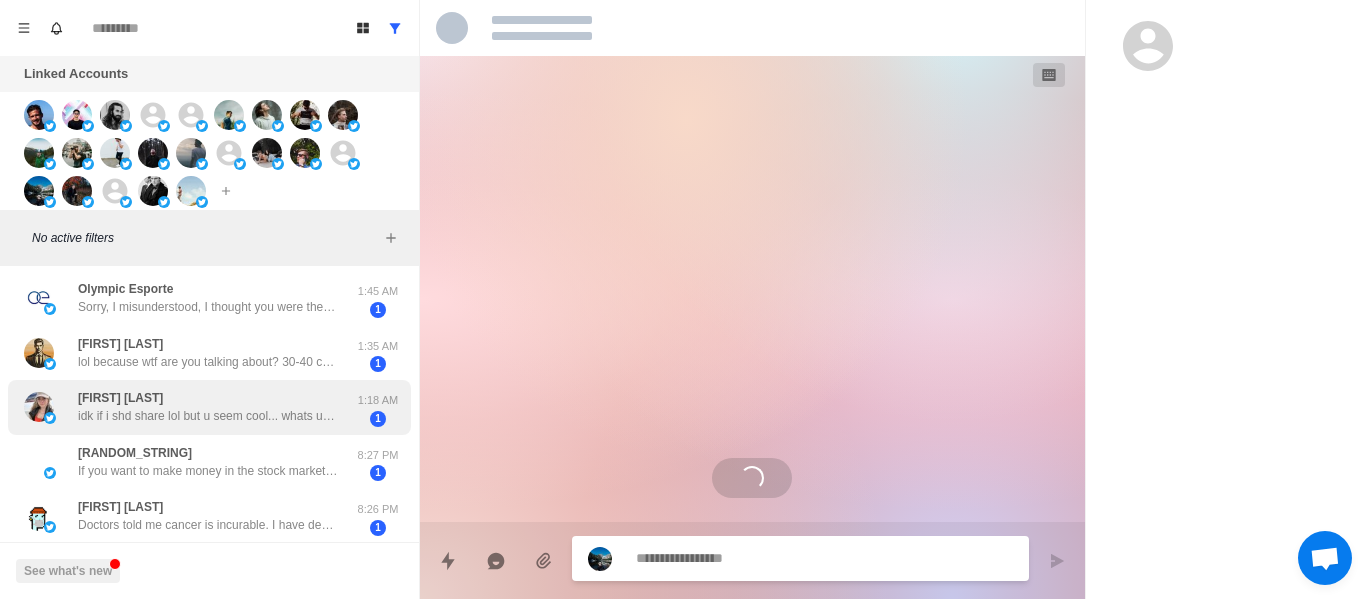 click on "[FIRST] [LAST]" at bounding box center [120, 398] 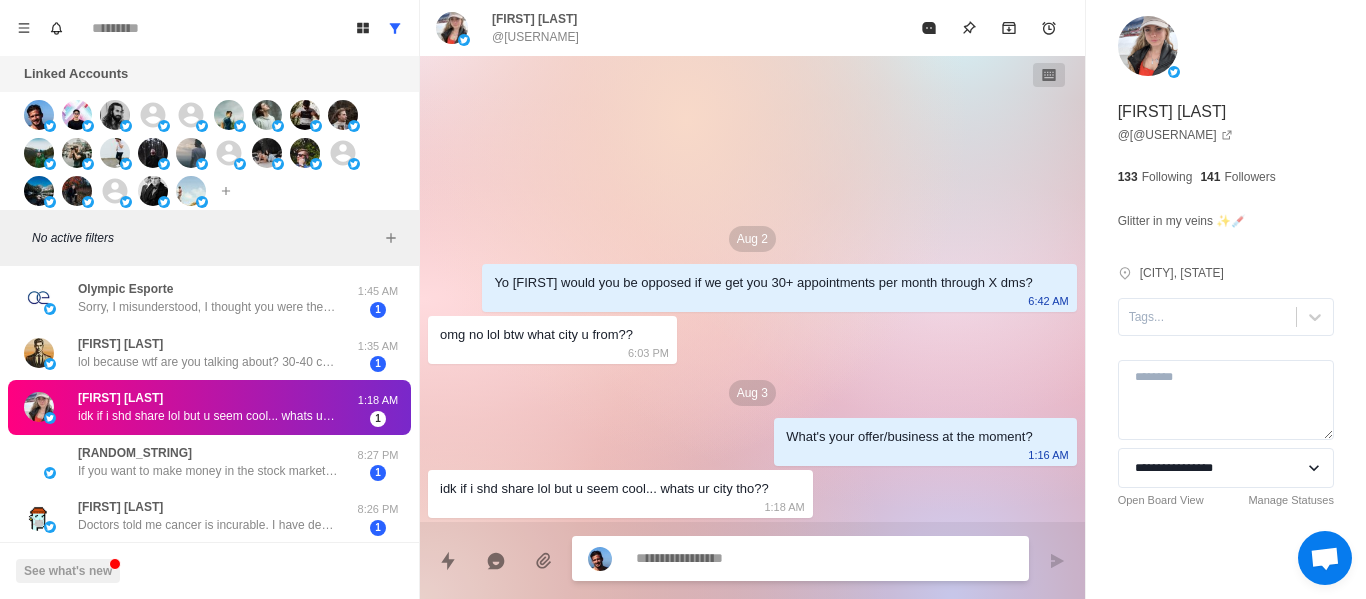 type on "*" 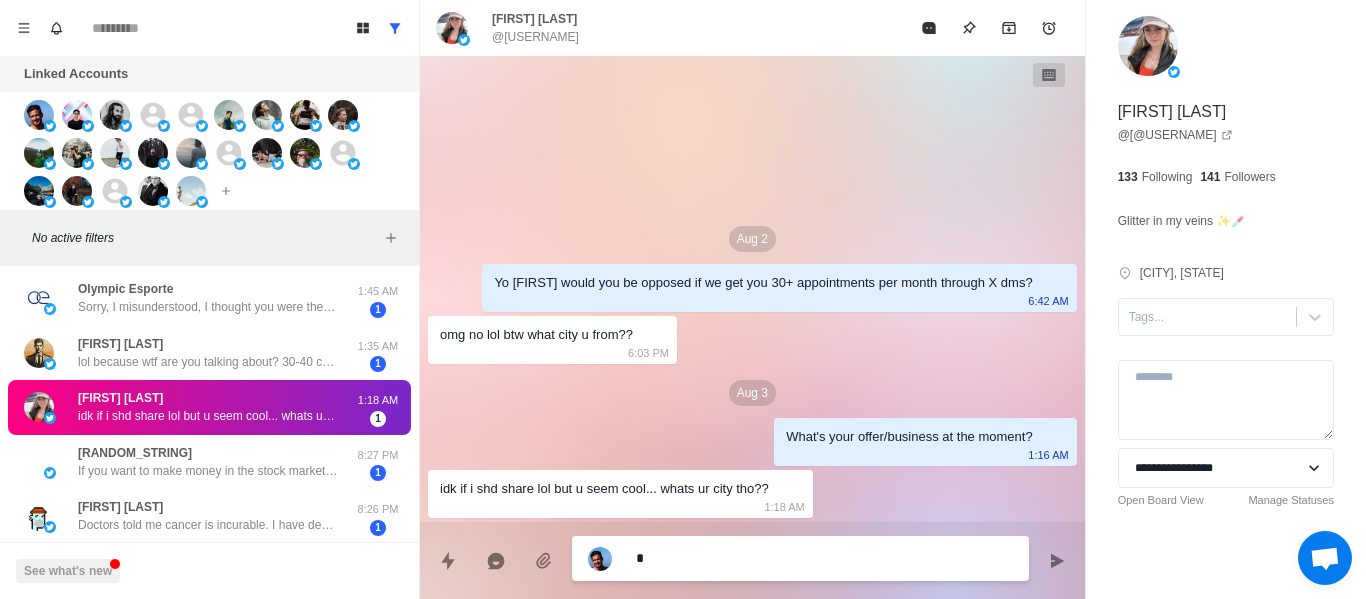 type on "*" 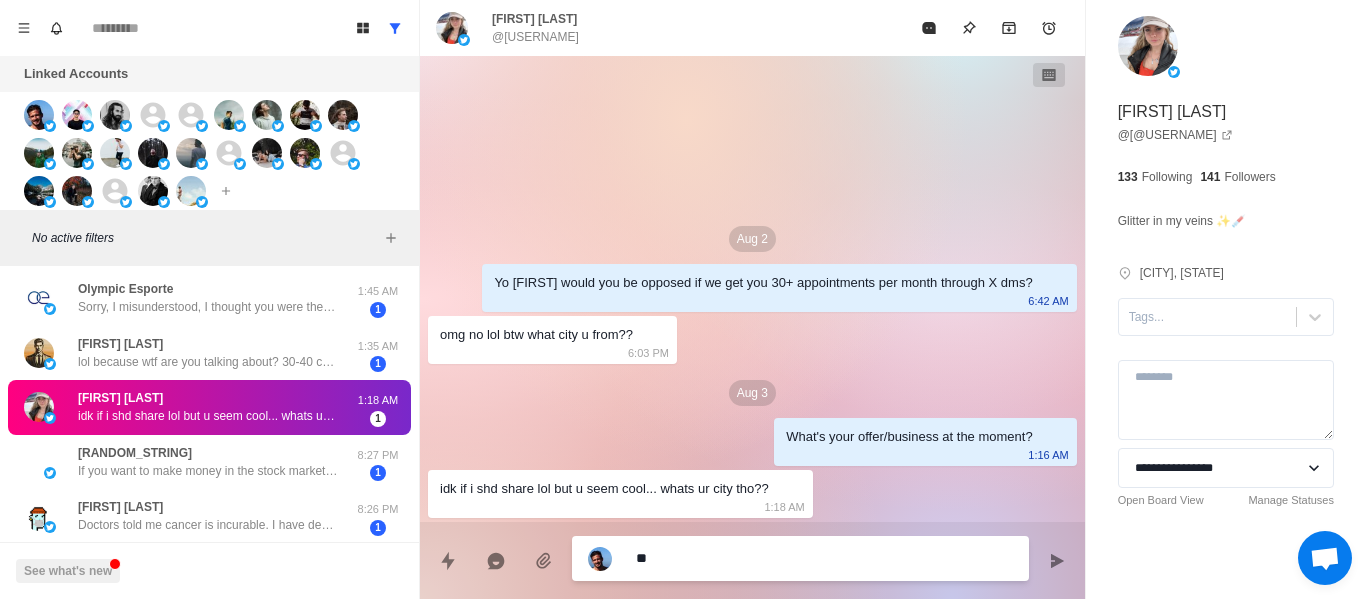 type on "*" 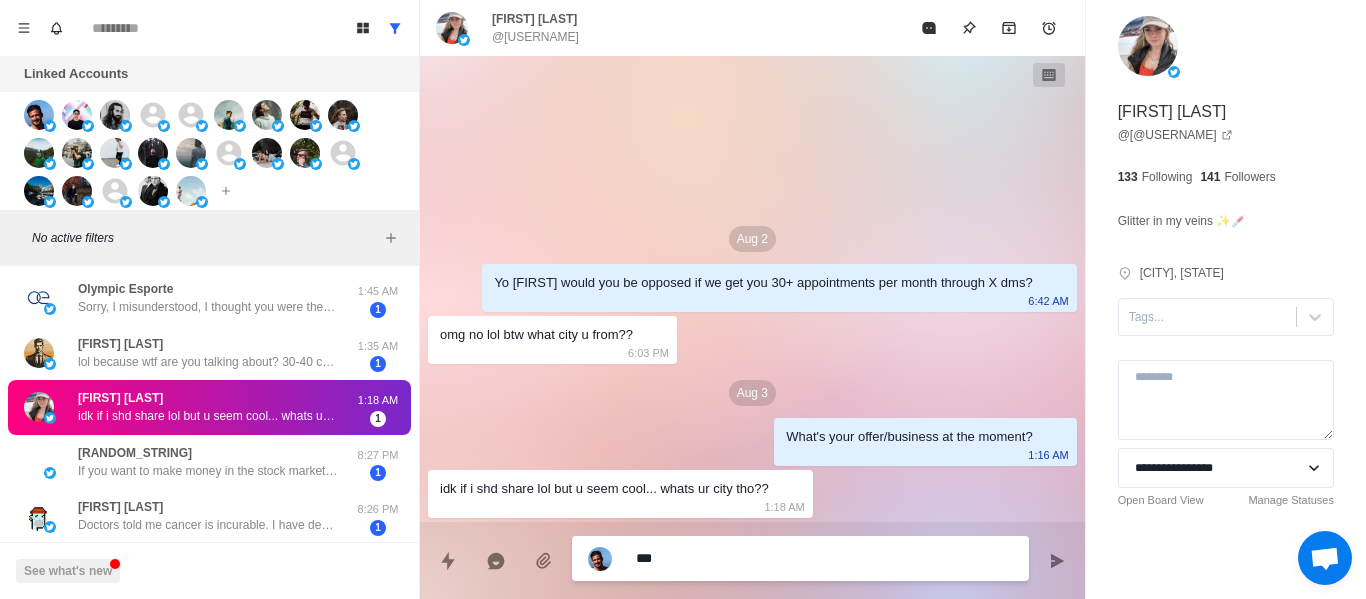 type on "*" 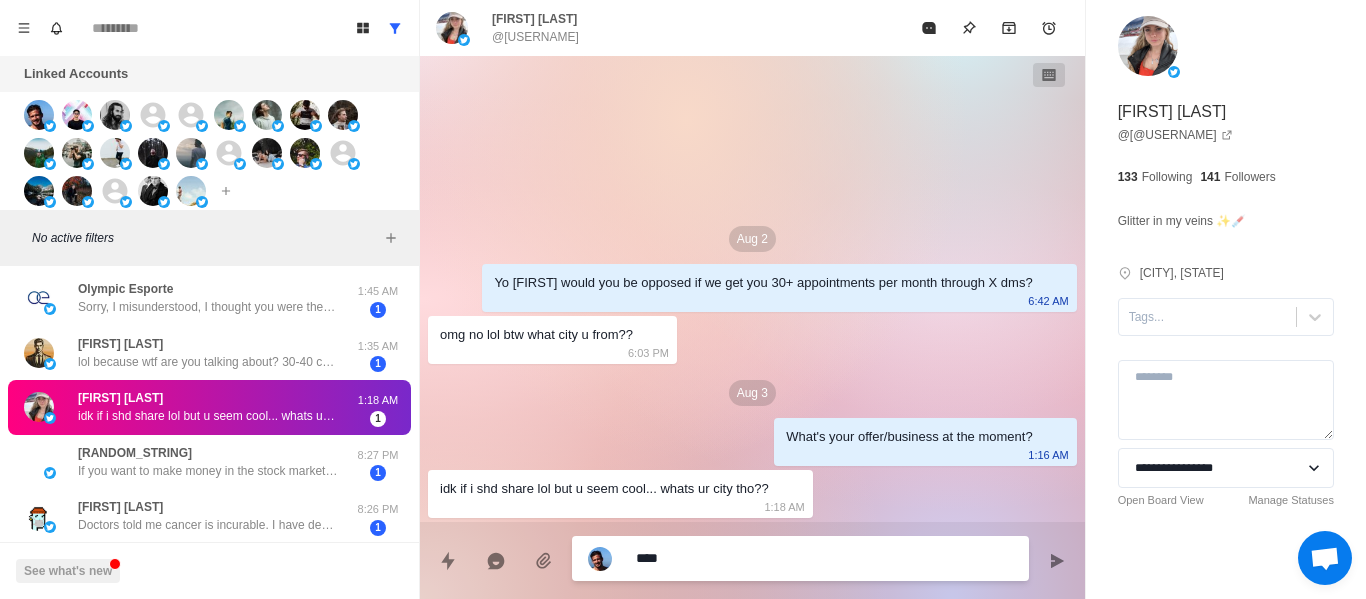 type on "*" 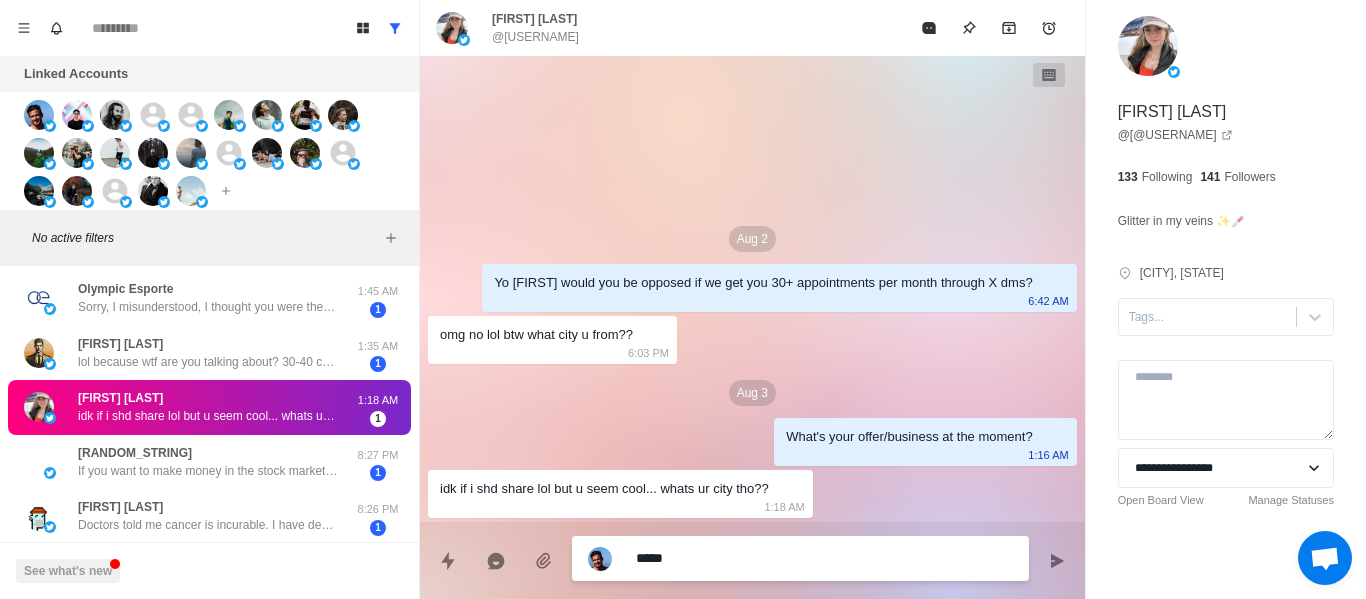 type on "*" 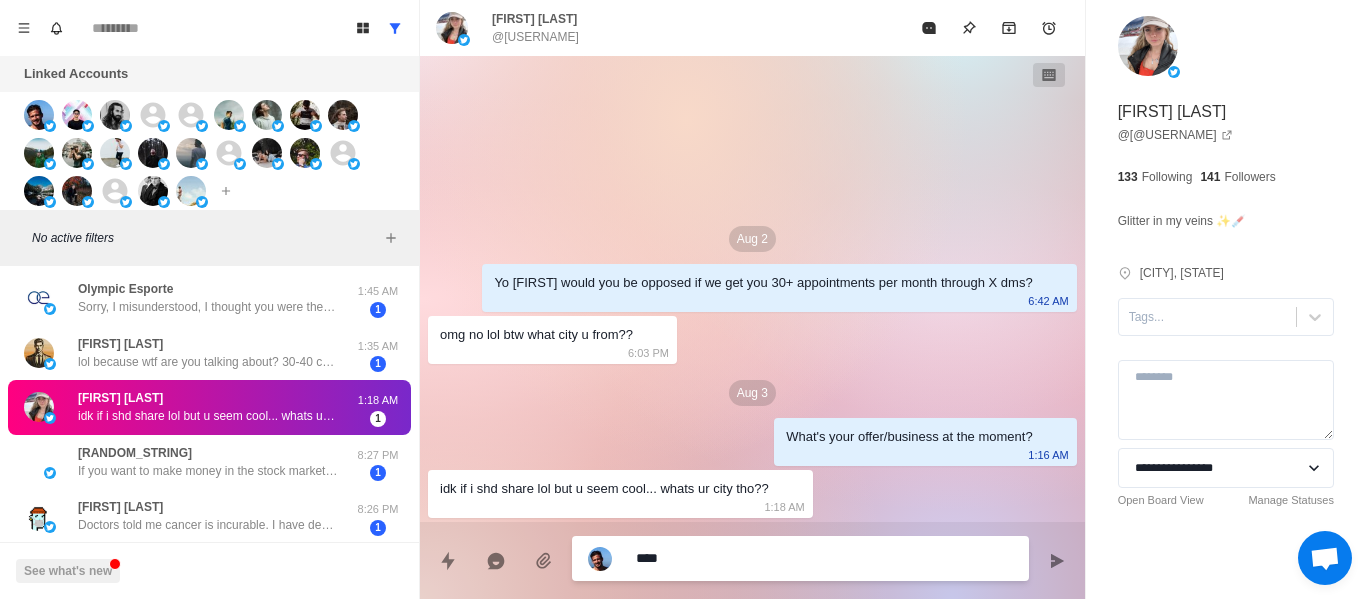 type on "*" 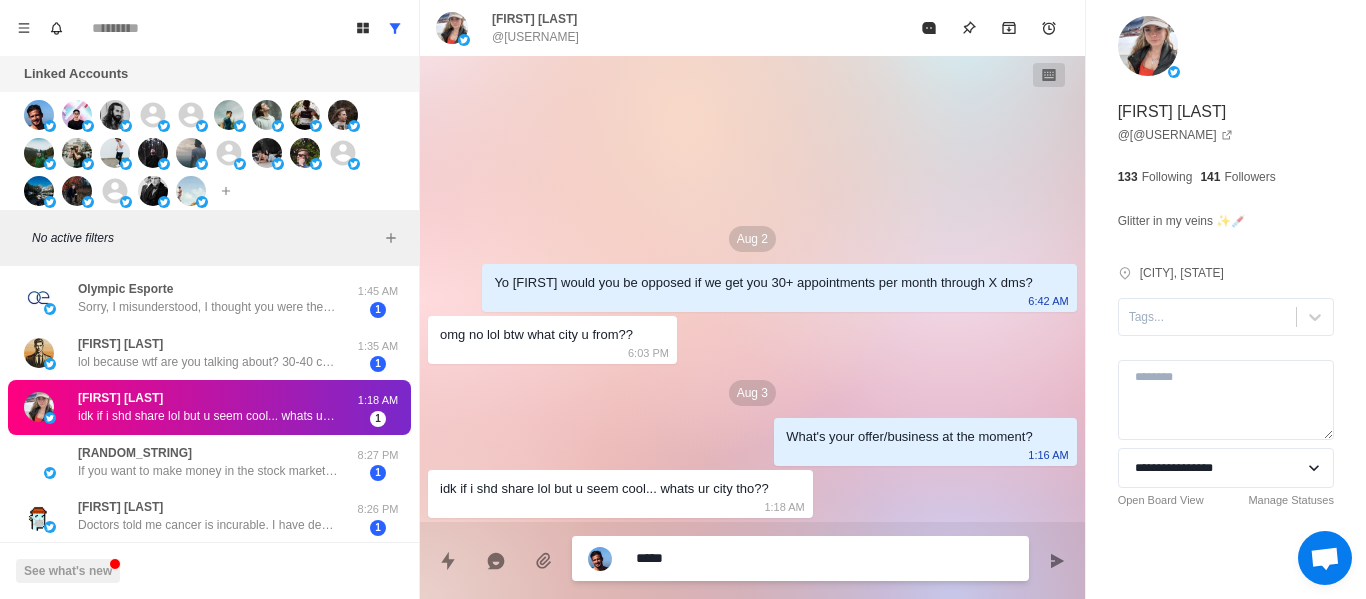 type on "*" 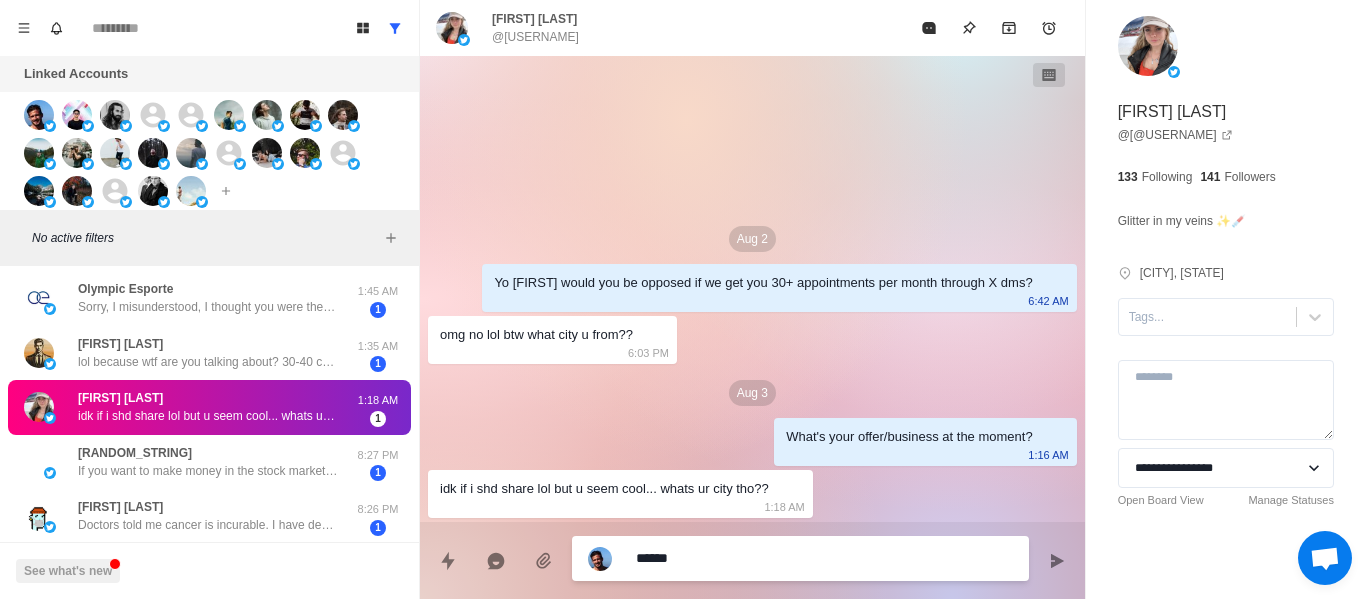 type on "*" 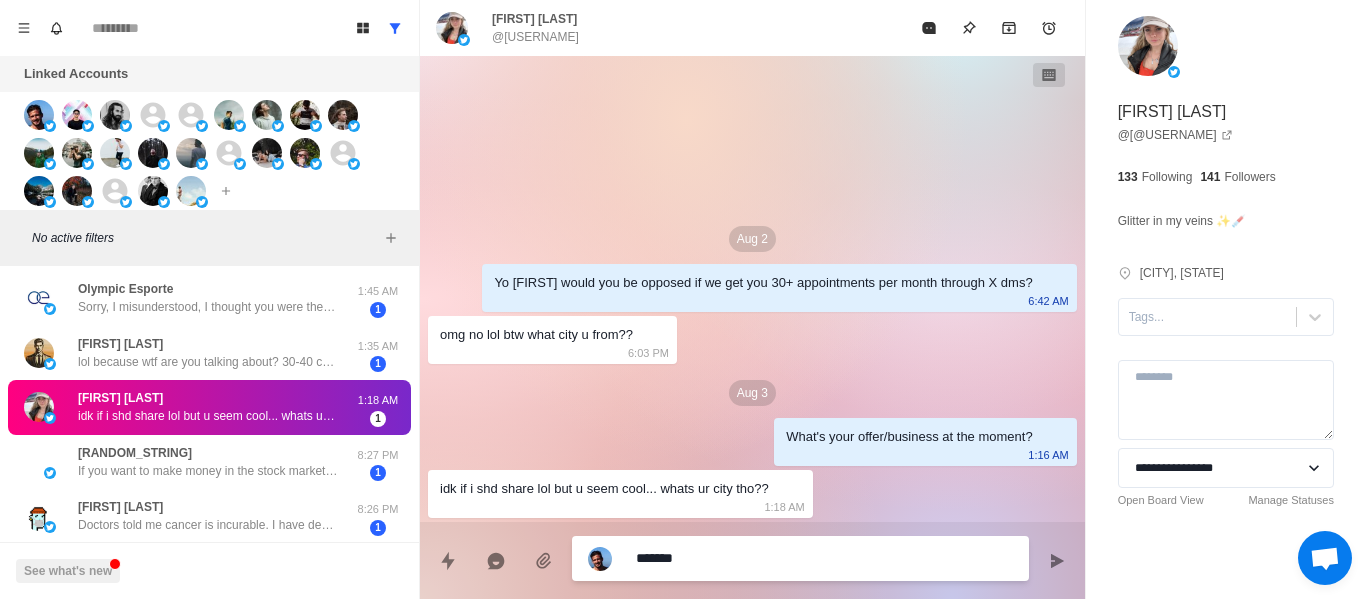 type on "*" 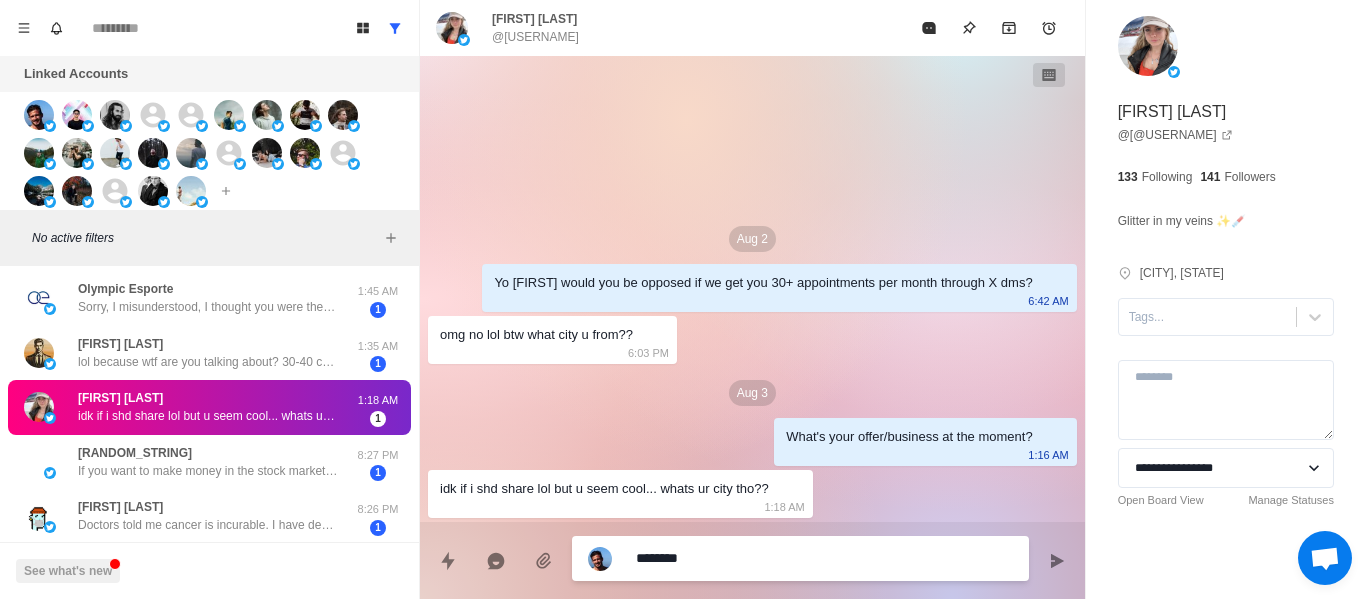 type on "*" 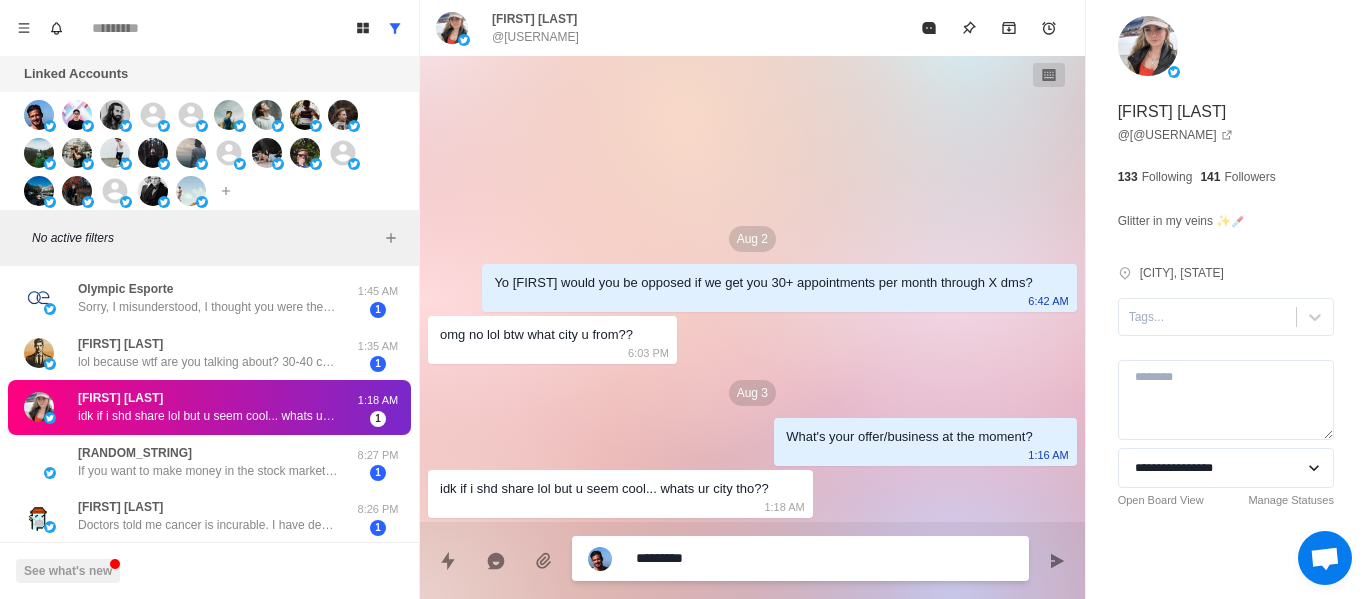 type on "*" 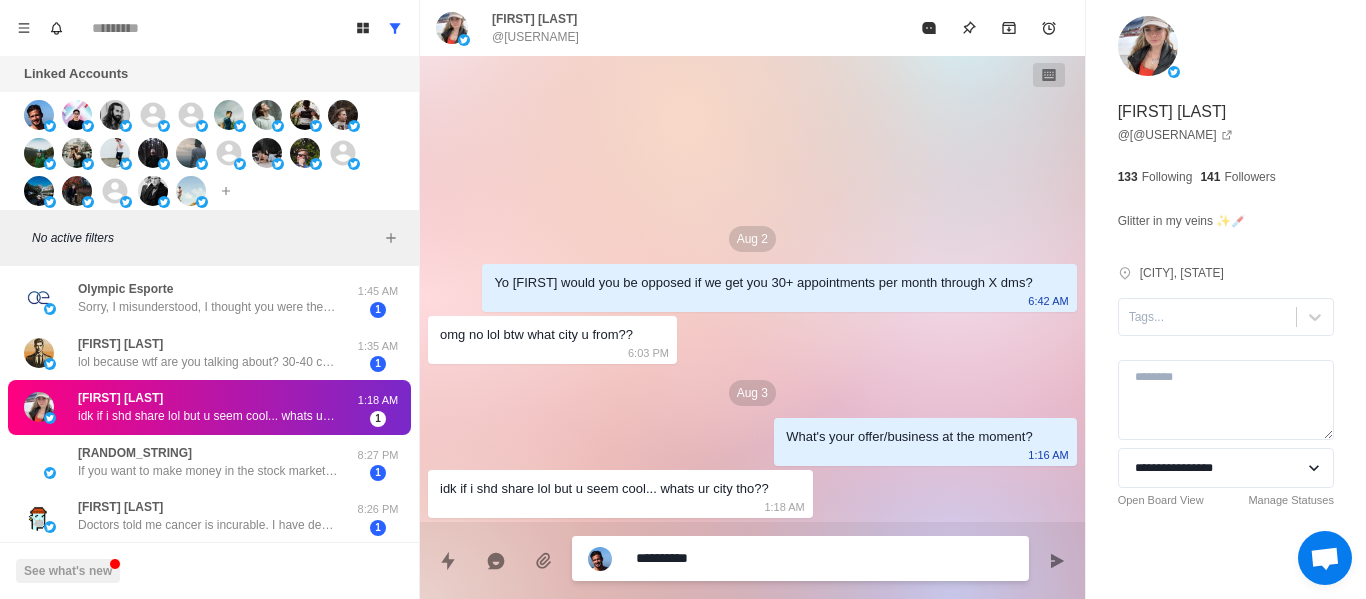 type on "**********" 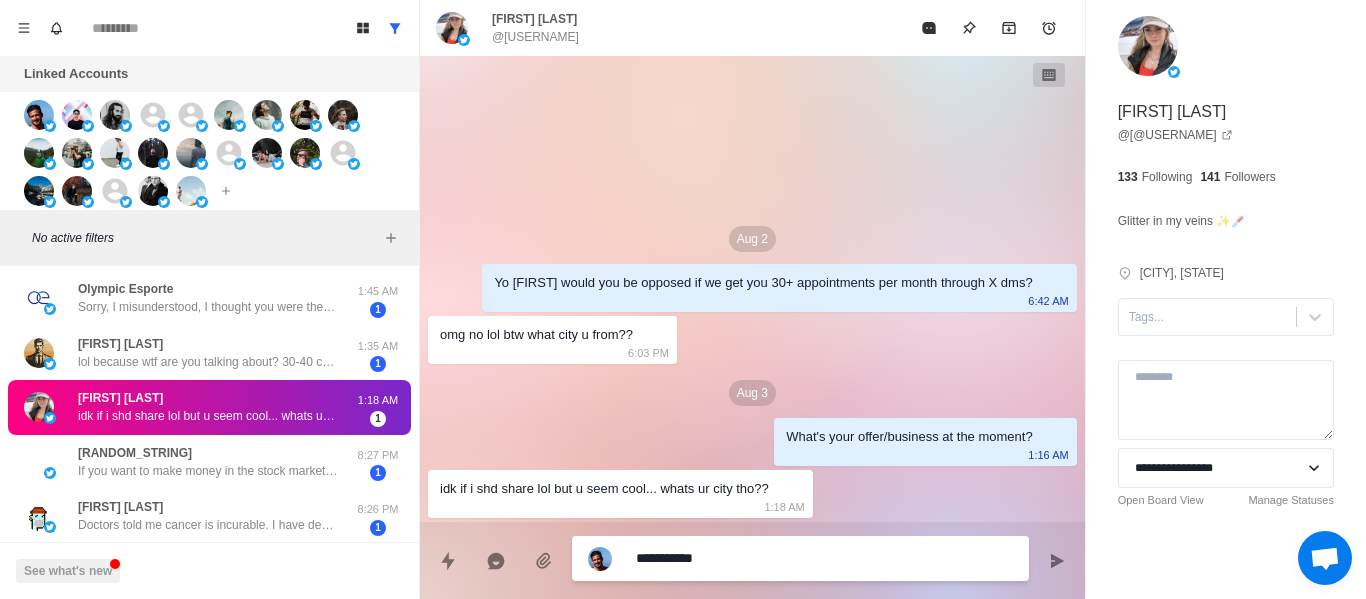 type on "*" 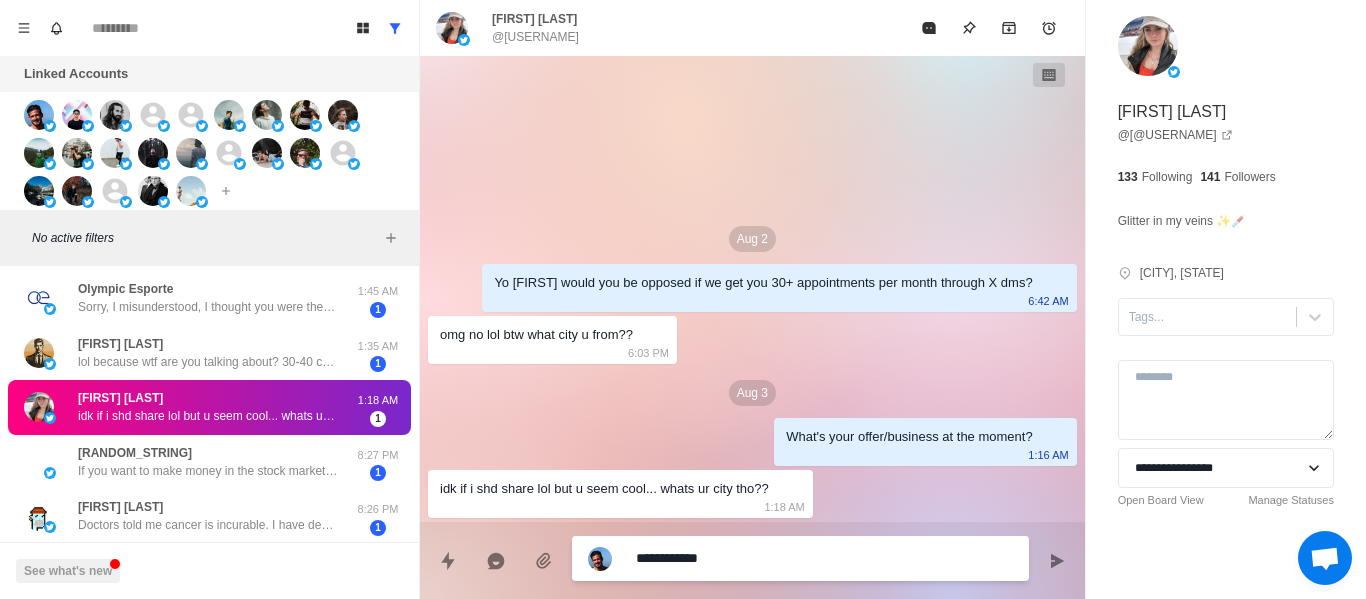 type on "*" 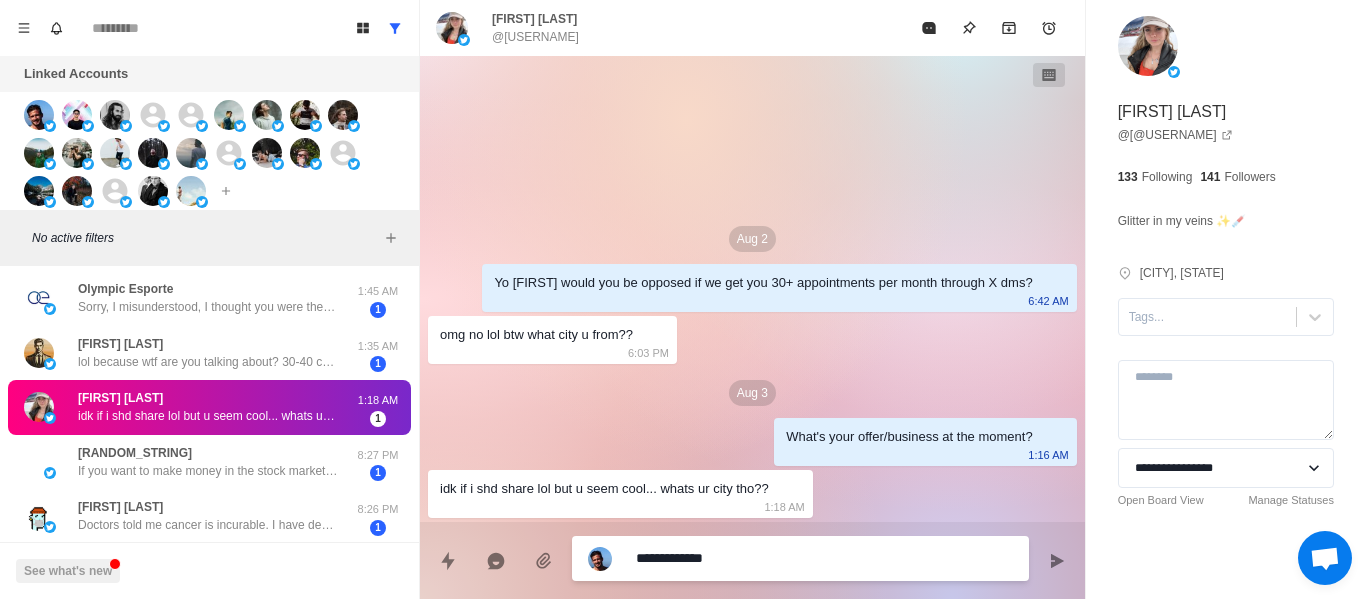 type on "*" 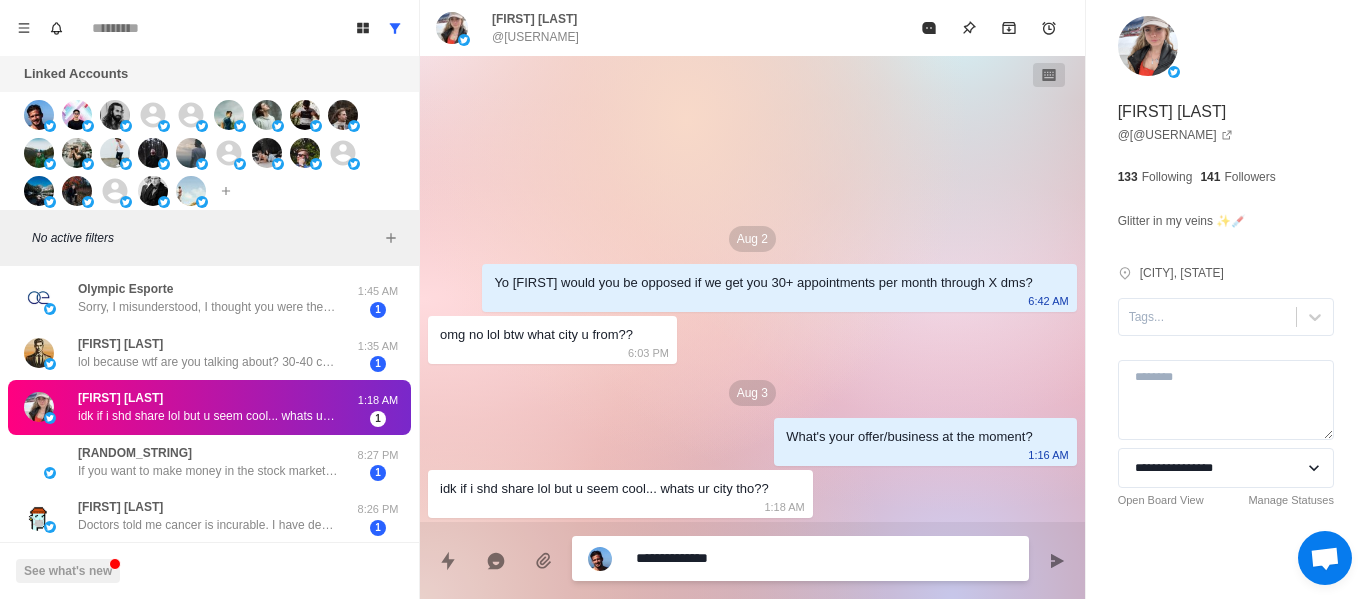 type on "*" 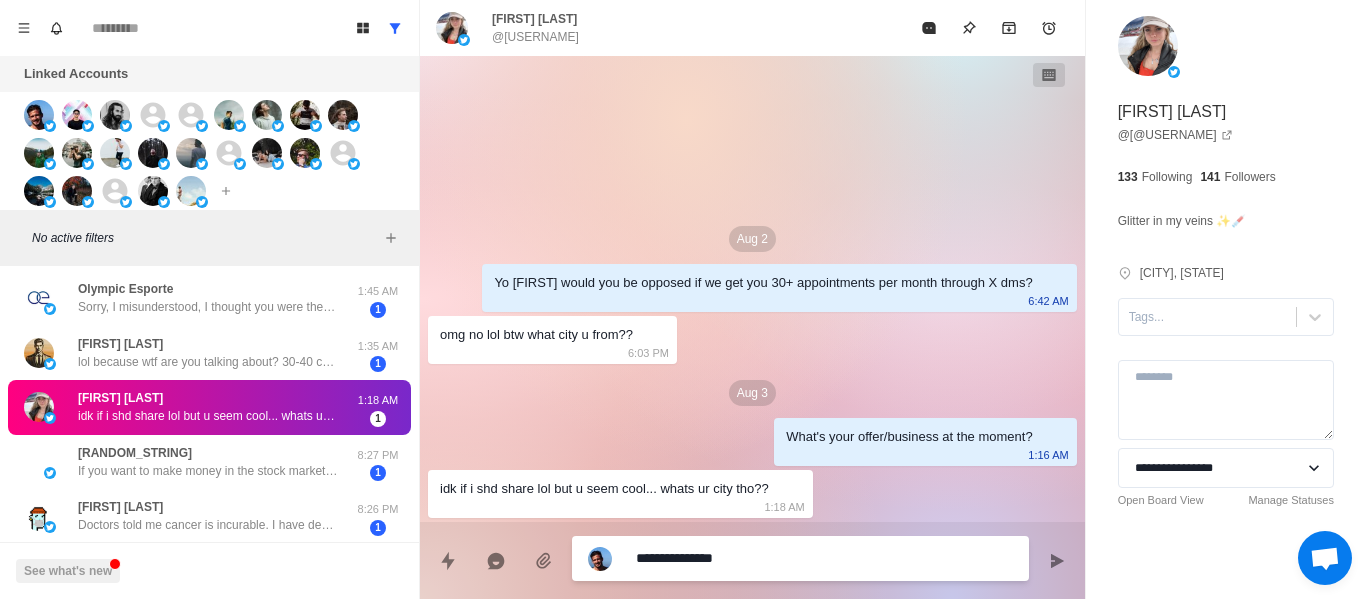 type on "*" 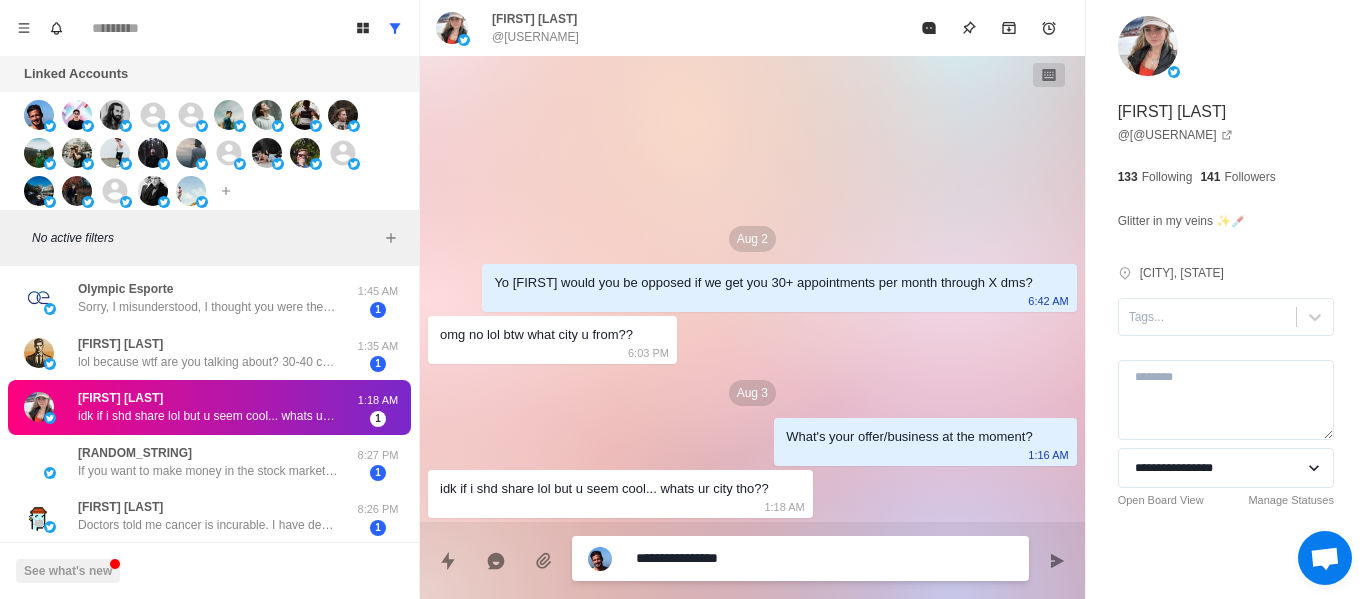 type on "*" 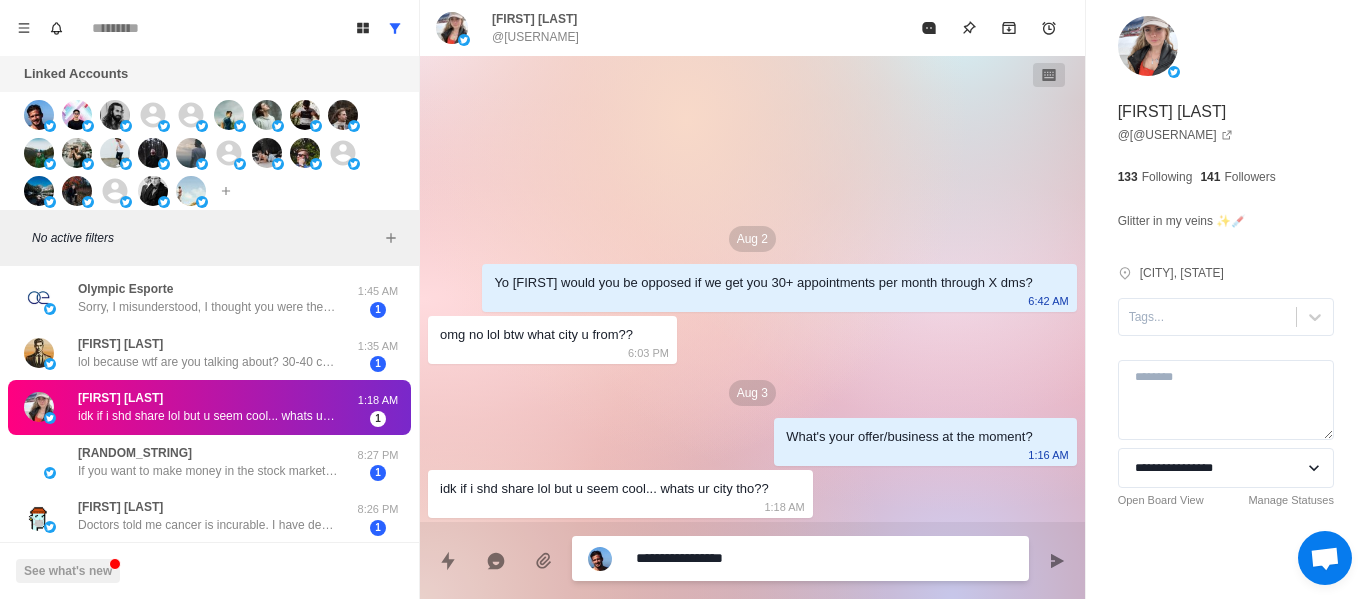 type on "*" 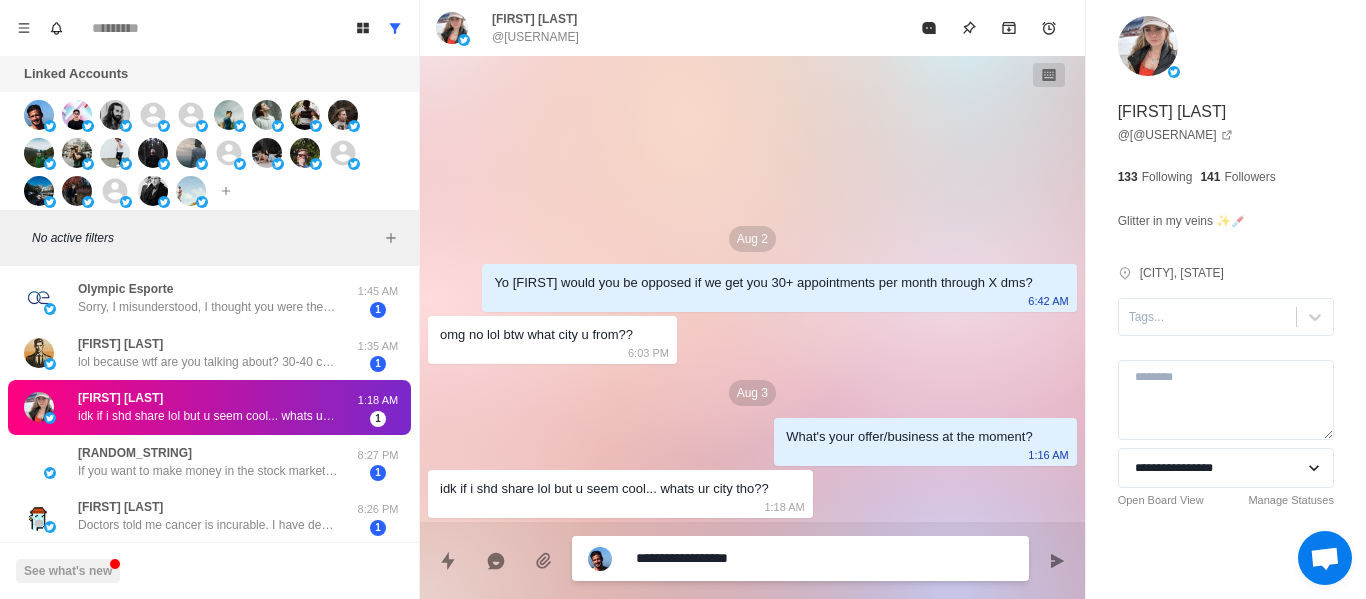 type on "*" 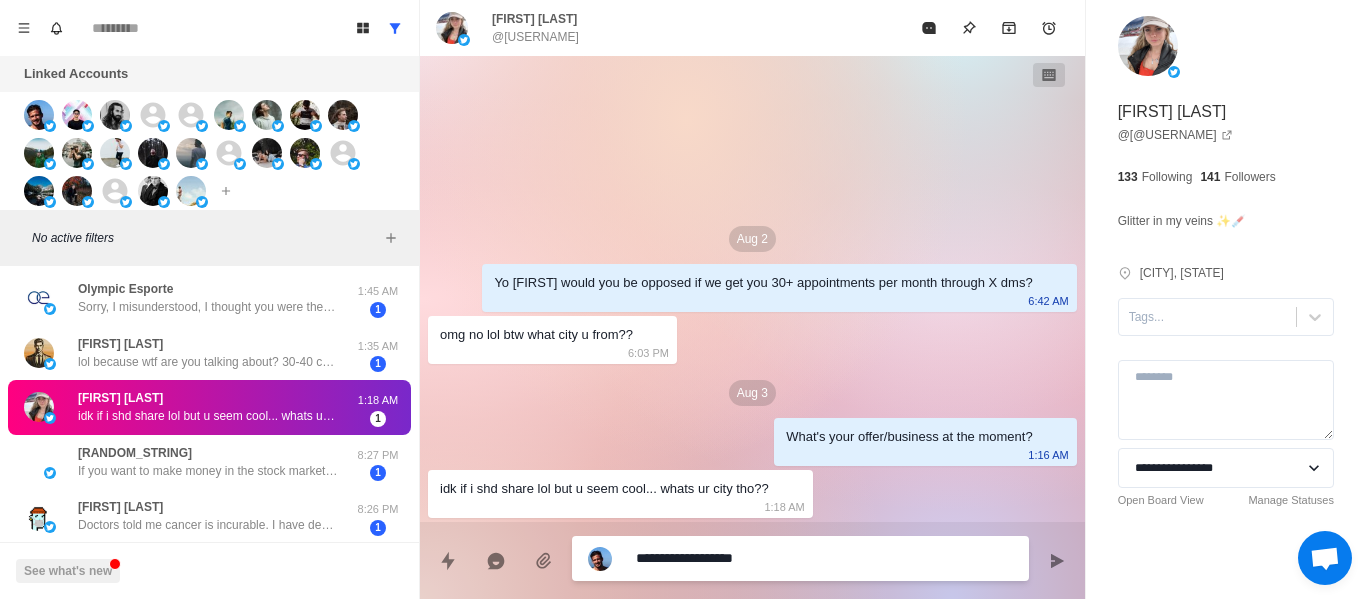 type on "*" 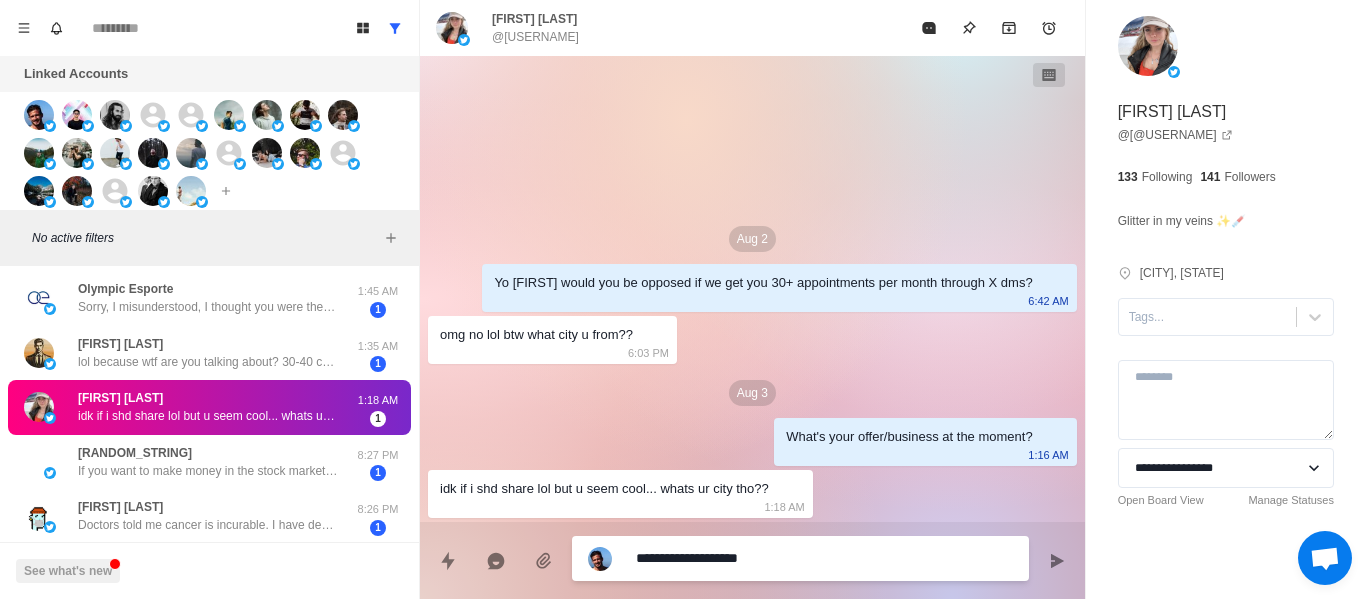 type on "*" 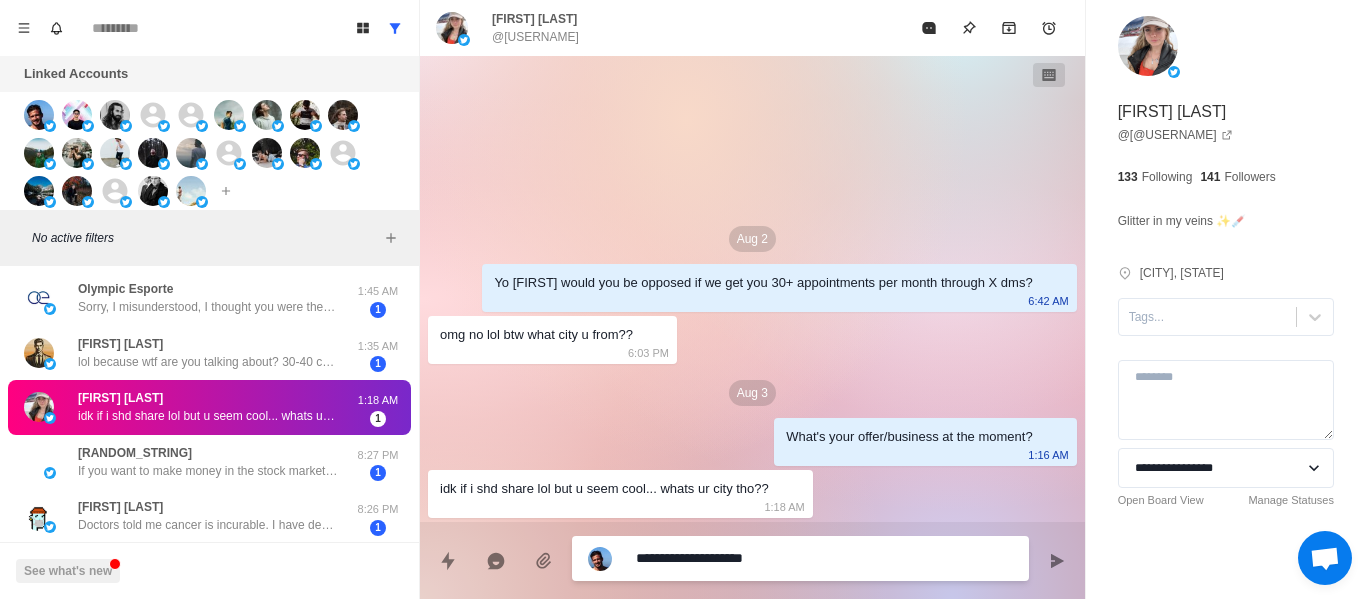 type on "*" 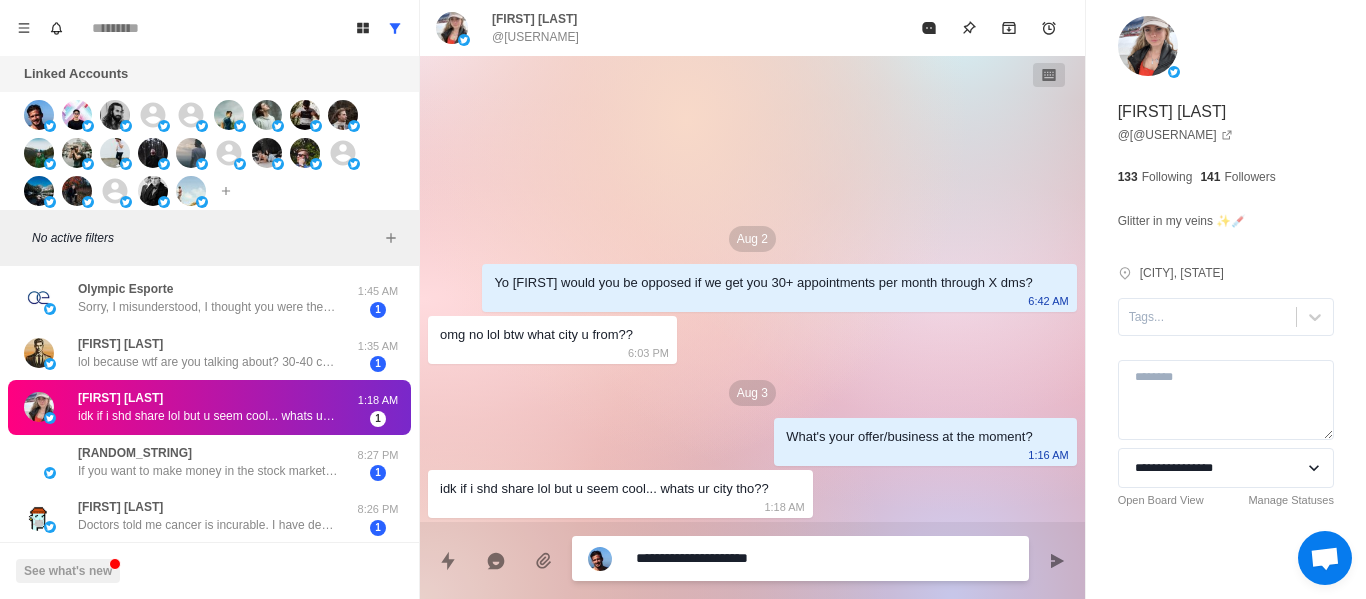 type on "*" 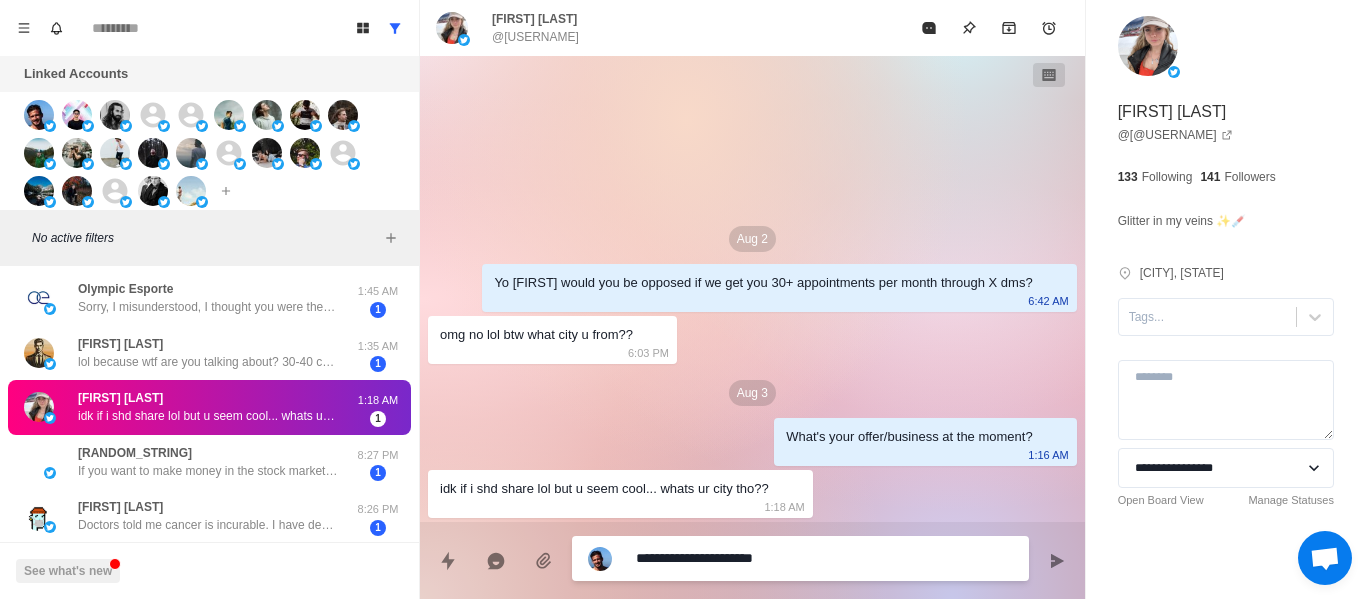 type on "*" 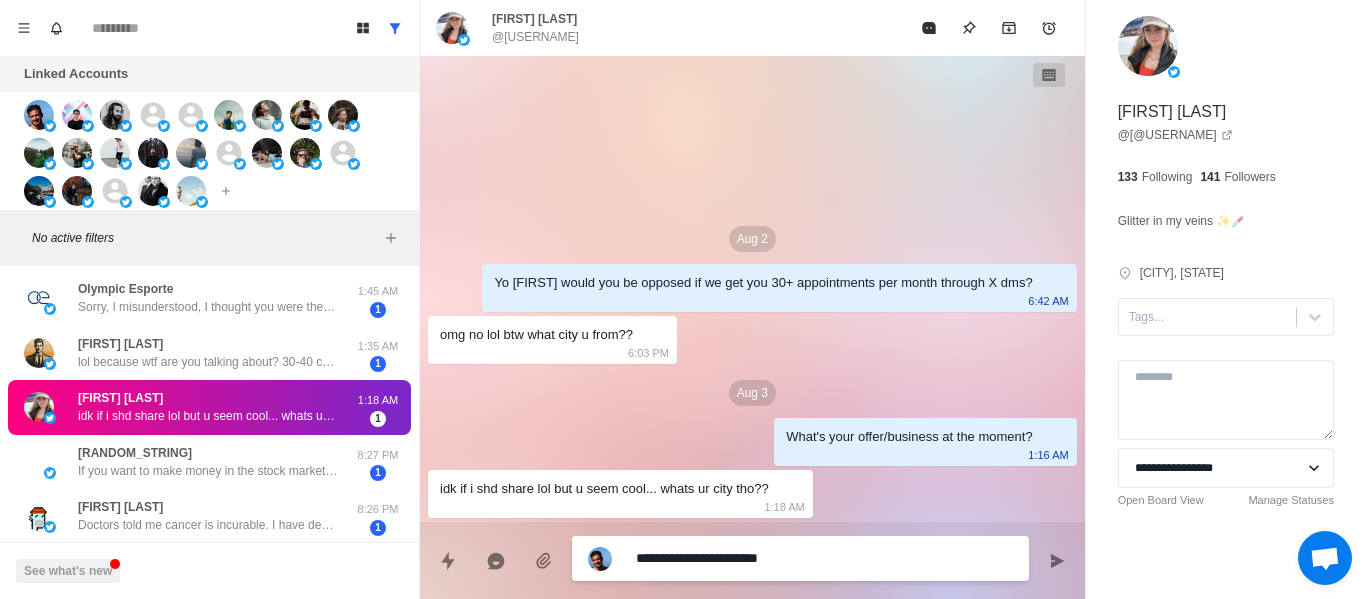 type on "*" 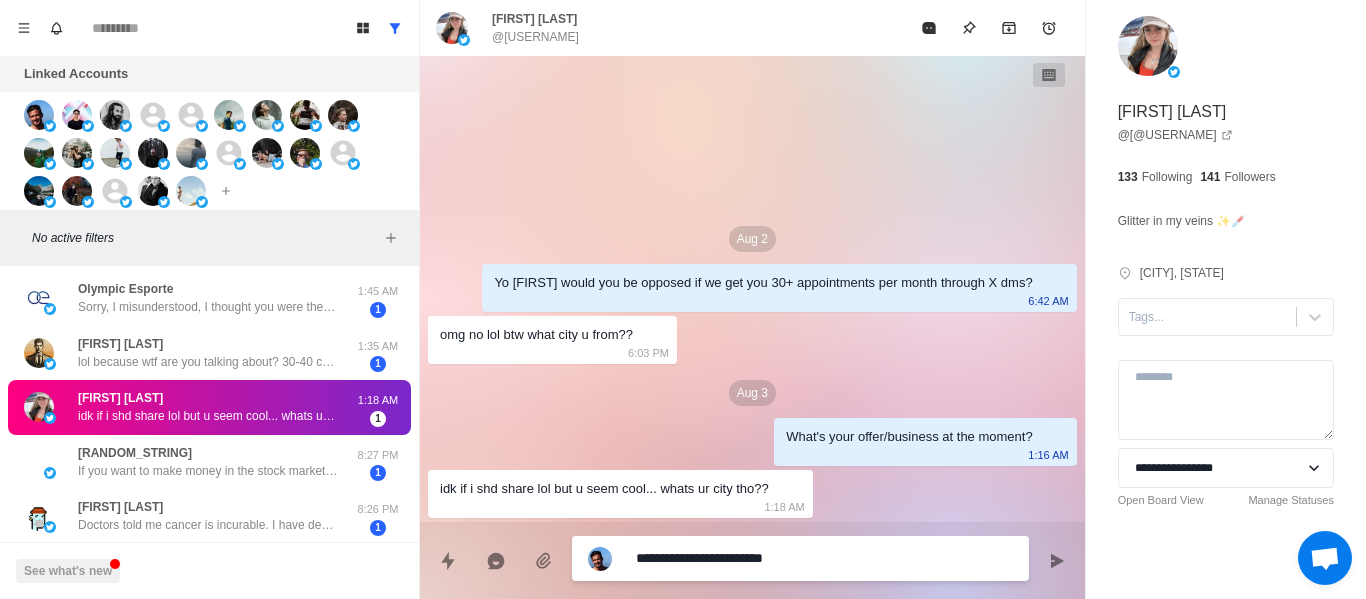 type on "*" 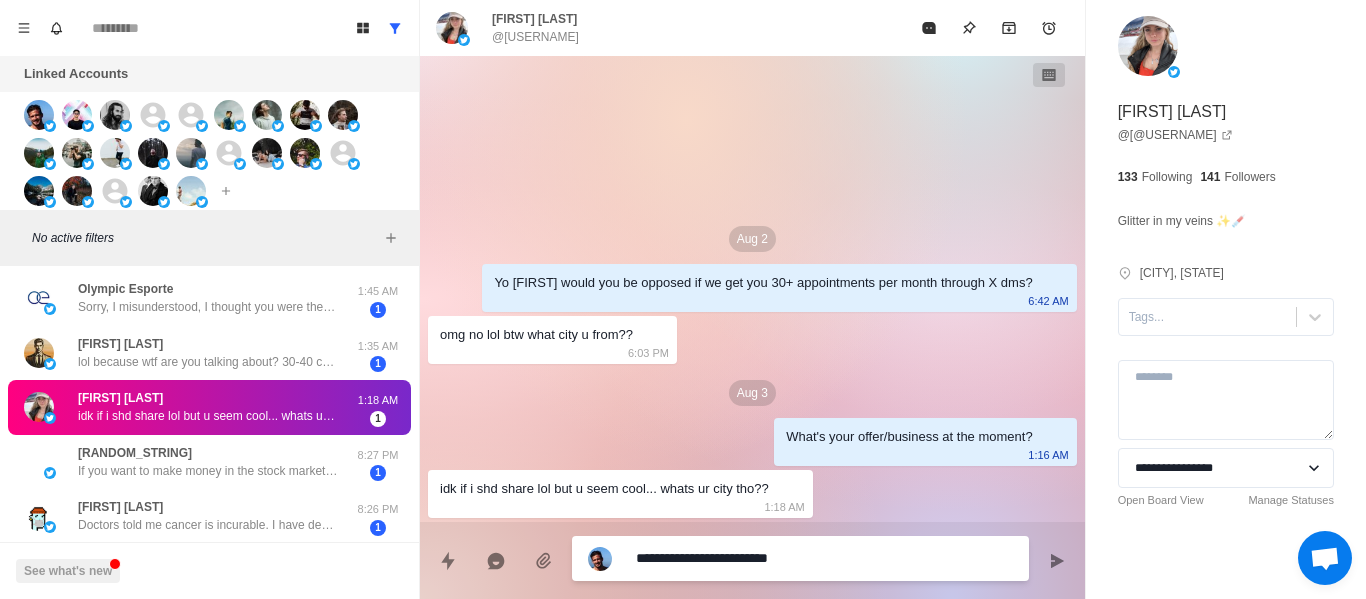 type on "*" 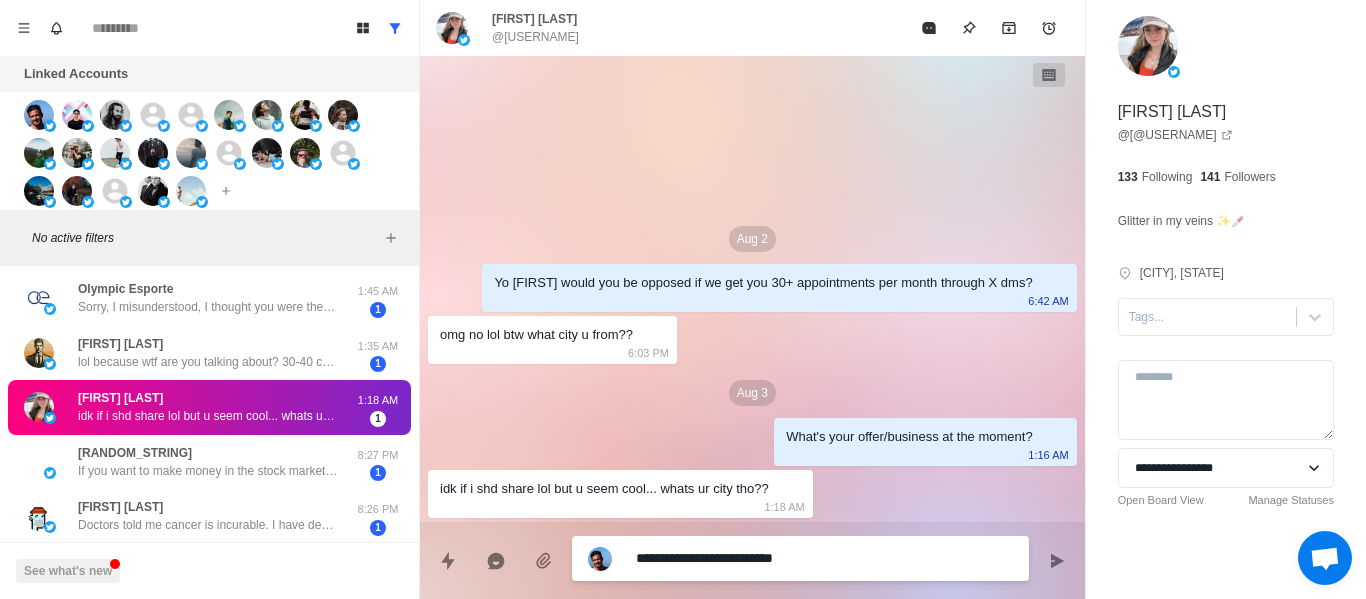 type on "*" 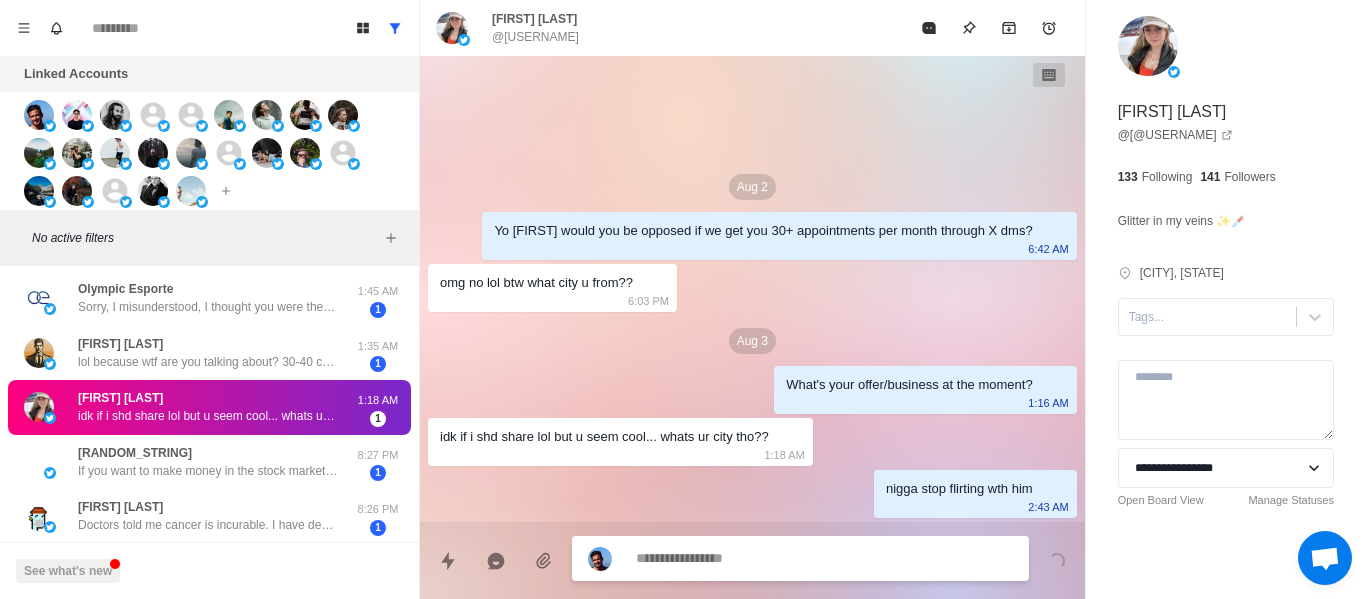 type on "*" 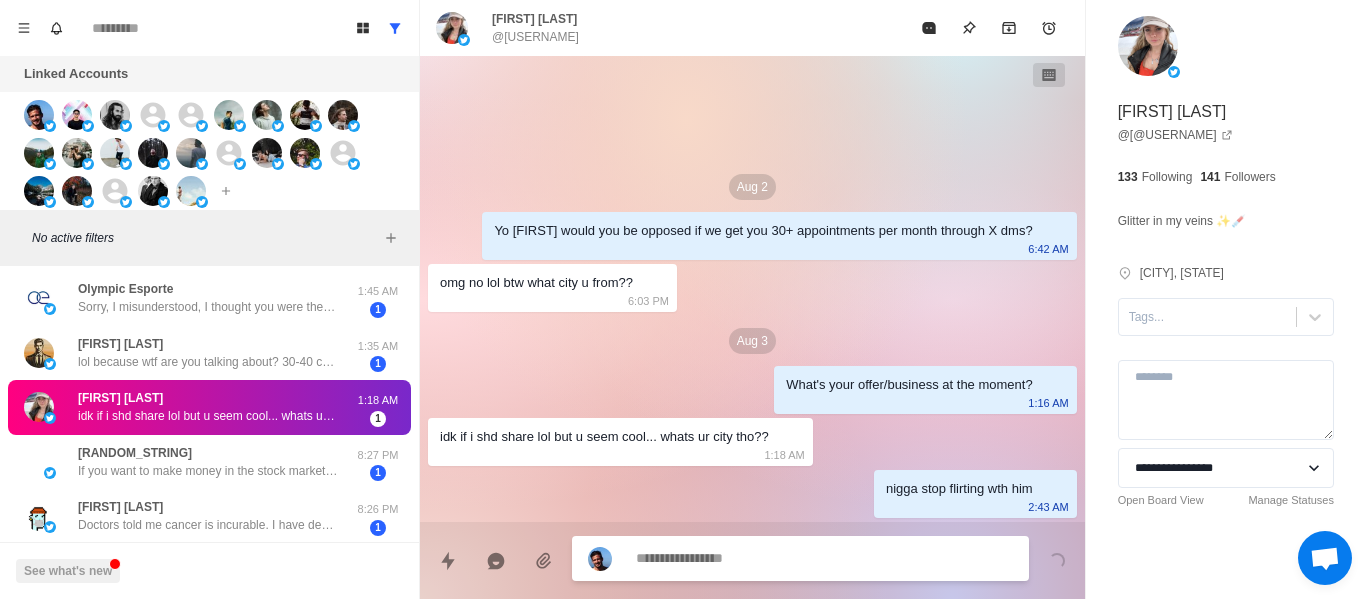 type on "*" 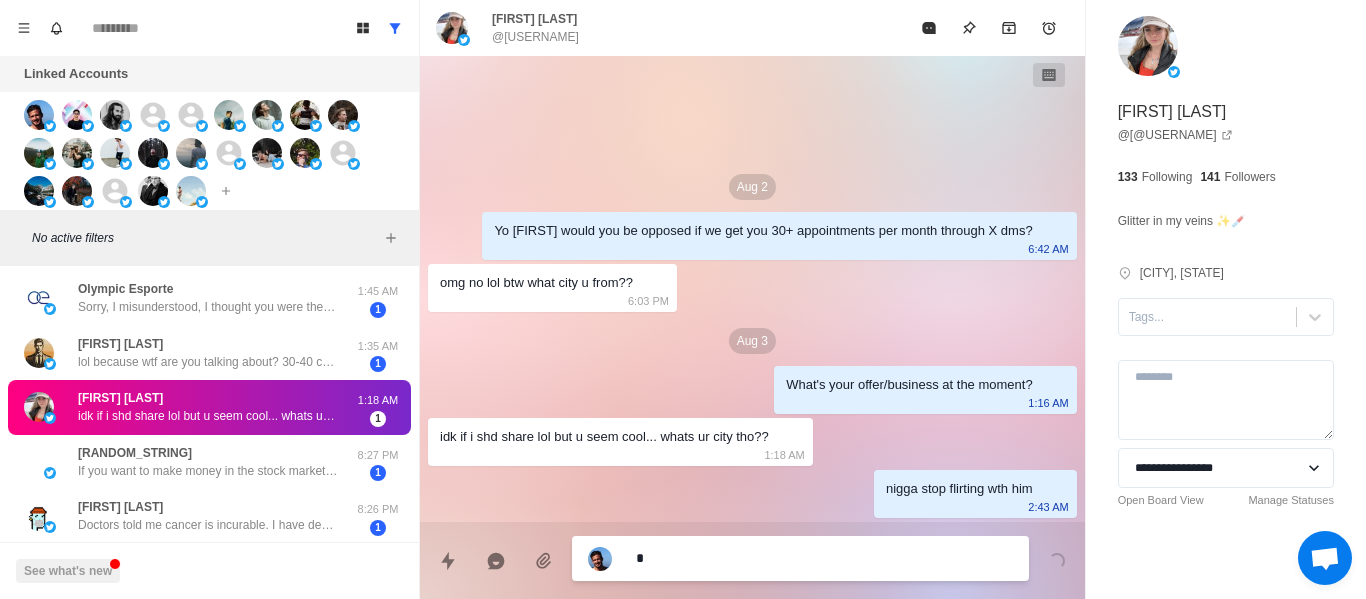 type on "*" 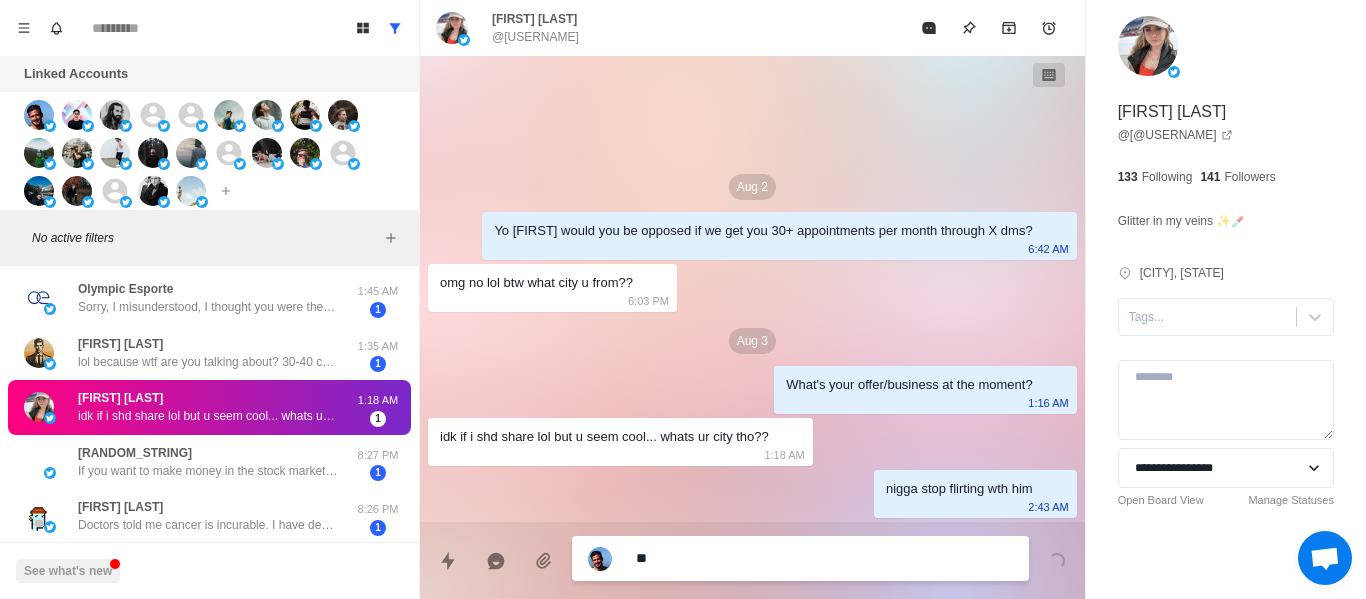 type on "*" 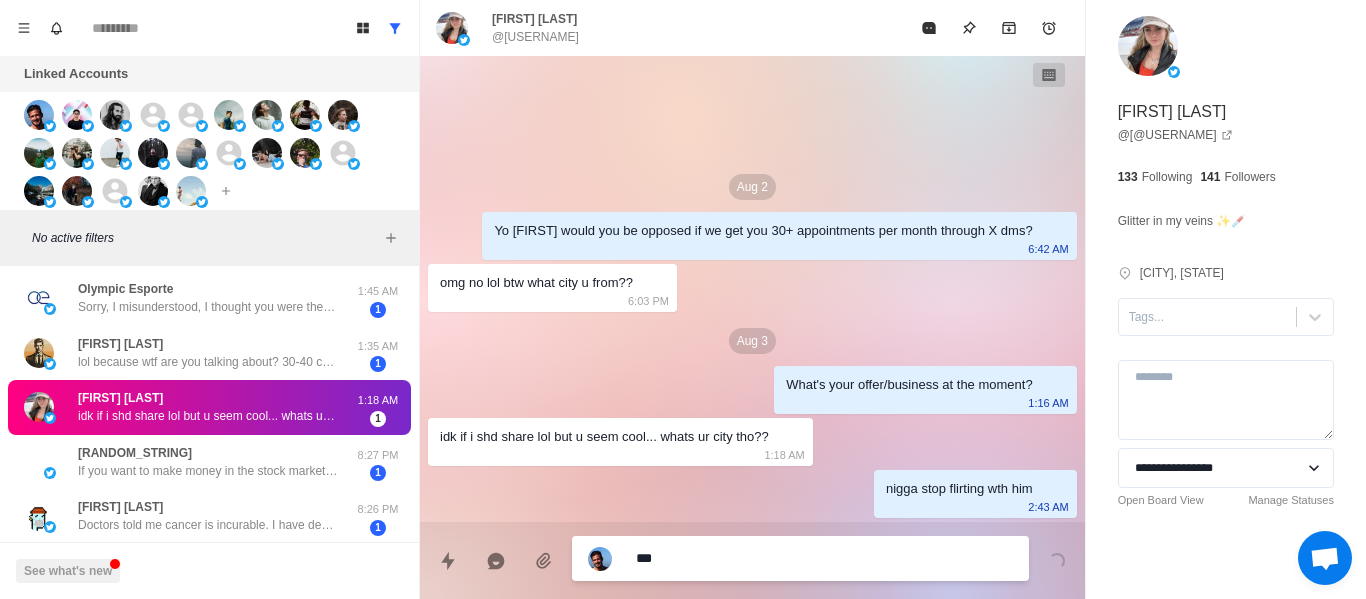 type on "*" 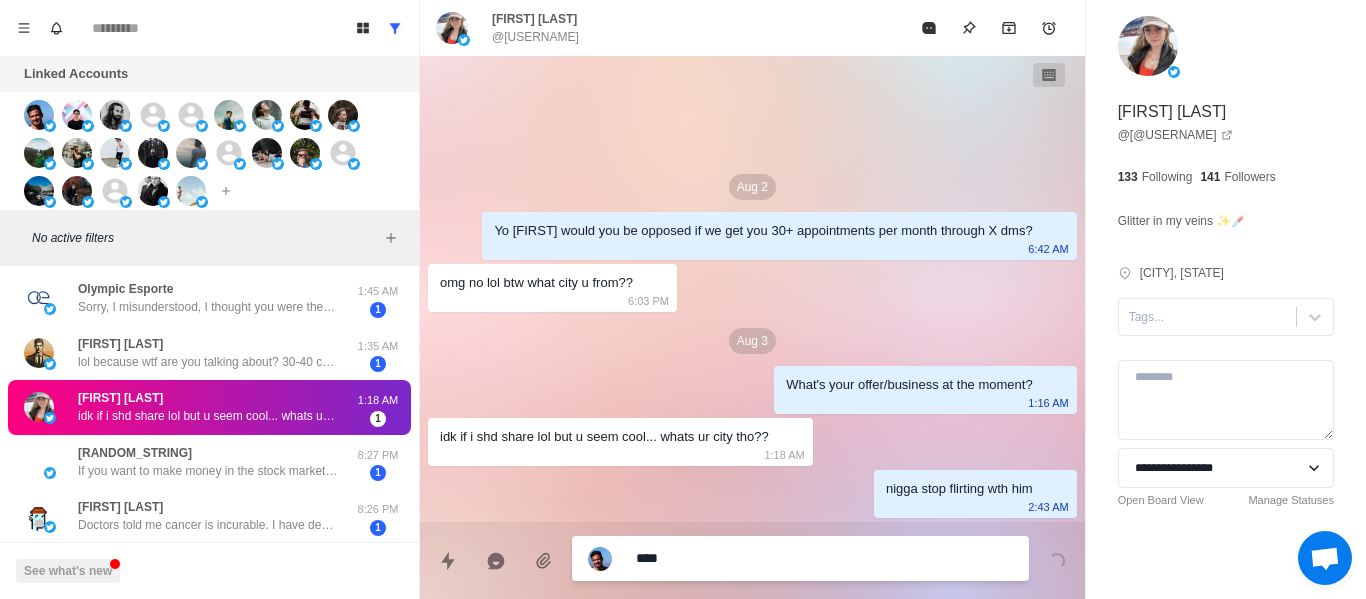 type on "*" 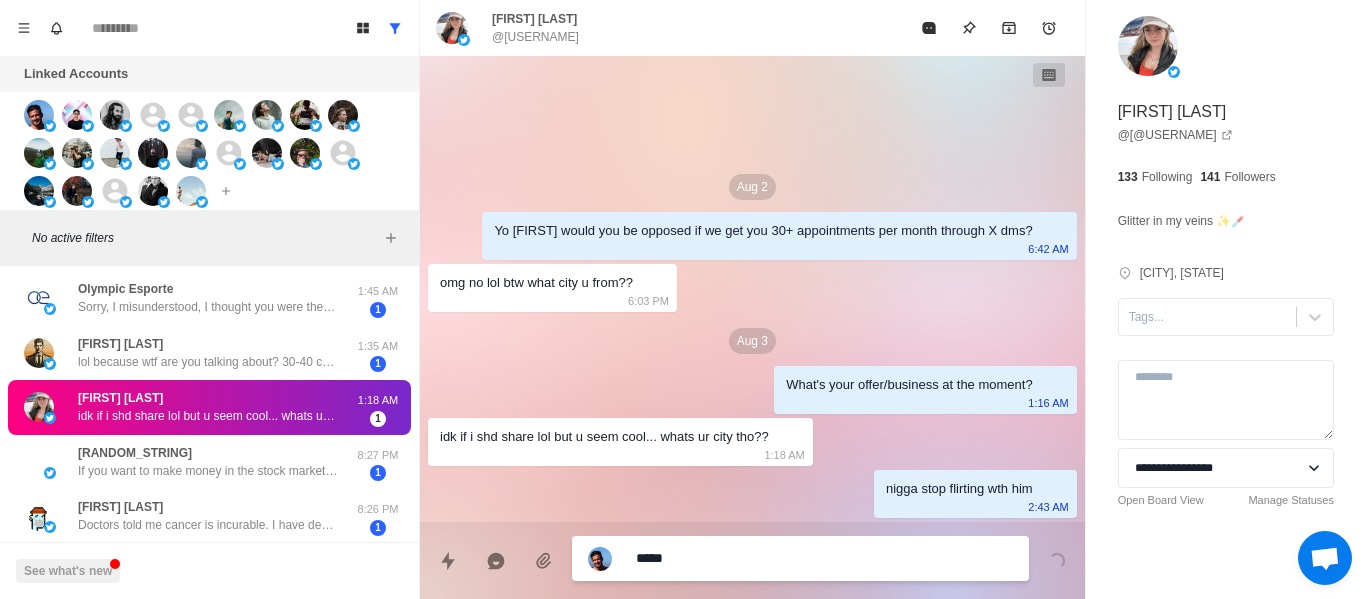 type on "*" 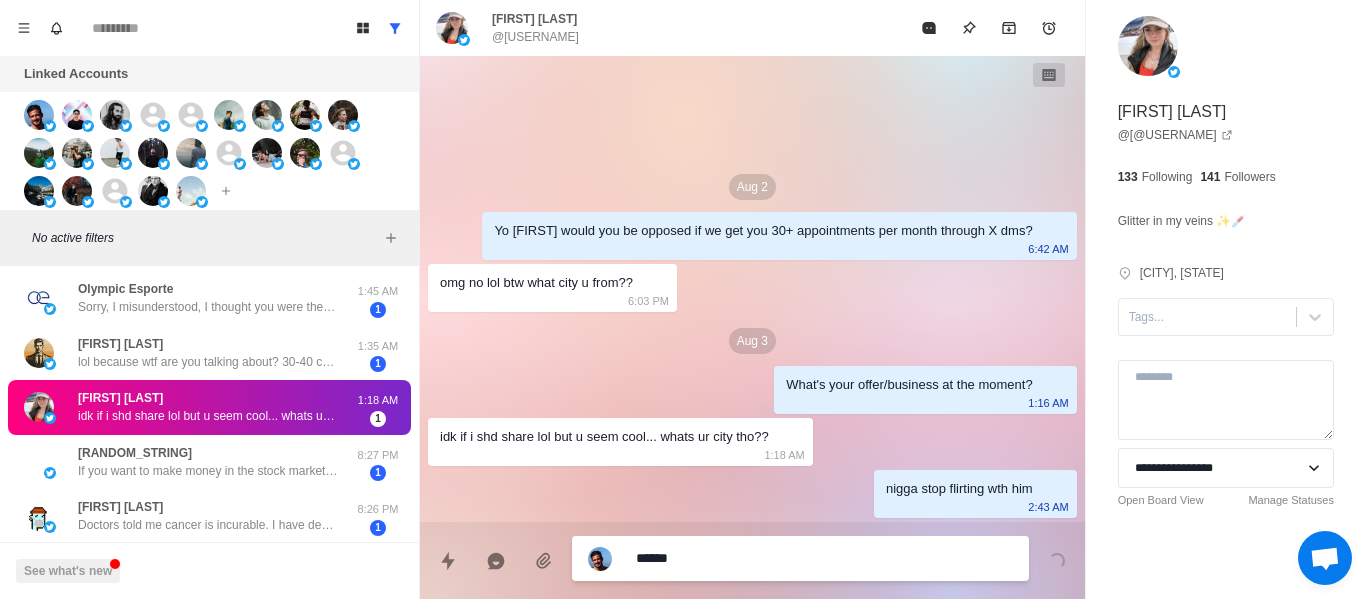 type on "*" 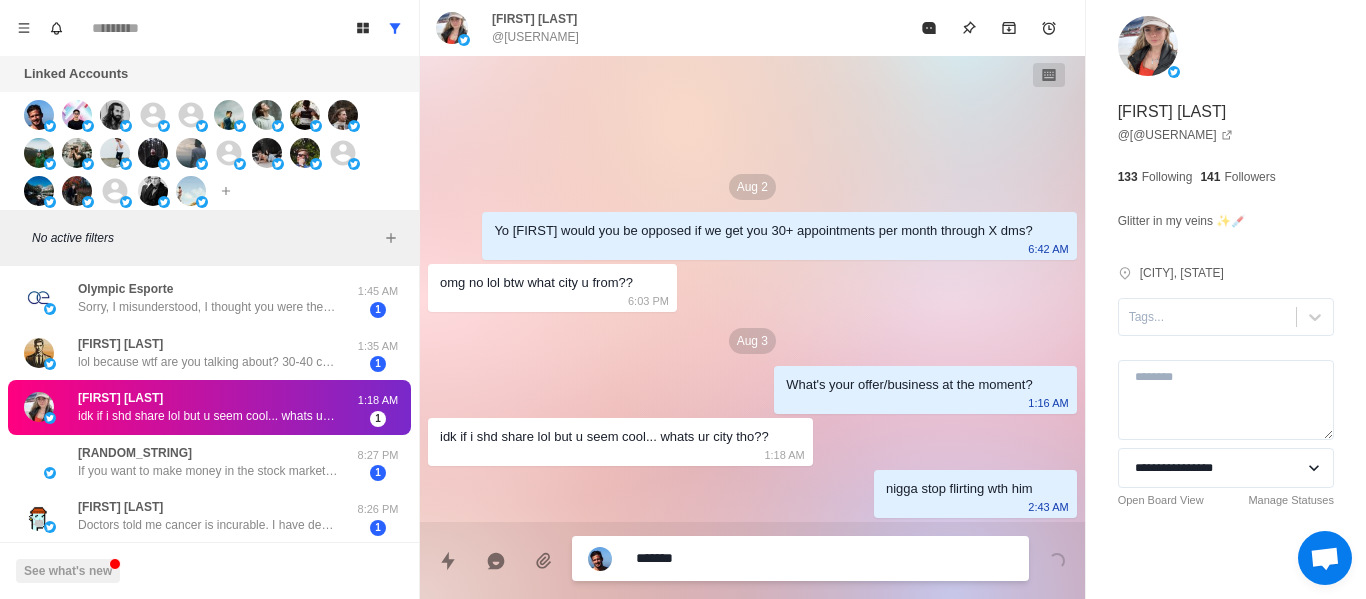 type on "*" 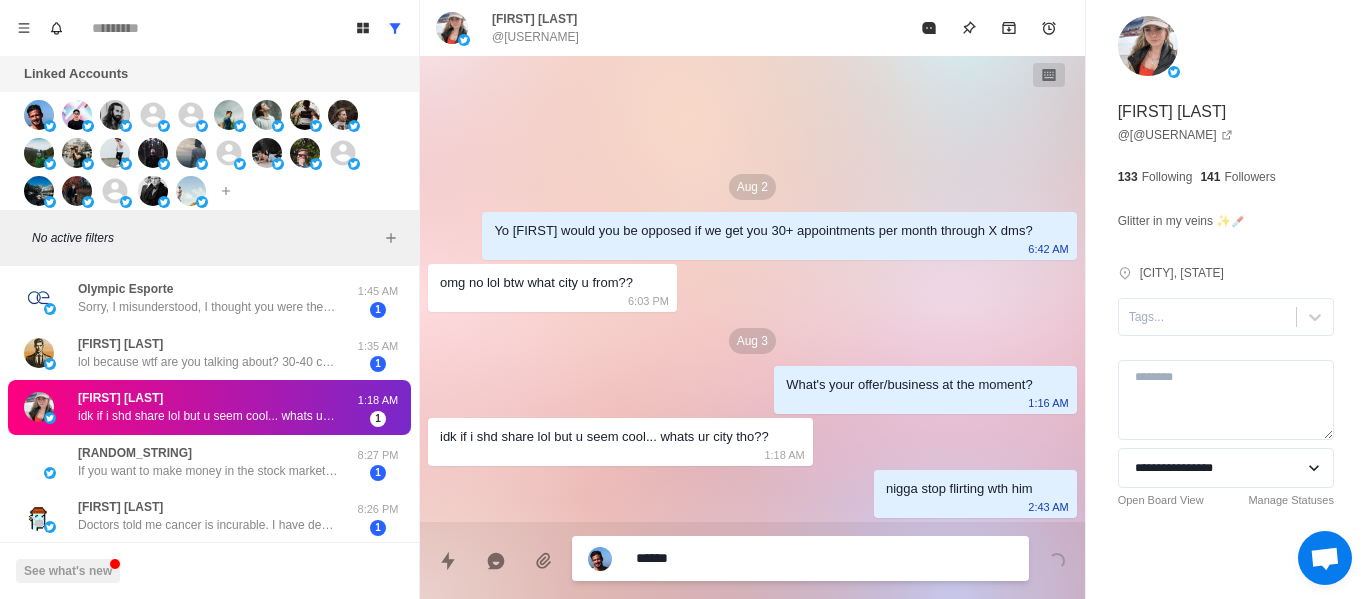 type on "*" 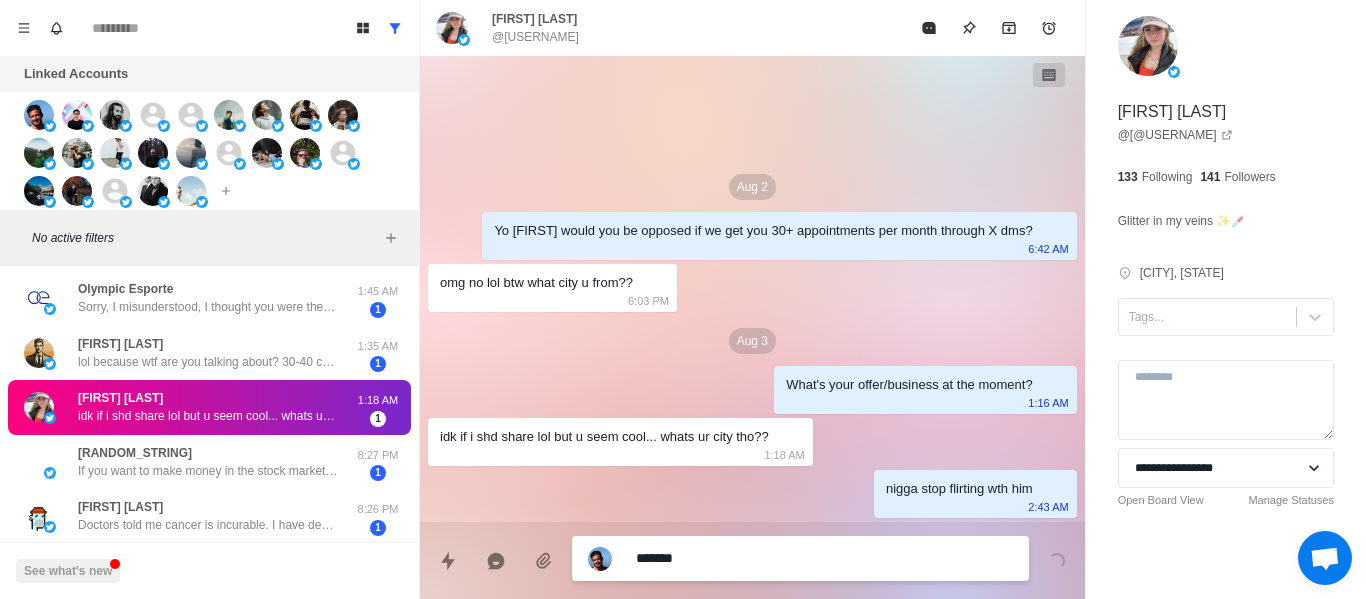 type on "*" 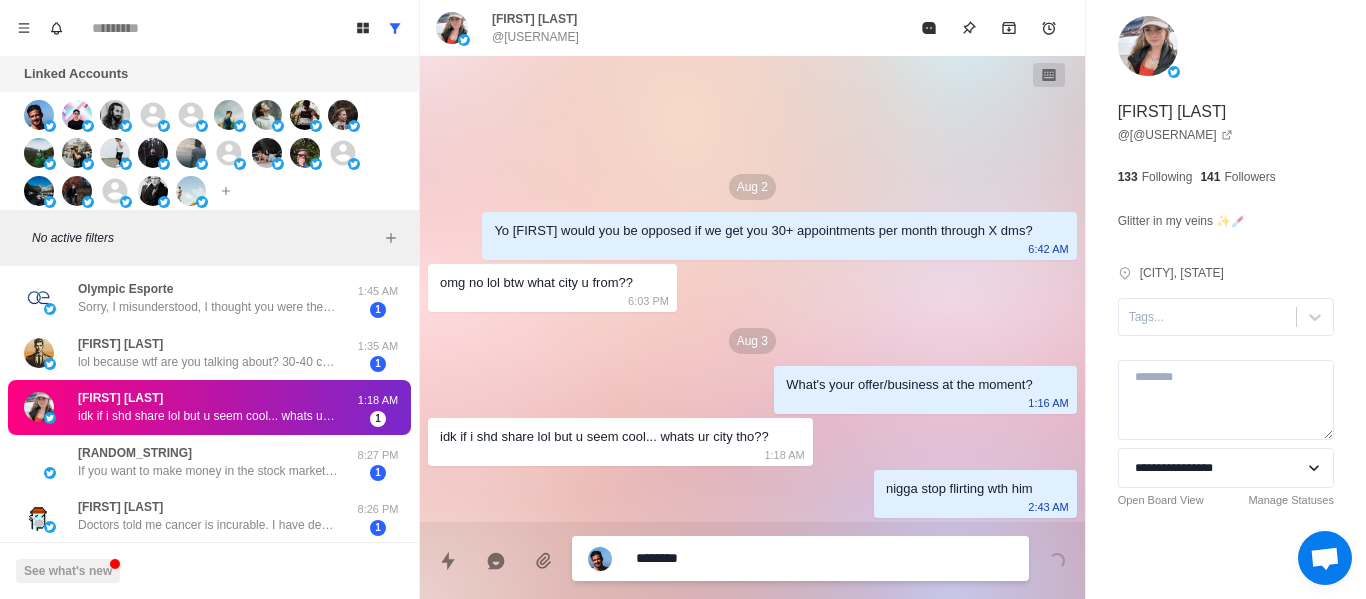 type on "*" 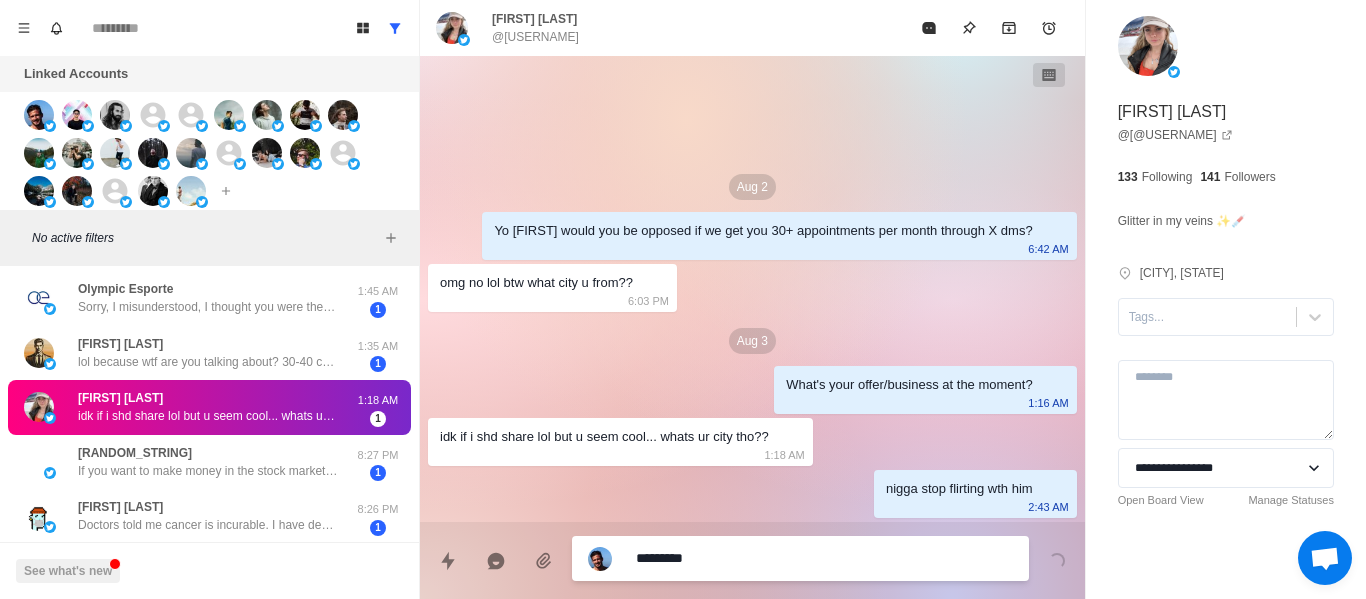 type on "*" 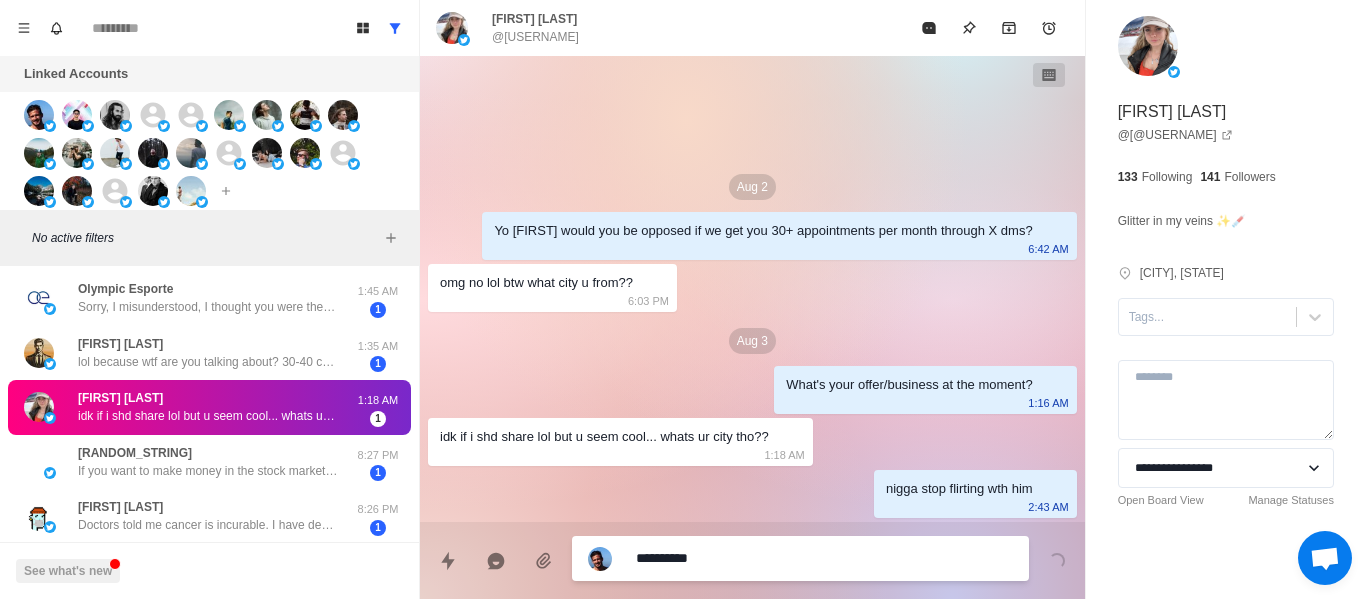 type on "*" 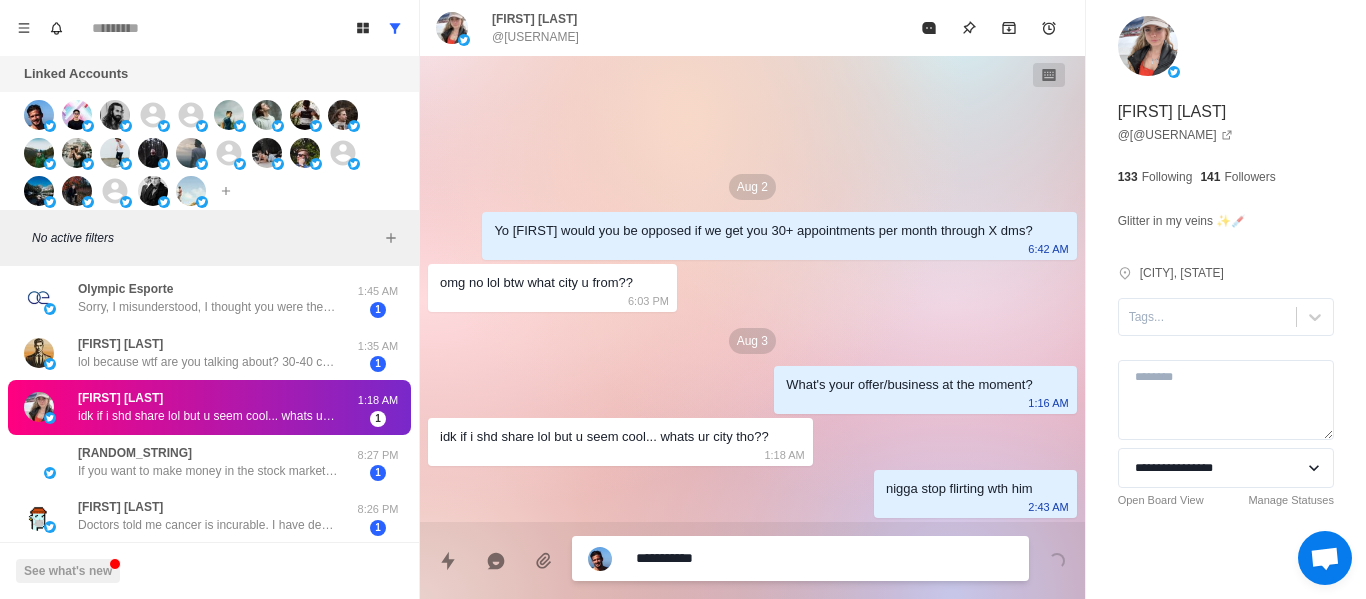 type on "*" 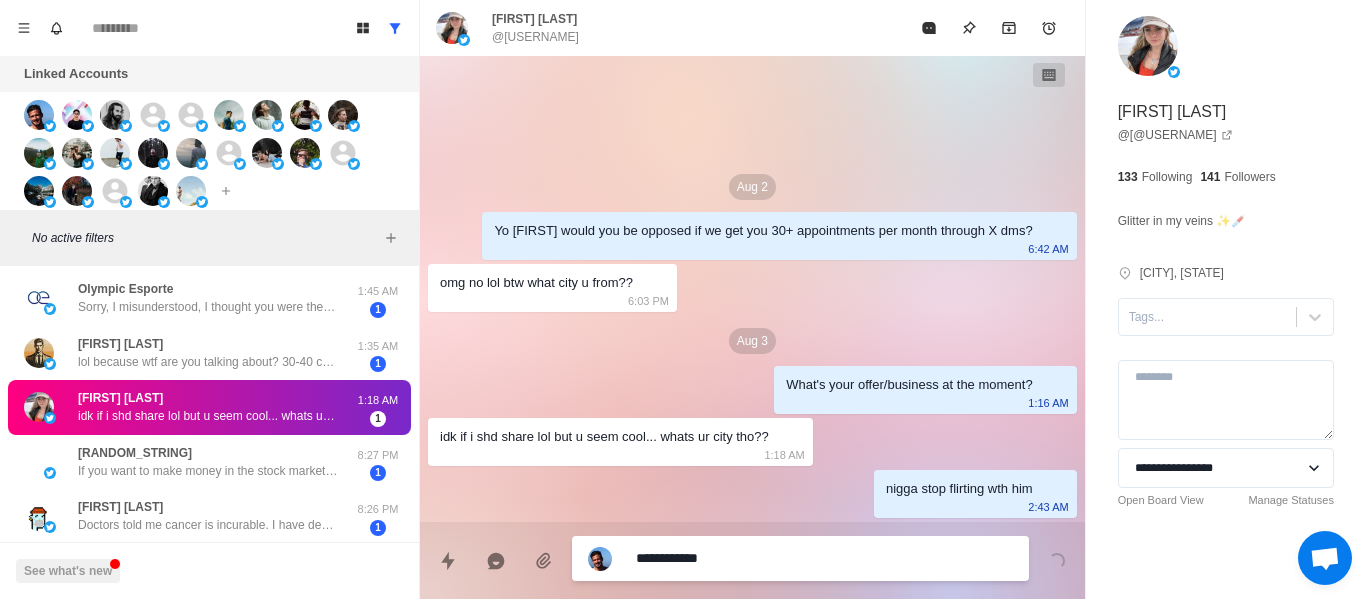 type on "*" 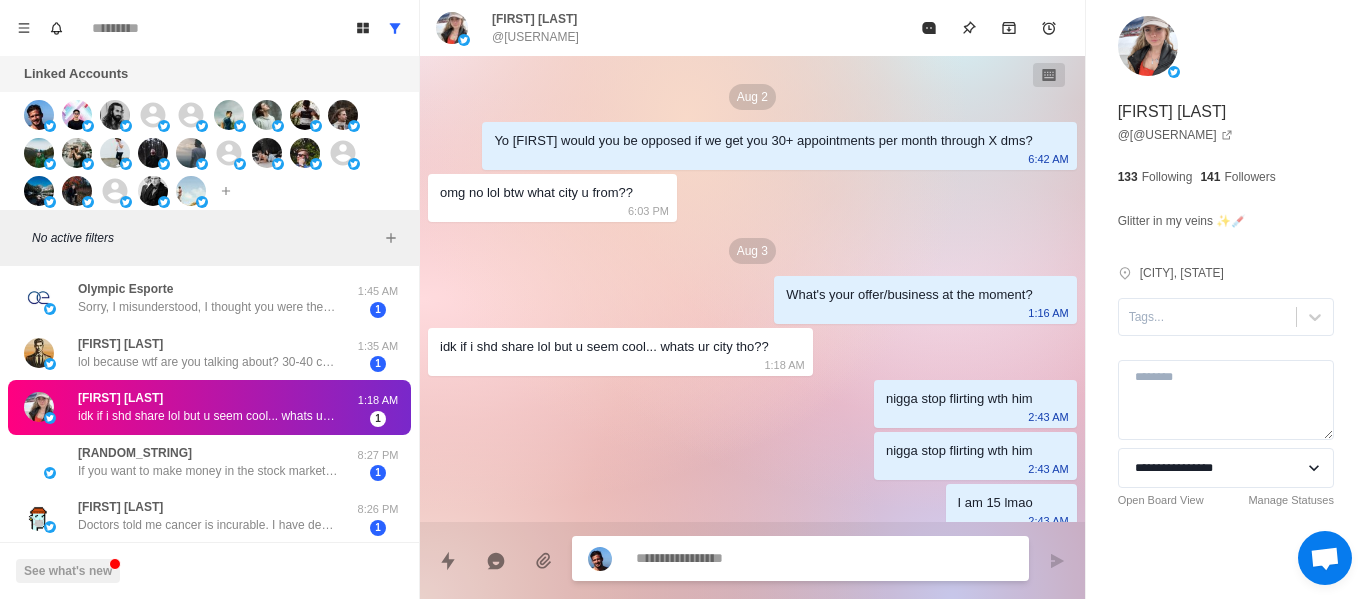 scroll, scrollTop: 337, scrollLeft: 0, axis: vertical 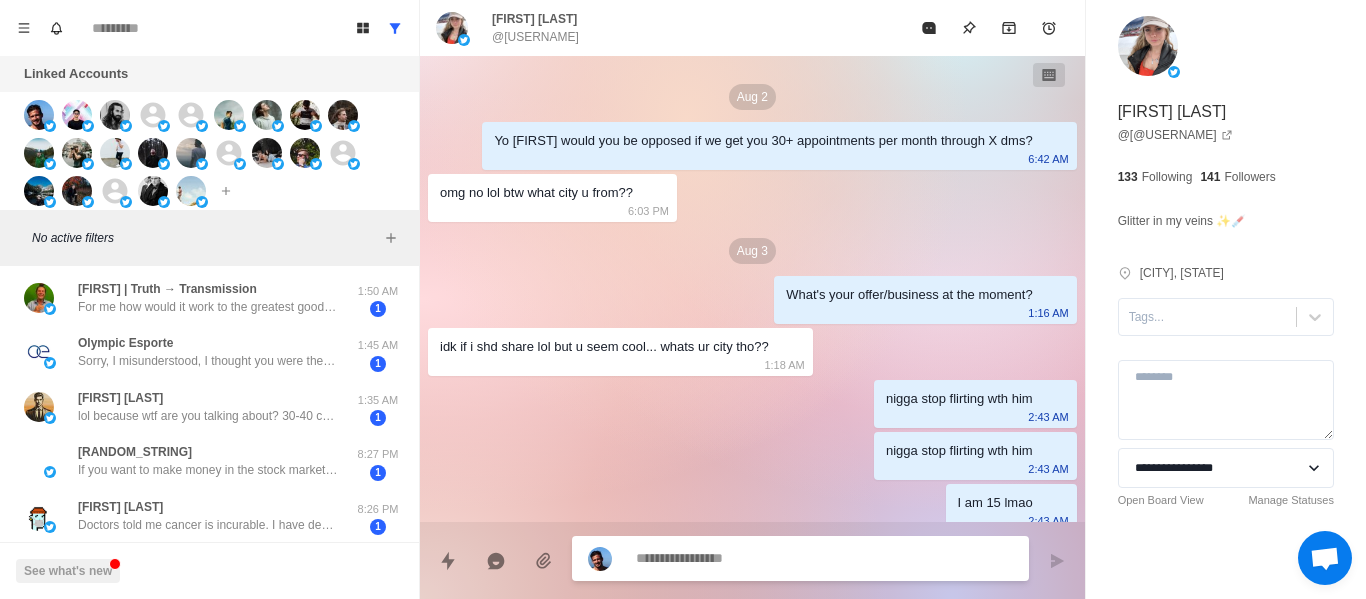 type on "*" 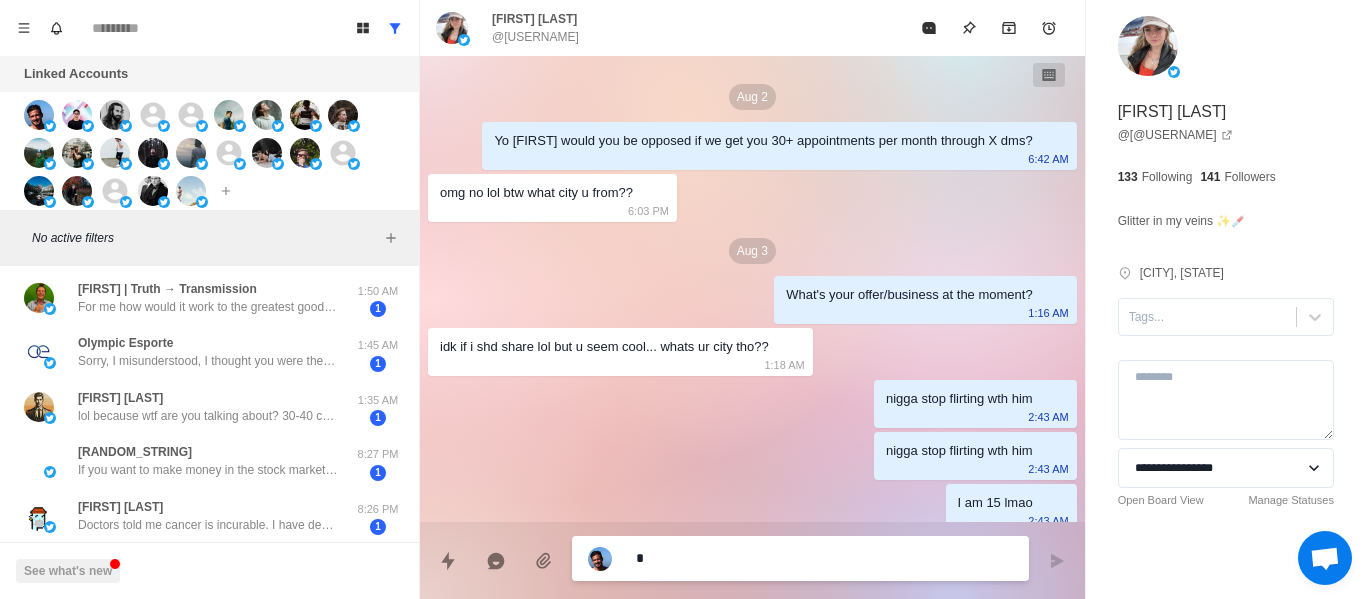 type on "*" 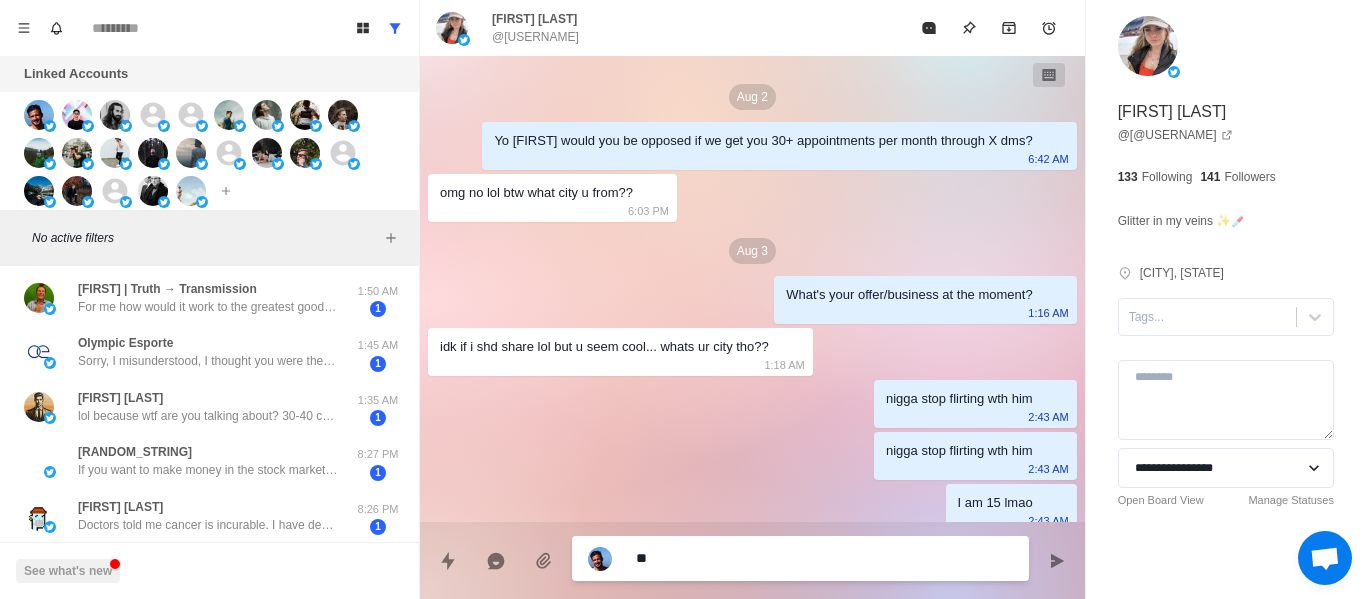 type on "*" 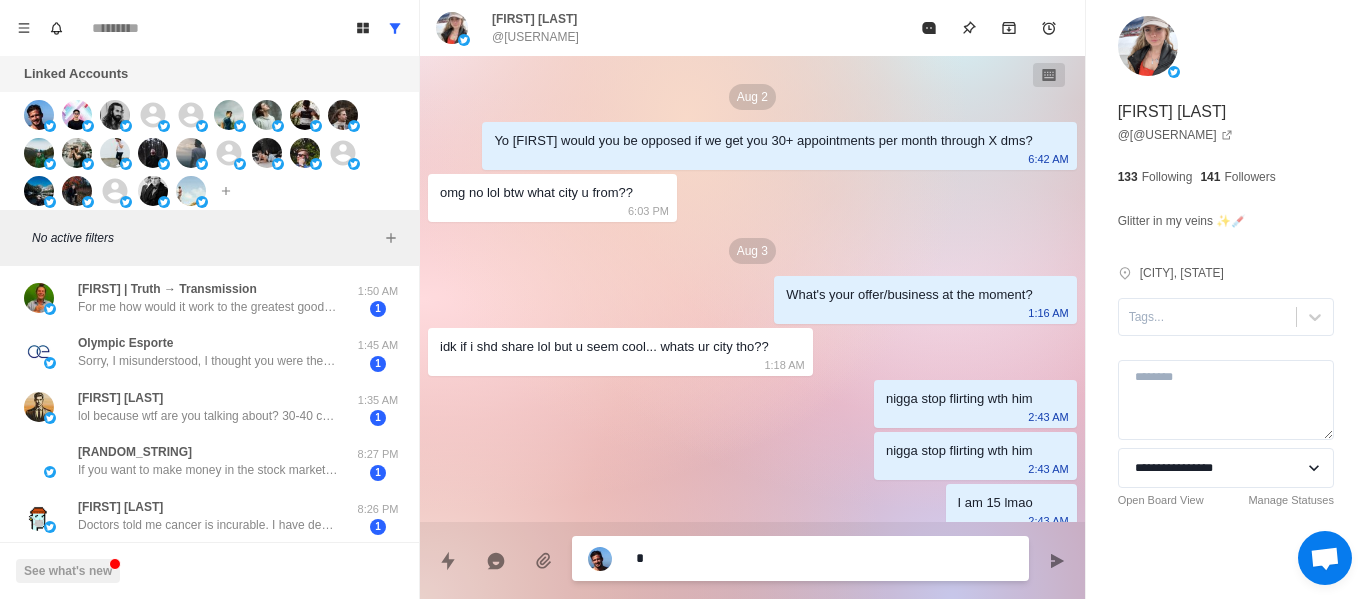 type on "*" 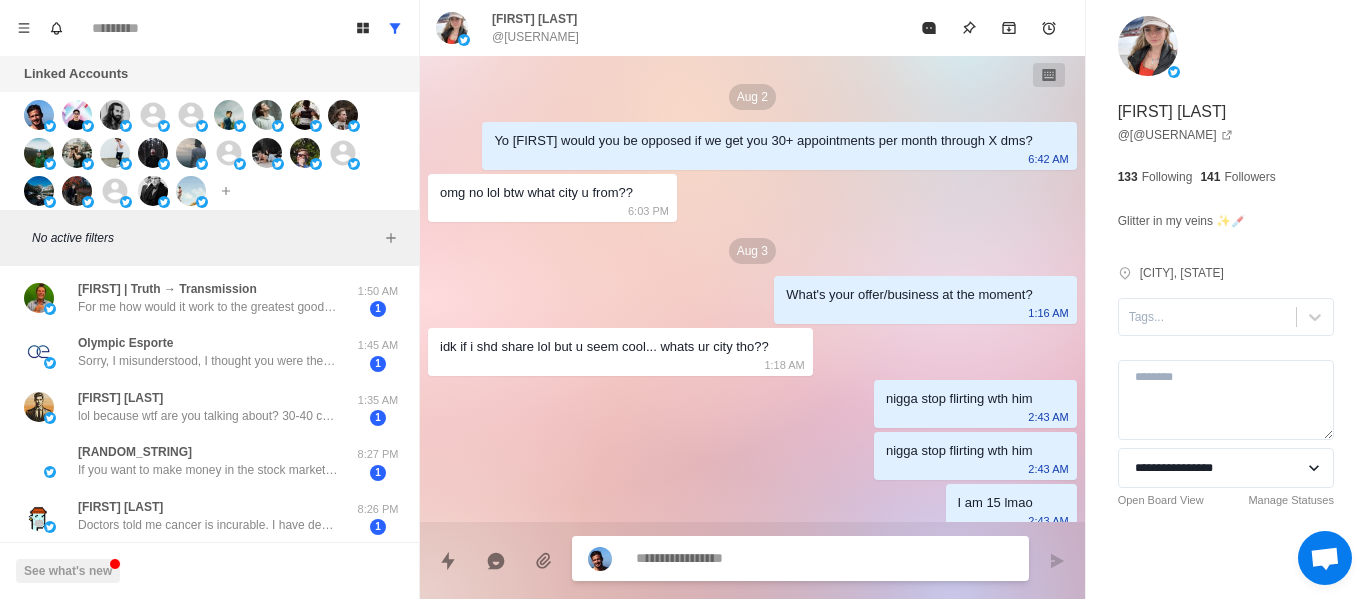 type on "*" 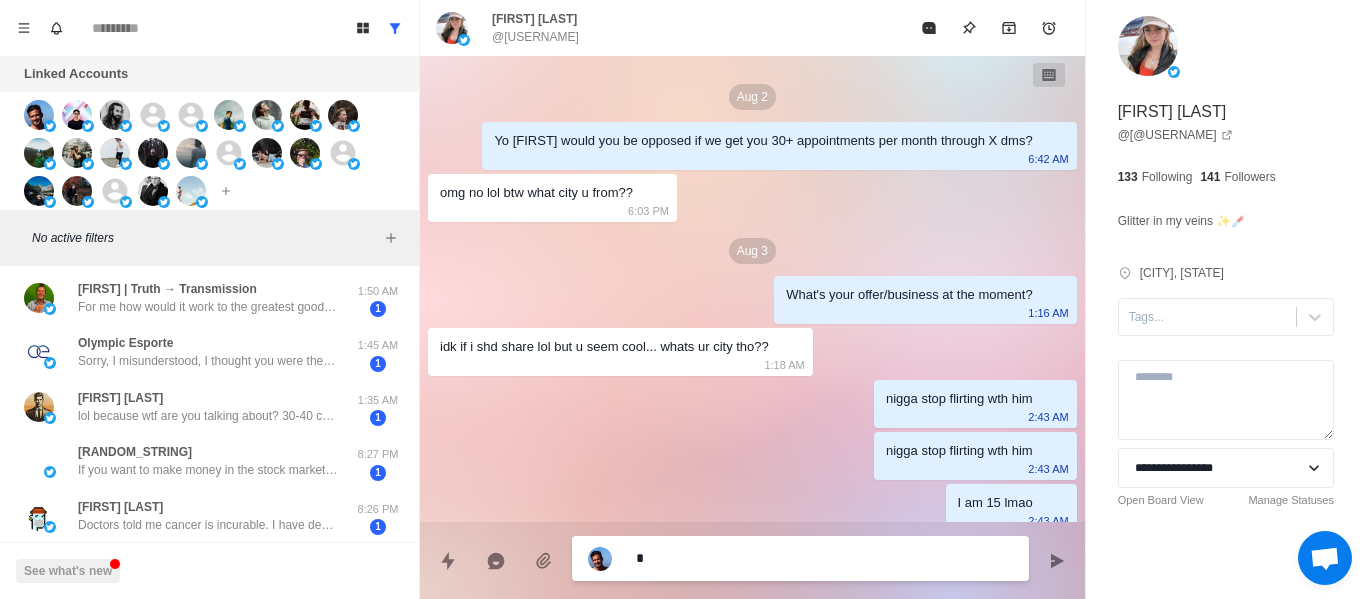 type on "*" 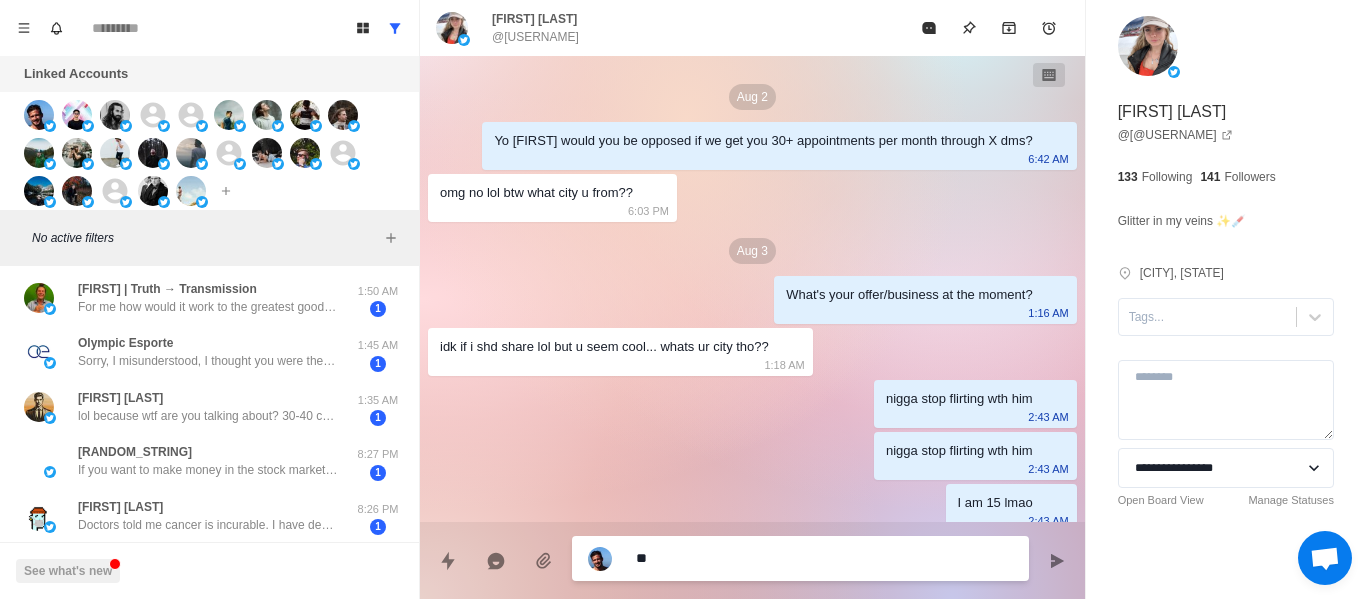 type on "*" 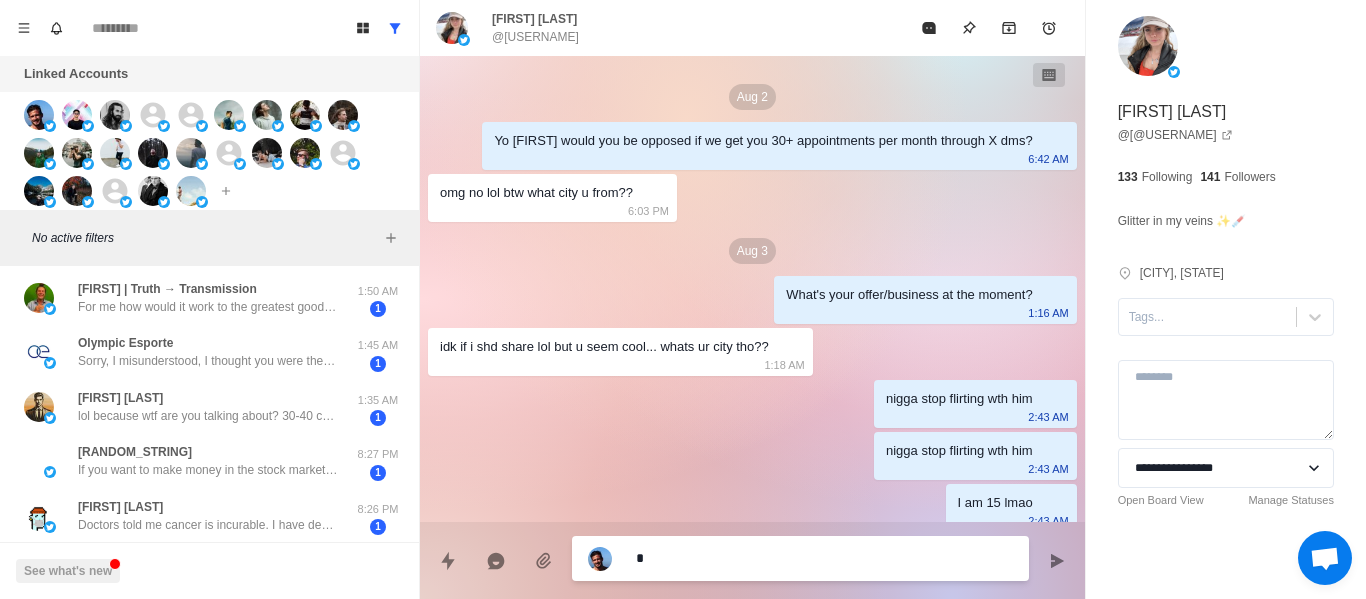 type on "*" 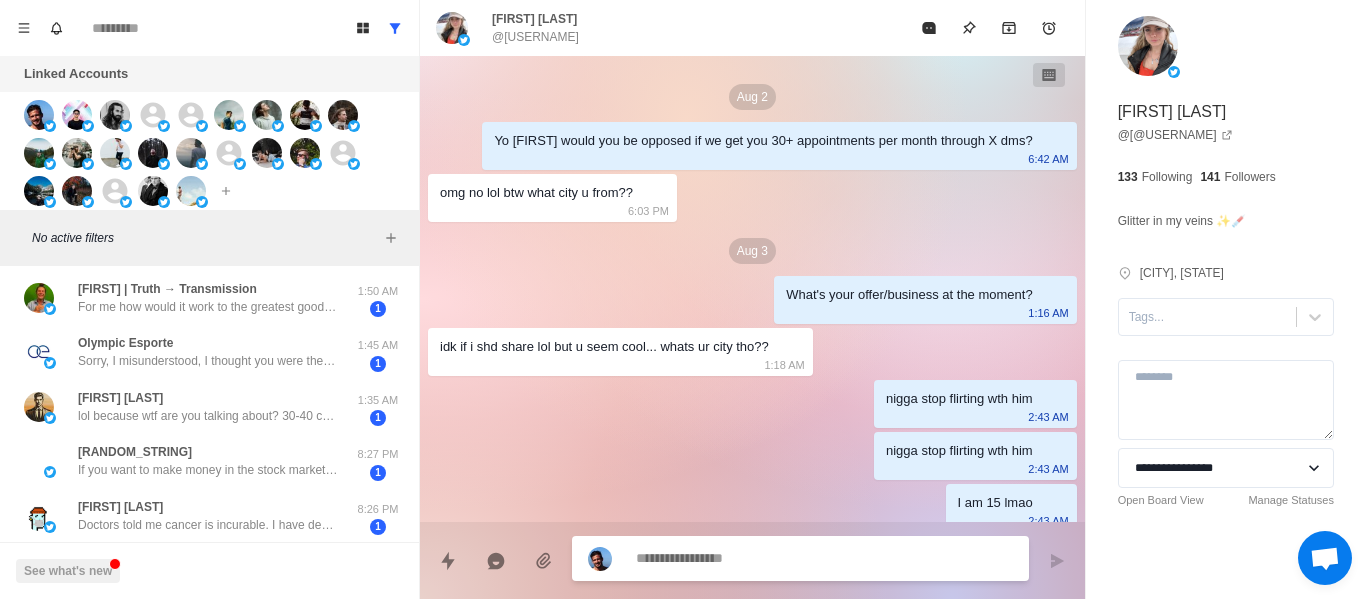type on "*" 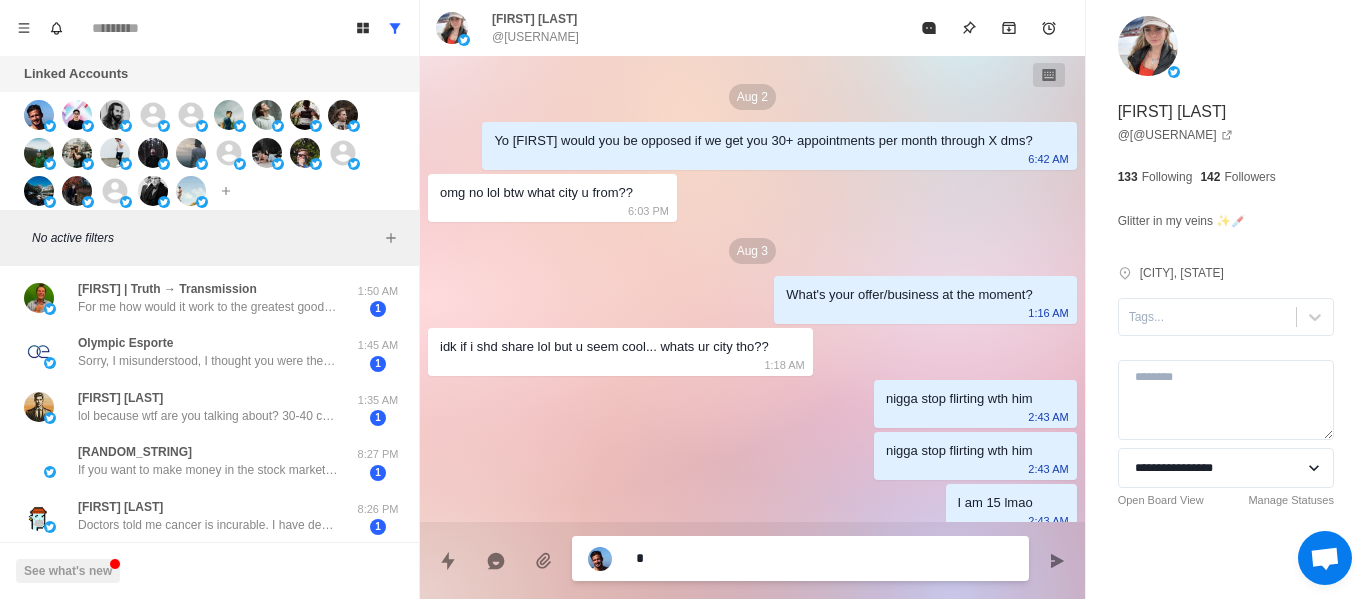 type on "*" 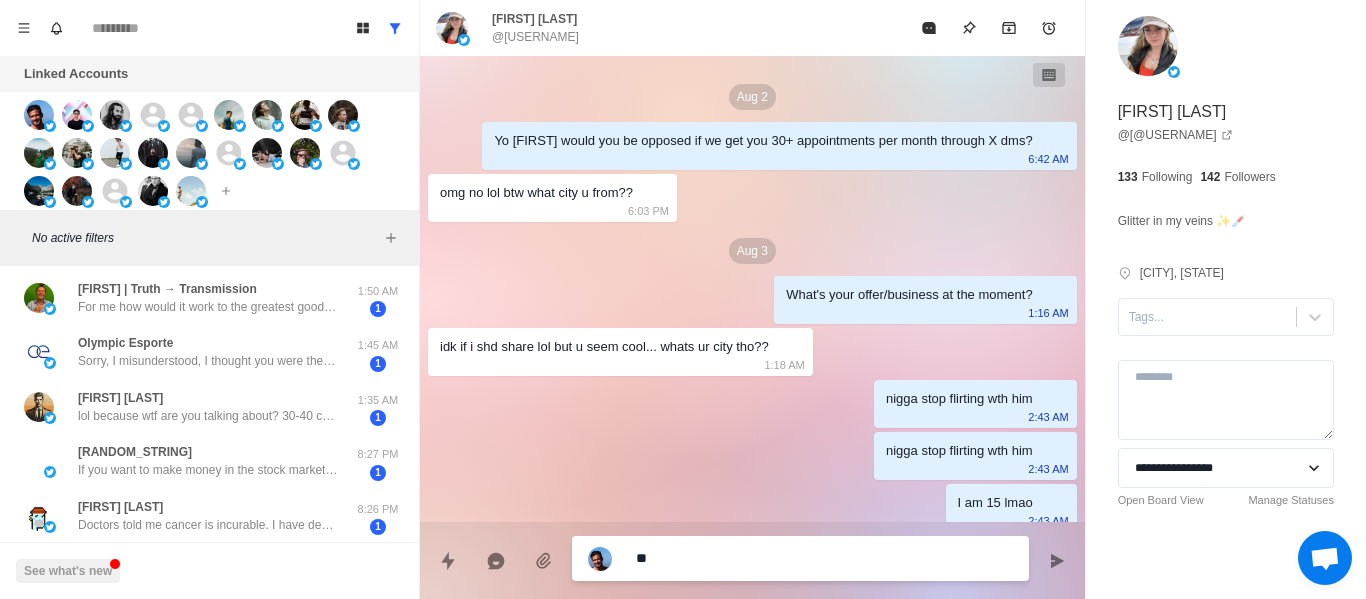 type on "*" 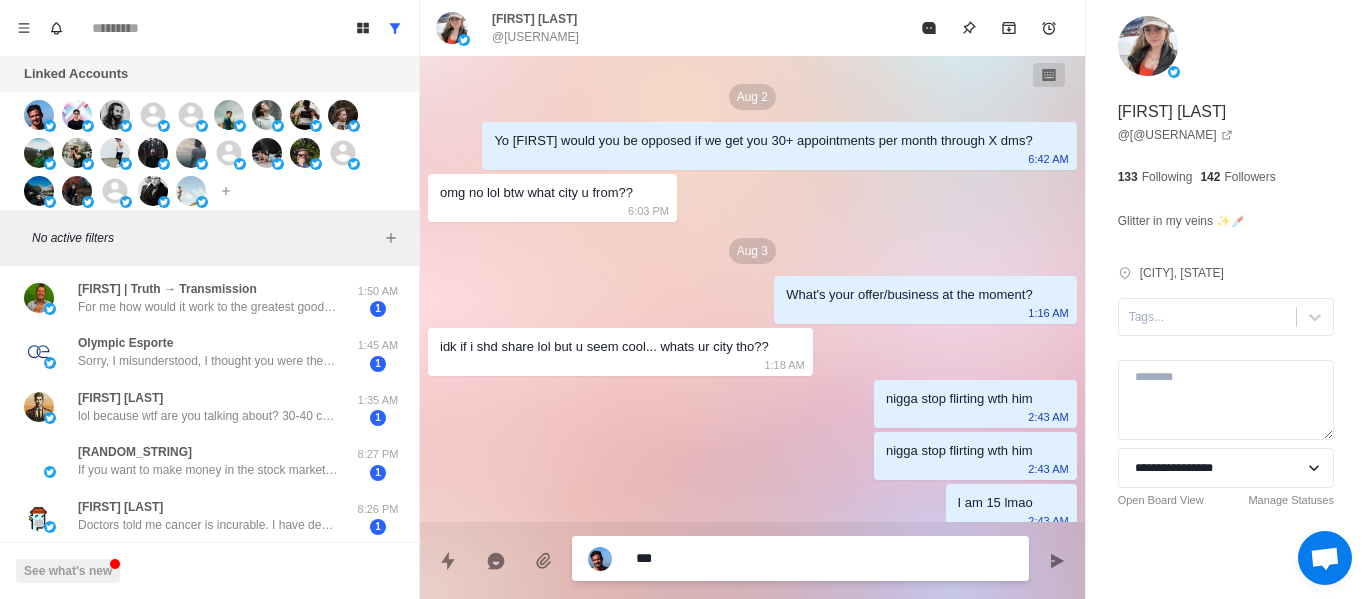 type on "*" 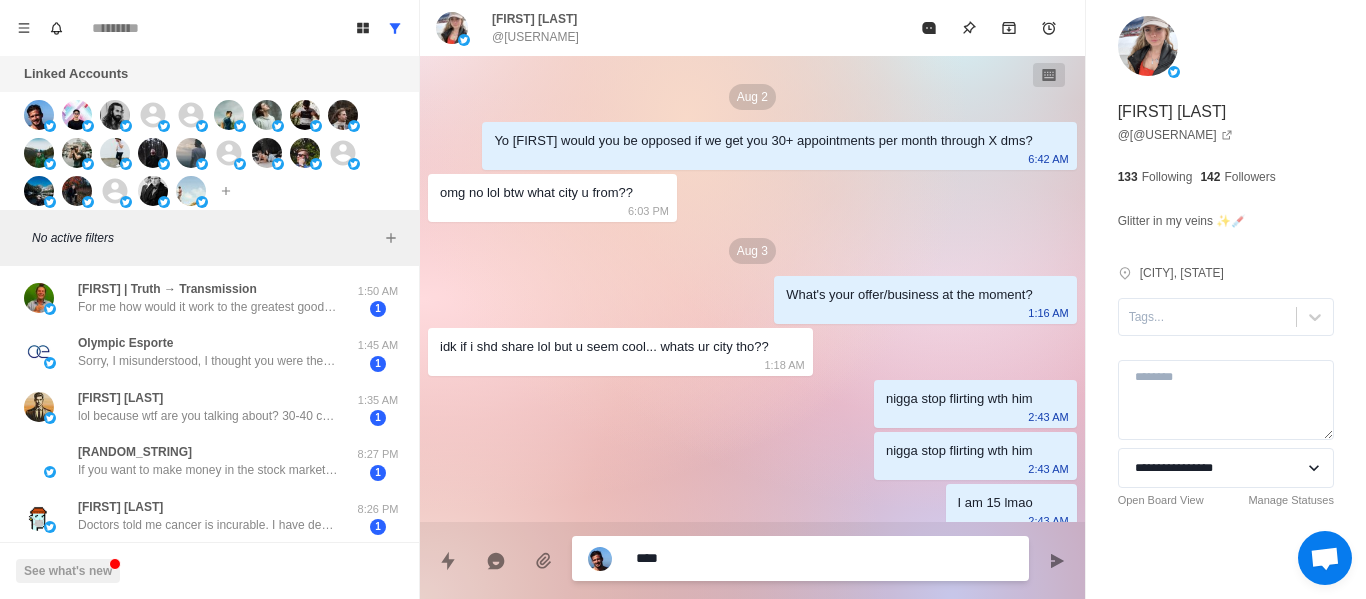 type on "*" 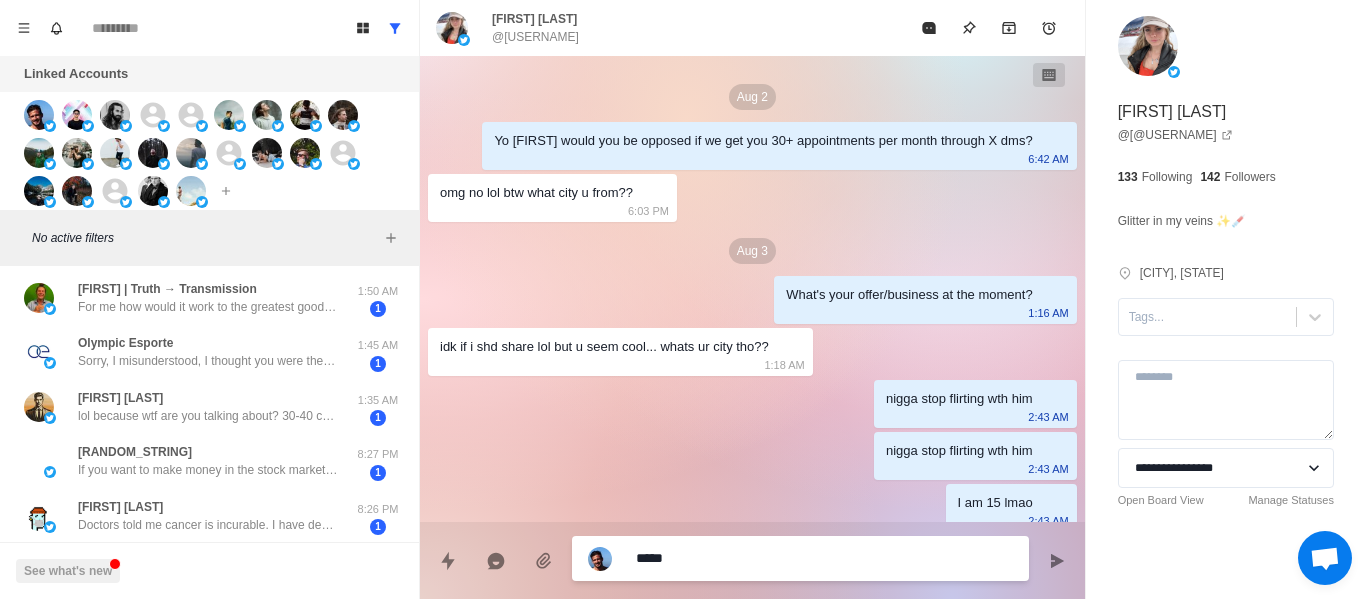 type on "*" 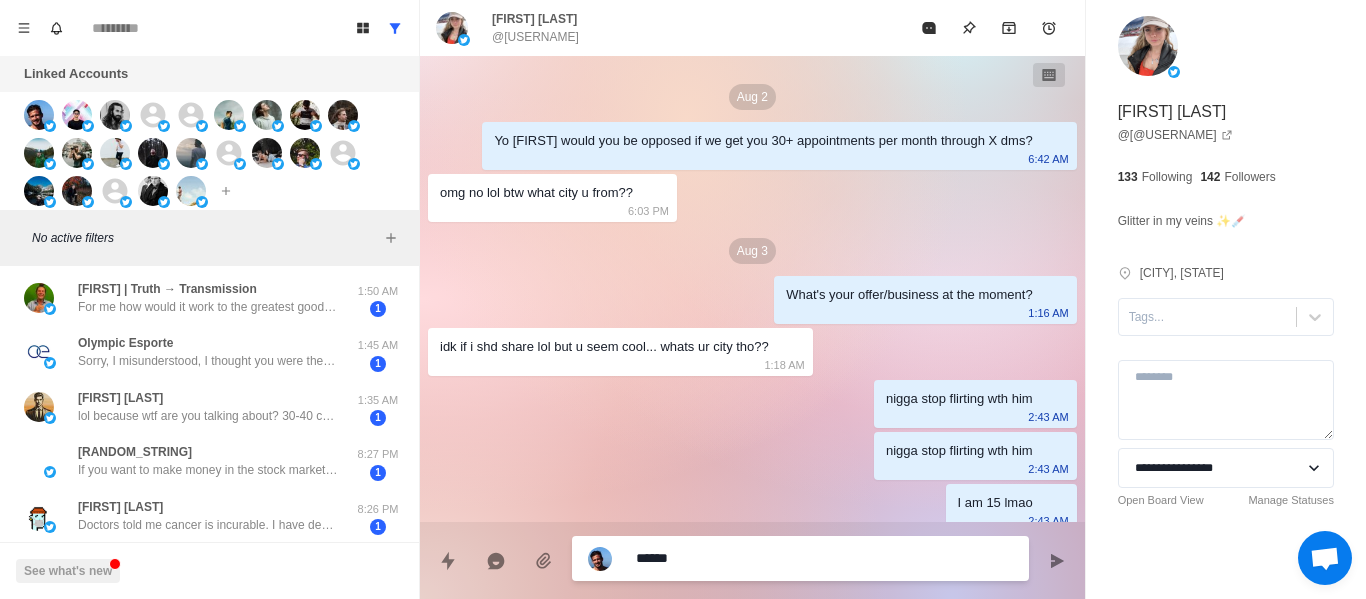 type on "*" 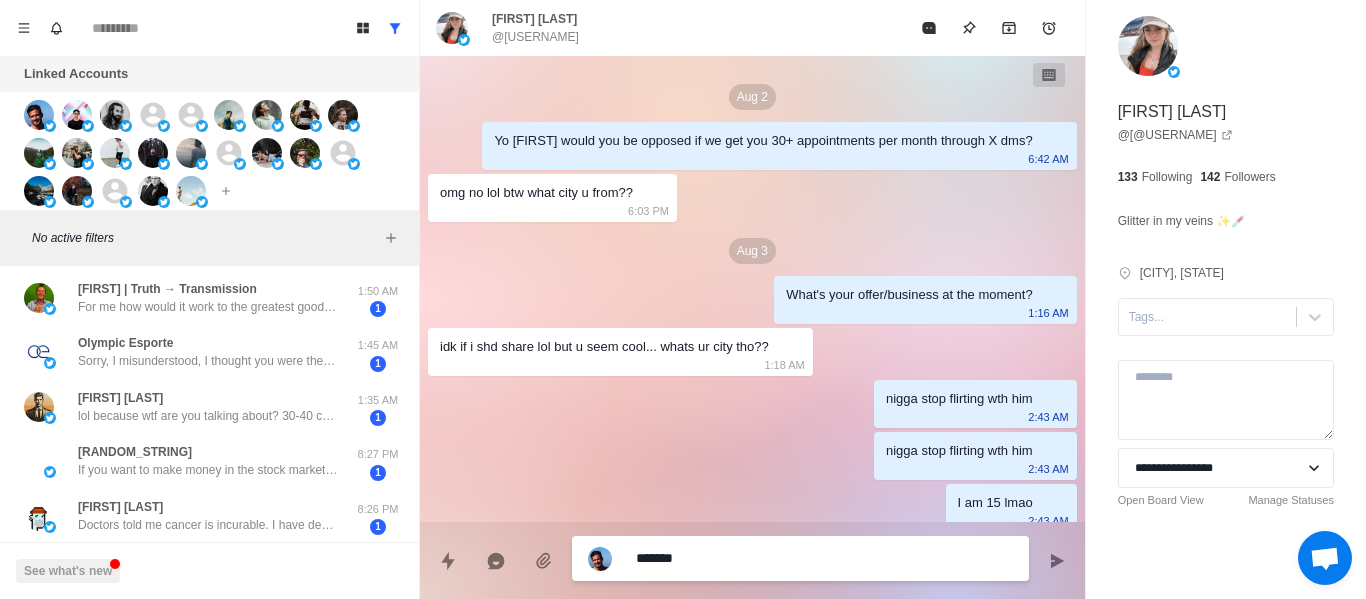 type on "*" 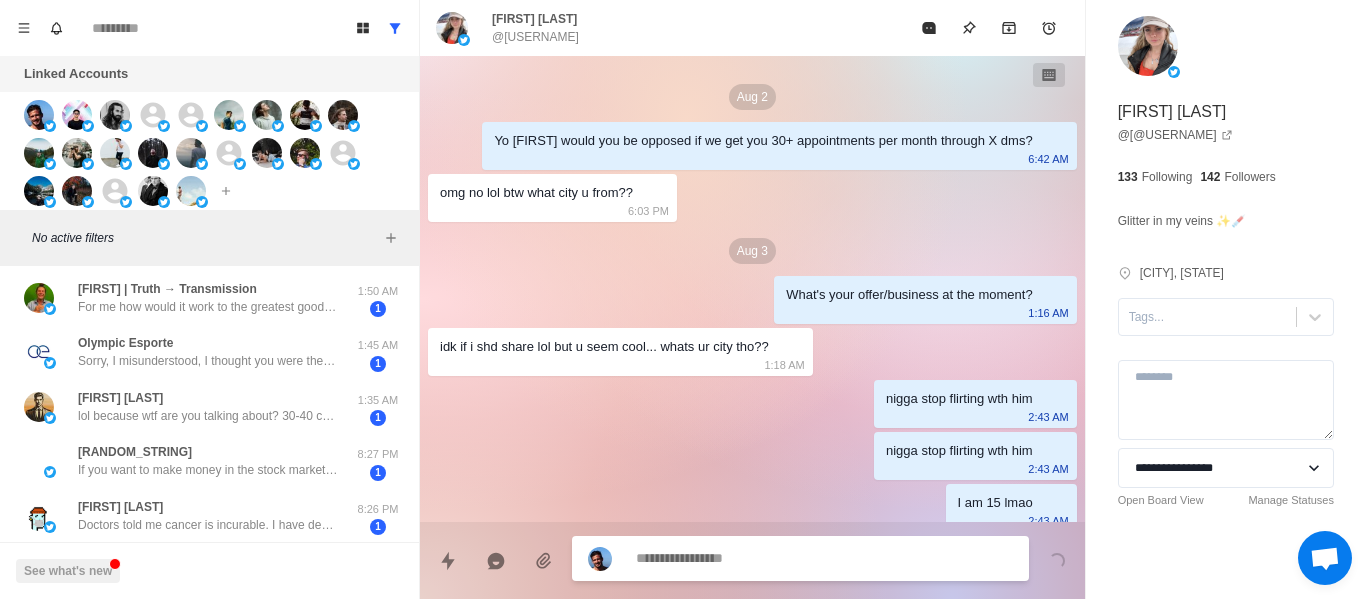 scroll, scrollTop: 66, scrollLeft: 0, axis: vertical 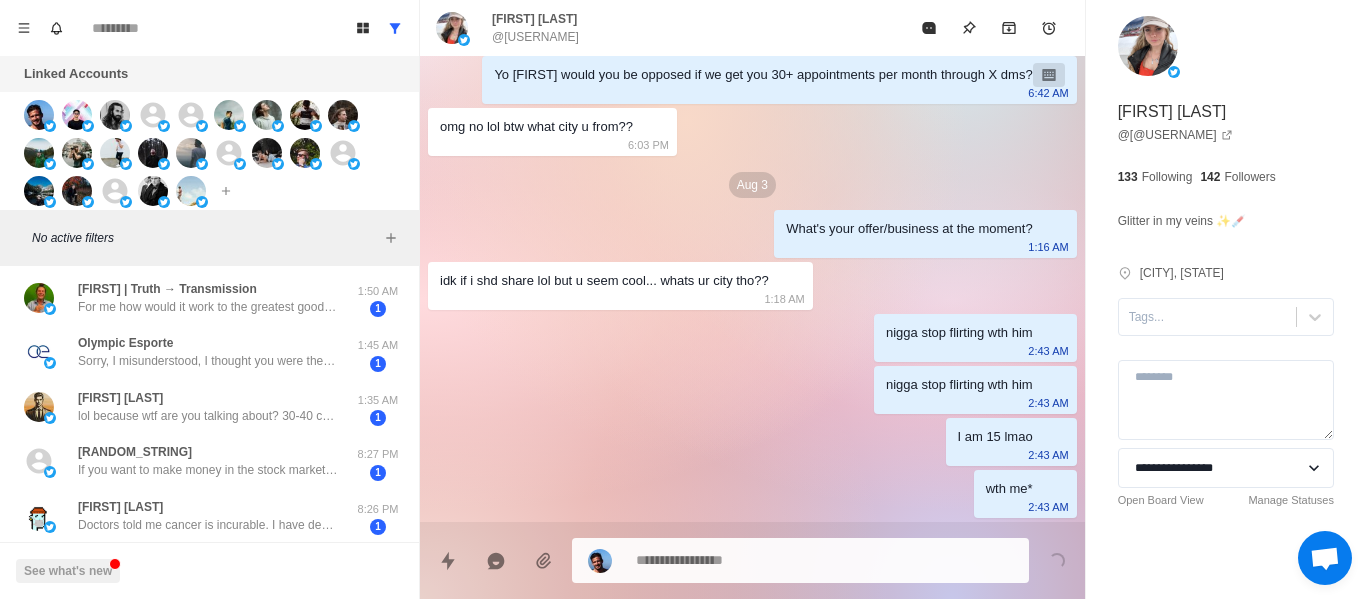 drag, startPoint x: 203, startPoint y: 281, endPoint x: 237, endPoint y: 253, distance: 44.04543 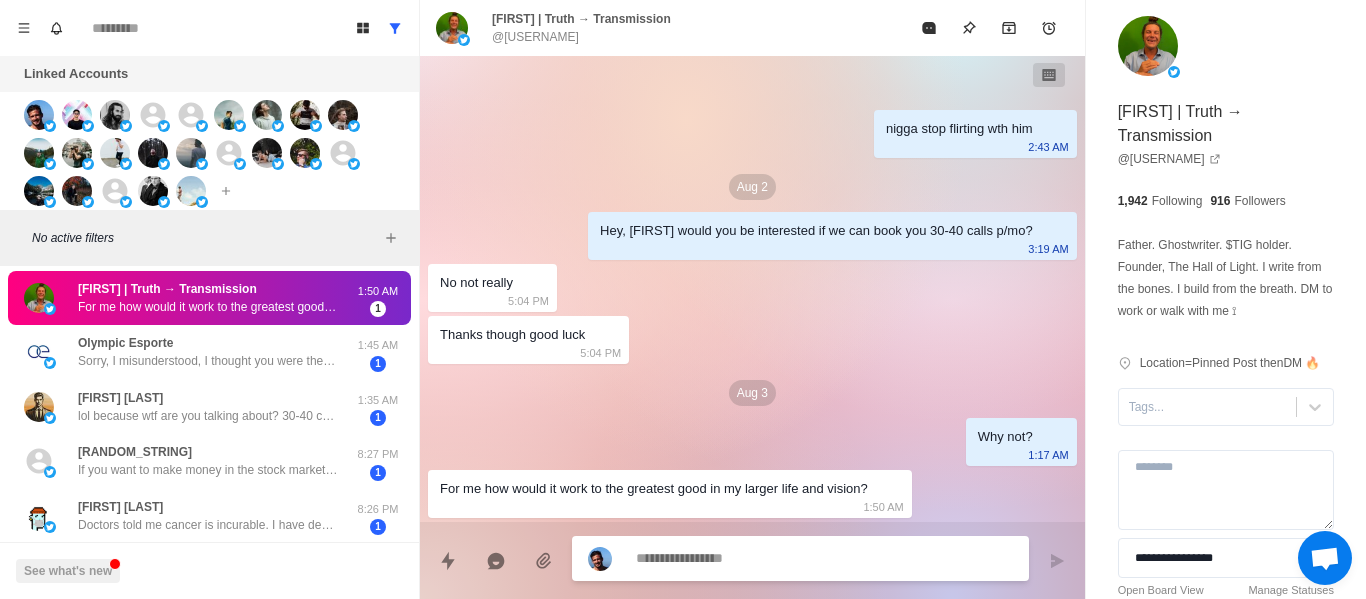 type on "*" 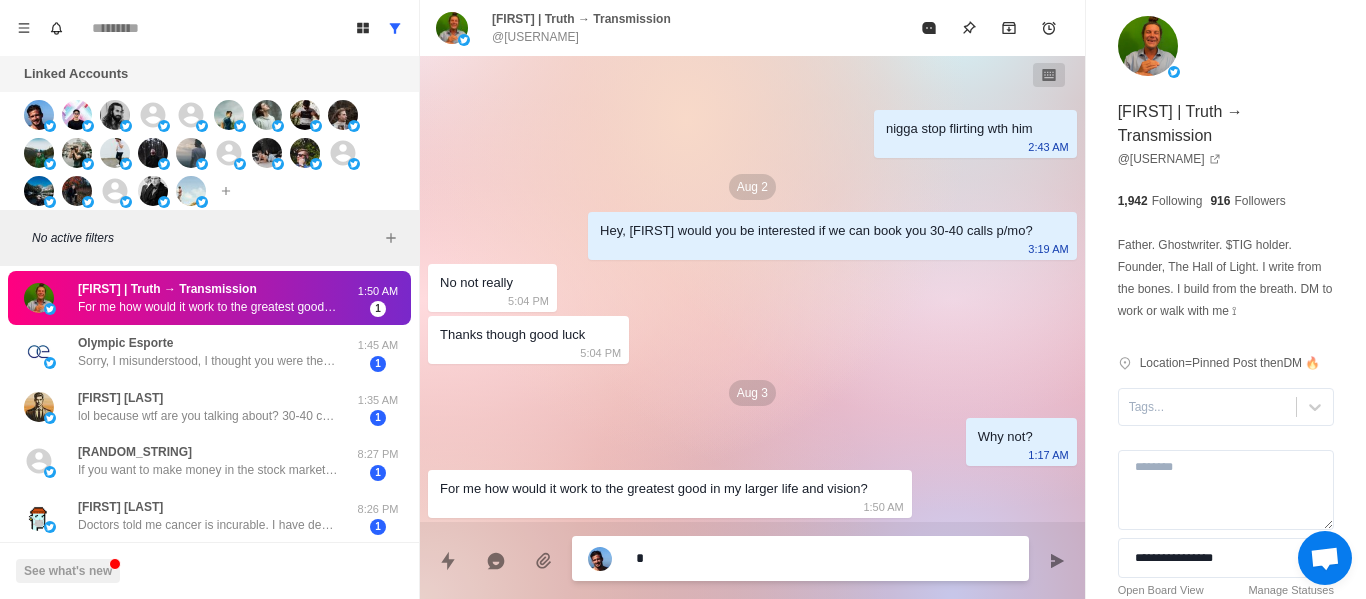 type on "*" 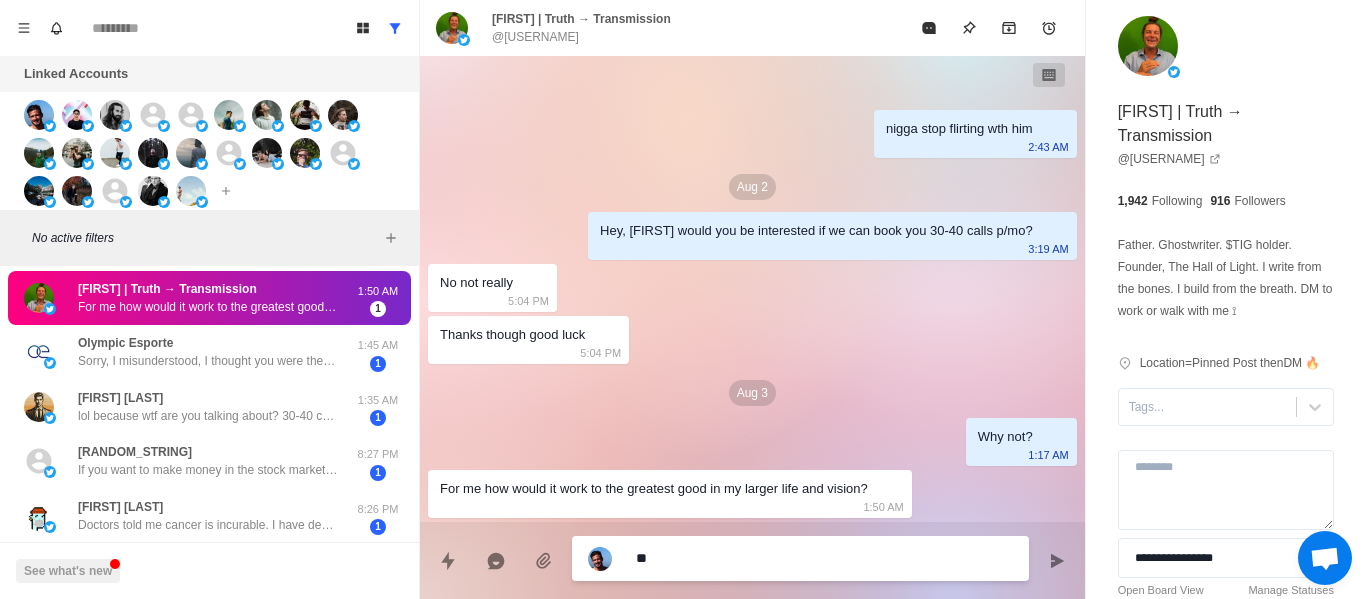 type on "*" 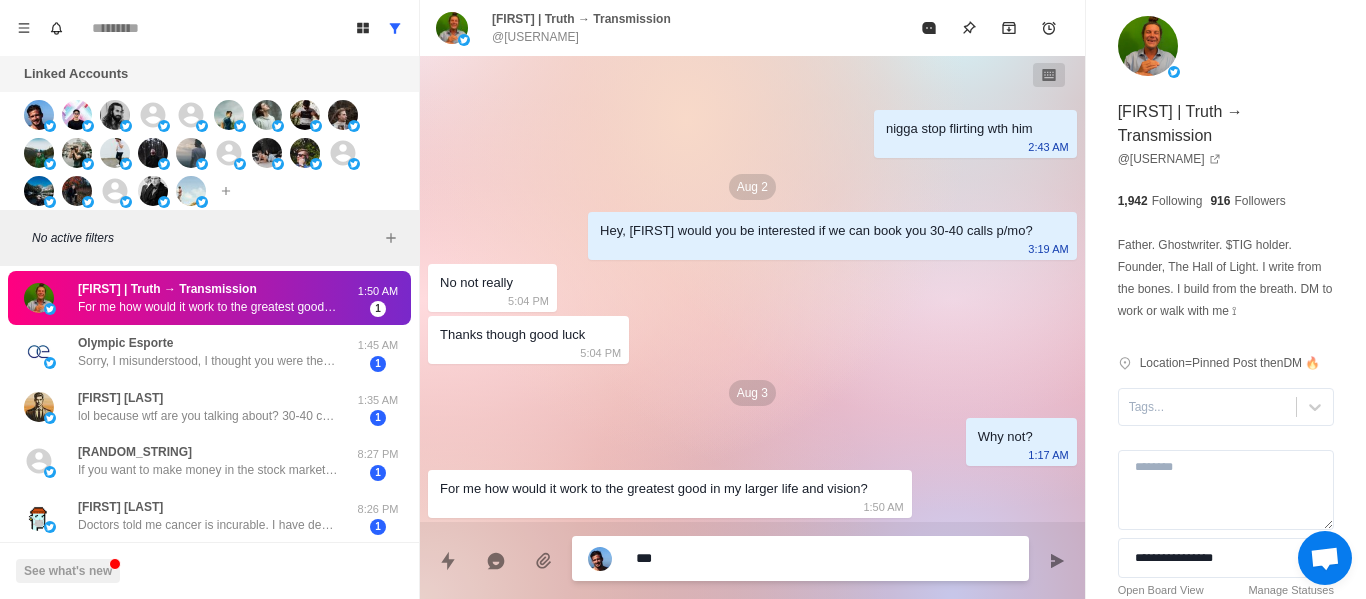 type on "*" 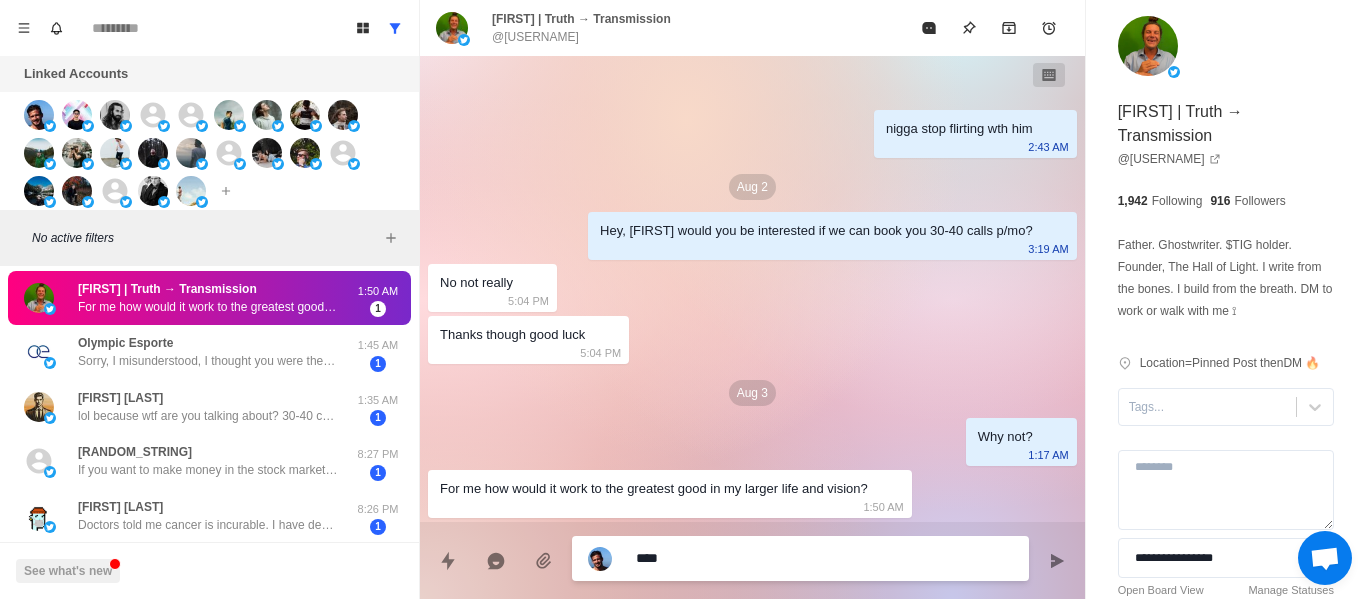 type on "*" 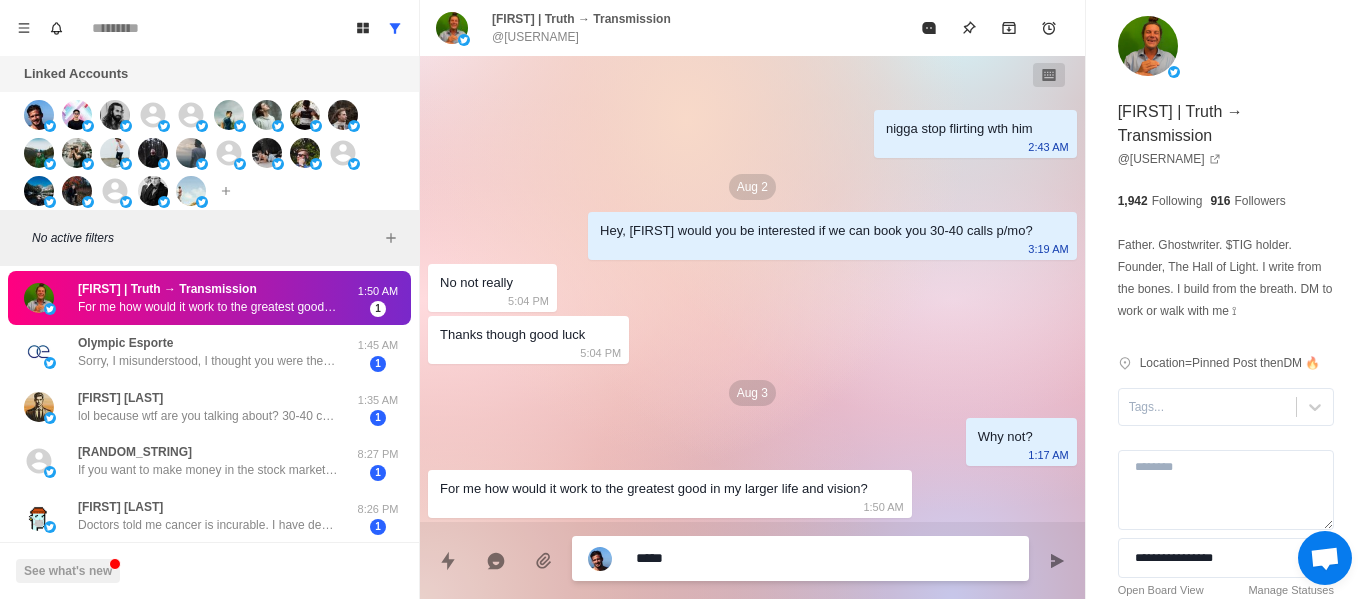 type on "*" 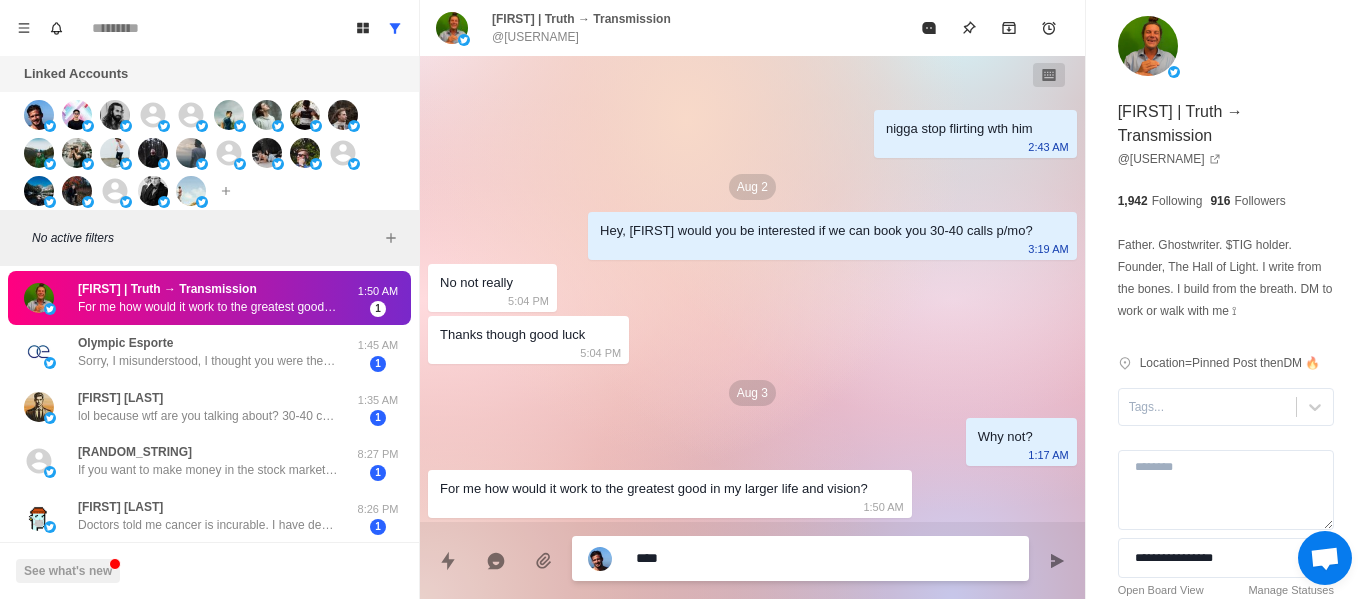 type on "*" 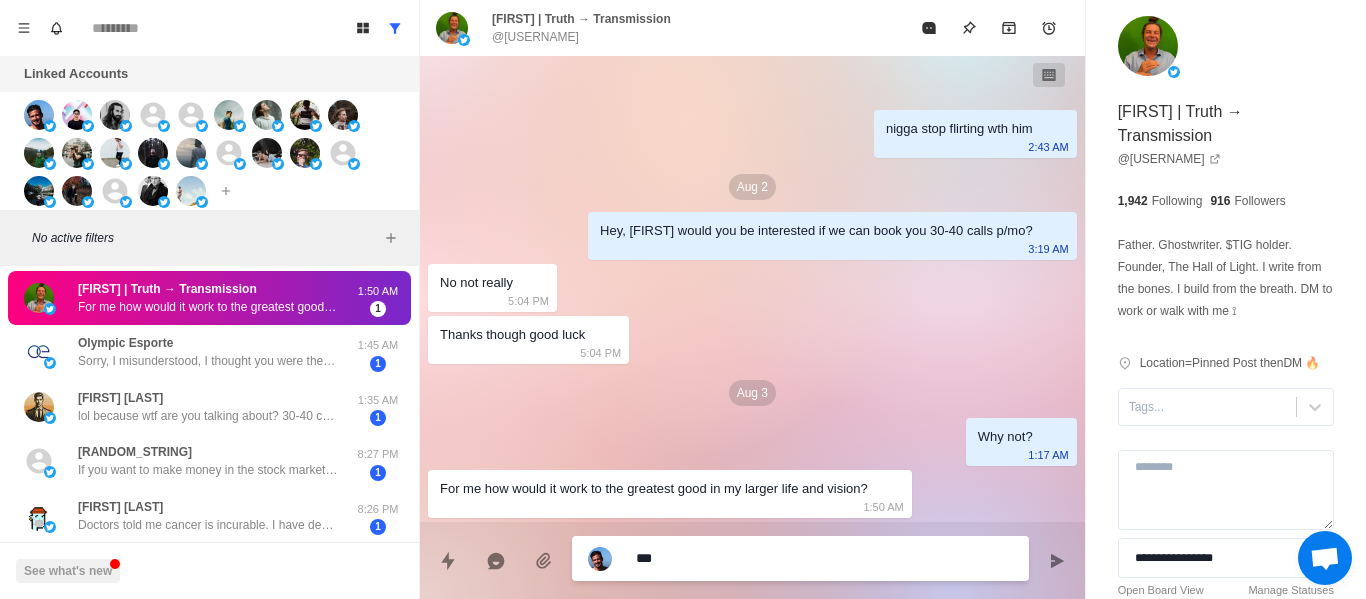 type on "**" 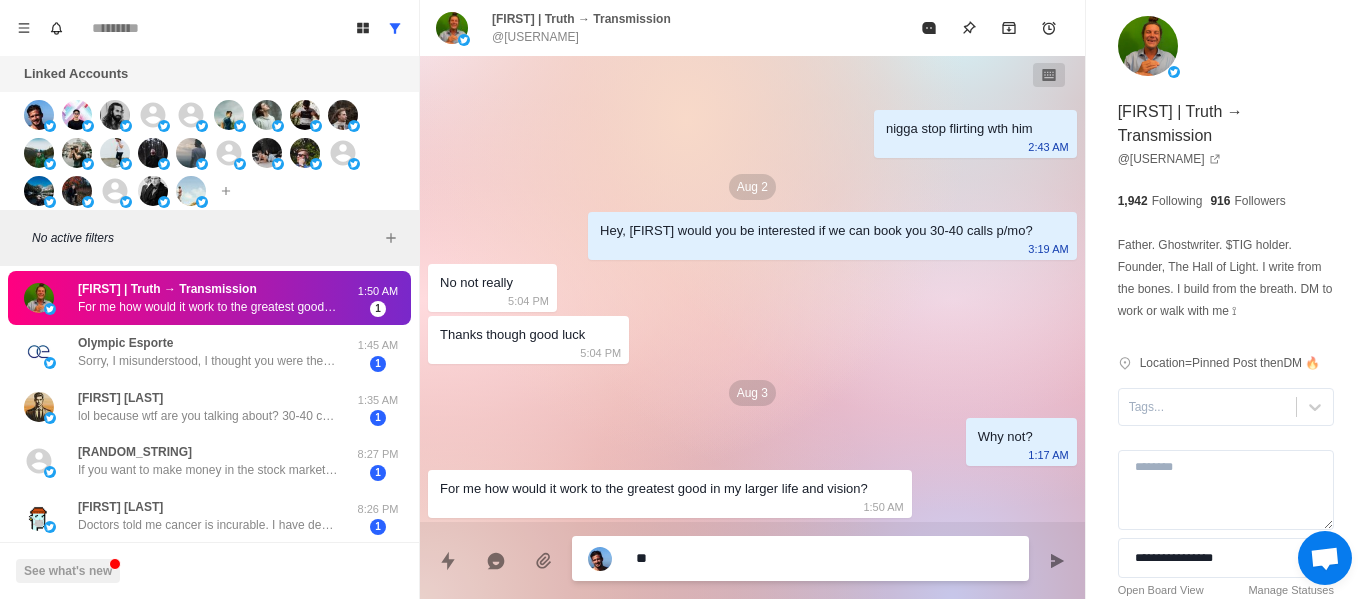 type on "*" 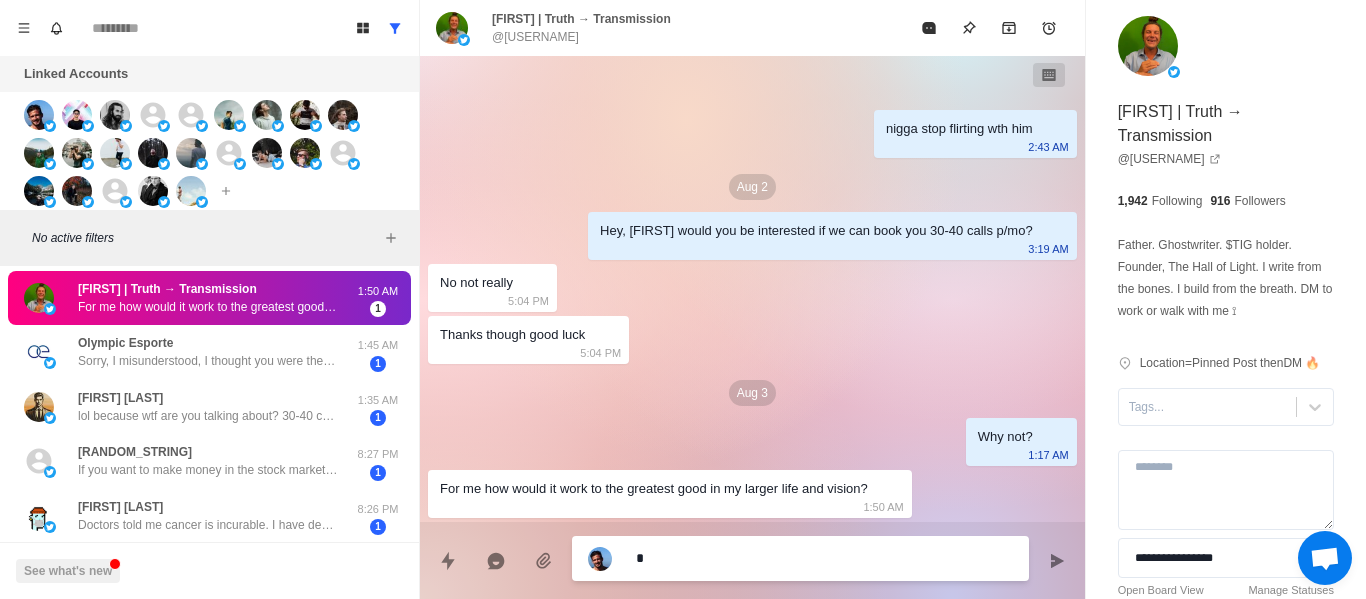 type on "*" 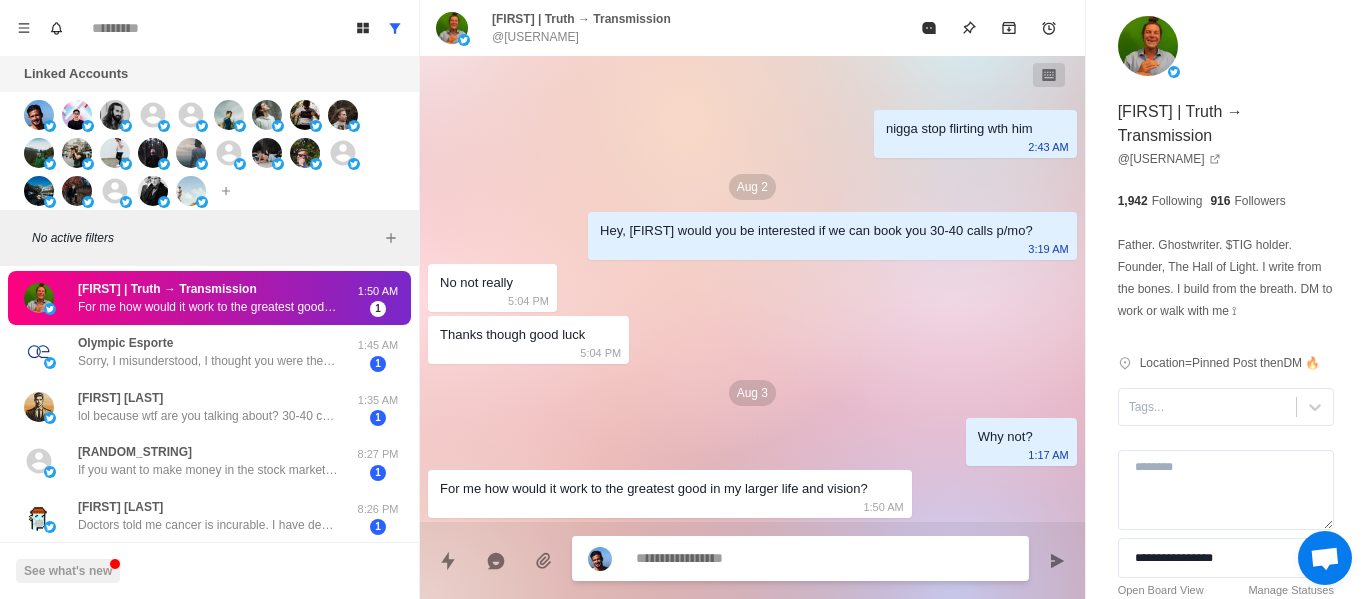 type on "*" 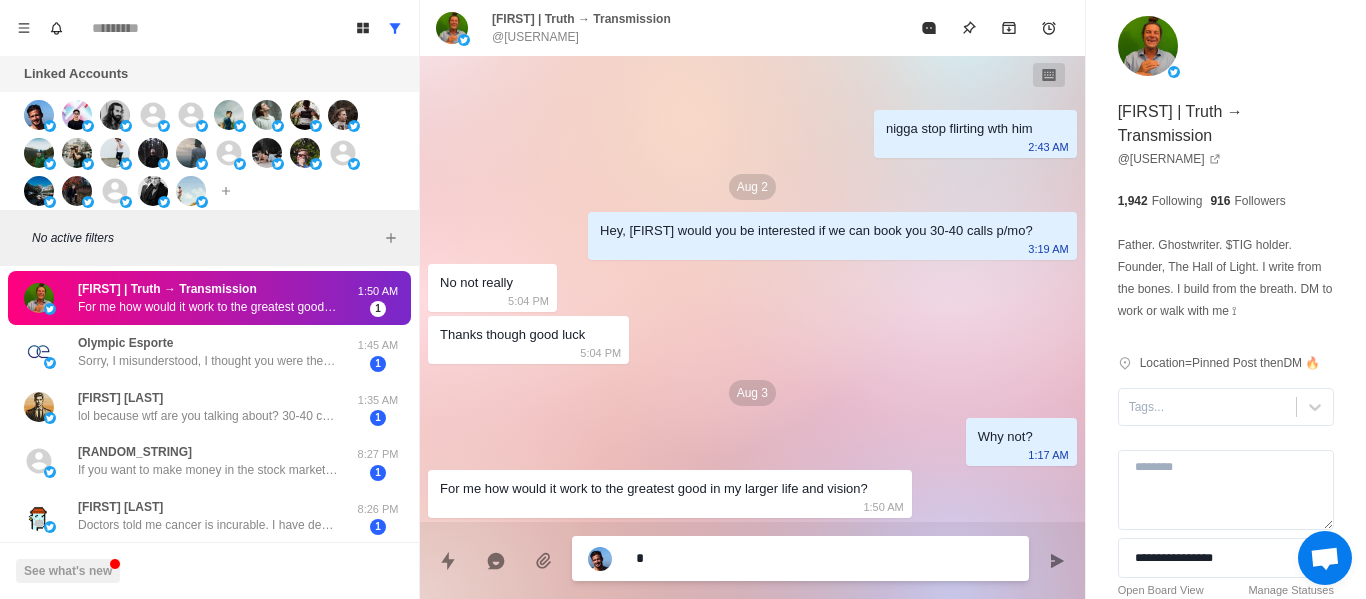 type on "*" 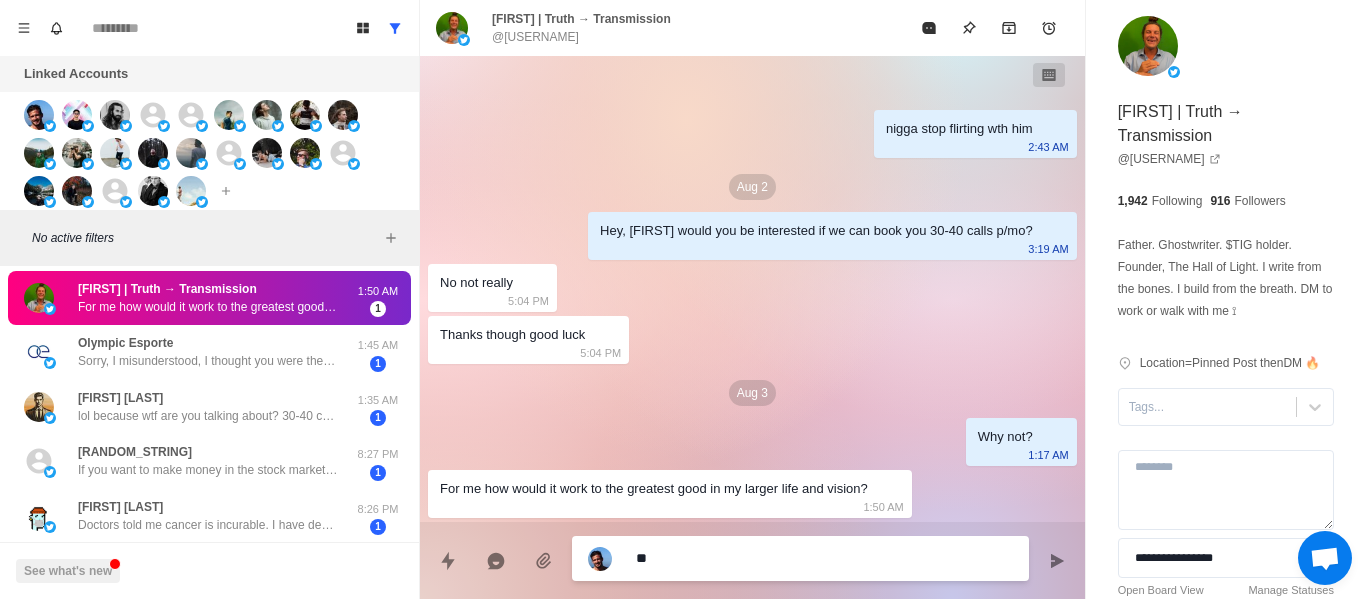 type on "*" 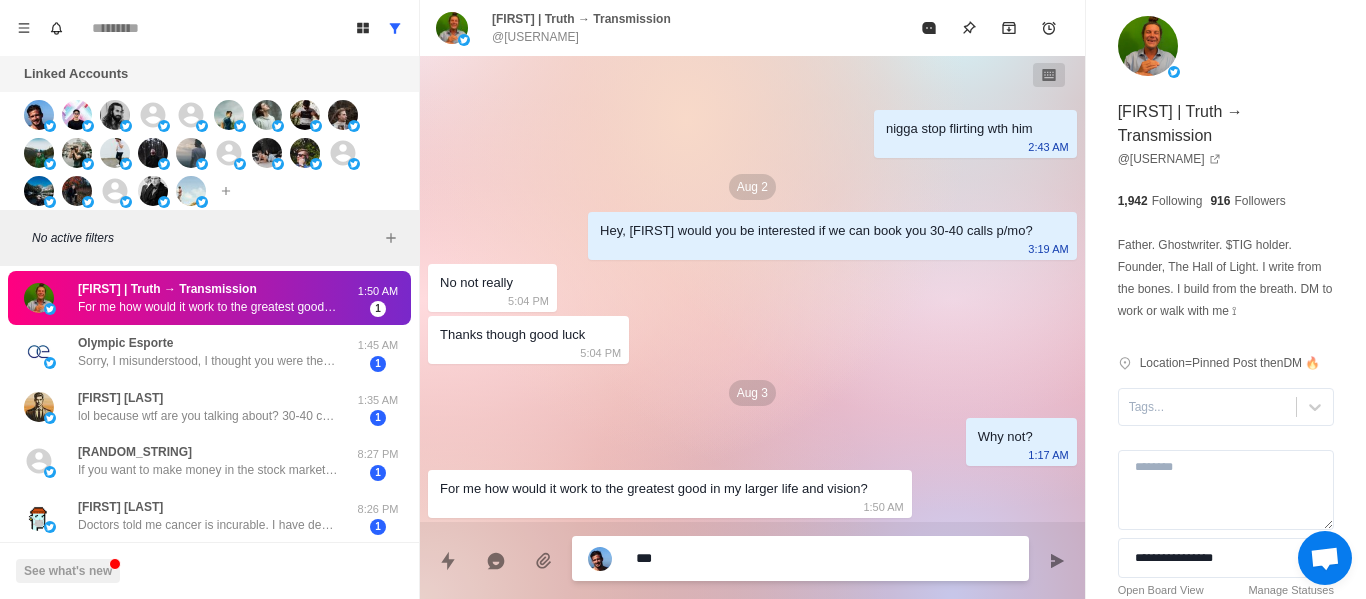type on "*" 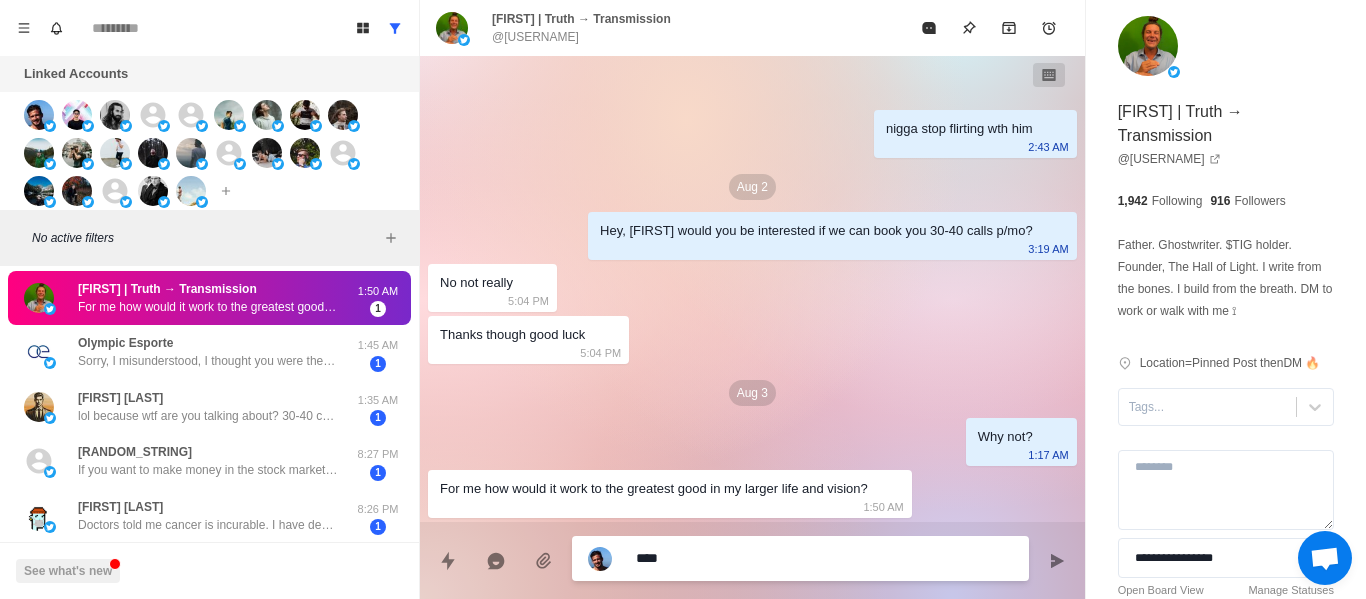 type on "*" 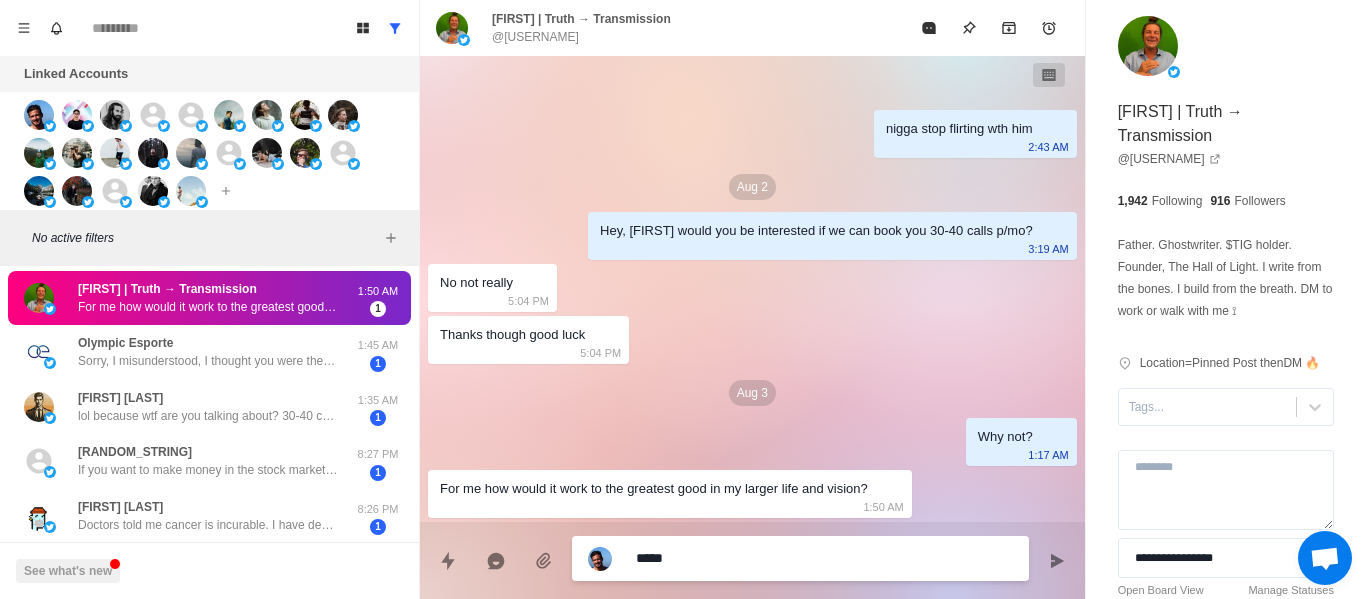 type on "*" 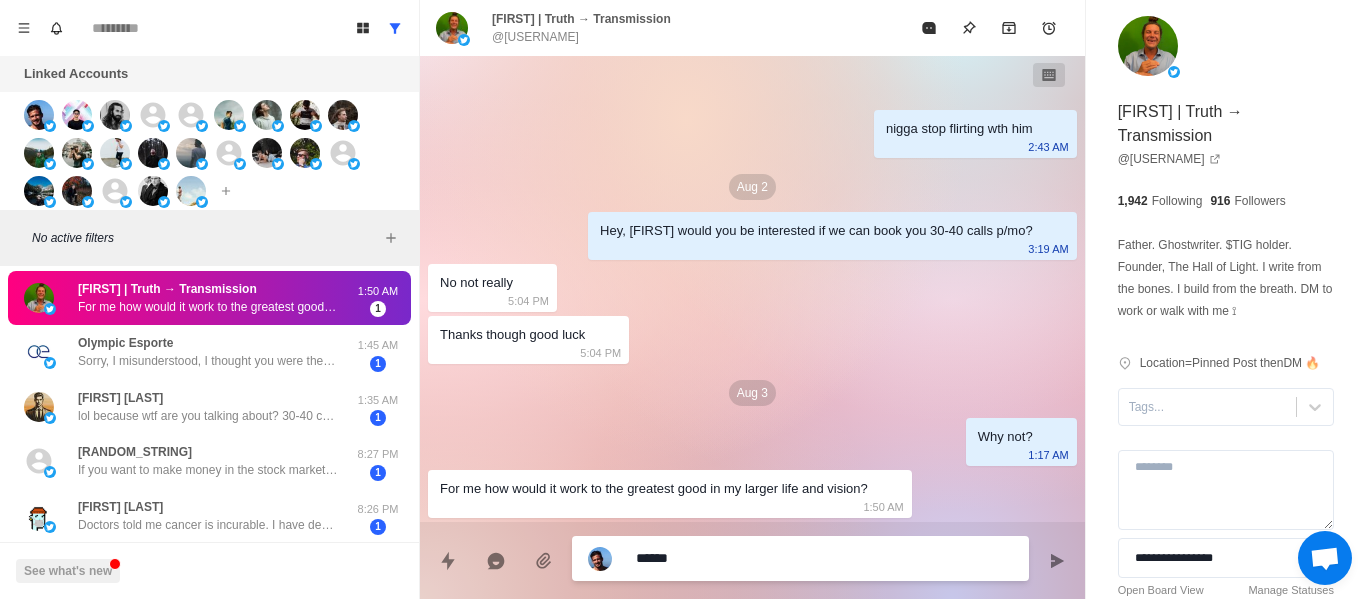 type on "*" 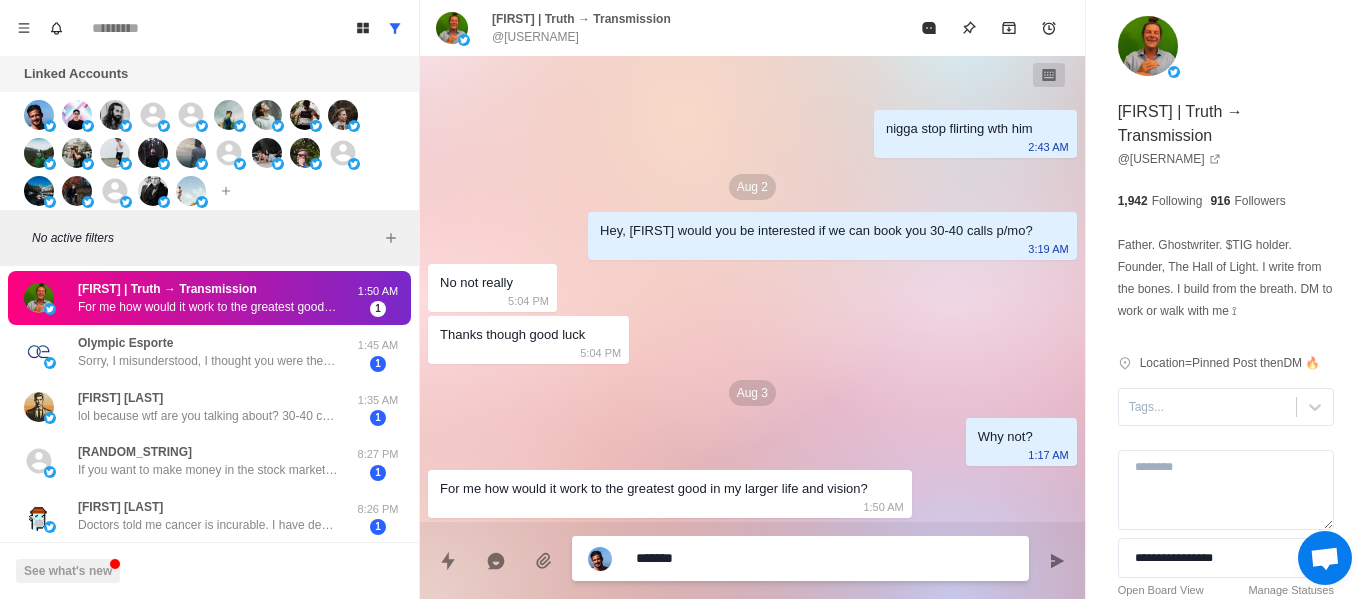 type on "*" 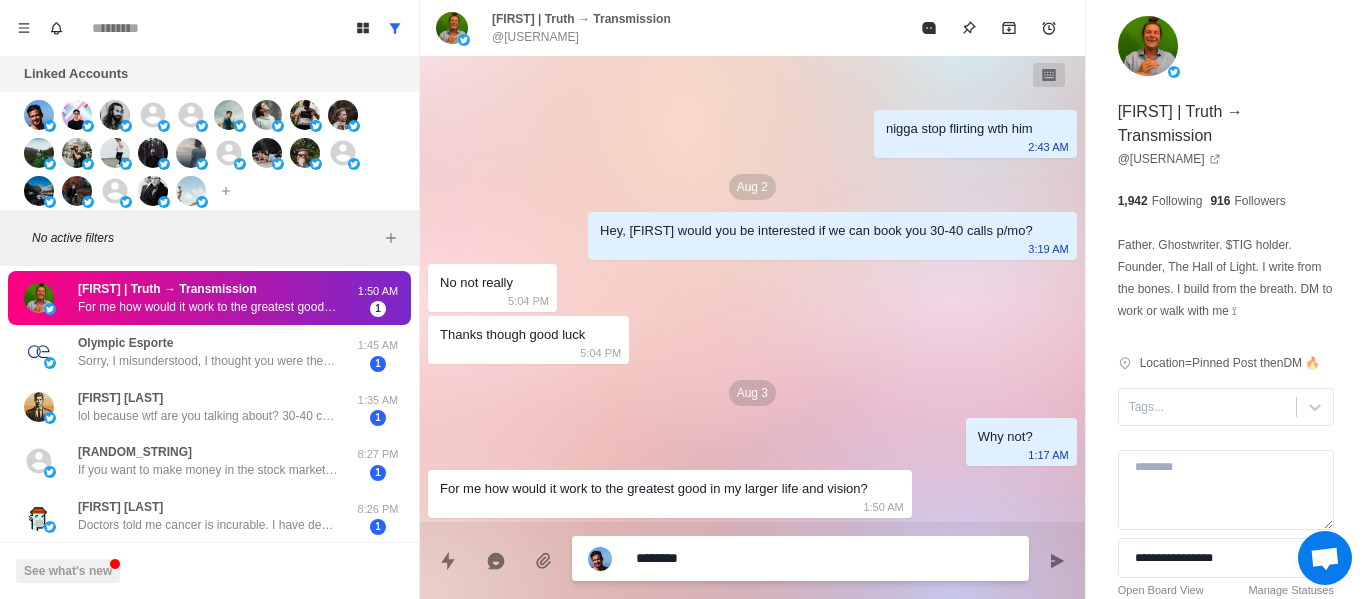 type on "*" 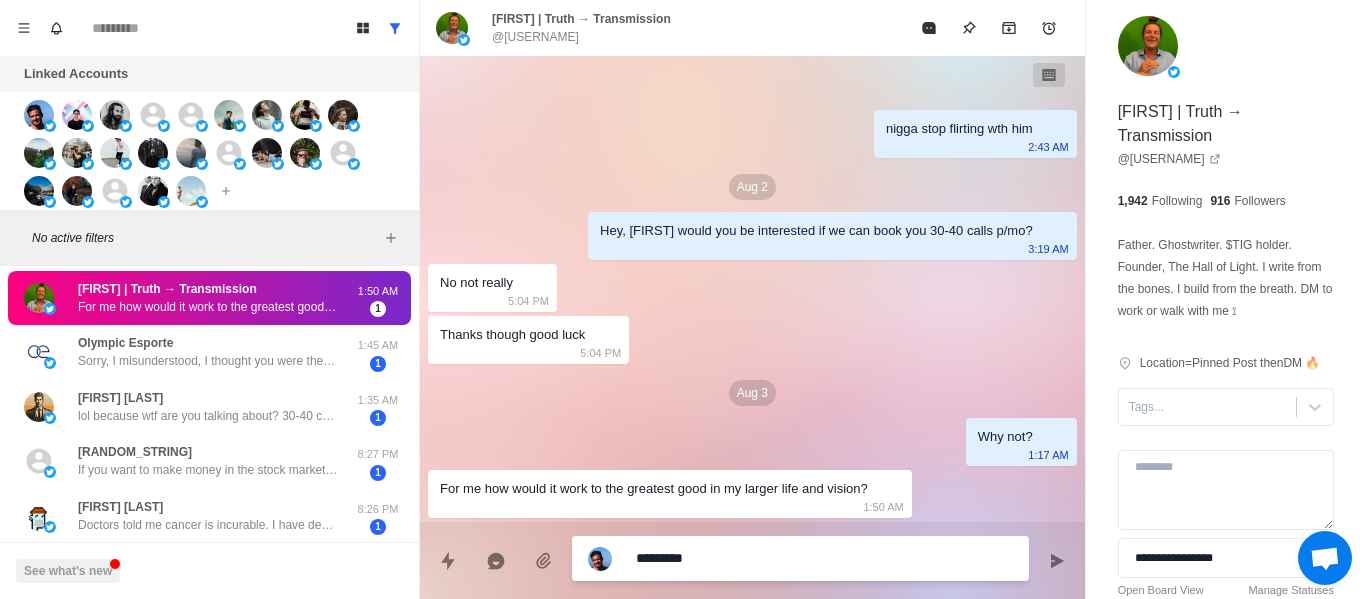 type on "*" 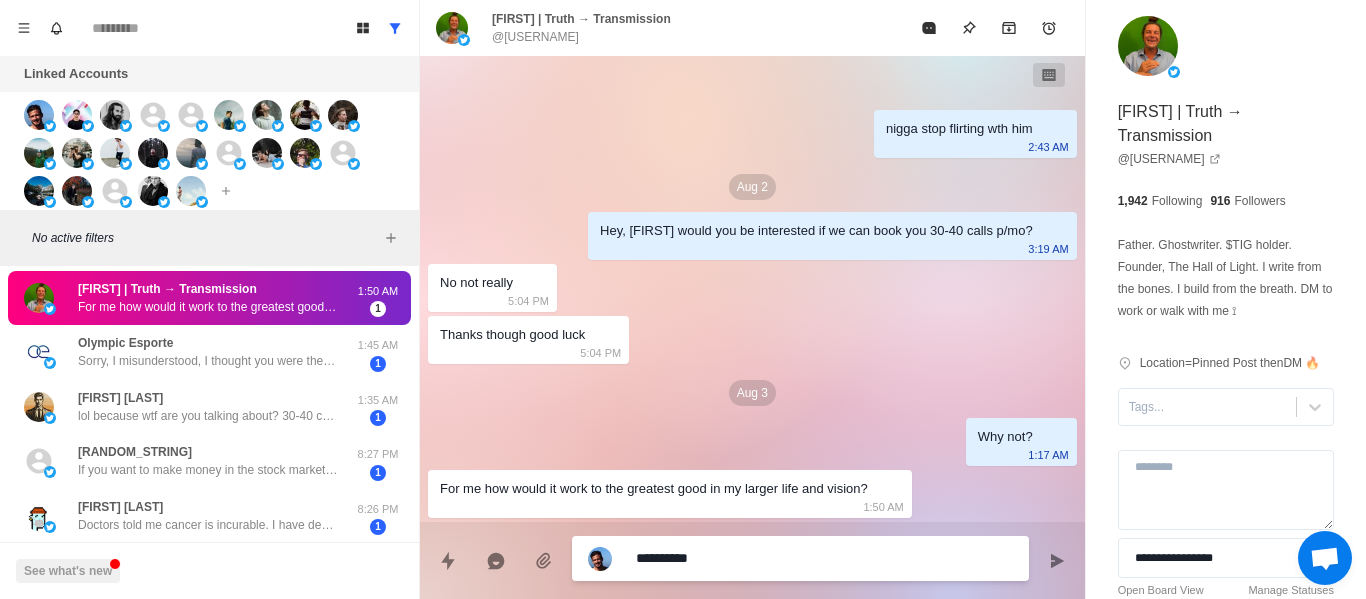 type on "*" 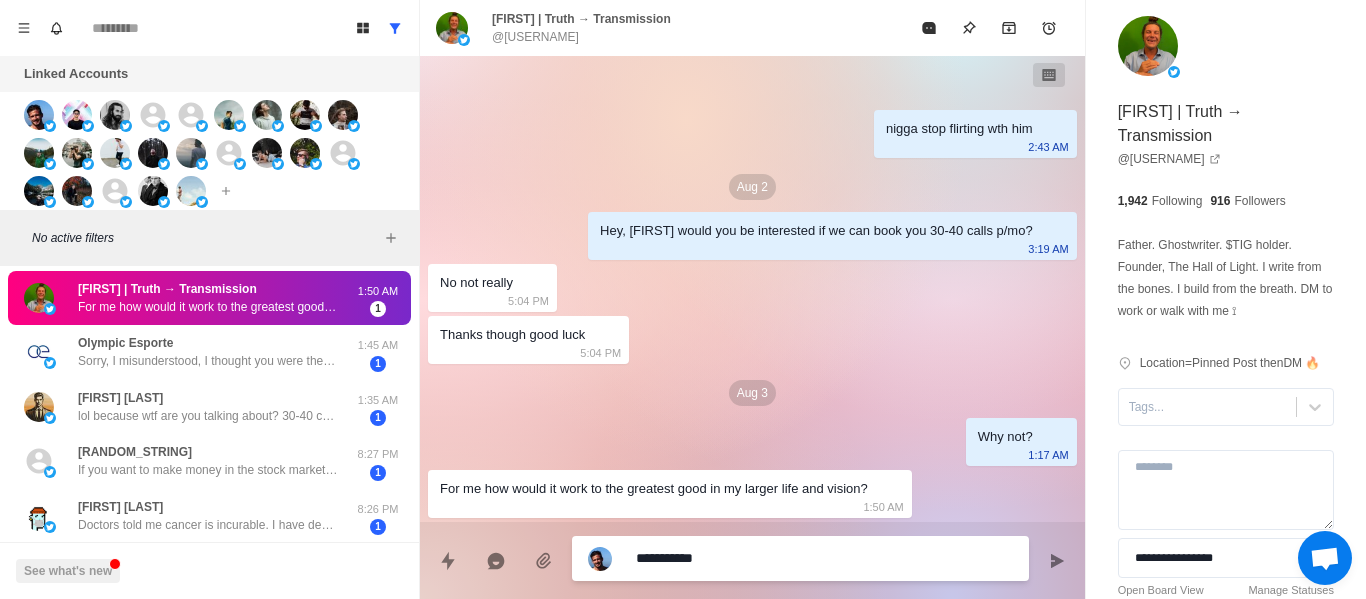 type on "*" 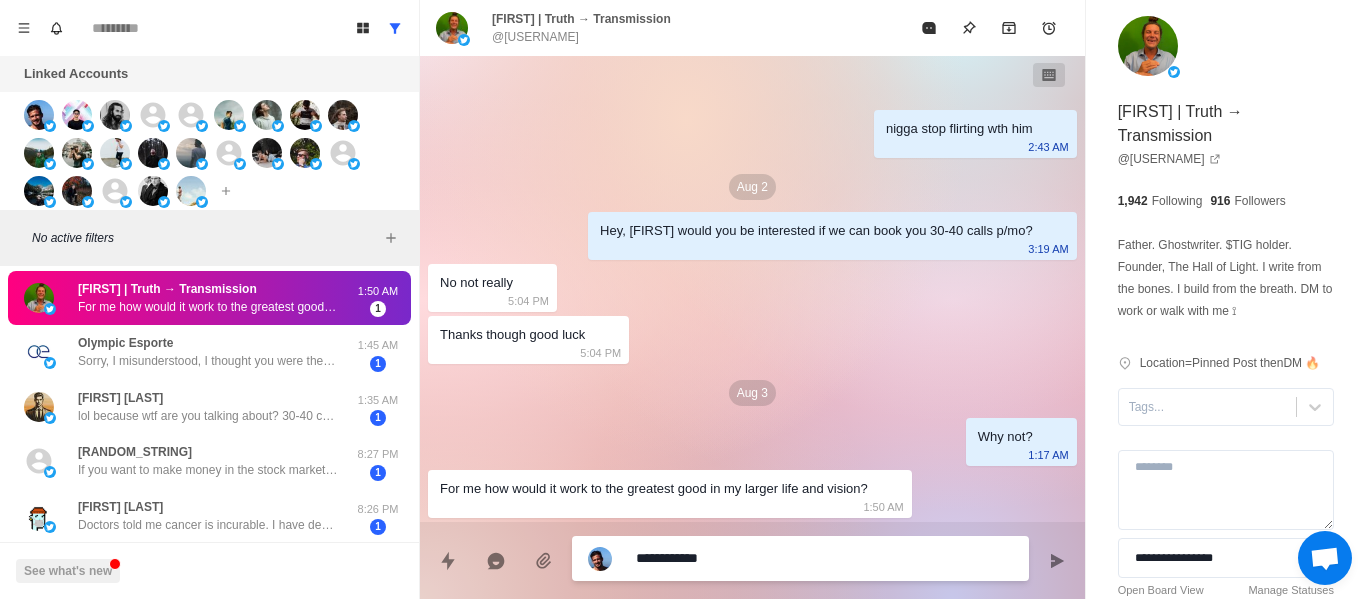 type on "*" 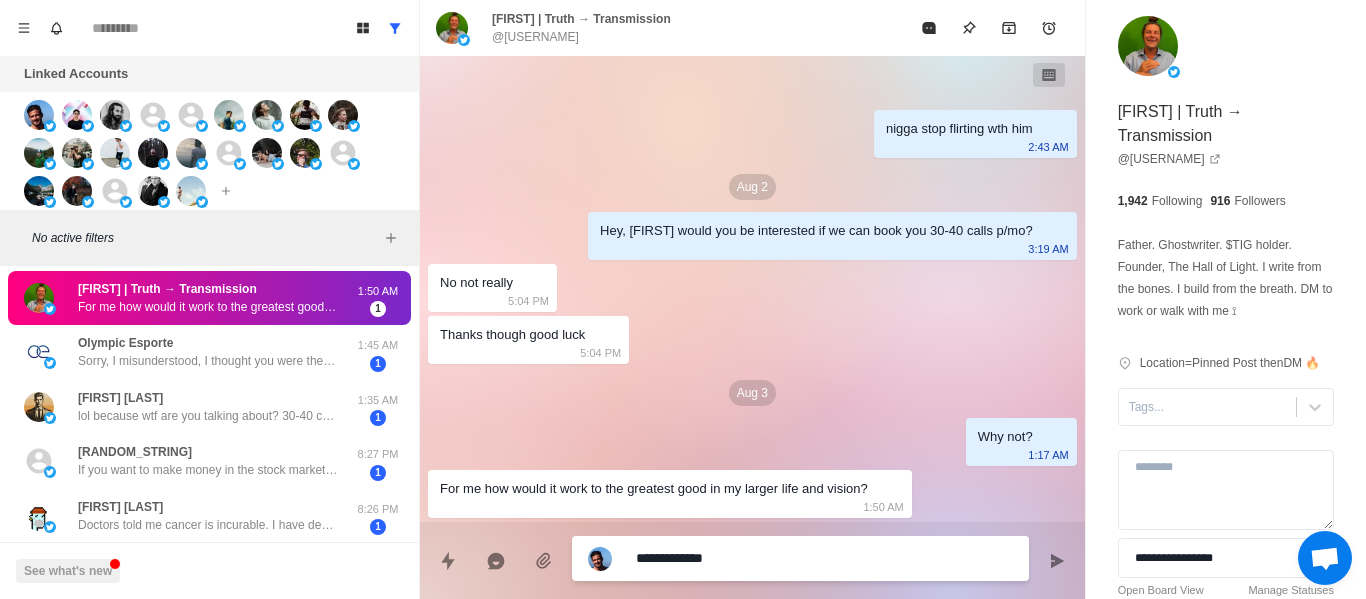 type on "*" 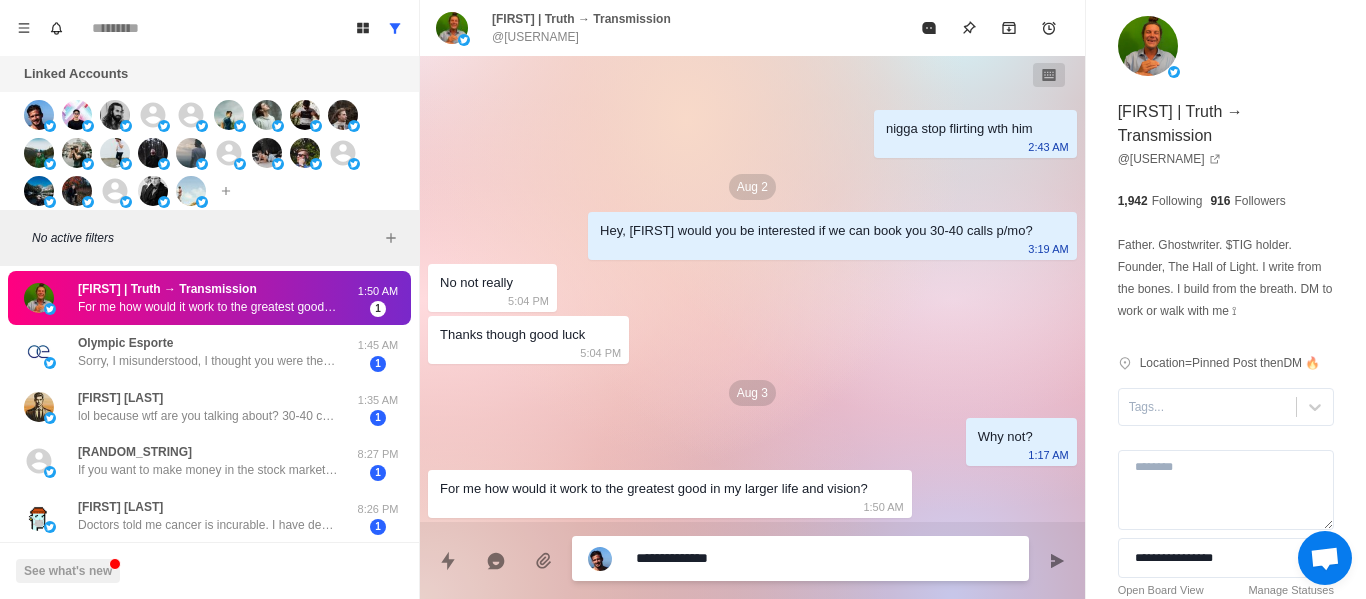 type on "*" 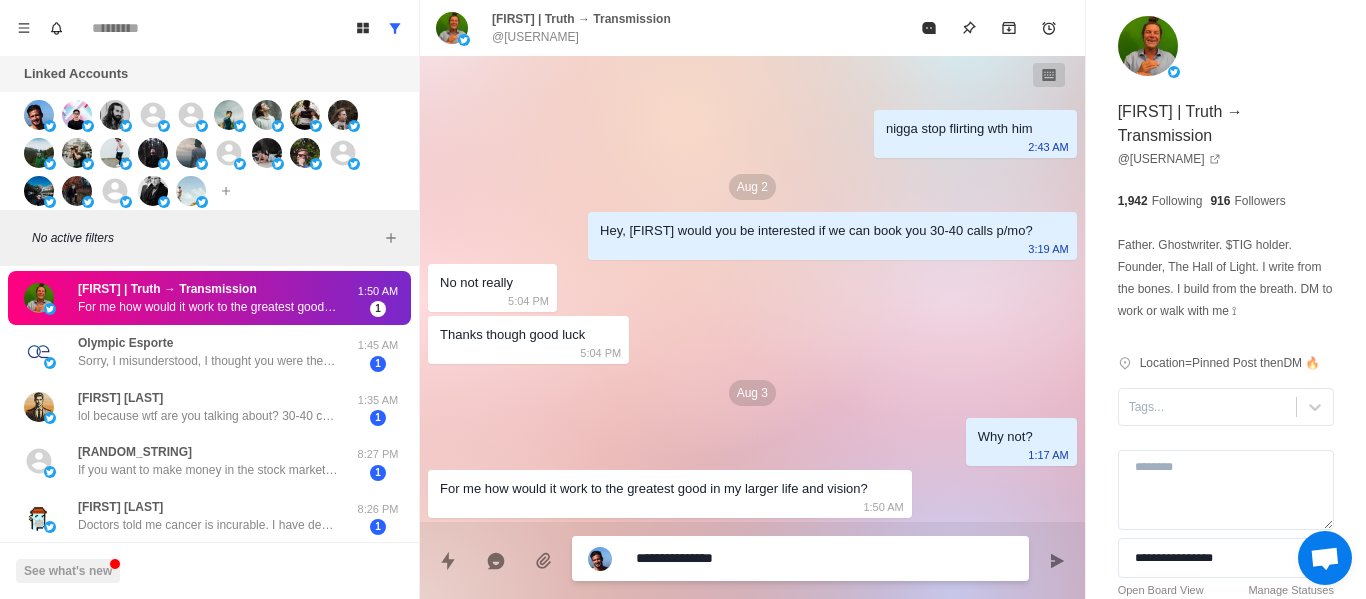 type on "*" 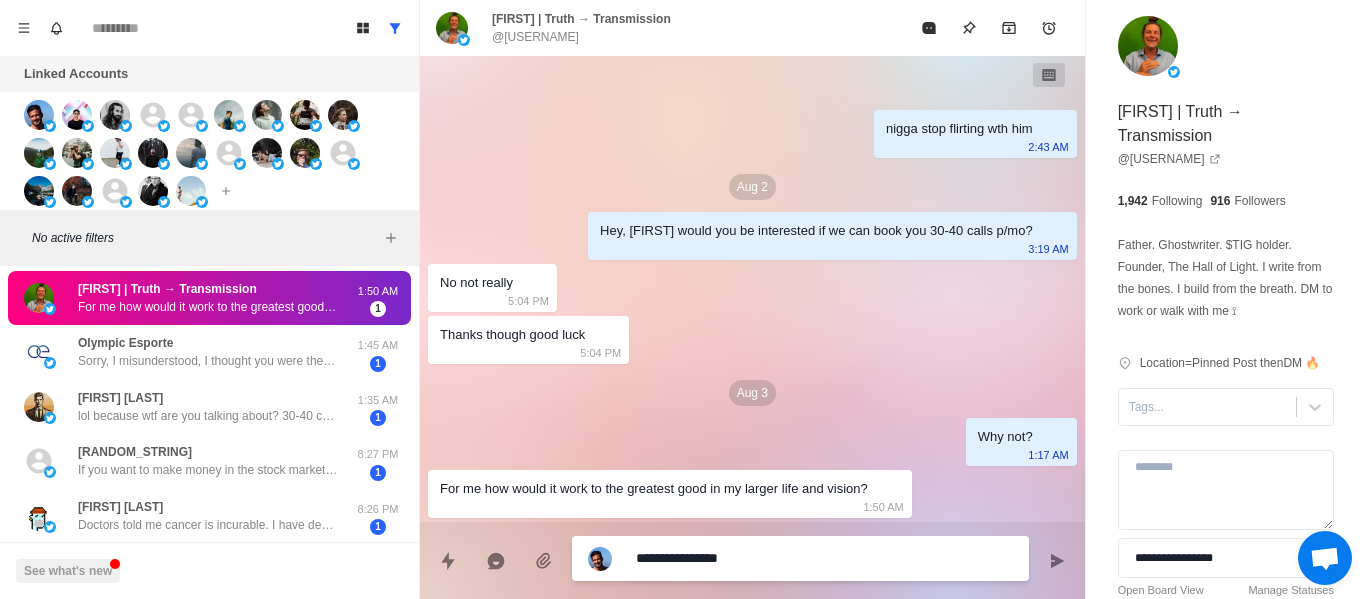 type on "*" 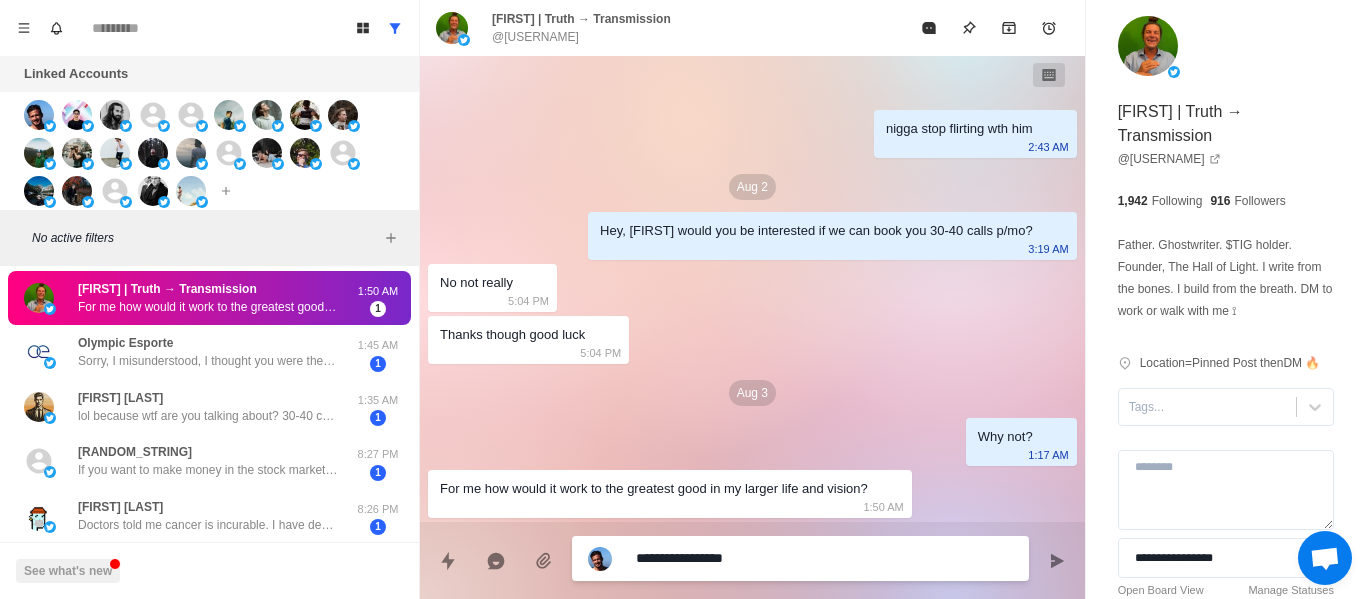type on "*" 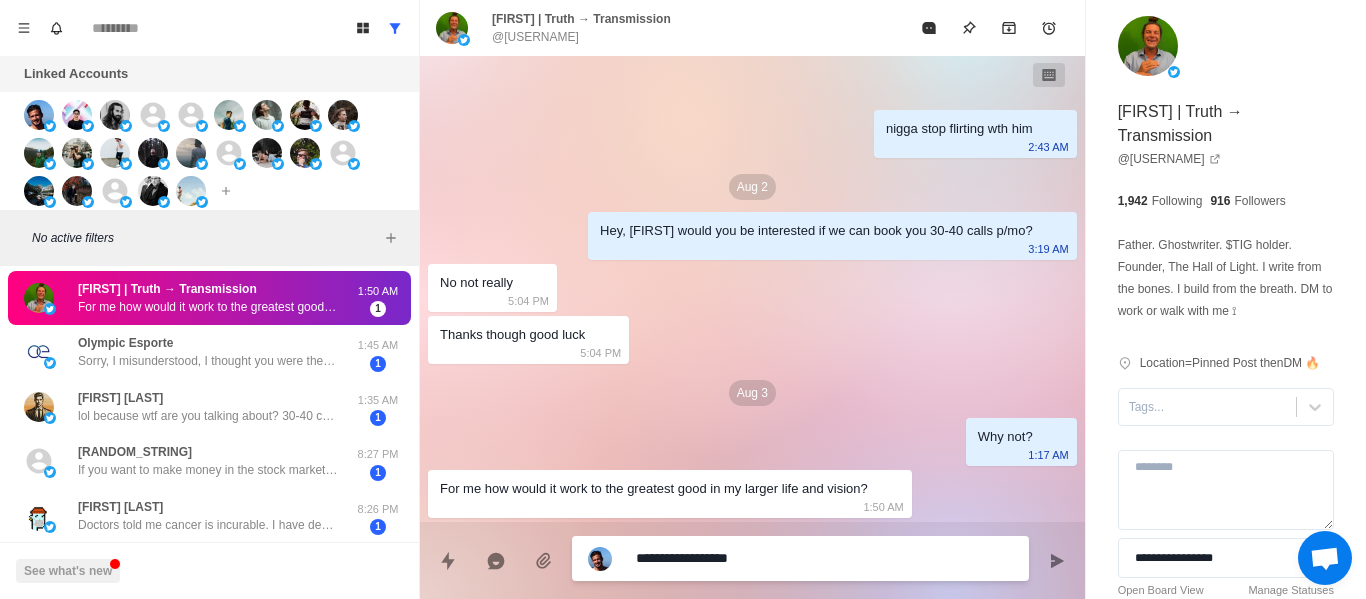 type on "*" 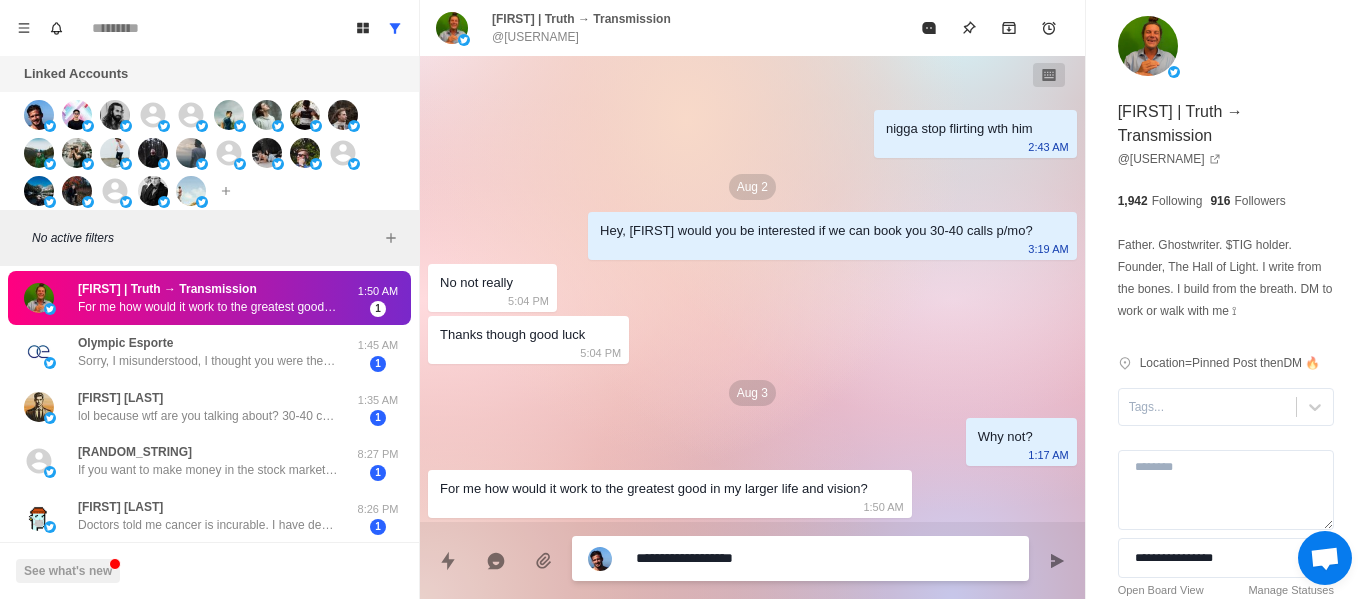 type on "*" 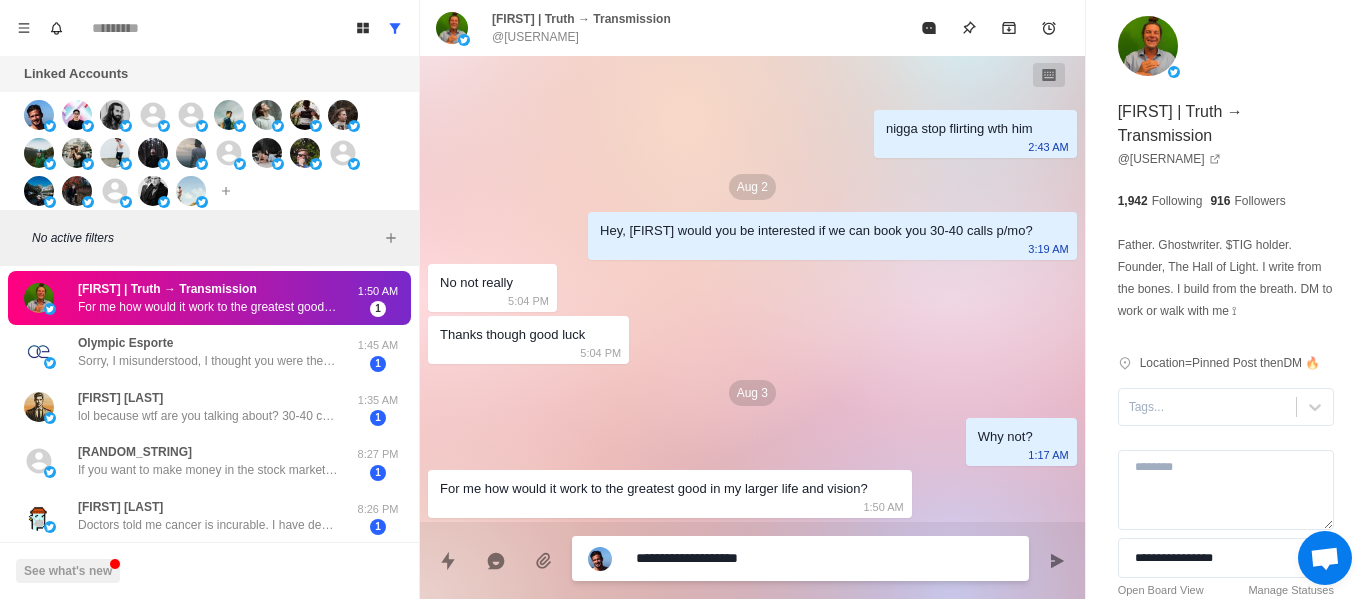 type on "*" 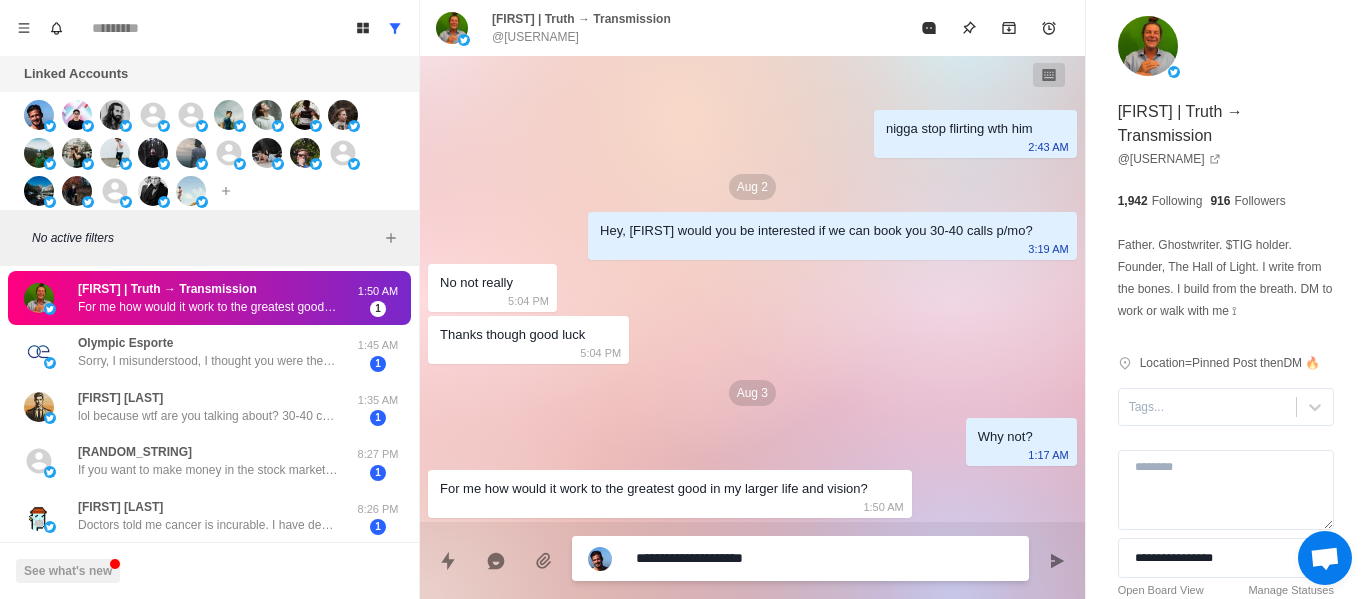 type on "*" 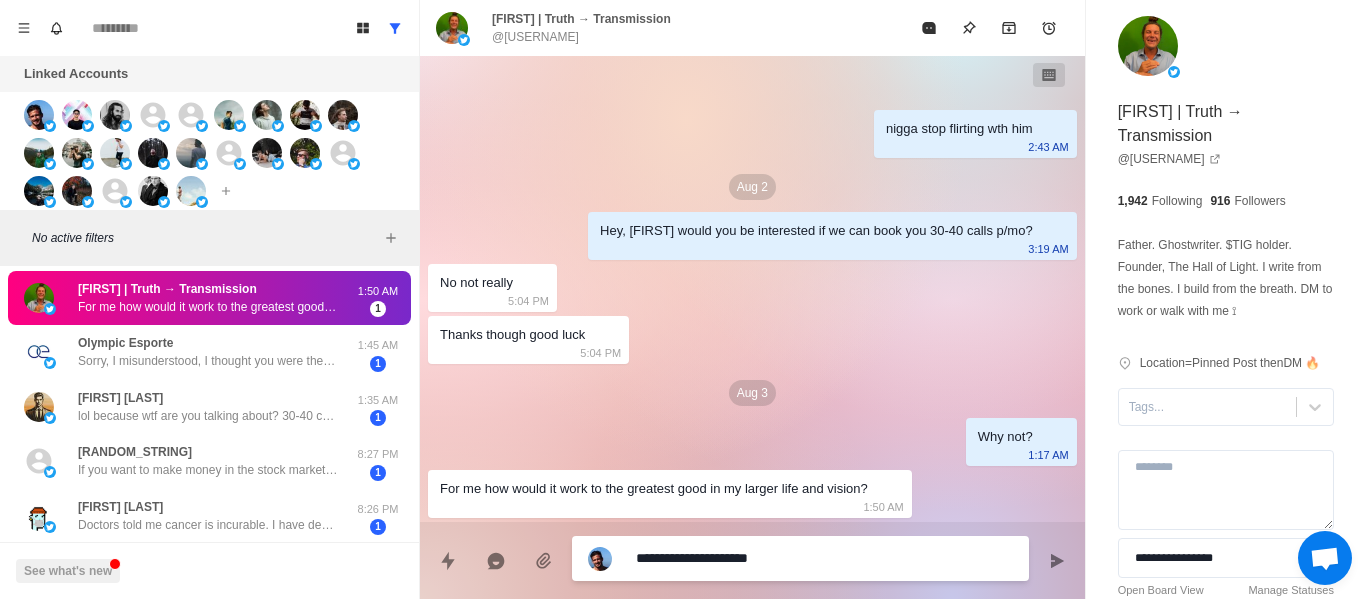 type on "*" 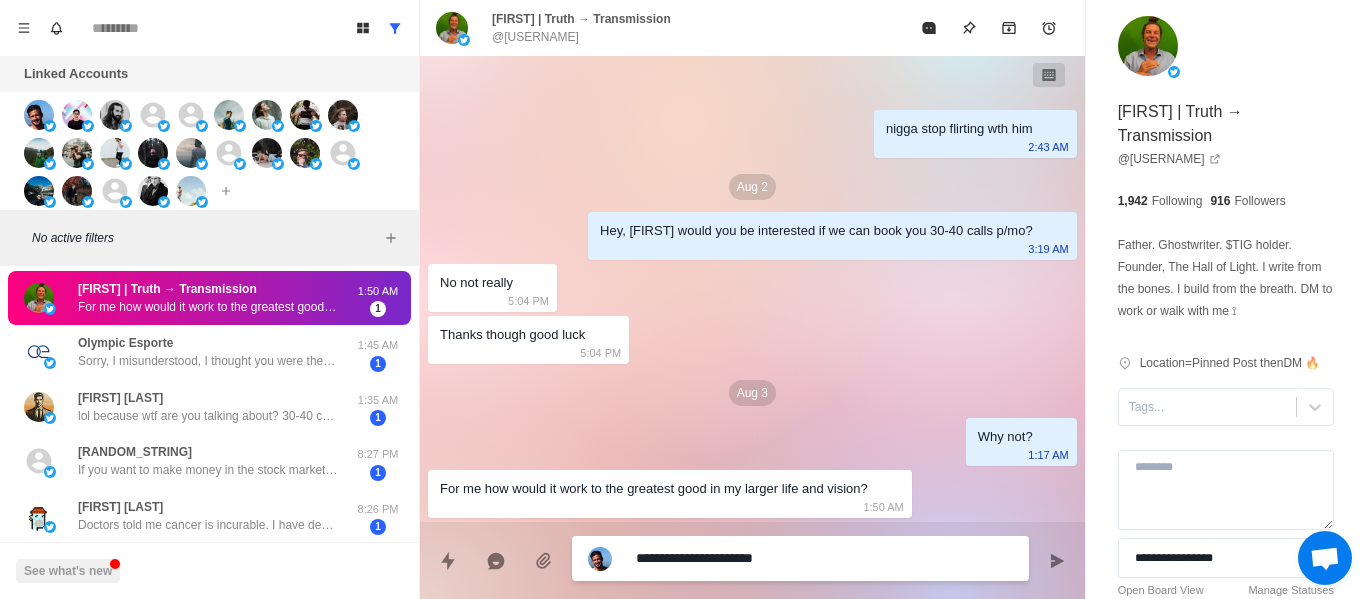 type on "*" 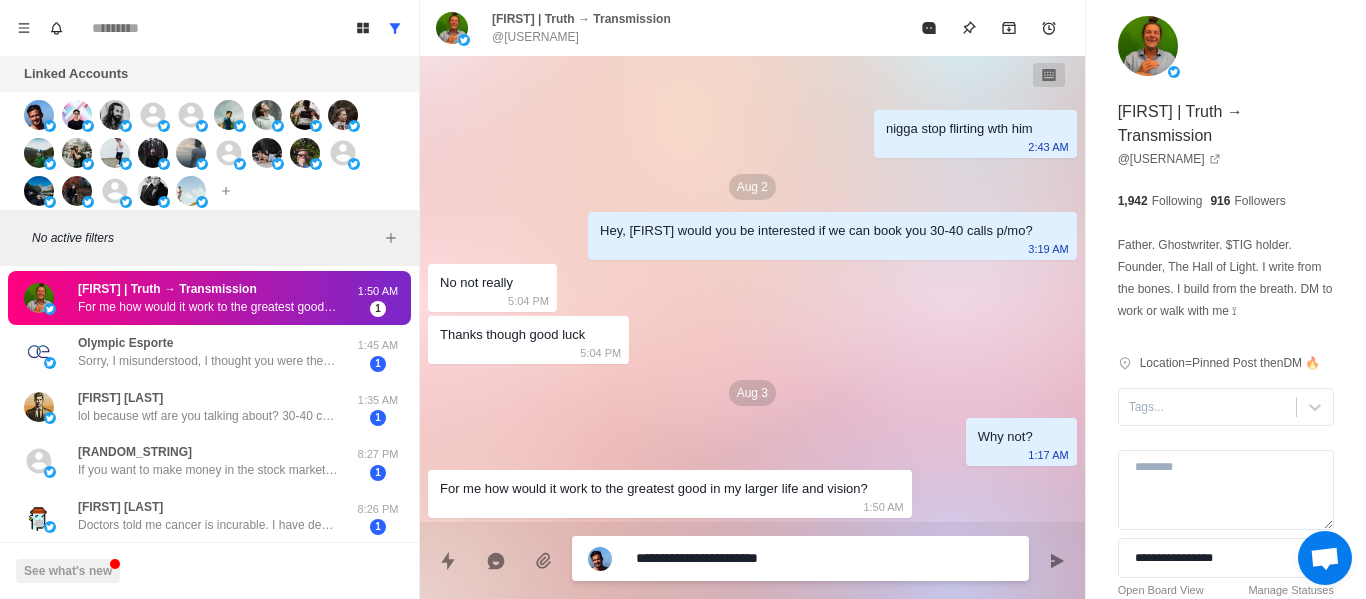 type on "*" 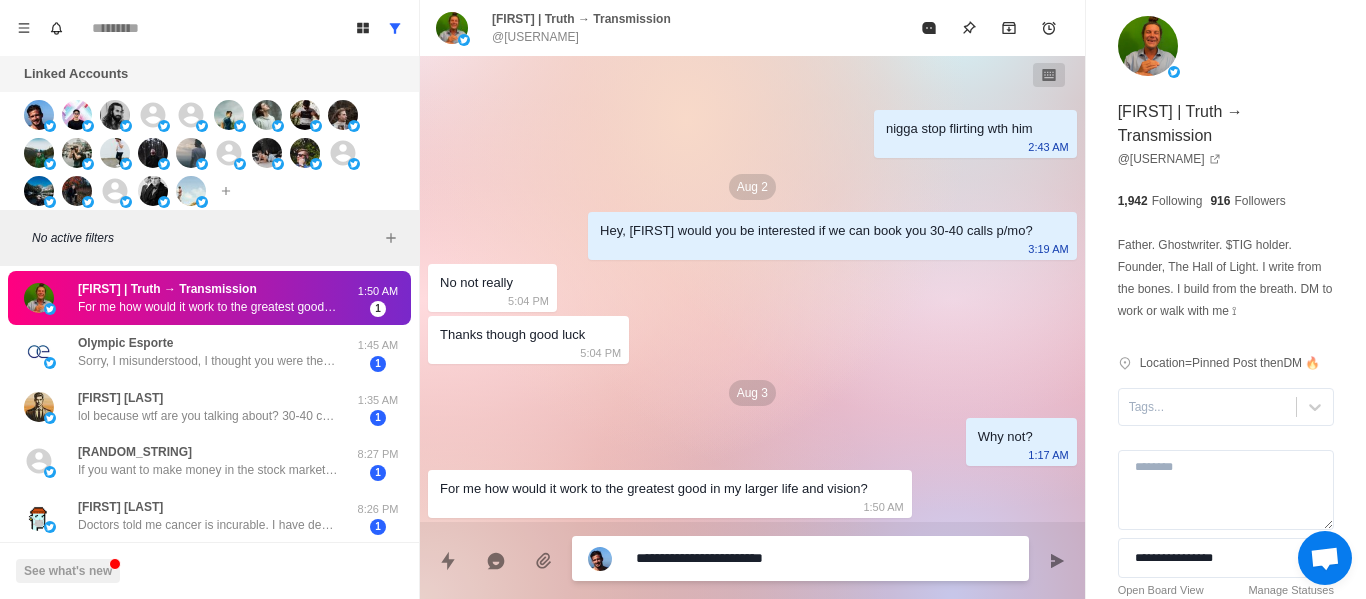 type on "*" 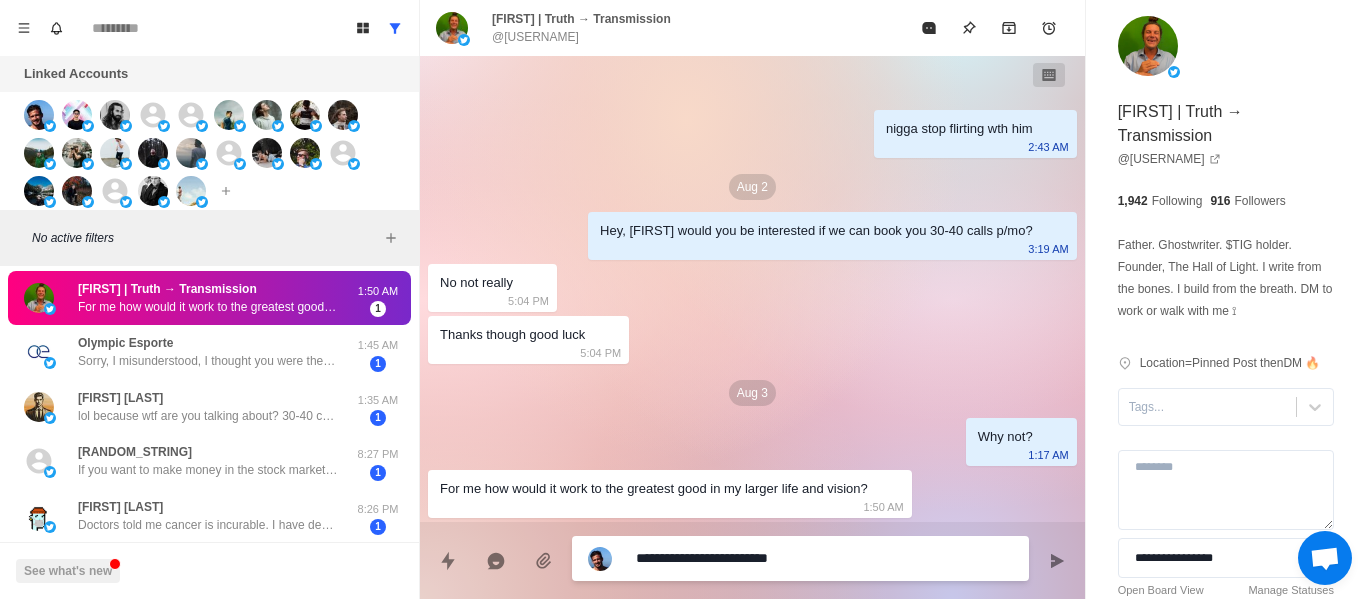 type on "*" 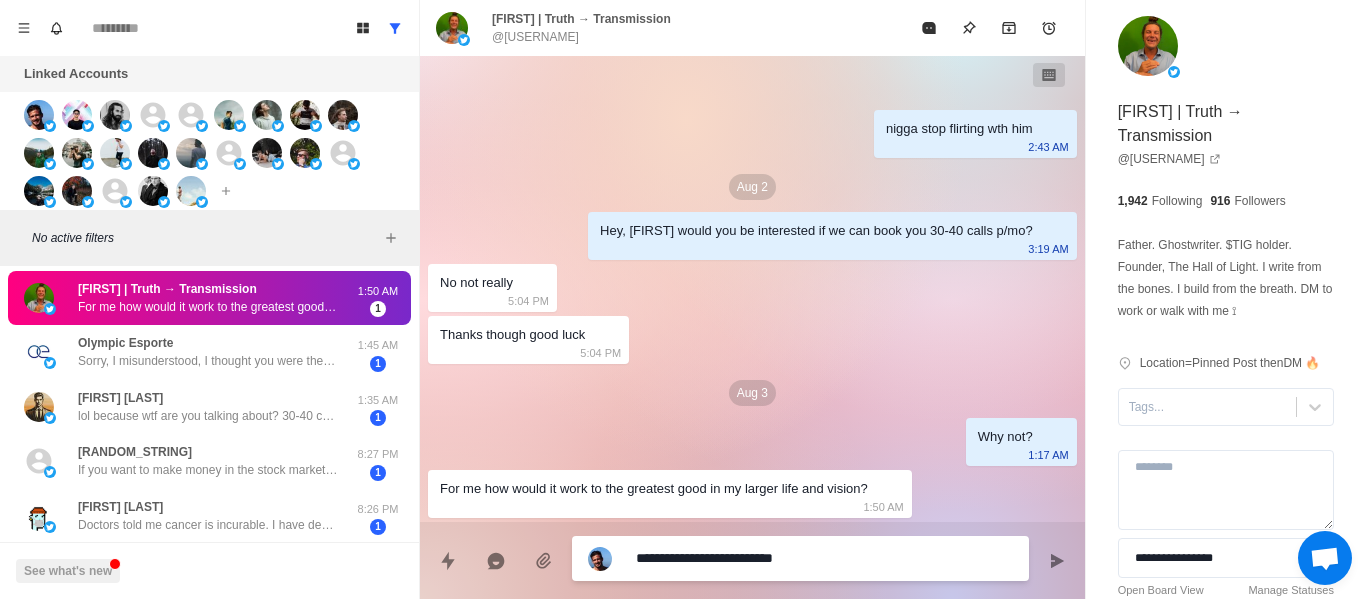 type on "*" 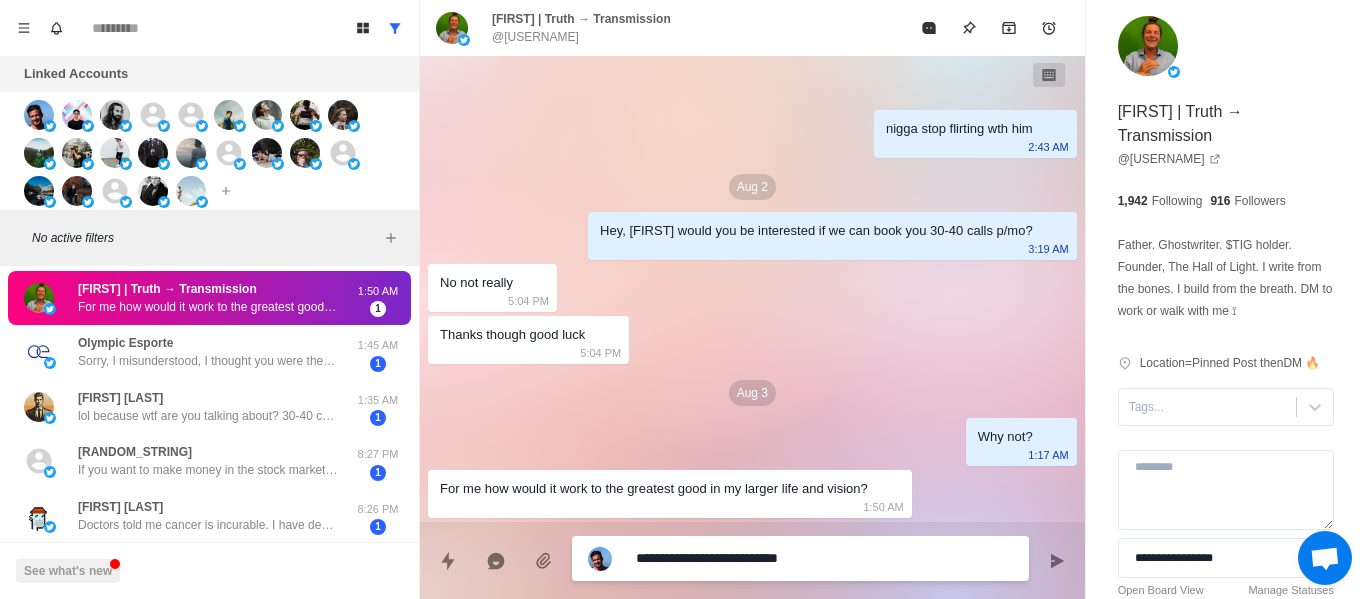 type on "*" 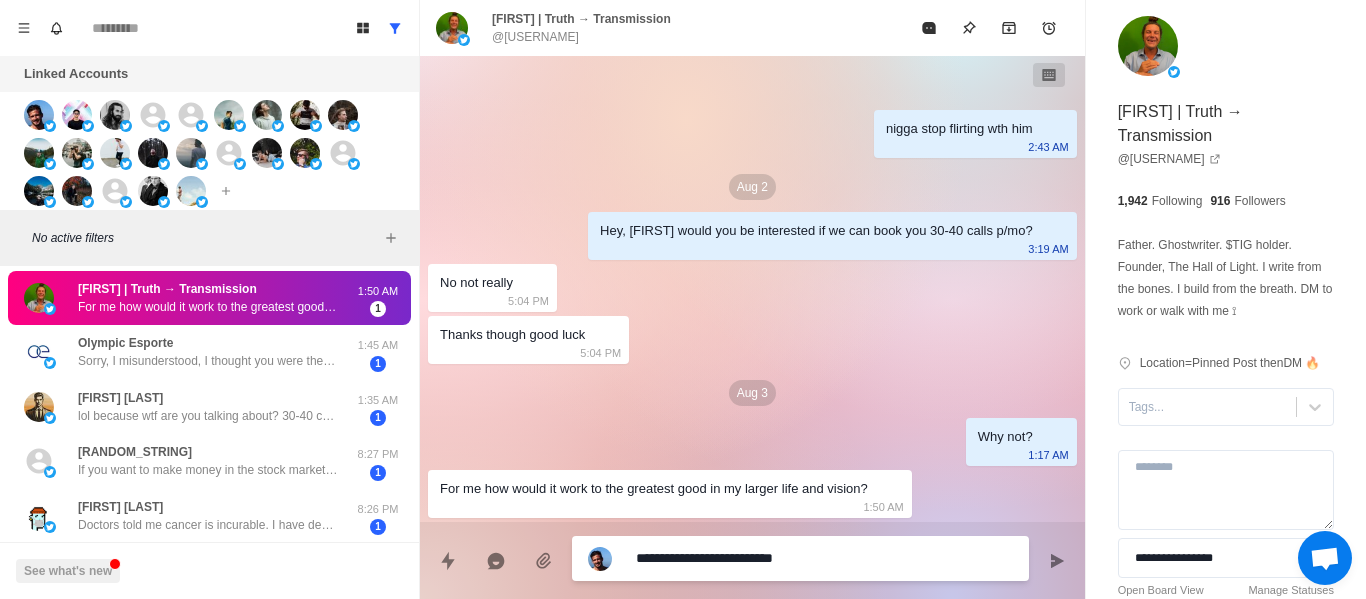 type on "*" 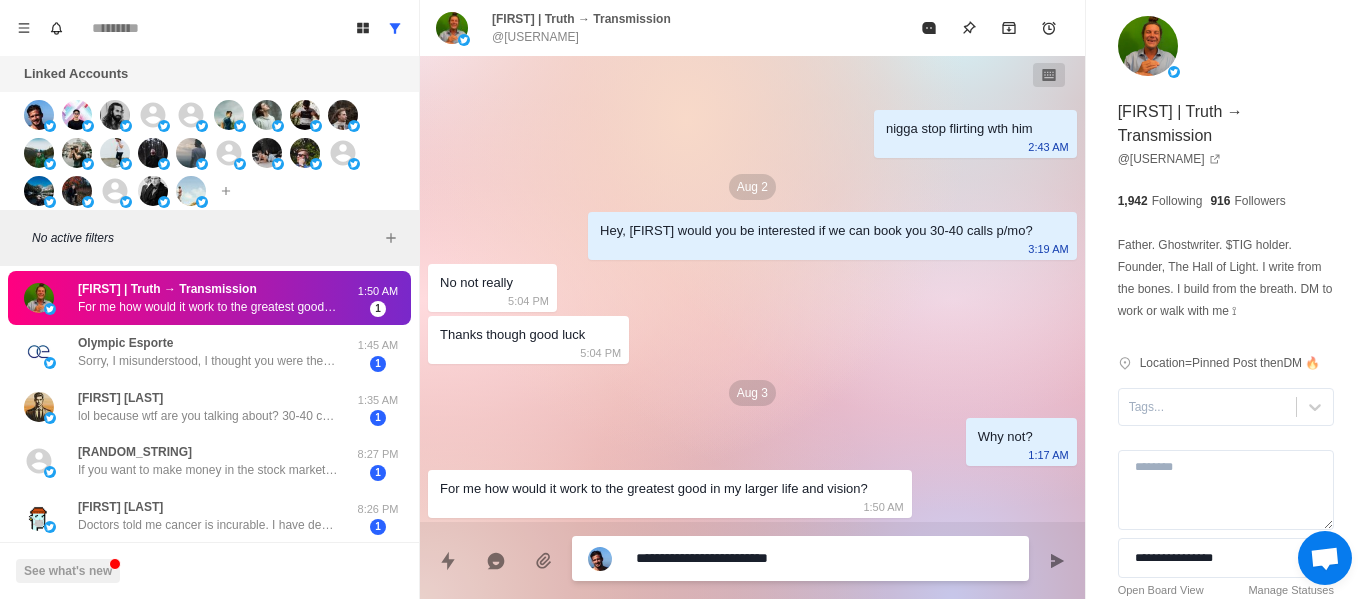 type on "*" 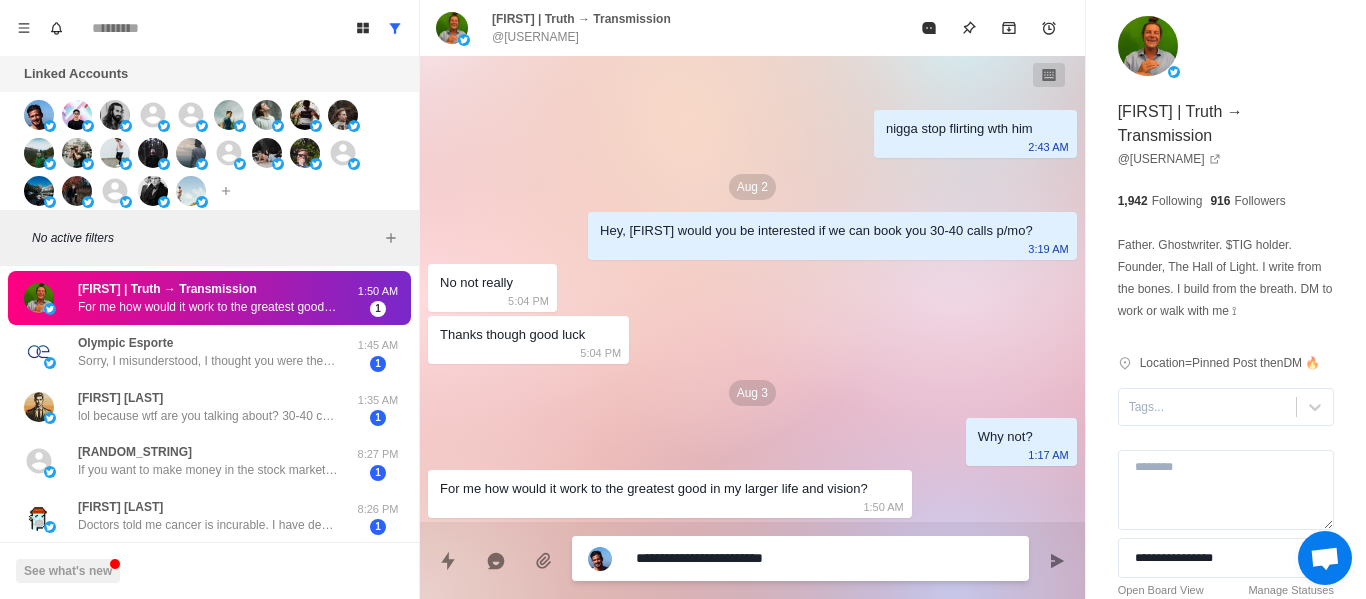 type 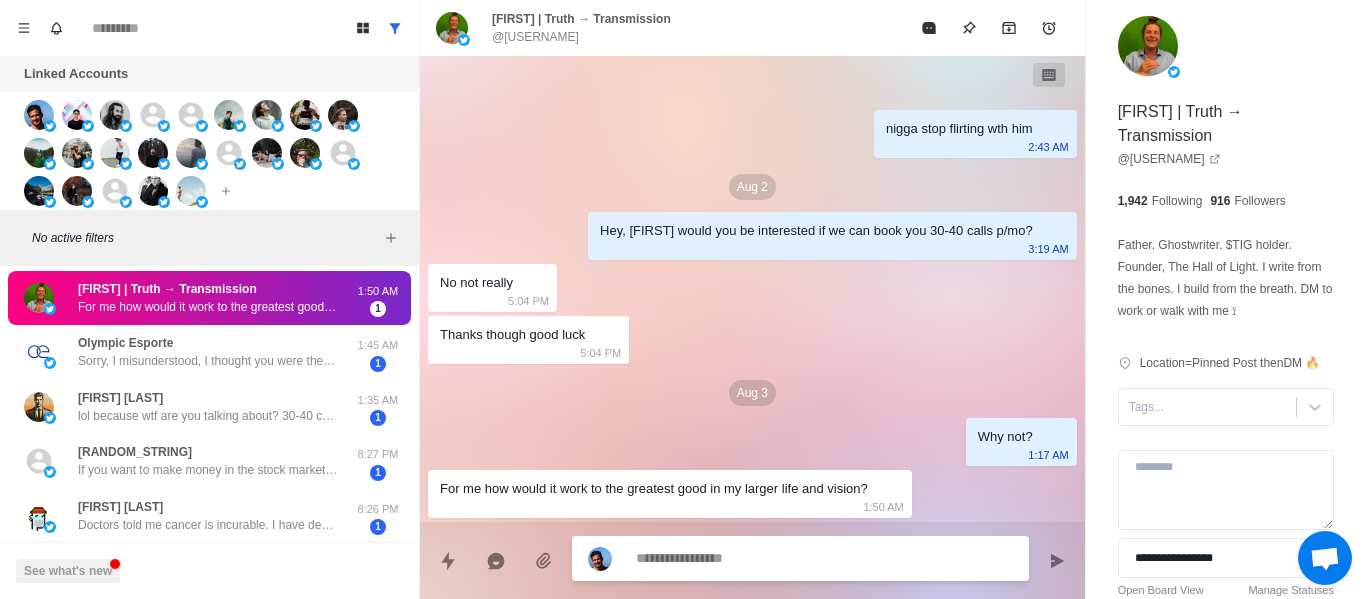 scroll, scrollTop: 14, scrollLeft: 0, axis: vertical 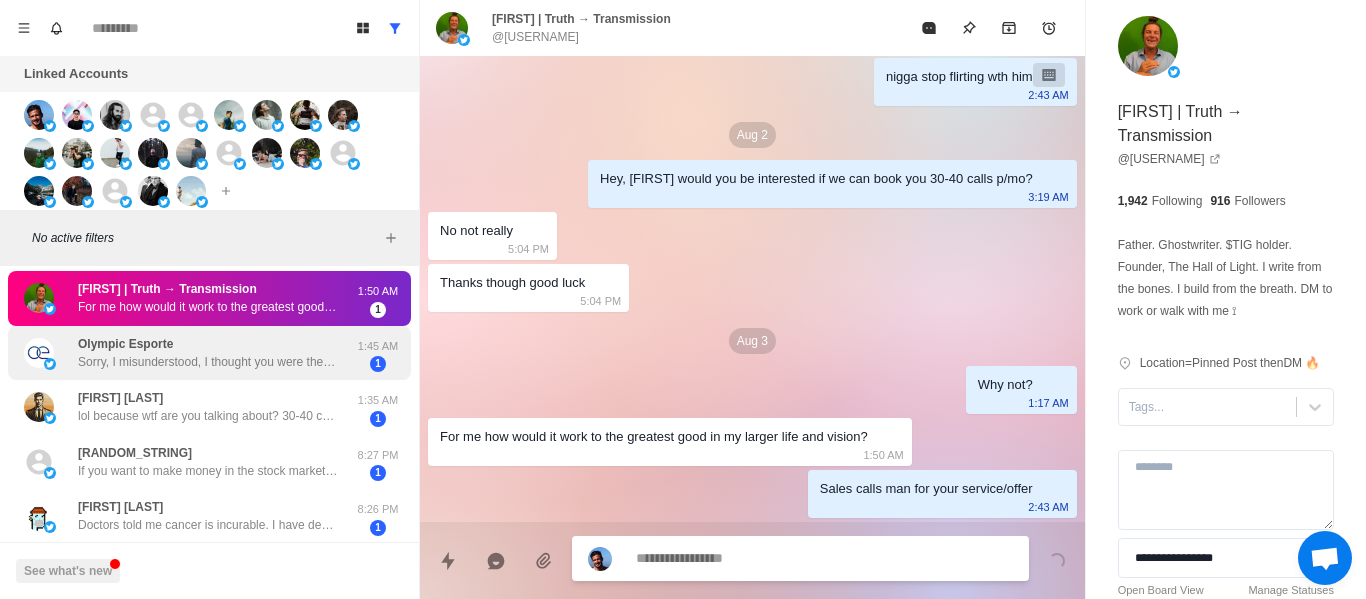 click on "Sorry, I misunderstood, I thought you were the one looking to sponsor my page." at bounding box center (208, 362) 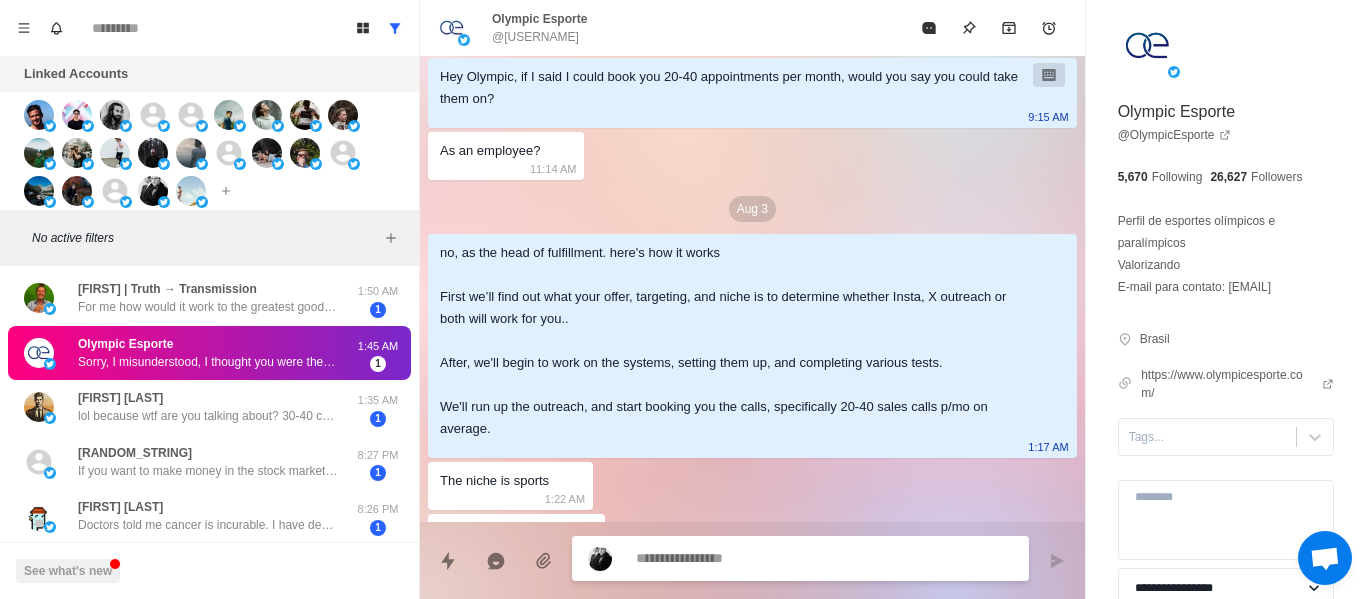 scroll, scrollTop: 316, scrollLeft: 0, axis: vertical 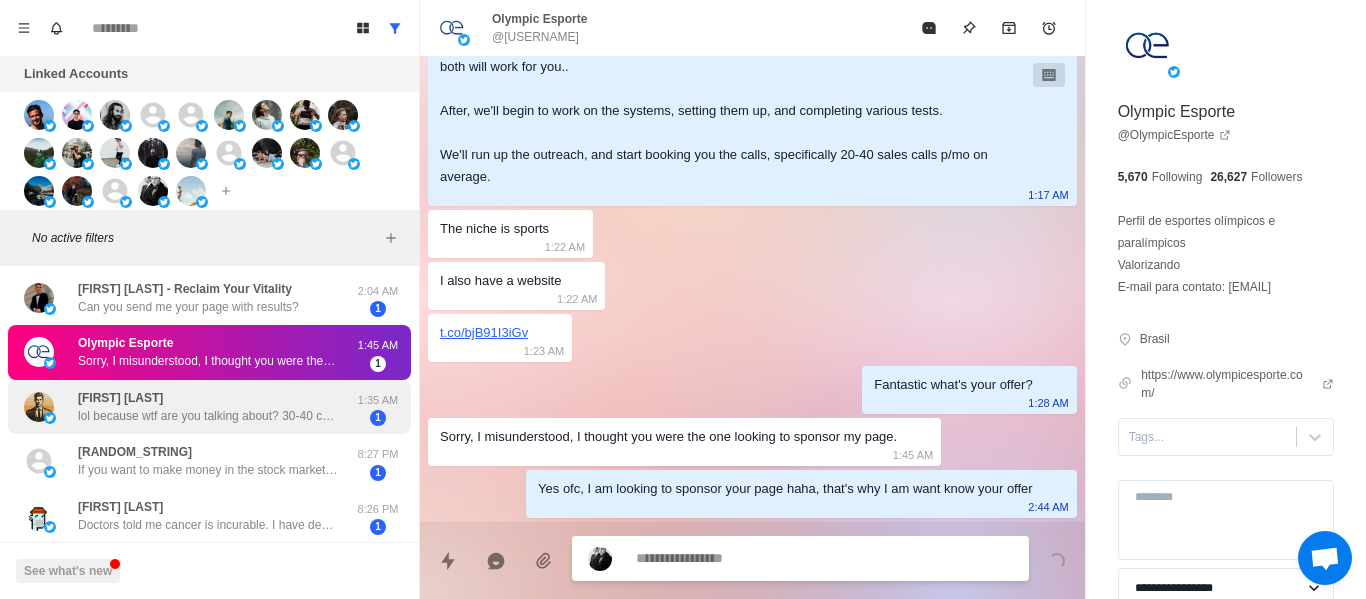 click on "Tom Beckett lol because wtf are you talking about? 30-40 calls for what? Why would I ever want you to do that for me? 1:35 AM 1" at bounding box center [209, 407] 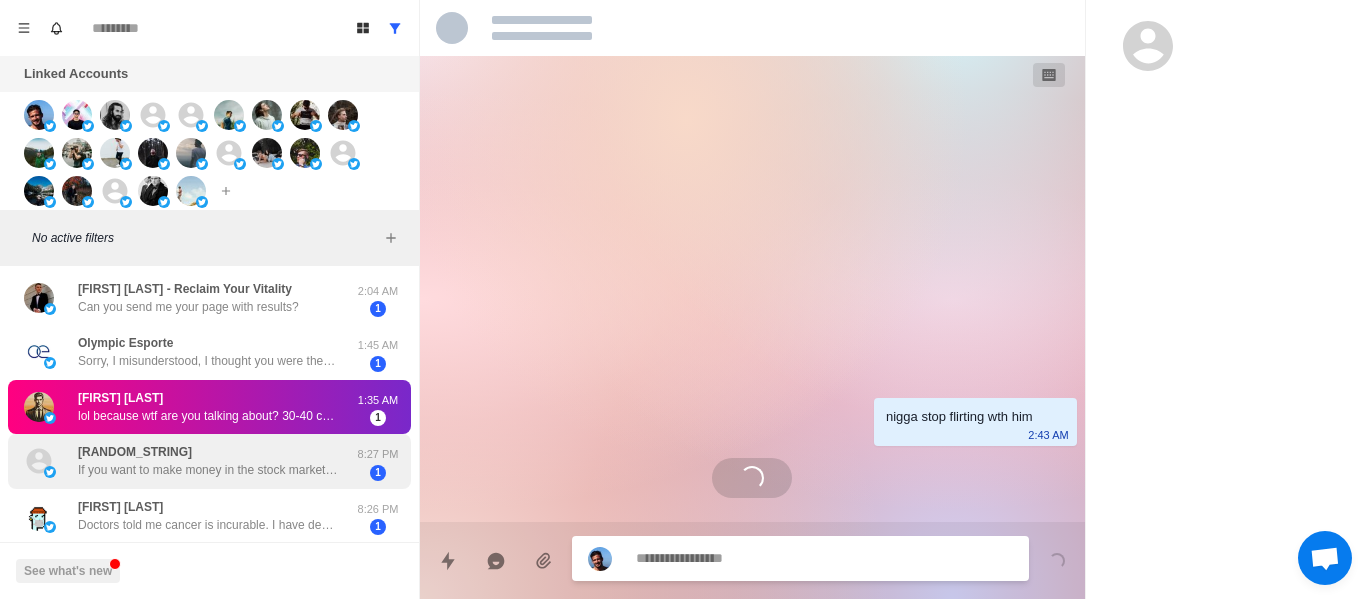 scroll, scrollTop: 0, scrollLeft: 0, axis: both 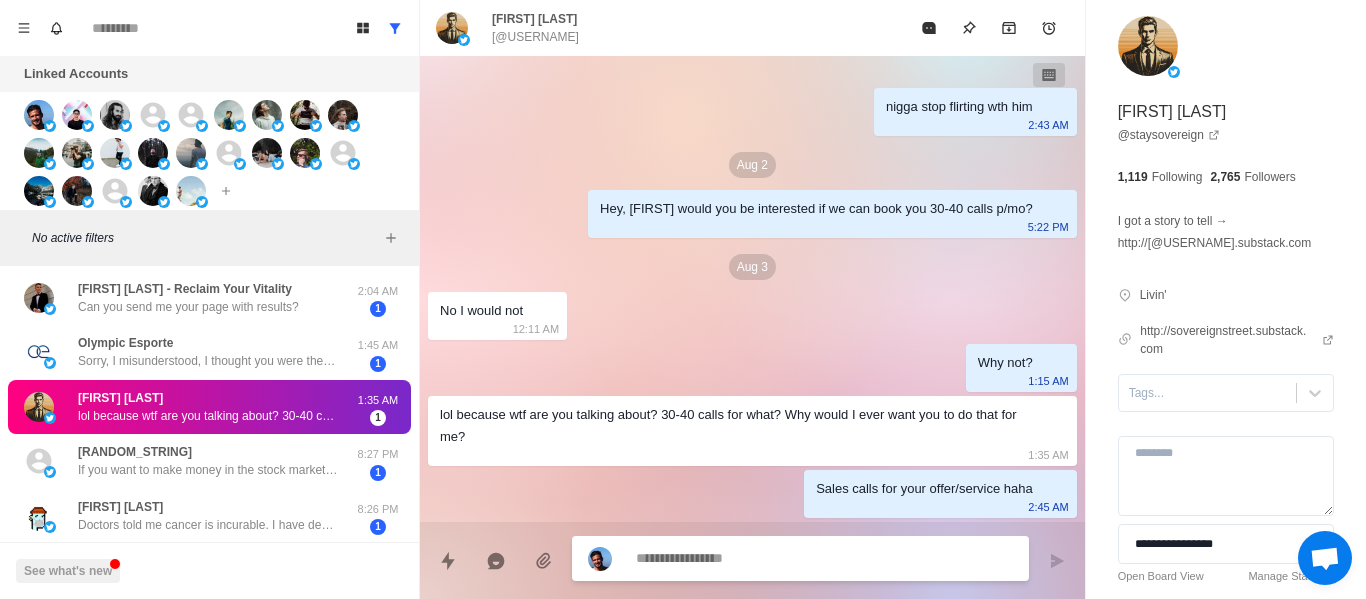 click on "[FIRST] [LAST]" at bounding box center [120, 398] 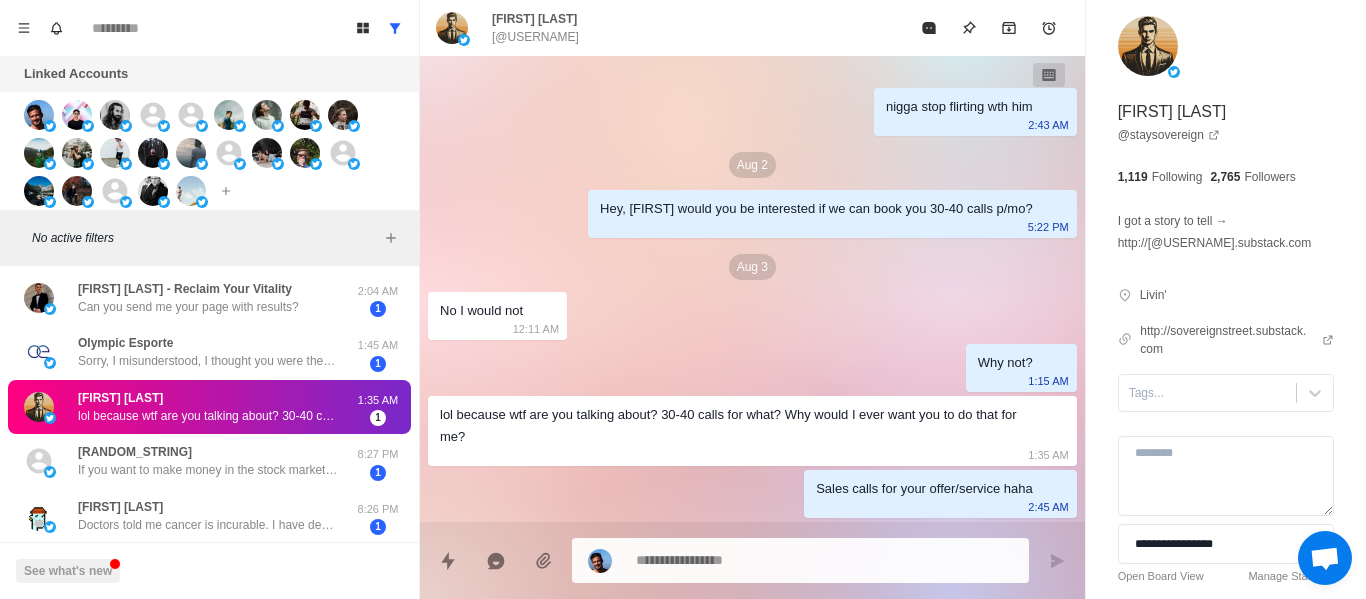 click on "Tom Beckett lol because wtf are you talking about? 30-40 calls for what? Why would I ever want you to do that for me? 1:35 AM 1" at bounding box center [209, 407] 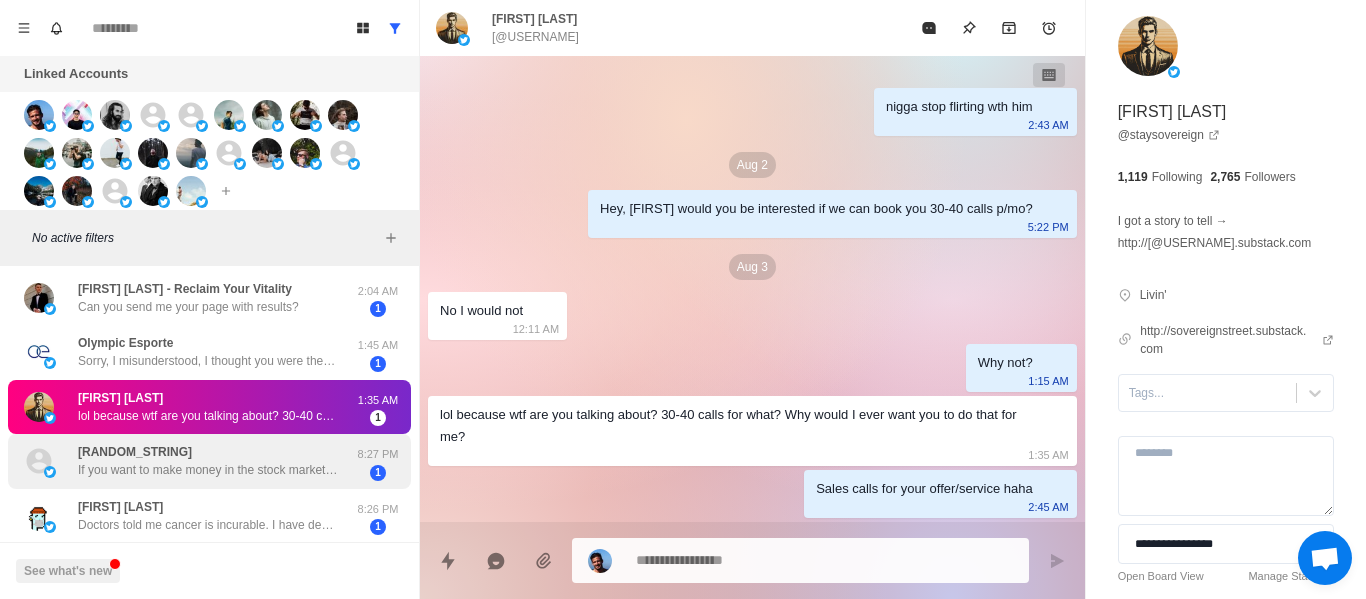 click on "If you want to make money in the stock market, I truly admire @[USERNAME]'s insights! 💙
He is recruiting followers, so please follow me and then contact him immediately. He has chosen two short-term blue-chip stocks, expecting their prices to increase by 80% to 150%. ✅ [https://t.co/rUnfpEVd7V]
Stocks that are rising will be announced in my WhatsApp group. 📷 [https://t.co/rUnfpEVd7V]
Free stock analysis and trading guidance; reply "7" to join for free. ✅" at bounding box center (208, 470) 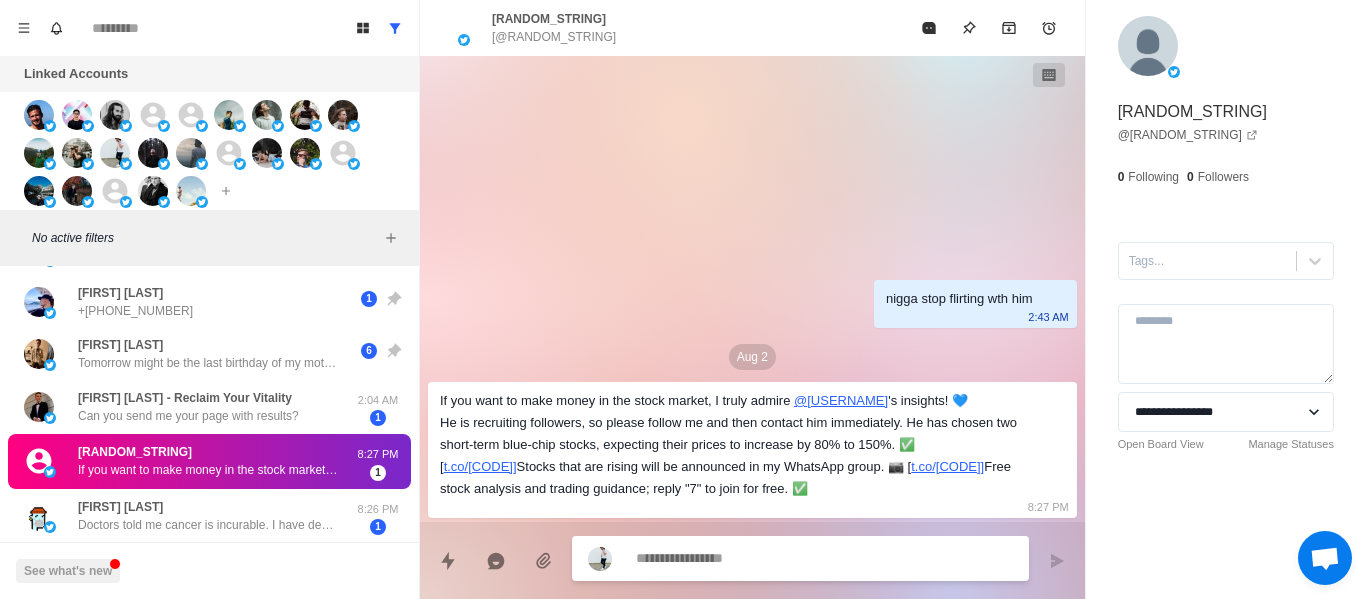 scroll, scrollTop: 230, scrollLeft: 0, axis: vertical 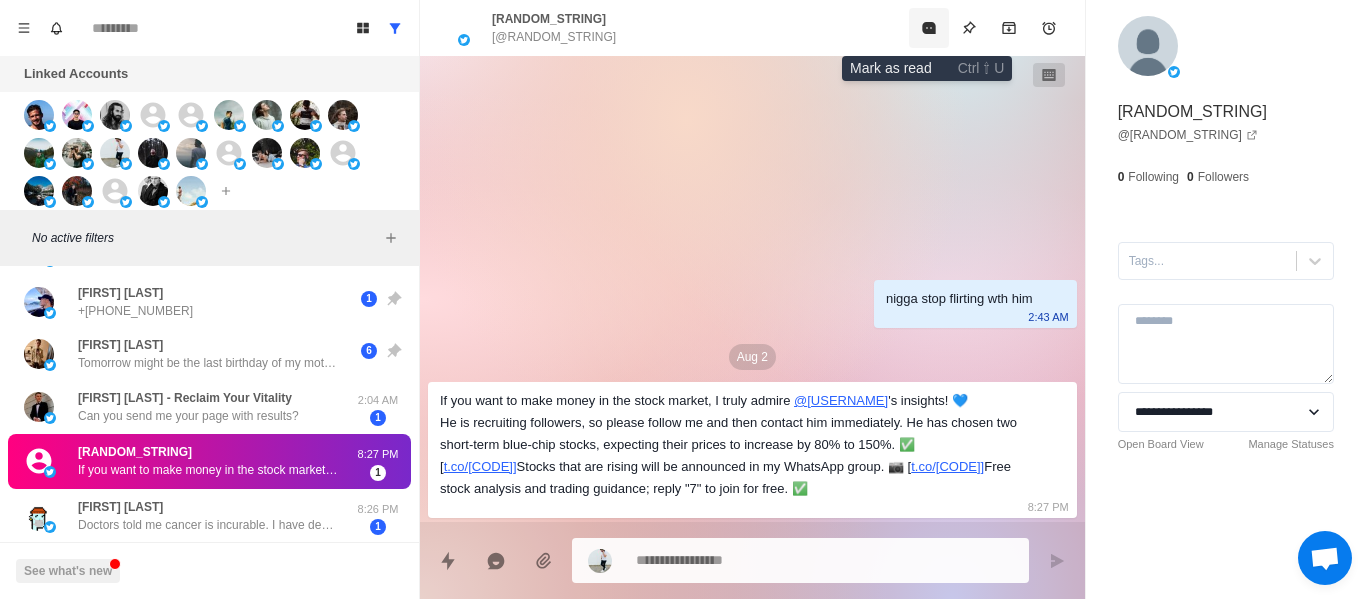 click at bounding box center (929, 28) 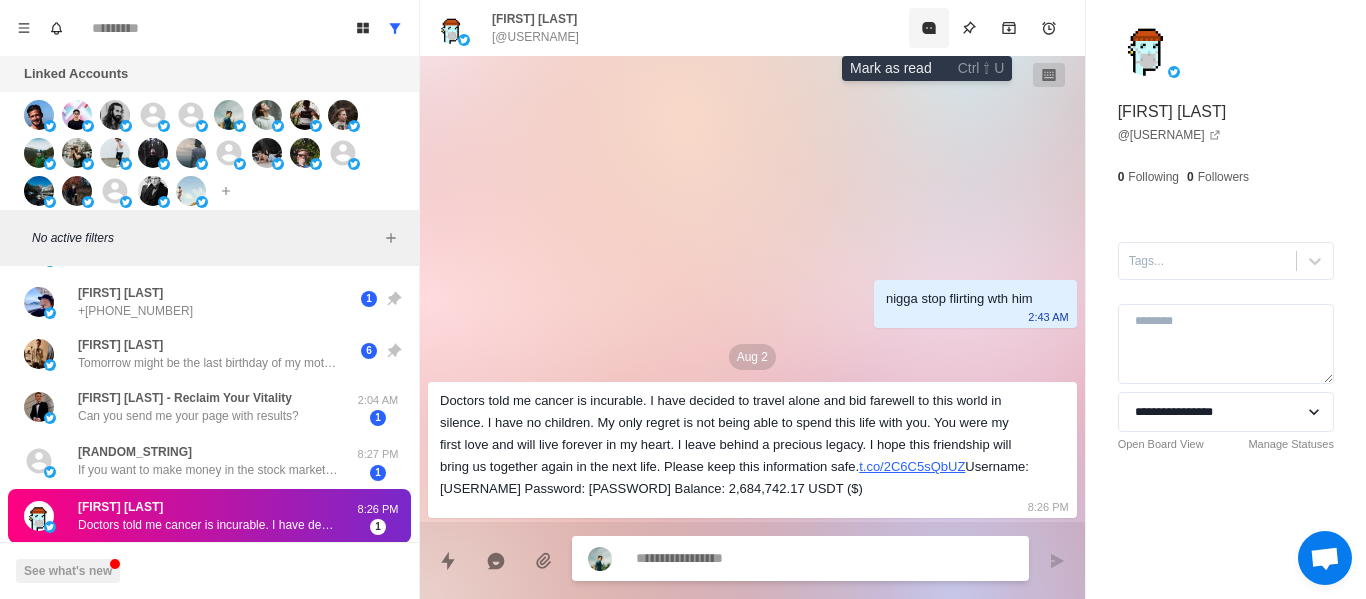 click at bounding box center [929, 28] 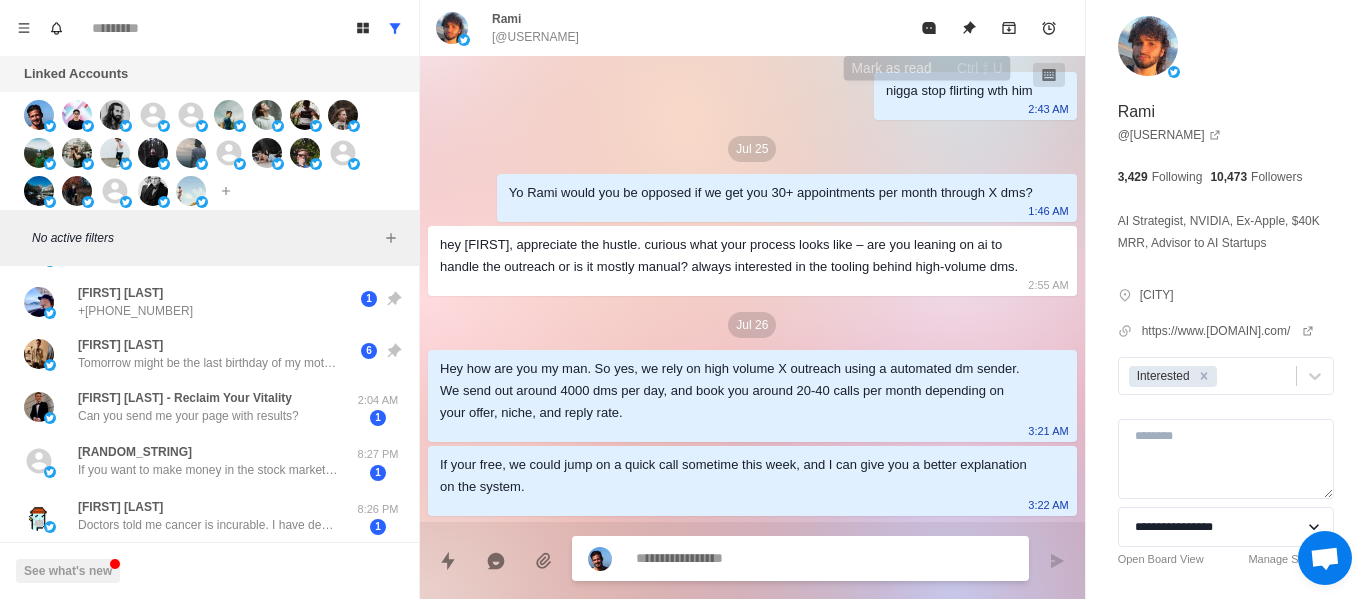 scroll, scrollTop: 644, scrollLeft: 0, axis: vertical 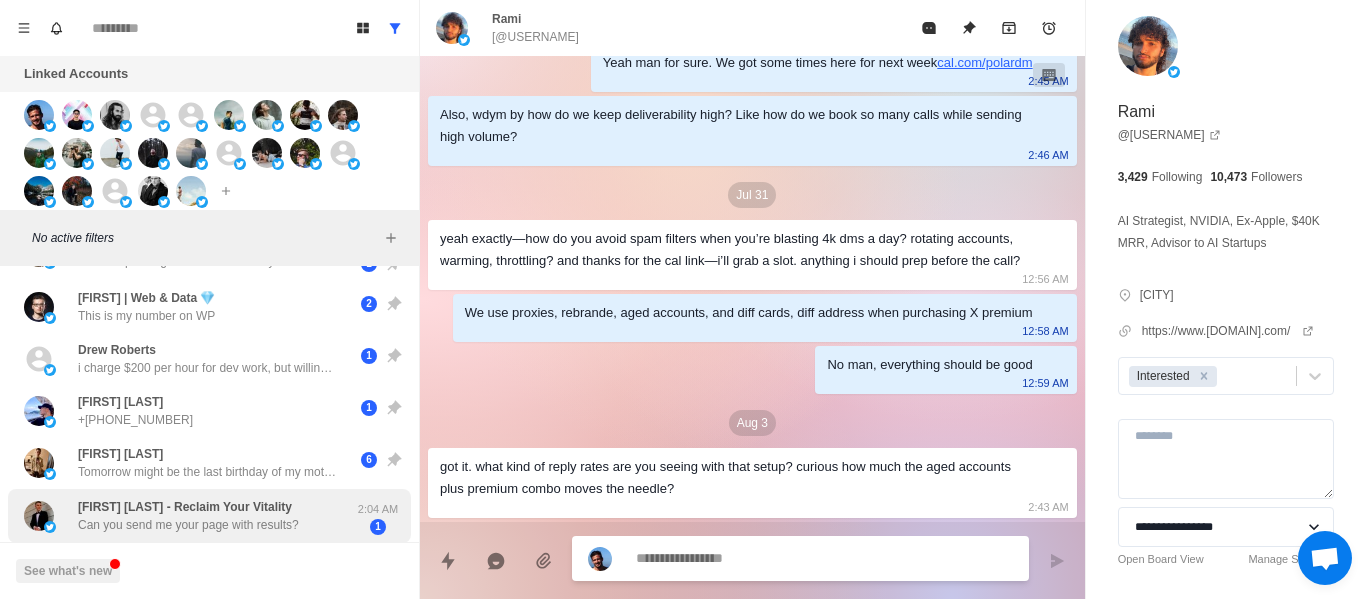 click on "[FIRST] [LAST] - Reclaim Your Vitality" at bounding box center (185, 507) 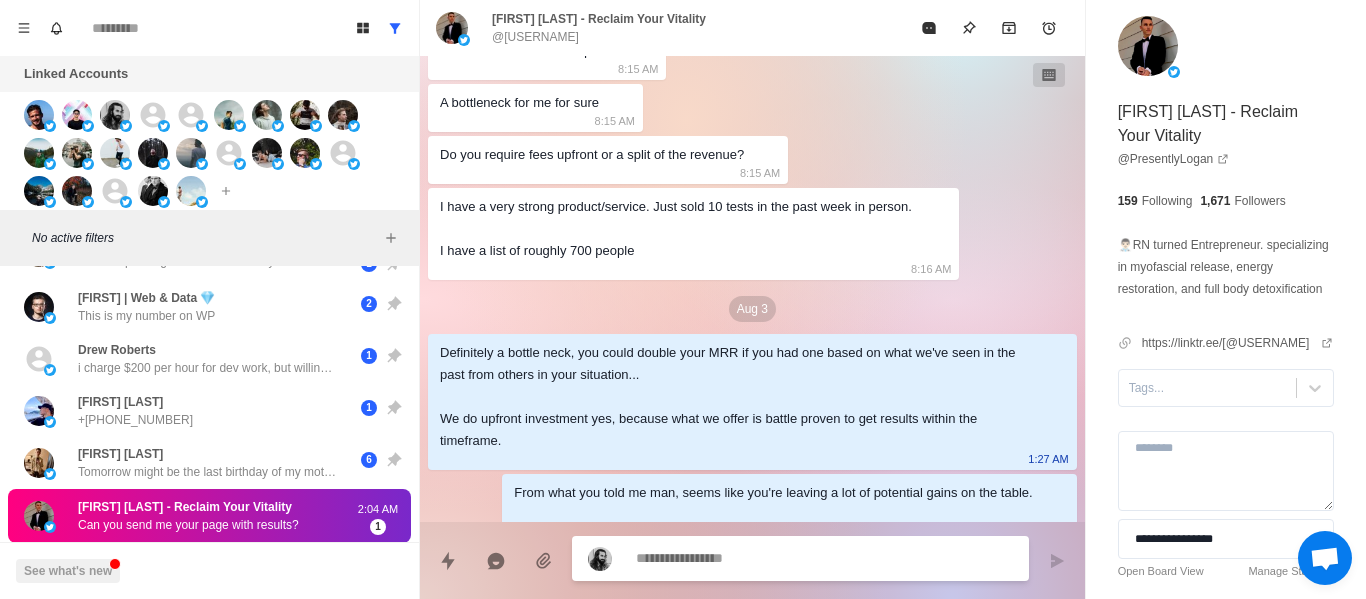 scroll, scrollTop: 514, scrollLeft: 0, axis: vertical 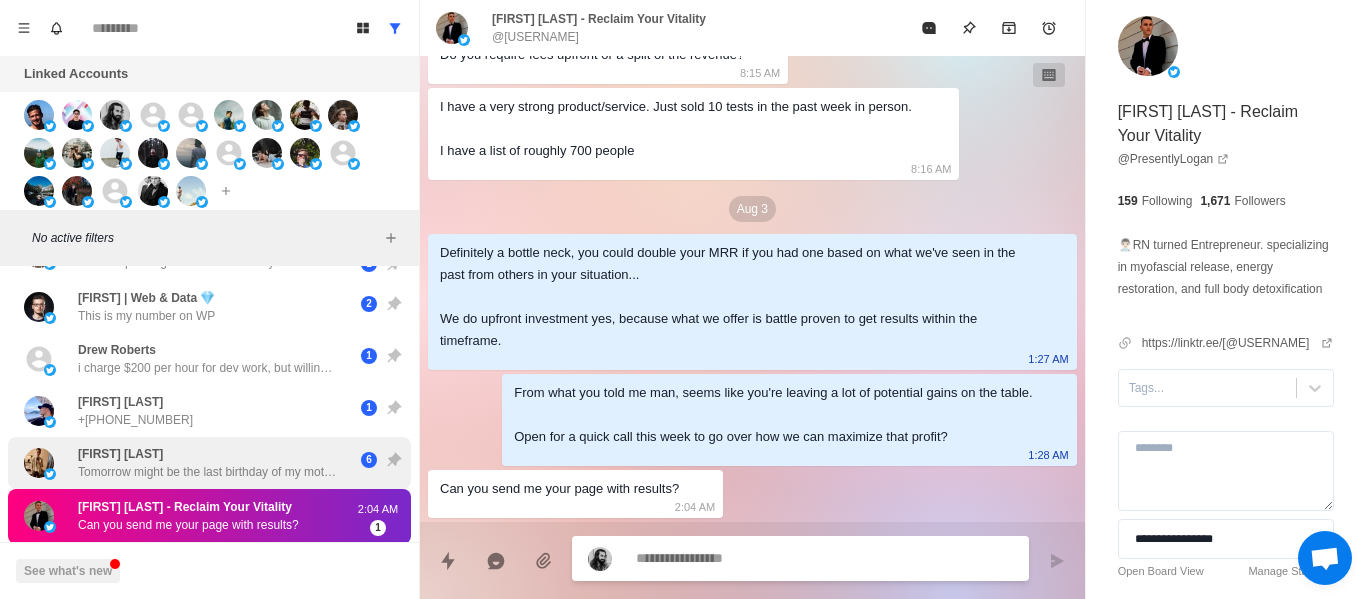 click on "[FIRST] [LAST]" at bounding box center [120, 454] 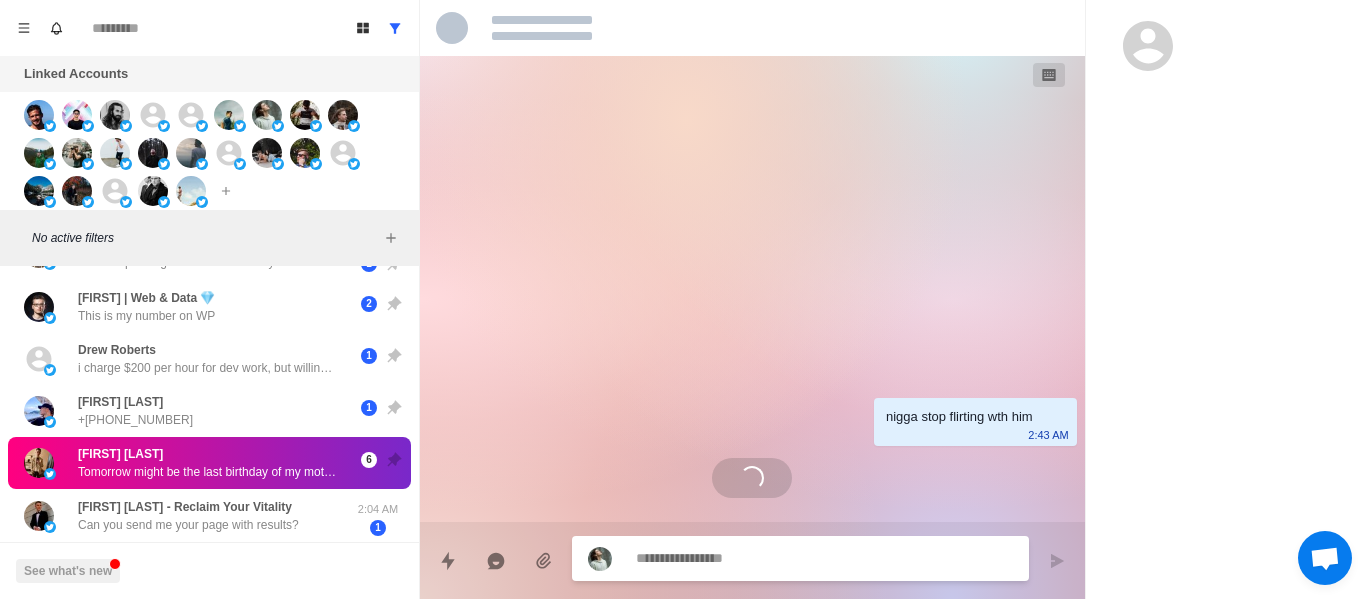 scroll, scrollTop: 0, scrollLeft: 0, axis: both 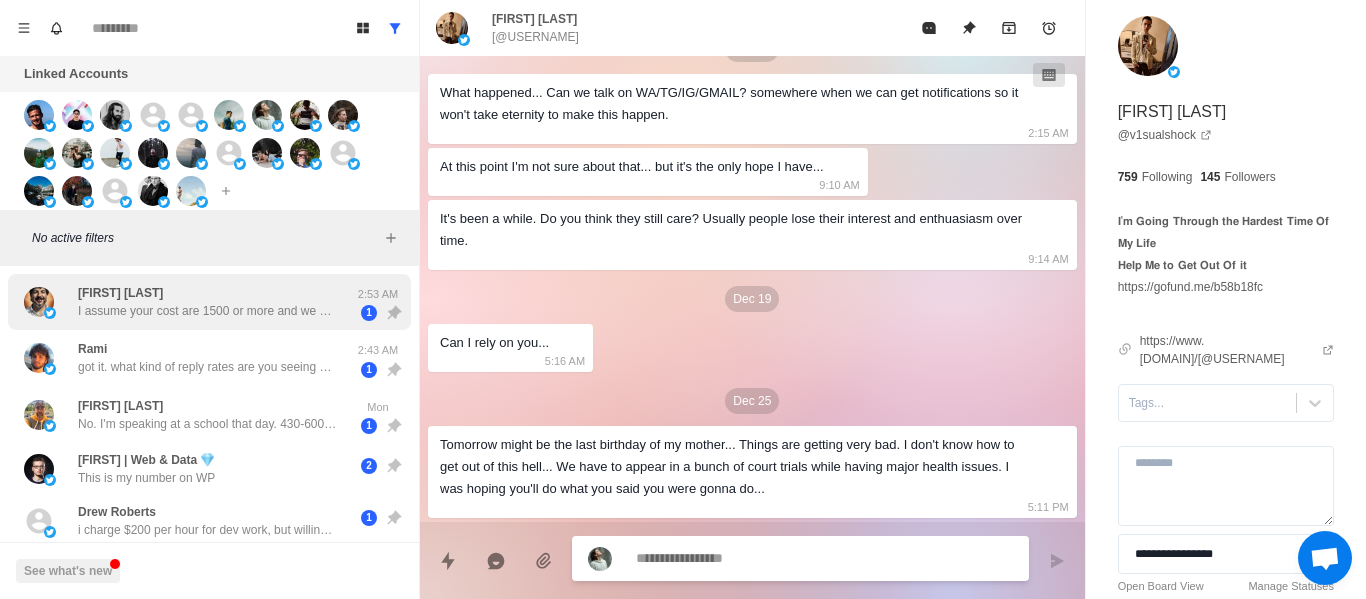 click on "I assume your cost are 1500 or more and we are bootstrapping growth until the end of the year l, then we should have cash flow to invest in this kind of outreach" at bounding box center [208, 311] 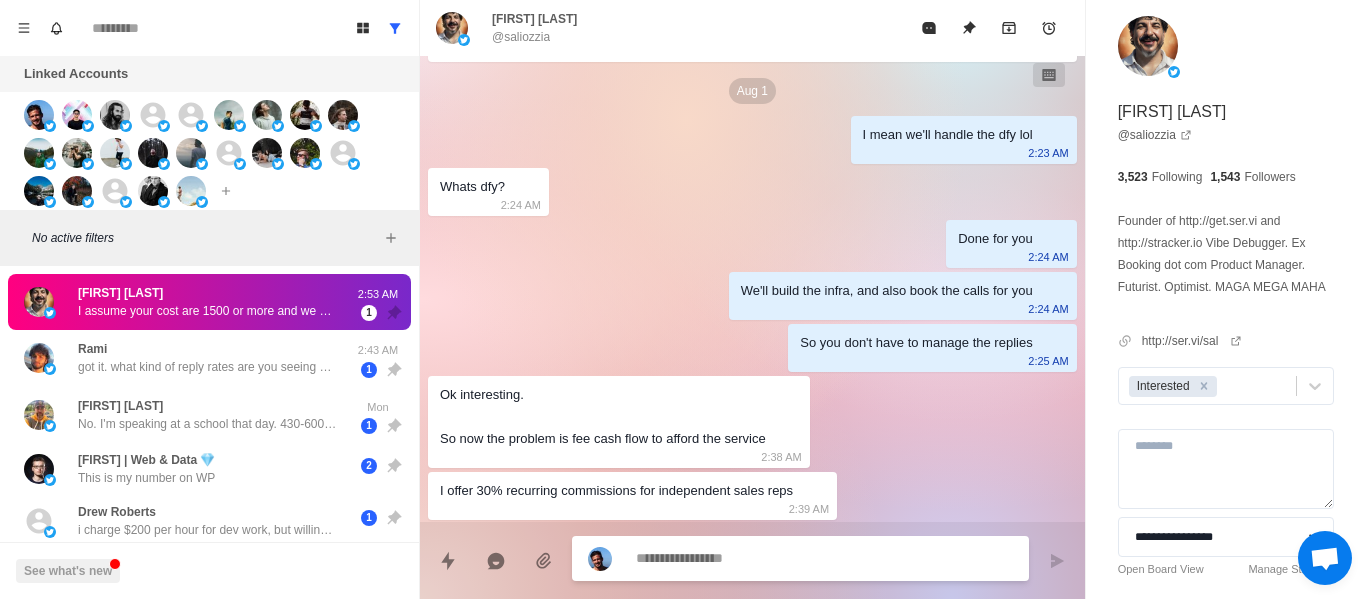 scroll, scrollTop: 2631, scrollLeft: 0, axis: vertical 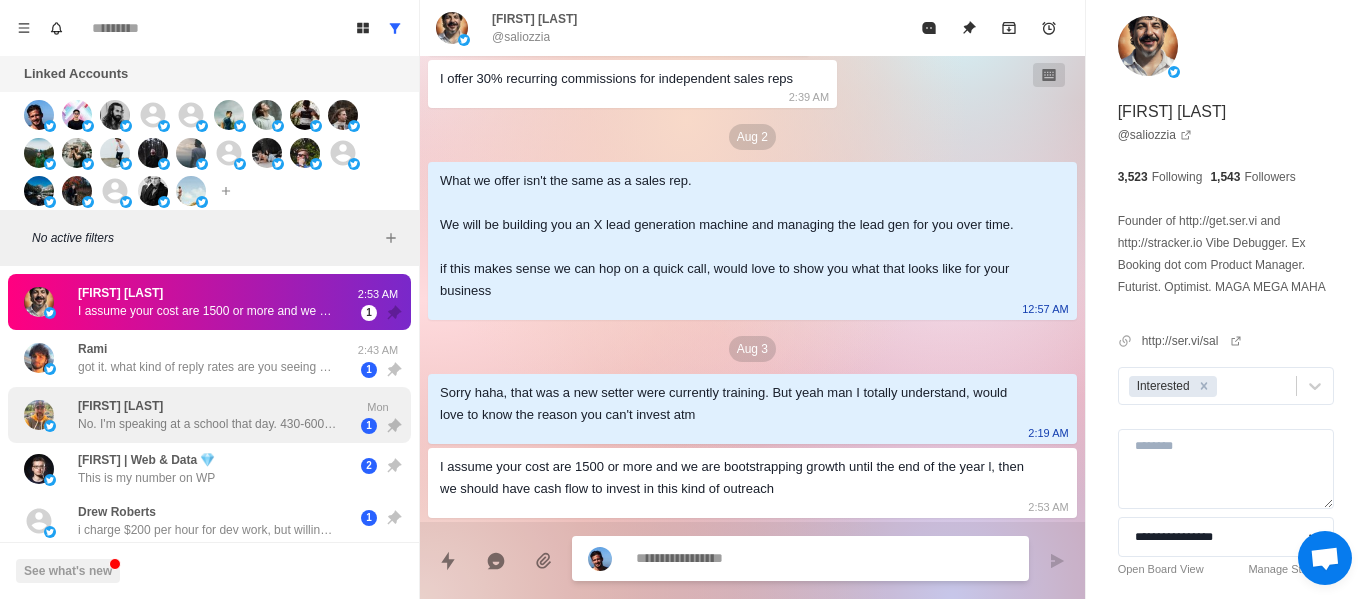 click on "got it. what kind of reply rates are you seeing with that setup? curious how much the aged accounts plus premium combo moves the needle?" at bounding box center (208, 367) 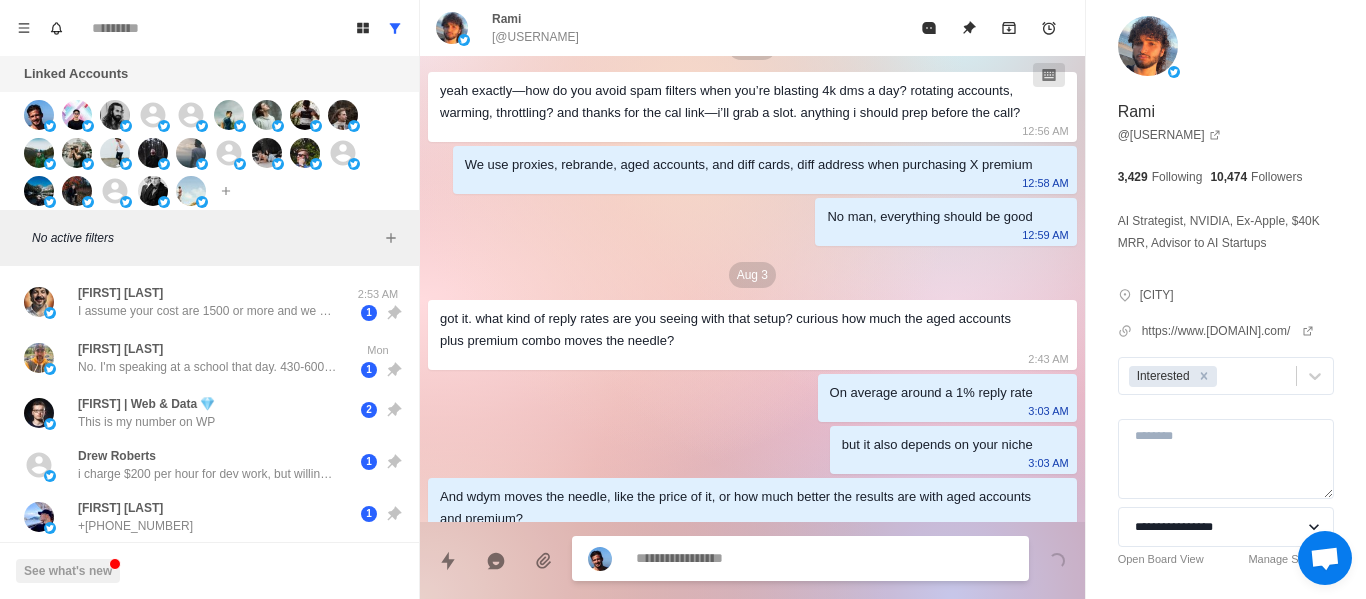 scroll, scrollTop: 822, scrollLeft: 0, axis: vertical 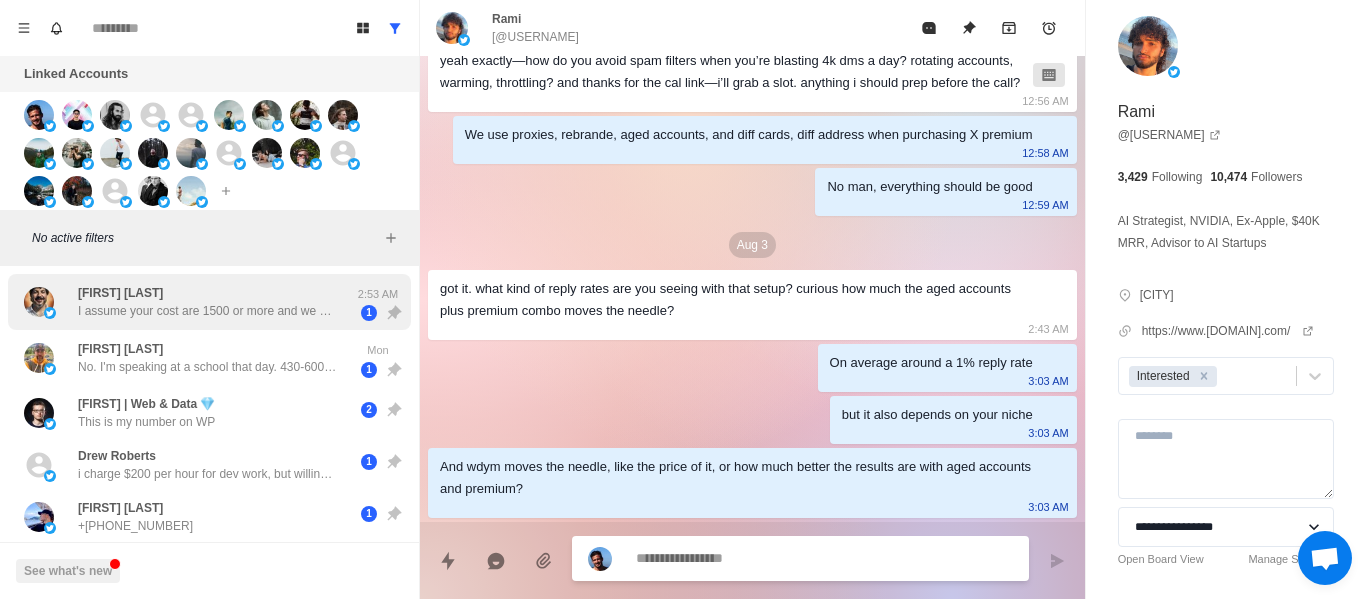 click on "I assume your cost are 1500 or more and we are bootstrapping growth until the end of the year l, then we should have cash flow to invest in this kind of outreach" at bounding box center [208, 311] 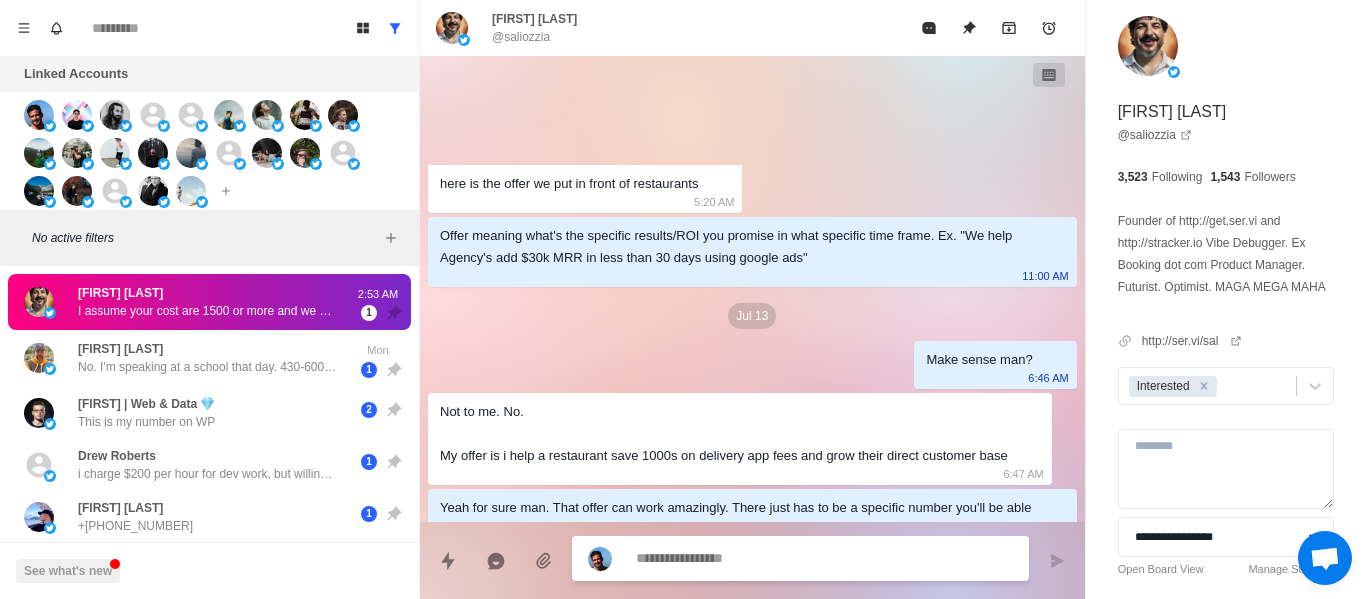 scroll, scrollTop: 2631, scrollLeft: 0, axis: vertical 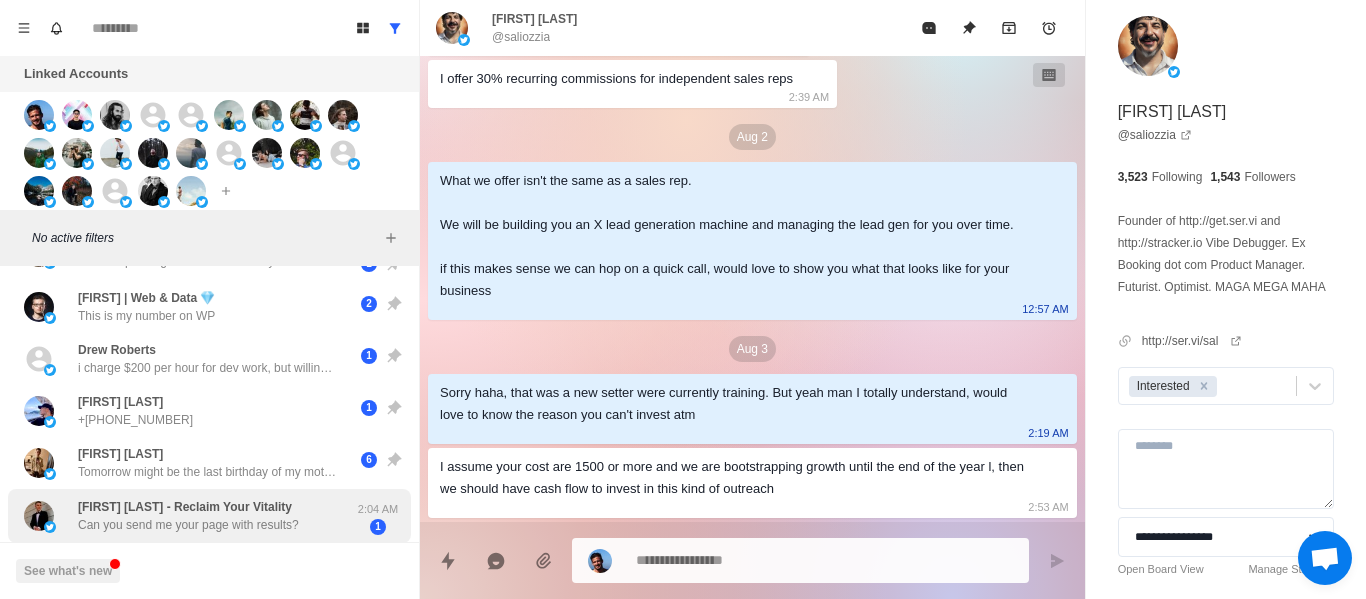 click on "Can you send me your page with results?" at bounding box center [188, 525] 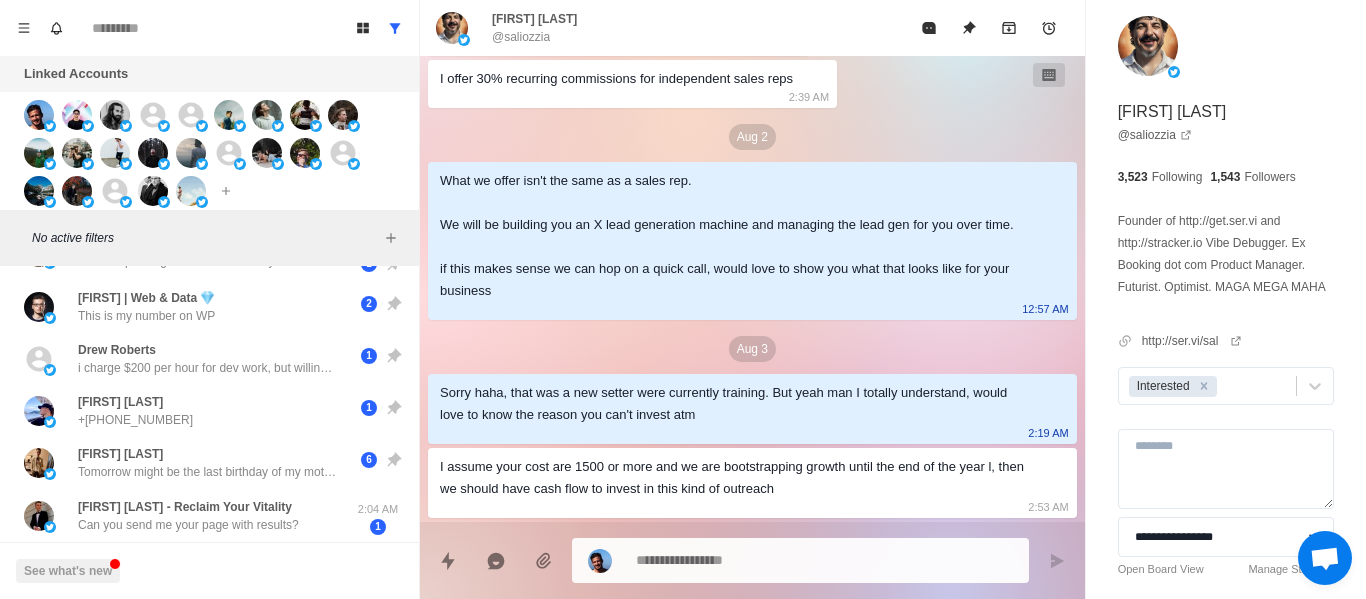 scroll, scrollTop: 514, scrollLeft: 0, axis: vertical 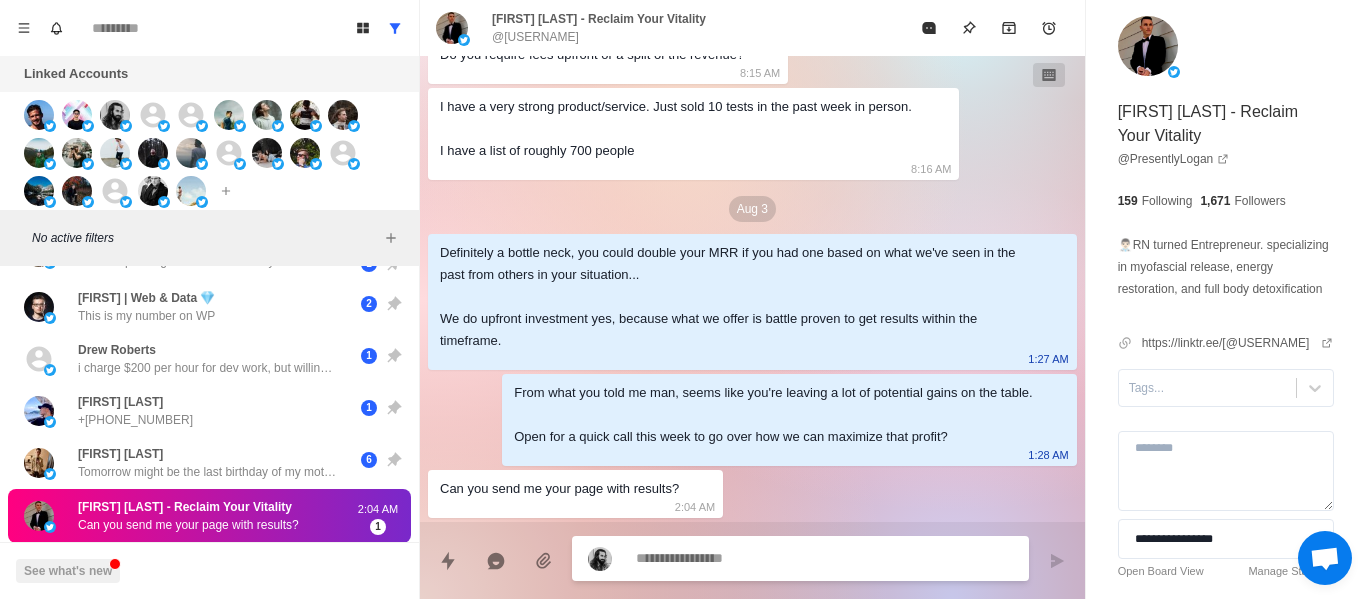 drag, startPoint x: 966, startPoint y: 39, endPoint x: 951, endPoint y: 332, distance: 293.3837 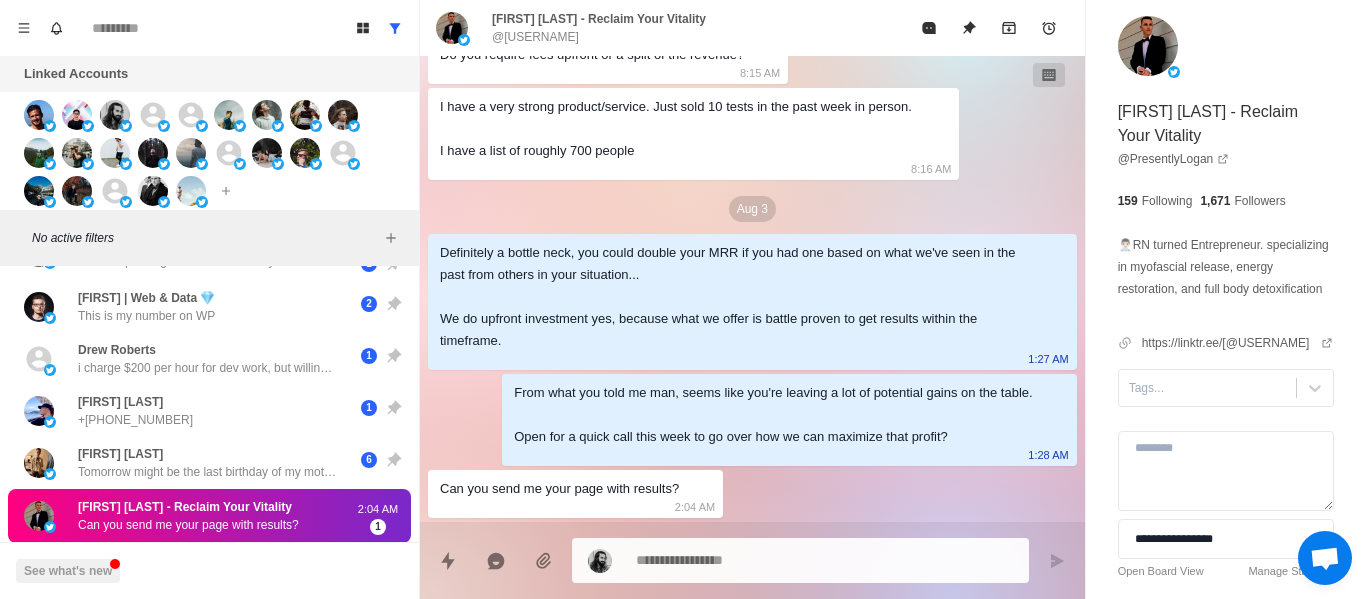 drag, startPoint x: 1185, startPoint y: 416, endPoint x: 1187, endPoint y: 449, distance: 33.06055 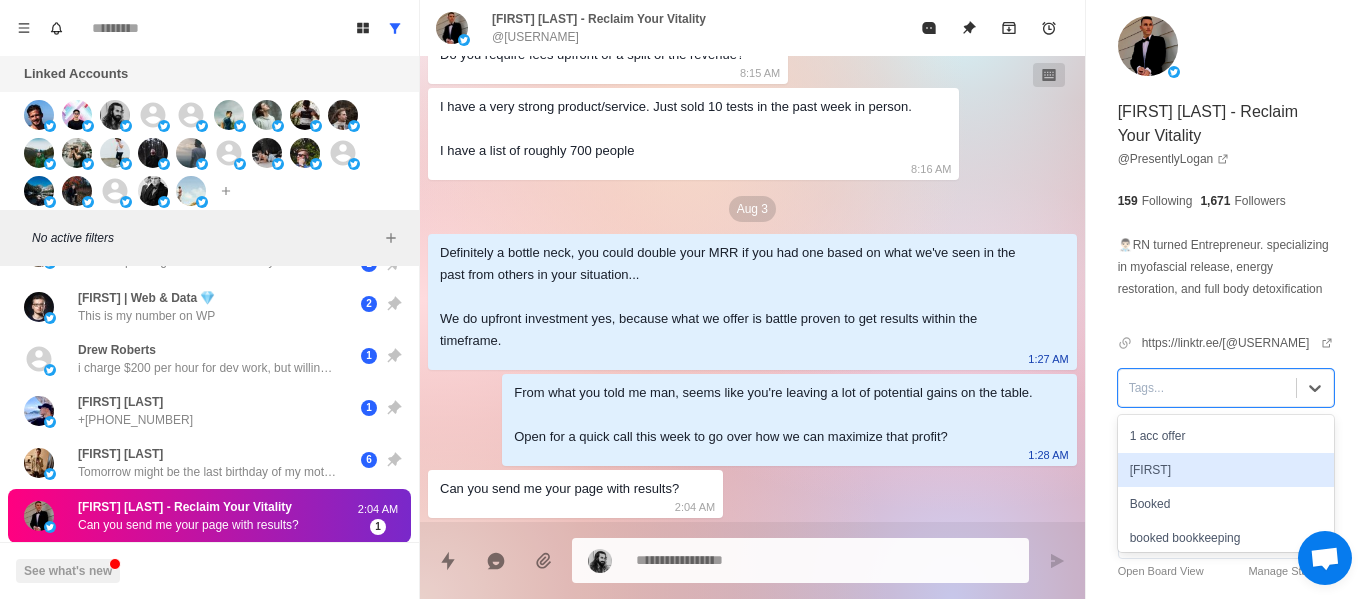 click on "Andrew" at bounding box center [1226, 470] 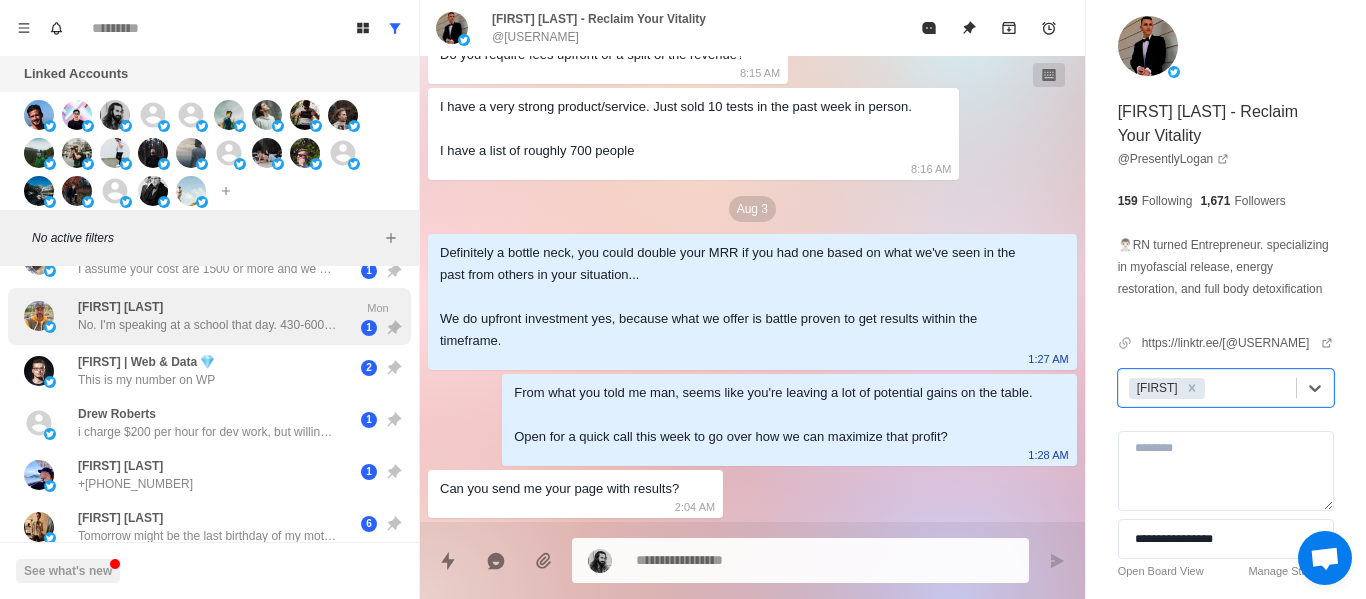 scroll, scrollTop: 0, scrollLeft: 0, axis: both 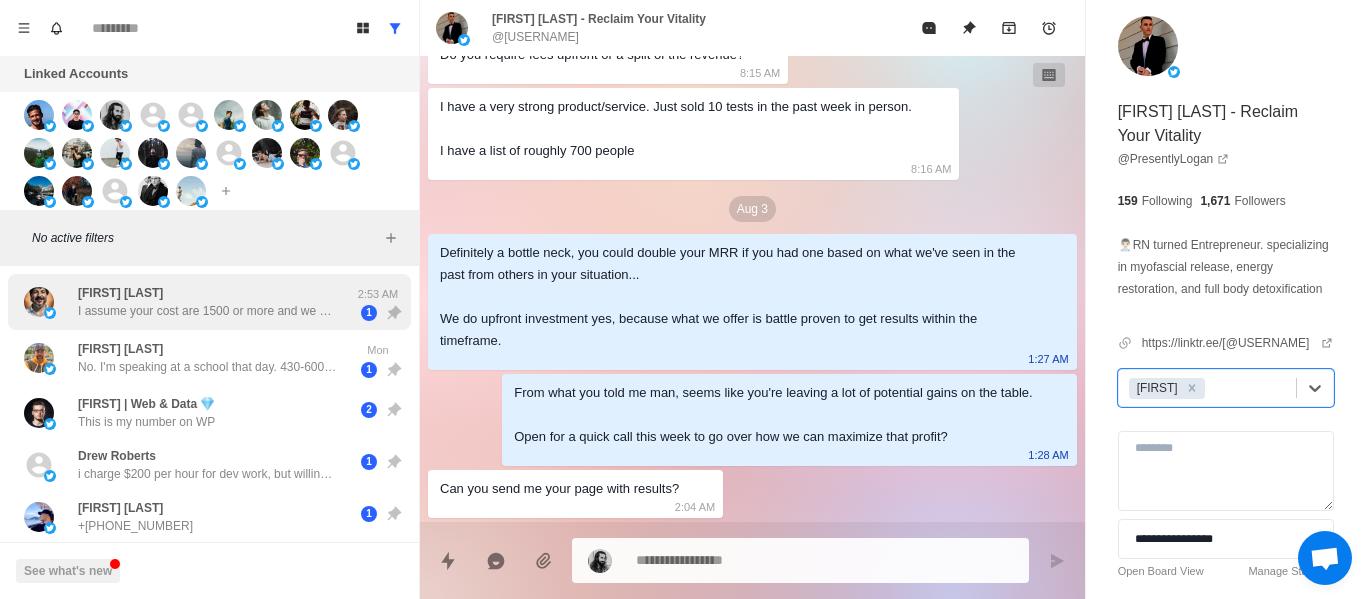 click on "Sal Iozzia I assume your cost are 1500 or more and we are bootstrapping growth until the end of the year l, then we should have cash flow to invest in this kind of outreach 2:53 AM 1" at bounding box center [209, 302] 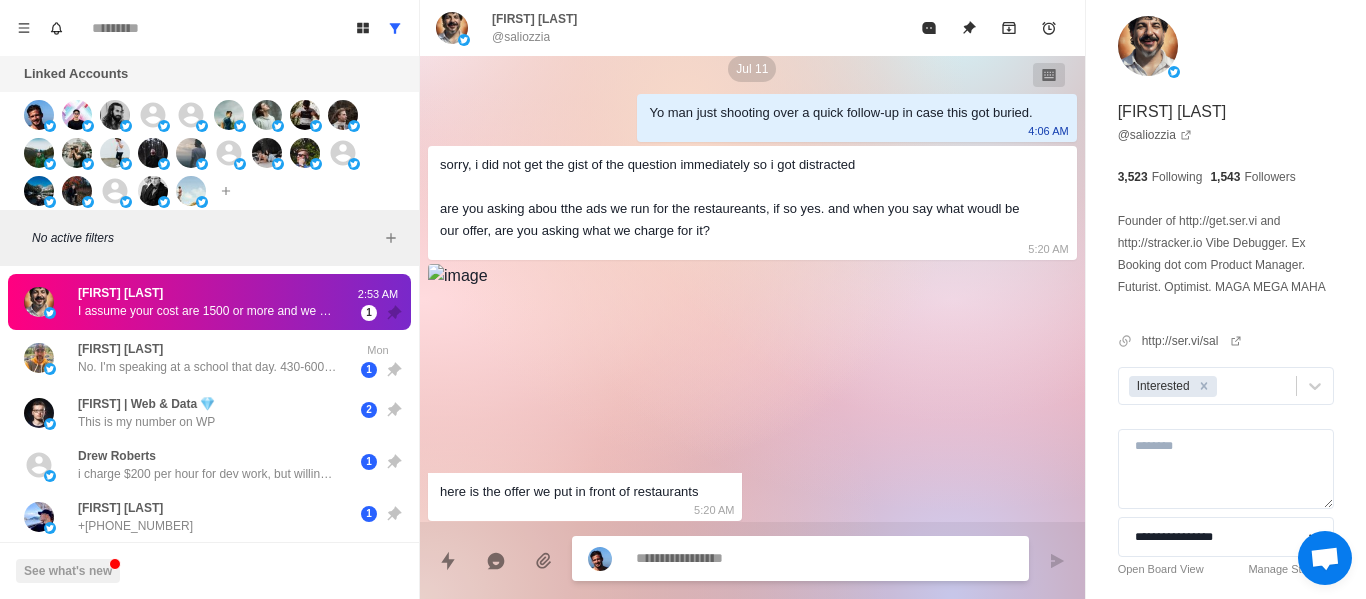 scroll, scrollTop: 2631, scrollLeft: 0, axis: vertical 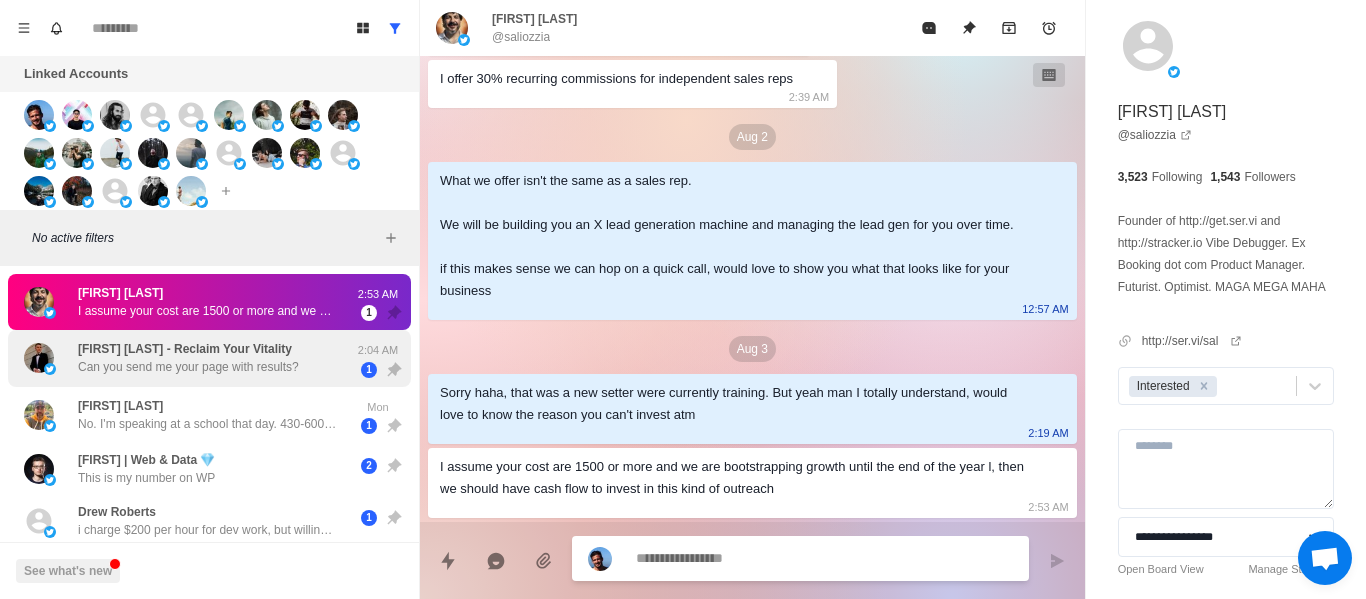 click on "Can you send me your page with results?" at bounding box center [188, 367] 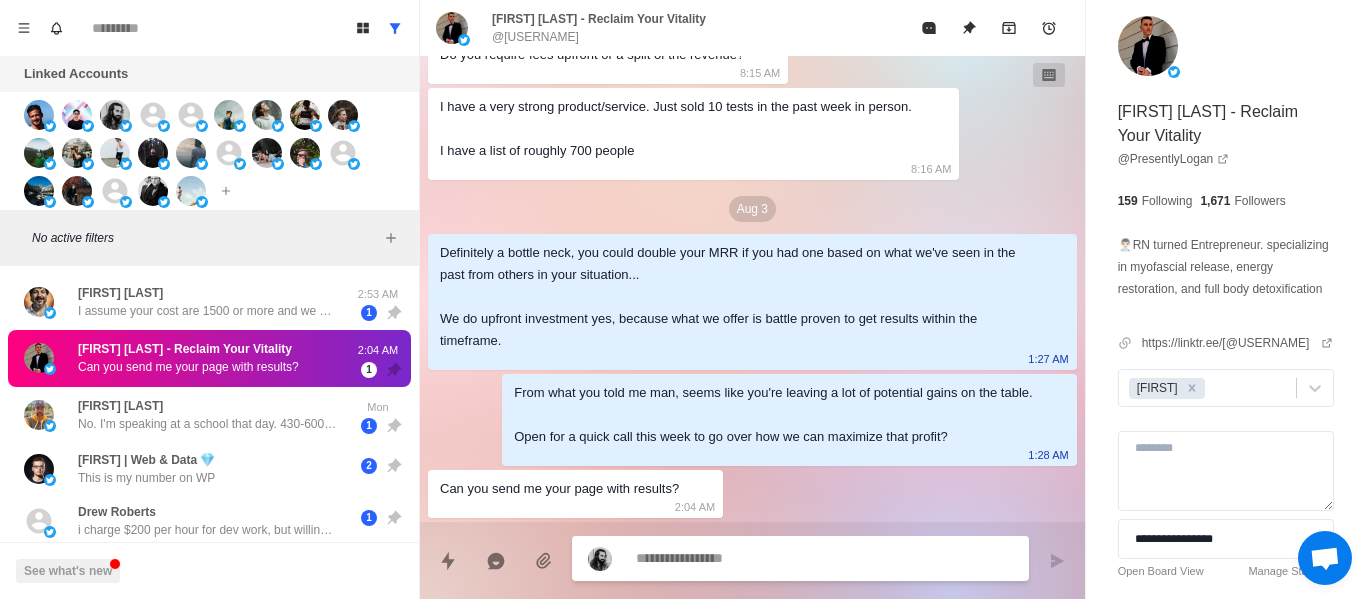 scroll, scrollTop: 514, scrollLeft: 0, axis: vertical 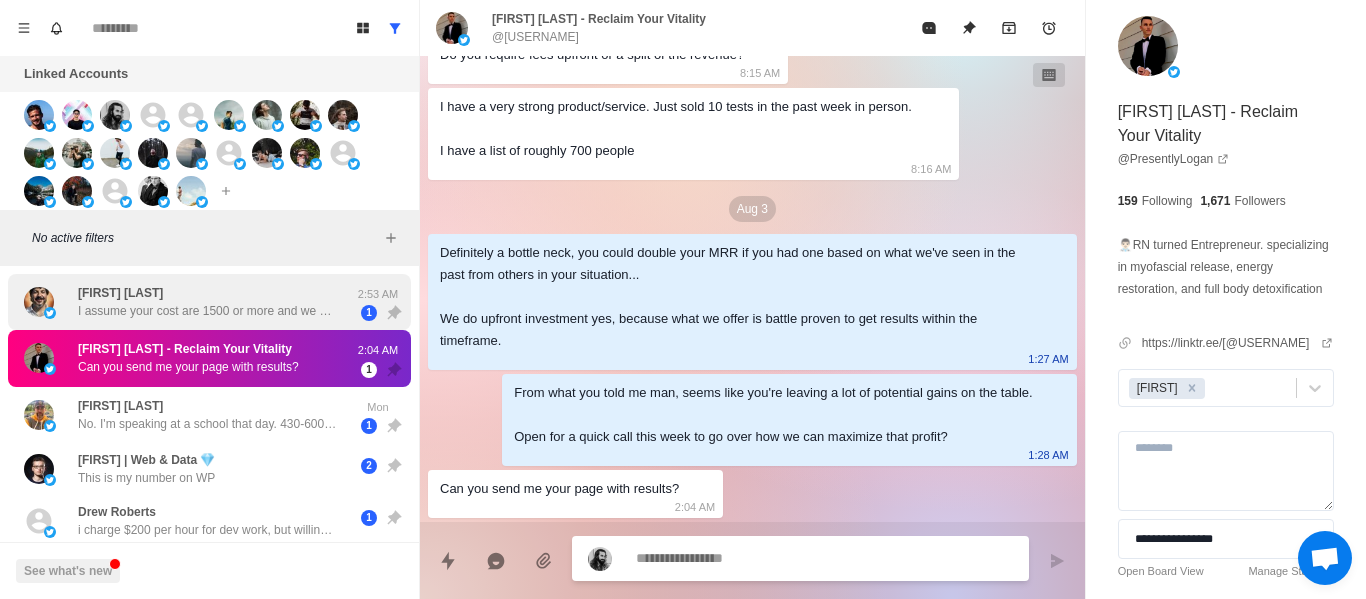 click on "Sal Iozzia I assume your cost are 1500 or more and we are bootstrapping growth until the end of the year l, then we should have cash flow to invest in this kind of outreach" at bounding box center (208, 302) 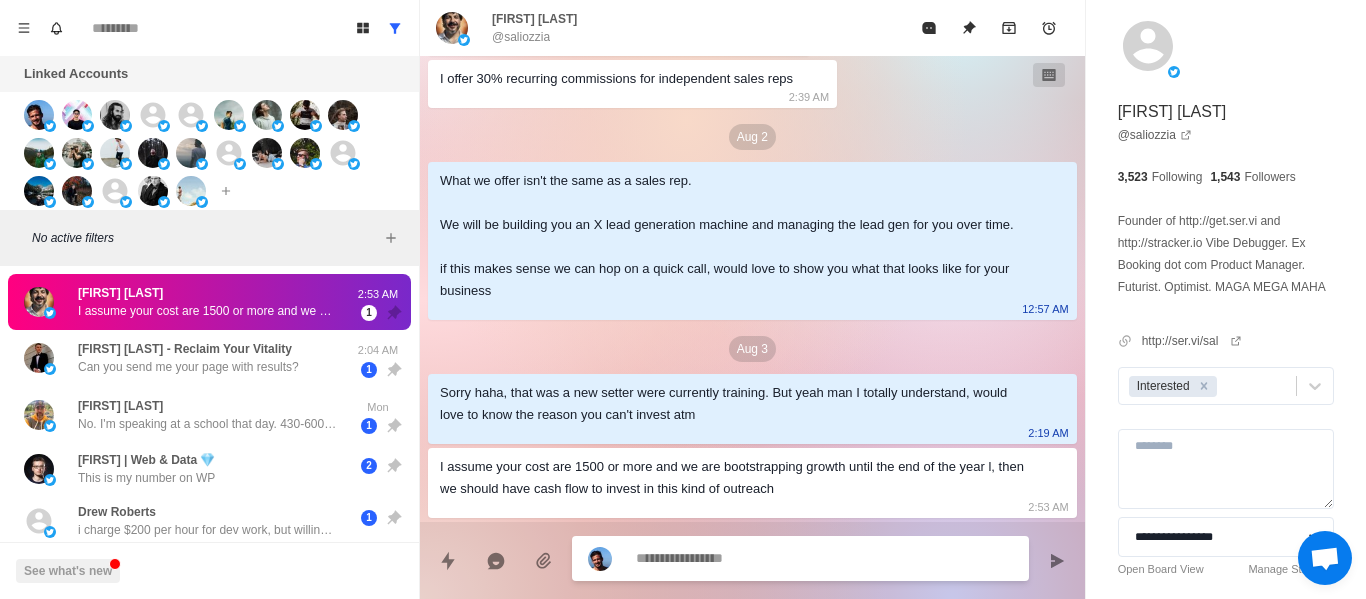 scroll, scrollTop: 2683, scrollLeft: 0, axis: vertical 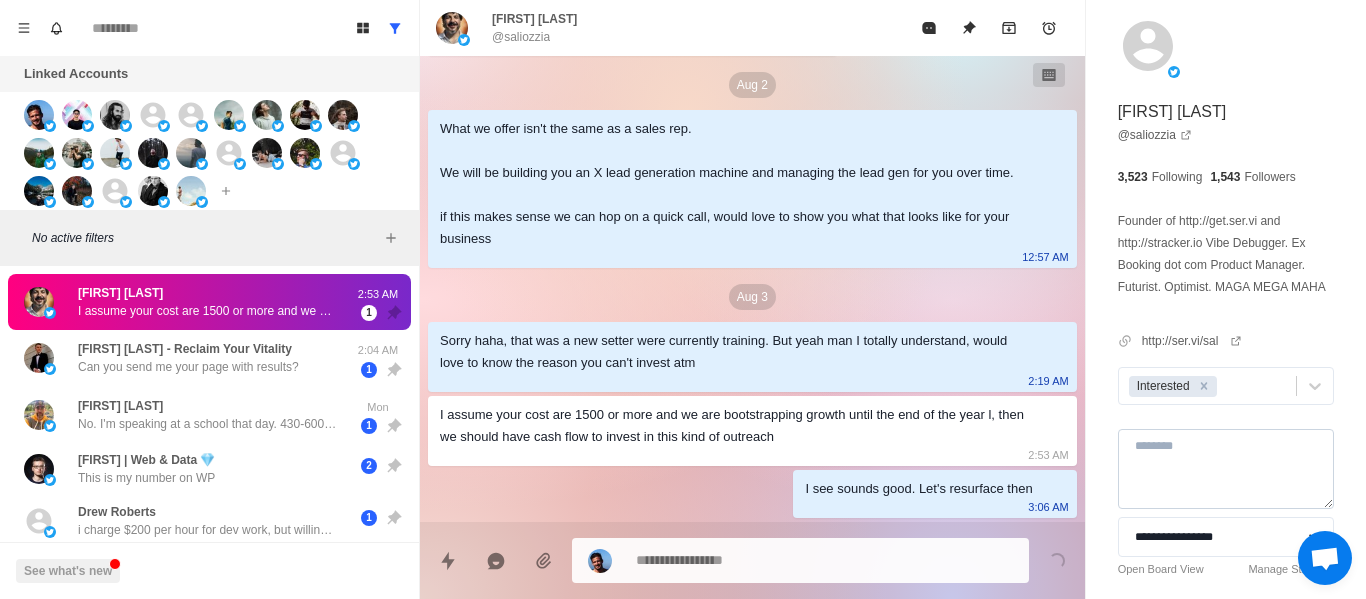 click at bounding box center [1226, 469] 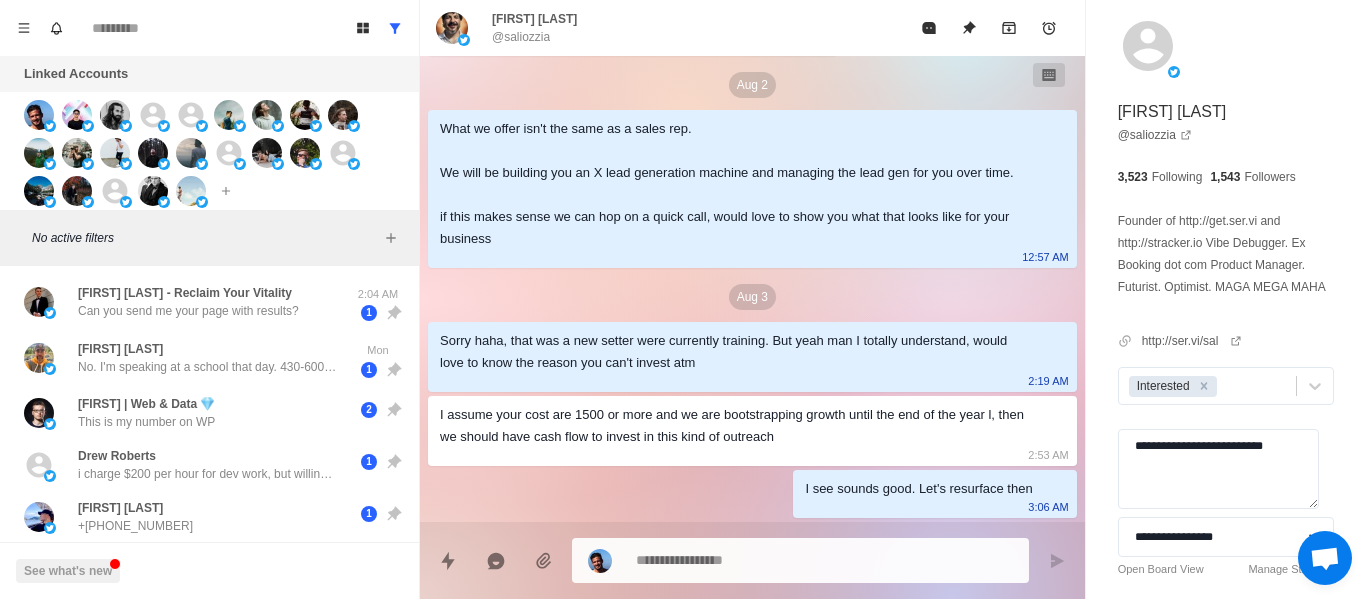 click at bounding box center (824, 560) 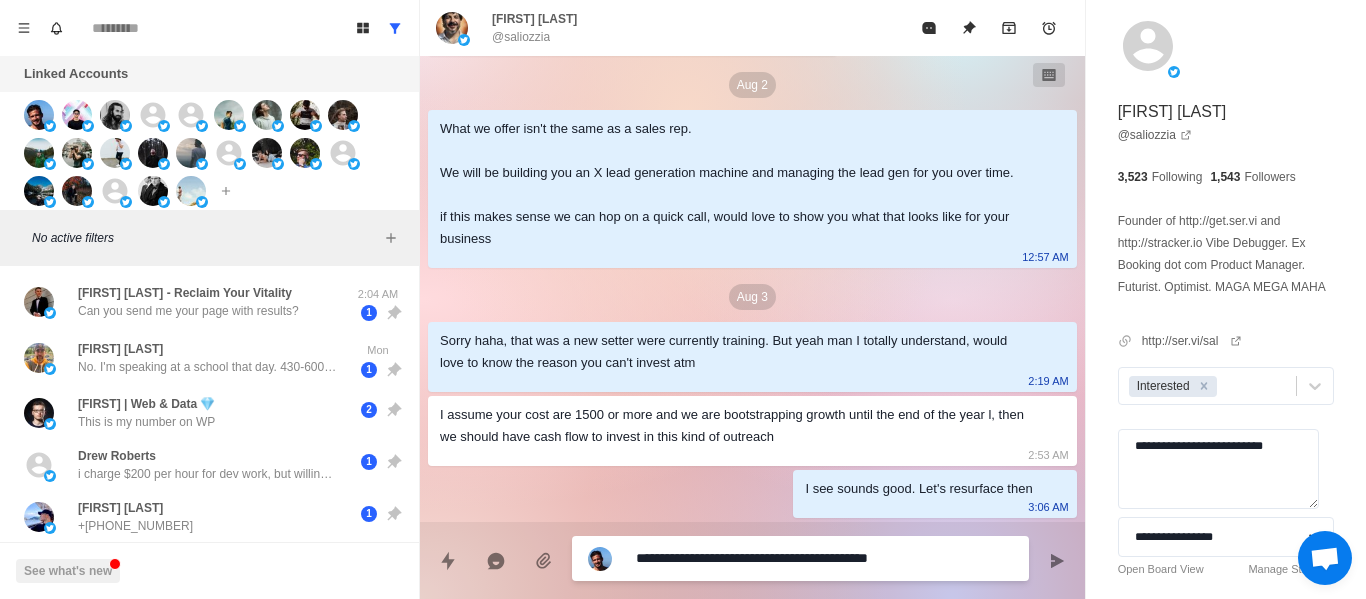 drag, startPoint x: 809, startPoint y: 560, endPoint x: 837, endPoint y: 558, distance: 28.071337 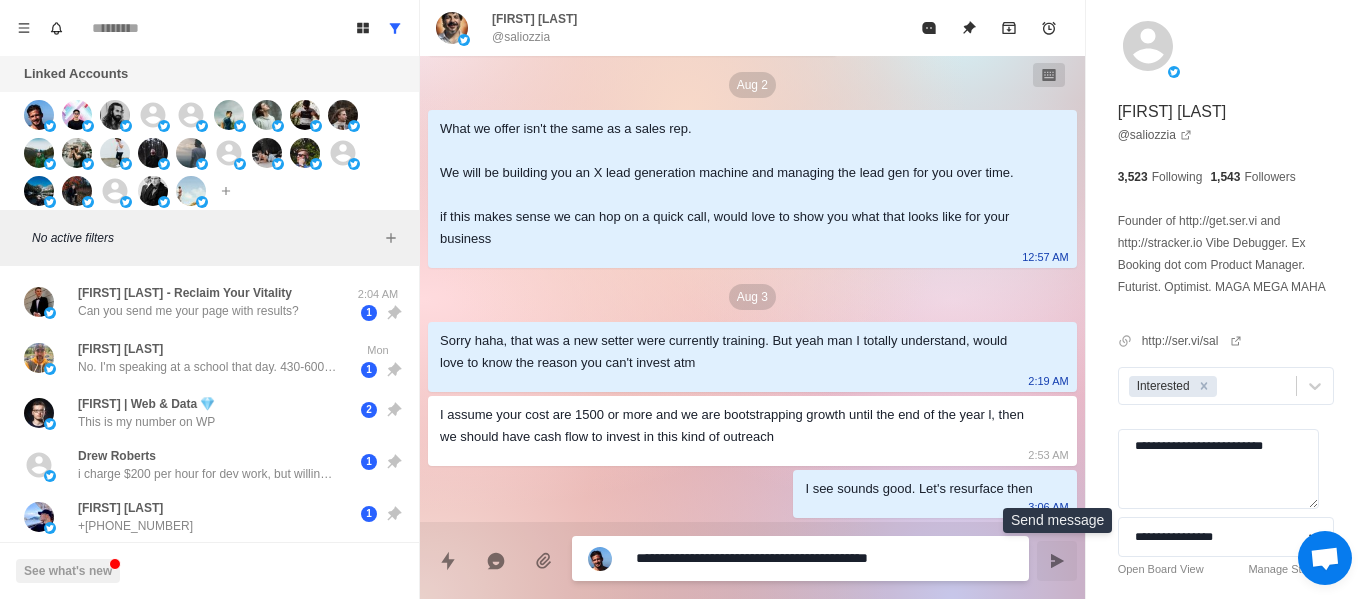 click at bounding box center [1057, 561] 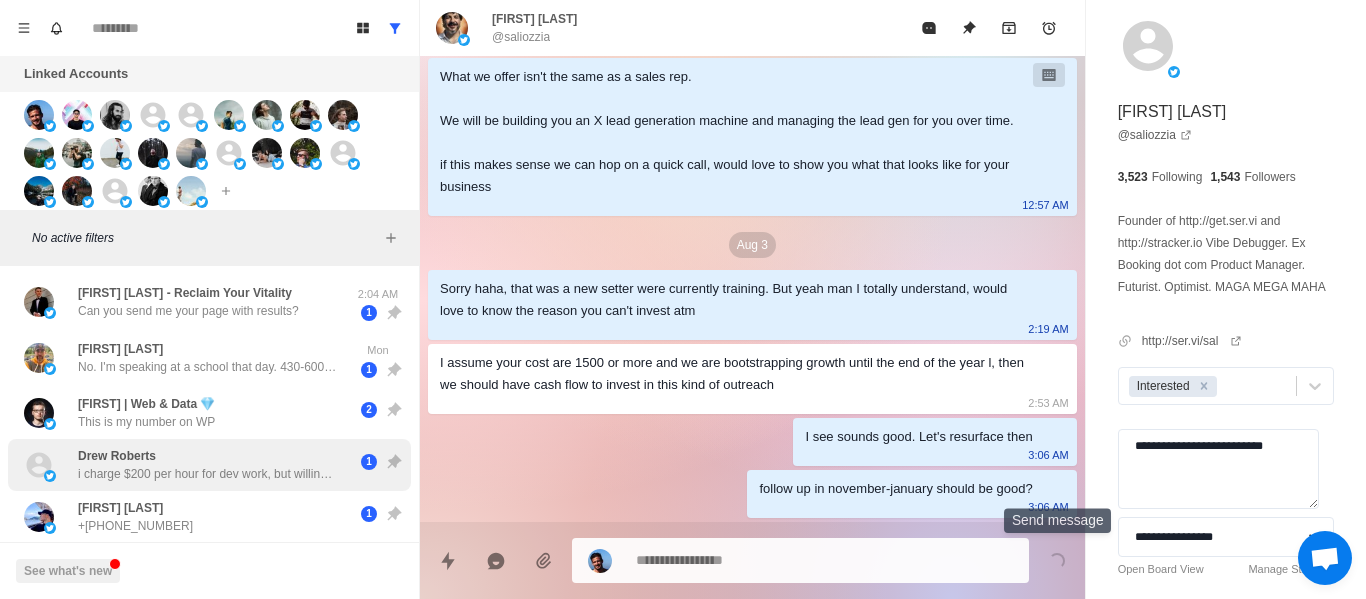 scroll, scrollTop: 2735, scrollLeft: 0, axis: vertical 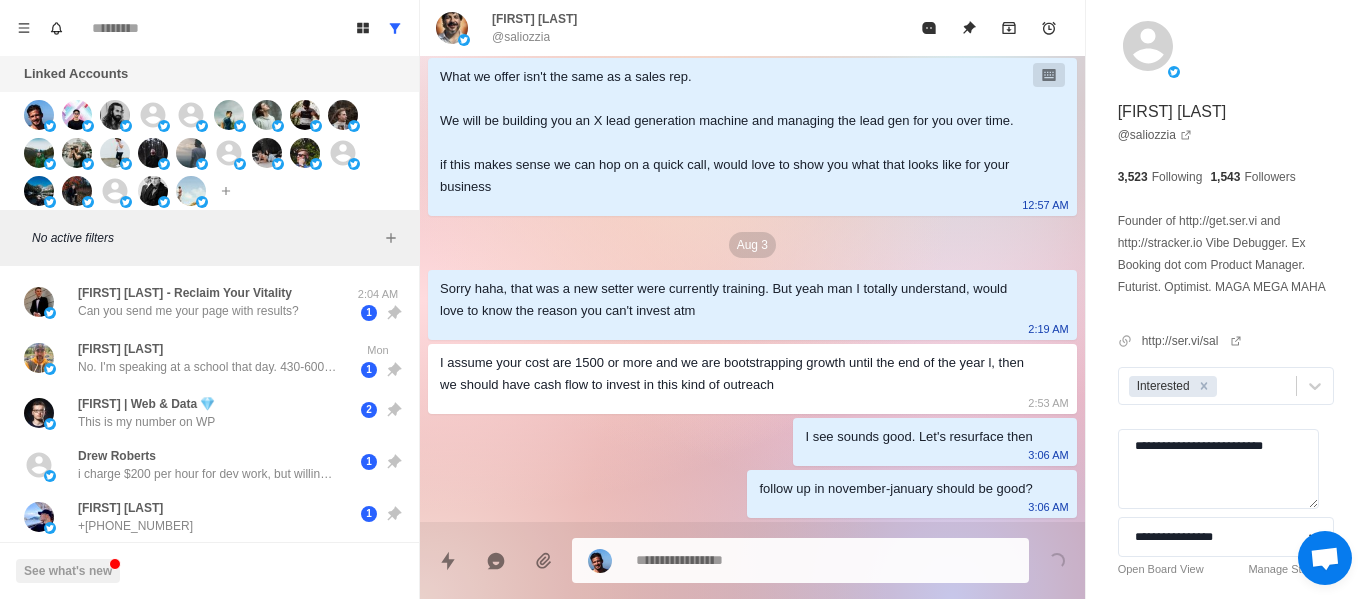 drag, startPoint x: 235, startPoint y: 312, endPoint x: 431, endPoint y: 383, distance: 208.46342 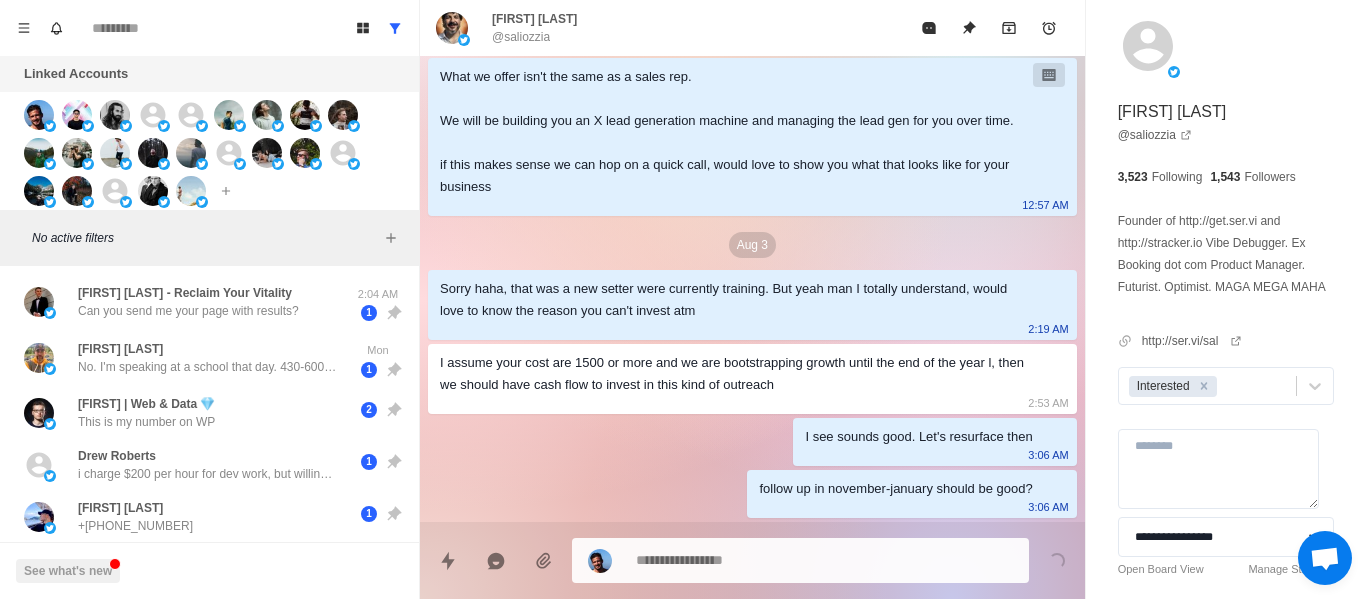 scroll, scrollTop: 514, scrollLeft: 0, axis: vertical 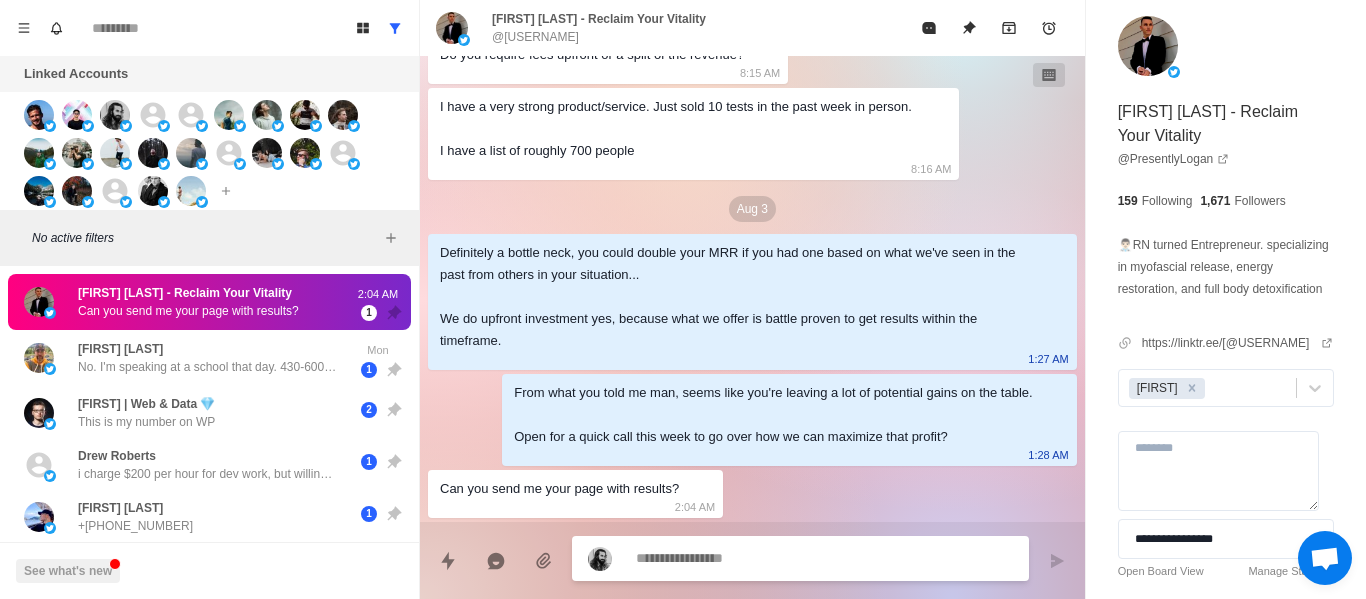 drag, startPoint x: 390, startPoint y: 33, endPoint x: 448, endPoint y: 298, distance: 271.27292 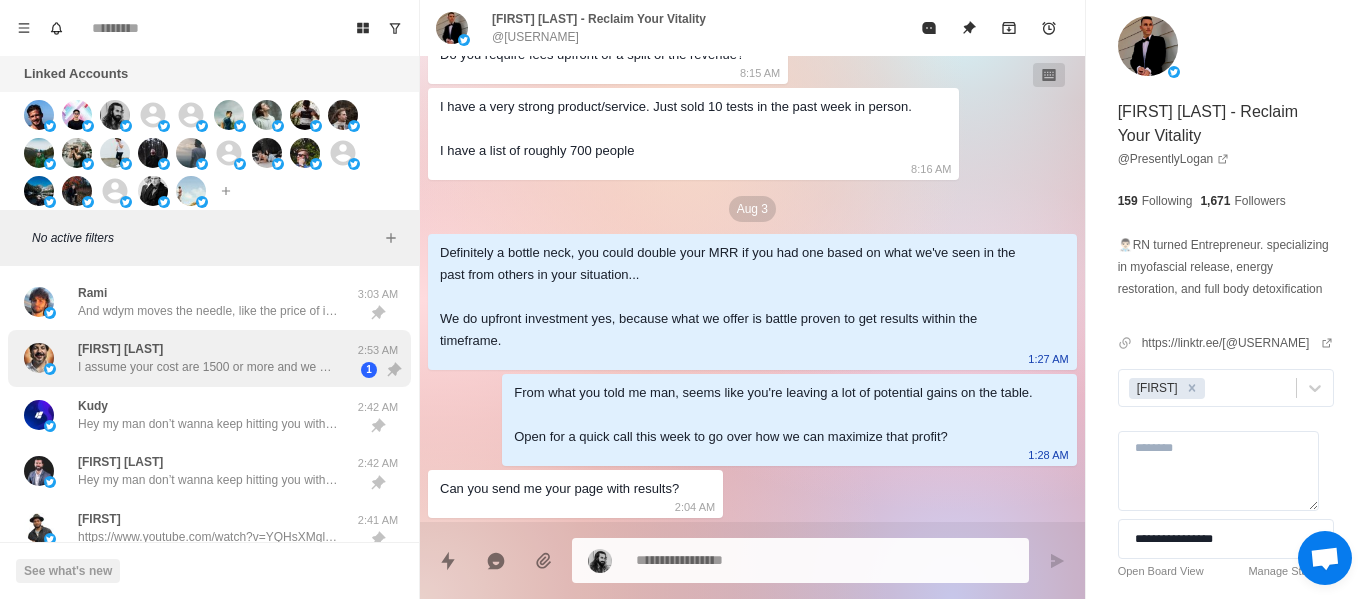 drag, startPoint x: 216, startPoint y: 350, endPoint x: 234, endPoint y: 356, distance: 18.973665 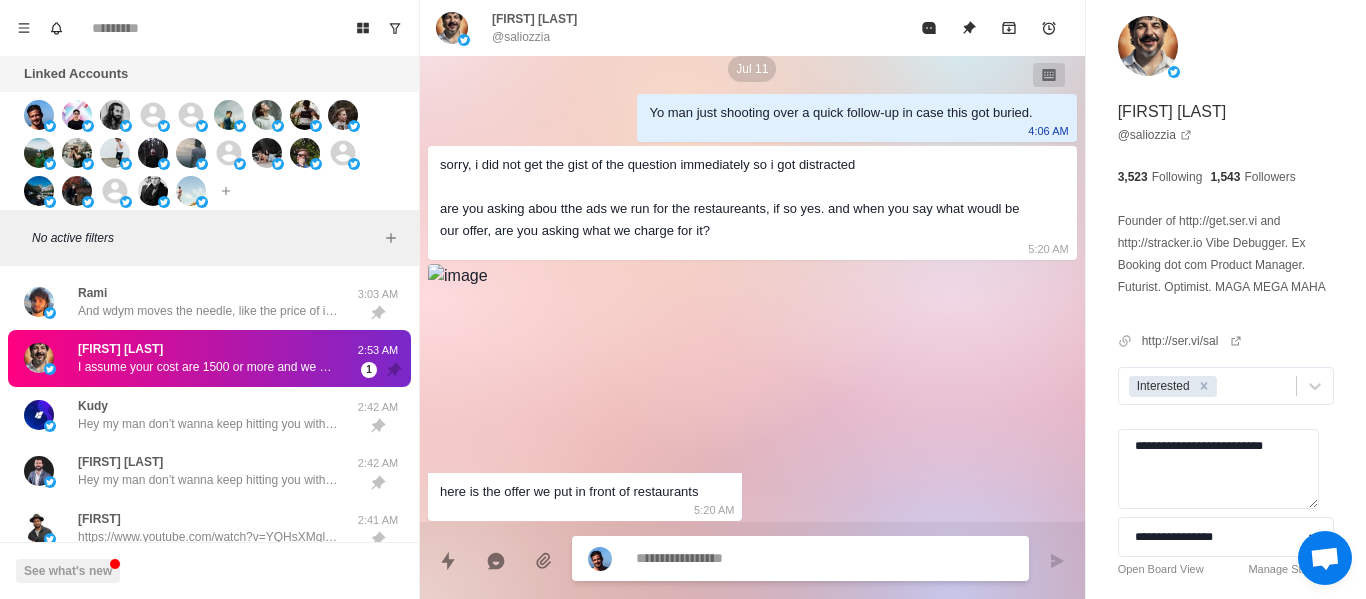 scroll, scrollTop: 2735, scrollLeft: 0, axis: vertical 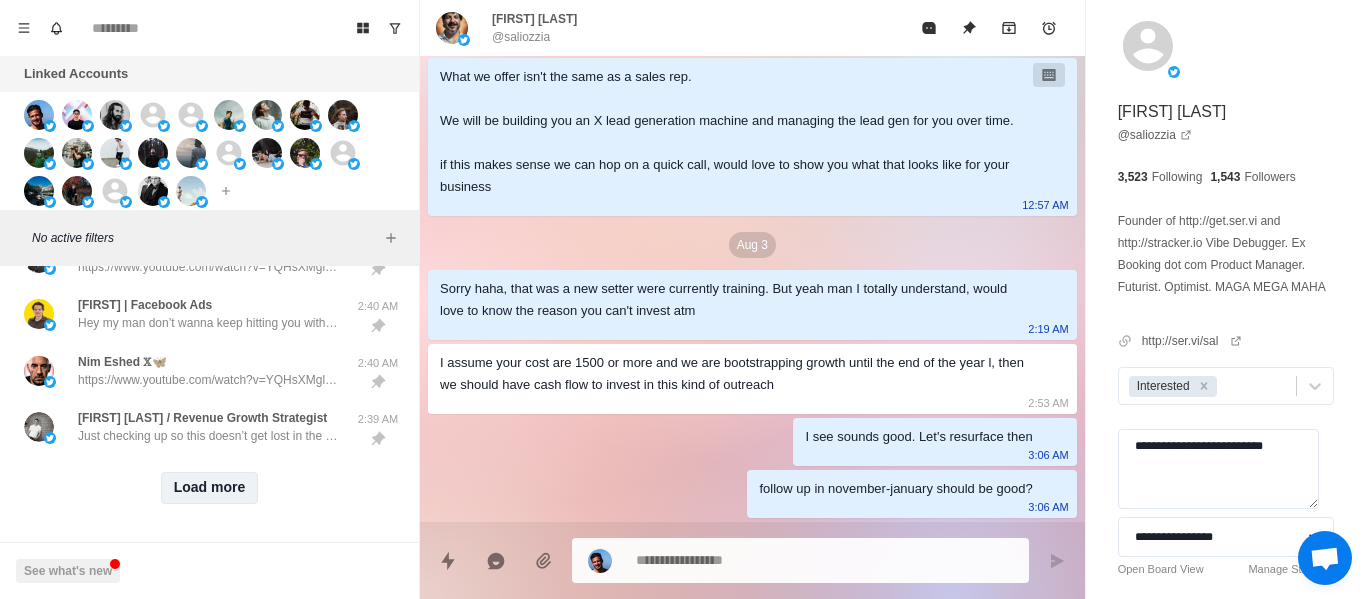 click on "Load more" at bounding box center (210, 488) 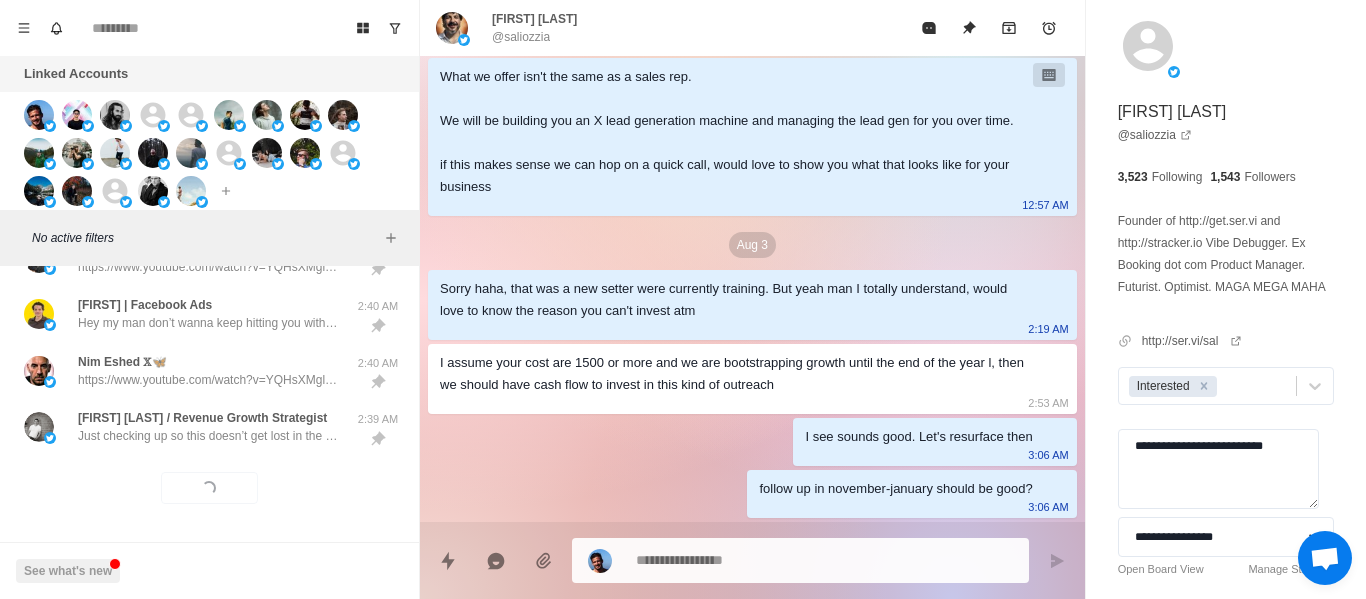 click on "Board View Tools Archived Chats Mark many as read Keyboard shortcuts Team Settings Upgrade Log out Past reminders No notifications Create a reminder in a conversation  to be notified" at bounding box center (209, 28) 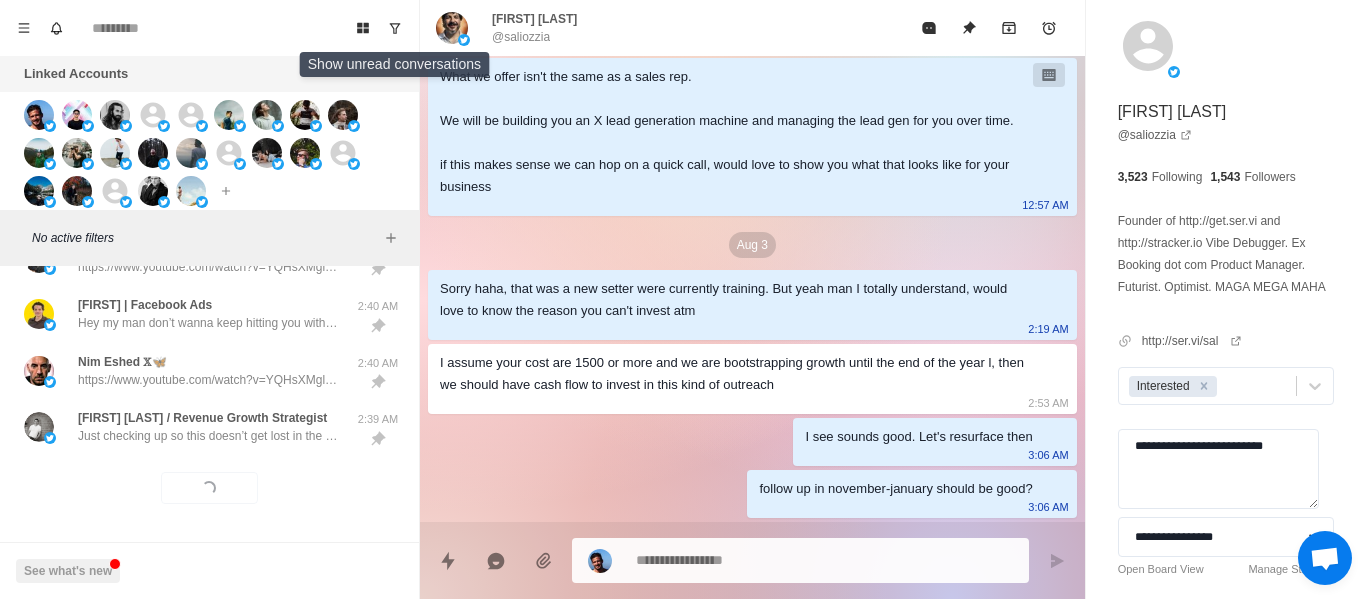 drag, startPoint x: 392, startPoint y: 26, endPoint x: 491, endPoint y: 590, distance: 572.6229 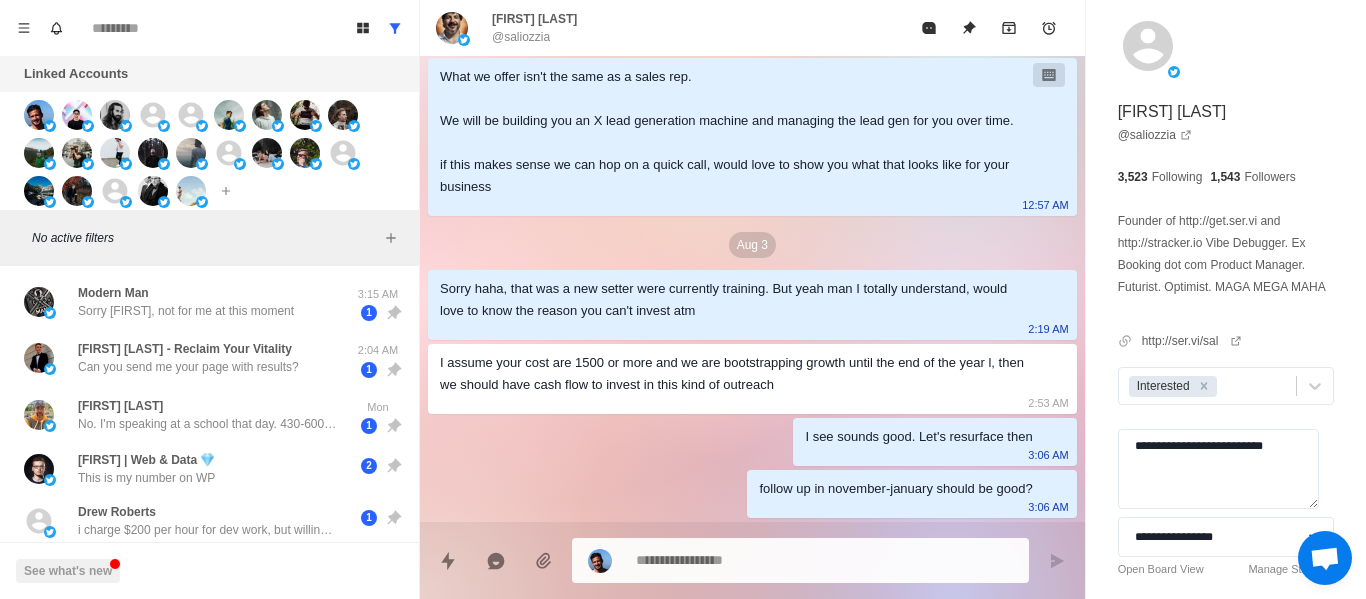 click on "Modern Man Sorry Andrey, not for me at this moment 3:15 AM 1 Logan Trudell - Reclaim Your Vitality Can you send me your page with results? 2:04 AM 1 Chris Fore No. I'm speaking at a school that day. 430-600 pm Mon 1 František | Web & Data 💎 This is my number on WP 2 Drew Roberts i charge $200 per hour for dev work, but willing to do $50 to $100 for 30-60 min meetings as long as they pay upfront. u can sell it for whatever u want above that rate 1 Noel Fucskó +36300763889 1 Ilyas Akhmadiyev Tomorrow might be the last birthday of my mother... Things are getting very bad. I don't know how to get out of this hell... We have to appear in a bunch of court trials while having major health issues. I was hoping you'll do what you said you were gonna do... 6 Olympic Esporte Per month 3:15 AM 3 See what's new" at bounding box center [209, 433] 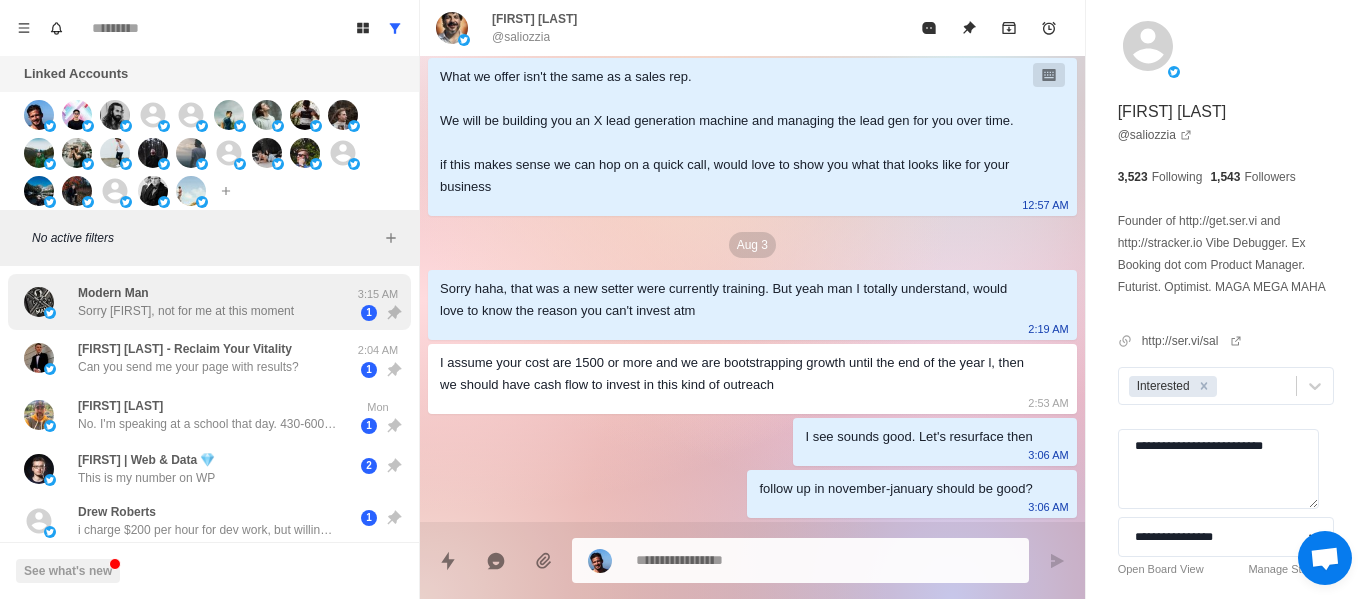 click on "Modern Man Sorry Andrey, not for me at this moment" at bounding box center (186, 302) 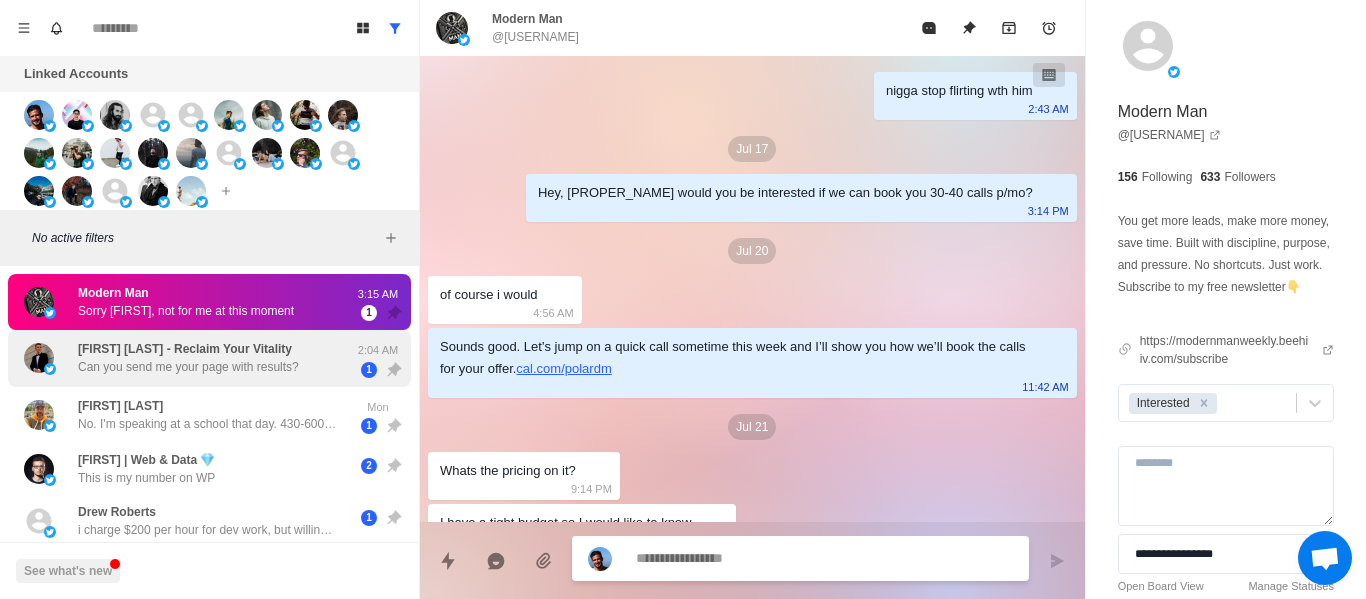 scroll, scrollTop: 1924, scrollLeft: 0, axis: vertical 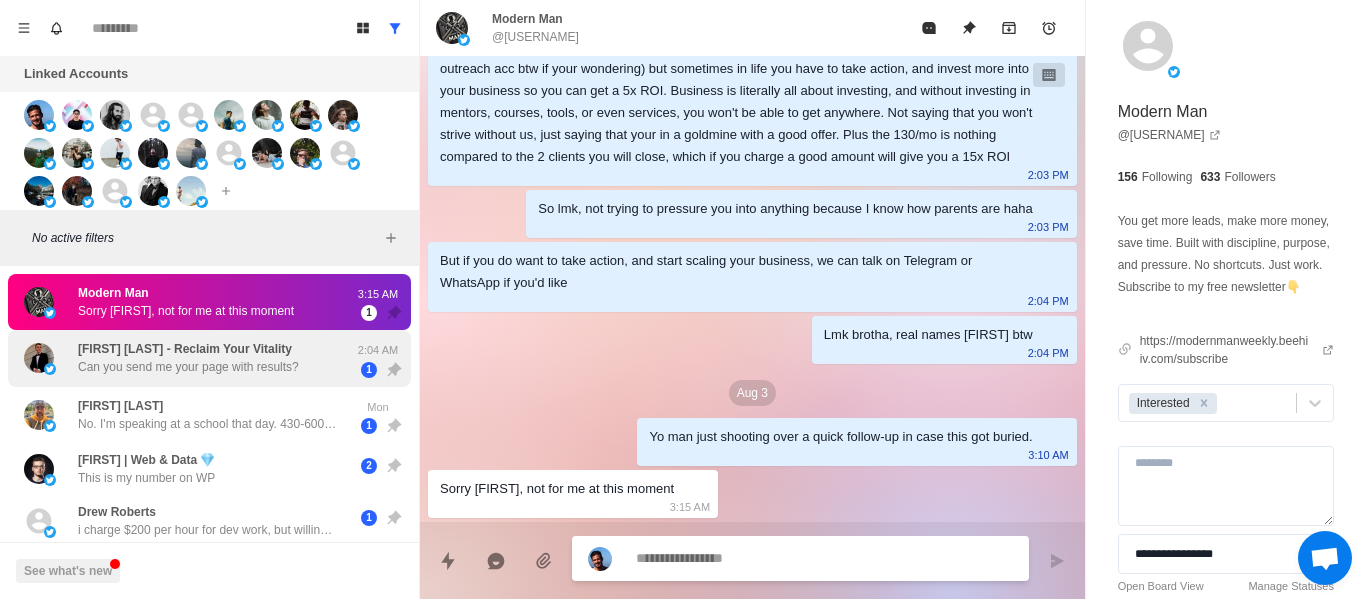 click on "Can you send me your page with results?" at bounding box center [188, 367] 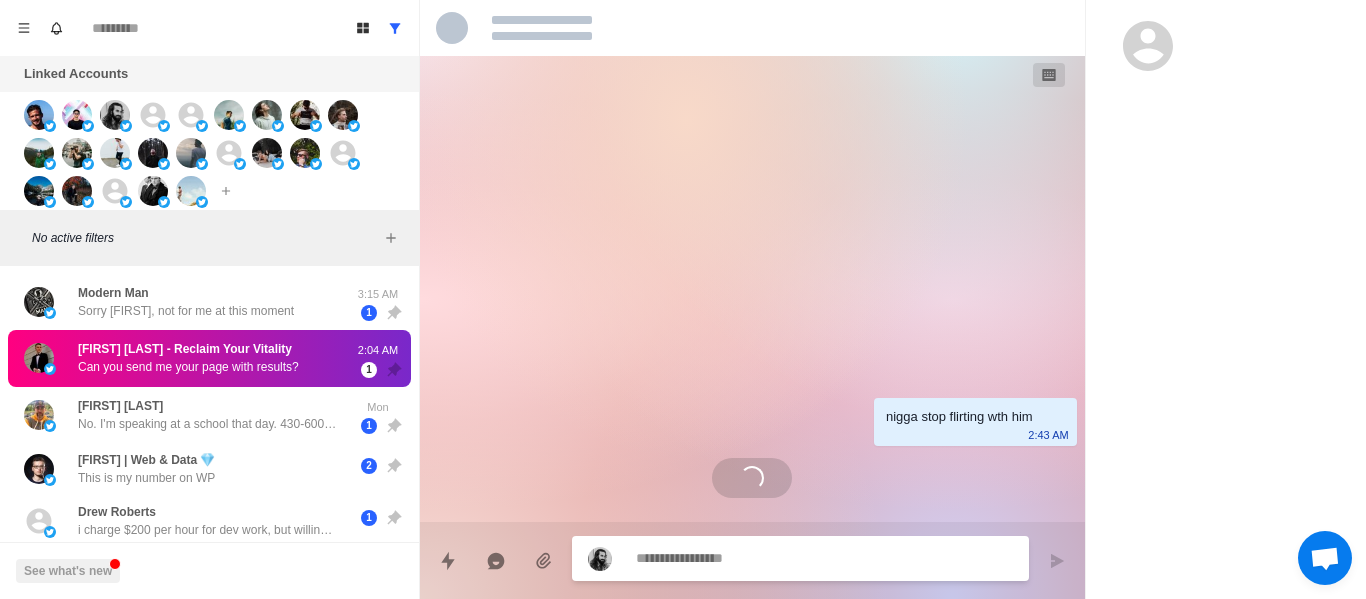 scroll, scrollTop: 0, scrollLeft: 0, axis: both 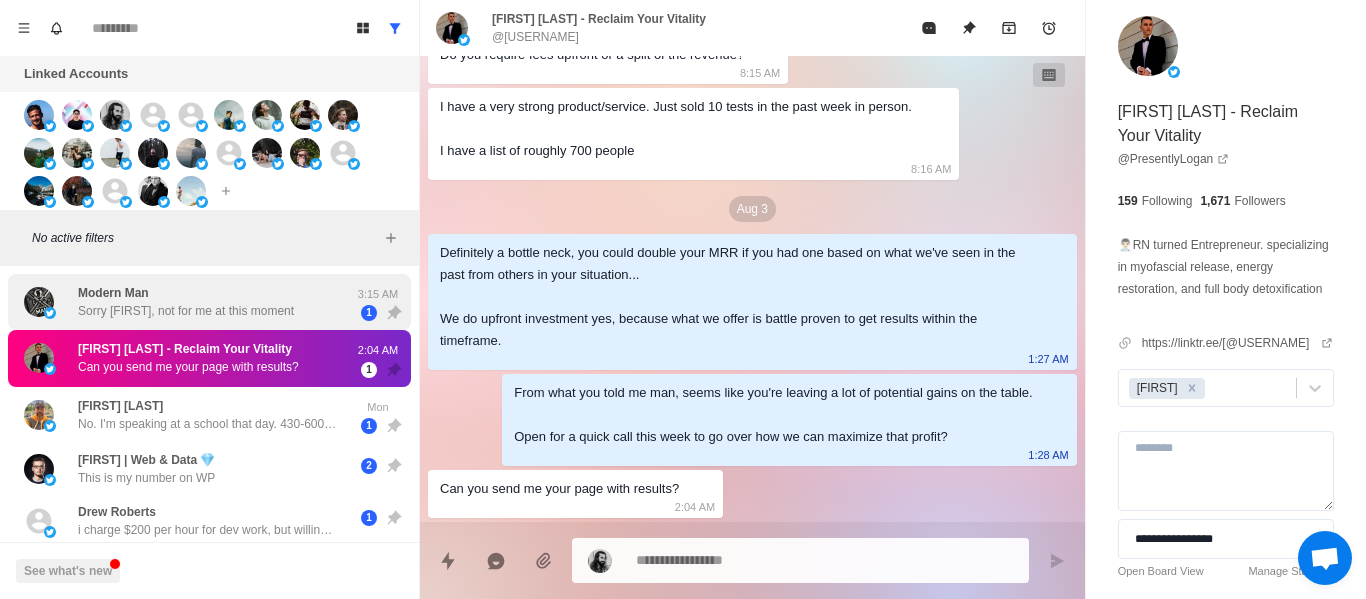 click on "Modern Man Sorry Andrey, not for me at this moment" at bounding box center (186, 302) 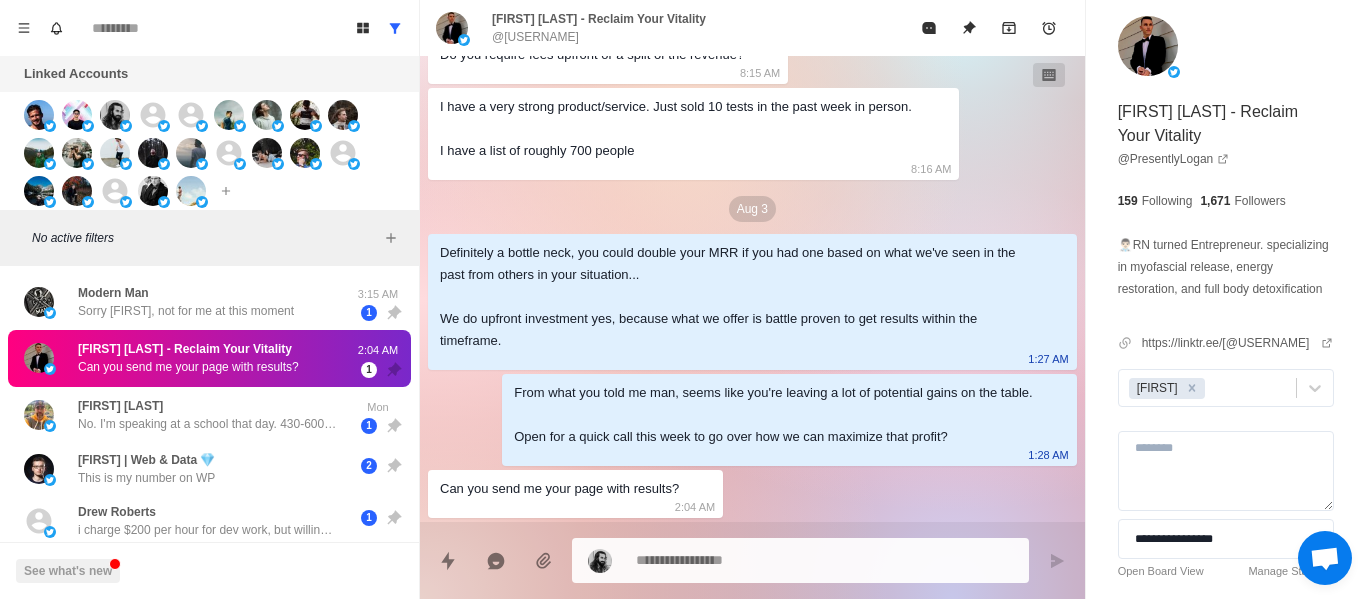 scroll, scrollTop: 1924, scrollLeft: 0, axis: vertical 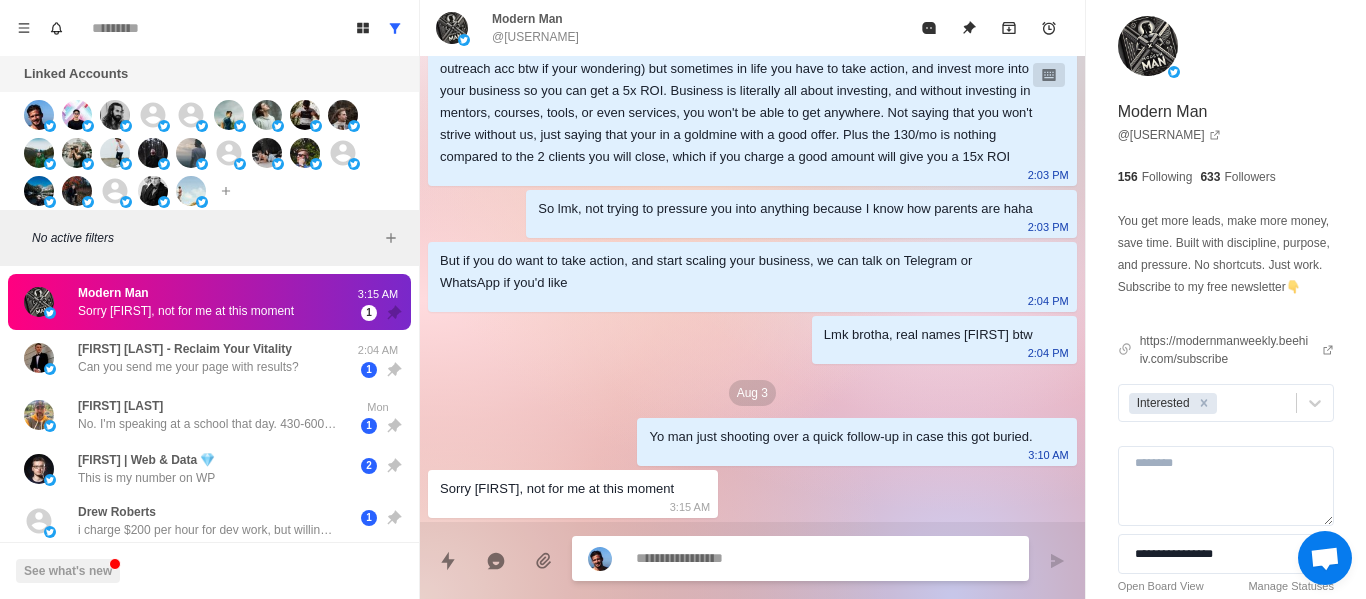 click at bounding box center [824, 558] 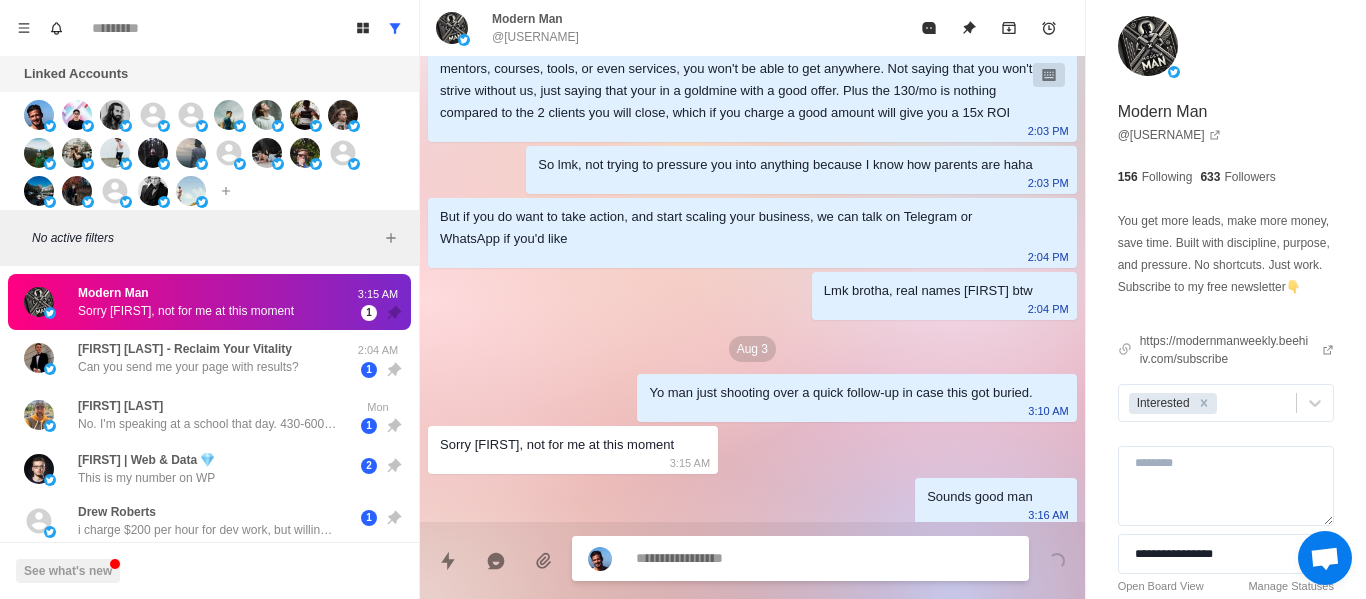scroll, scrollTop: 1976, scrollLeft: 0, axis: vertical 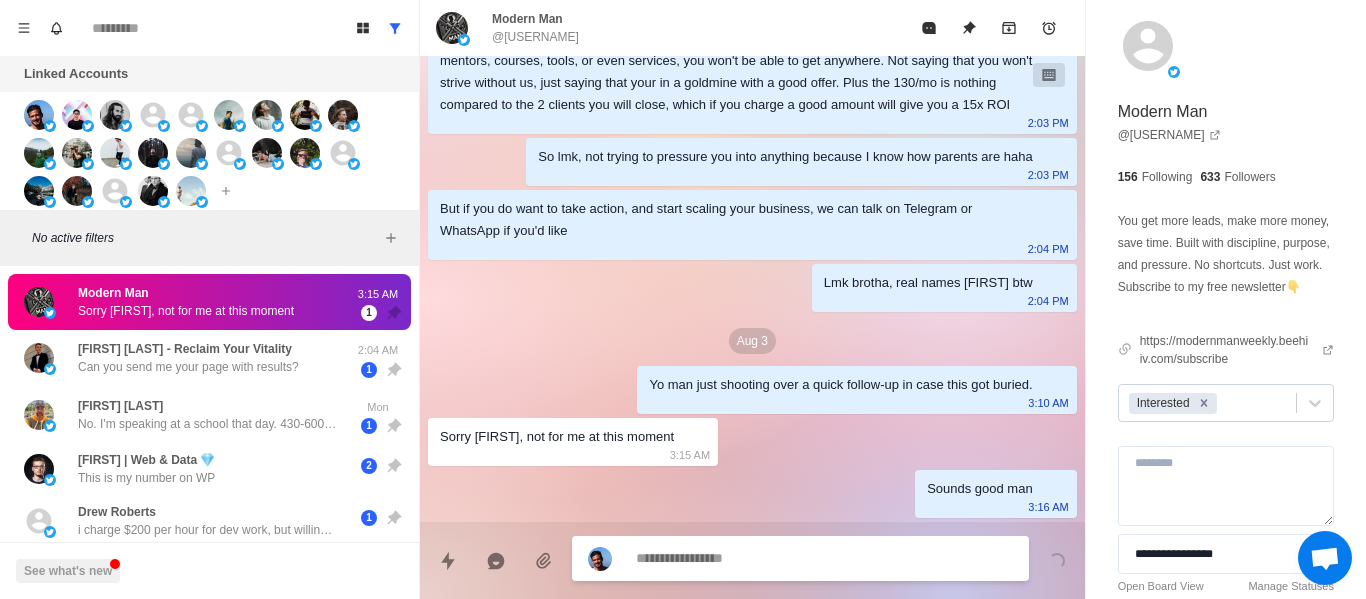 click 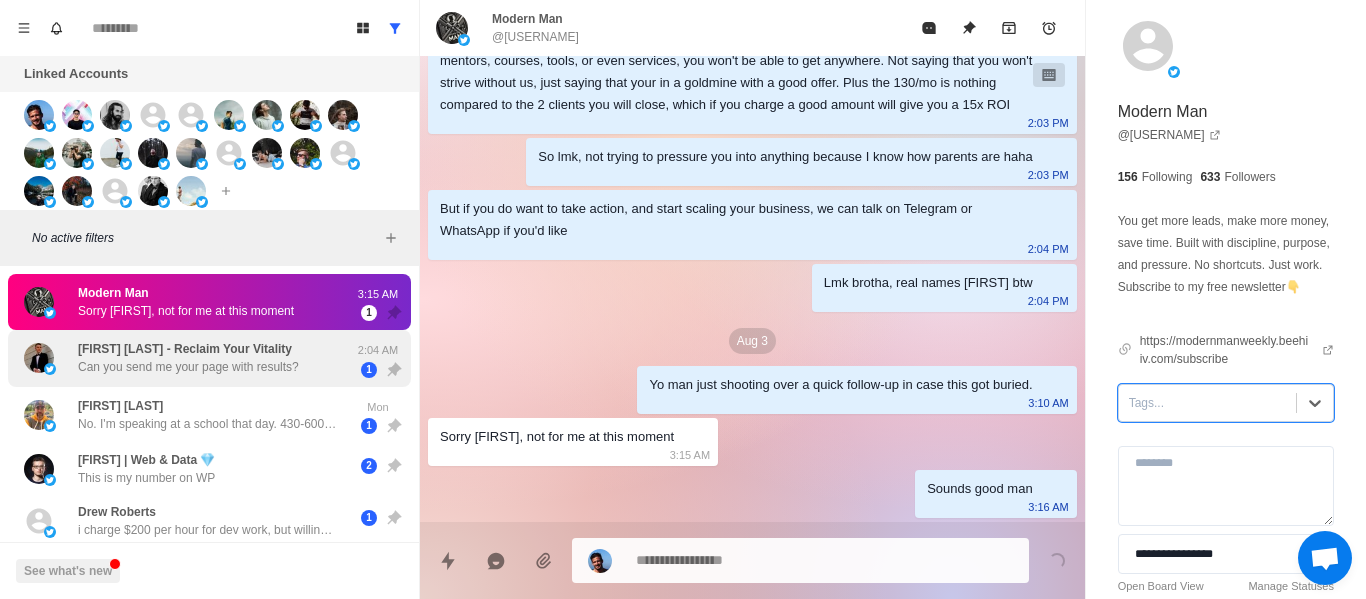 scroll, scrollTop: 1924, scrollLeft: 0, axis: vertical 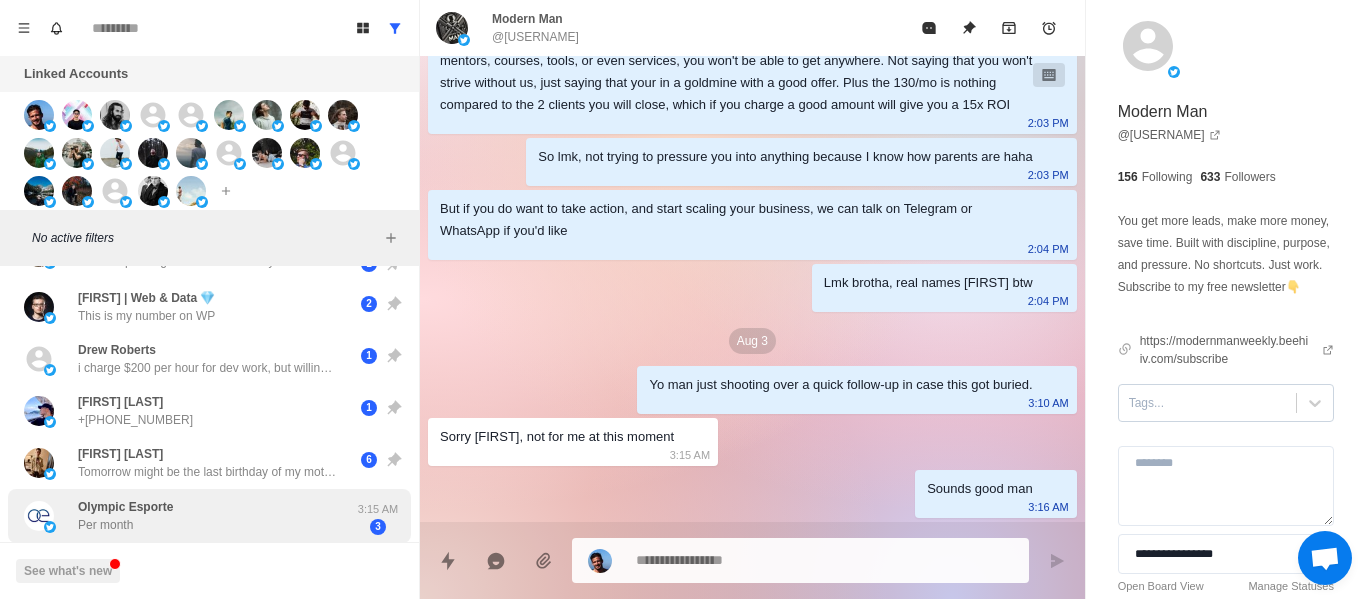 click on "Olympic Esporte Per month" at bounding box center [188, 516] 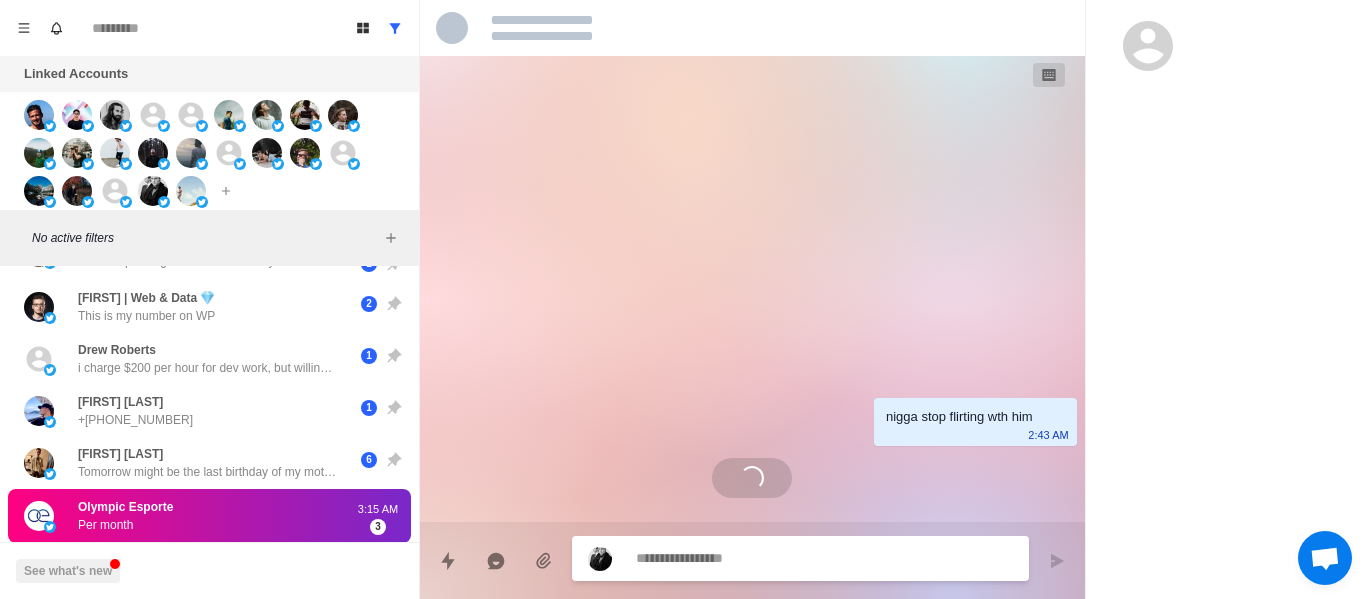 scroll, scrollTop: 524, scrollLeft: 0, axis: vertical 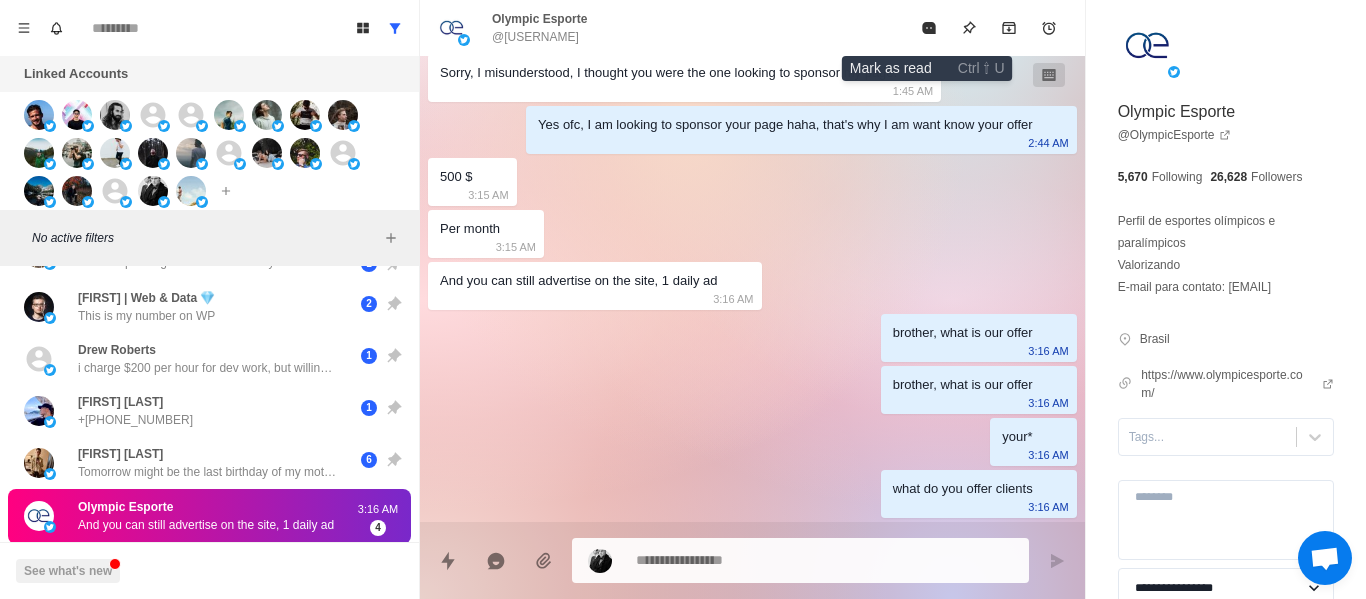 drag, startPoint x: 923, startPoint y: 20, endPoint x: 2, endPoint y: 404, distance: 997.8462 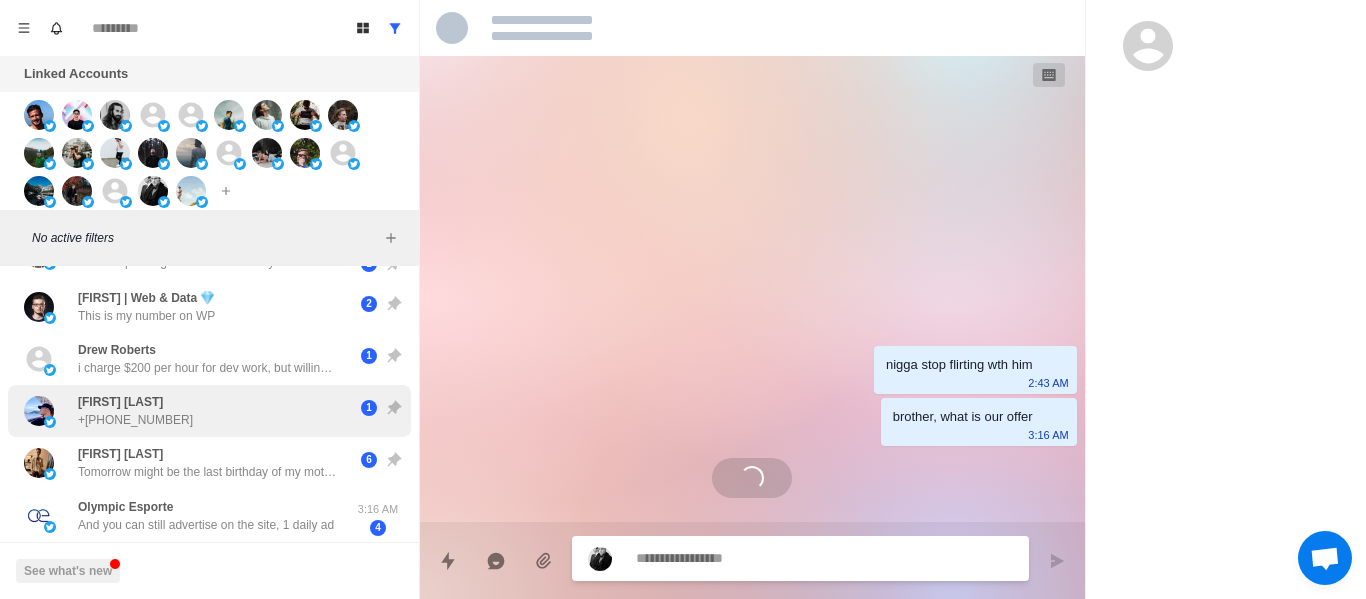 scroll, scrollTop: 0, scrollLeft: 0, axis: both 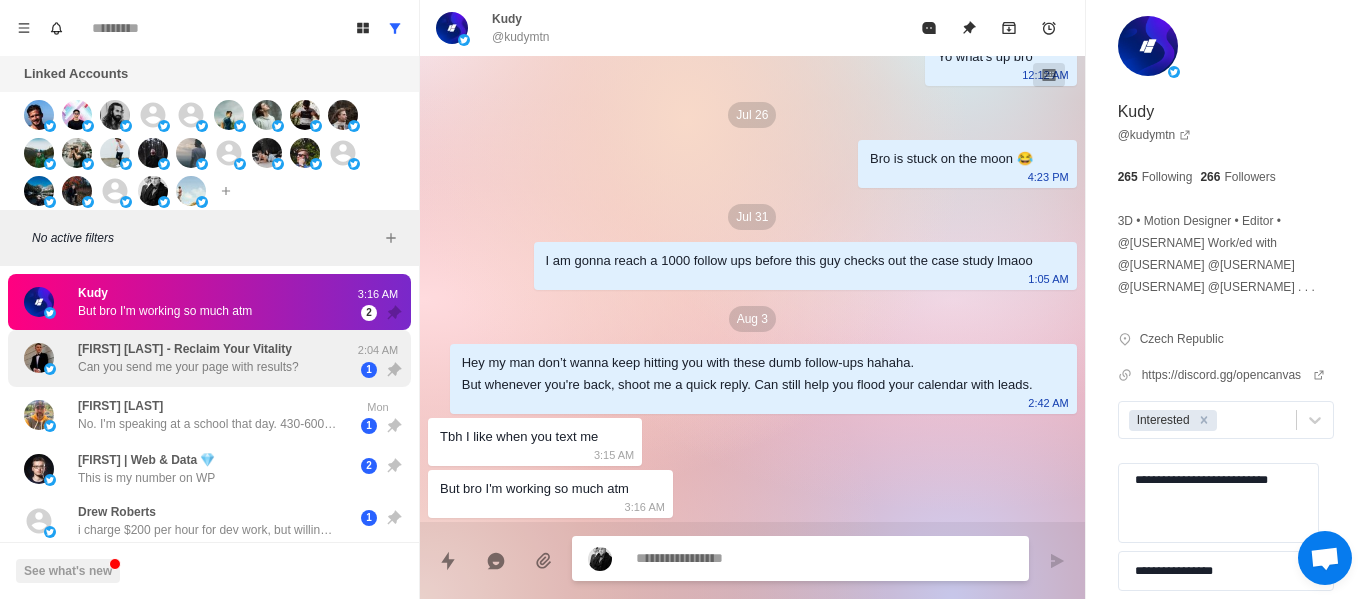 click on "[FIRST] [LAST] - Reclaim Your Vitality" at bounding box center (185, 349) 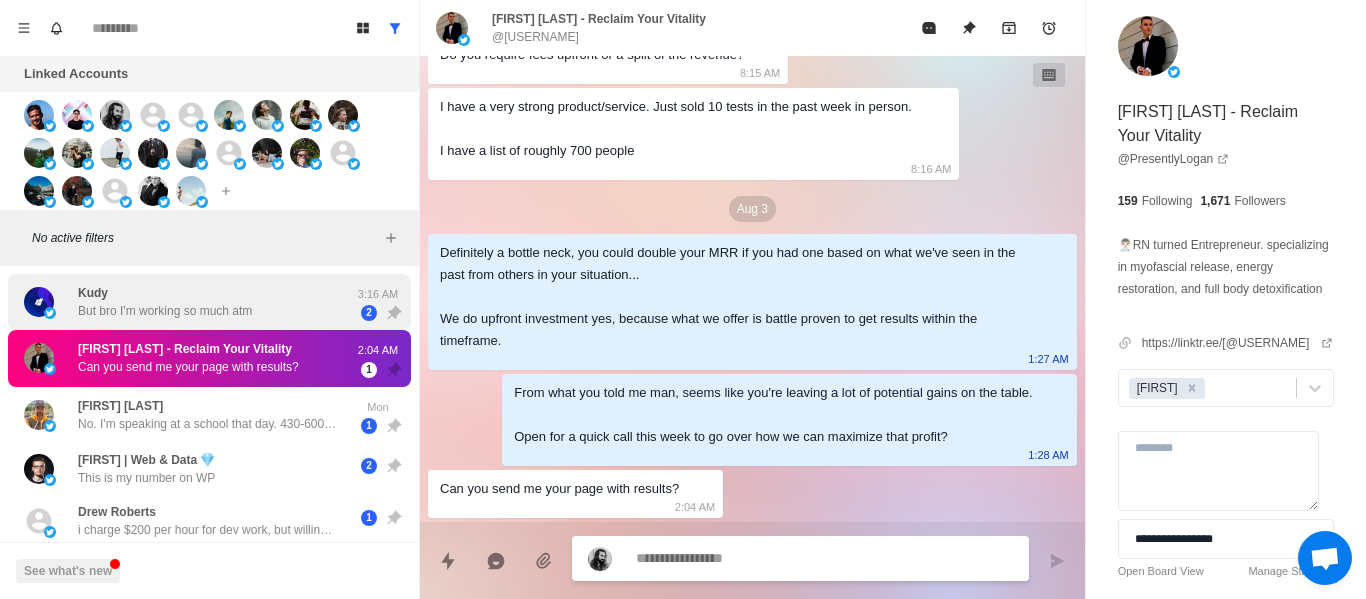 click on "But bro I'm working so much atm" at bounding box center (165, 311) 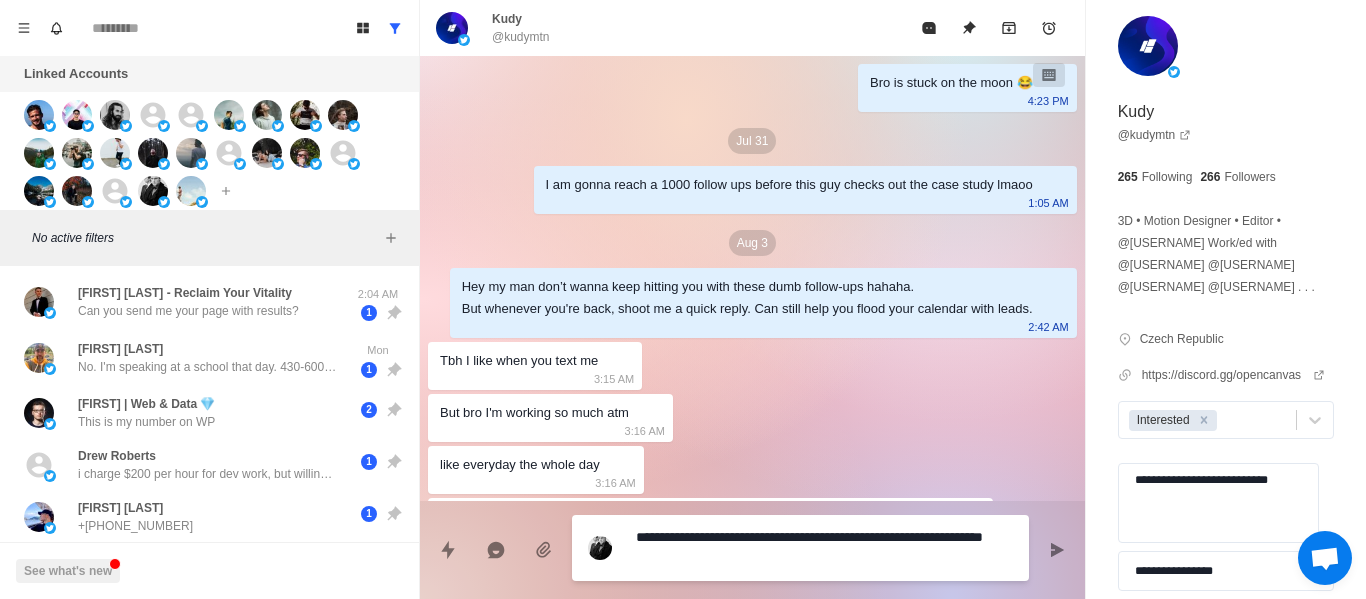 scroll, scrollTop: 3652, scrollLeft: 0, axis: vertical 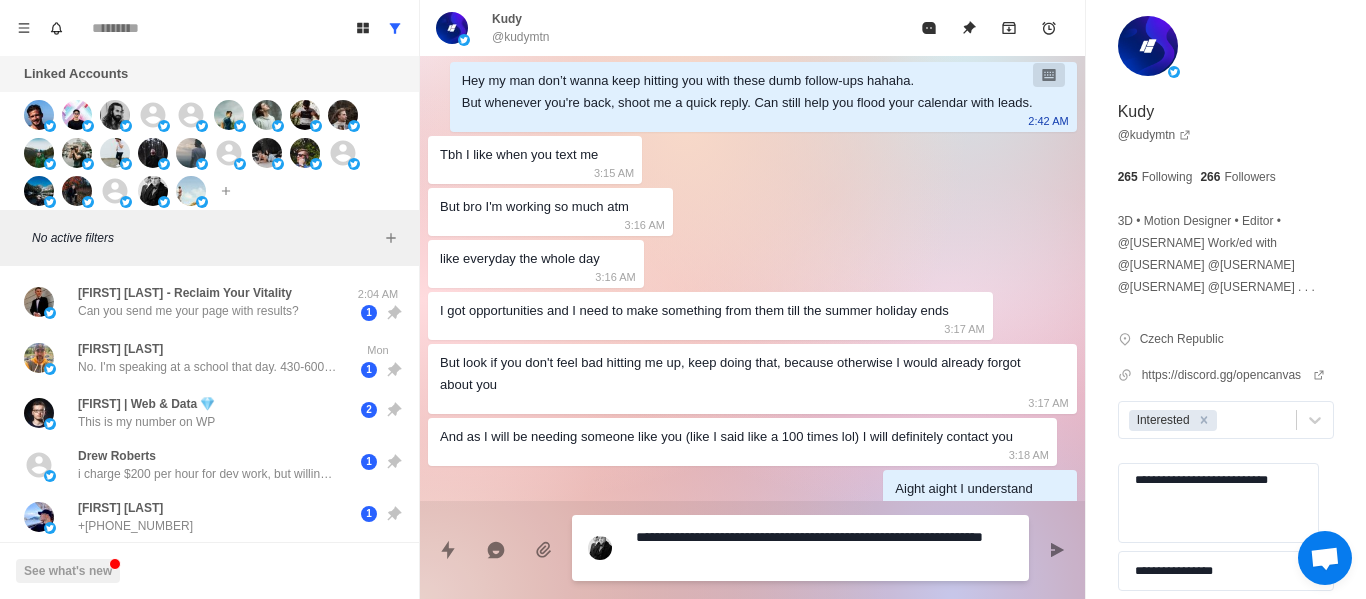 drag, startPoint x: 810, startPoint y: 558, endPoint x: 631, endPoint y: 575, distance: 179.80545 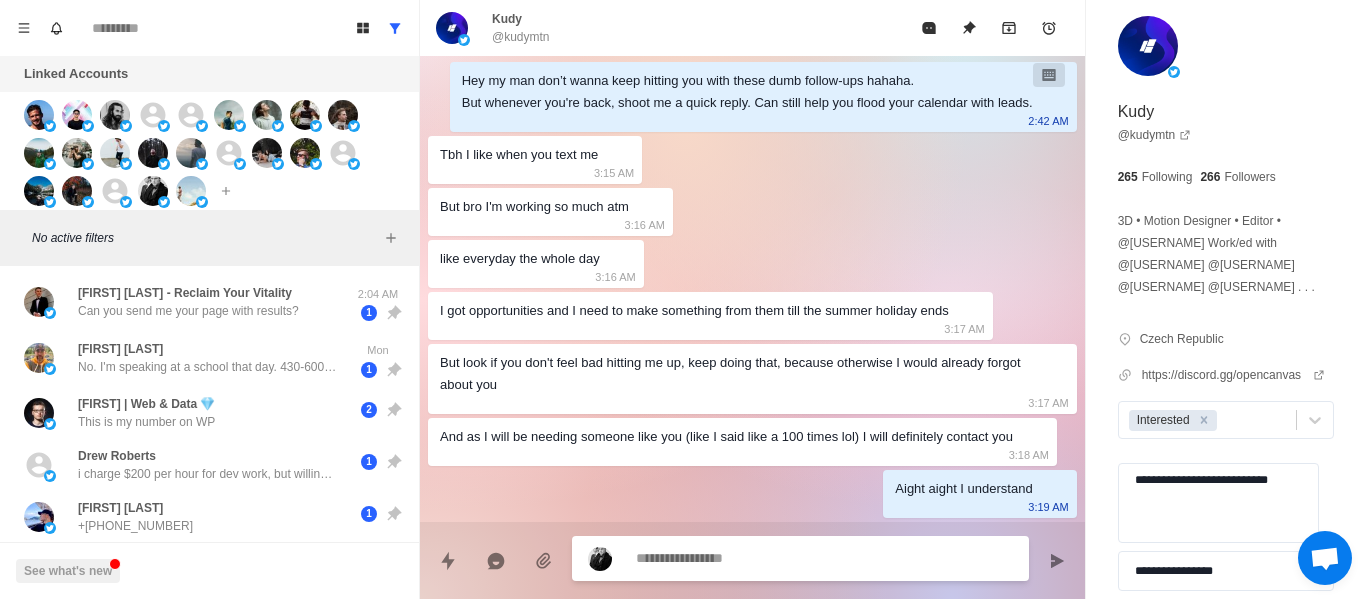 scroll, scrollTop: 3704, scrollLeft: 0, axis: vertical 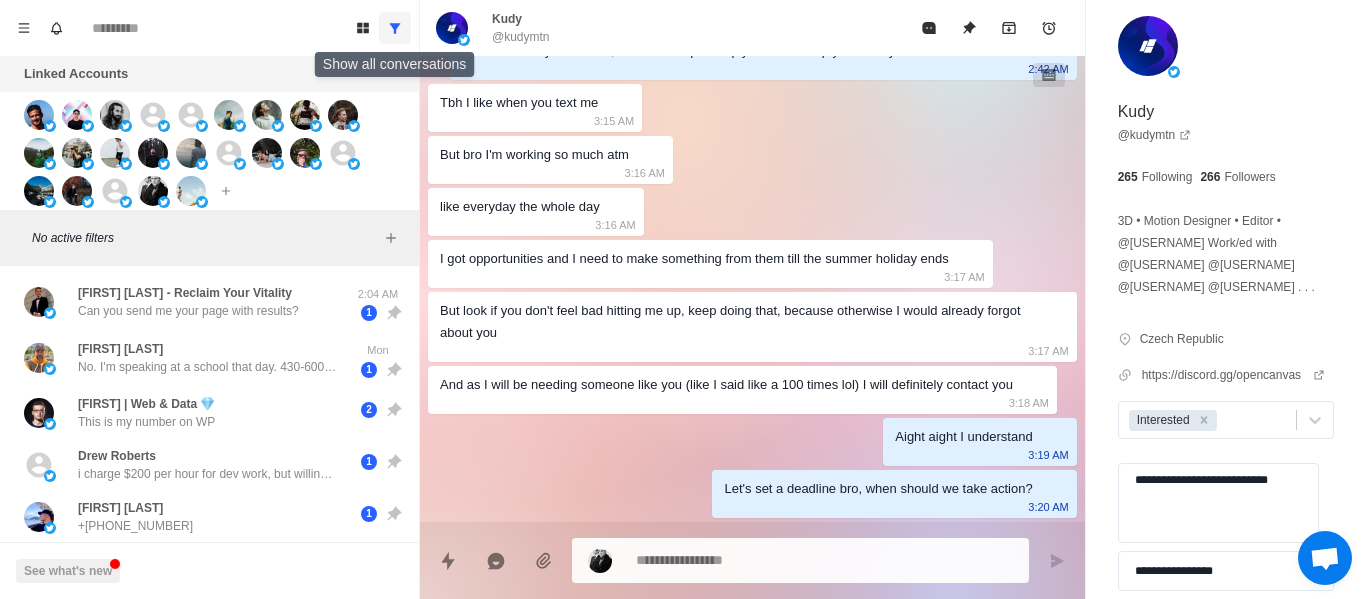 click 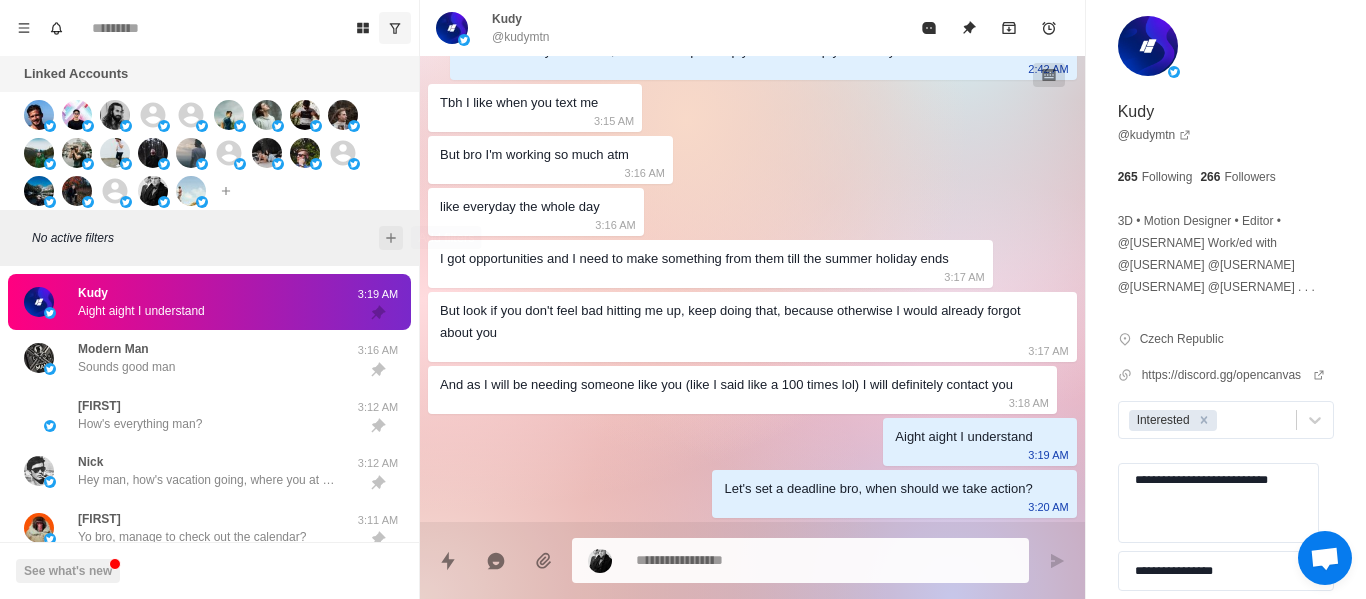 click 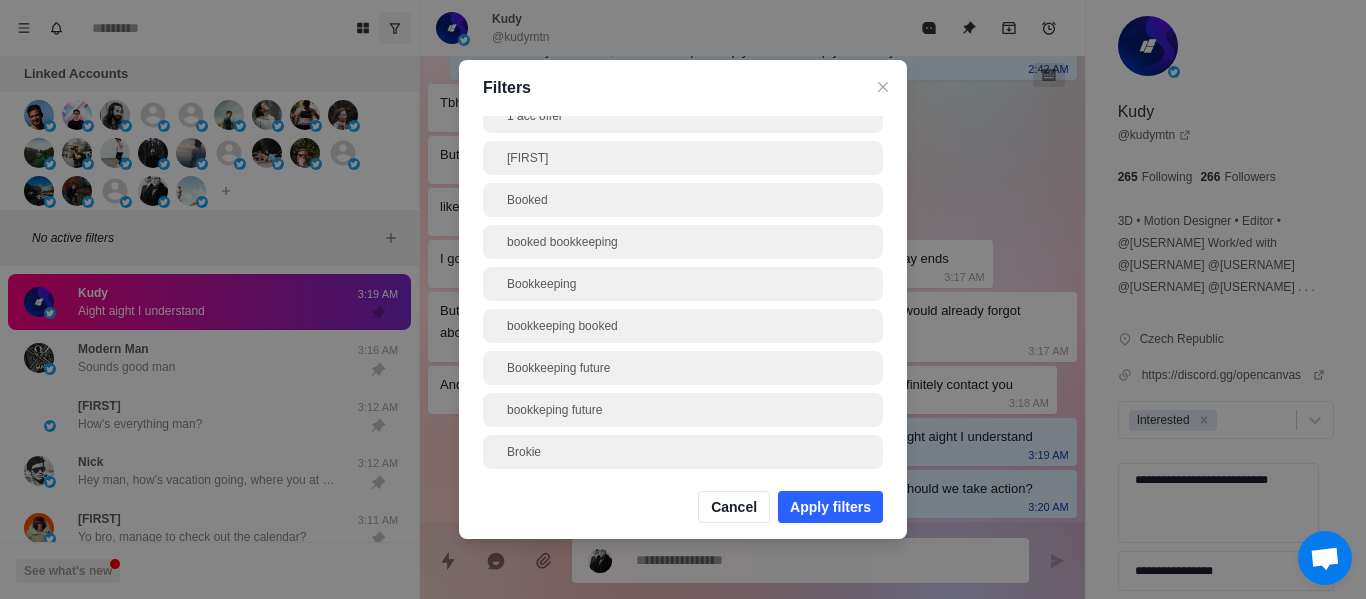 scroll, scrollTop: 0, scrollLeft: 0, axis: both 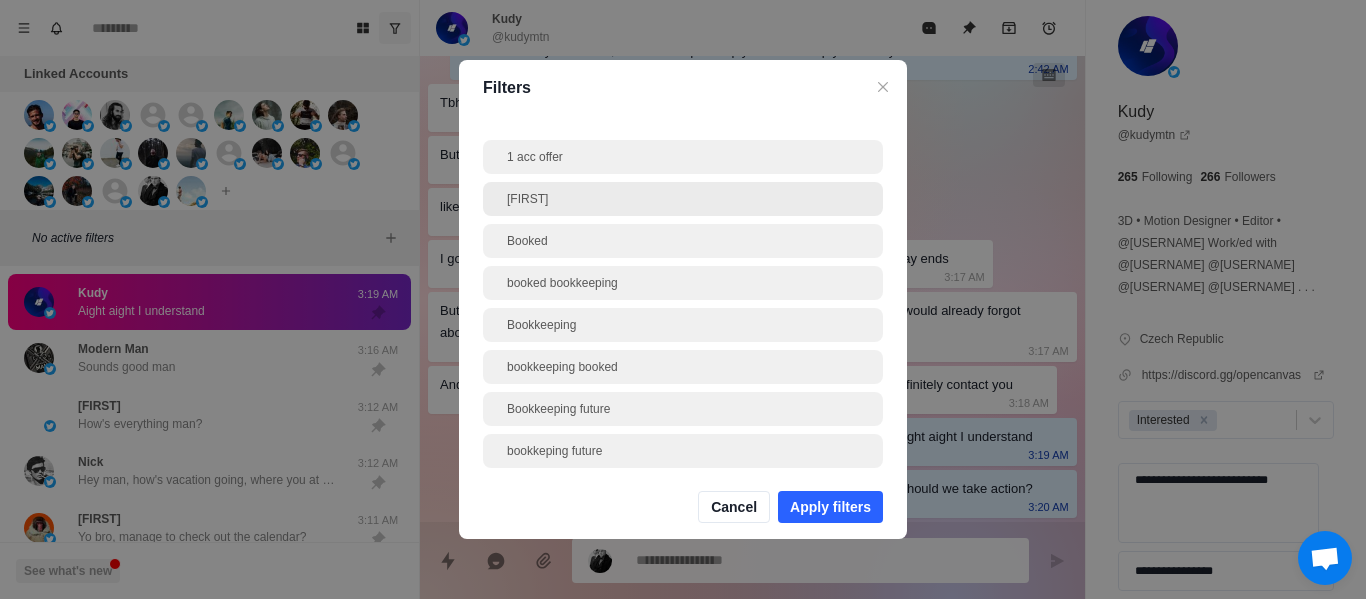 click on "Andrew" at bounding box center (683, 199) 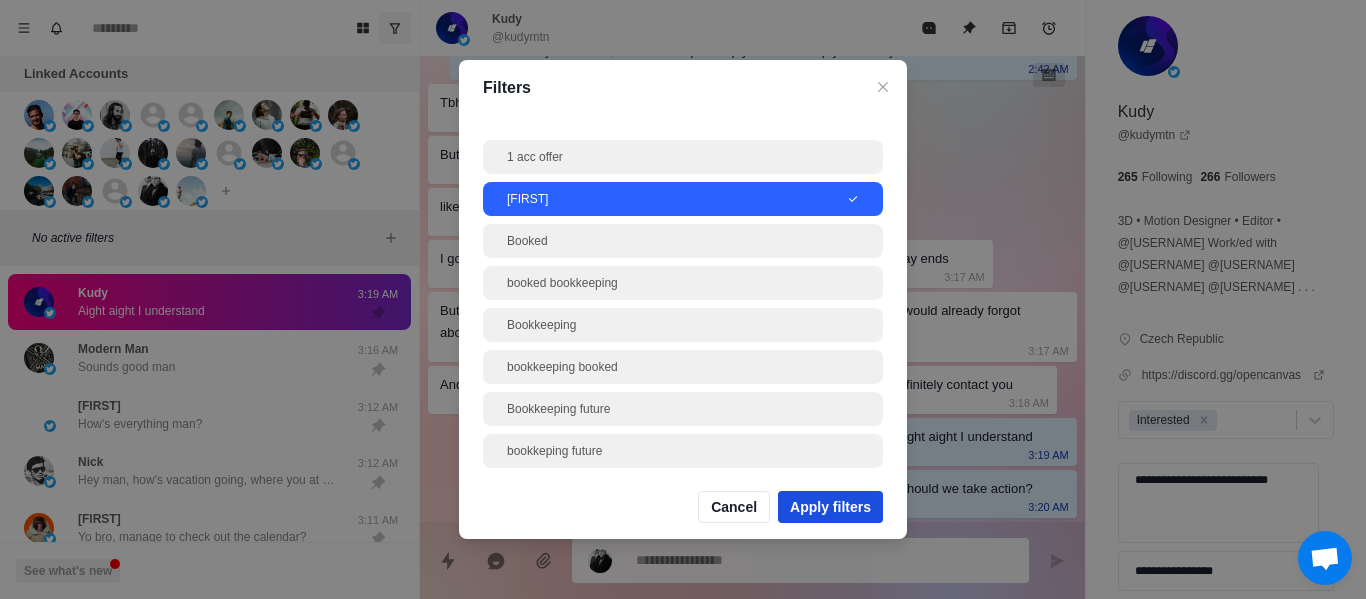 click on "Apply filters" at bounding box center (830, 507) 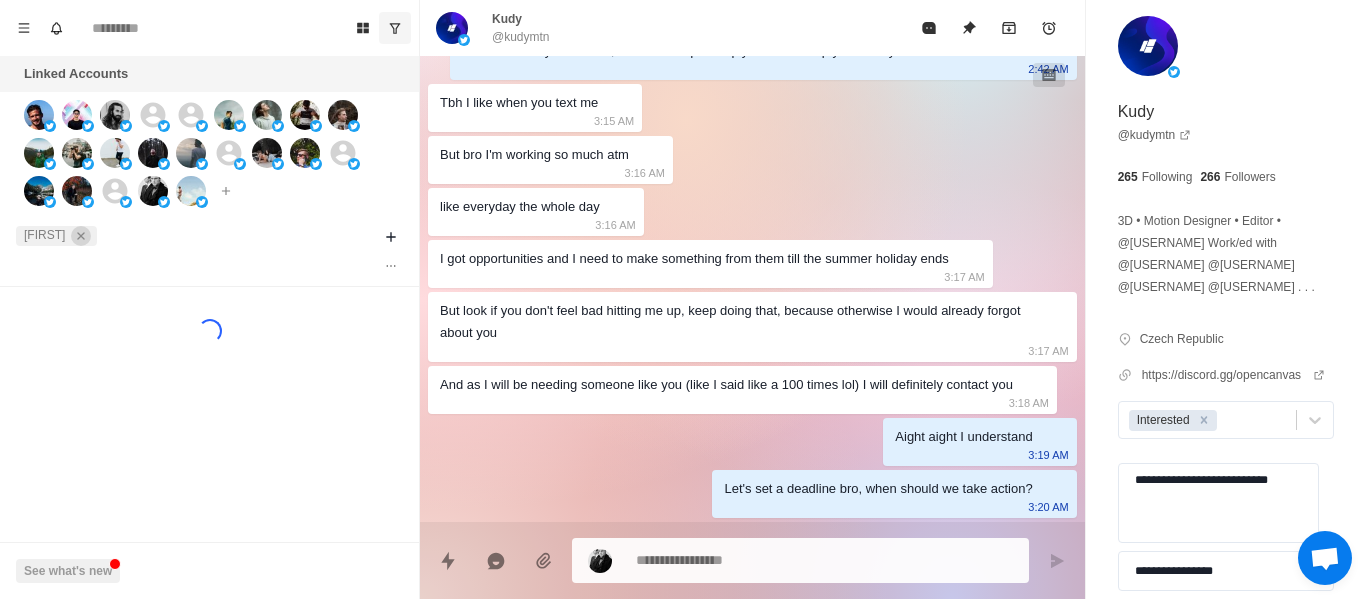 click 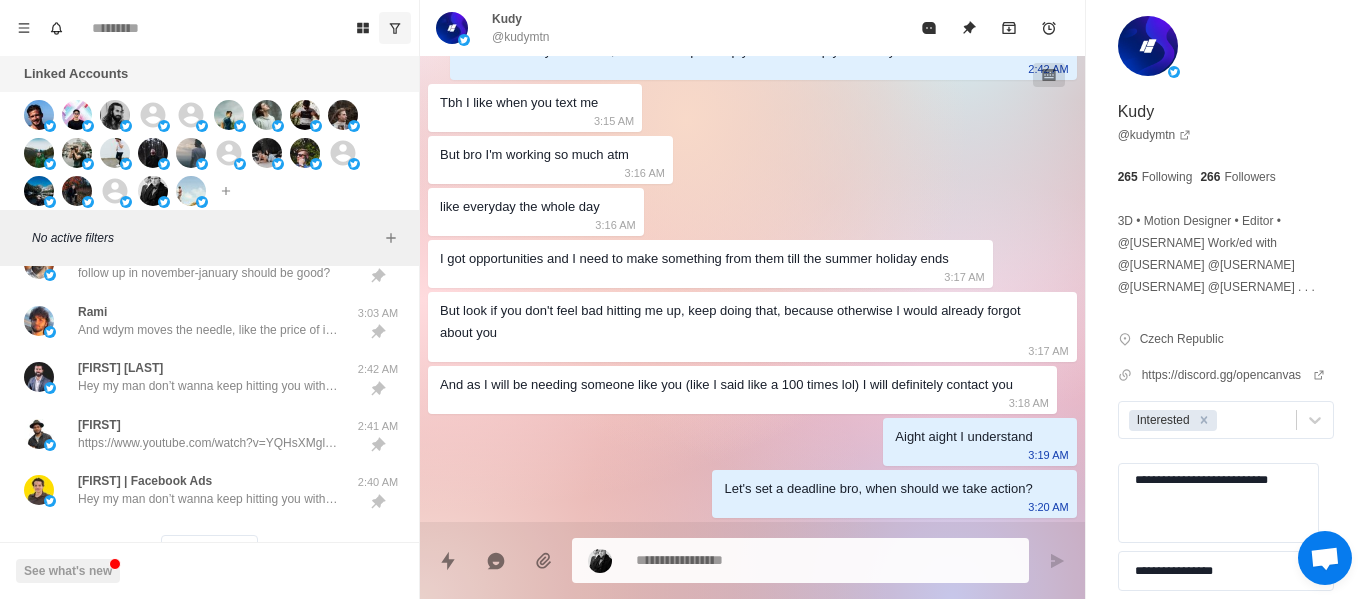 scroll, scrollTop: 963, scrollLeft: 0, axis: vertical 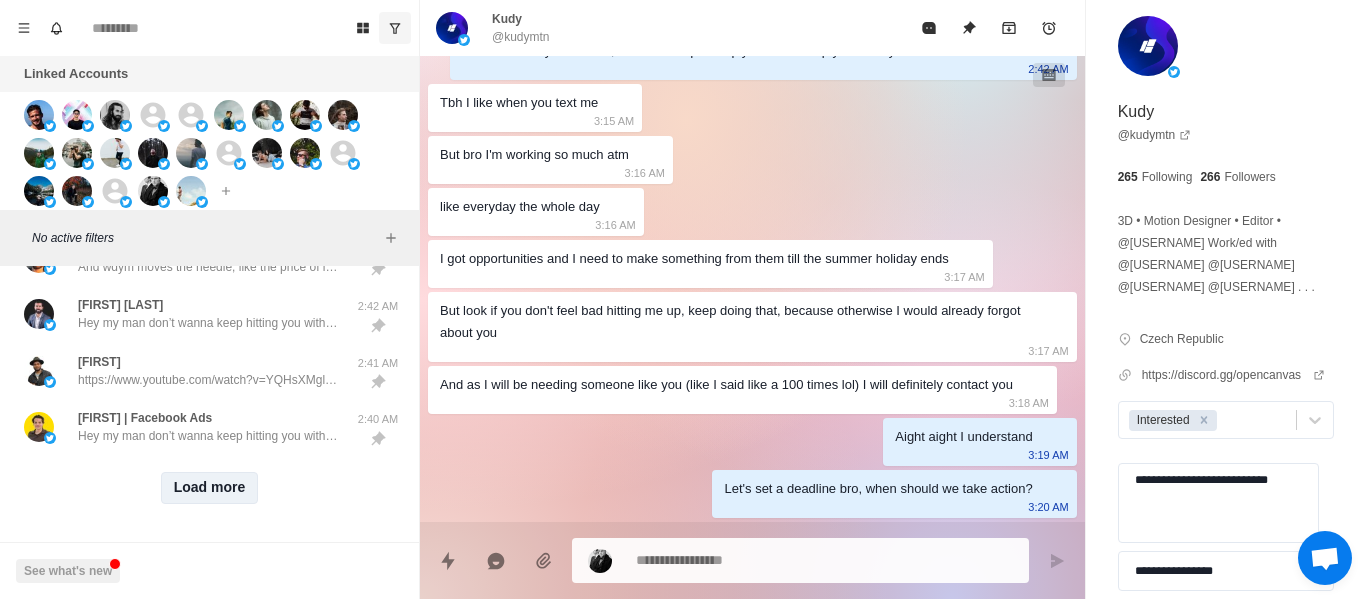 click on "Load more" at bounding box center [210, 488] 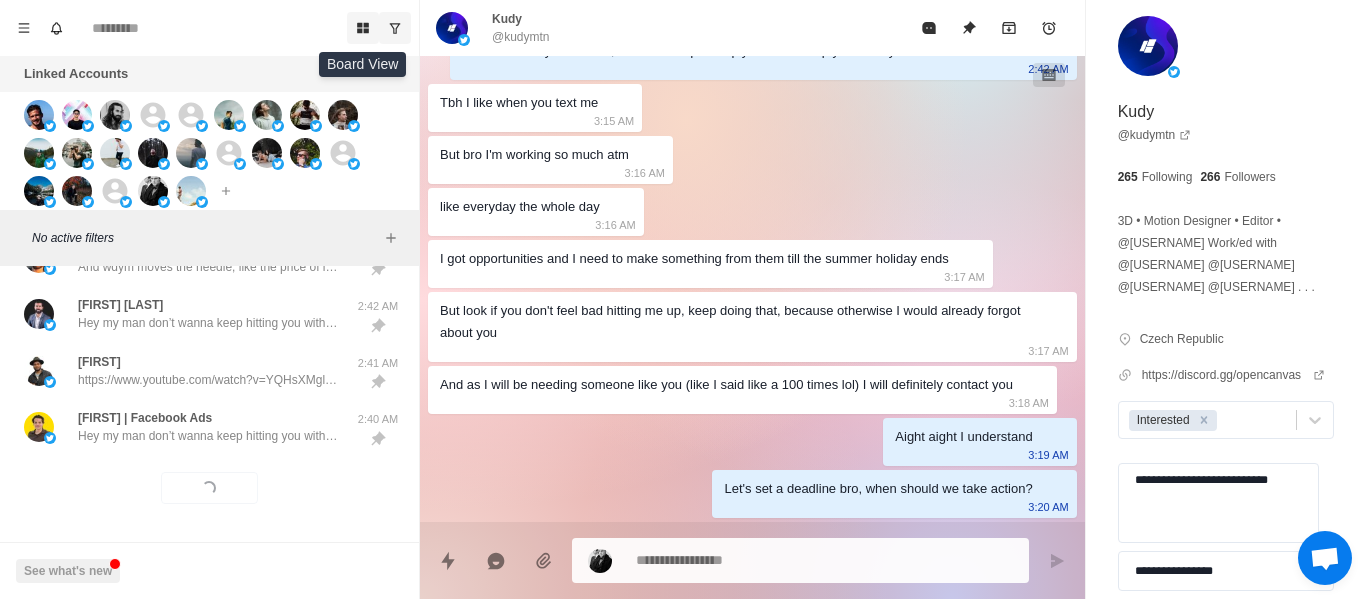scroll, scrollTop: 3600, scrollLeft: 0, axis: vertical 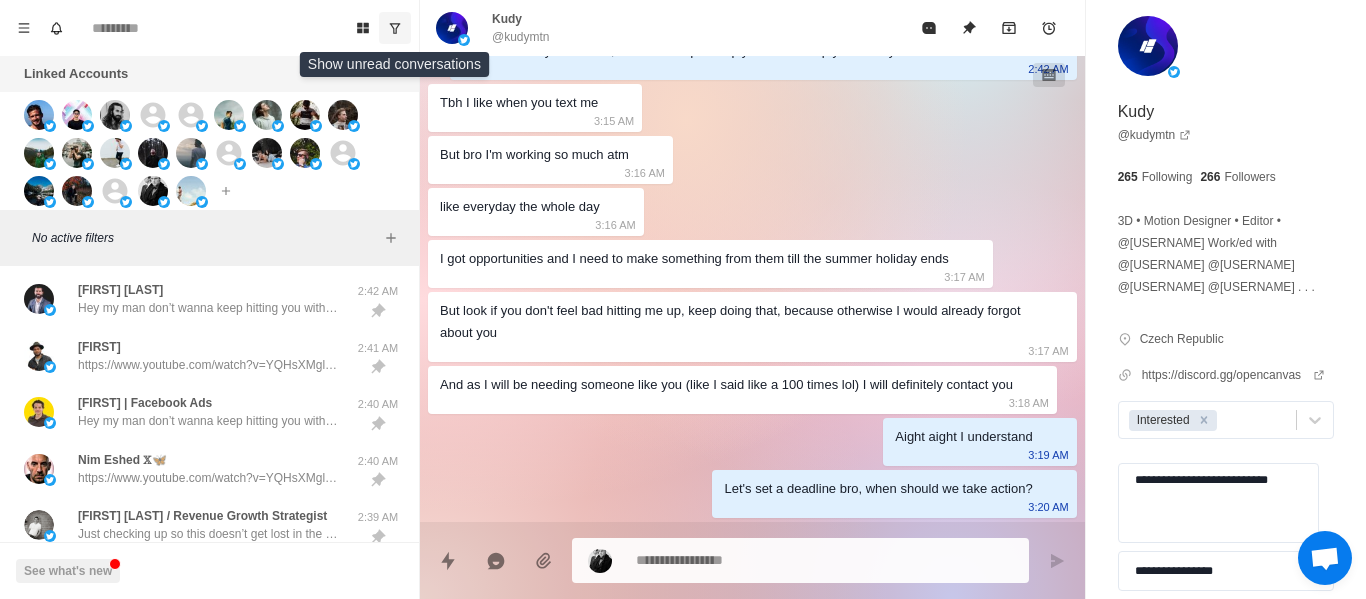 click at bounding box center [395, 28] 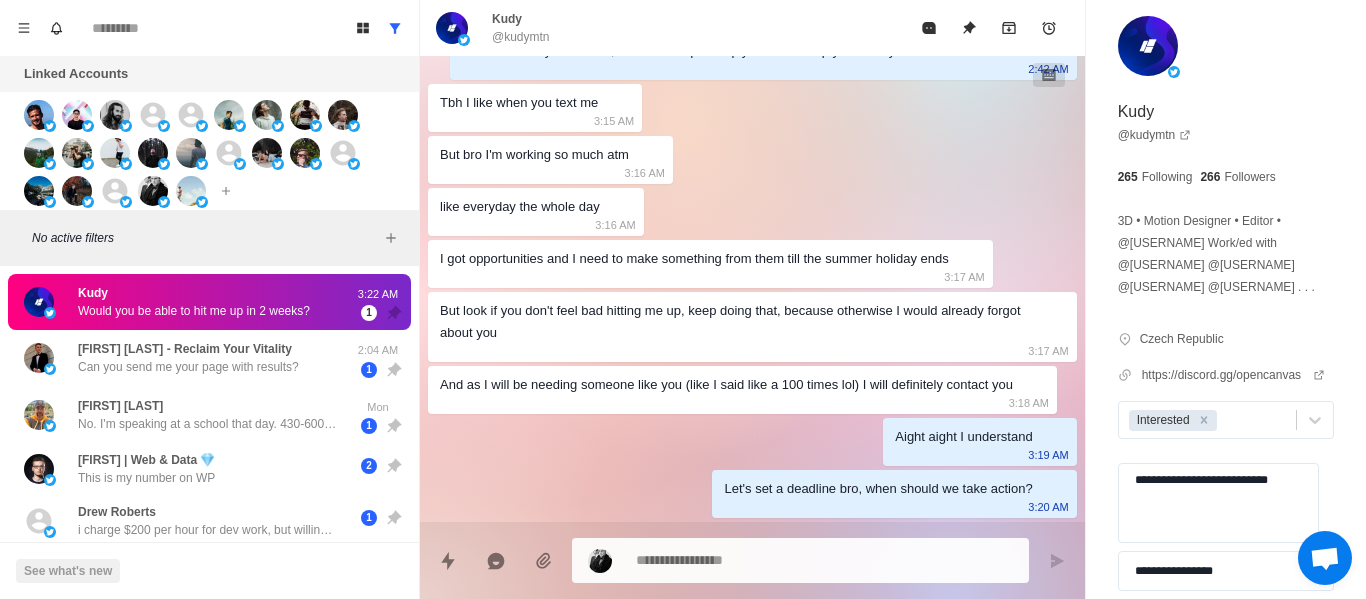 scroll, scrollTop: 3652, scrollLeft: 0, axis: vertical 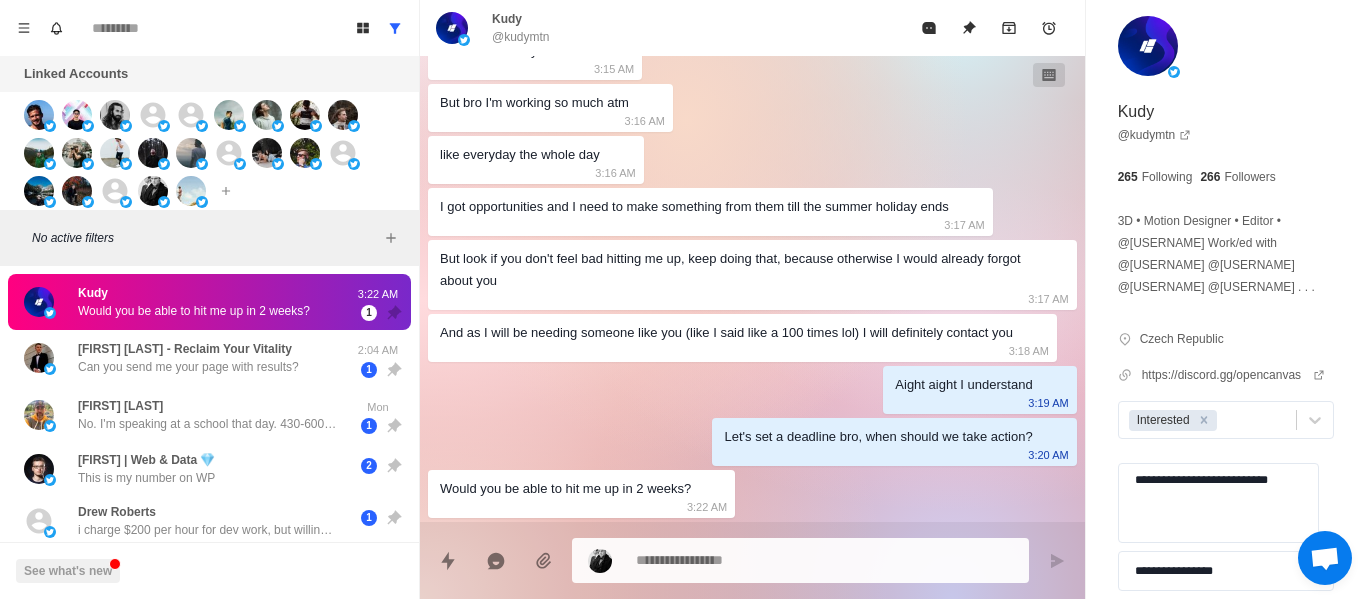 click at bounding box center (395, 28) 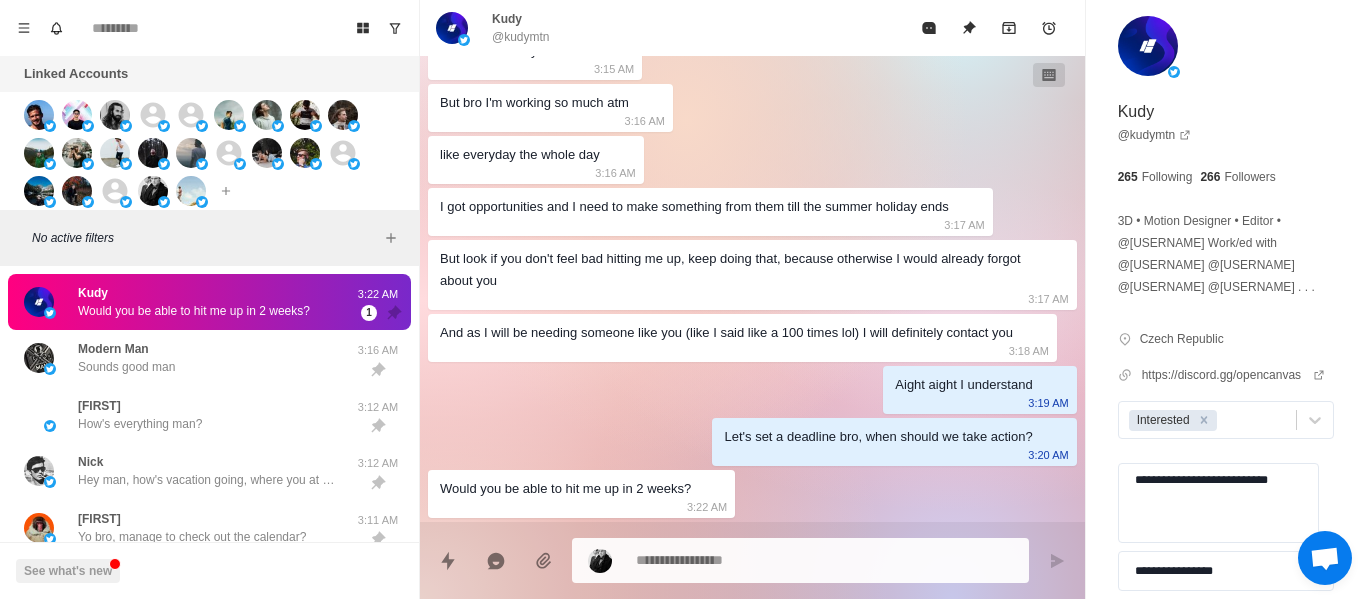 click at bounding box center [824, 560] 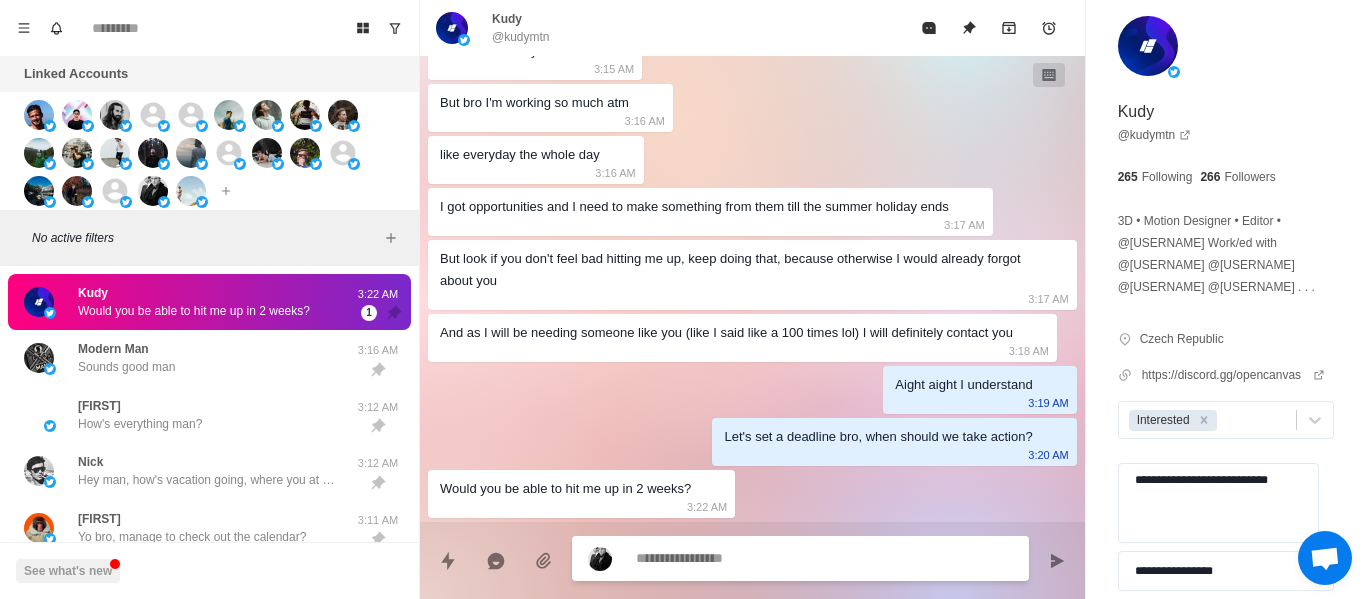 scroll, scrollTop: 3704, scrollLeft: 0, axis: vertical 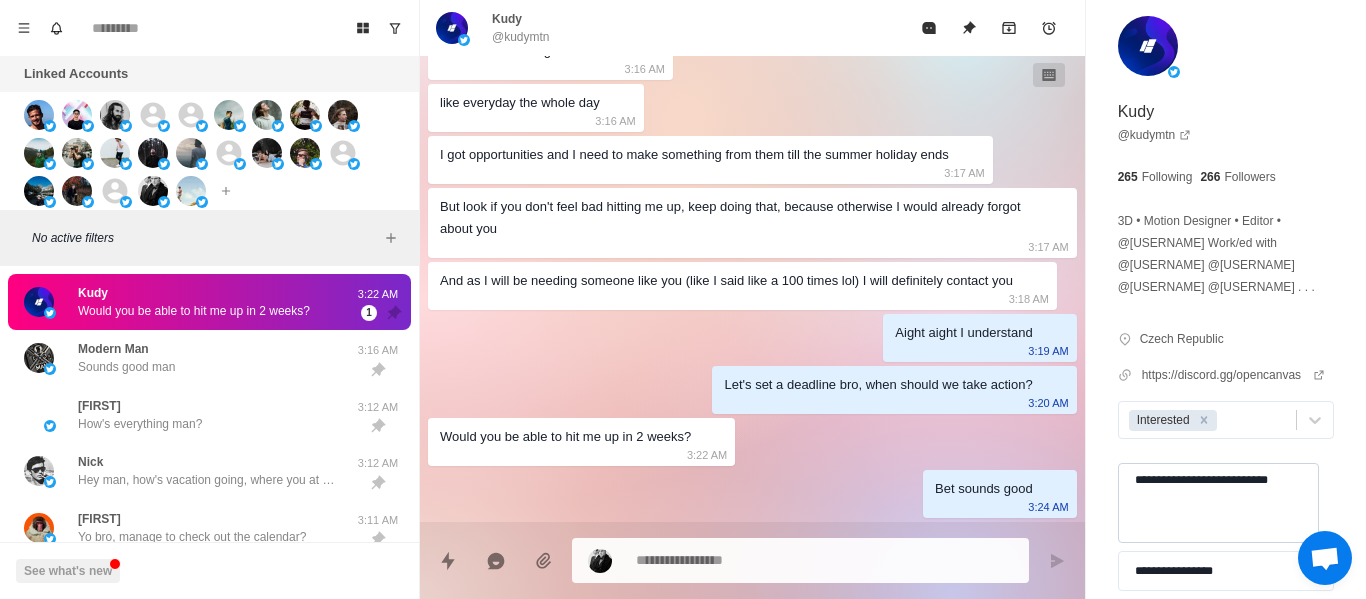 click on "**********" at bounding box center (1218, 503) 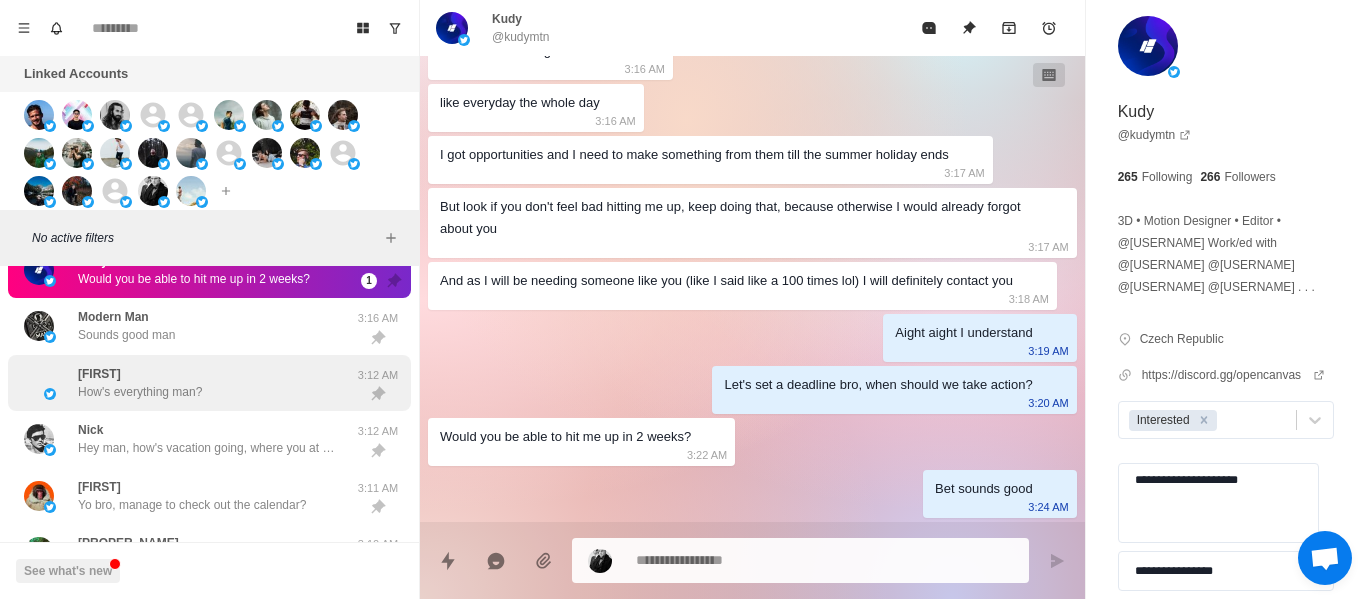 scroll, scrollTop: 0, scrollLeft: 0, axis: both 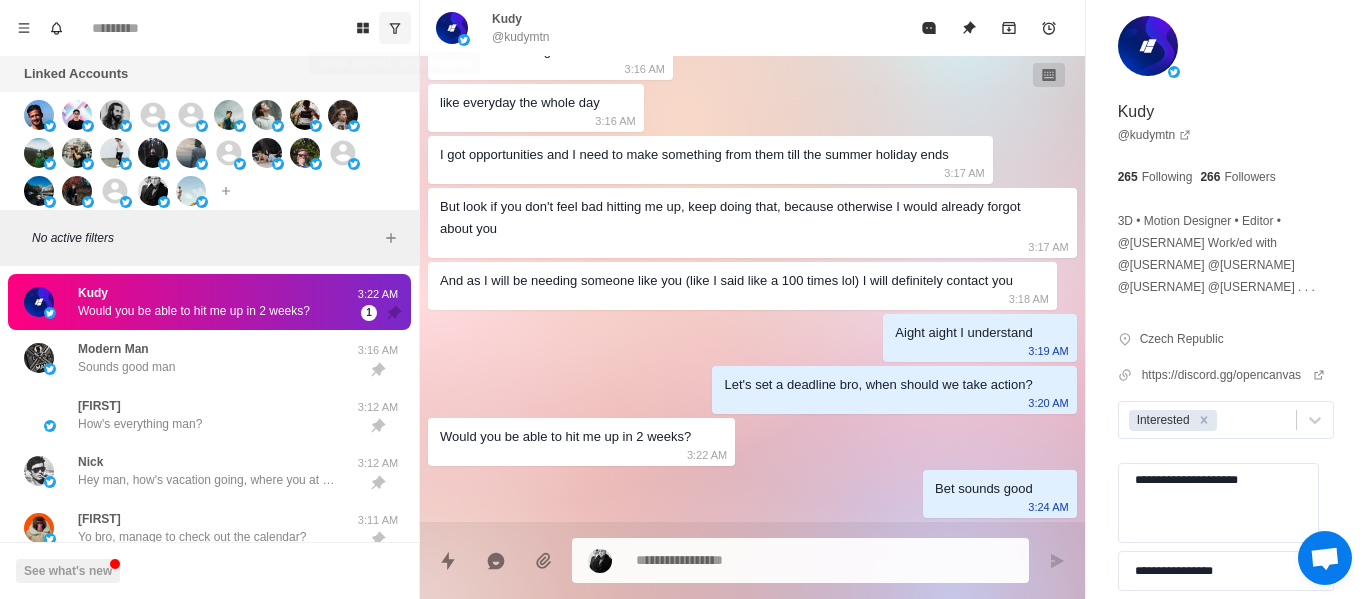 click at bounding box center [395, 28] 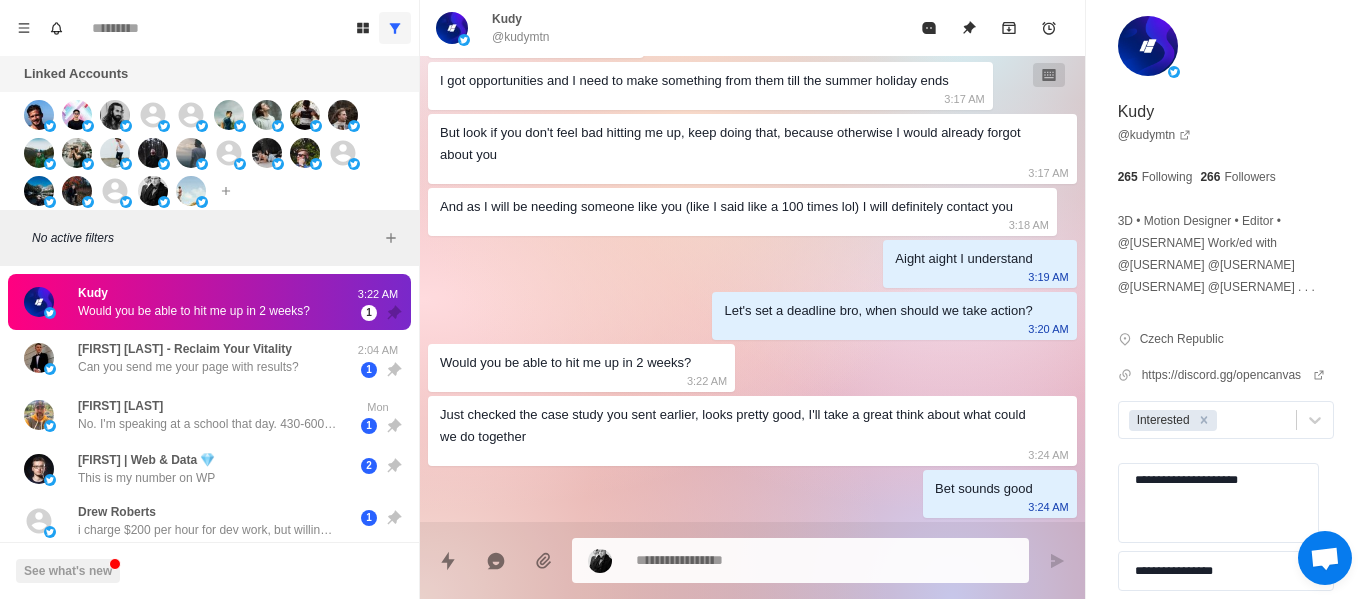 click at bounding box center (395, 28) 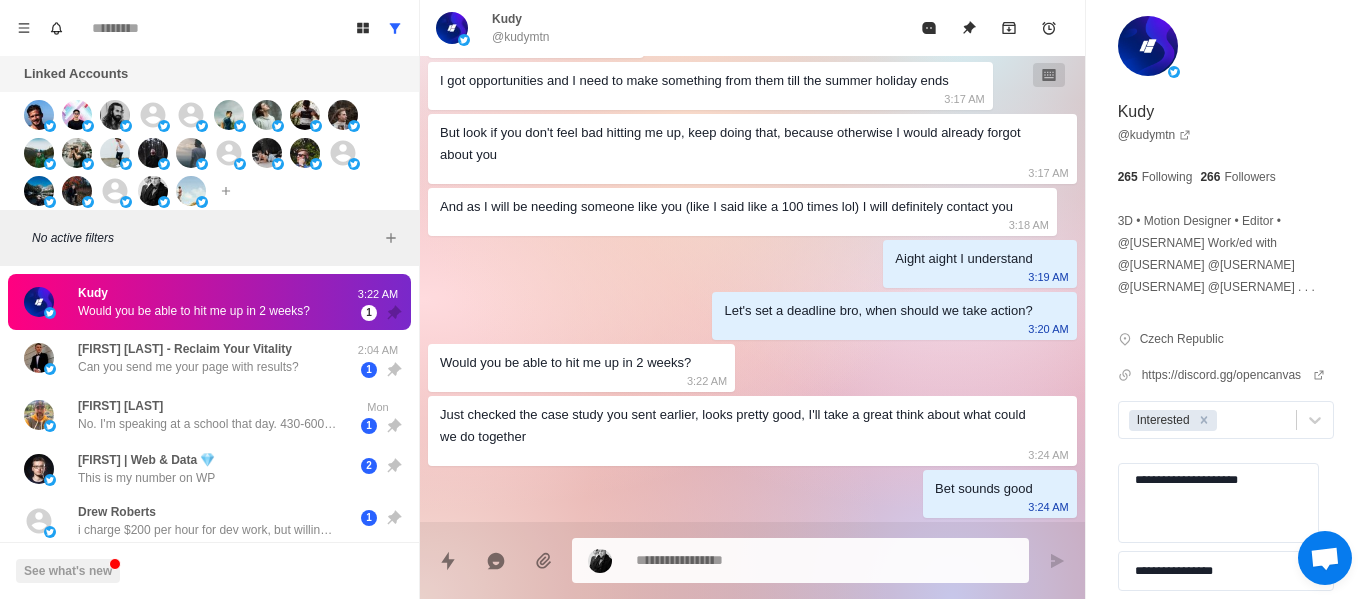 scroll, scrollTop: 3624, scrollLeft: 0, axis: vertical 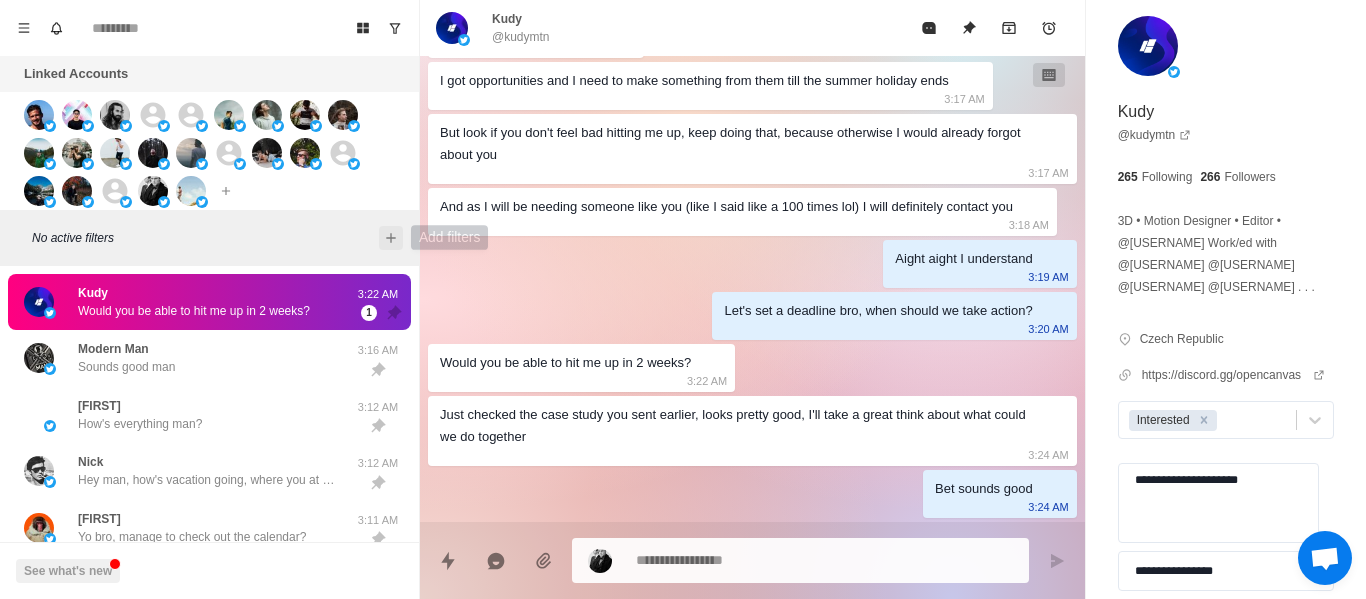 click 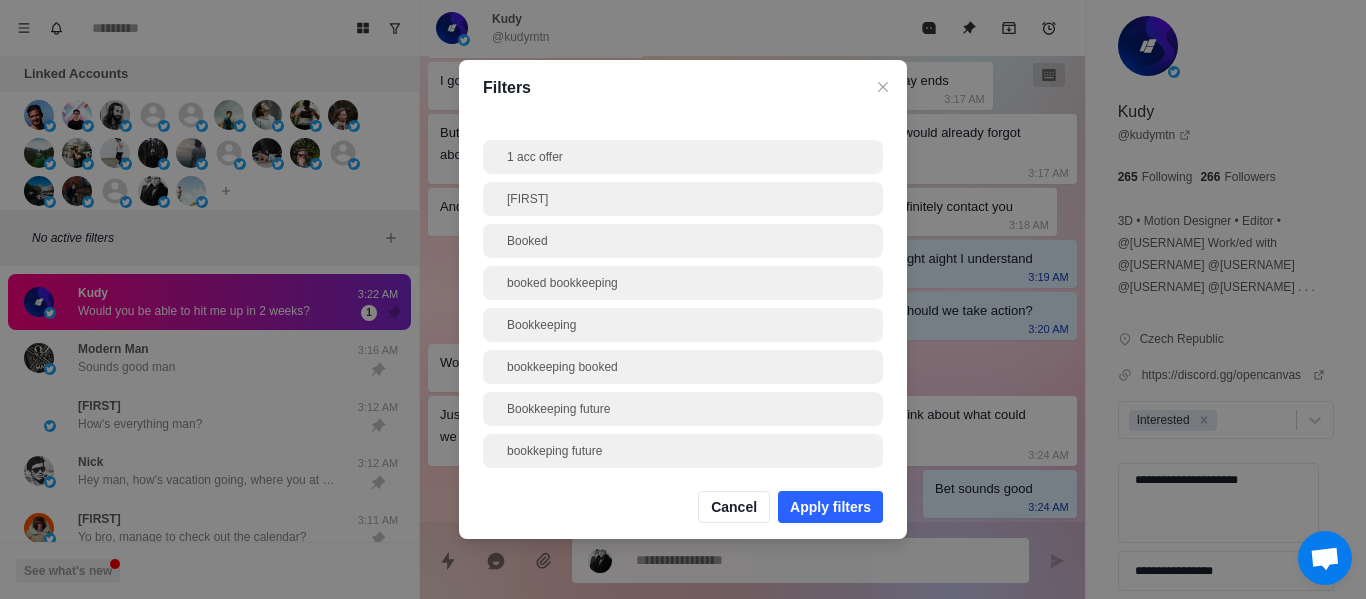 click on "Filters 1 acc offer Andrew Booked booked bookkeeping Bookkeeping bookkeeping booked Bookkeeping future bookkeping future Brokie Closed Colddmspro commision Dead but interested dead proview Down the line Down the line, proview Examples of accounts Free value Frostleads Infrastructure int inte Interested Investment James Sheild Messaged on other platform Phone number Phone number given Potential booking Potential team member ProviewCFO refferal refferal possible setting Cancel Apply filters" at bounding box center (683, 299) 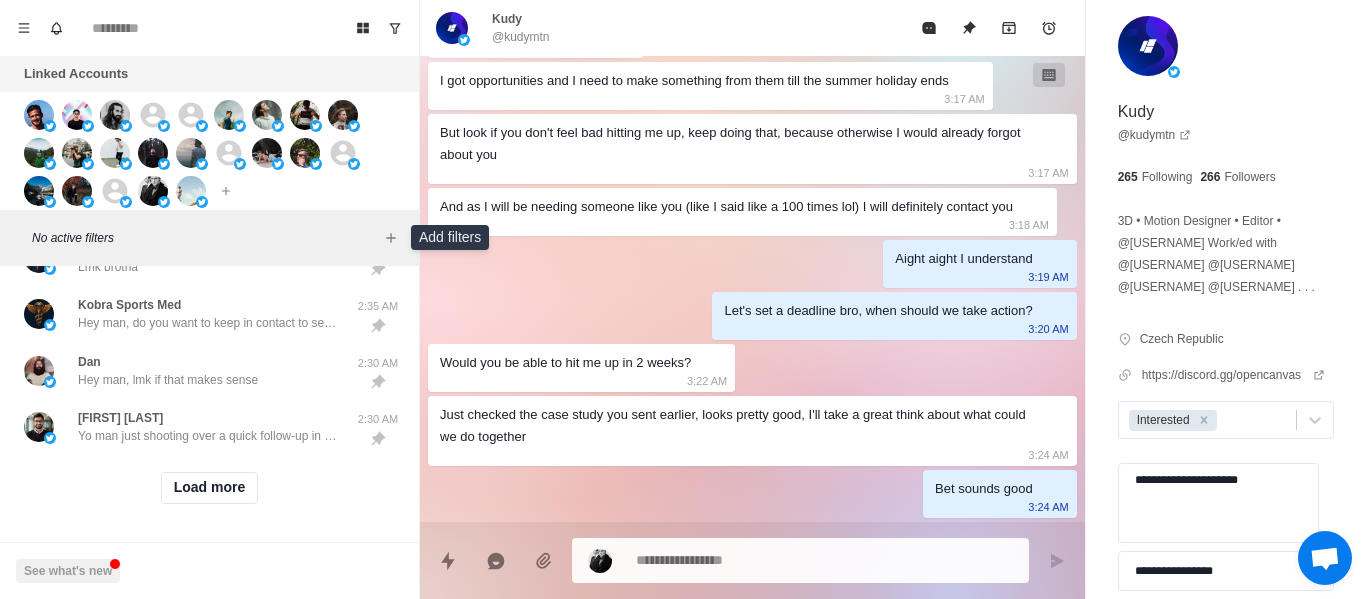 scroll, scrollTop: 2093, scrollLeft: 0, axis: vertical 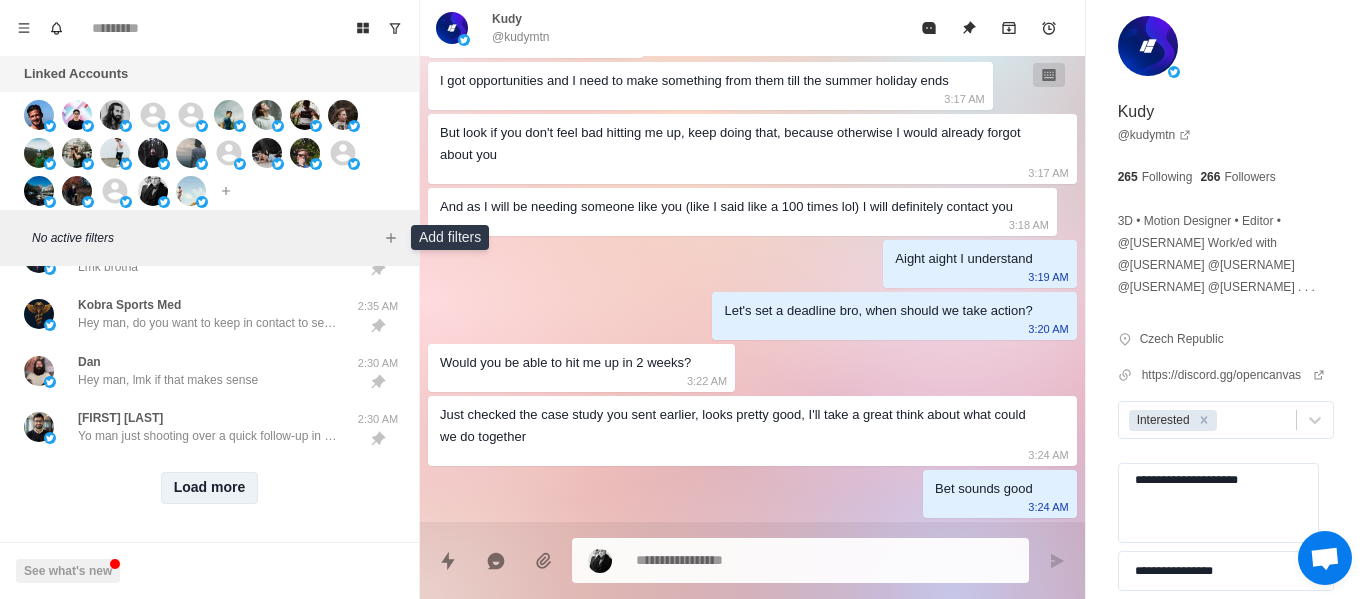 click on "Load more" at bounding box center (210, 488) 